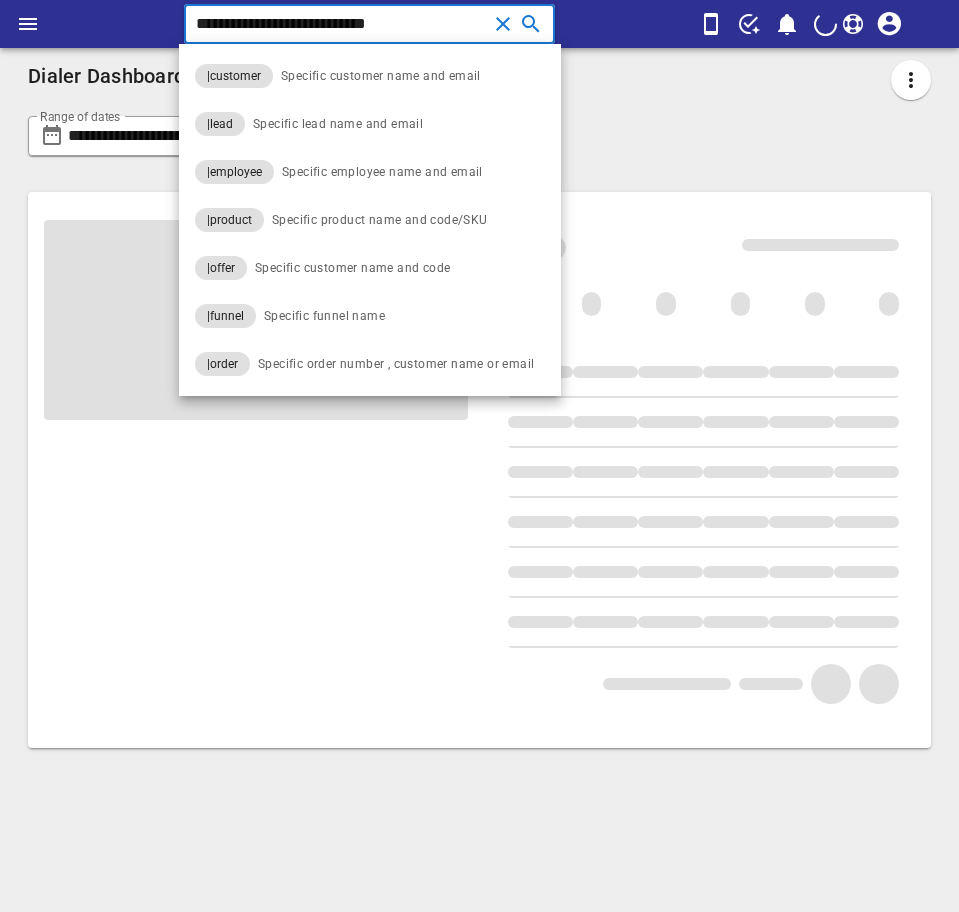 scroll, scrollTop: 0, scrollLeft: 0, axis: both 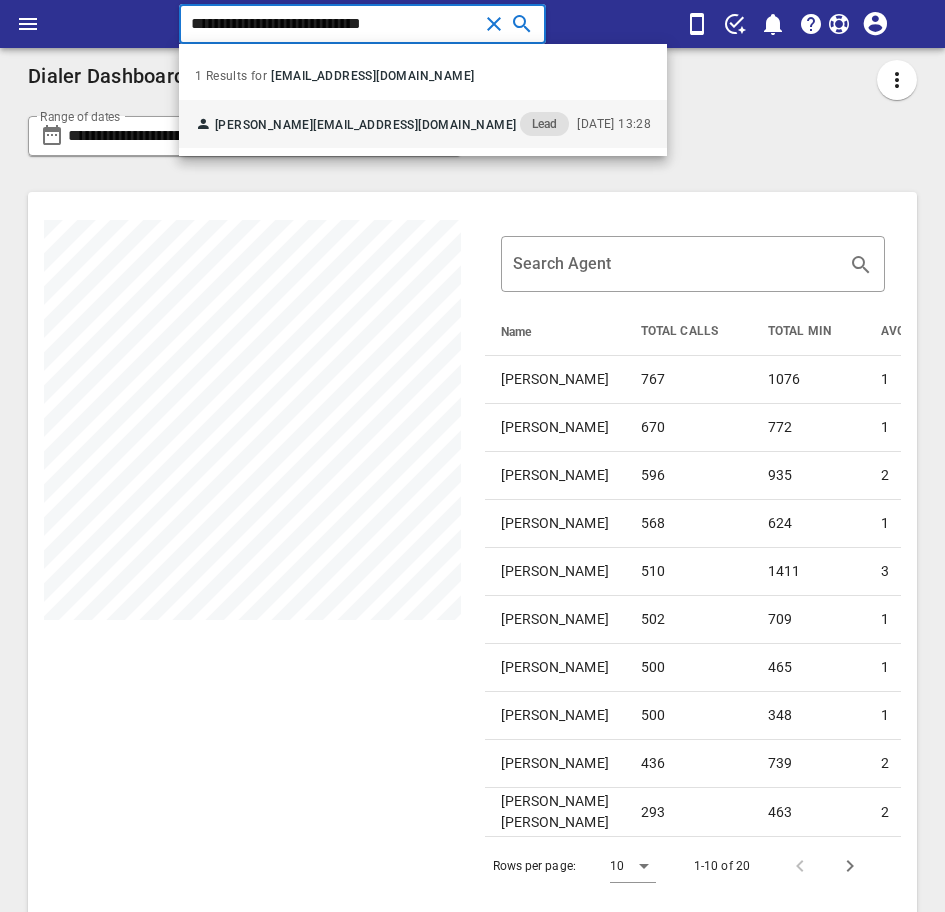 type on "**********" 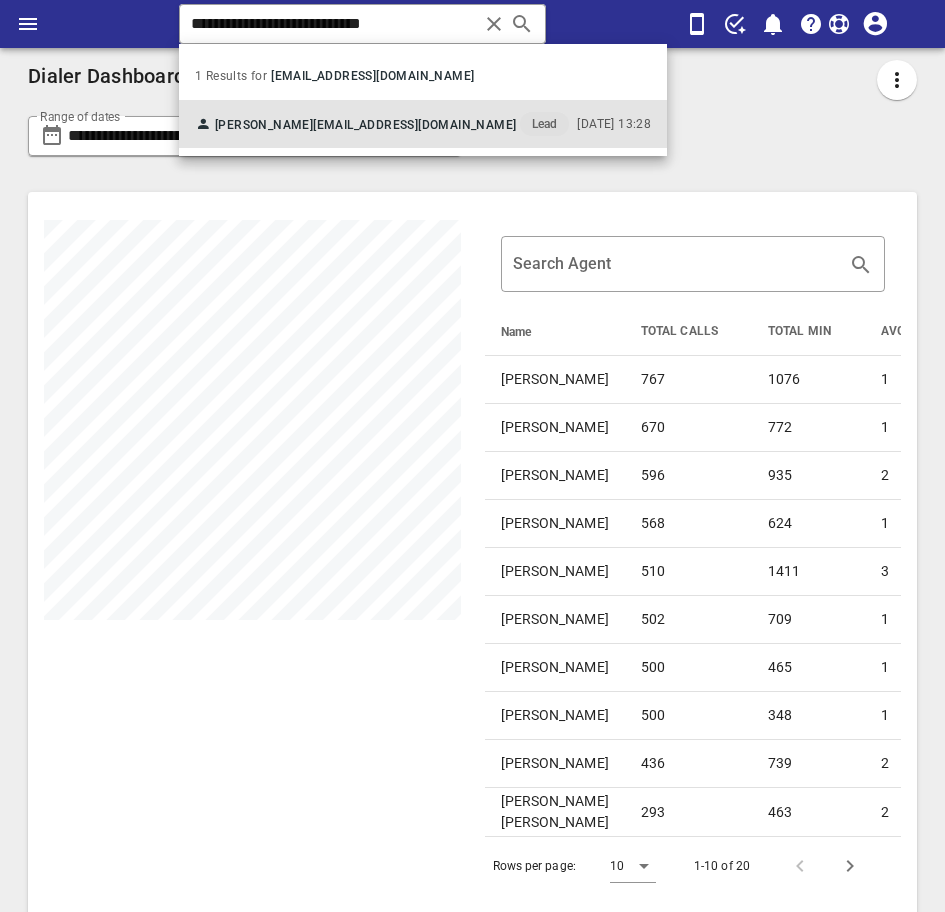 click on "[EMAIL_ADDRESS][DOMAIN_NAME]" at bounding box center [414, 125] 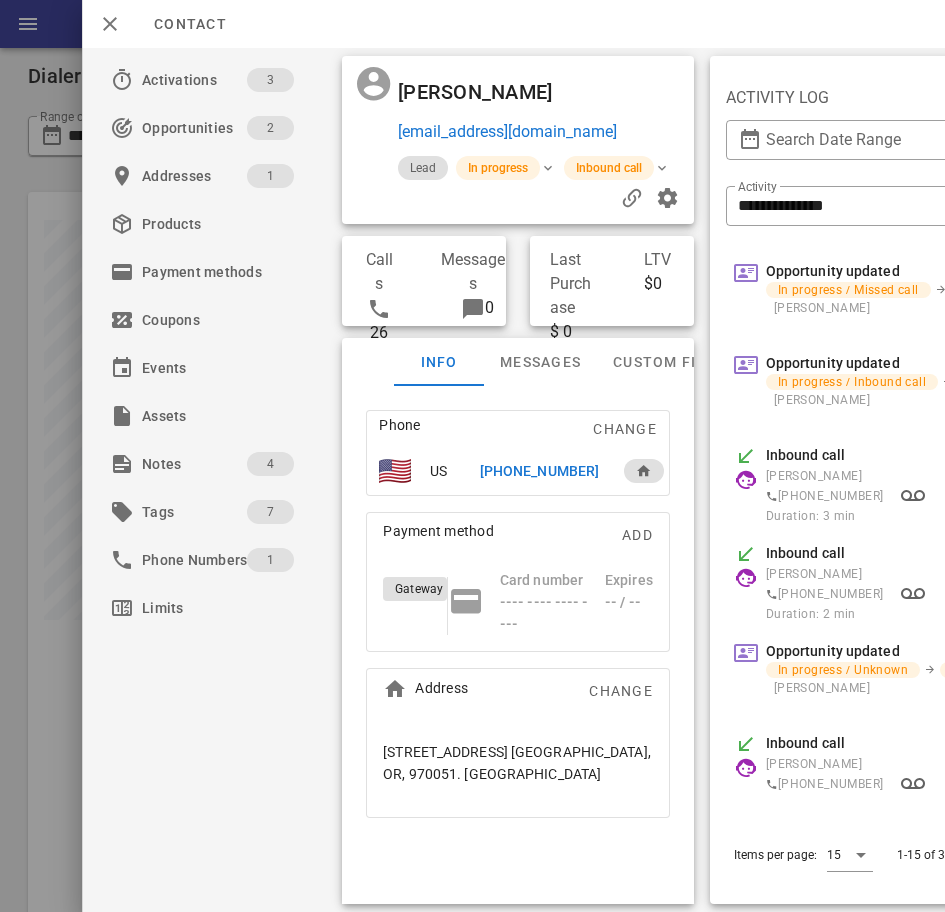 click on "+15038404238" at bounding box center (539, 471) 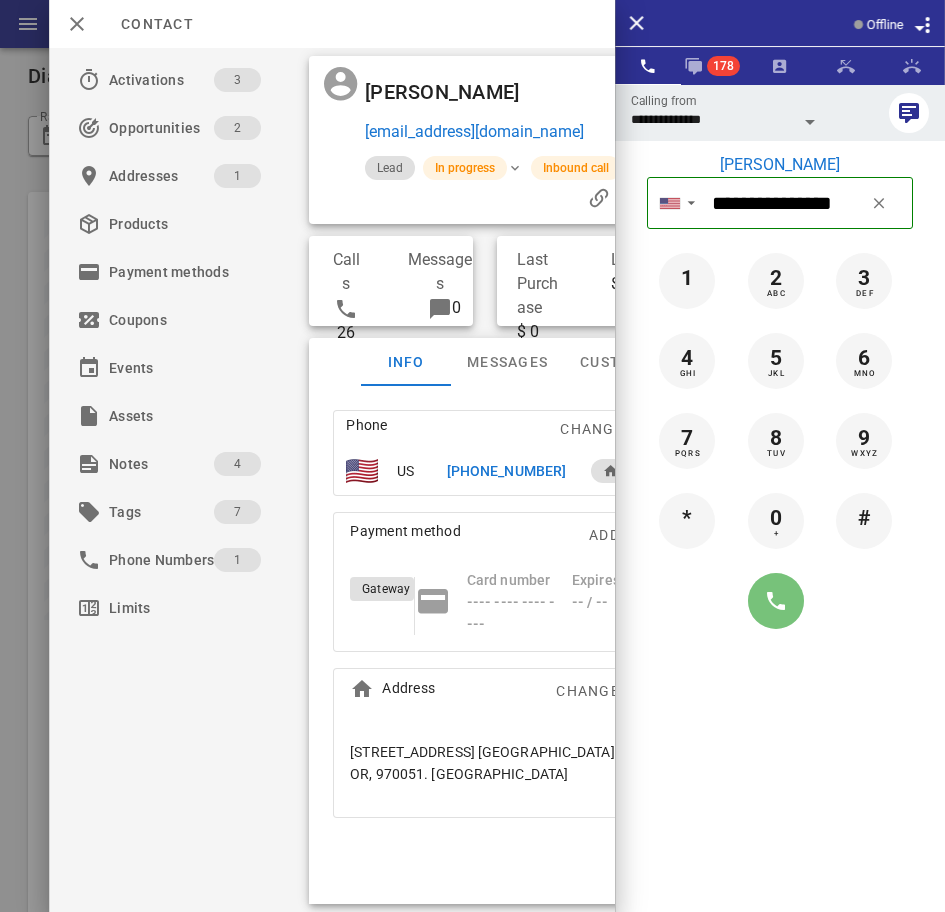 click at bounding box center (776, 601) 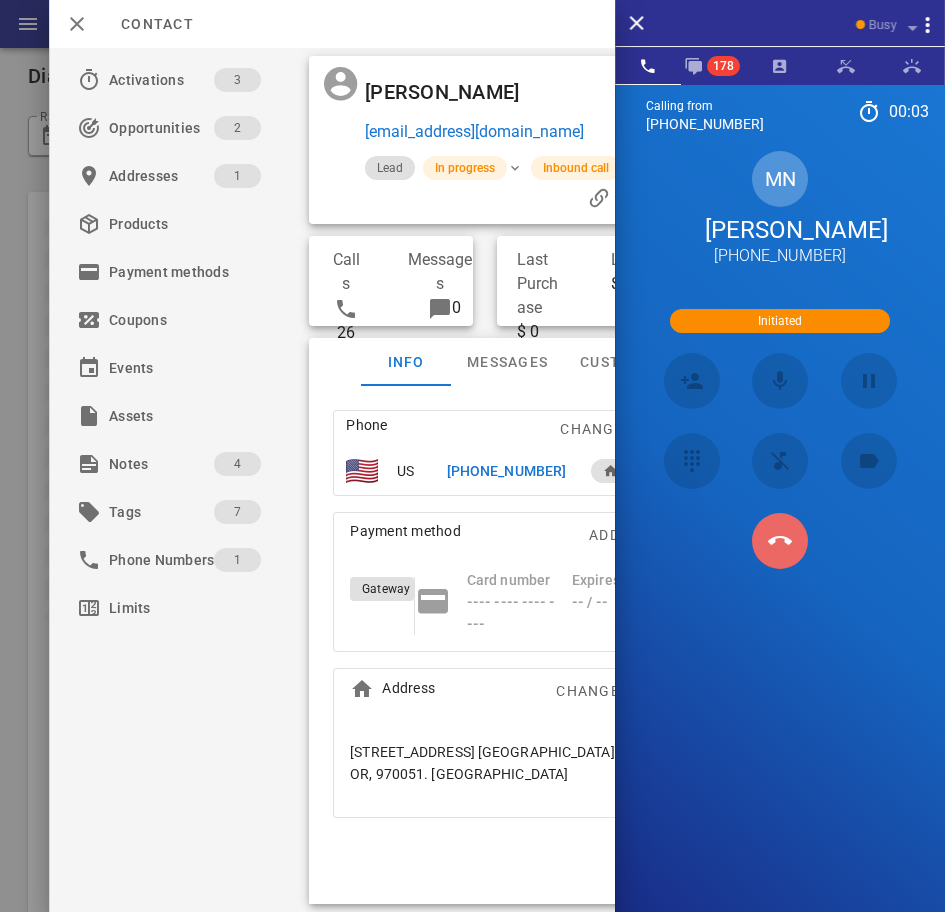 click at bounding box center (780, 541) 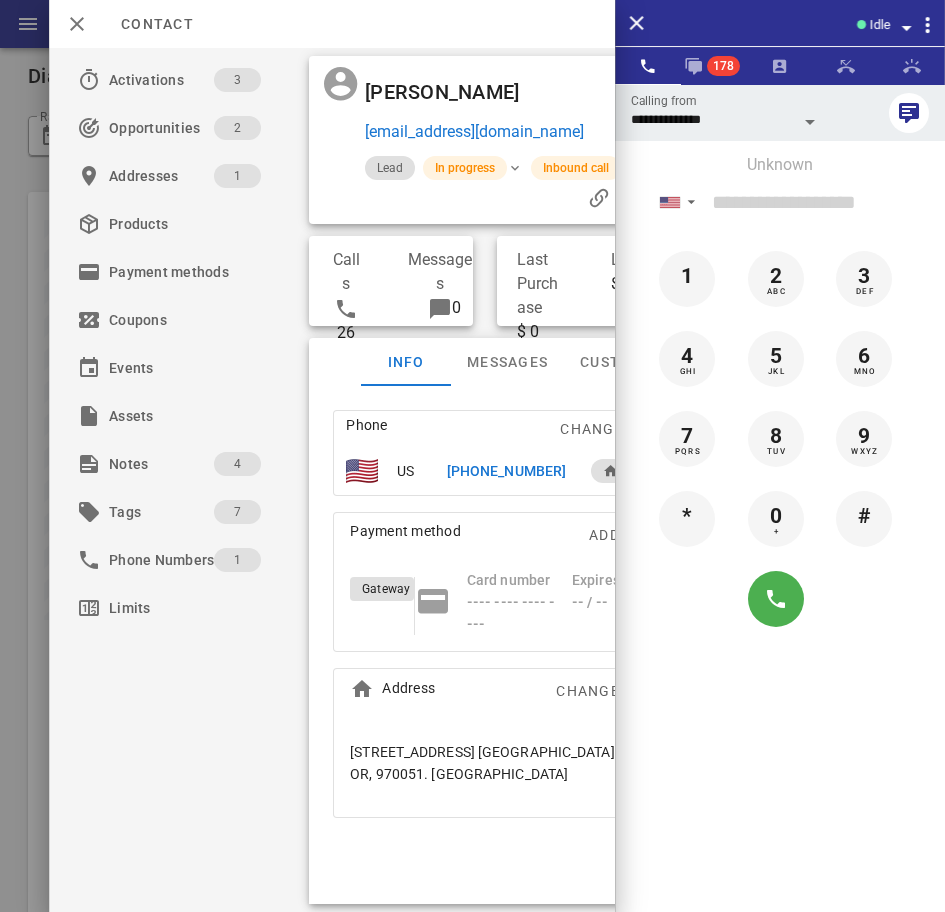 drag, startPoint x: 485, startPoint y: 479, endPoint x: 538, endPoint y: 493, distance: 54.81788 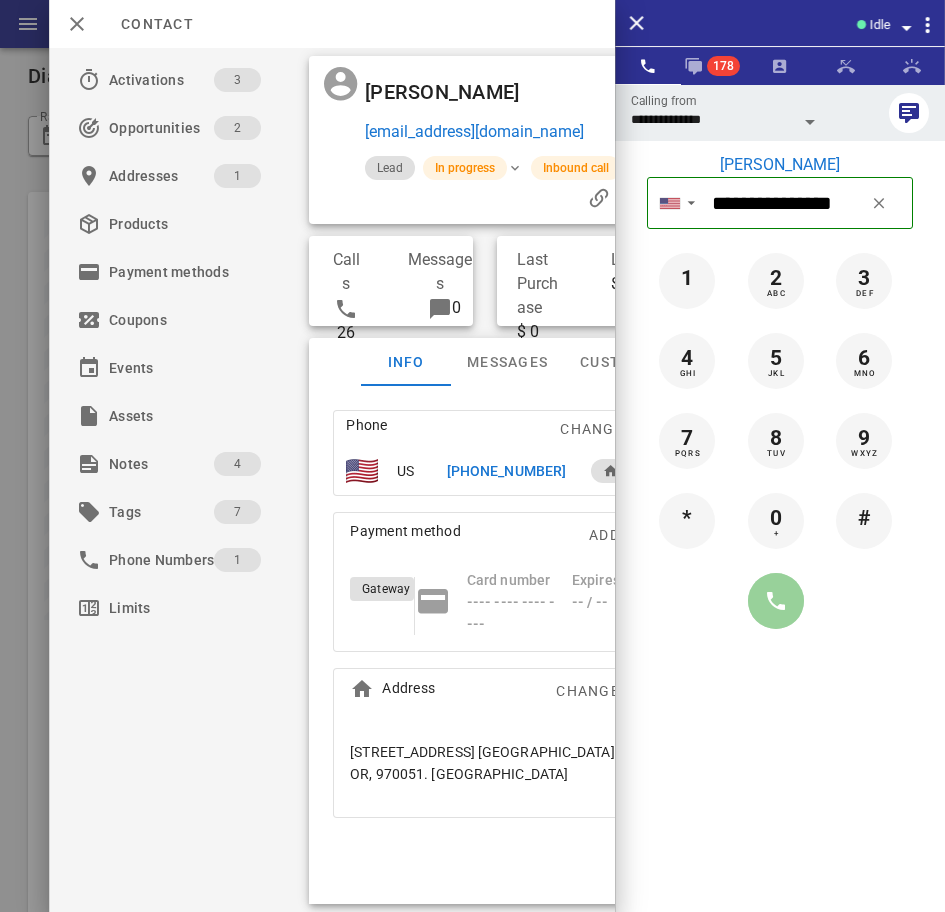 click at bounding box center (776, 601) 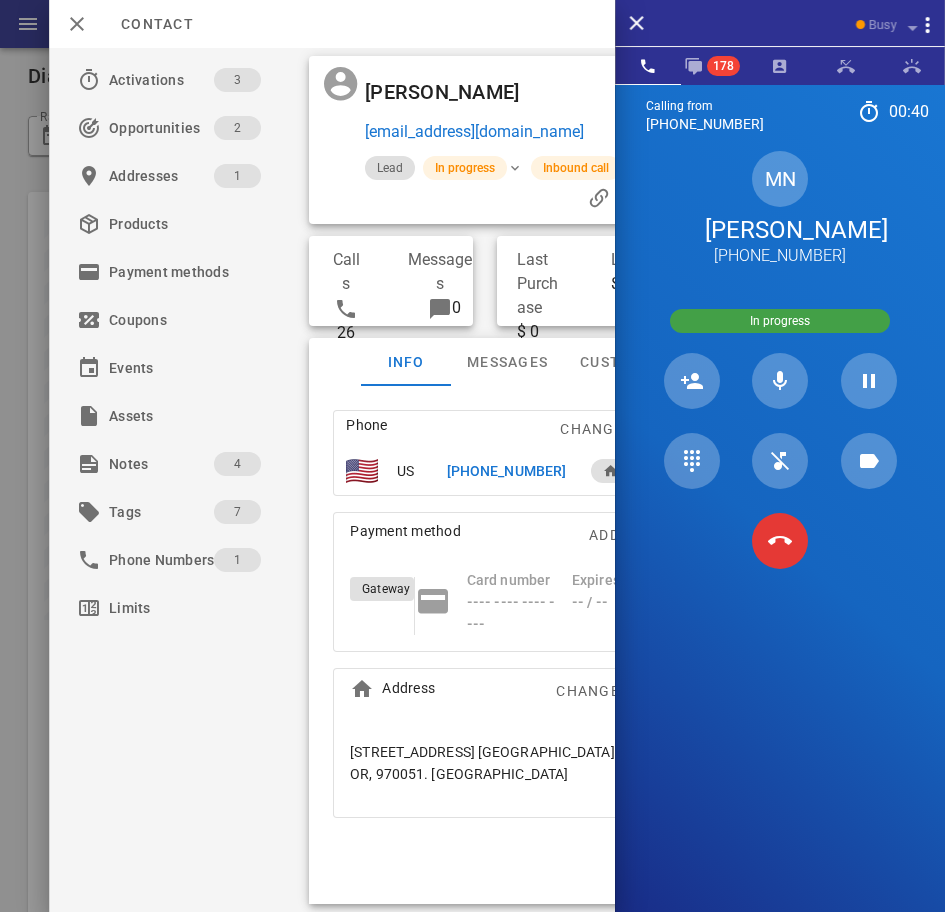 click at bounding box center (780, 541) 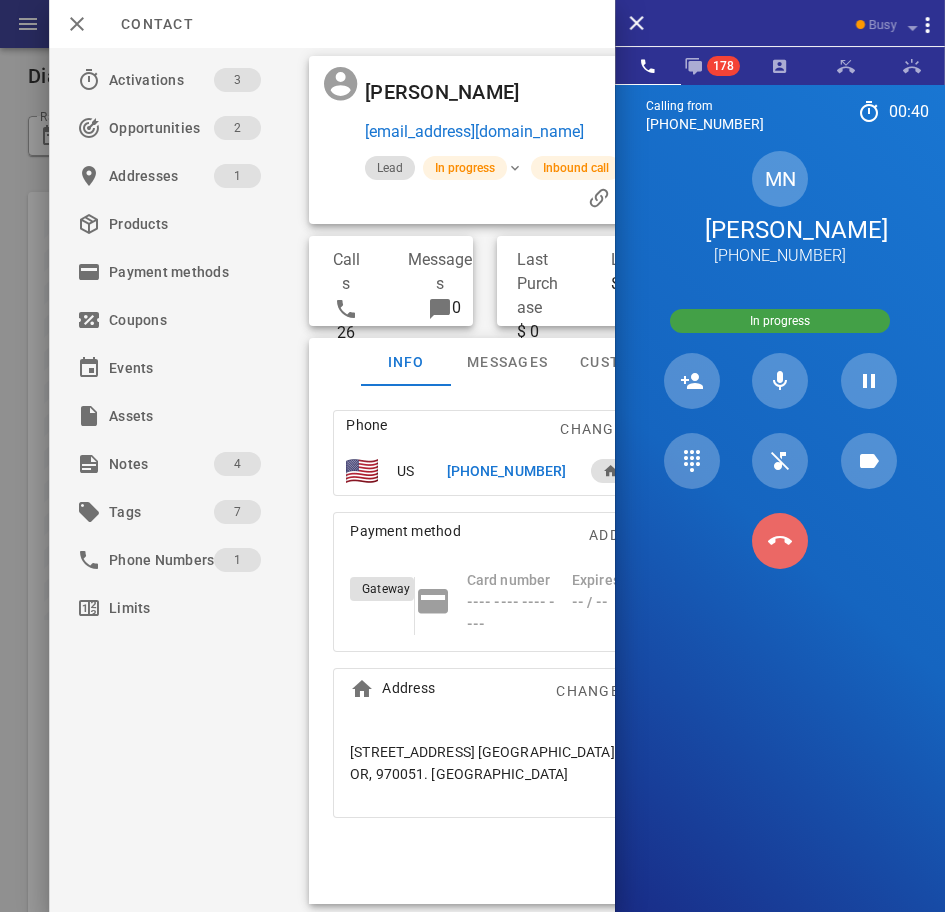 click at bounding box center [780, 541] 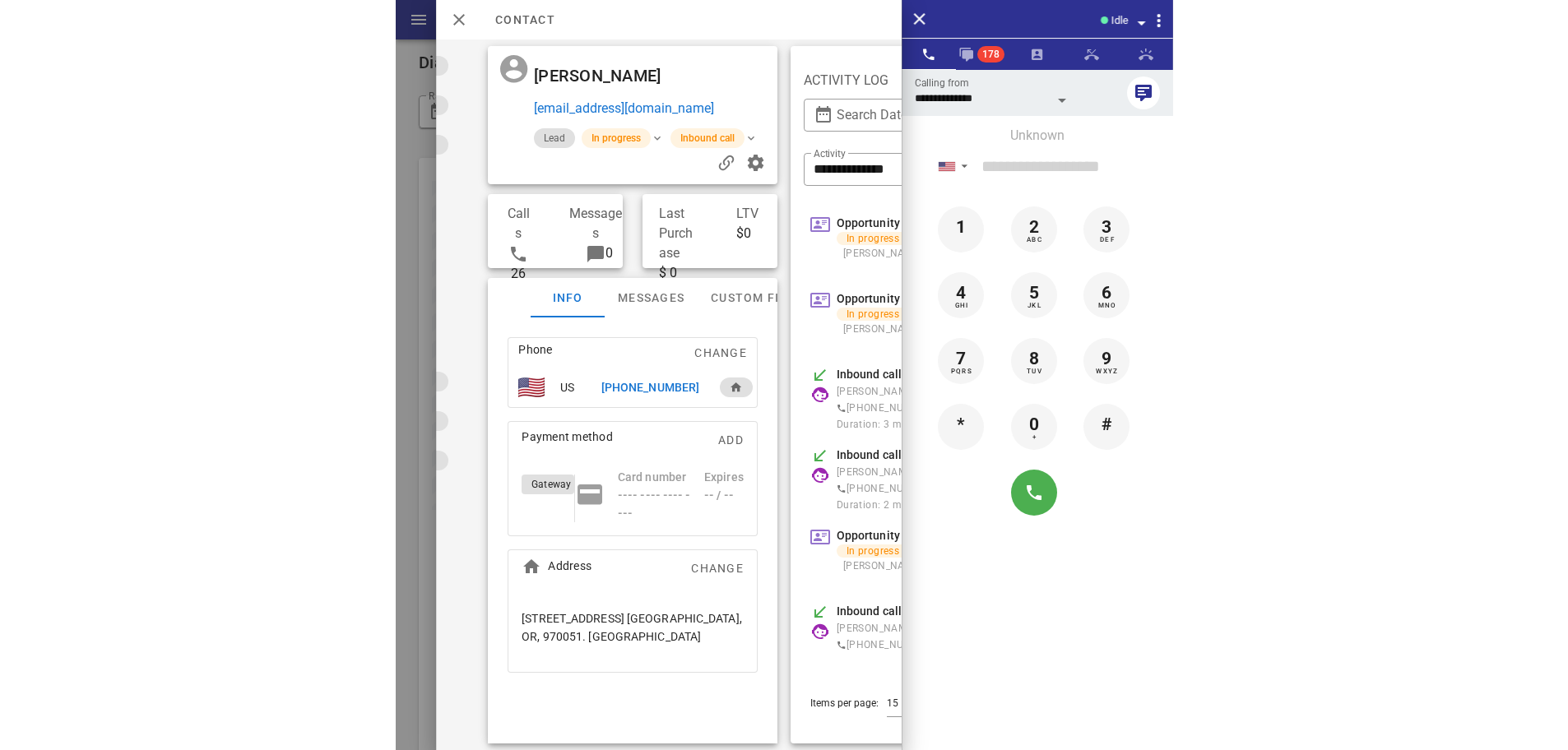 scroll, scrollTop: 0, scrollLeft: 158, axis: horizontal 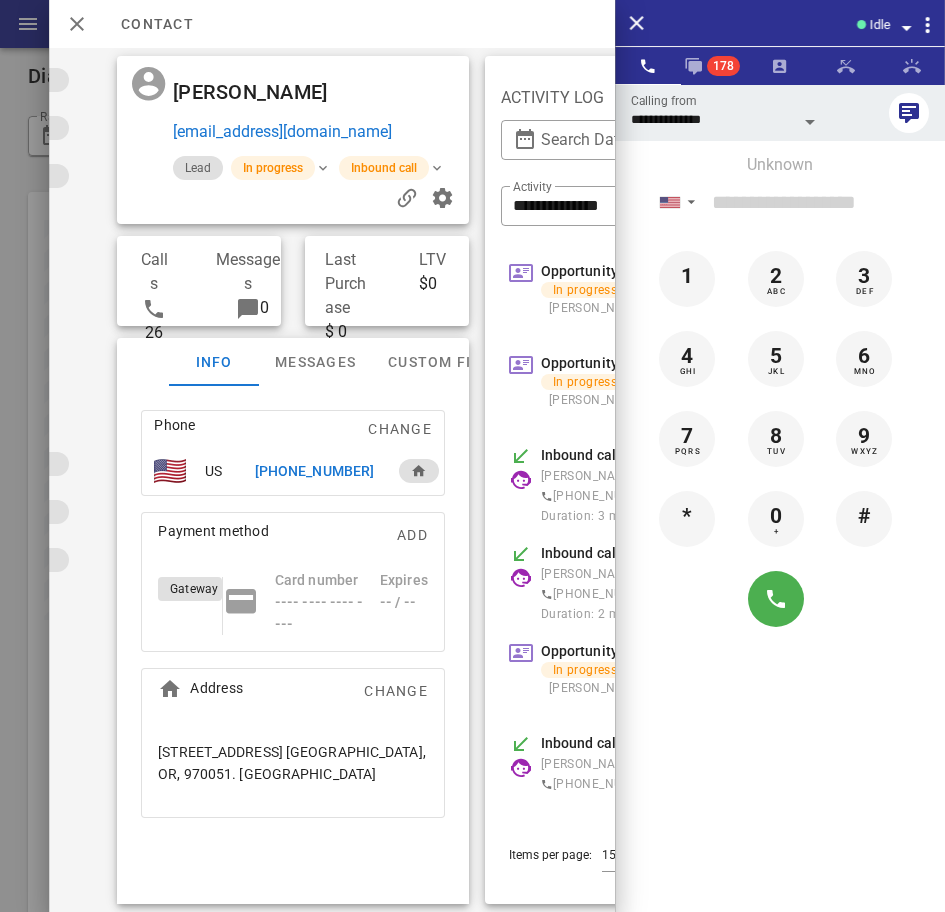 click on "+15038404238" at bounding box center (314, 471) 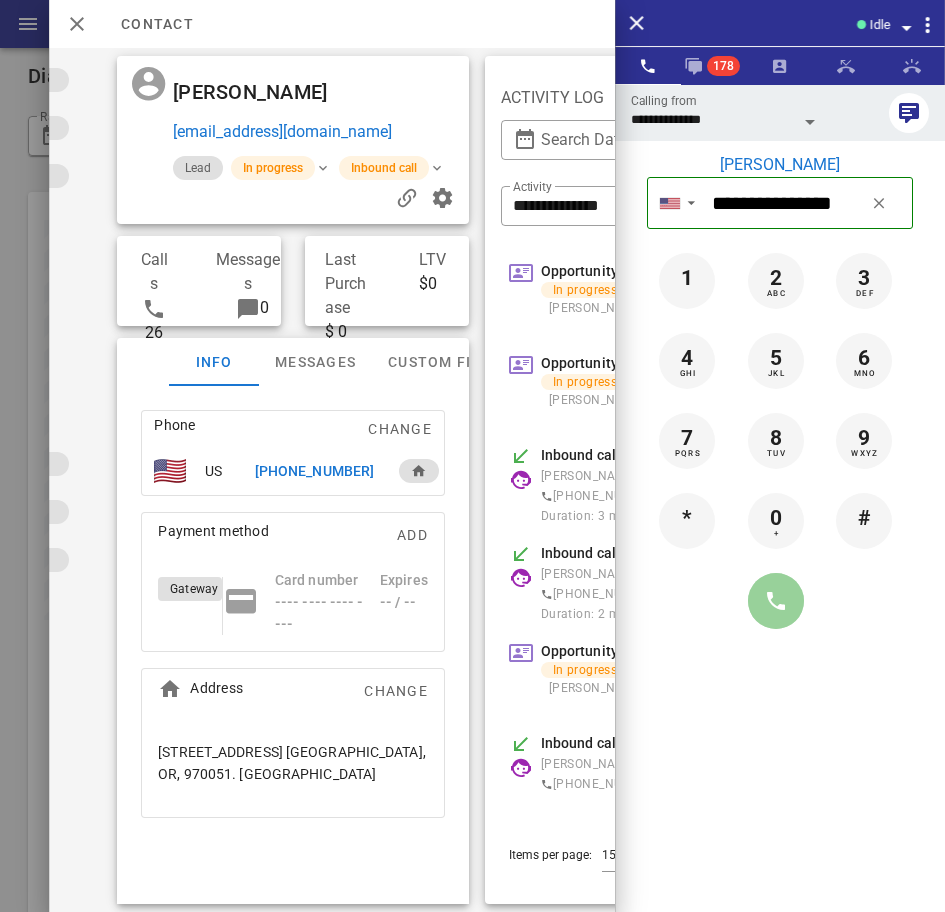 click at bounding box center [776, 601] 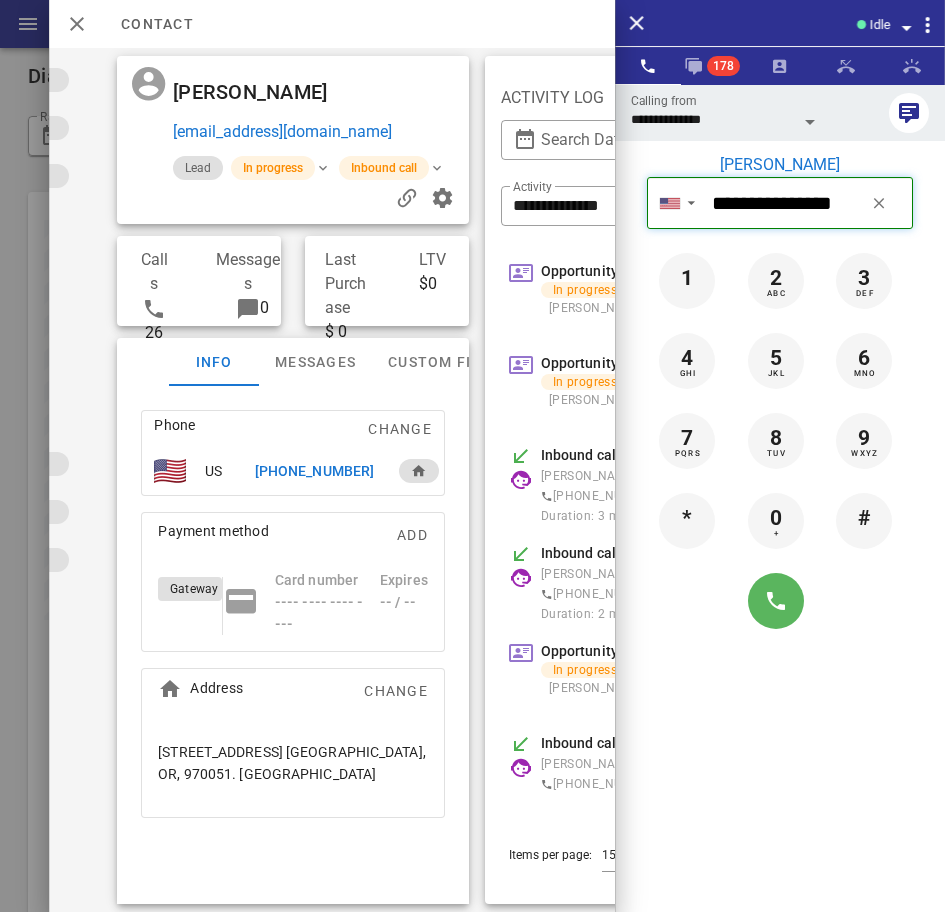 type 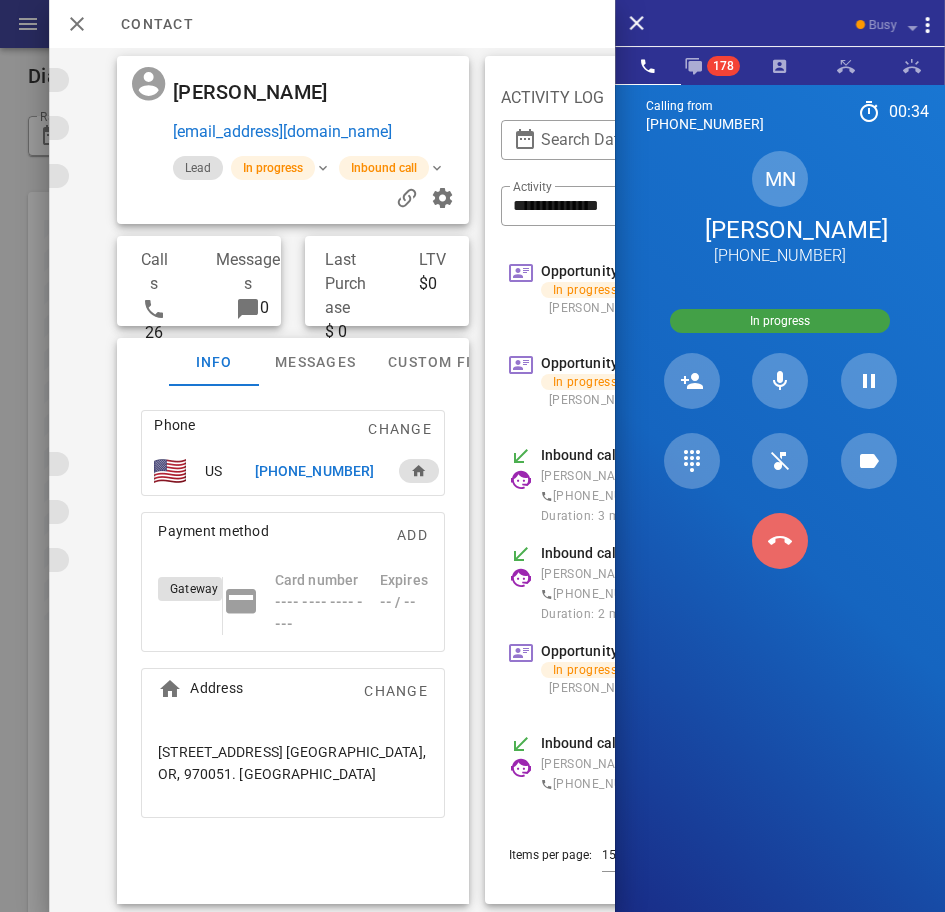 click at bounding box center [780, 541] 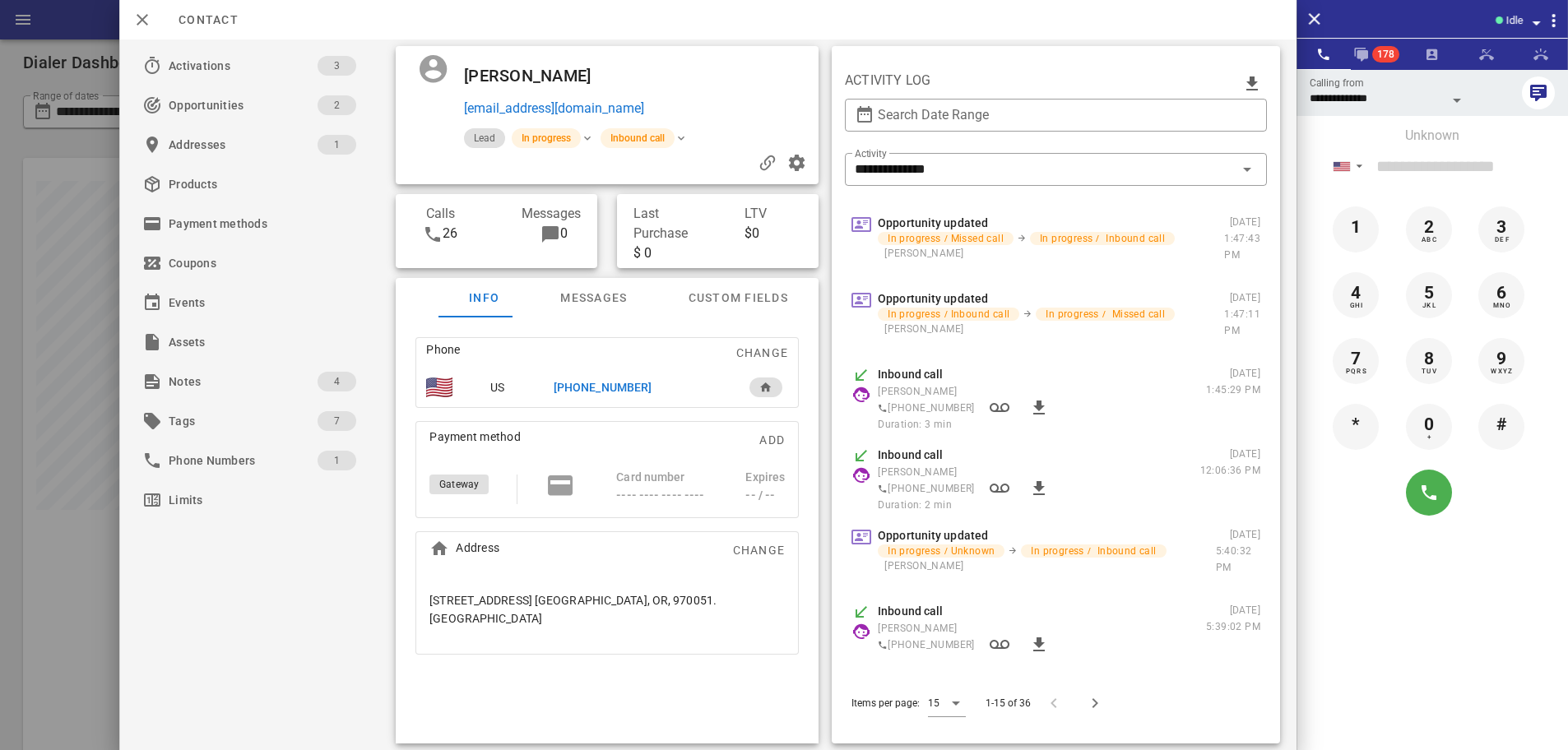 scroll, scrollTop: 821767, scrollLeft: 821143, axis: both 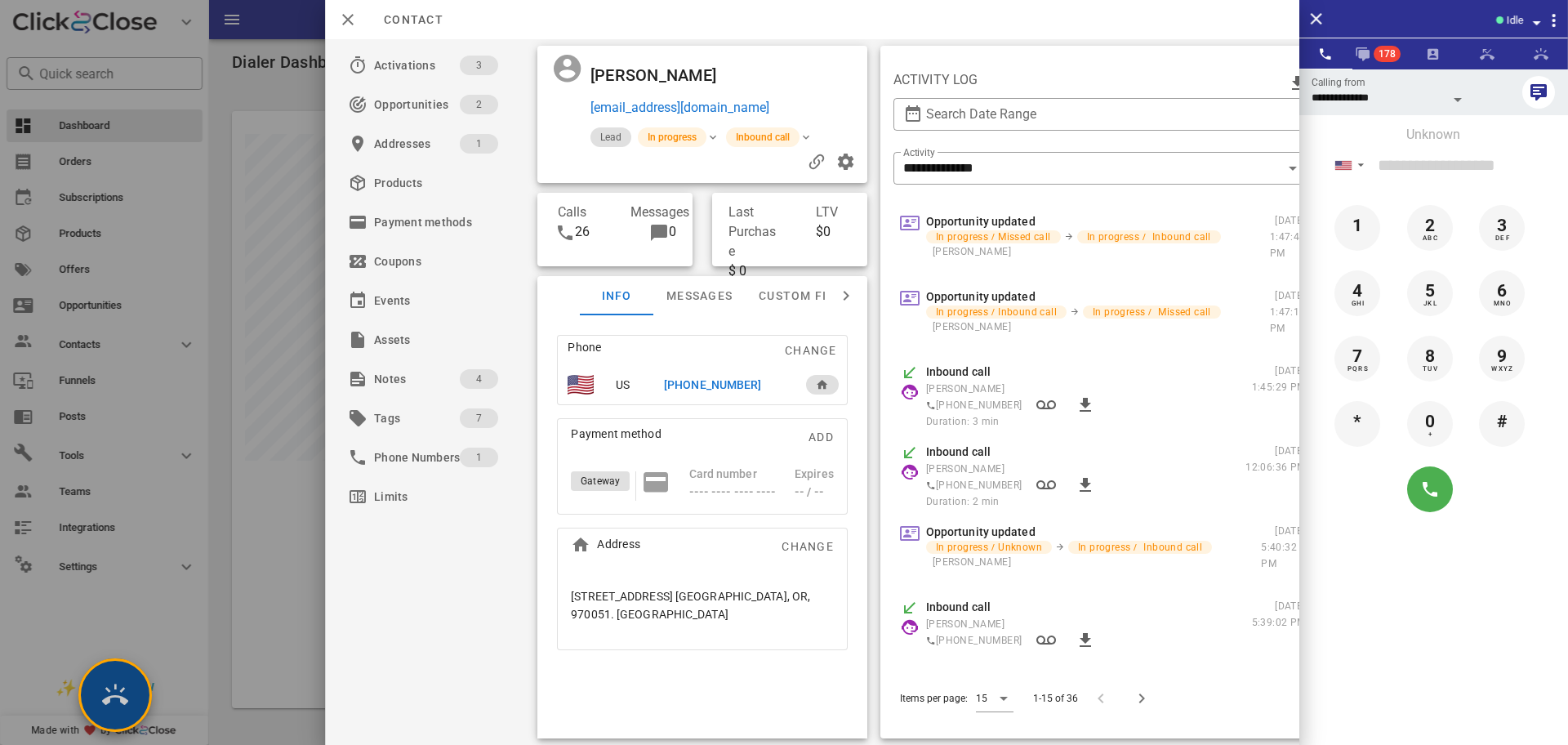 click at bounding box center (115, 695) 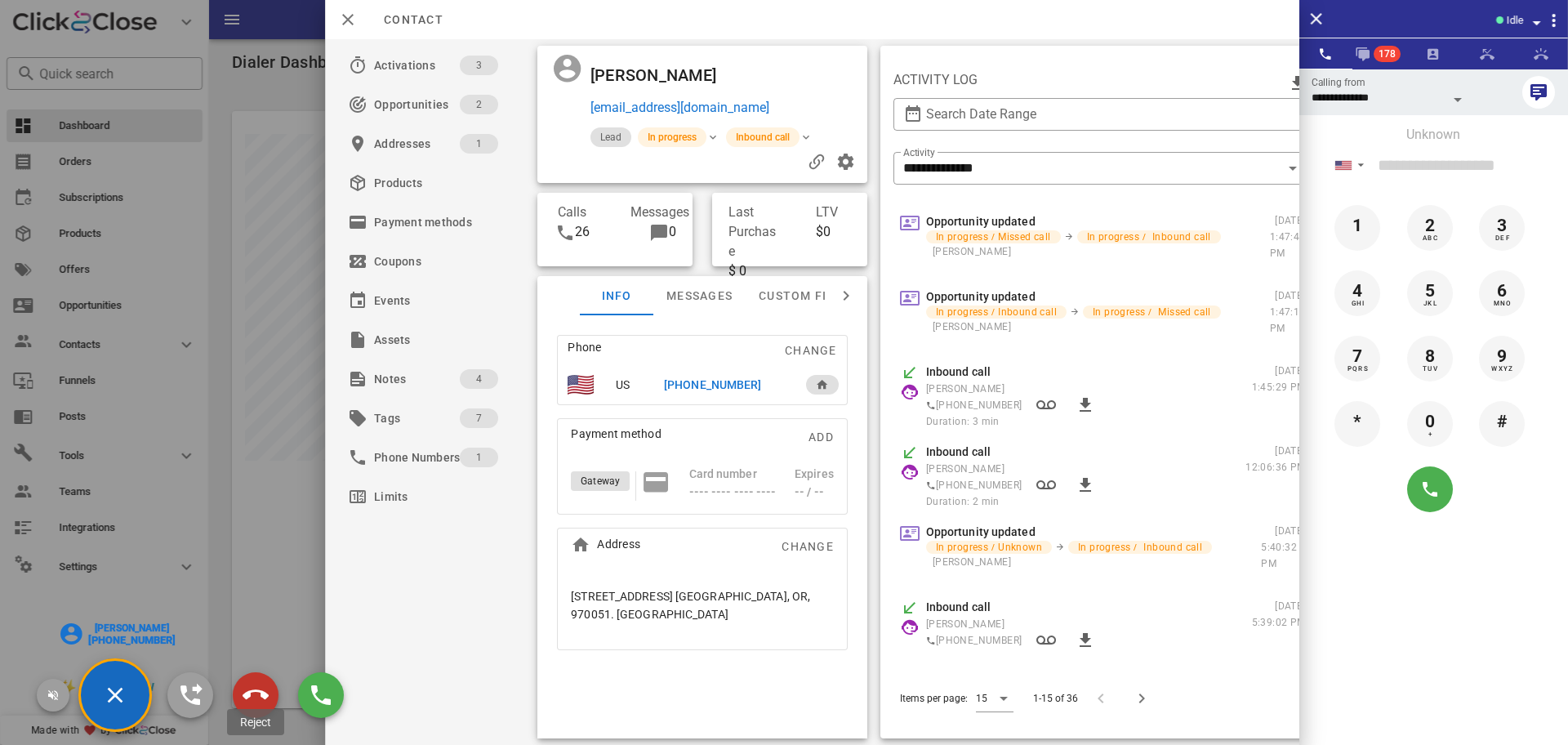 click at bounding box center [256, 695] 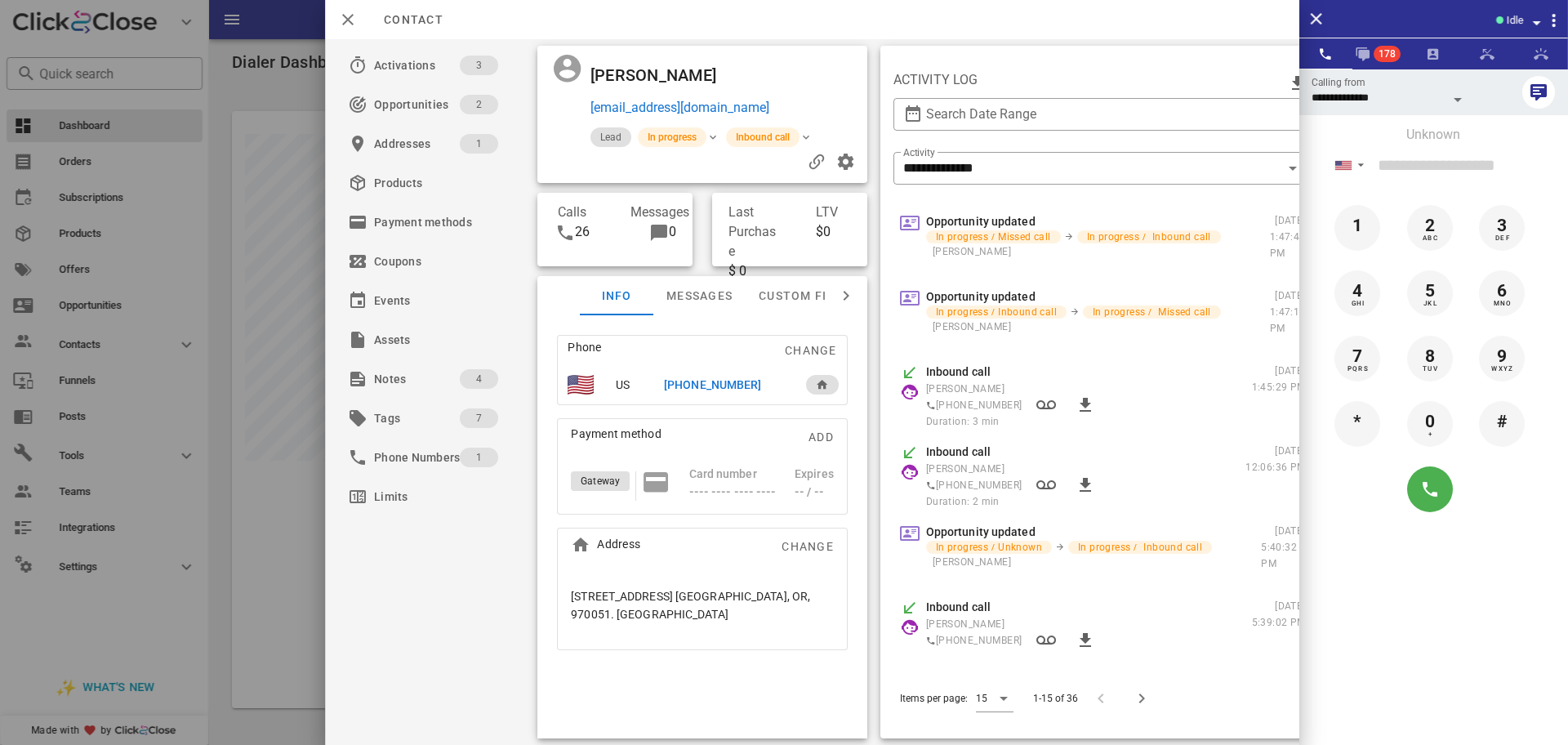 click on "Activations  3  Opportunities  2  Addresses  1  Products Payment methods Coupons Events Assets Notes  4  Tags  7  Phone Numbers  1  Limits" at bounding box center [433, 392] 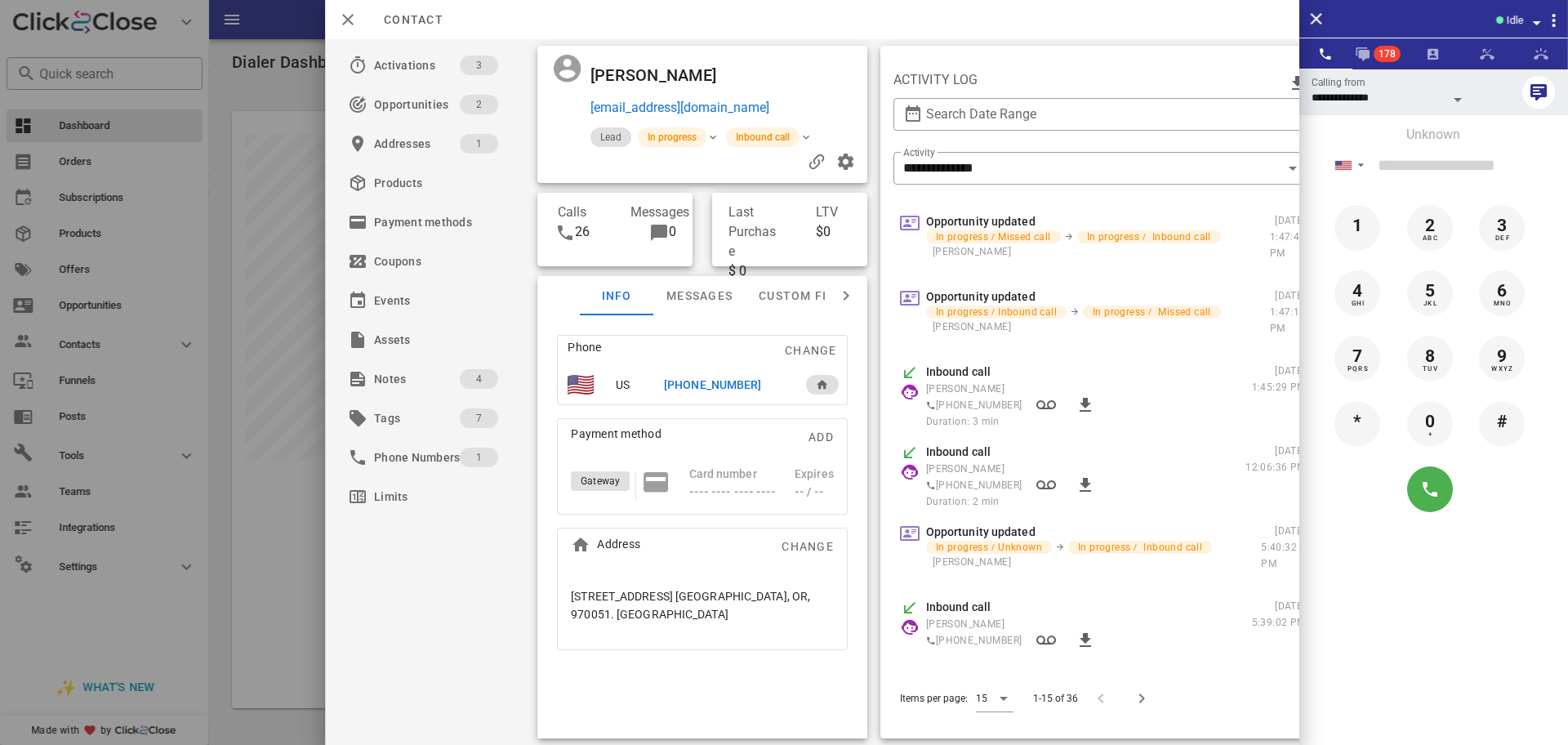 click on "Activations  3  Opportunities  2  Addresses  1  Products Payment methods Coupons Events Assets Notes  4  Tags  7  Phone Numbers  1  Limits" at bounding box center (433, 392) 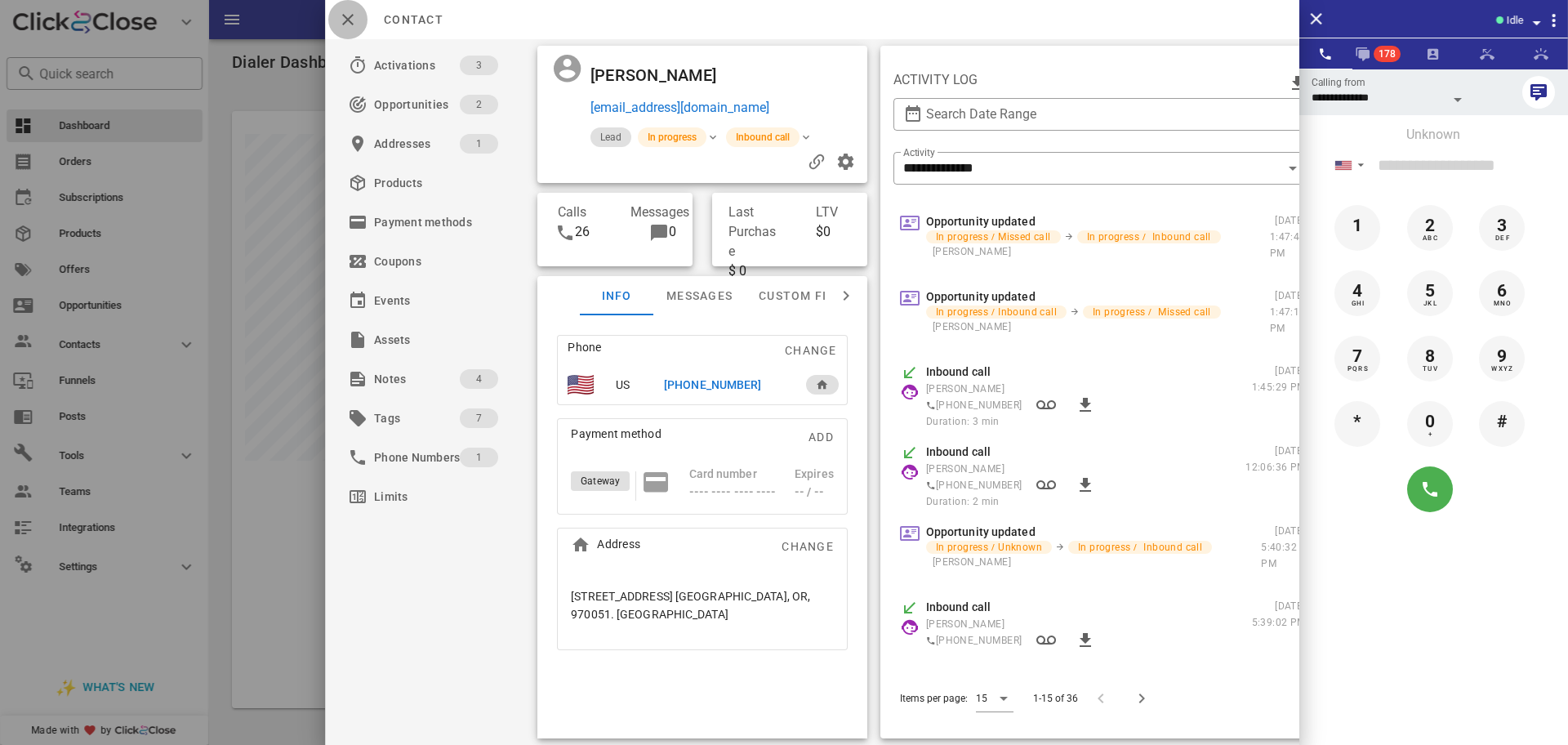 click at bounding box center (348, 20) 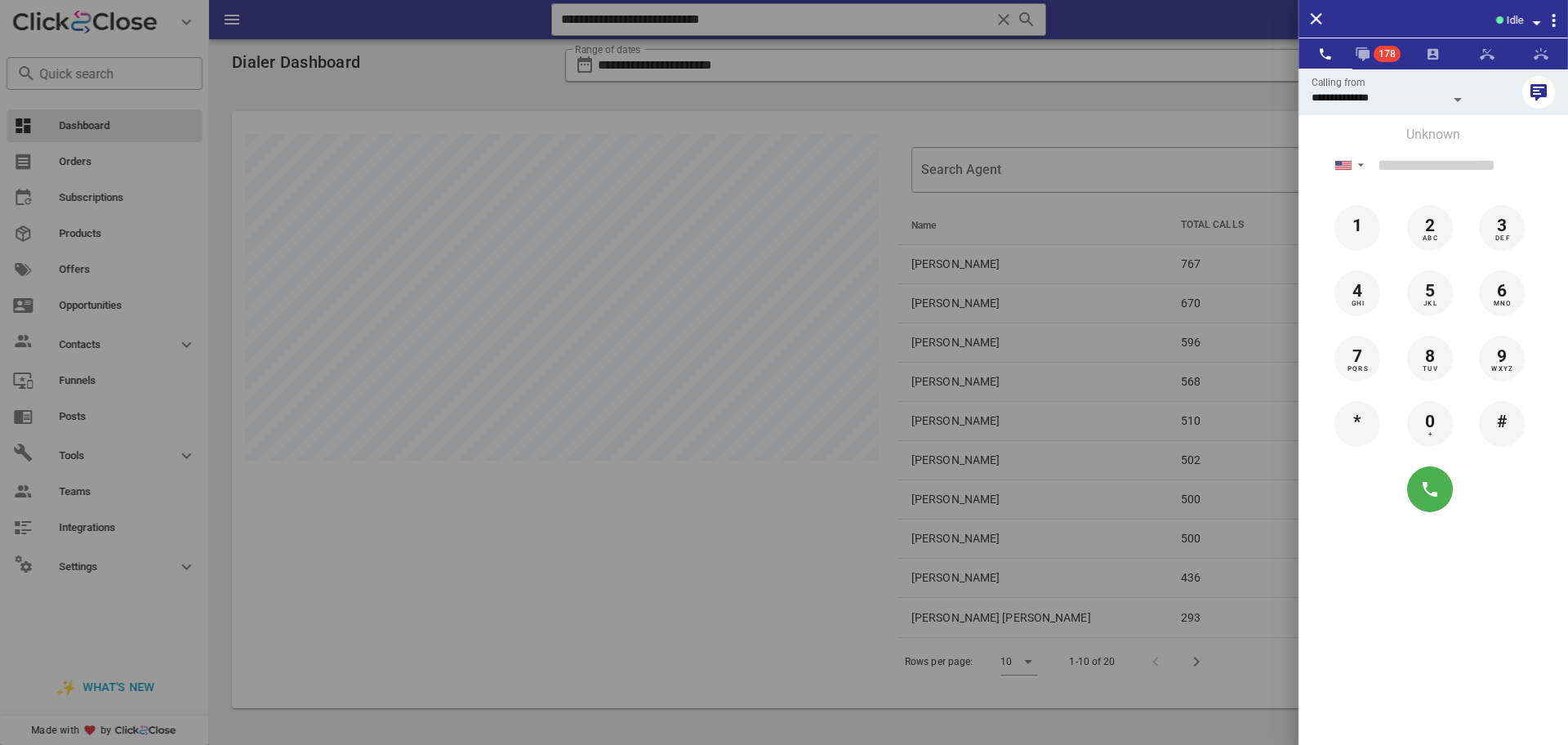 drag, startPoint x: 929, startPoint y: 65, endPoint x: 1207, endPoint y: 646, distance: 644.08462 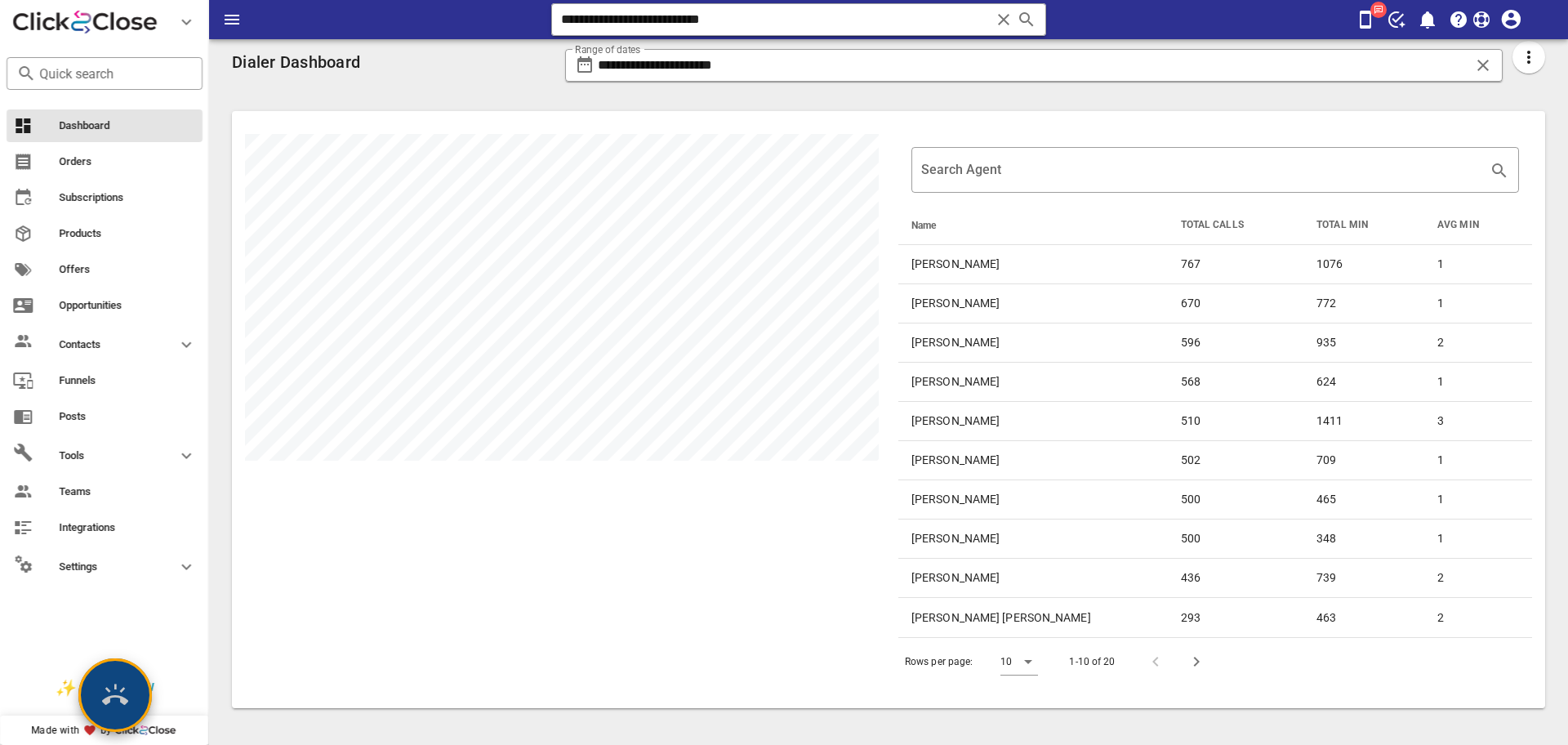 click at bounding box center (115, 695) 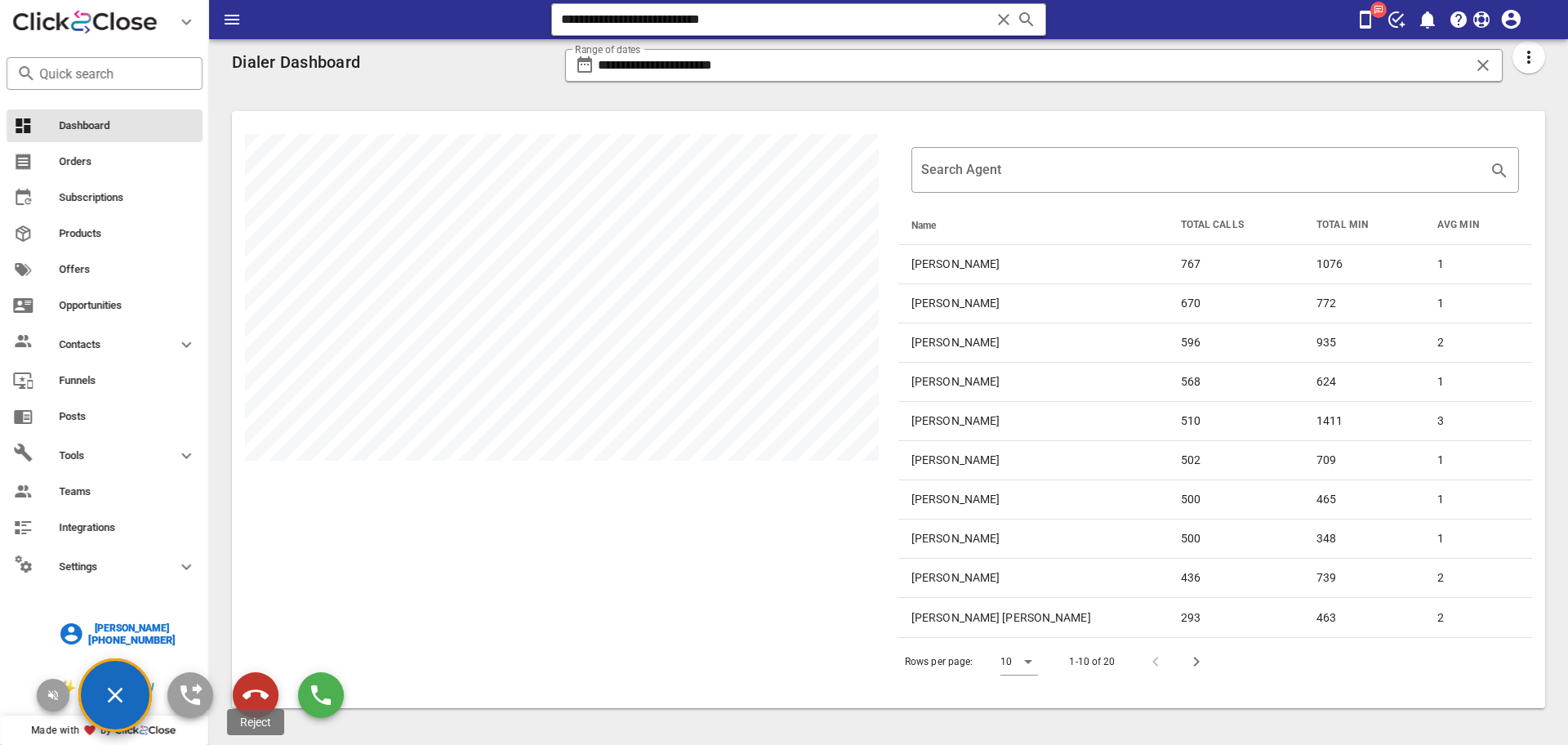 click at bounding box center (256, 695) 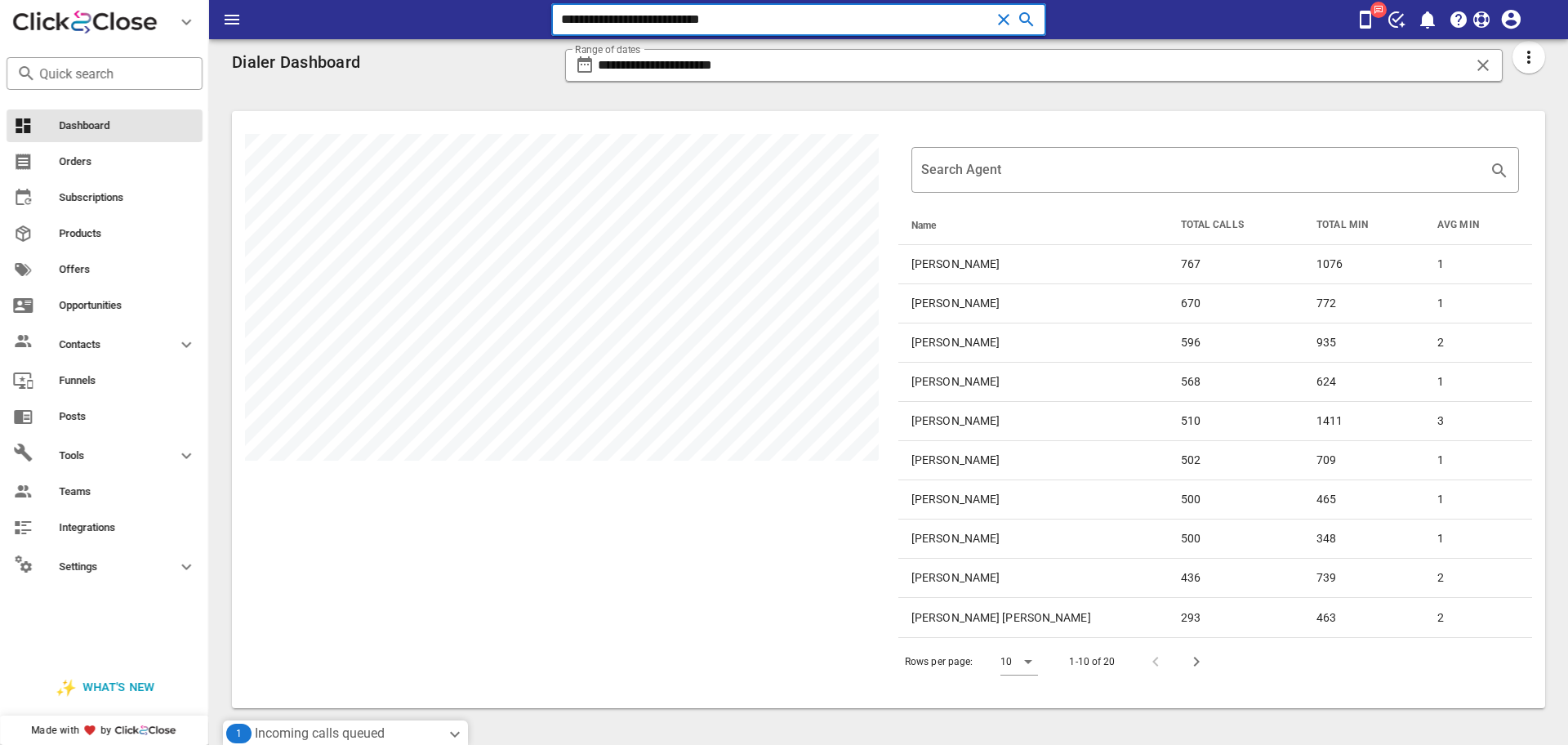 click on "**********" at bounding box center [776, 20] 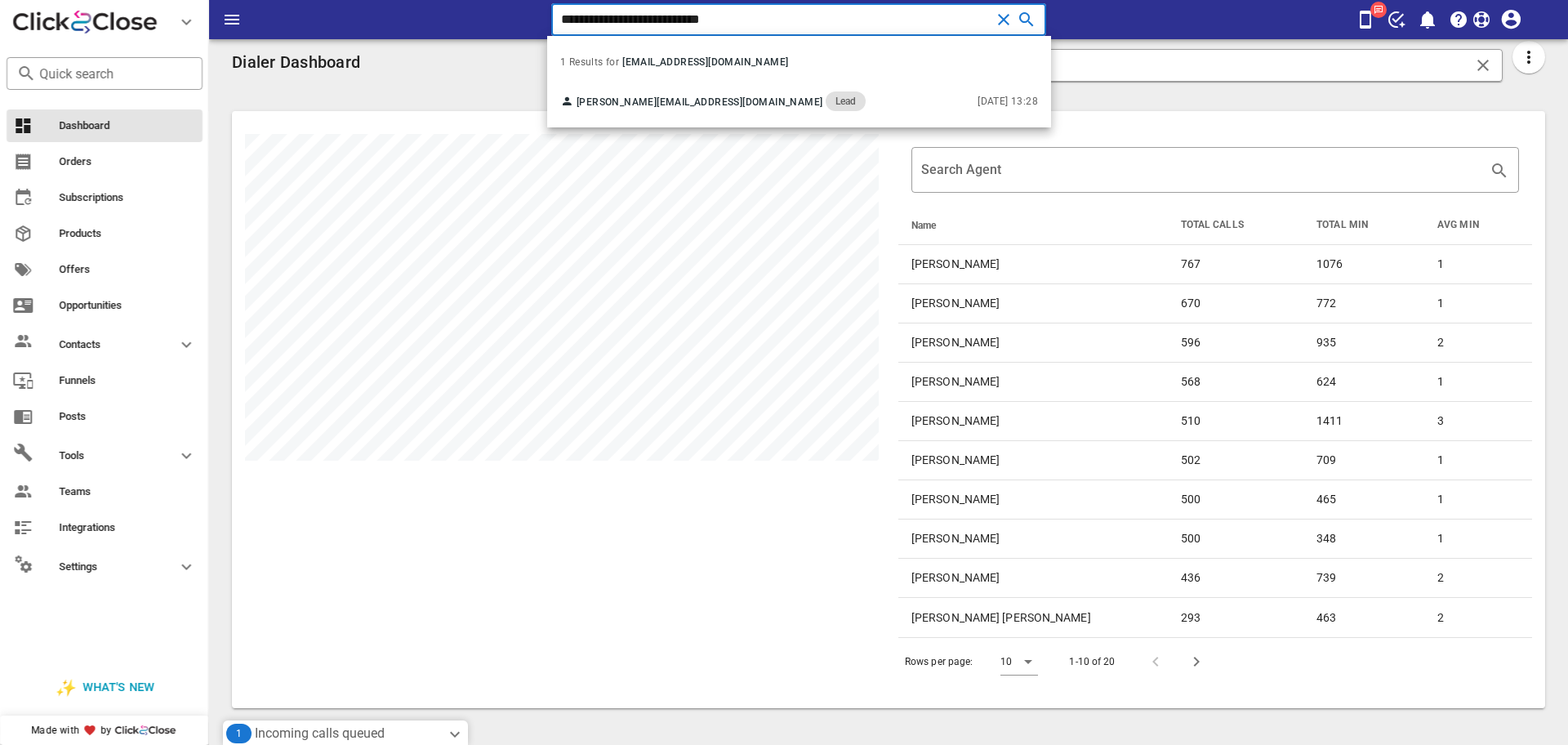 click on "**********" at bounding box center (776, 20) 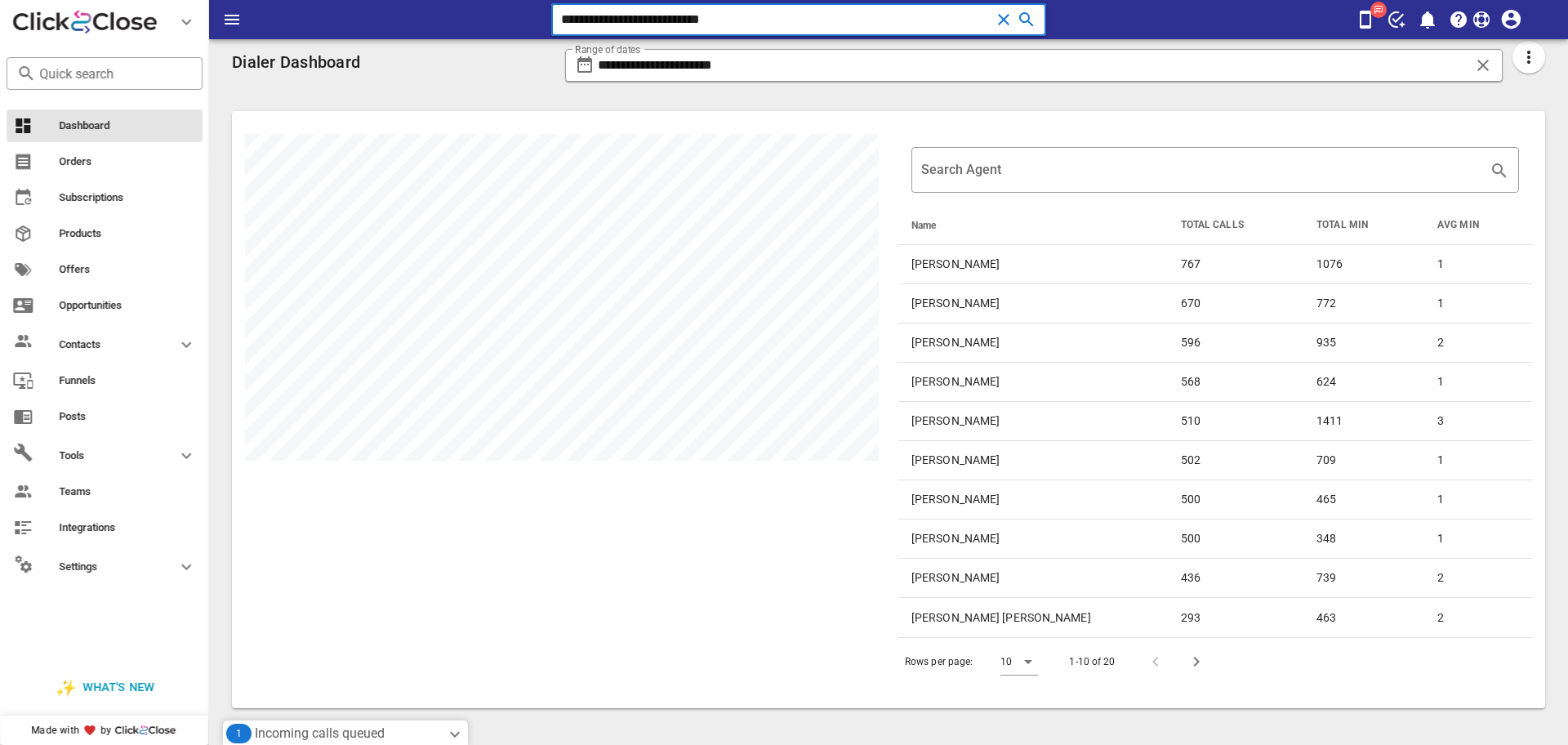 click on "**********" at bounding box center [776, 20] 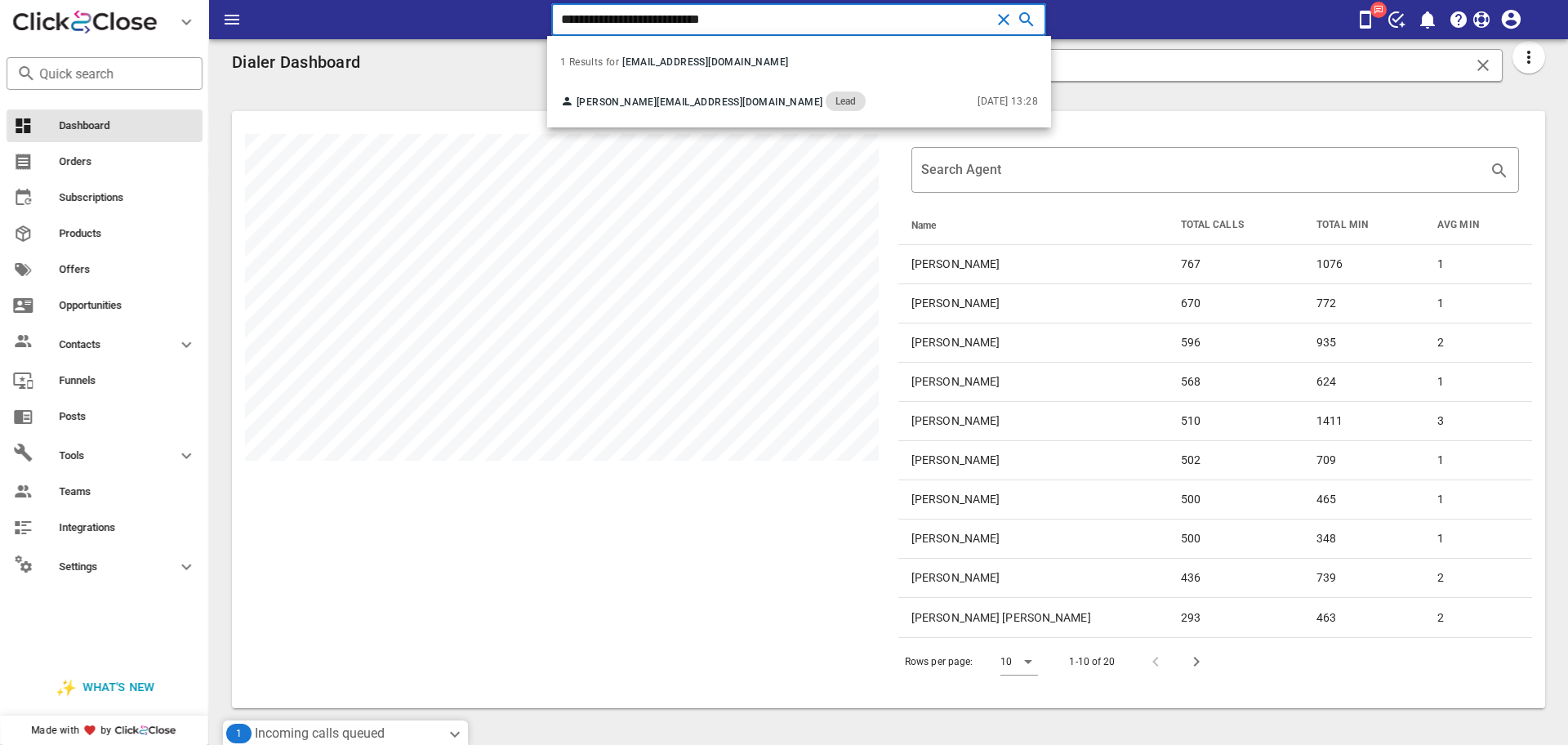 click on "**********" at bounding box center (776, 20) 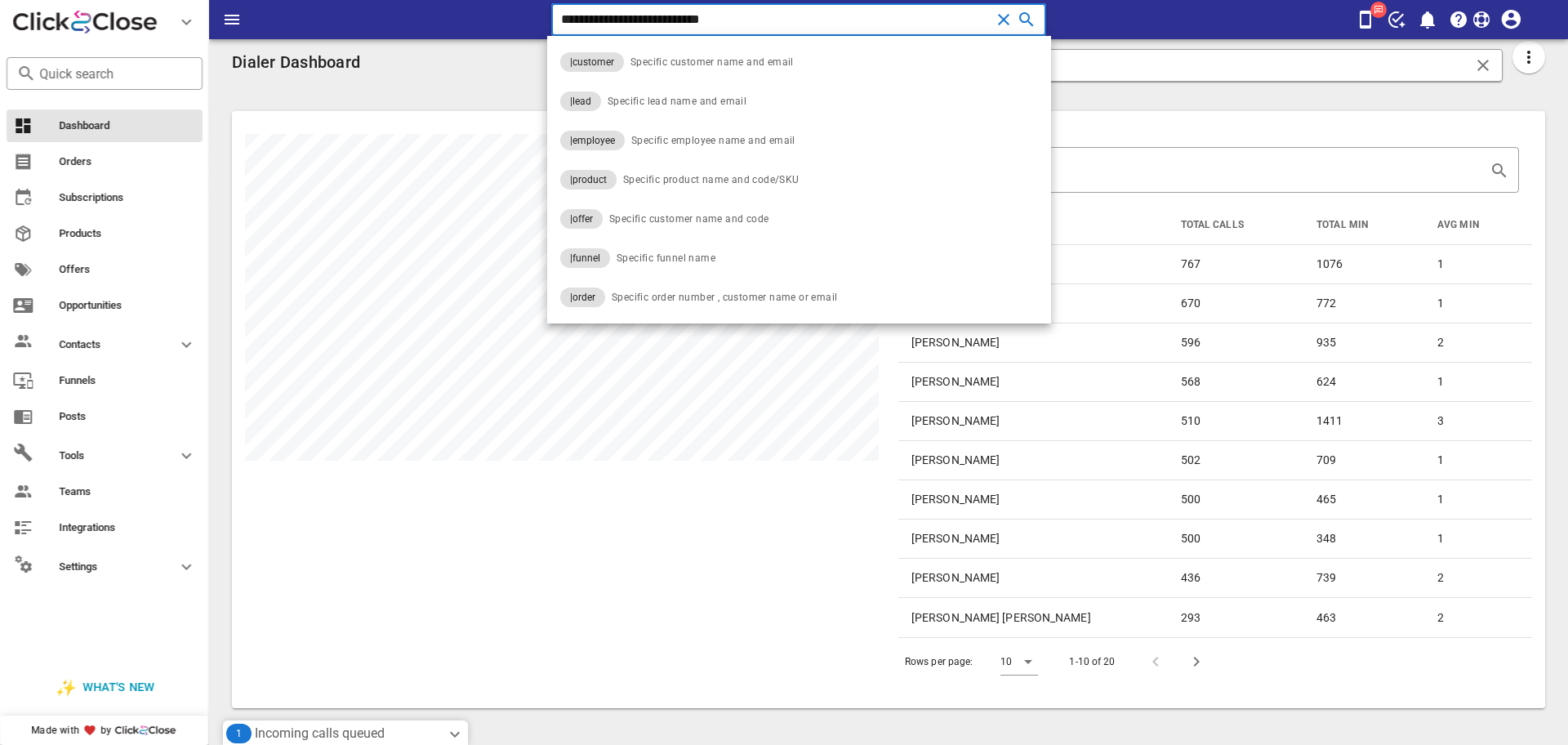paste 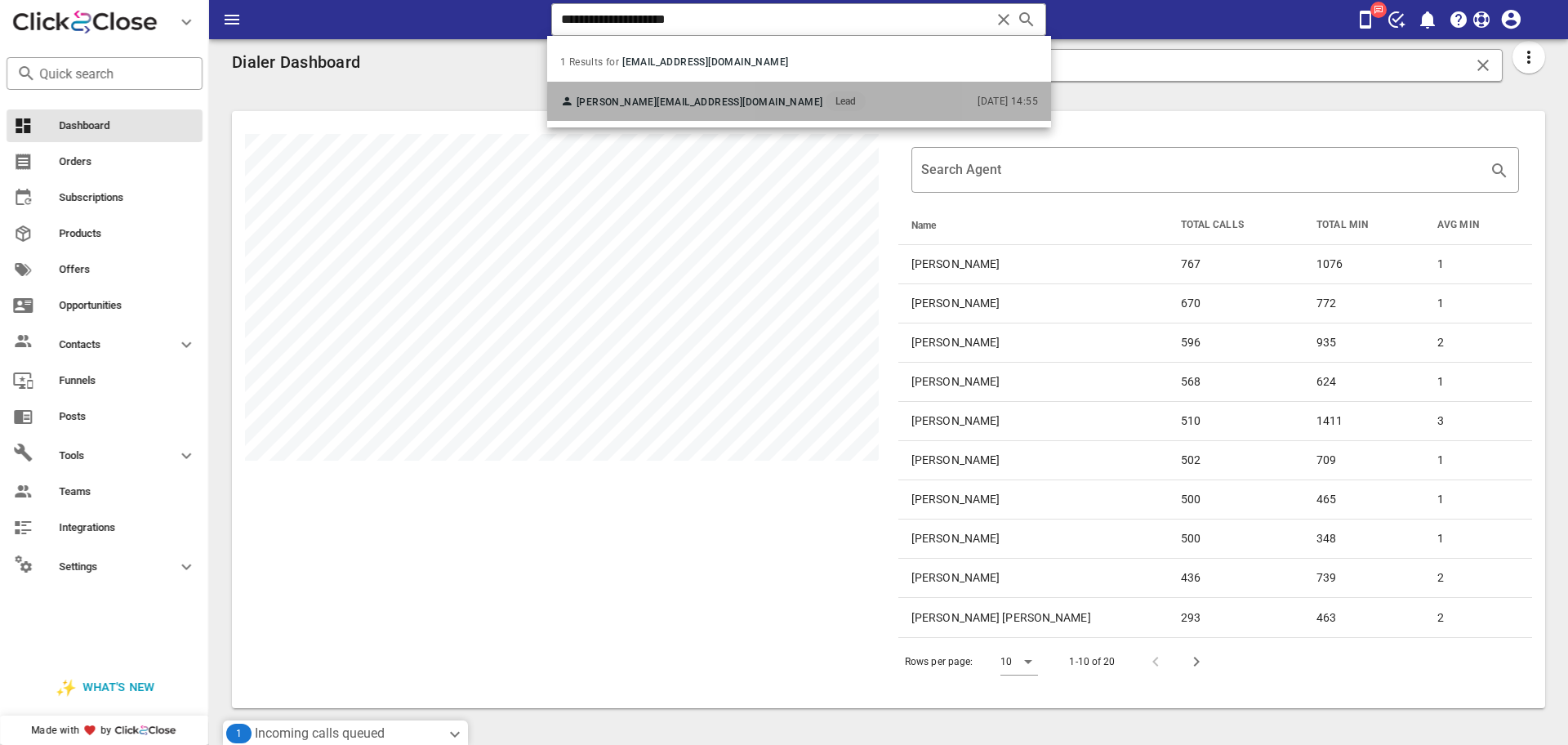 click on "Patricia Chapa   patychapa71@gmail.com   Lead   07/03/2025 14:55" at bounding box center (799, 101) 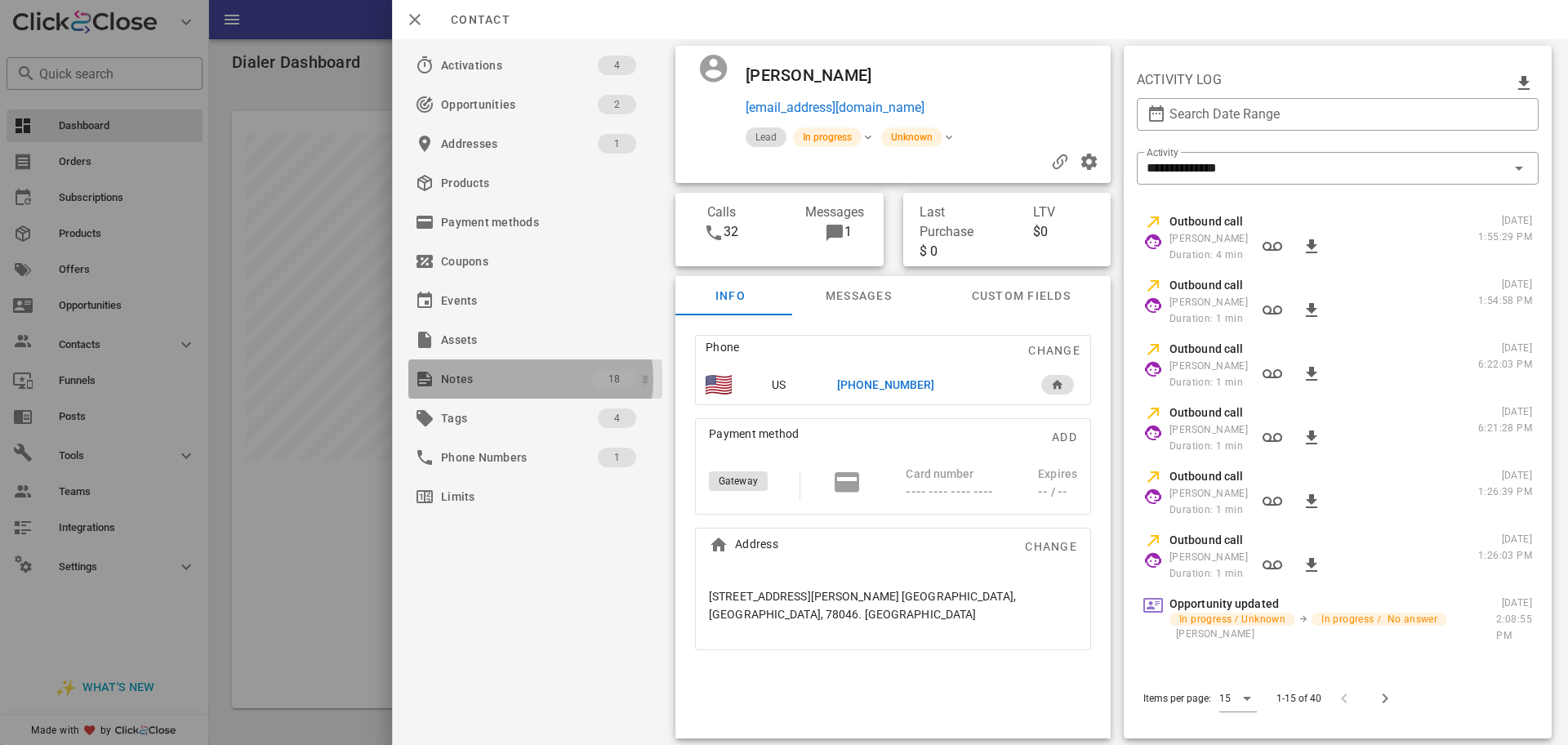 click on "Notes" at bounding box center (516, 379) 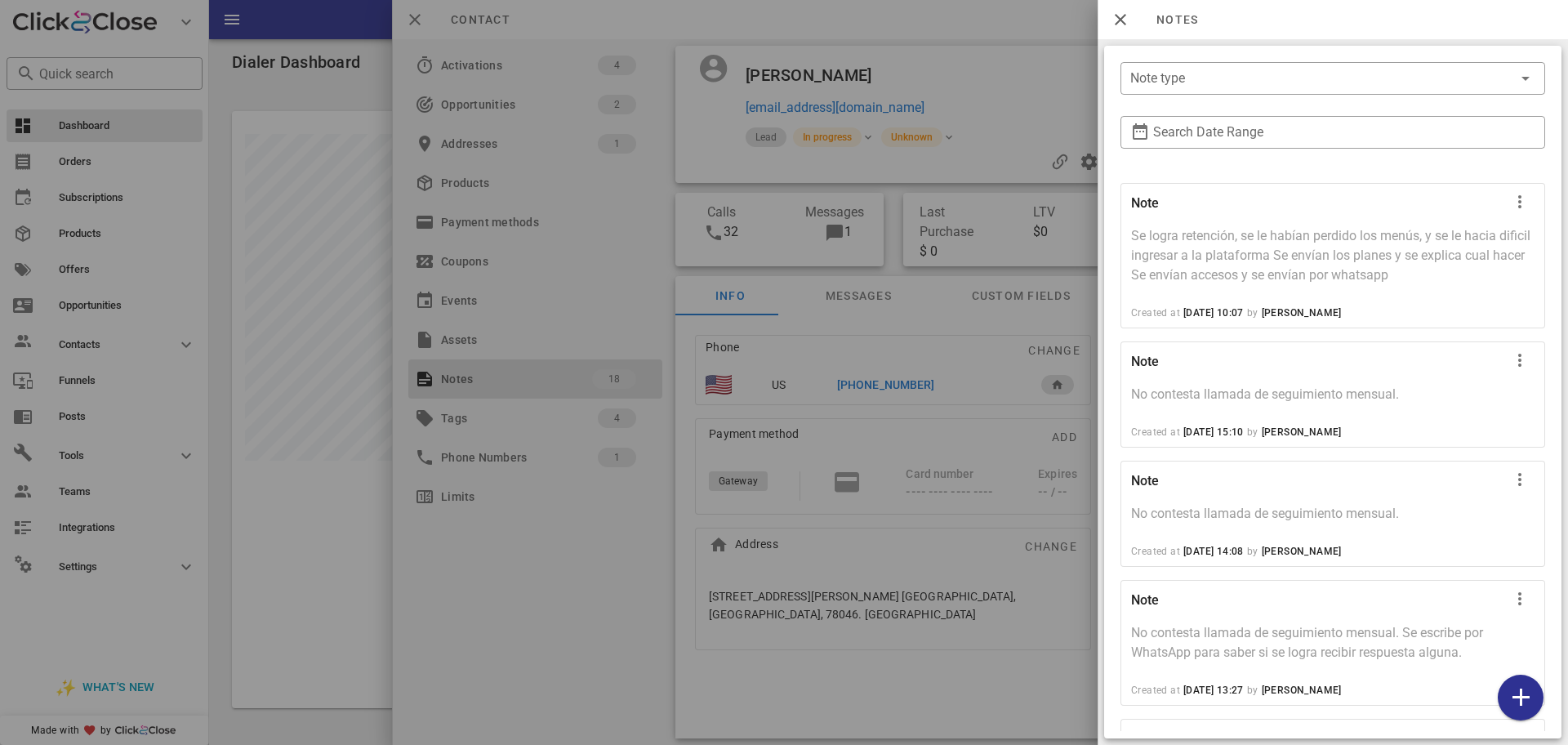 scroll, scrollTop: 2100, scrollLeft: 0, axis: vertical 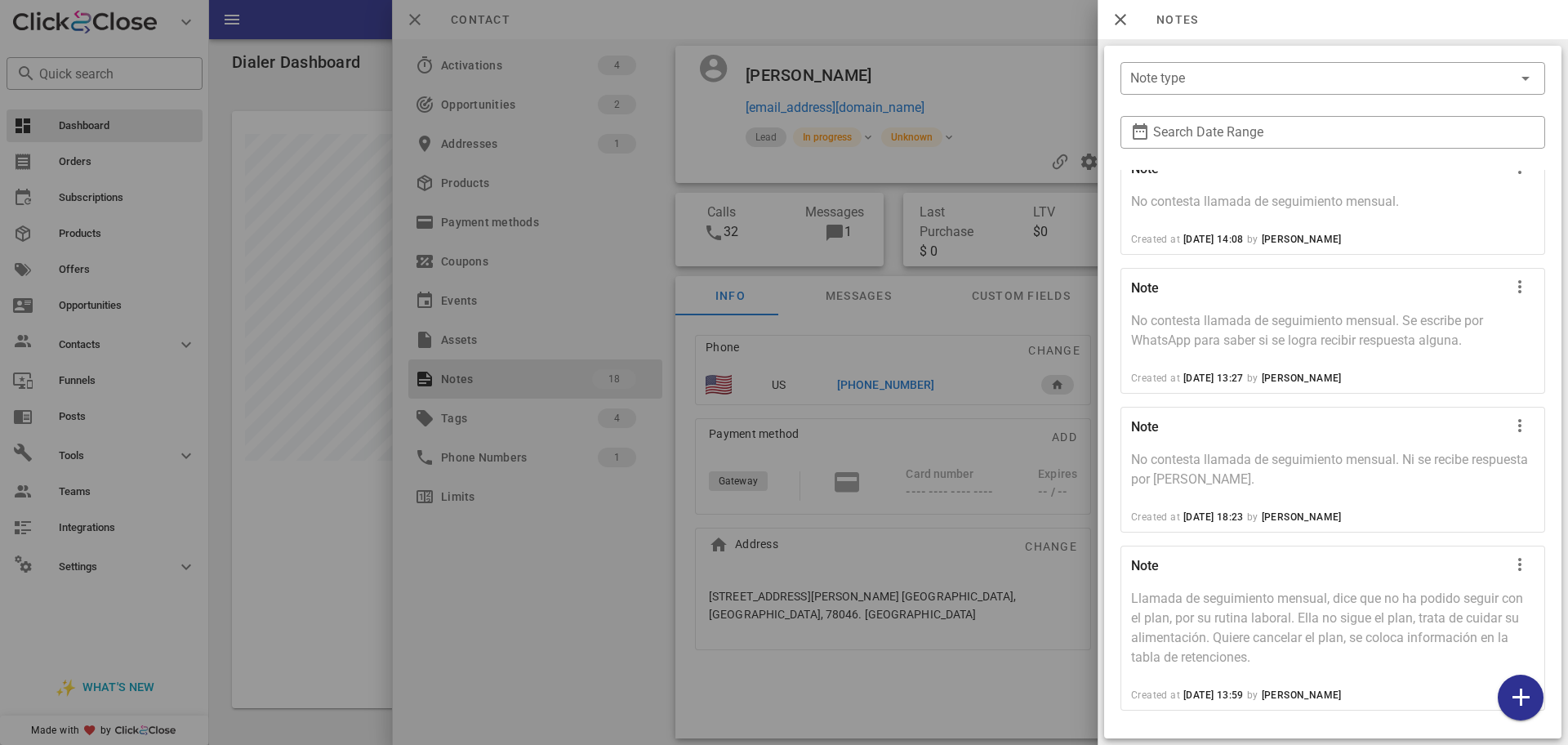 click at bounding box center [784, 372] 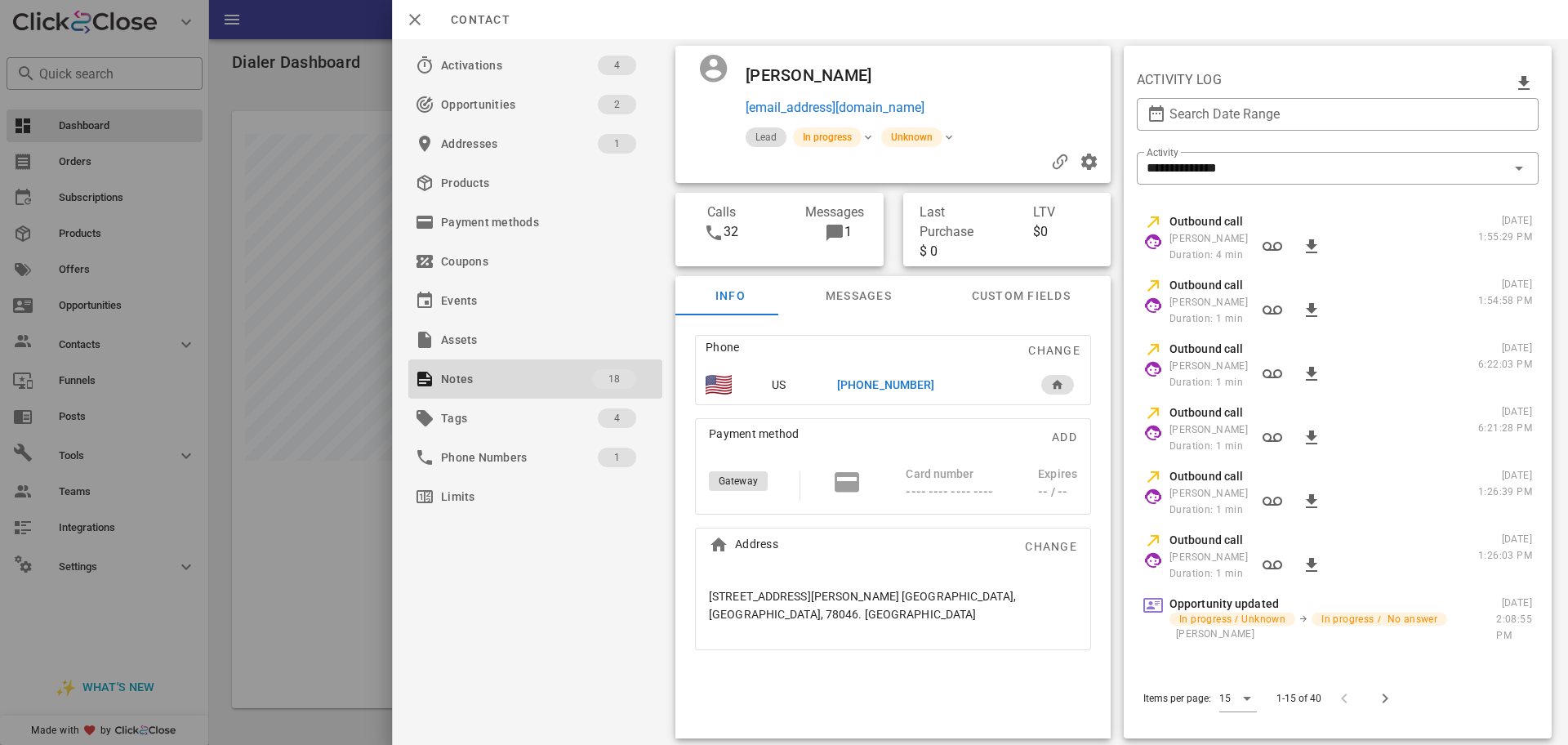 click at bounding box center (784, 372) 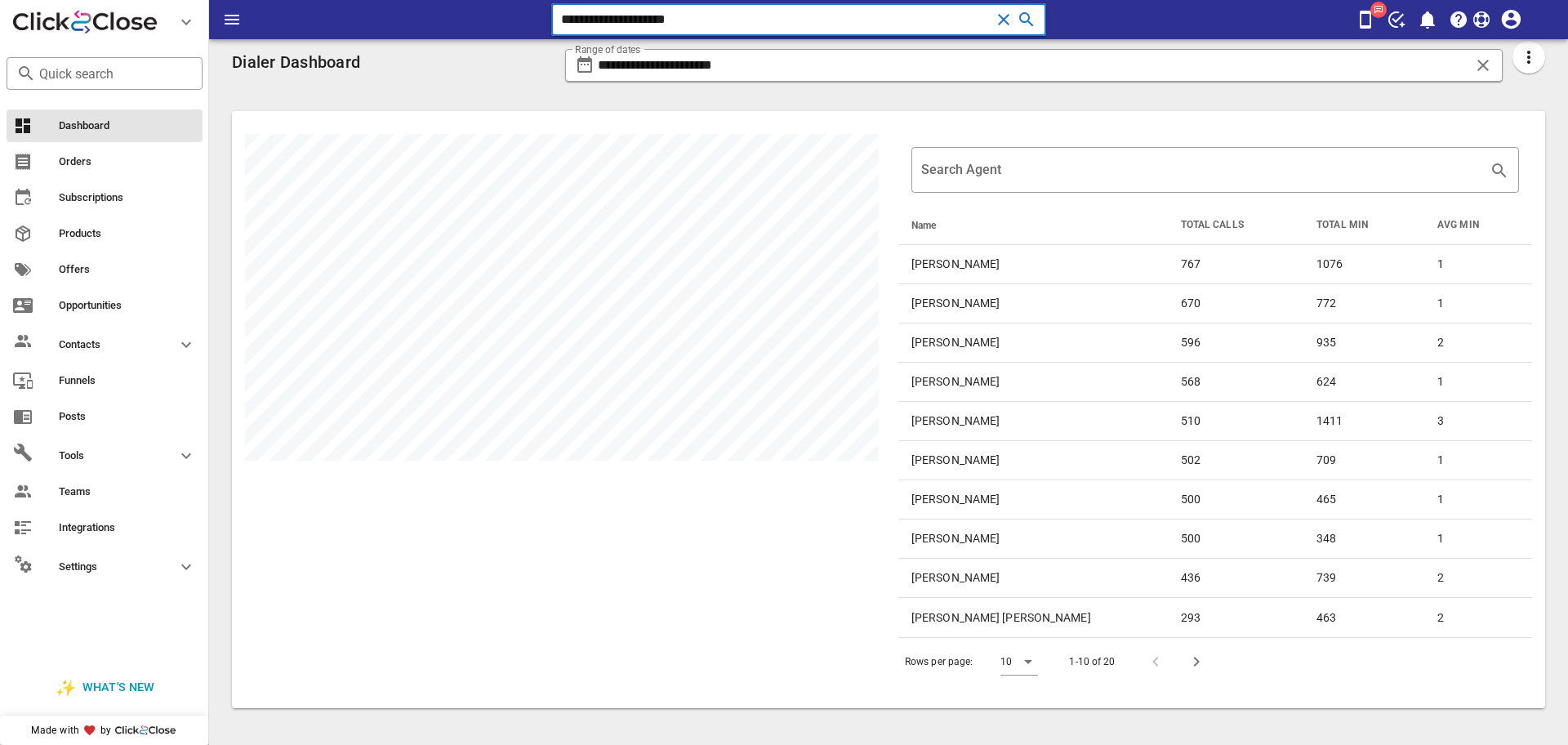 click on "**********" at bounding box center [776, 20] 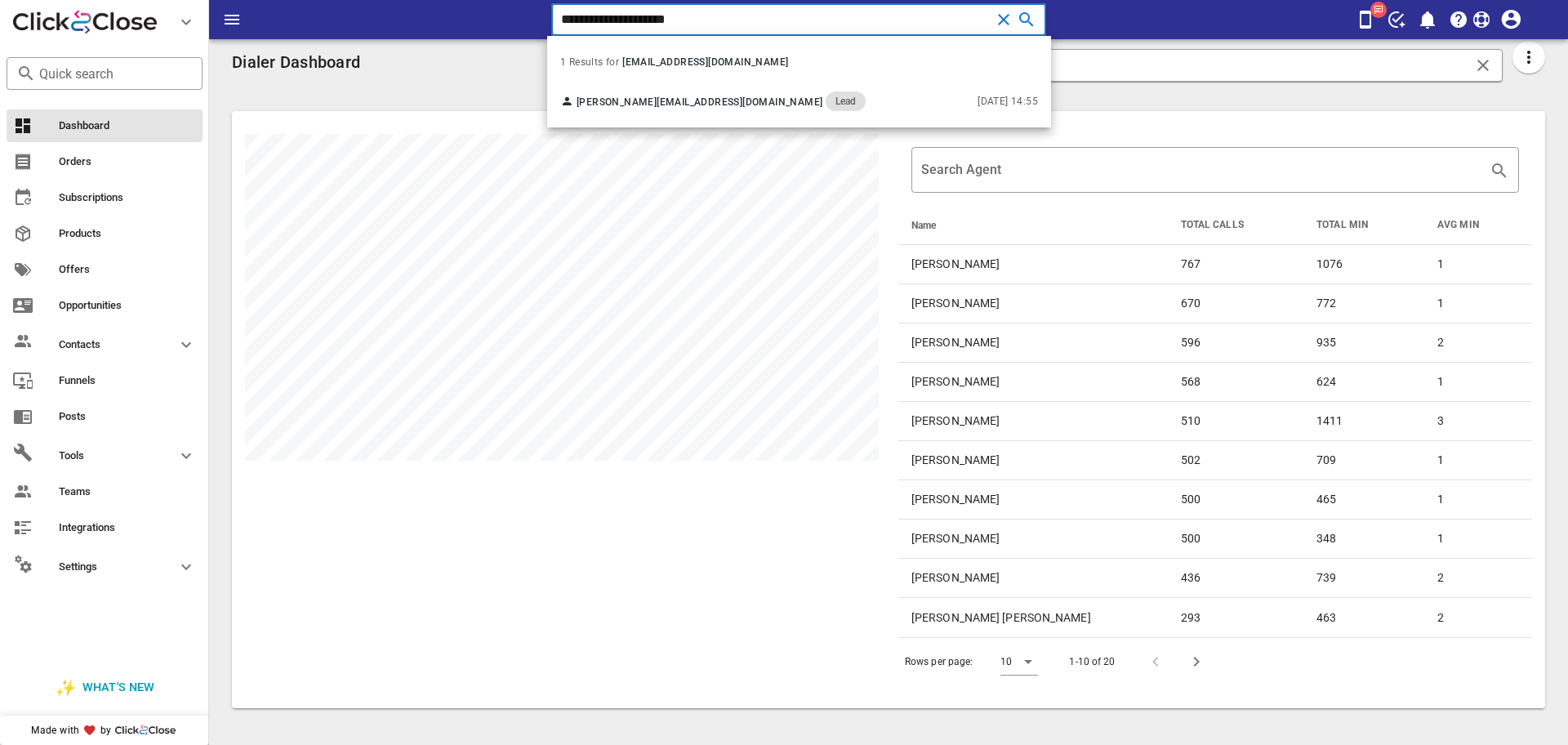 click on "**********" at bounding box center [776, 20] 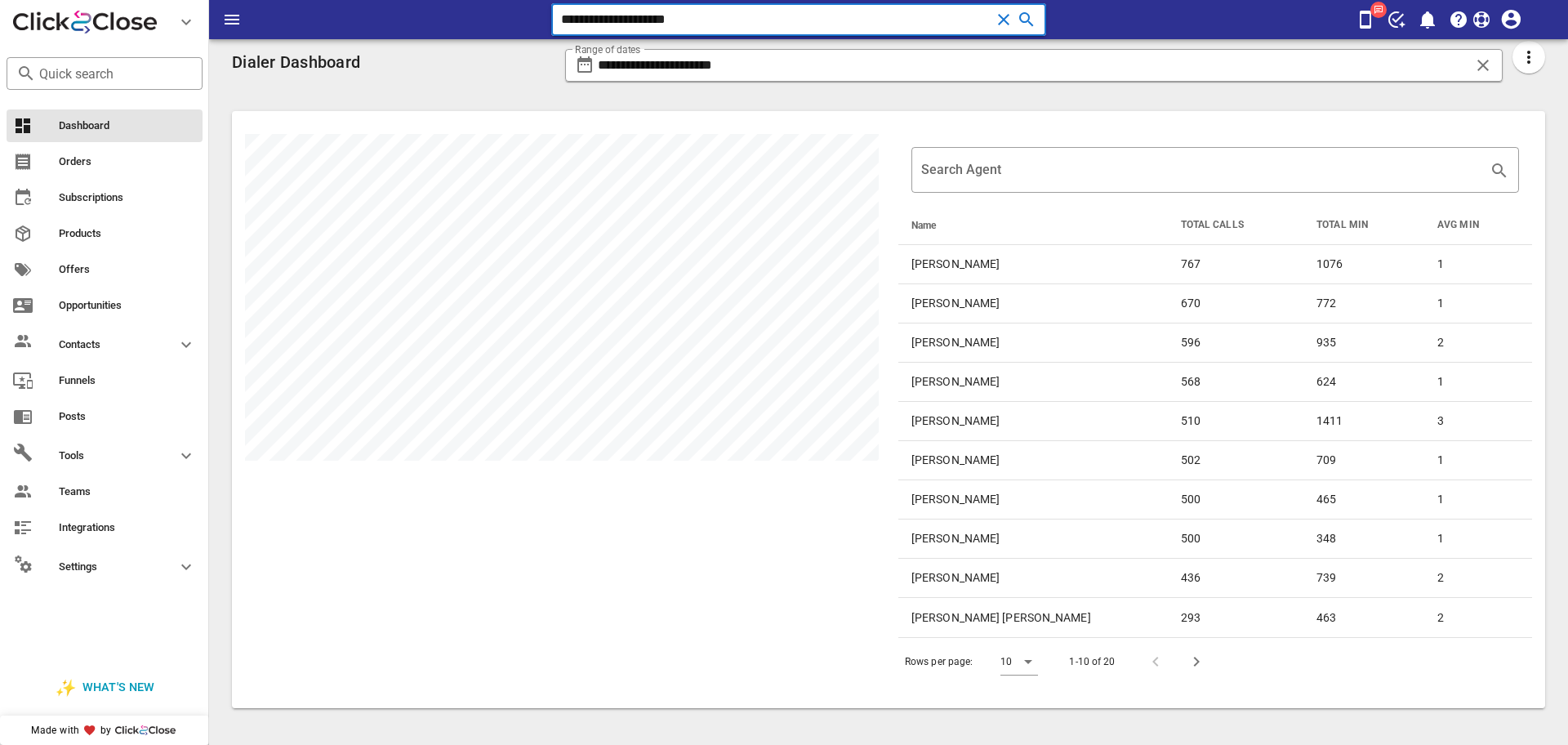 click on "**********" at bounding box center [776, 20] 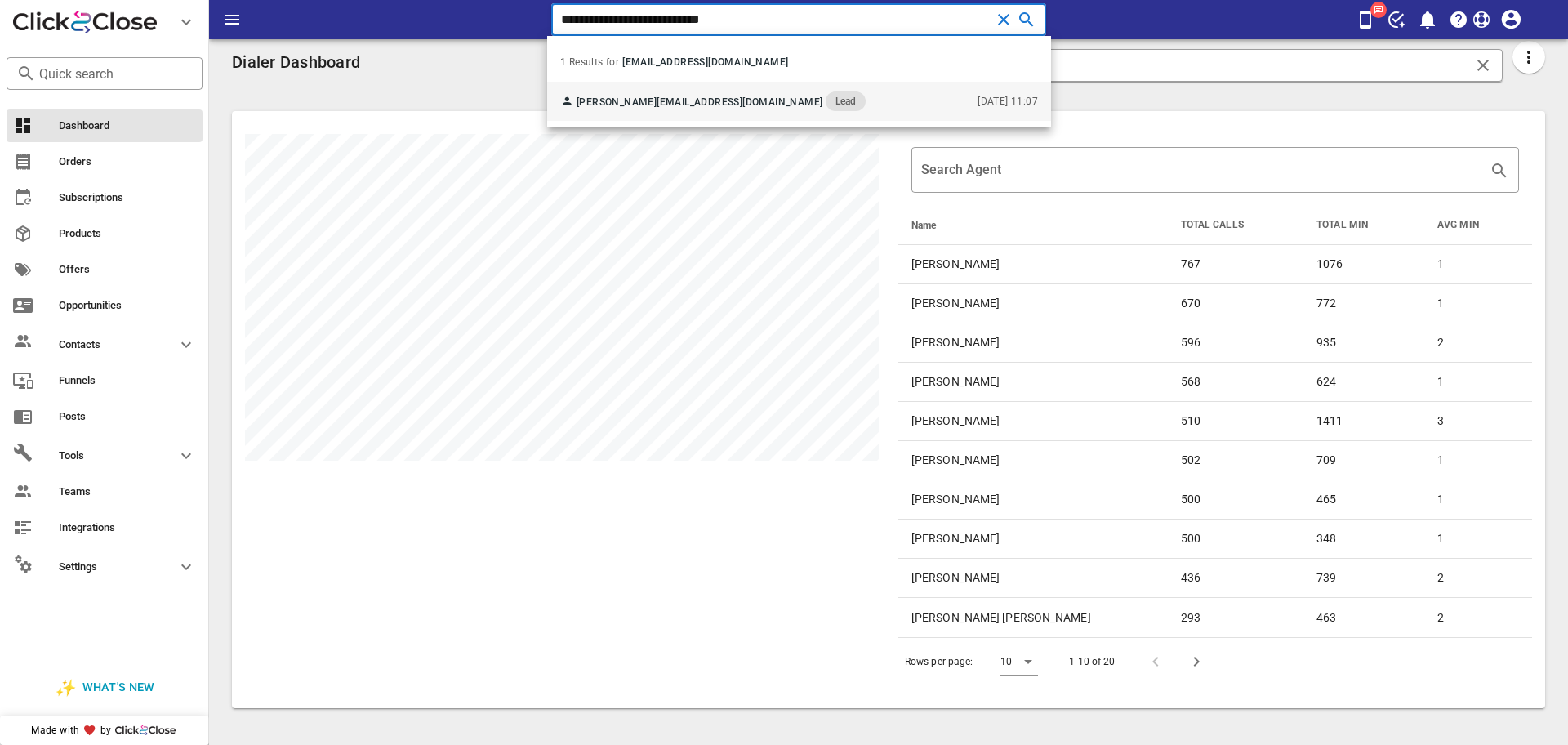 type on "**********" 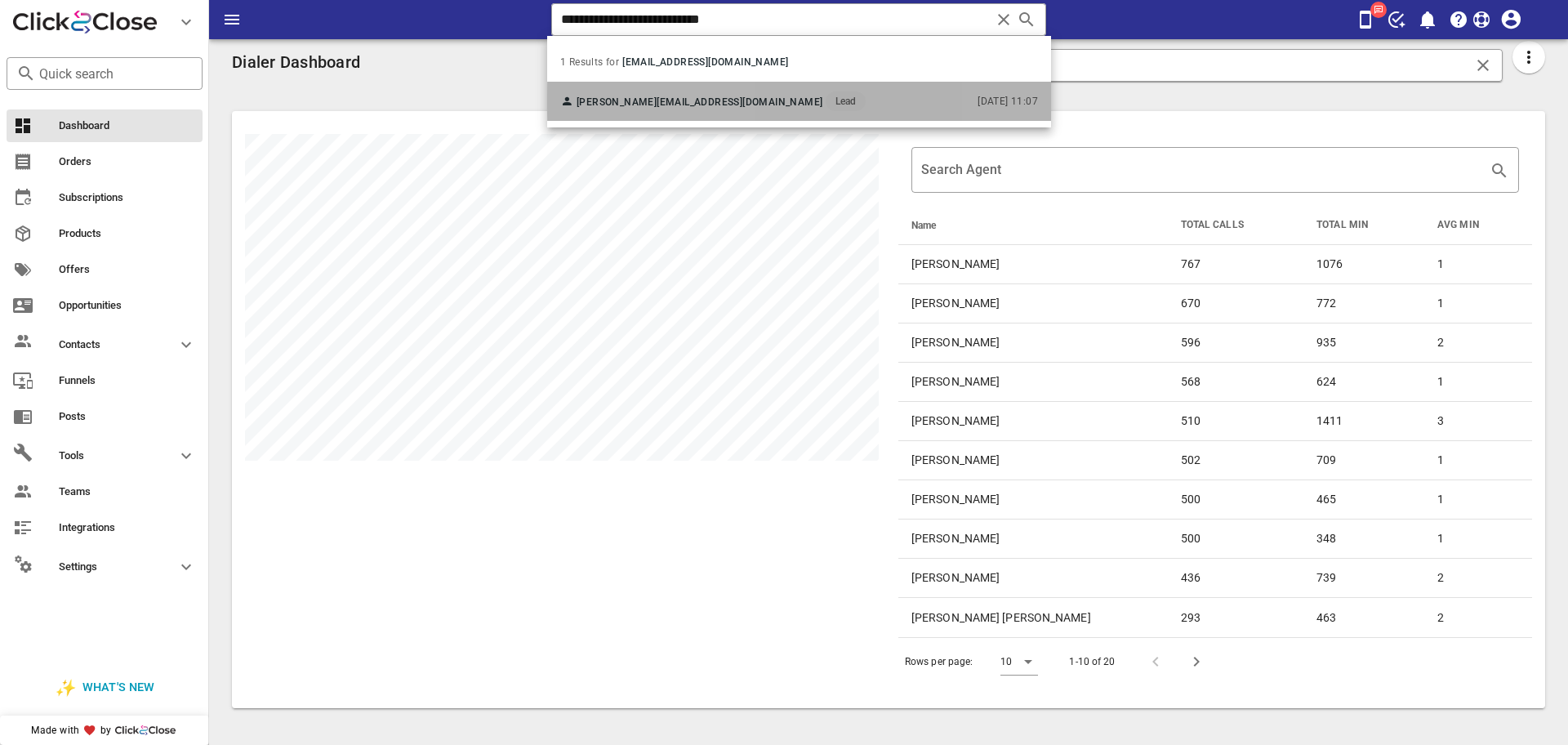 click on "Maria Nava   mariavirginia.nvfs@gmail.com   Lead" at bounding box center [713, 101] 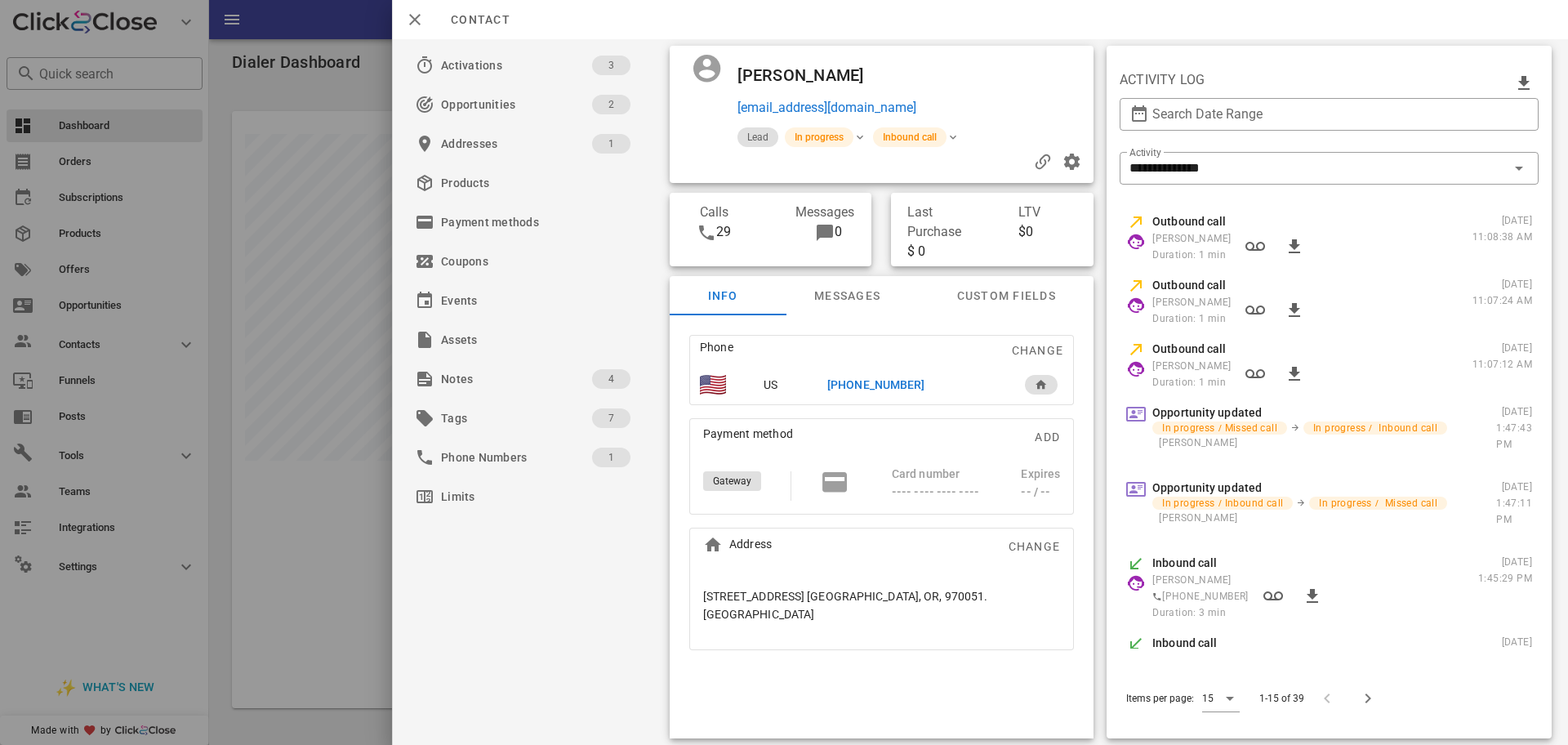 click on "+15038404238" at bounding box center [875, 385] 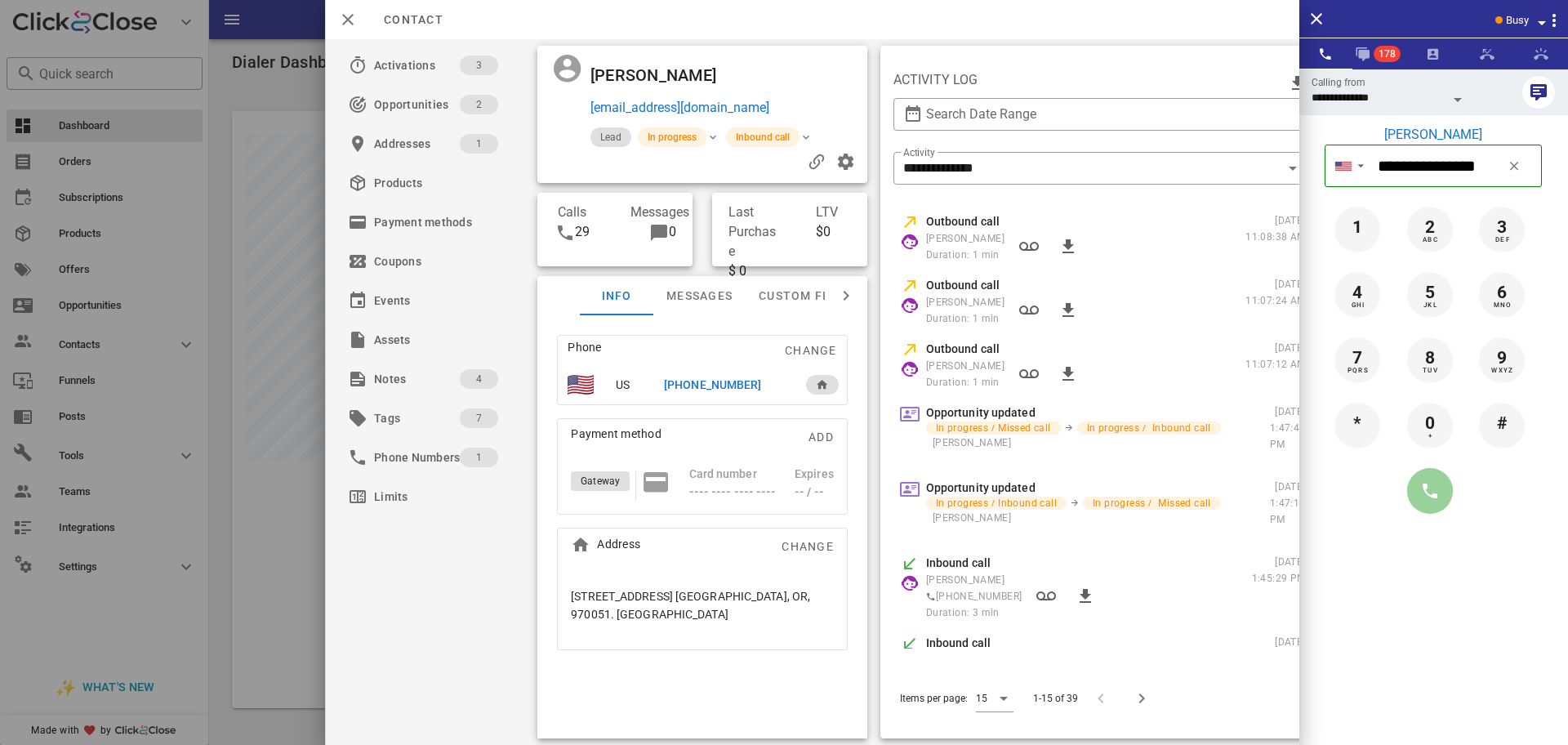 drag, startPoint x: 1439, startPoint y: 486, endPoint x: 1360, endPoint y: 462, distance: 82.56513 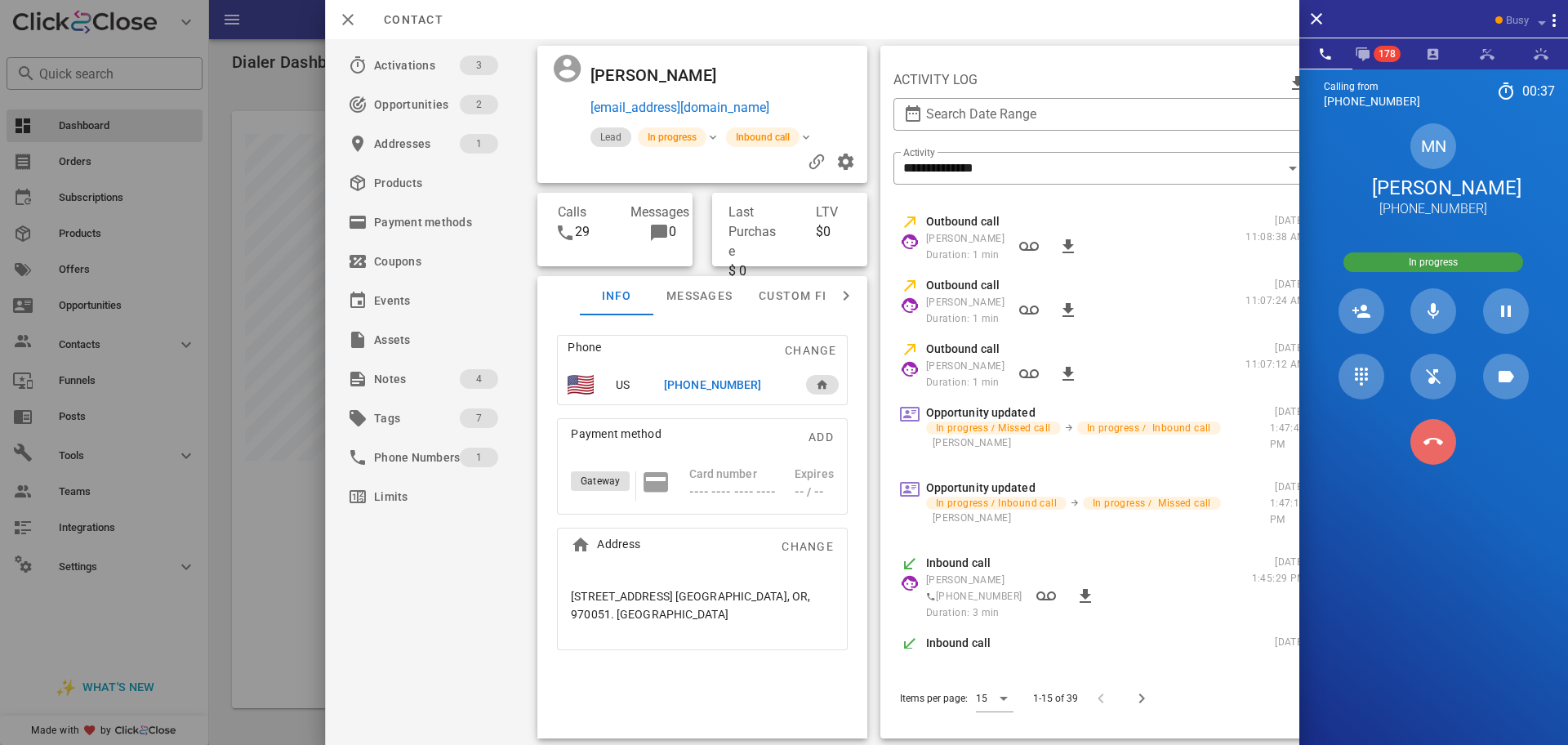 click at bounding box center [1433, 442] 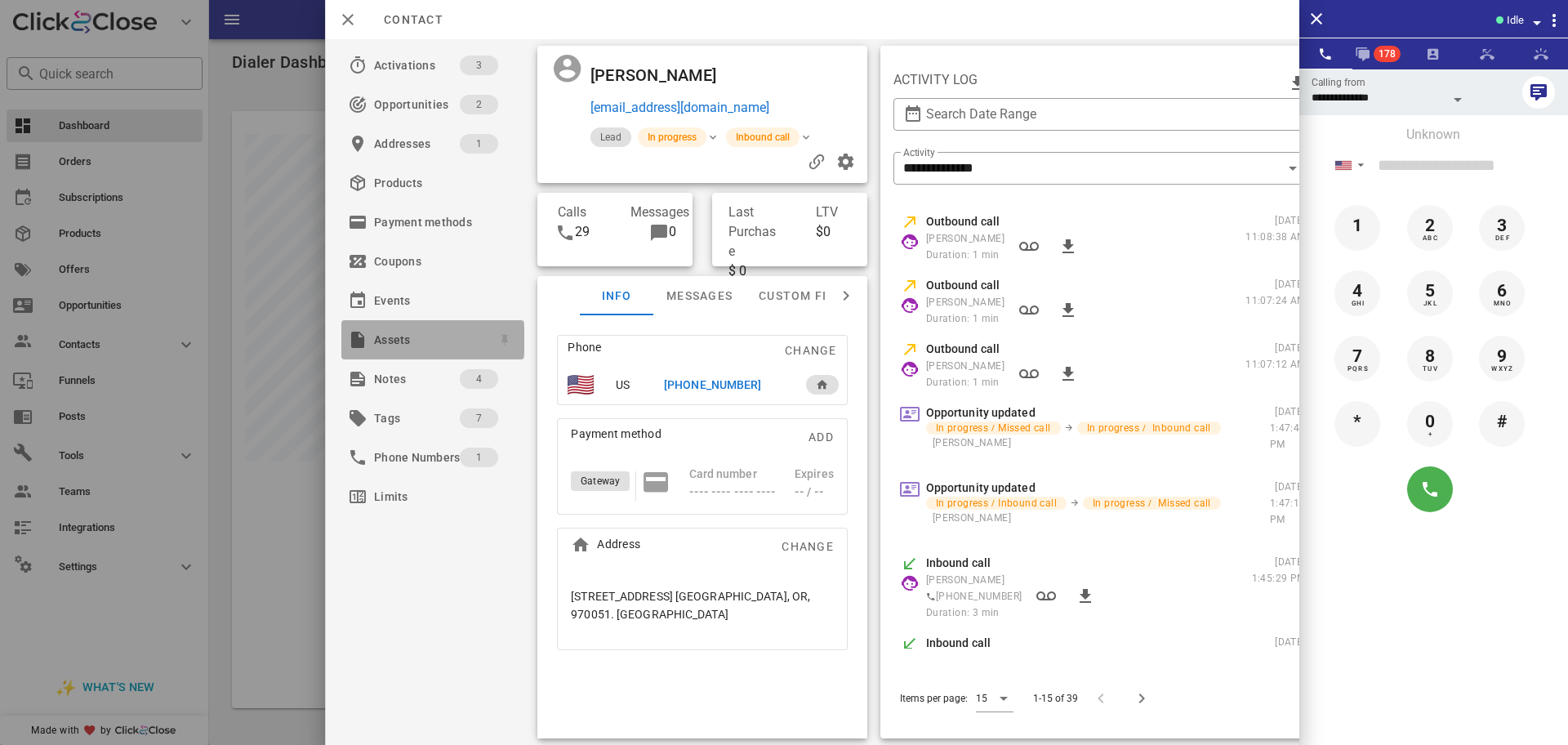 click on "Assets" at bounding box center (433, 340) 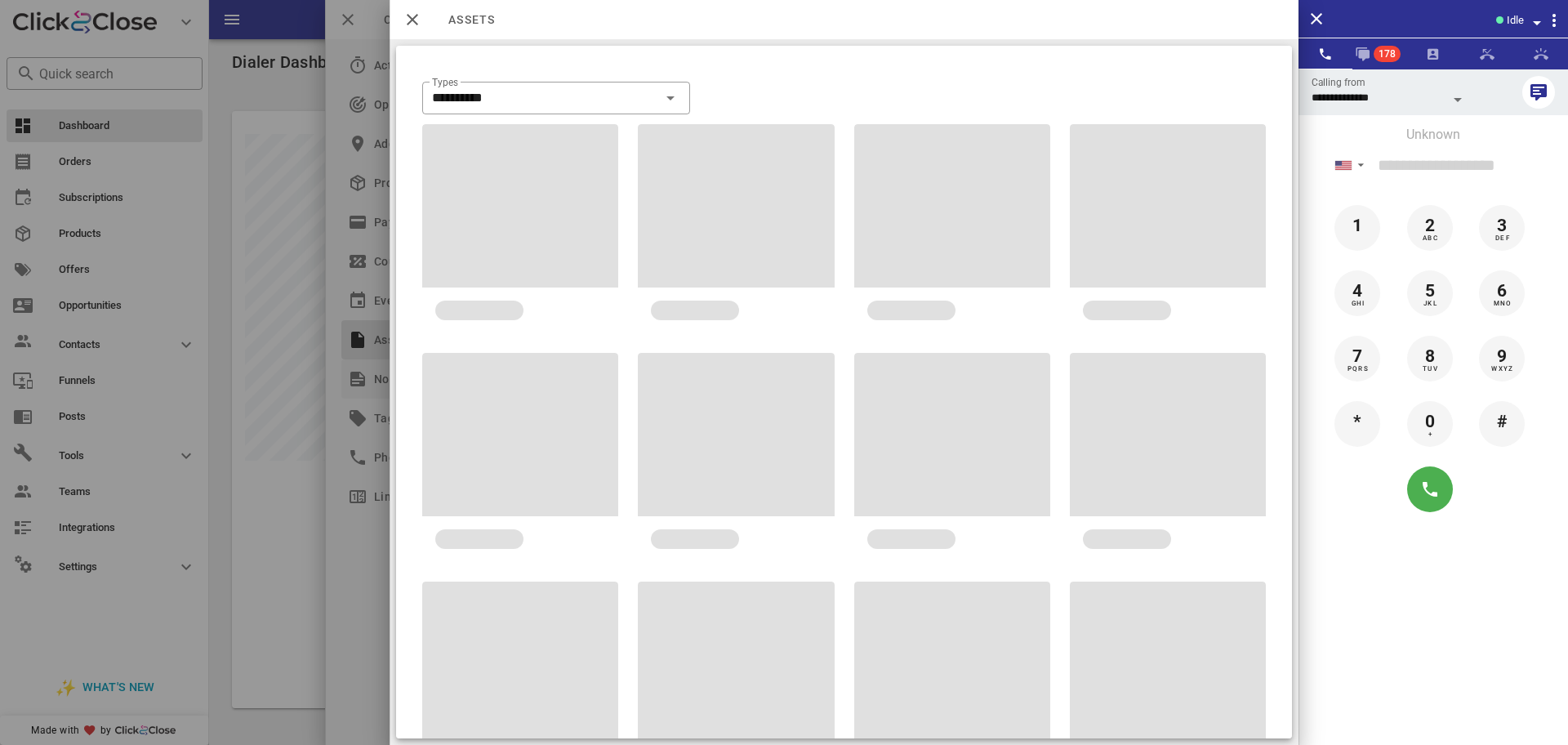 click at bounding box center (784, 372) 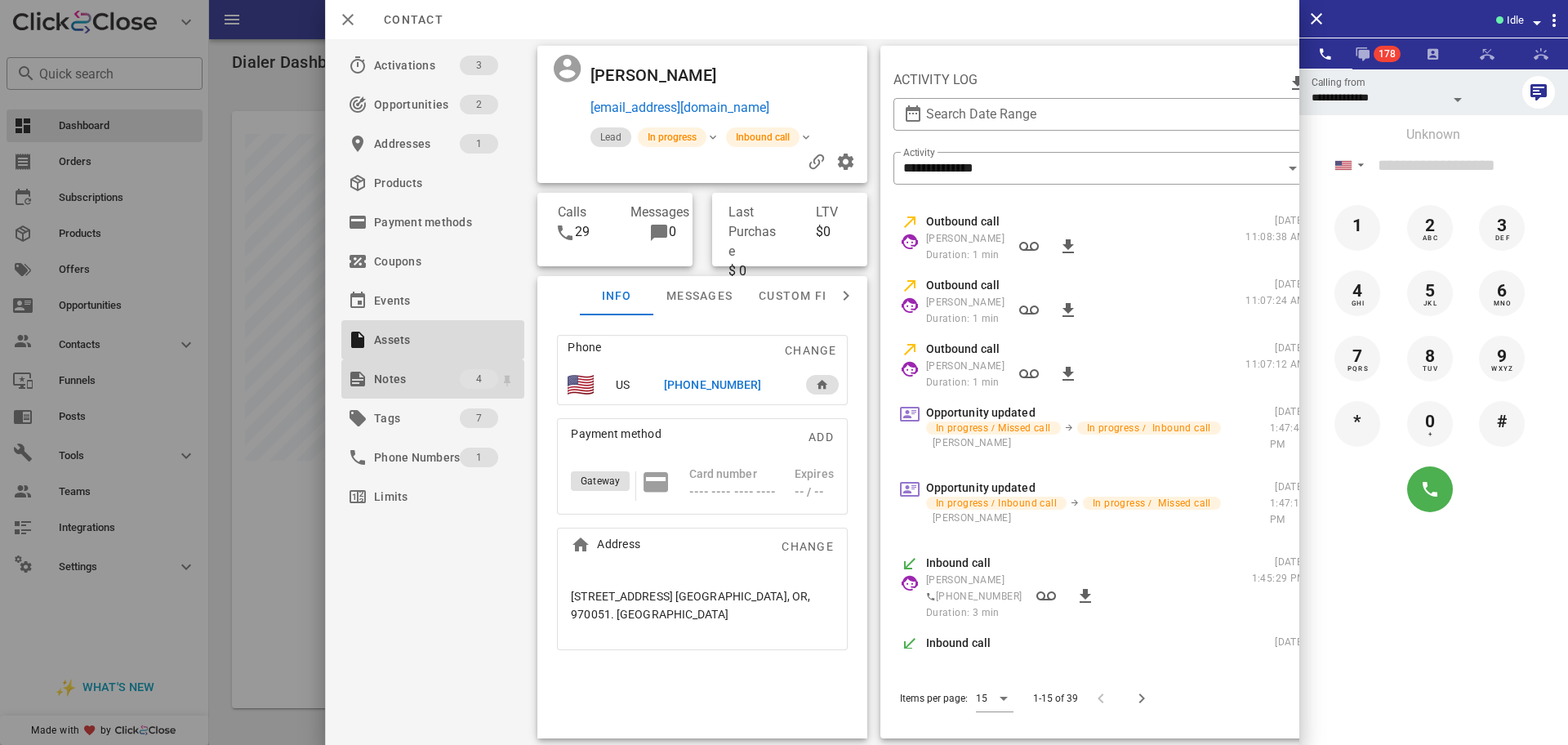 click on "Notes" at bounding box center (416, 379) 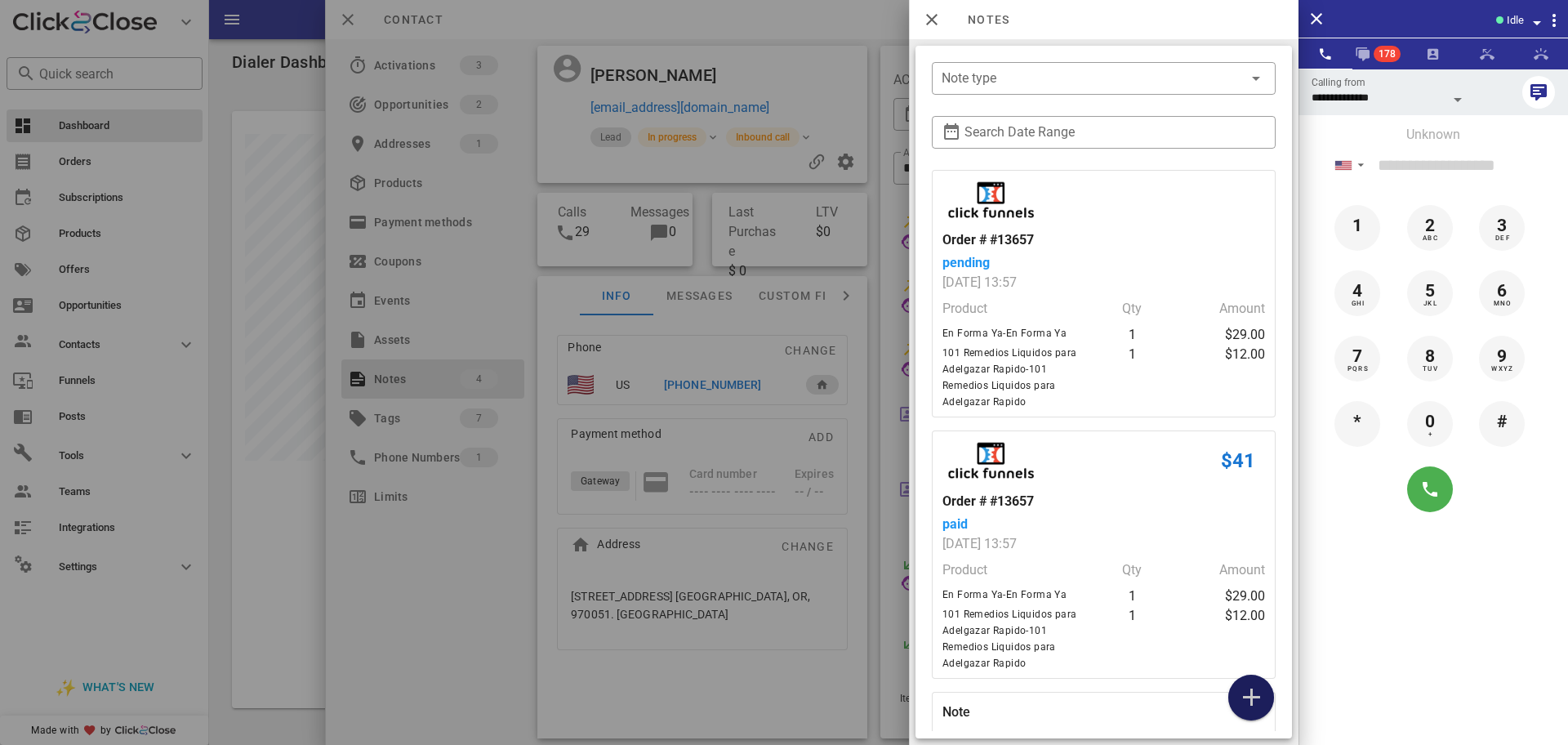 click at bounding box center (1251, 698) 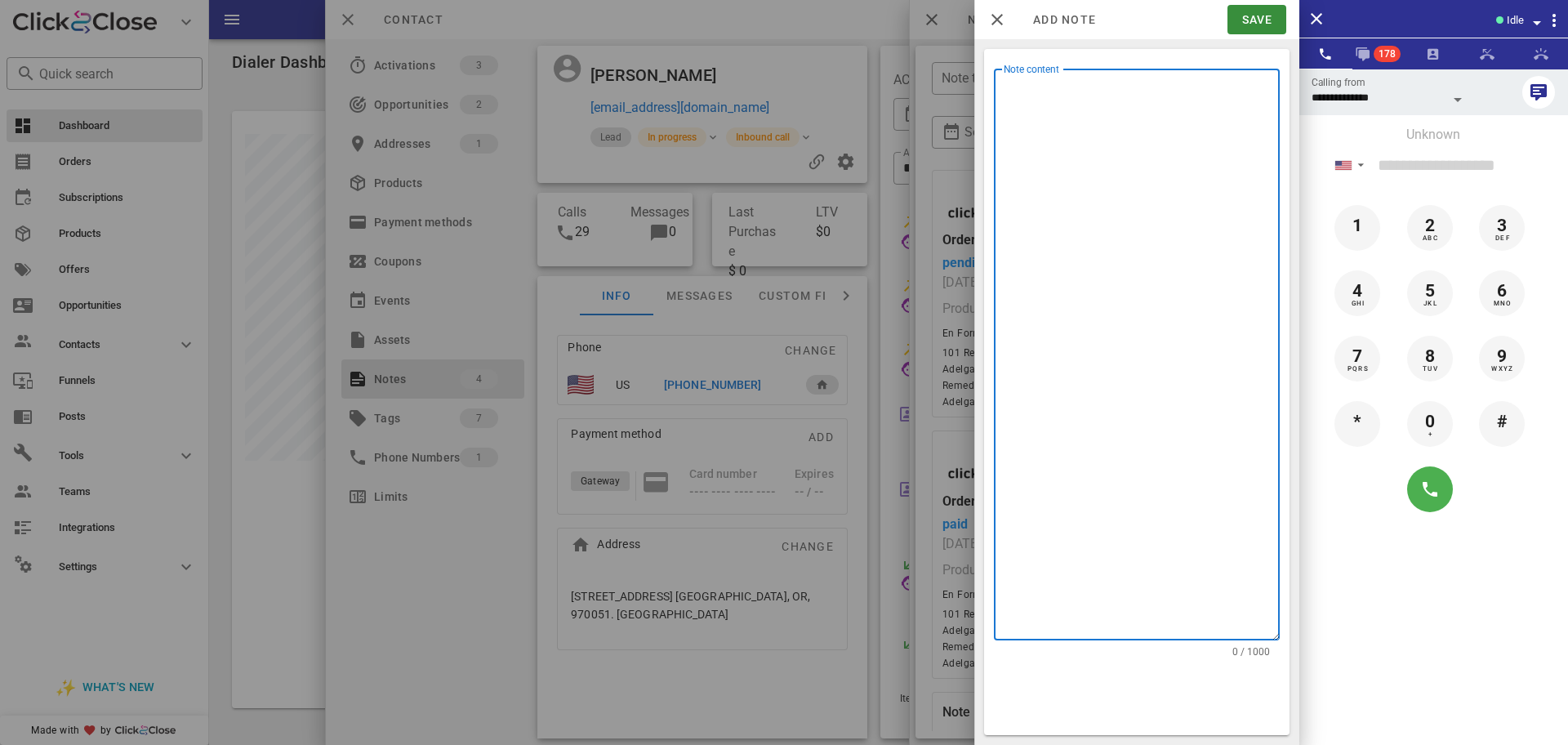 click on "Note content" at bounding box center (1142, 359) 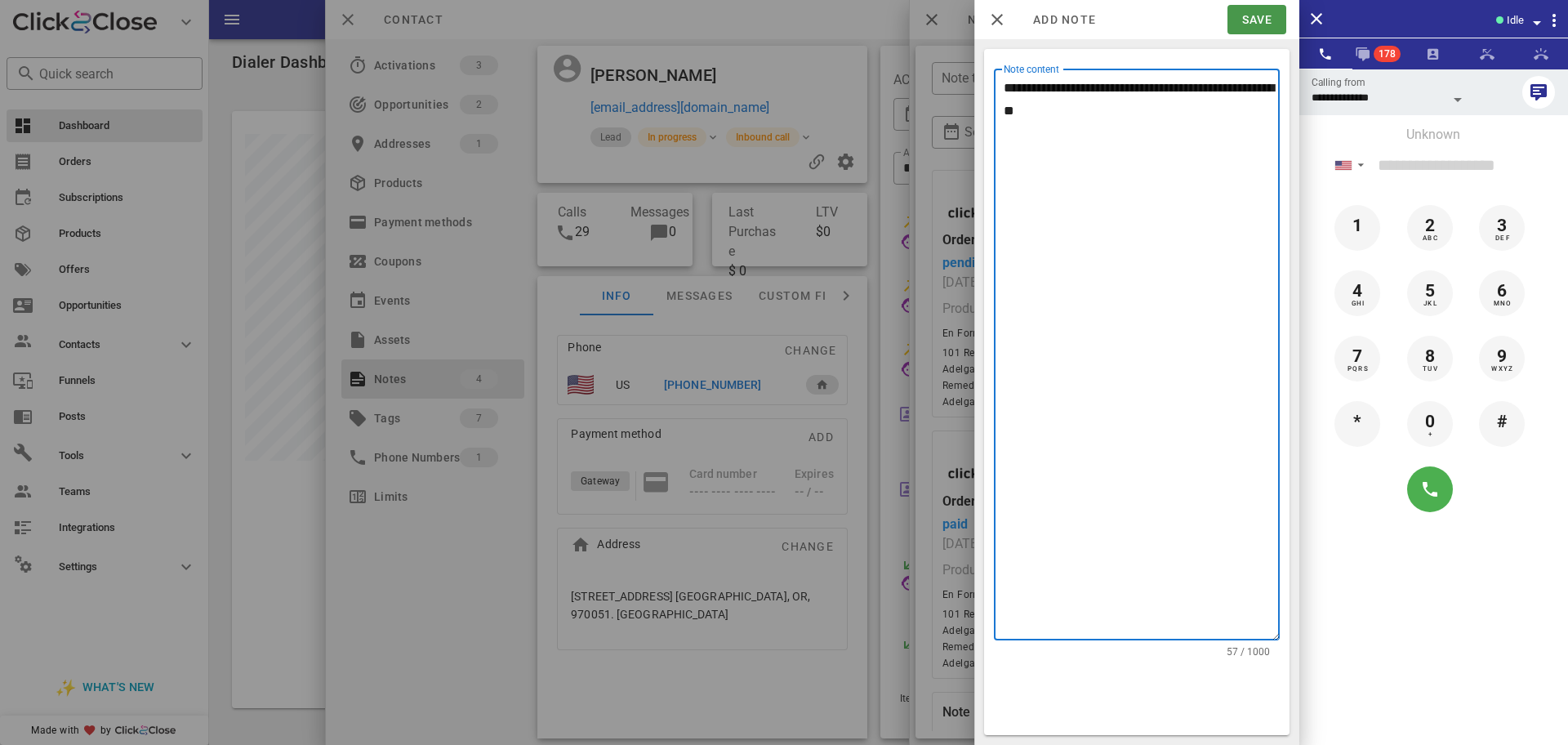type on "**********" 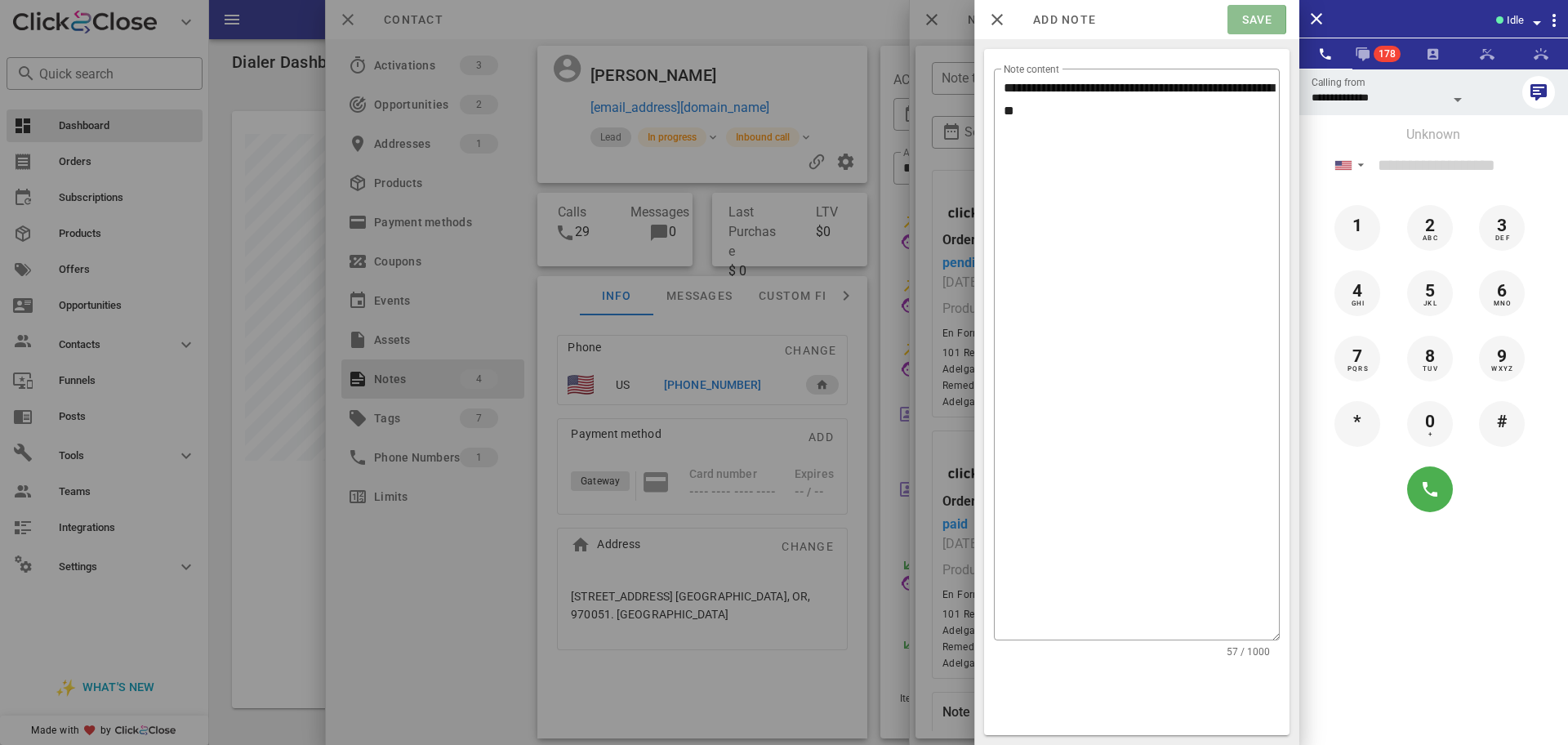 click on "Save" at bounding box center (1256, 20) 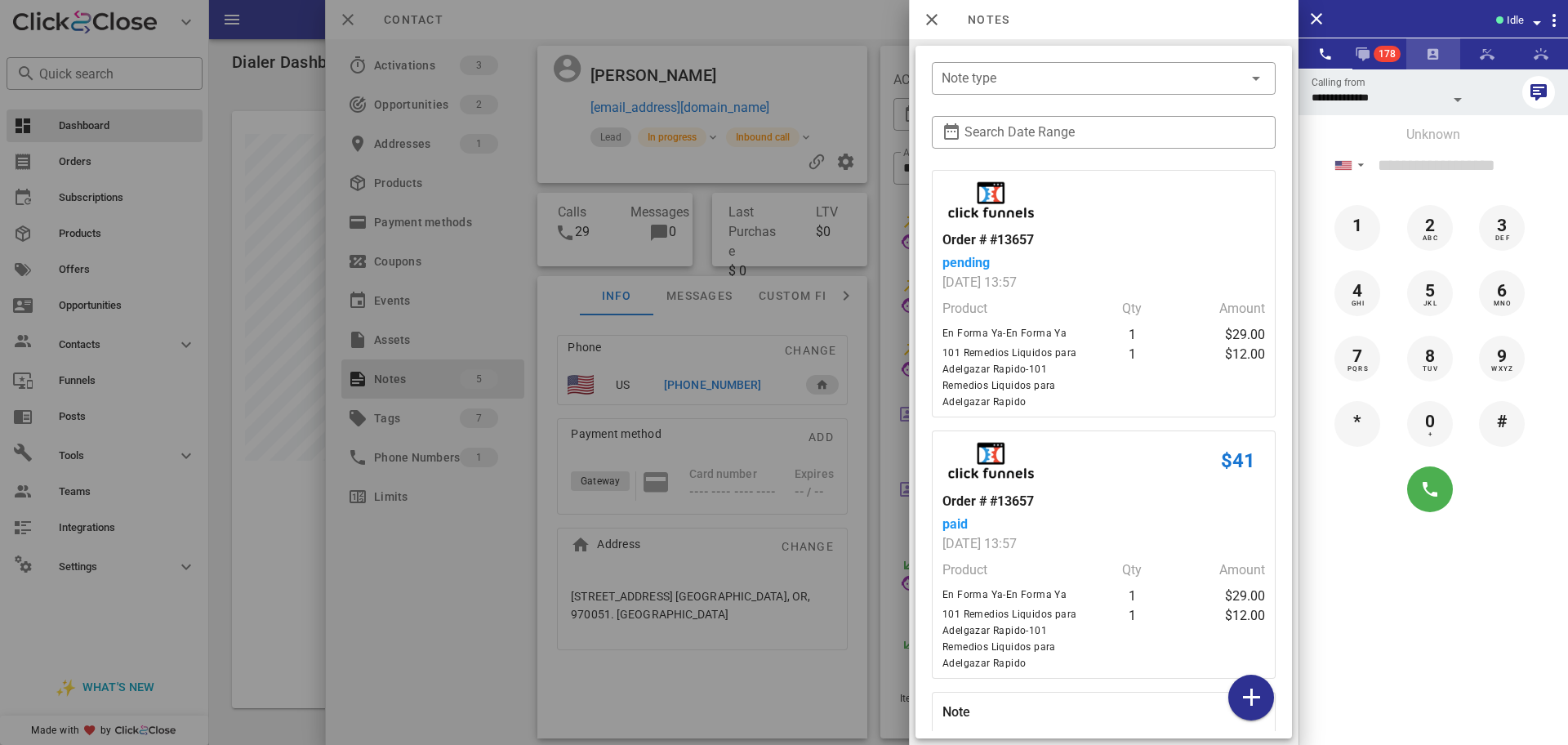 click at bounding box center [1433, 54] 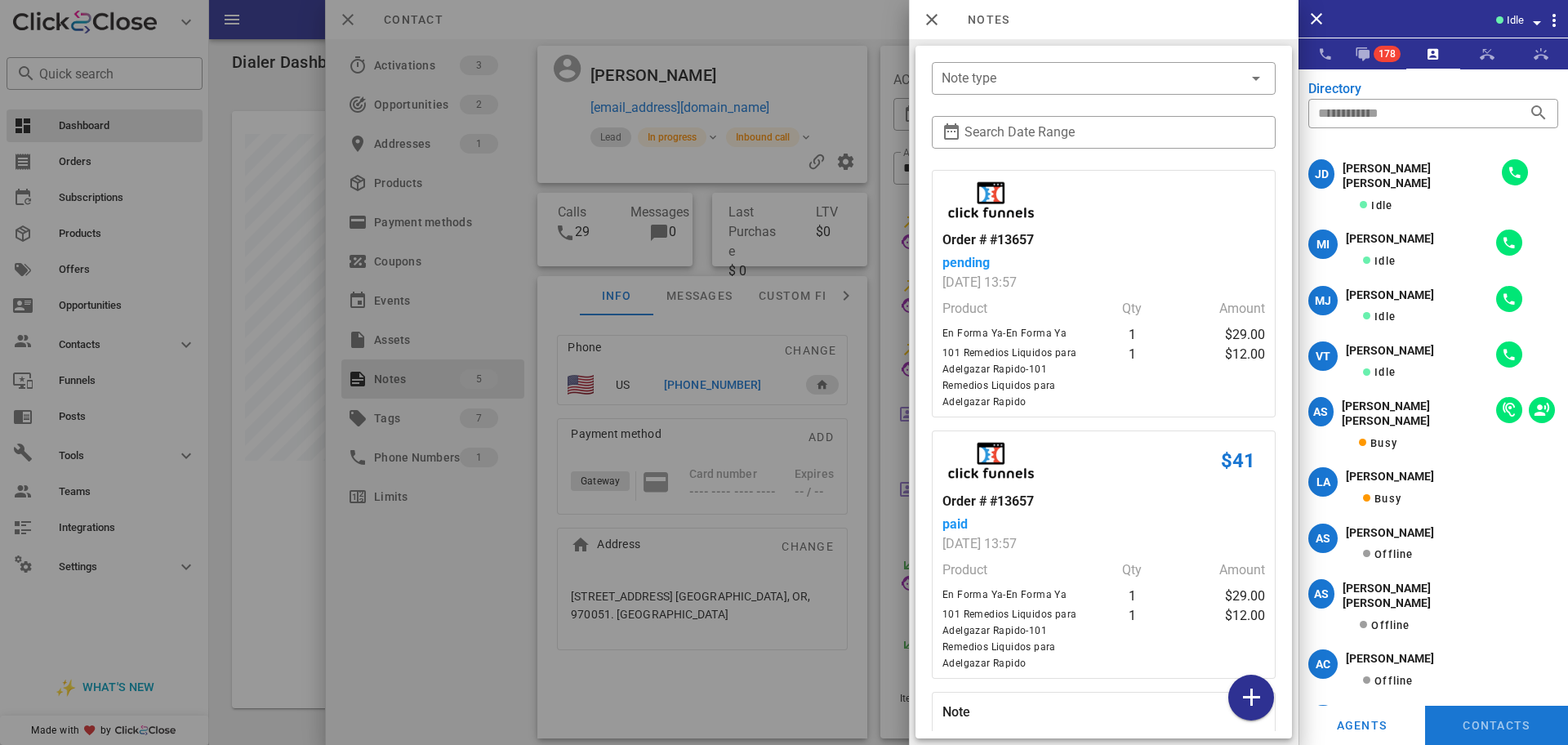 click on "Idle" at bounding box center (1458, 19) 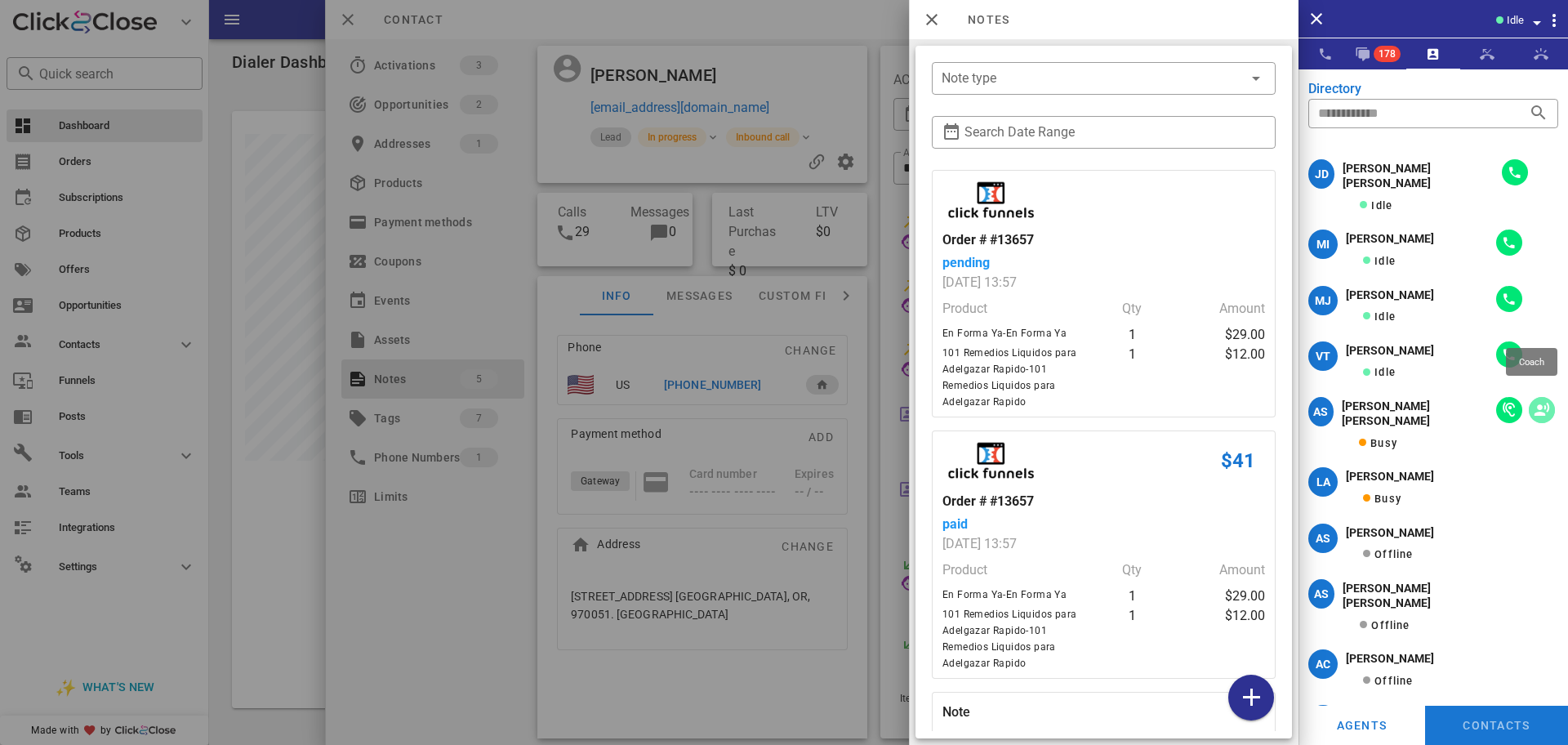 click at bounding box center [1542, 410] 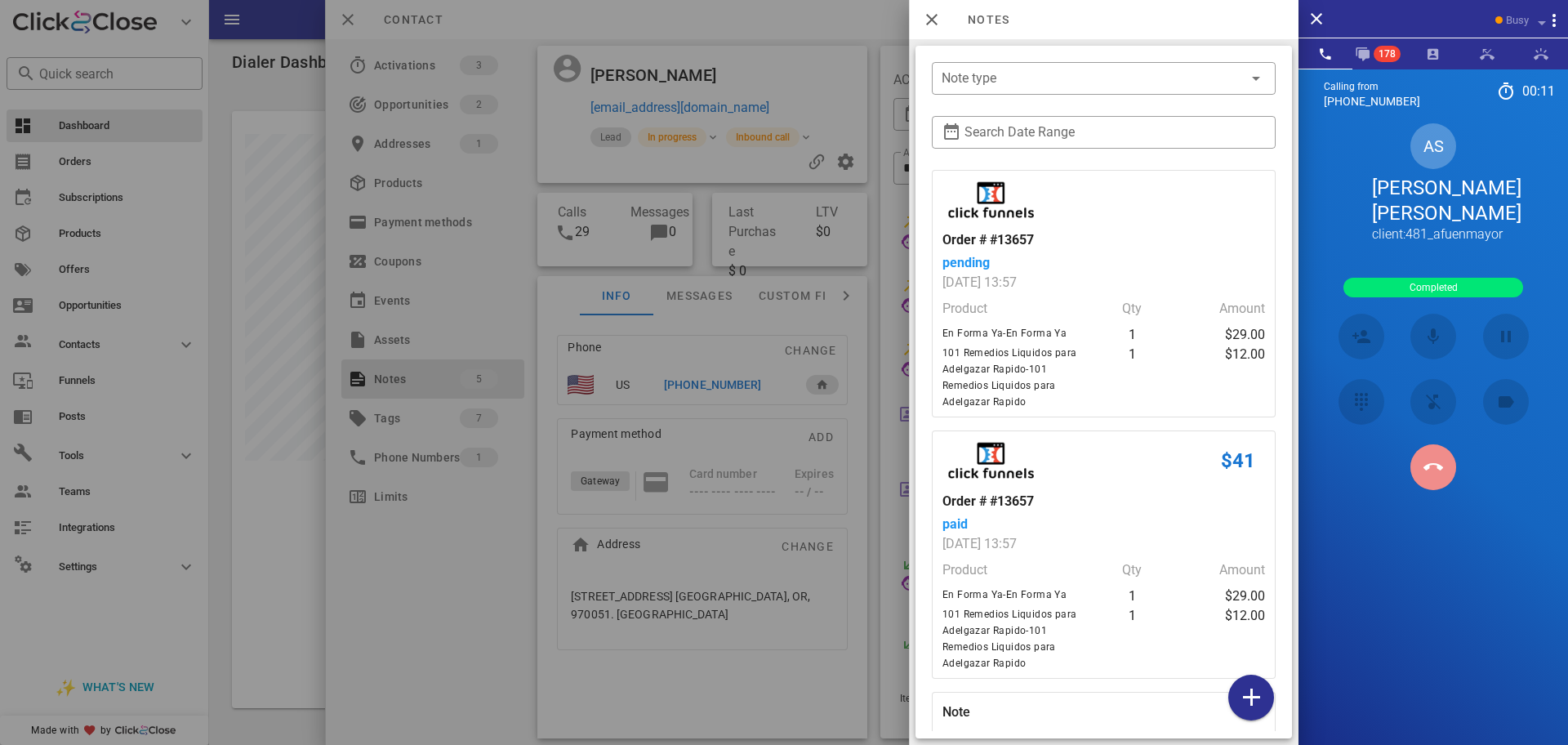 click at bounding box center (1433, 467) 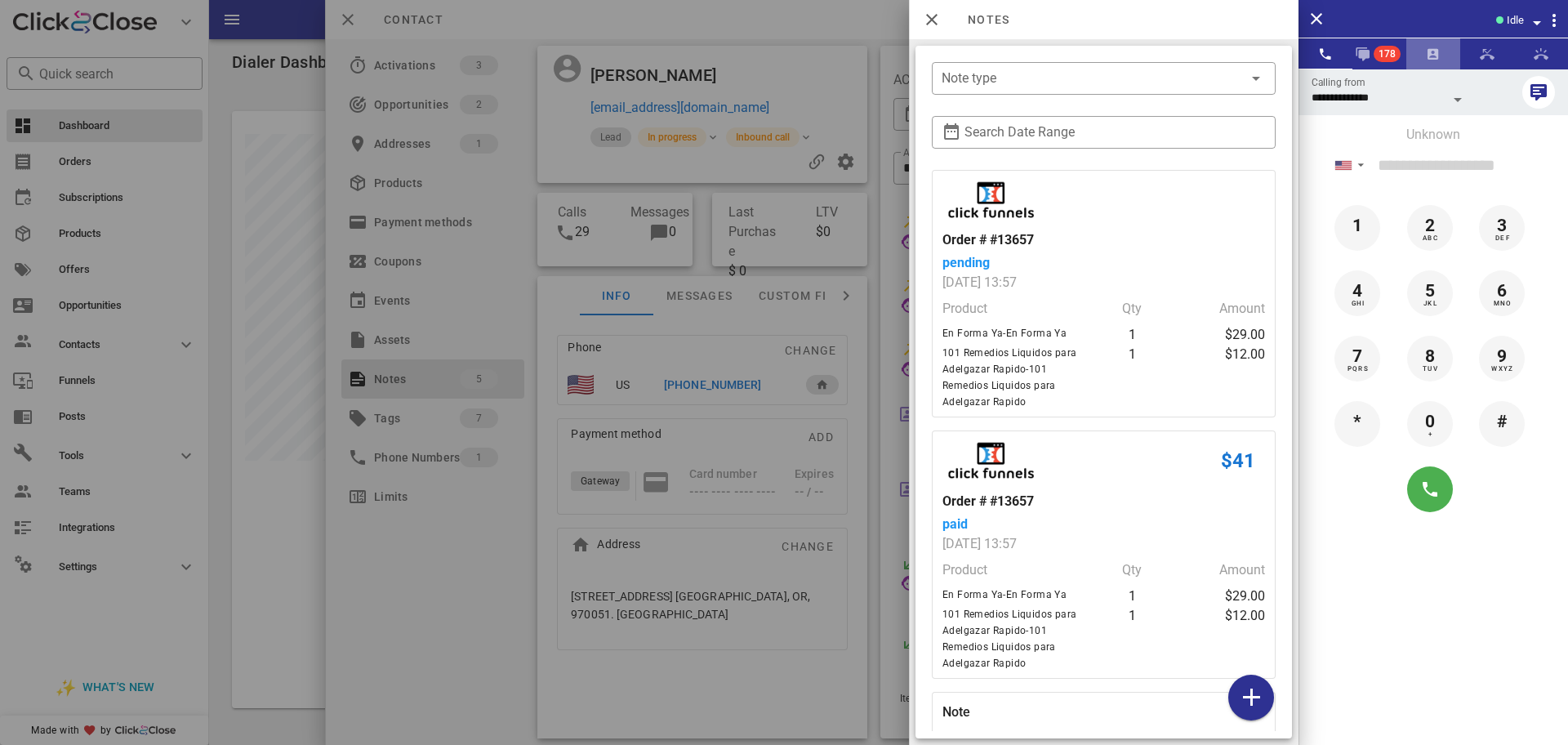 click at bounding box center (1433, 54) 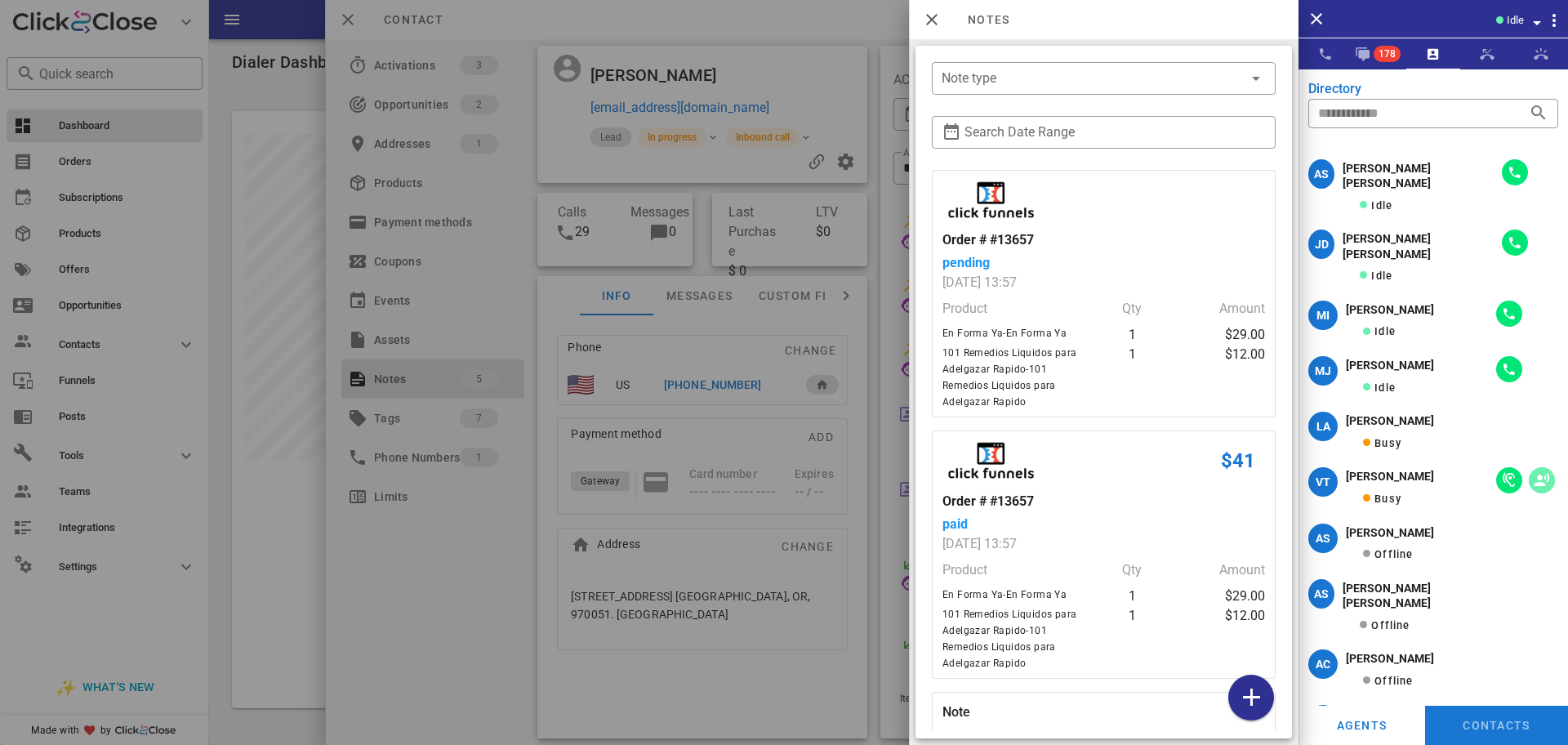 click at bounding box center [1542, 480] 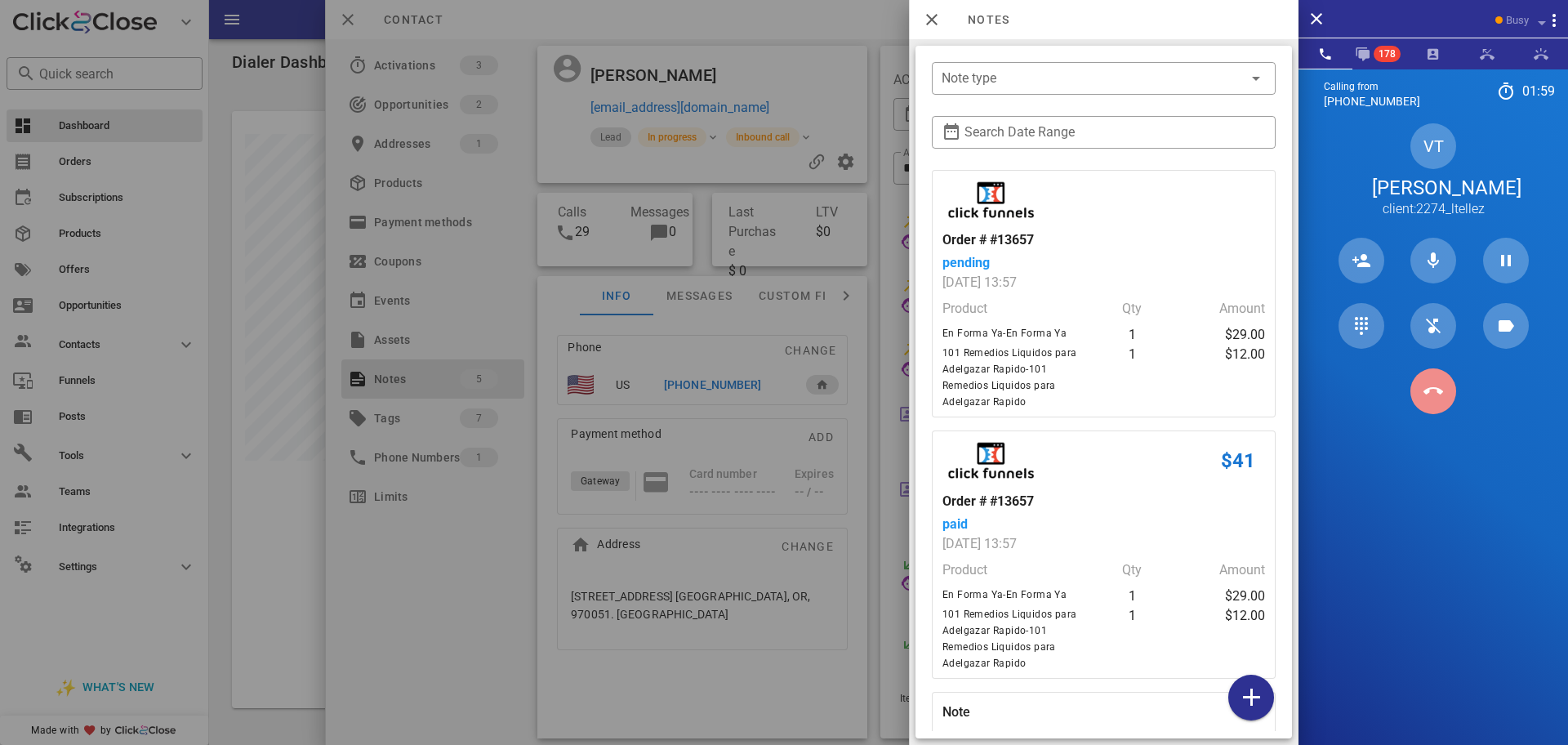 click at bounding box center [1433, 391] 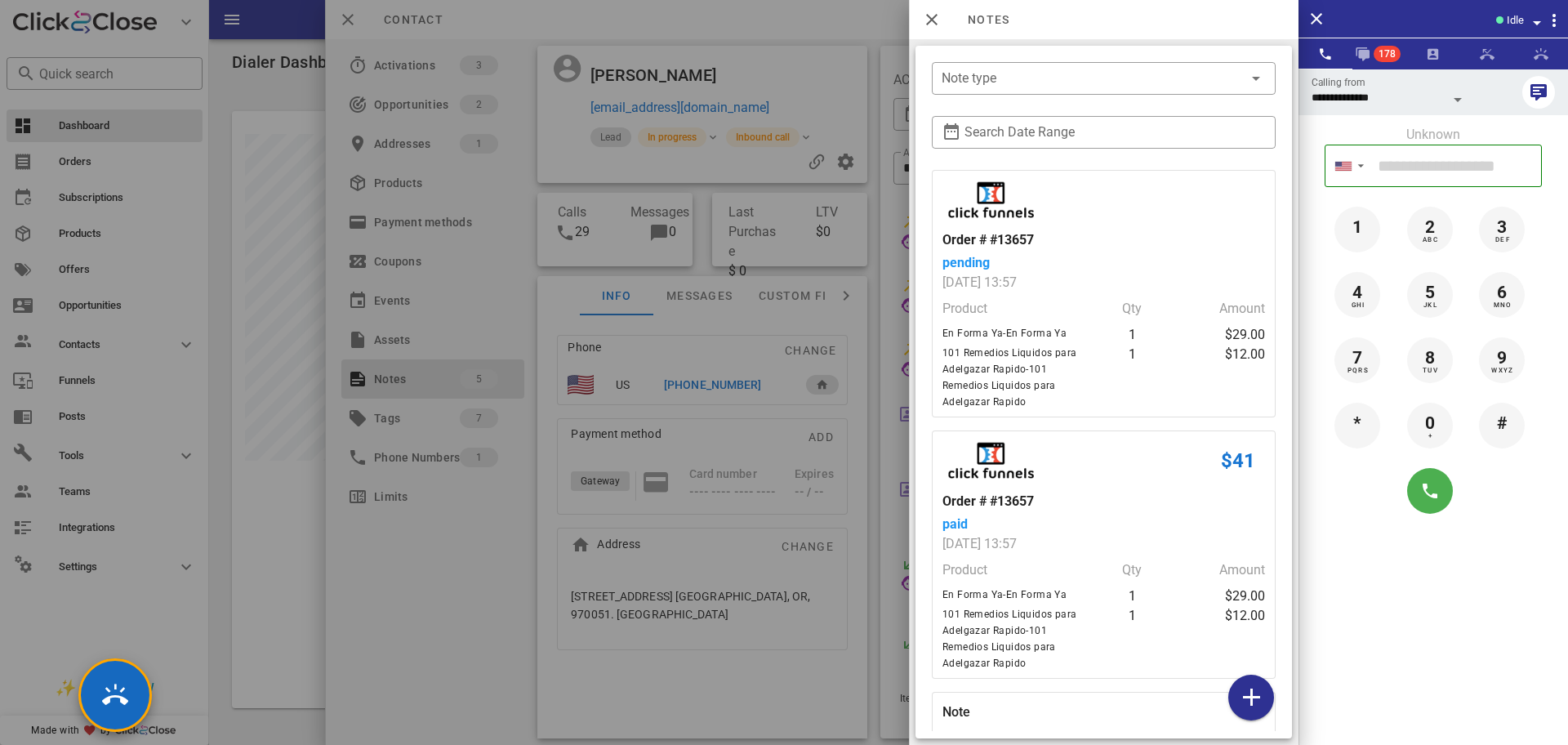 click at bounding box center (784, 372) 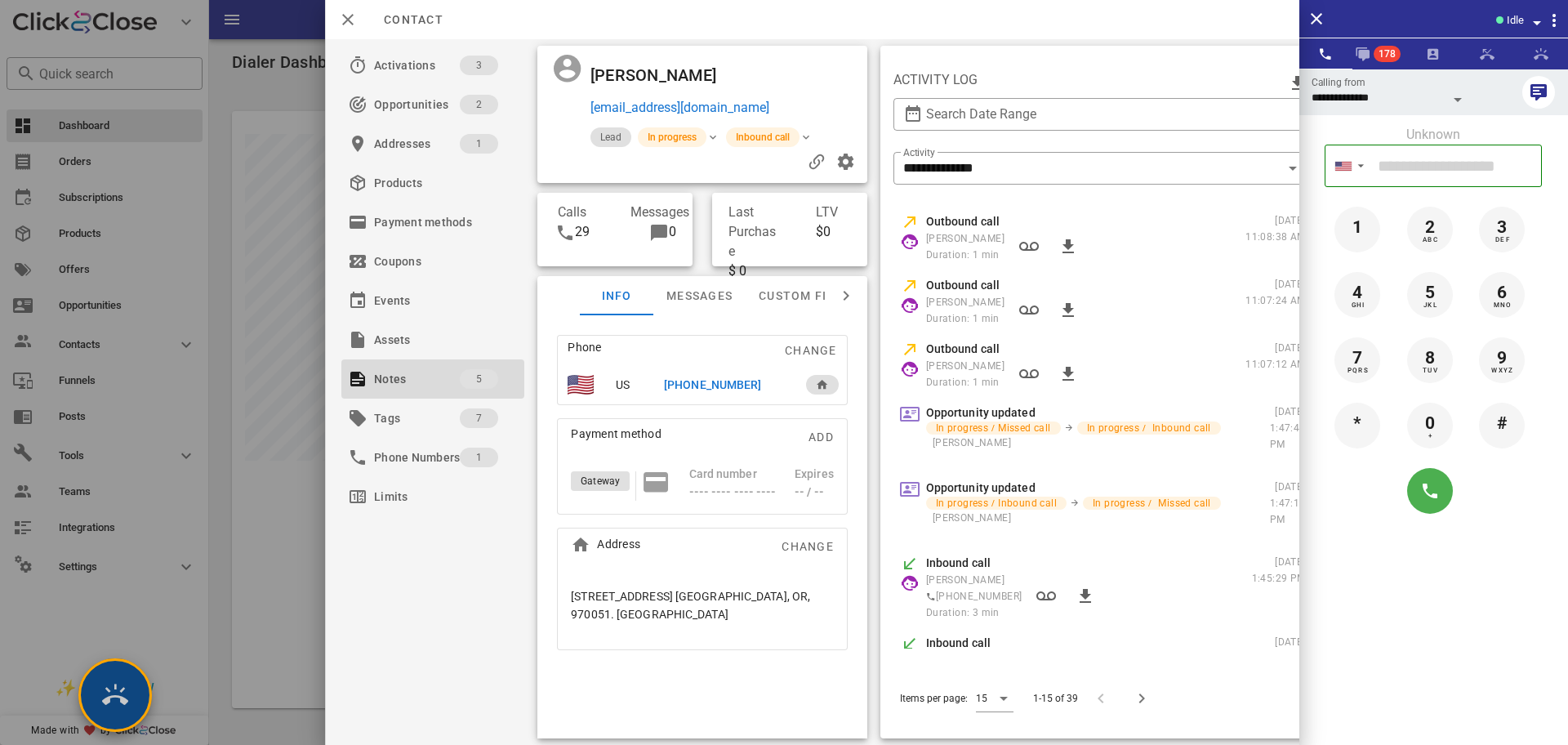 click at bounding box center [115, 695] 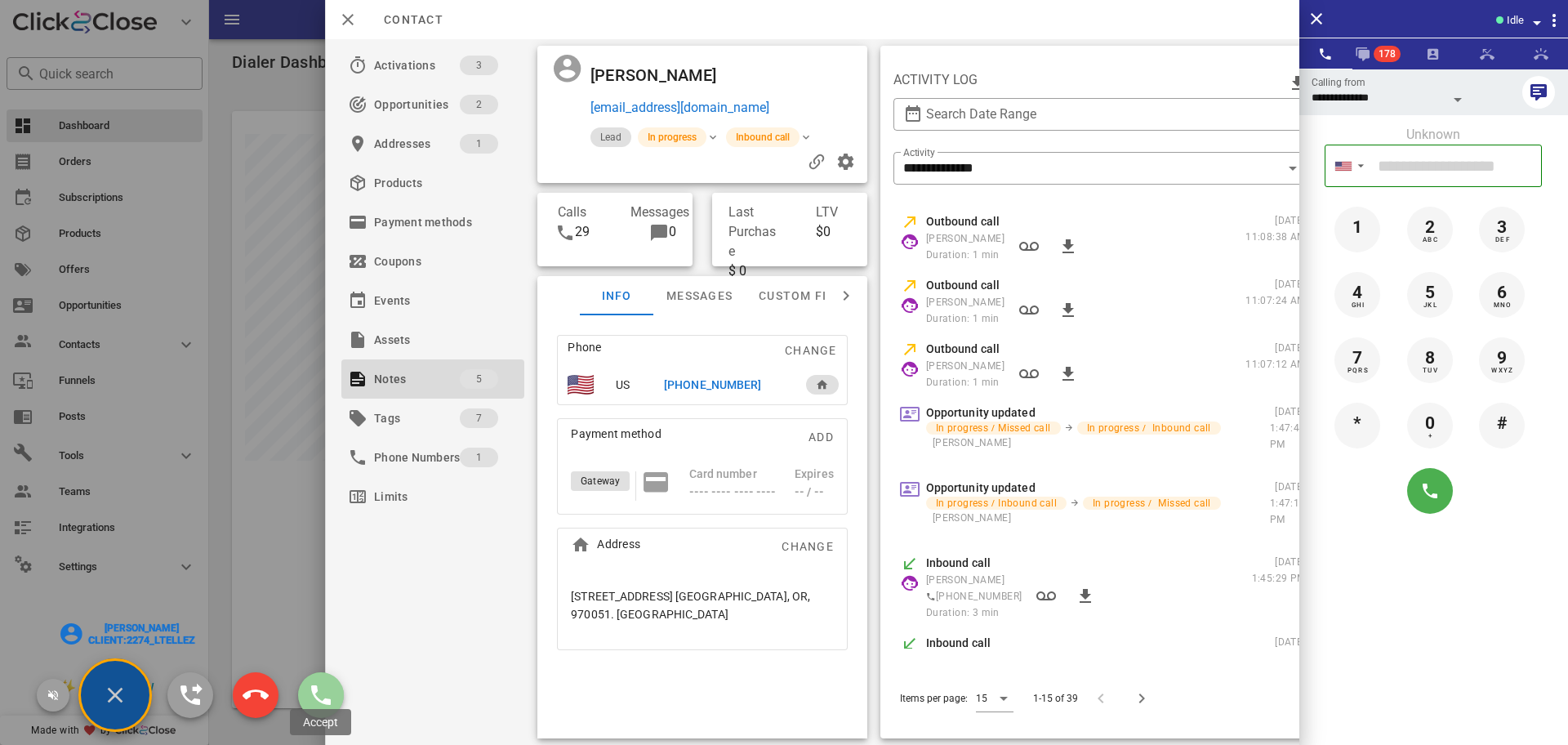 click at bounding box center (321, 695) 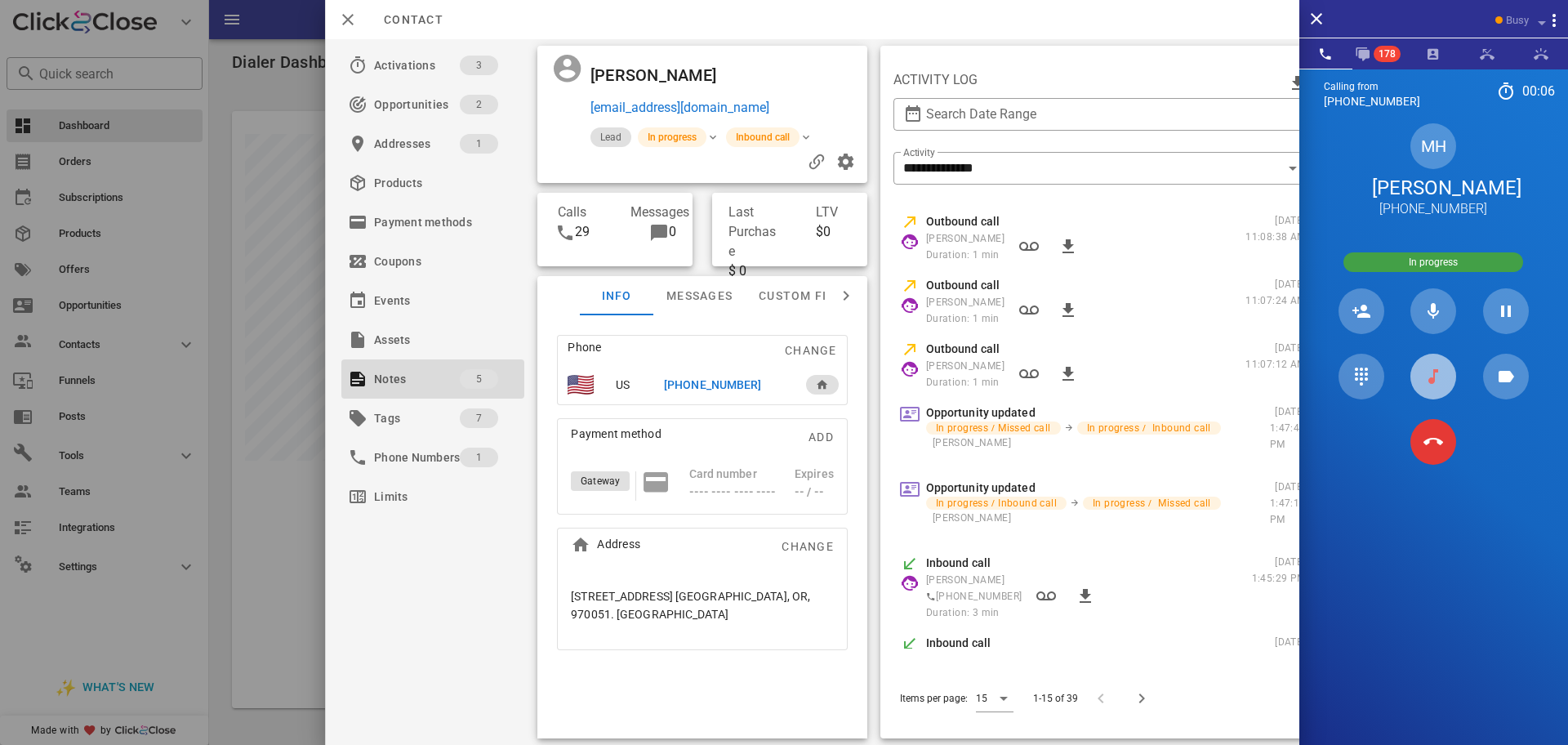 click at bounding box center (1433, 377) 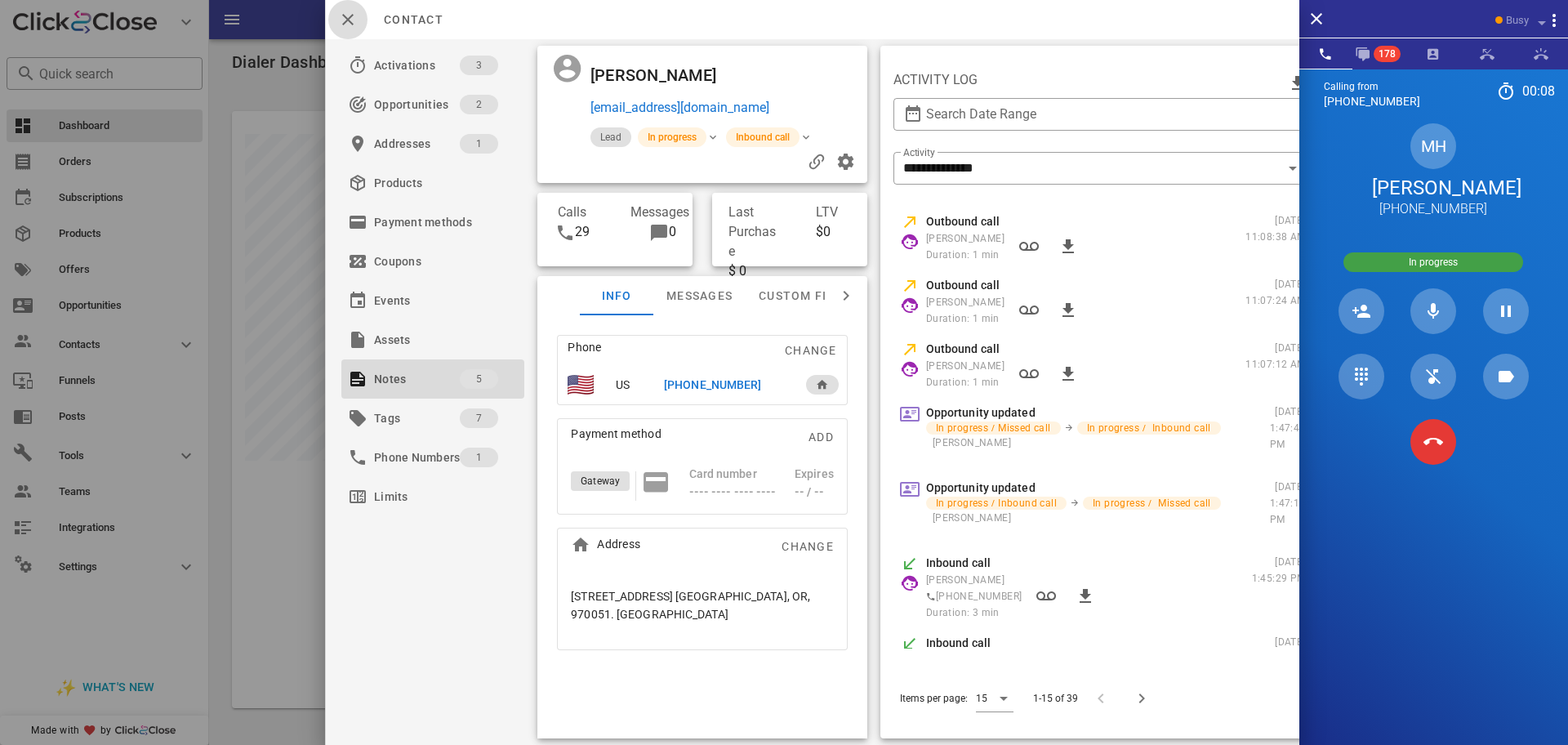 click at bounding box center [348, 20] 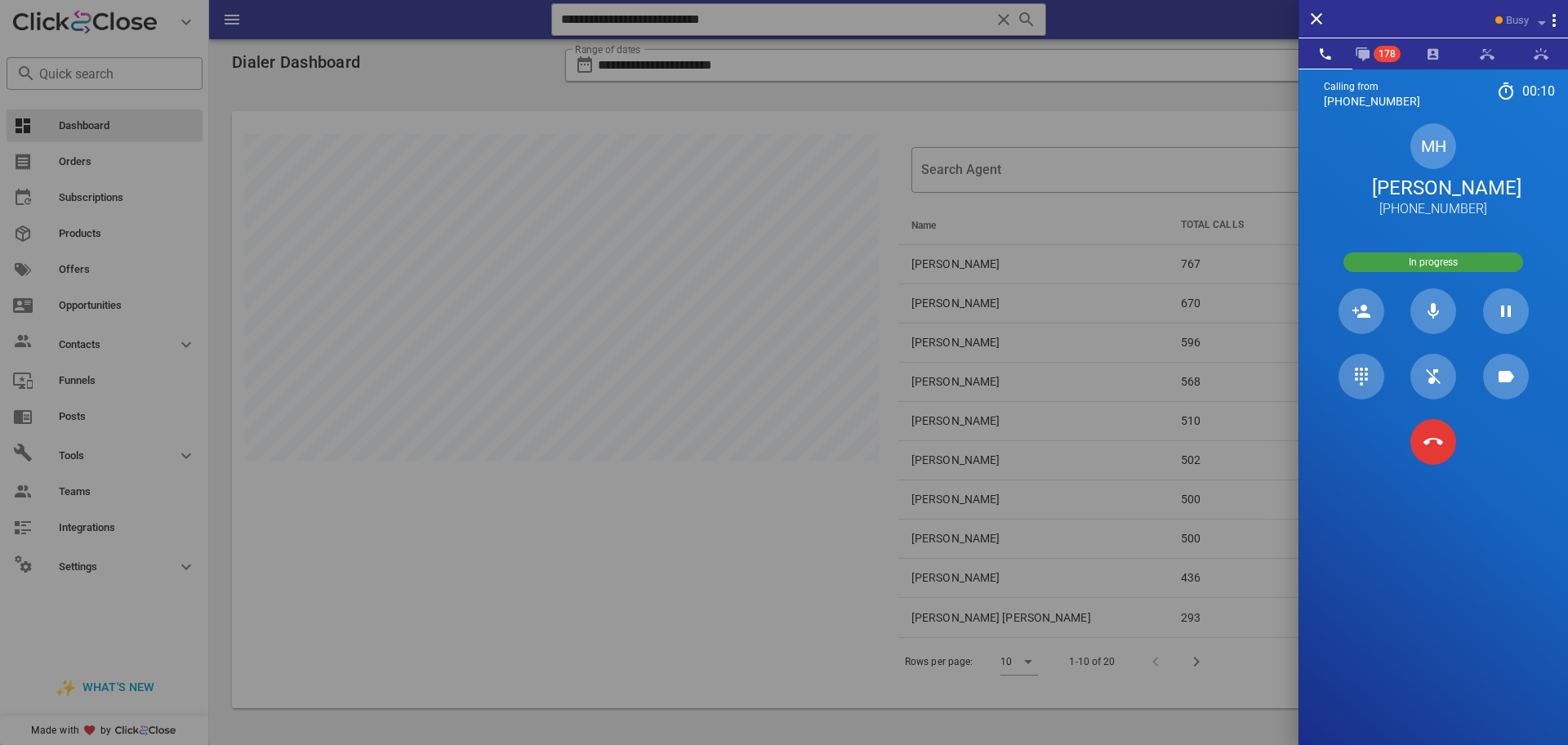 drag, startPoint x: 362, startPoint y: 19, endPoint x: 1418, endPoint y: 178, distance: 1067.9031 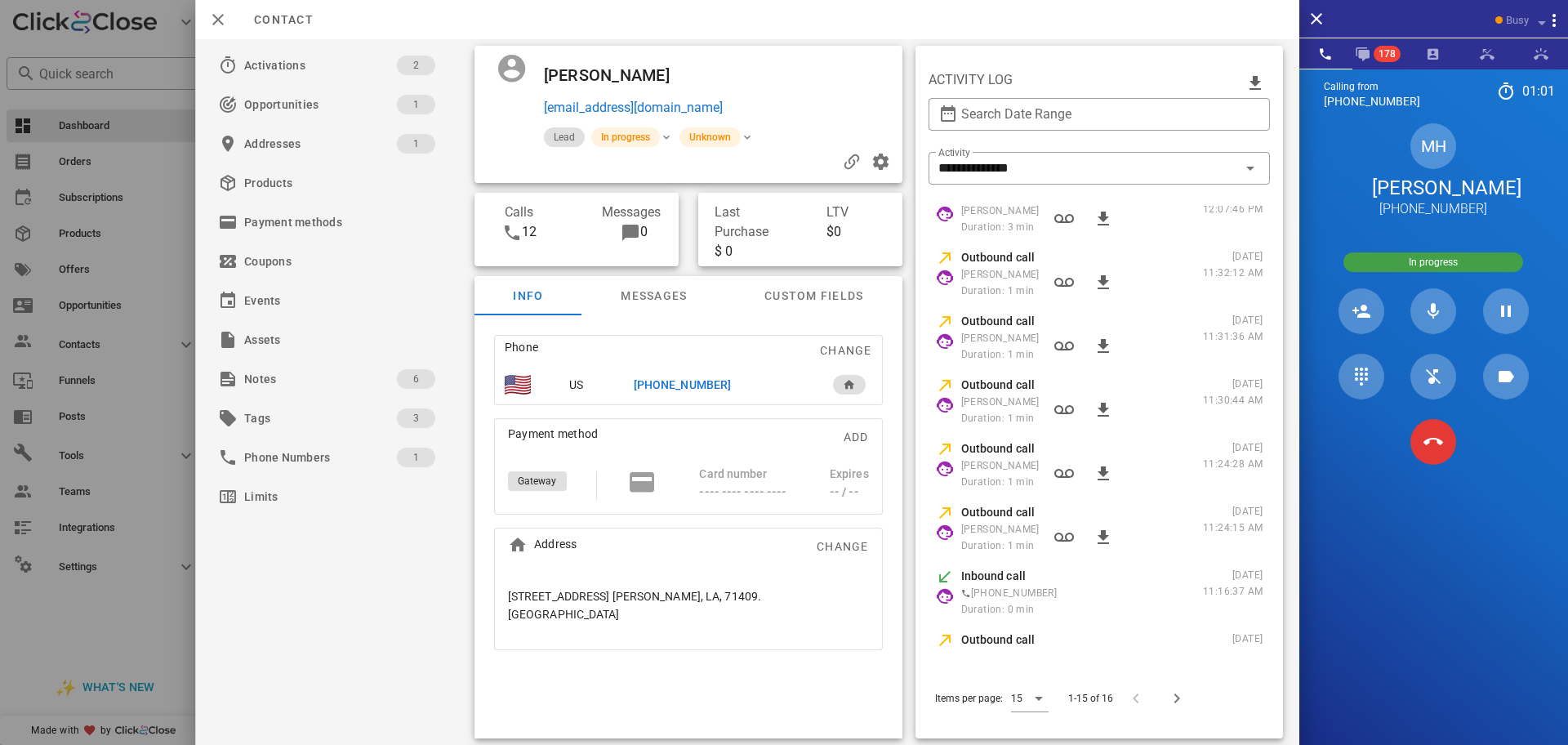 scroll, scrollTop: 0, scrollLeft: 0, axis: both 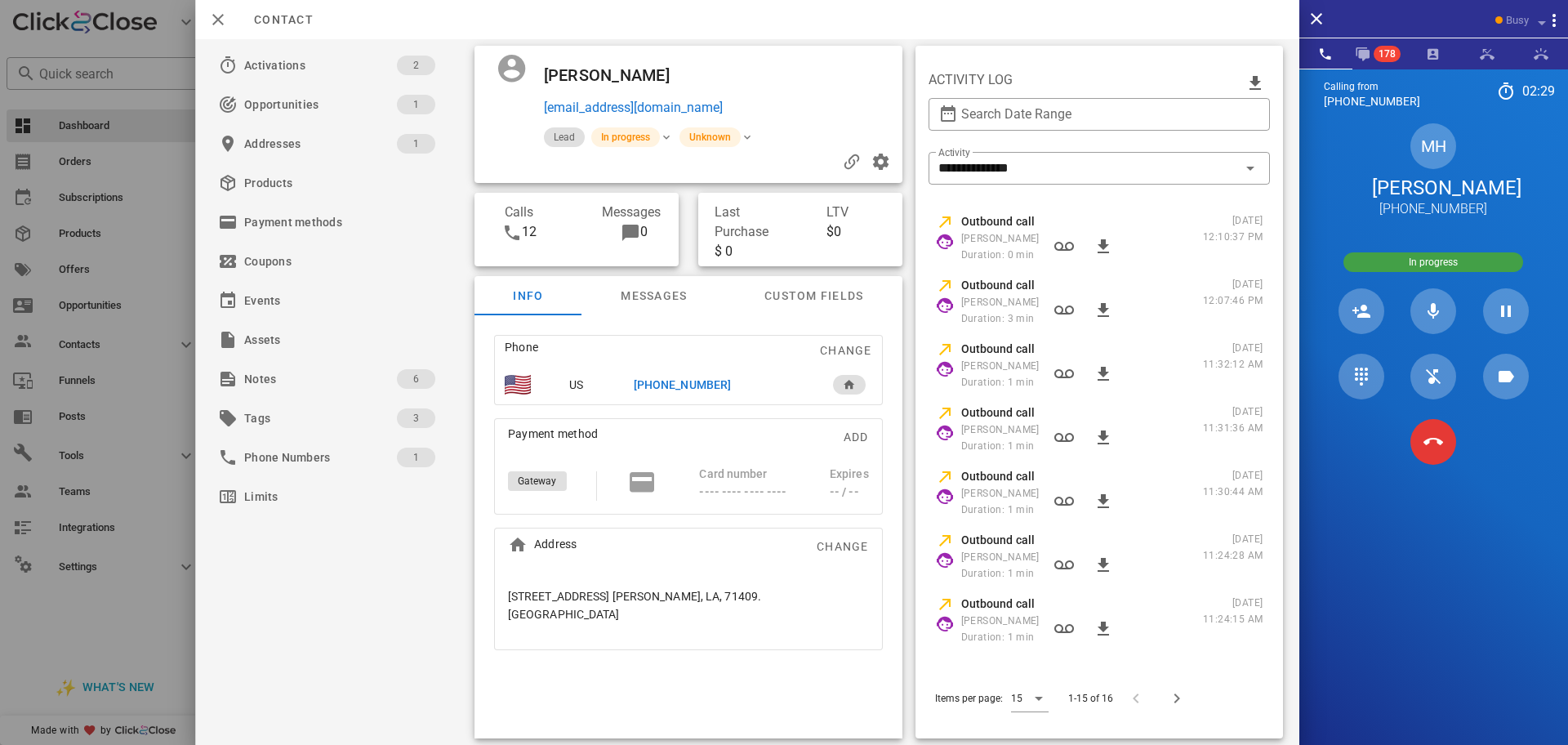 drag, startPoint x: 716, startPoint y: 59, endPoint x: 820, endPoint y: 105, distance: 113.71895 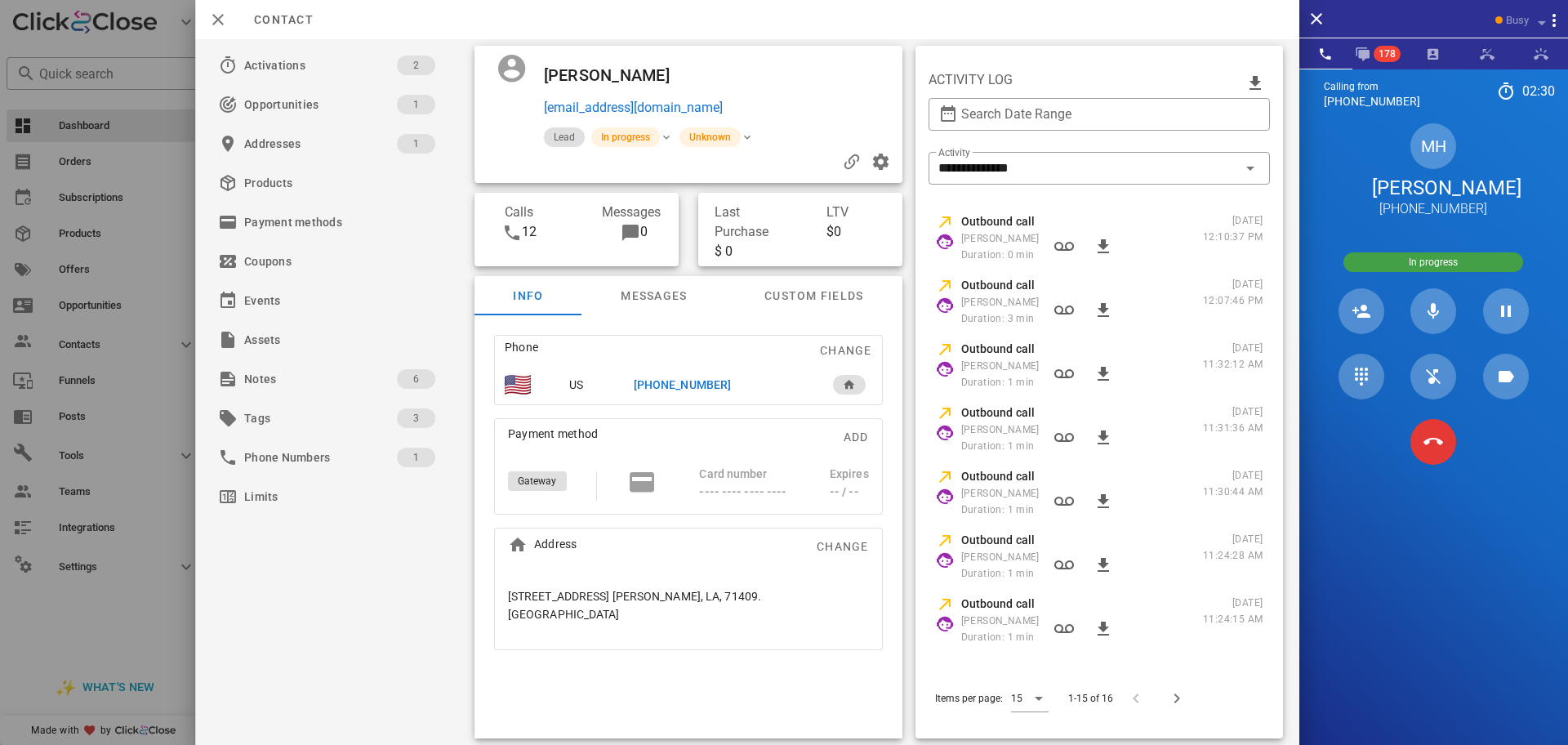 copy on "ingmariangelica@hotmail.com" 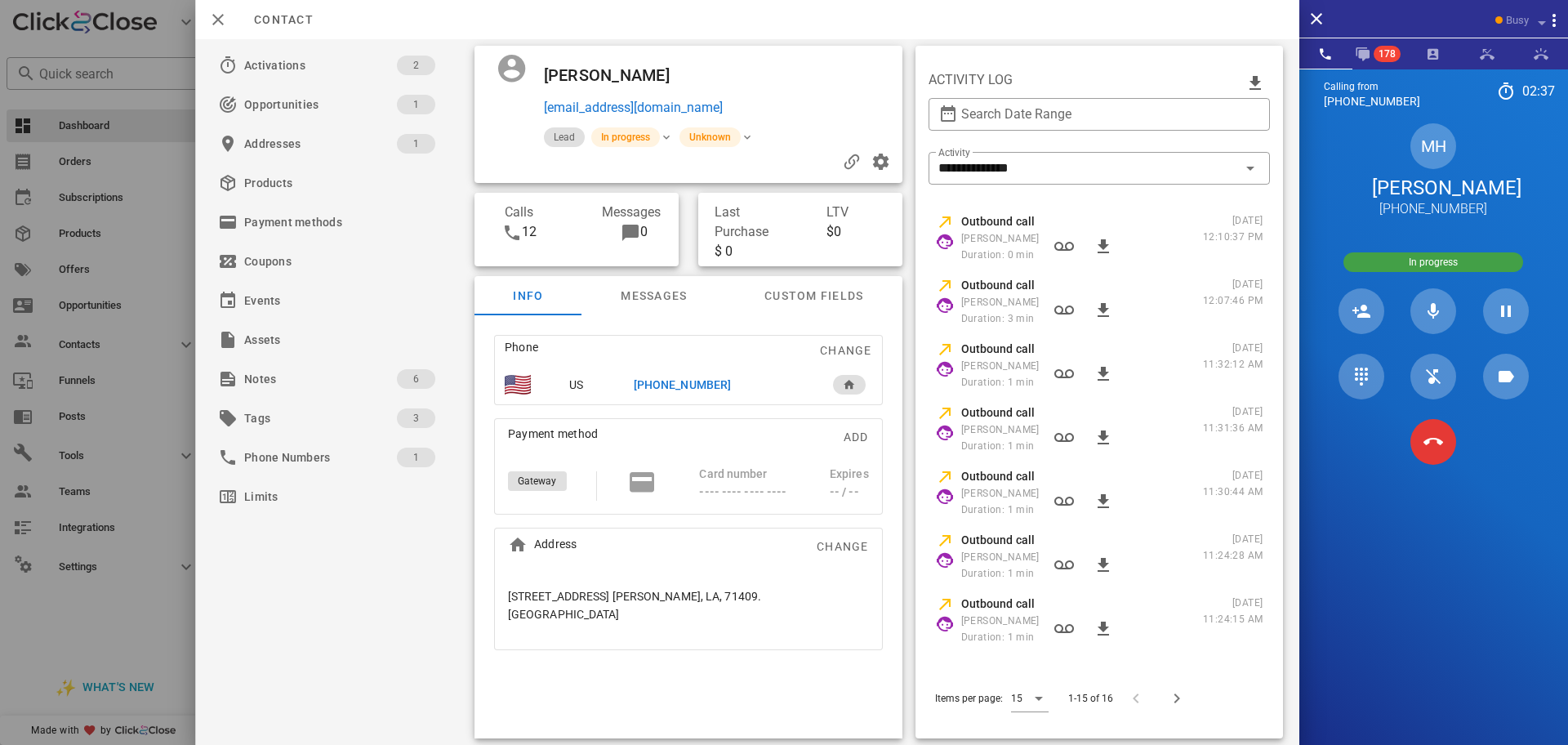 click on "ingmariangelica@hotmail.com" at bounding box center [719, 108] 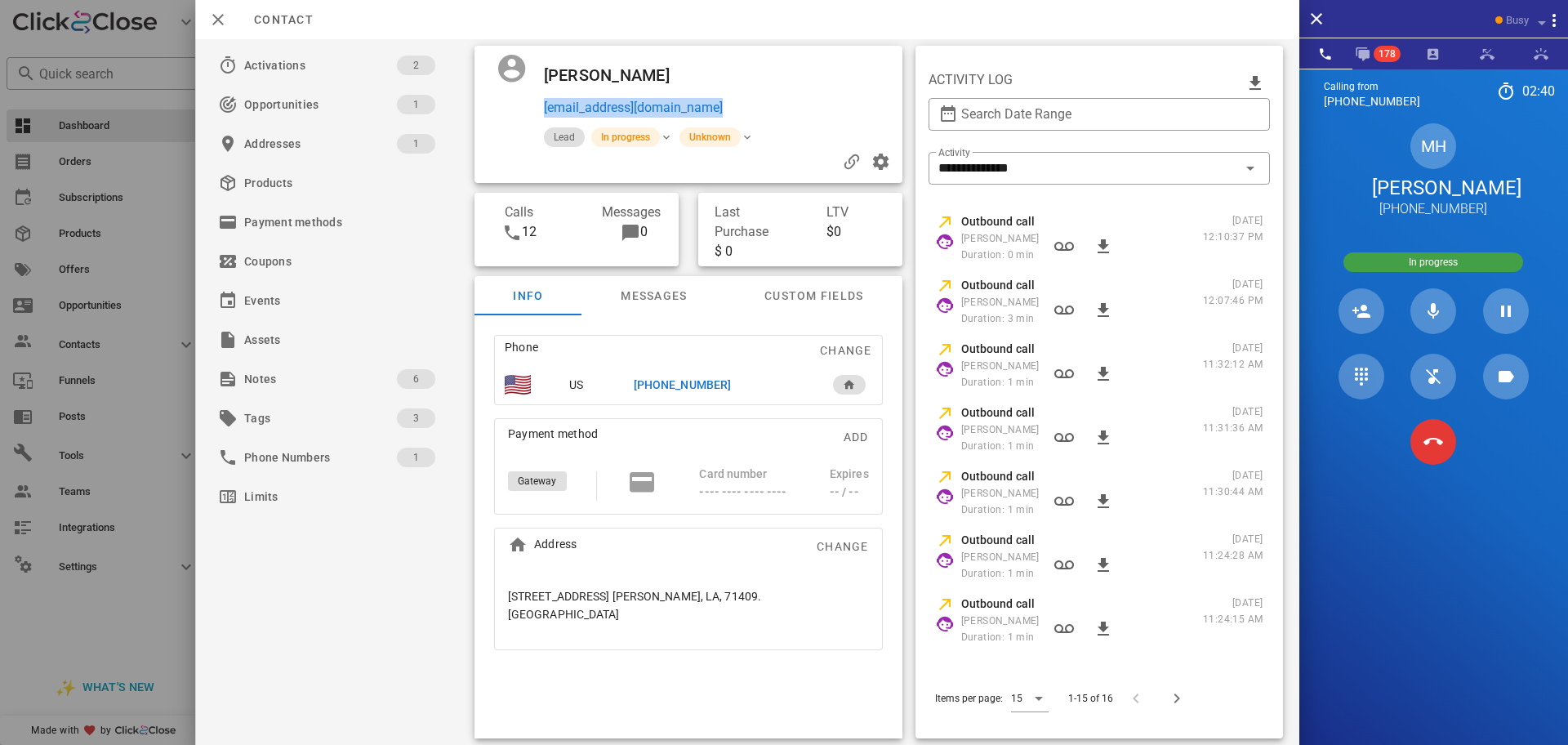 drag, startPoint x: 751, startPoint y: 85, endPoint x: 796, endPoint y: 117, distance: 55.21775 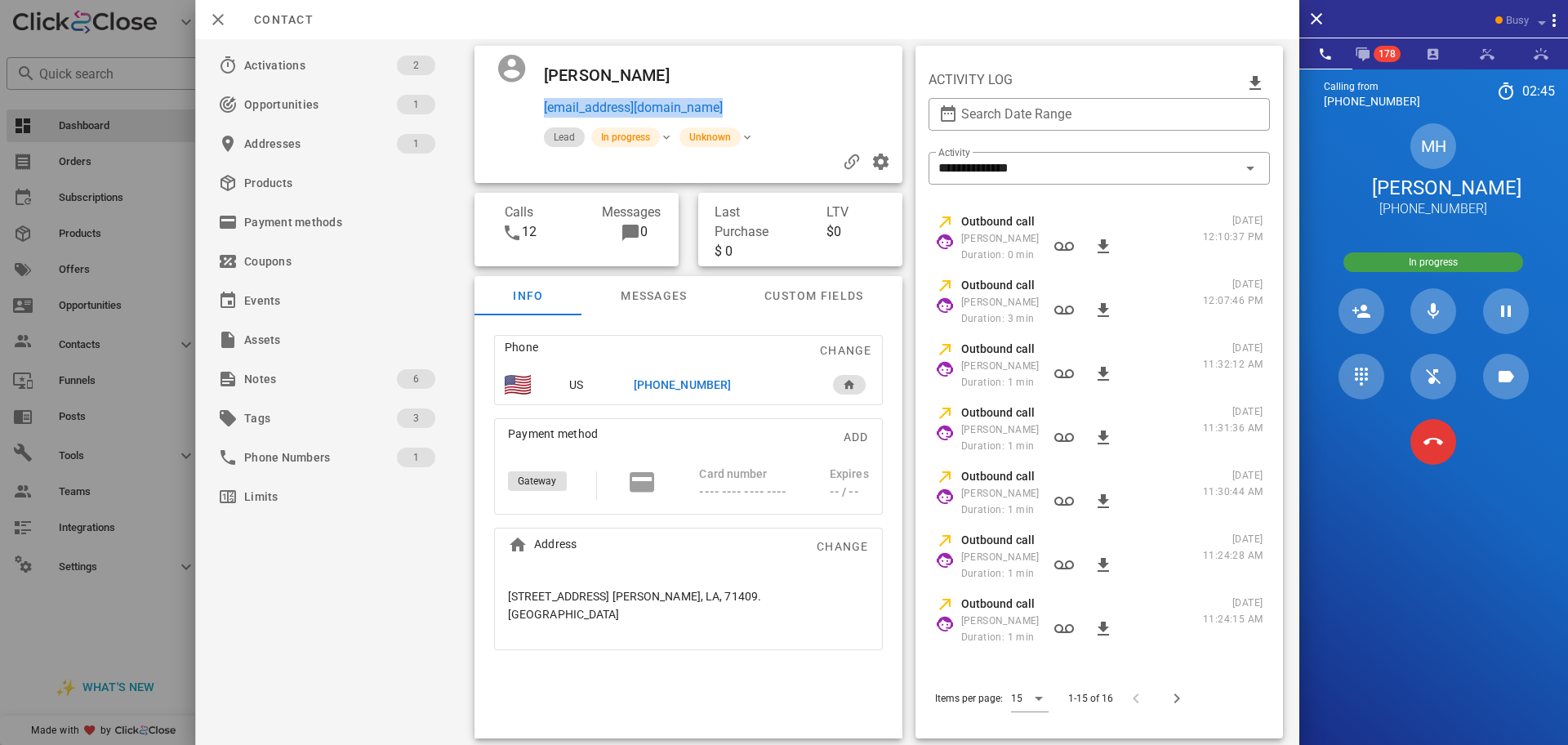 copy on "ingmariangelica@hotmail.com" 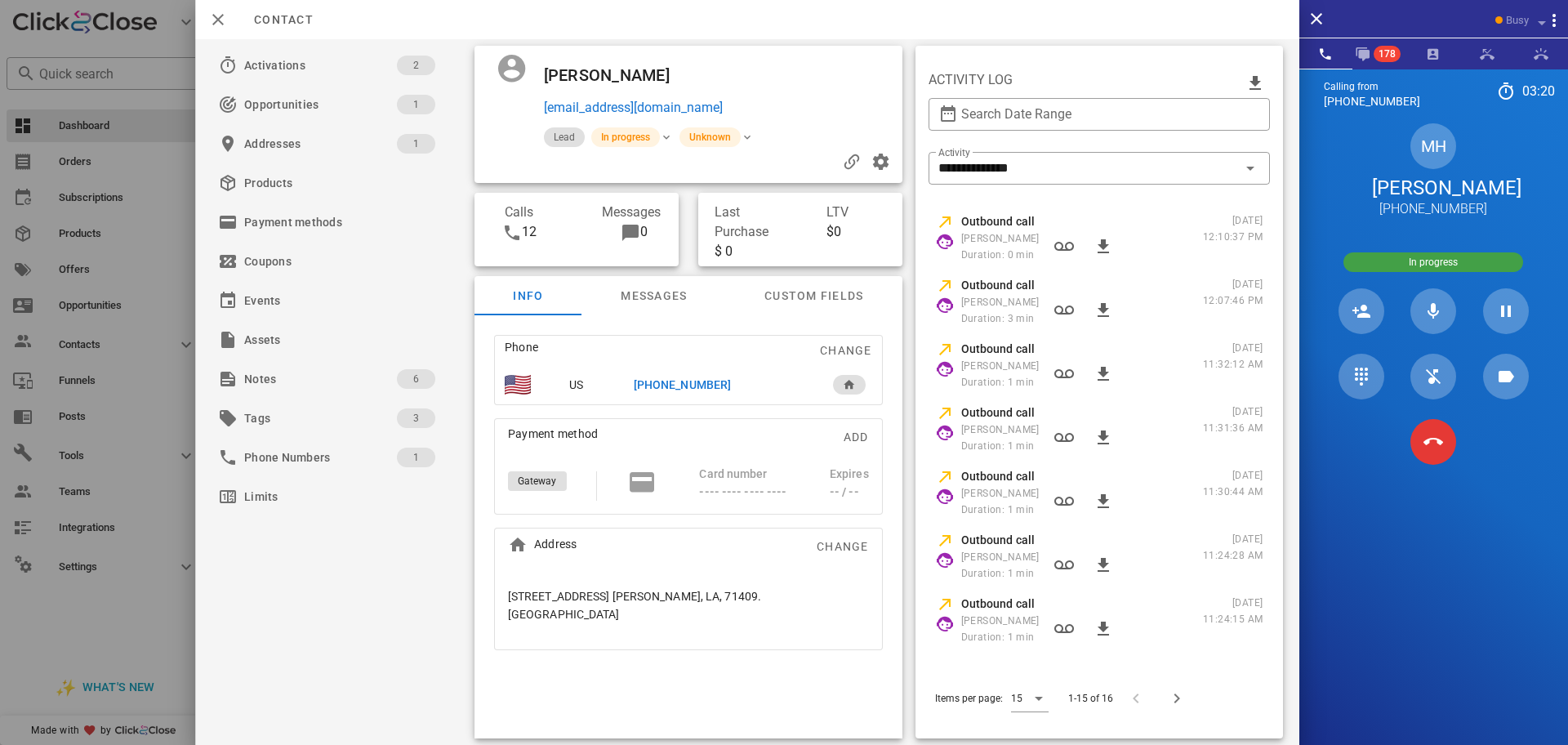 click on "MH   Maria Haralson  +13182015961" at bounding box center (1433, 171) 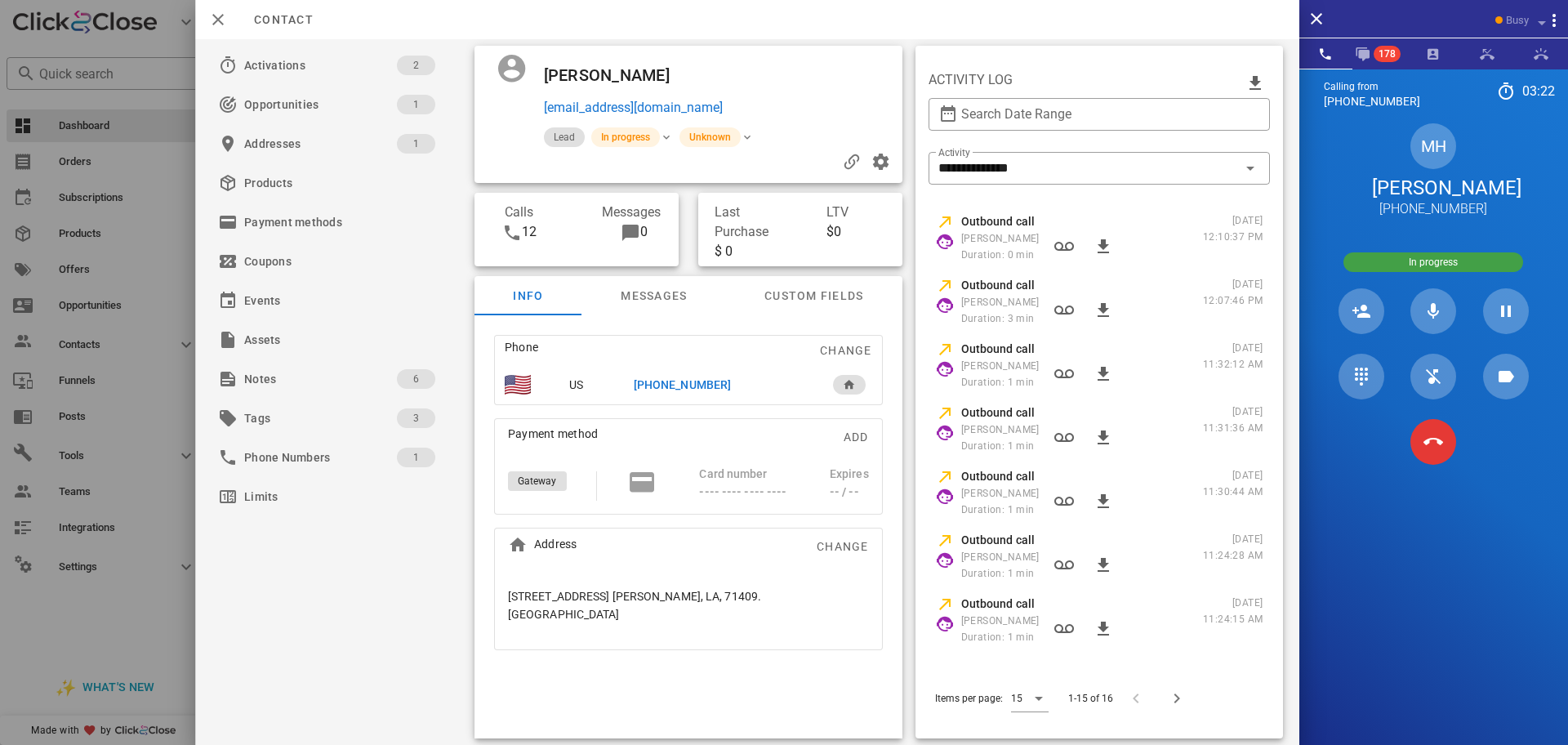drag, startPoint x: 1477, startPoint y: 145, endPoint x: 1400, endPoint y: 151, distance: 77.23341 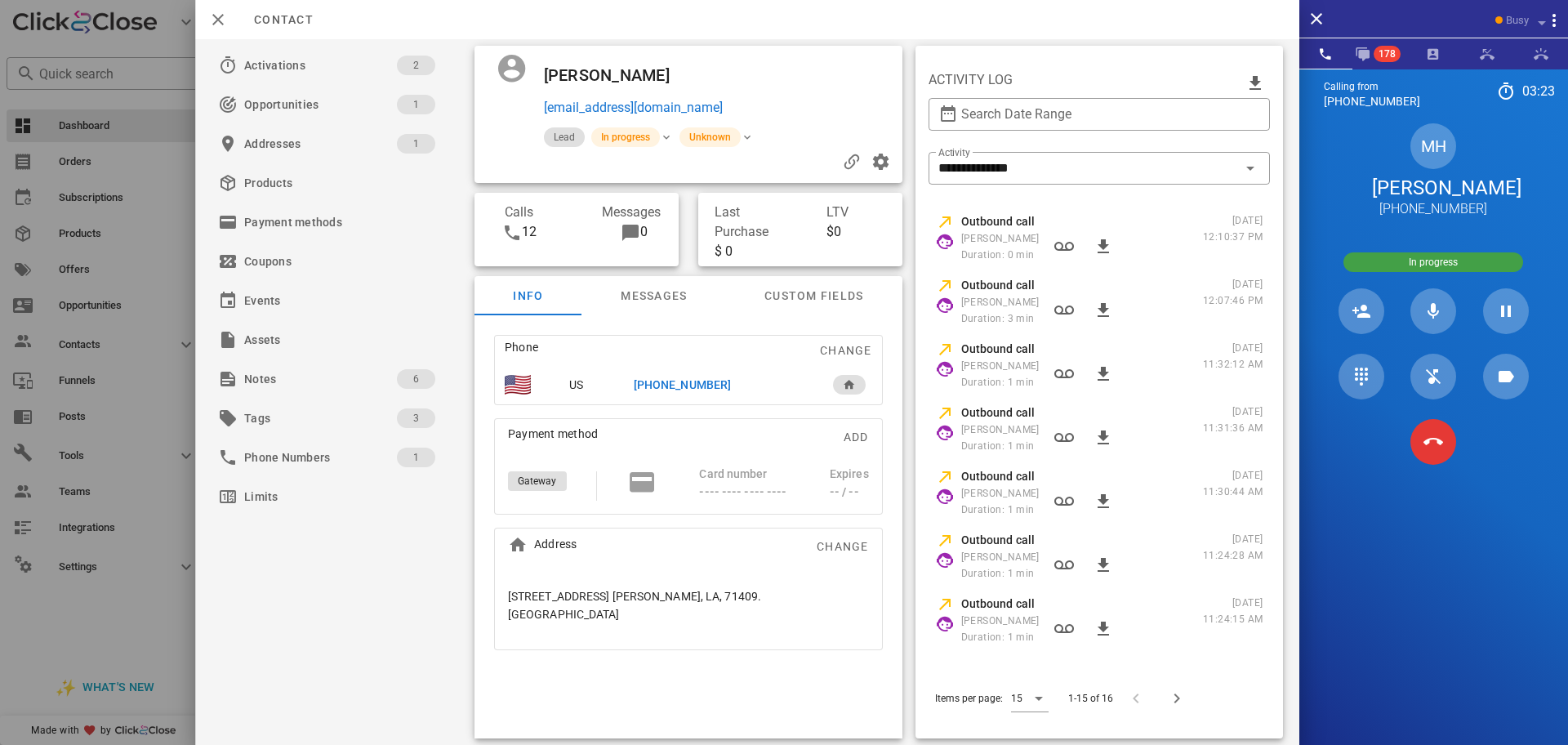 click on "MH   Maria Haralson  +13182015961" at bounding box center [1433, 171] 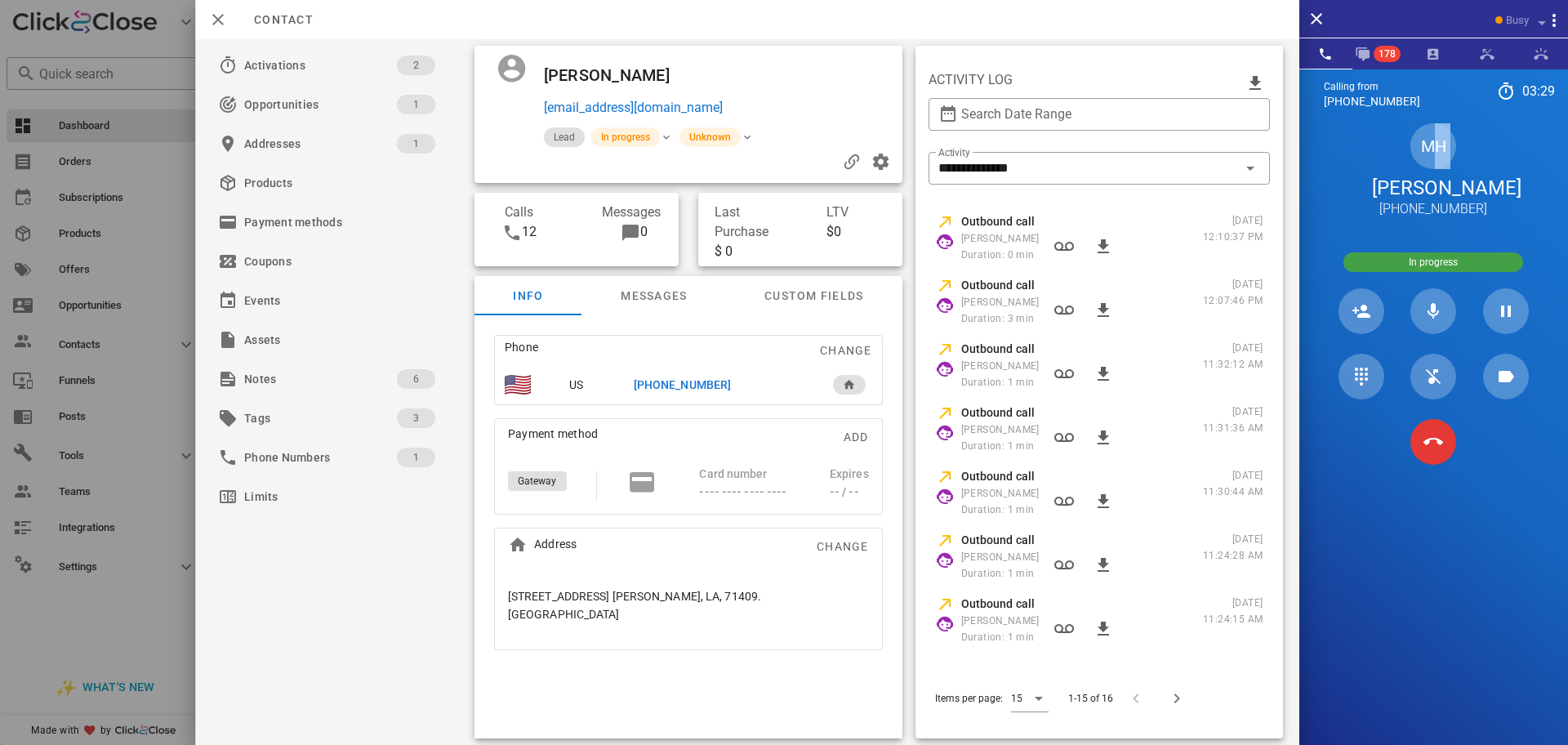 drag, startPoint x: 1388, startPoint y: 196, endPoint x: 1394, endPoint y: 121, distance: 75.23962 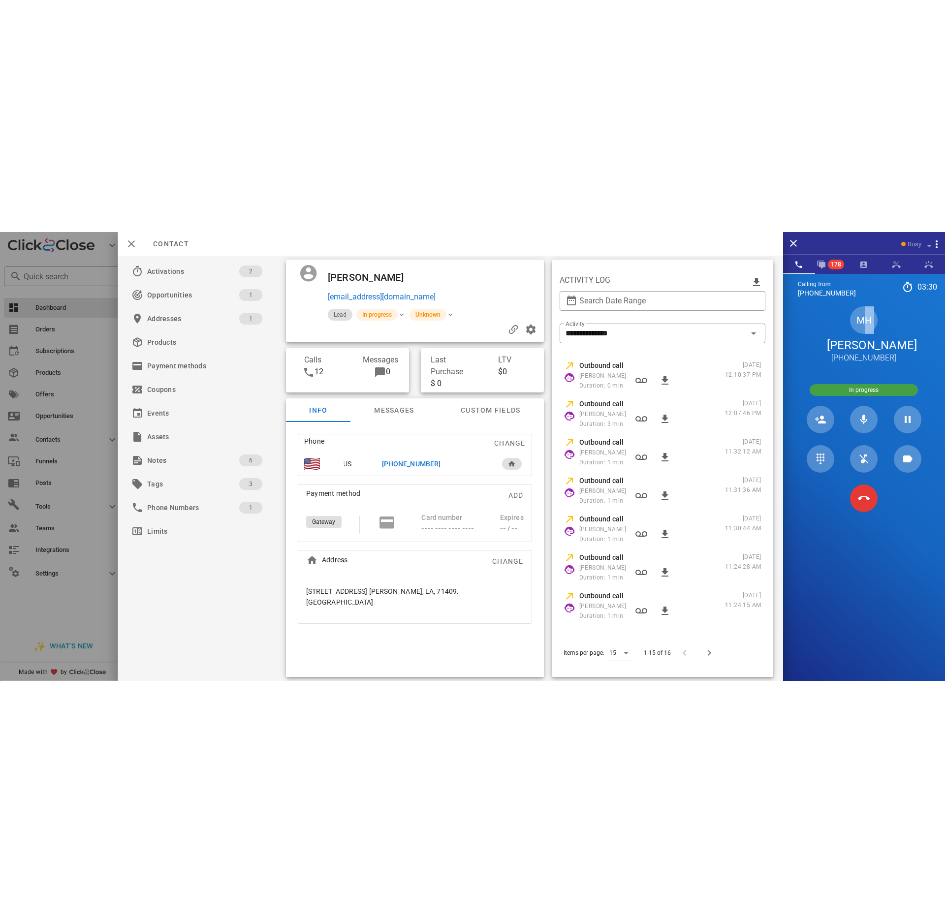 scroll, scrollTop: 731, scrollLeft: 1608, axis: both 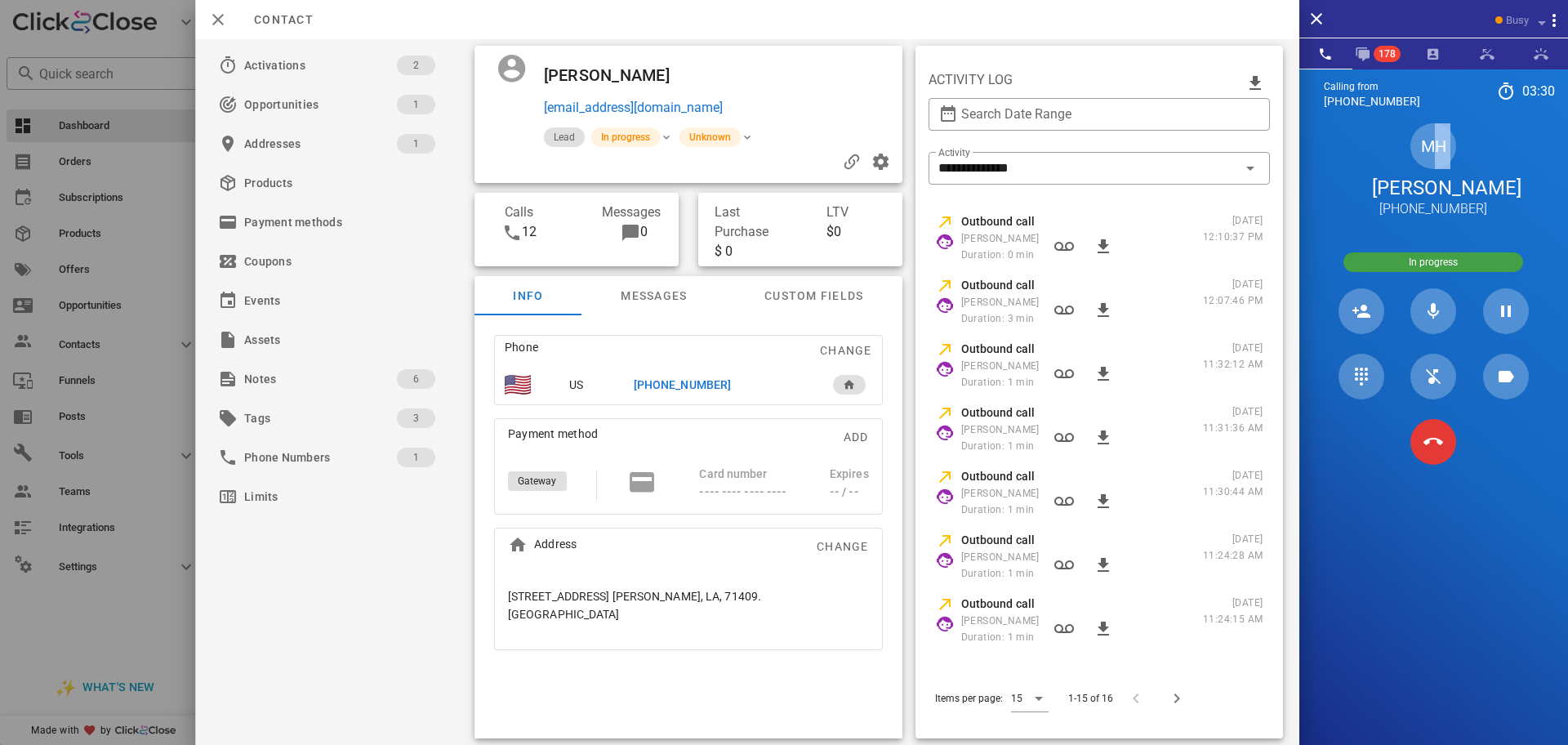 click on "MH   Maria Haralson  +13182015961" at bounding box center (1433, 171) 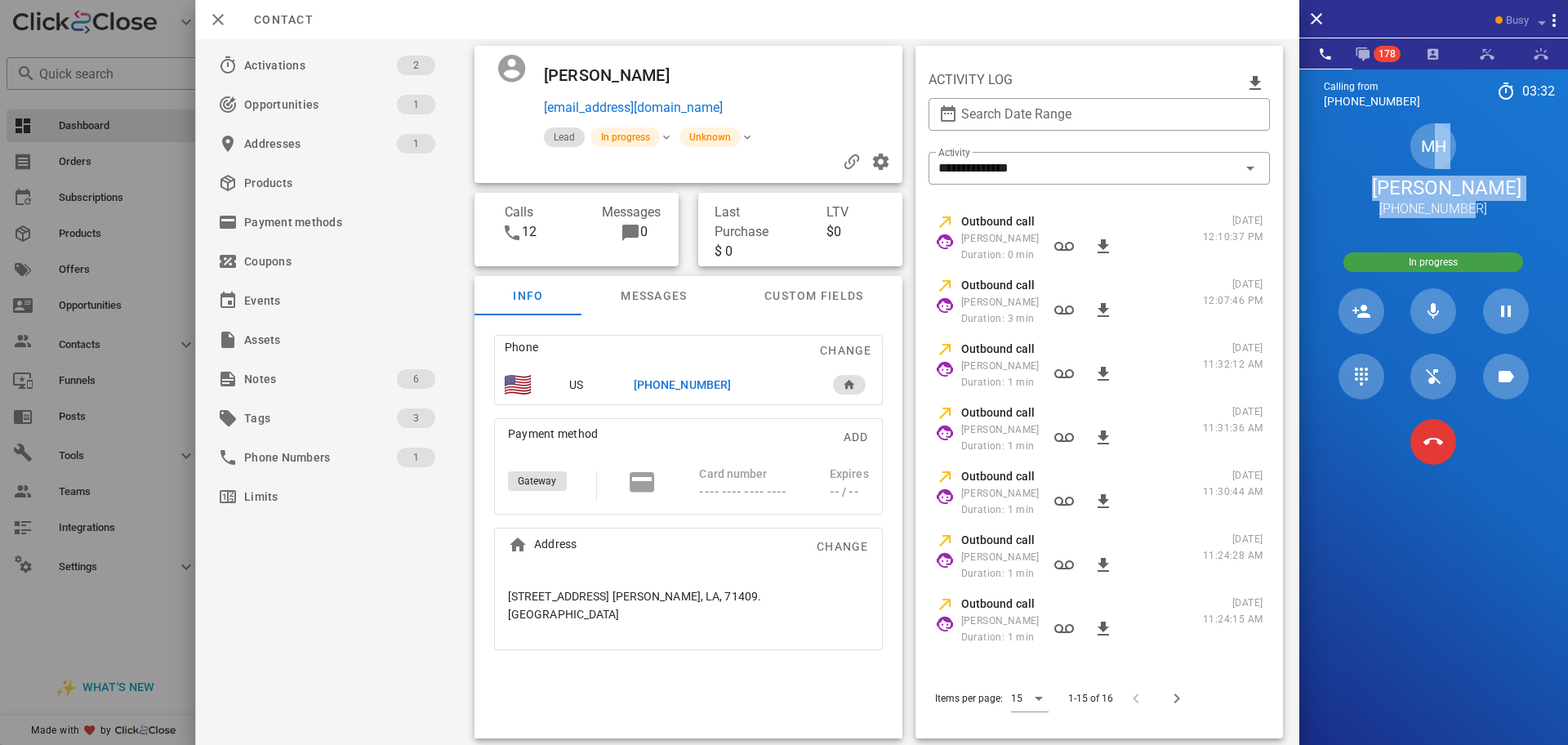 drag, startPoint x: 1397, startPoint y: 145, endPoint x: 1542, endPoint y: 234, distance: 170.13524 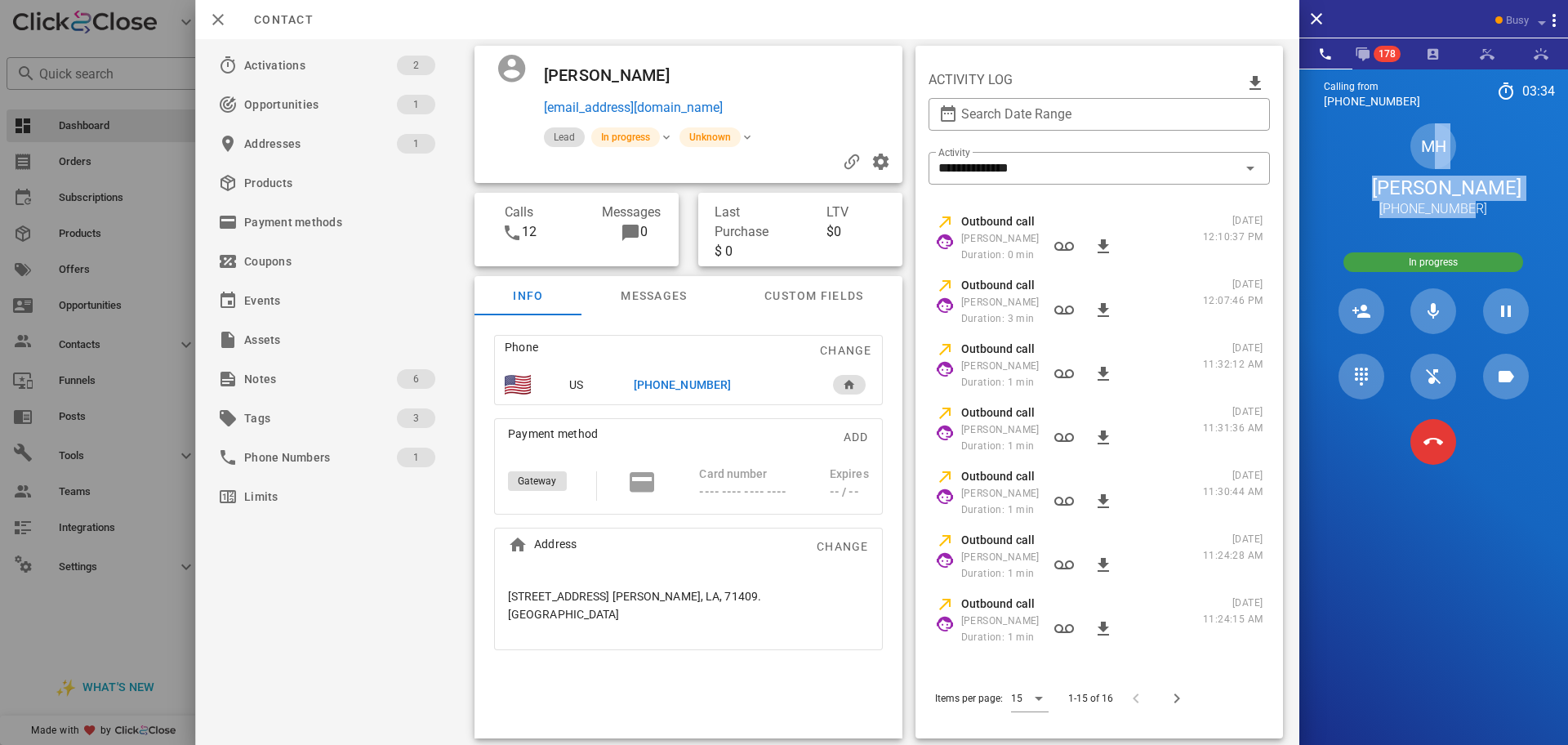drag, startPoint x: 729, startPoint y: 84, endPoint x: 774, endPoint y: 107, distance: 50.5371 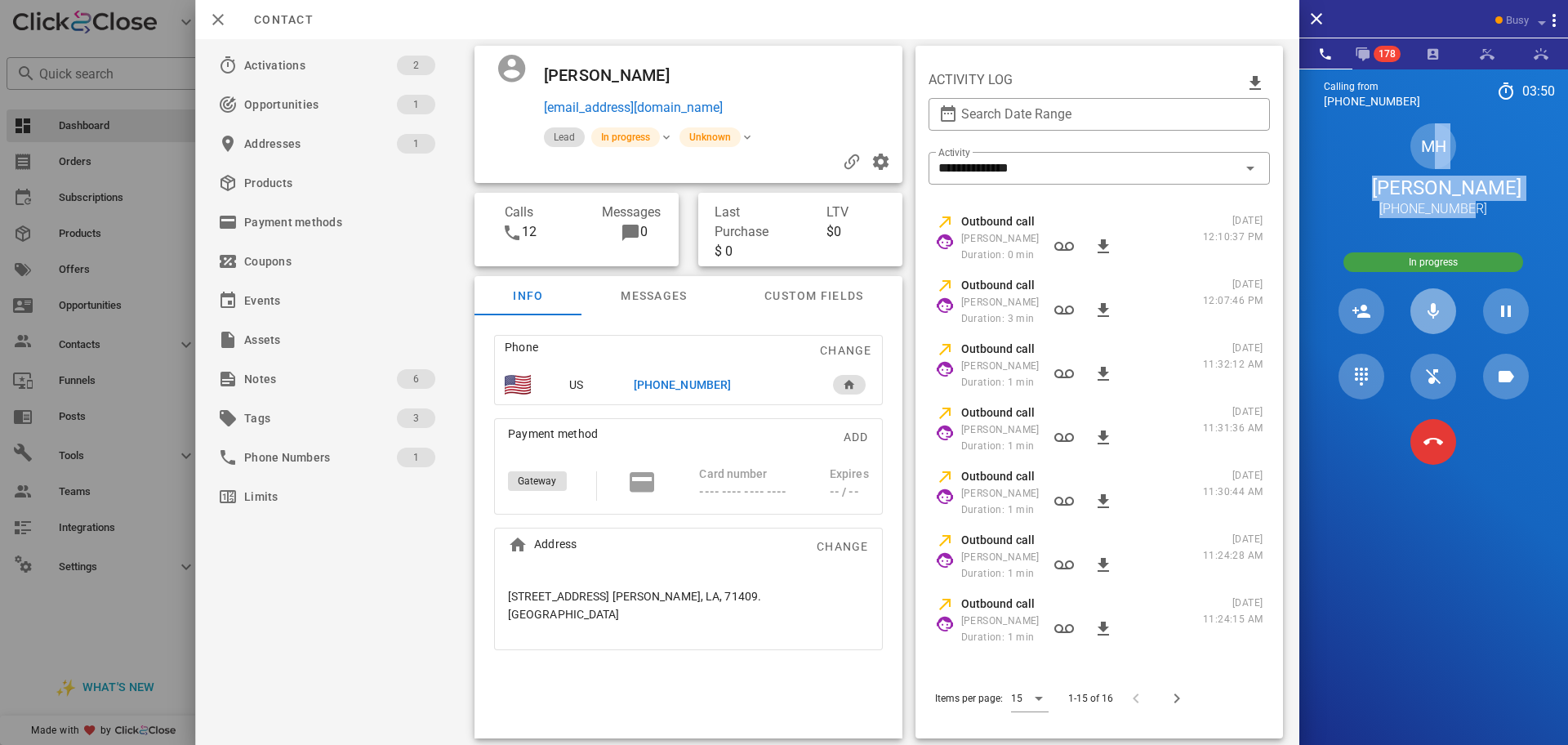 click at bounding box center (1433, 311) 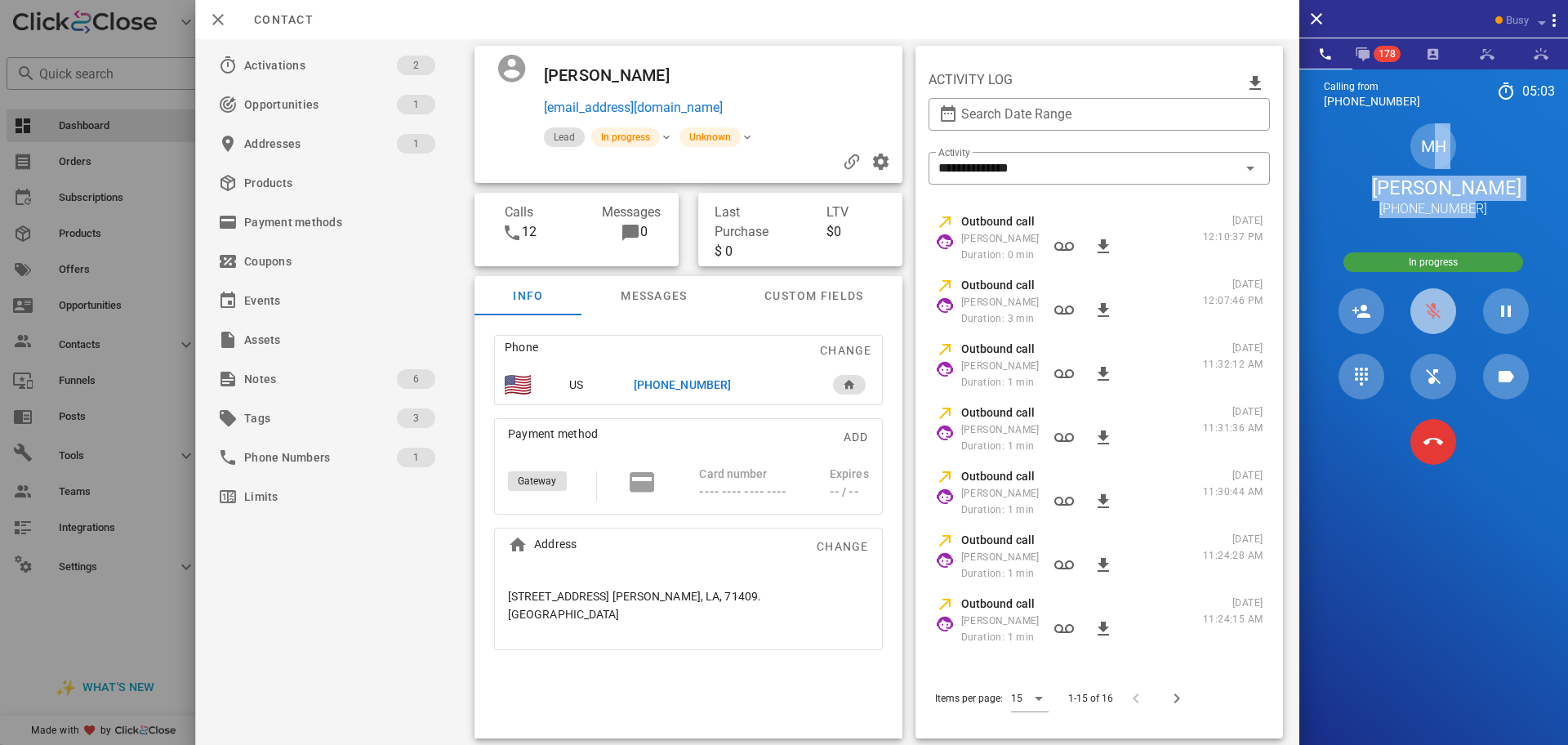 click at bounding box center (1433, 311) 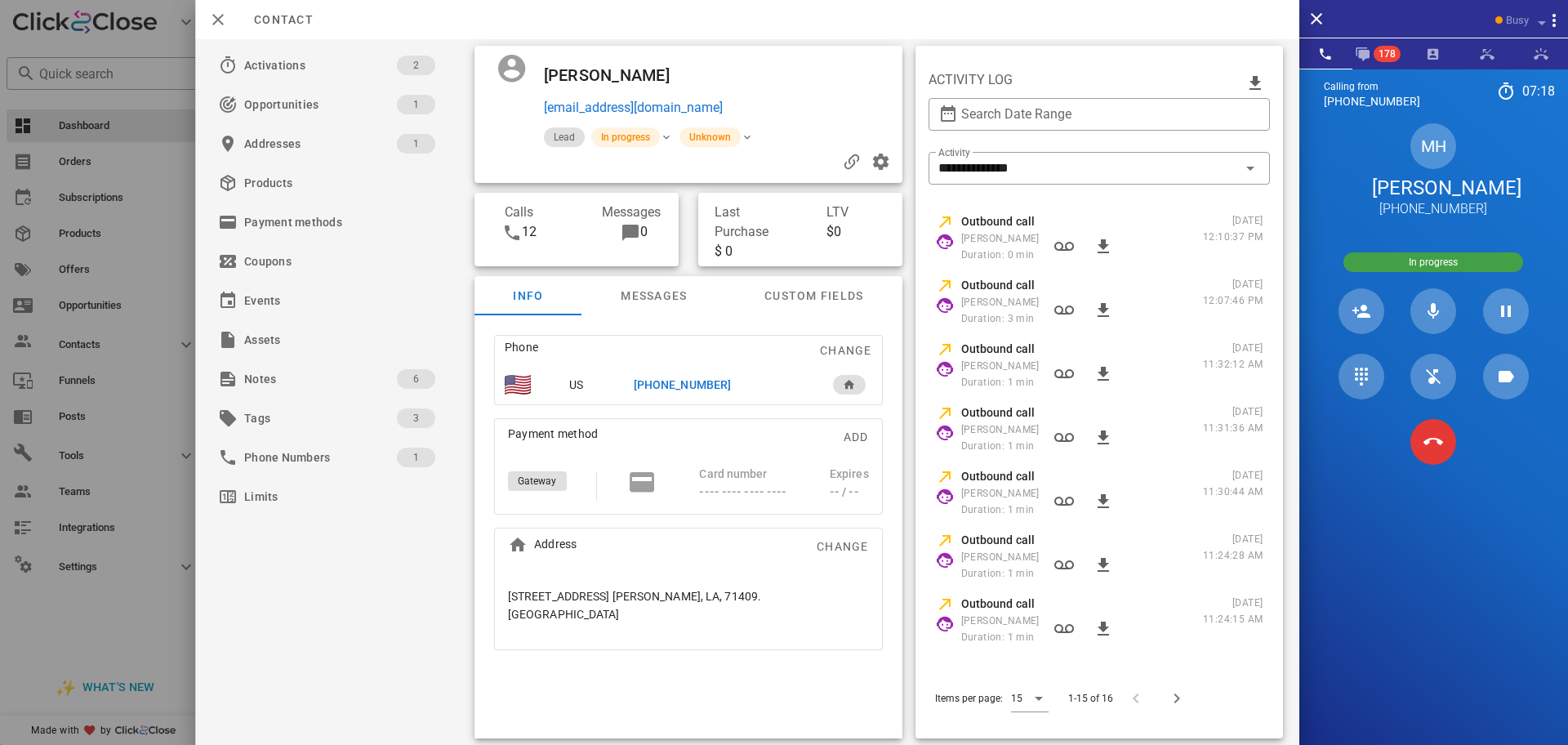 click on "Activity log" at bounding box center [970, 83] 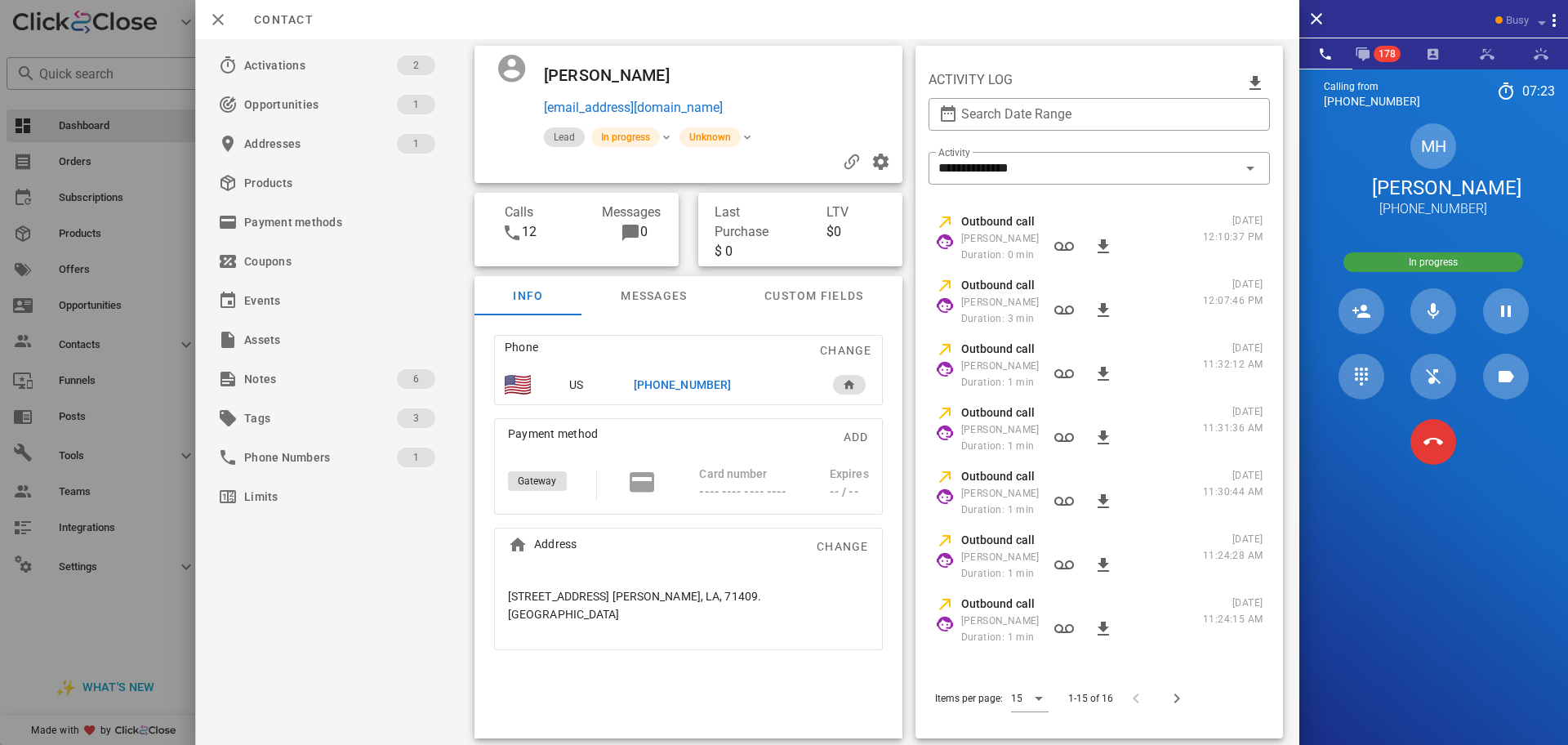 drag, startPoint x: 541, startPoint y: 114, endPoint x: 674, endPoint y: 63, distance: 142.44297 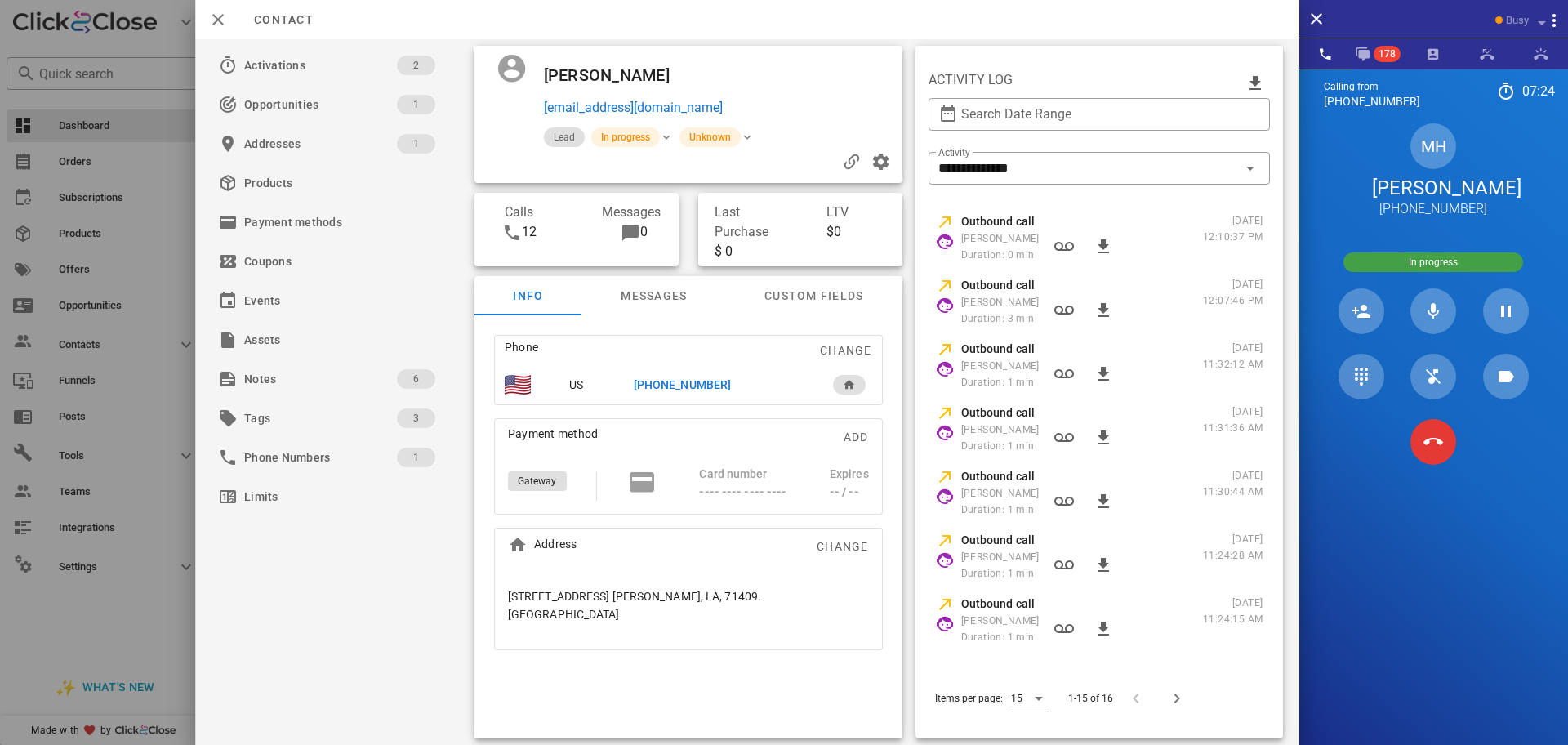 drag, startPoint x: 726, startPoint y: 70, endPoint x: 781, endPoint y: 112, distance: 69.2026 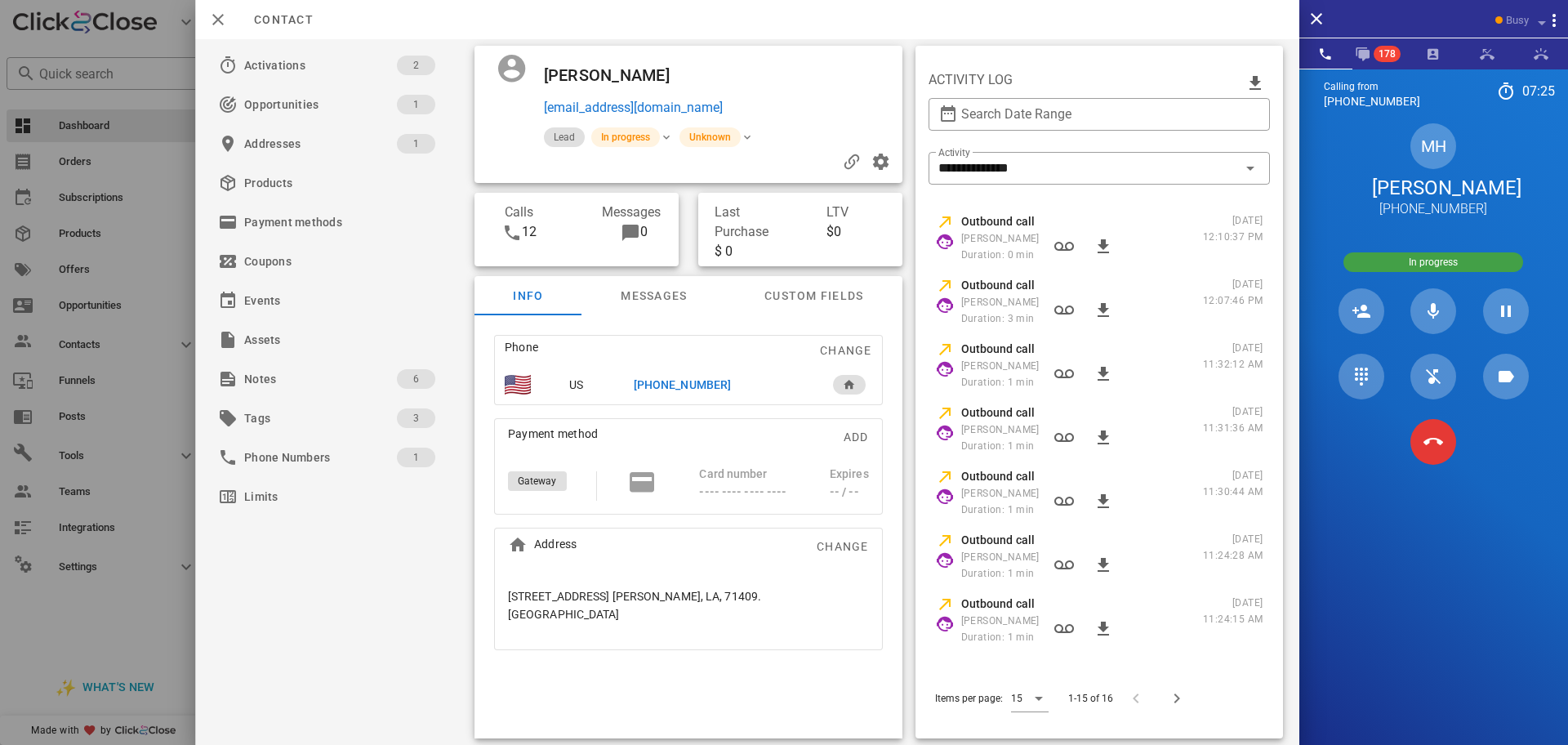 copy on "ingmariangelica@hotmail.com" 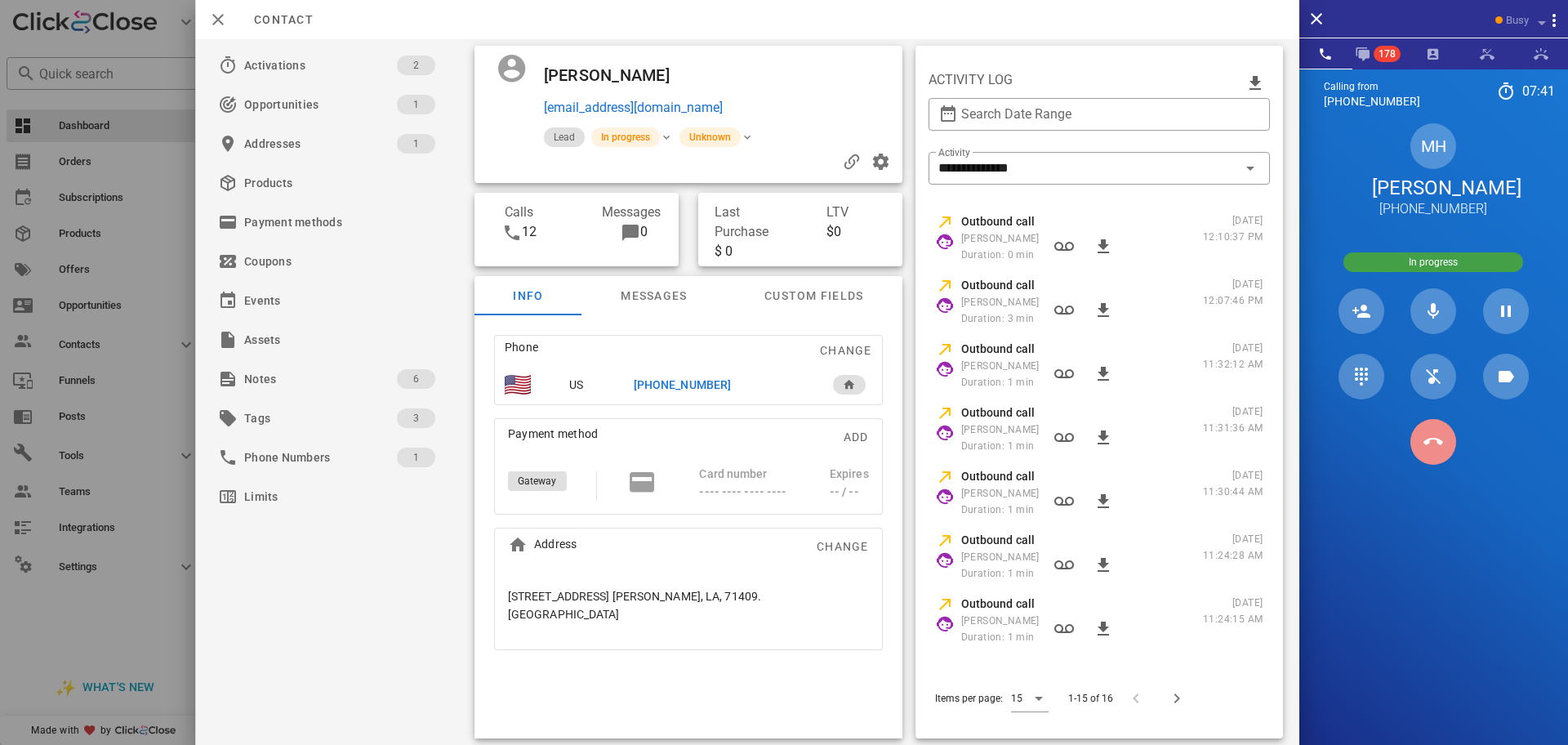 click at bounding box center [1433, 442] 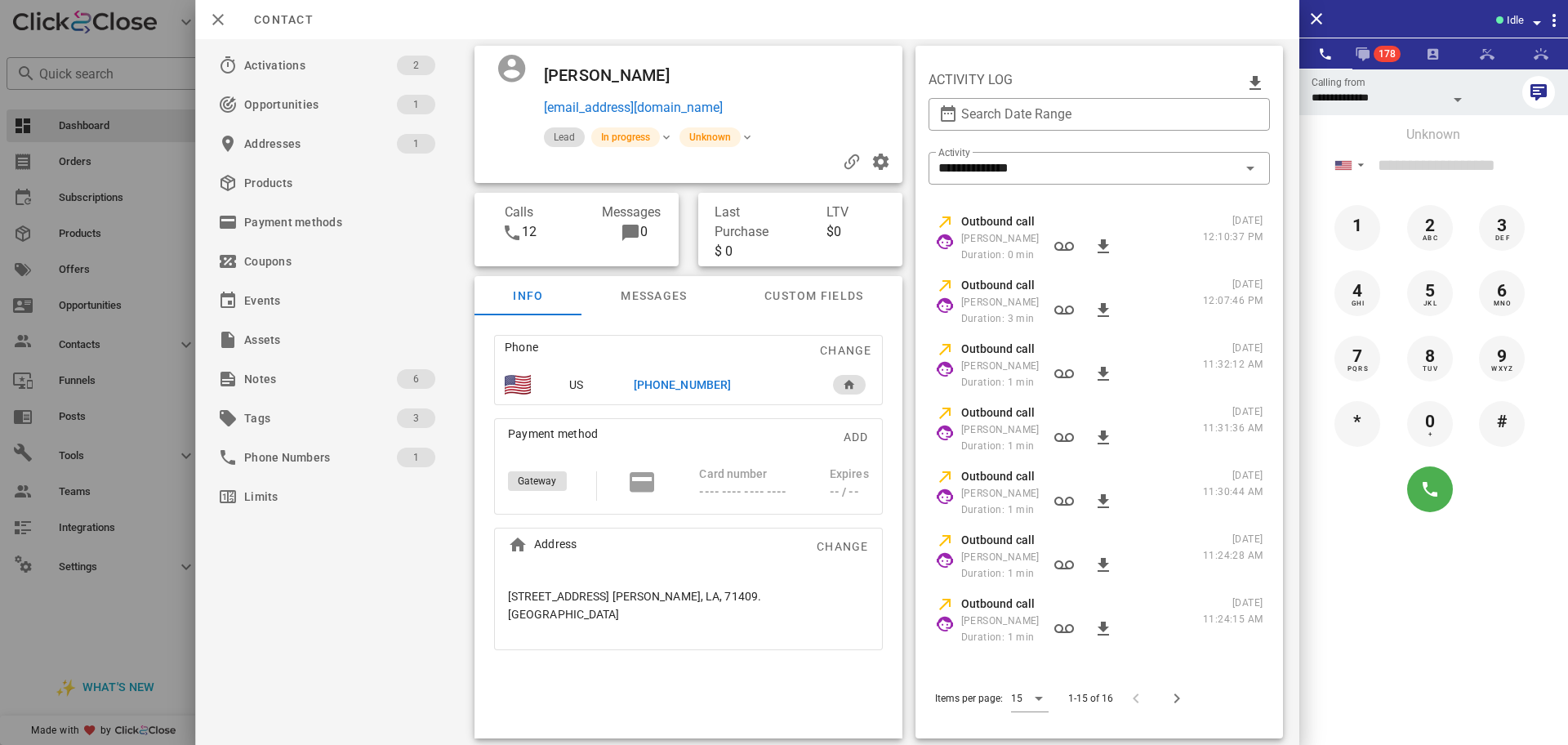 click on "Maria Haralson" at bounding box center (631, 75) 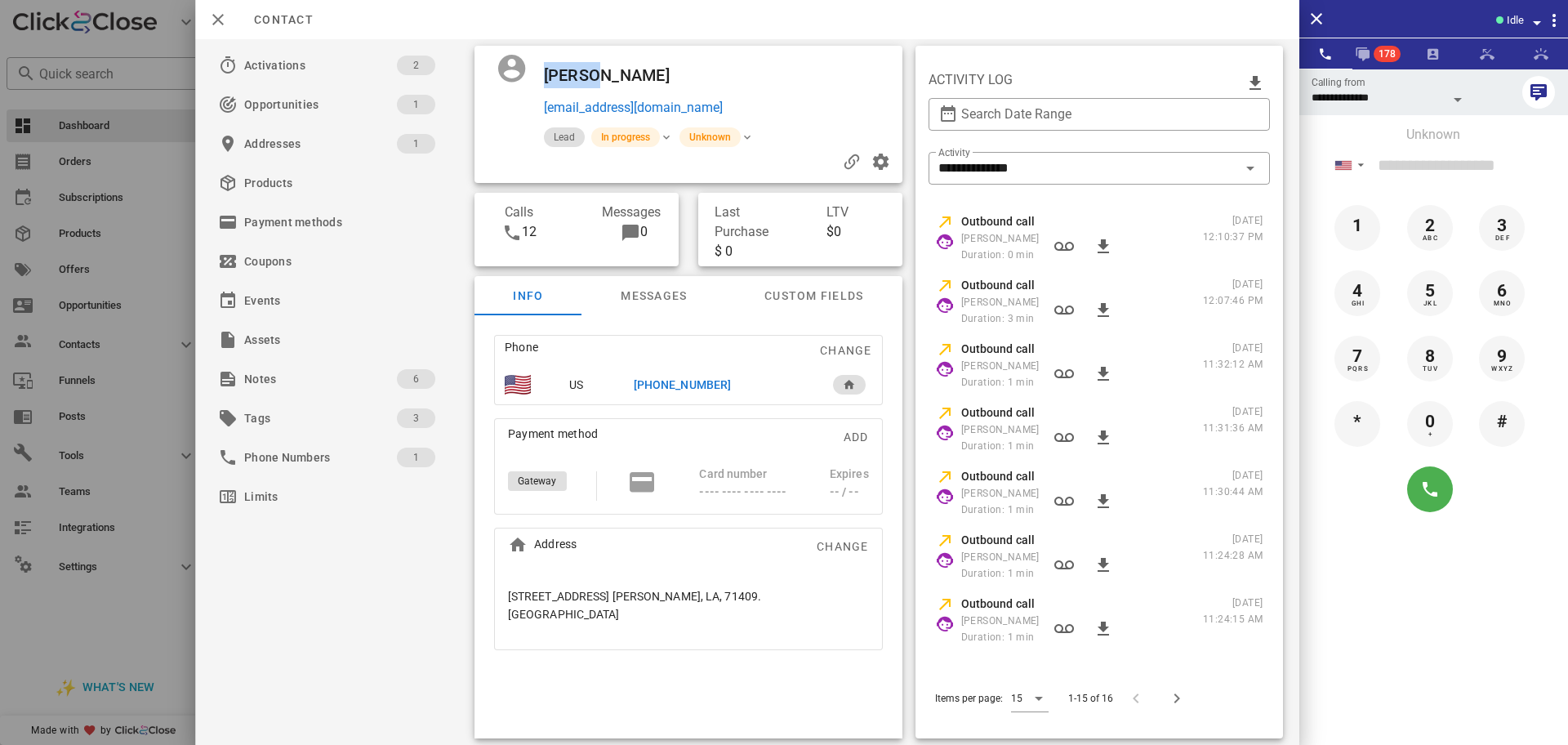 click on "Maria Haralson" at bounding box center (631, 75) 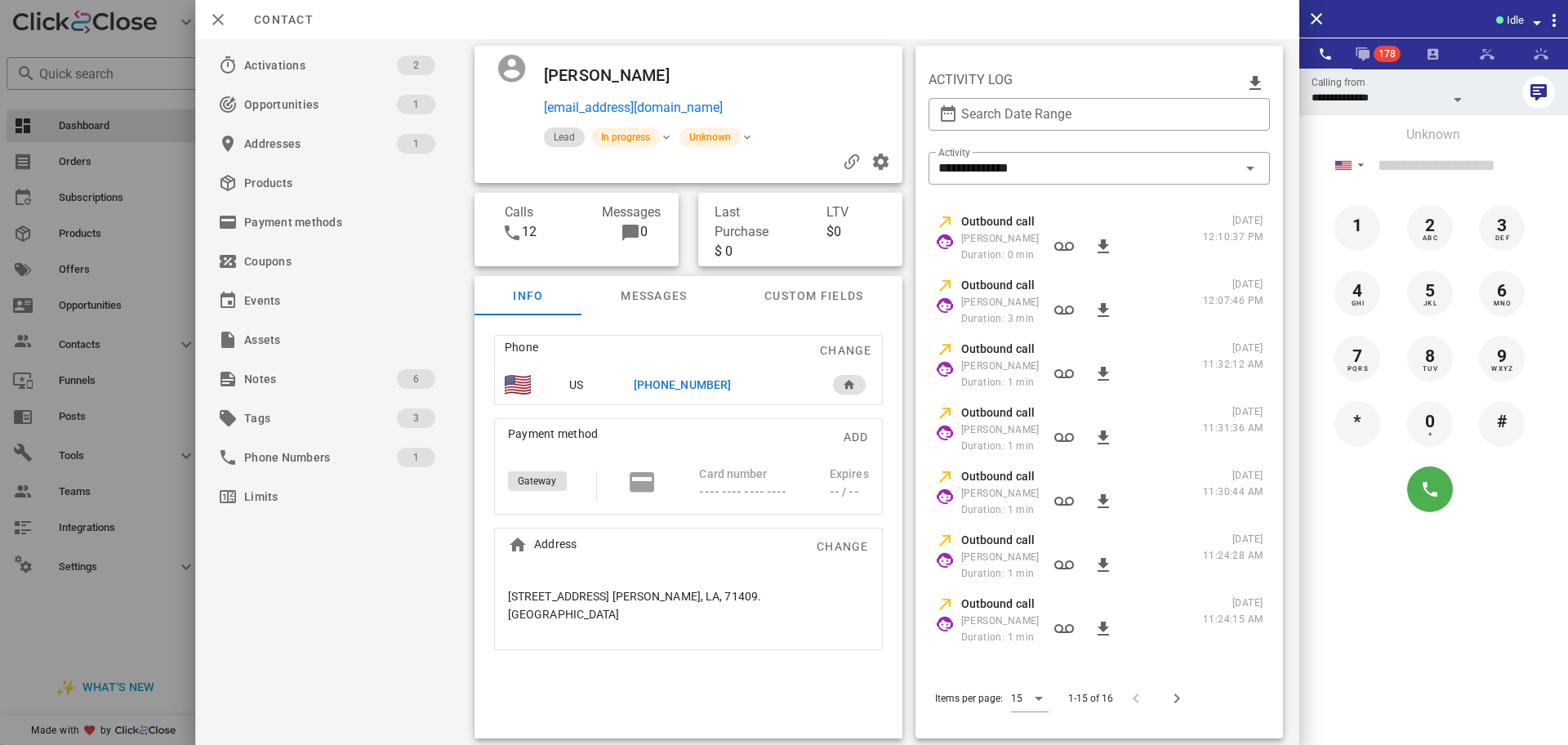 click on "Activations  2  Opportunities  1  Addresses  1  Products Payment methods Coupons Events Assets Notes  6  Tags  3  Phone Numbers  1  Limits" at bounding box center [336, 392] 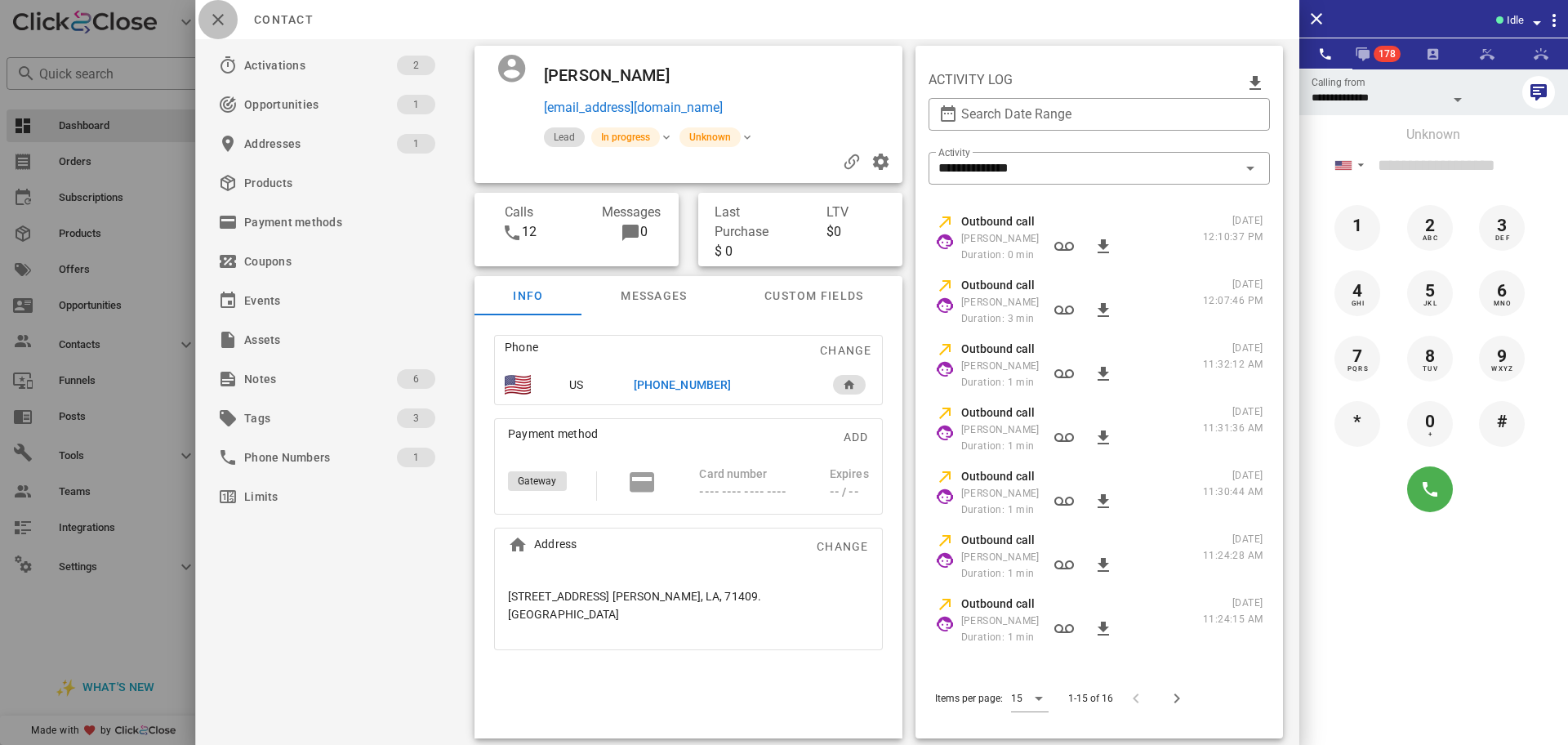 click at bounding box center [218, 20] 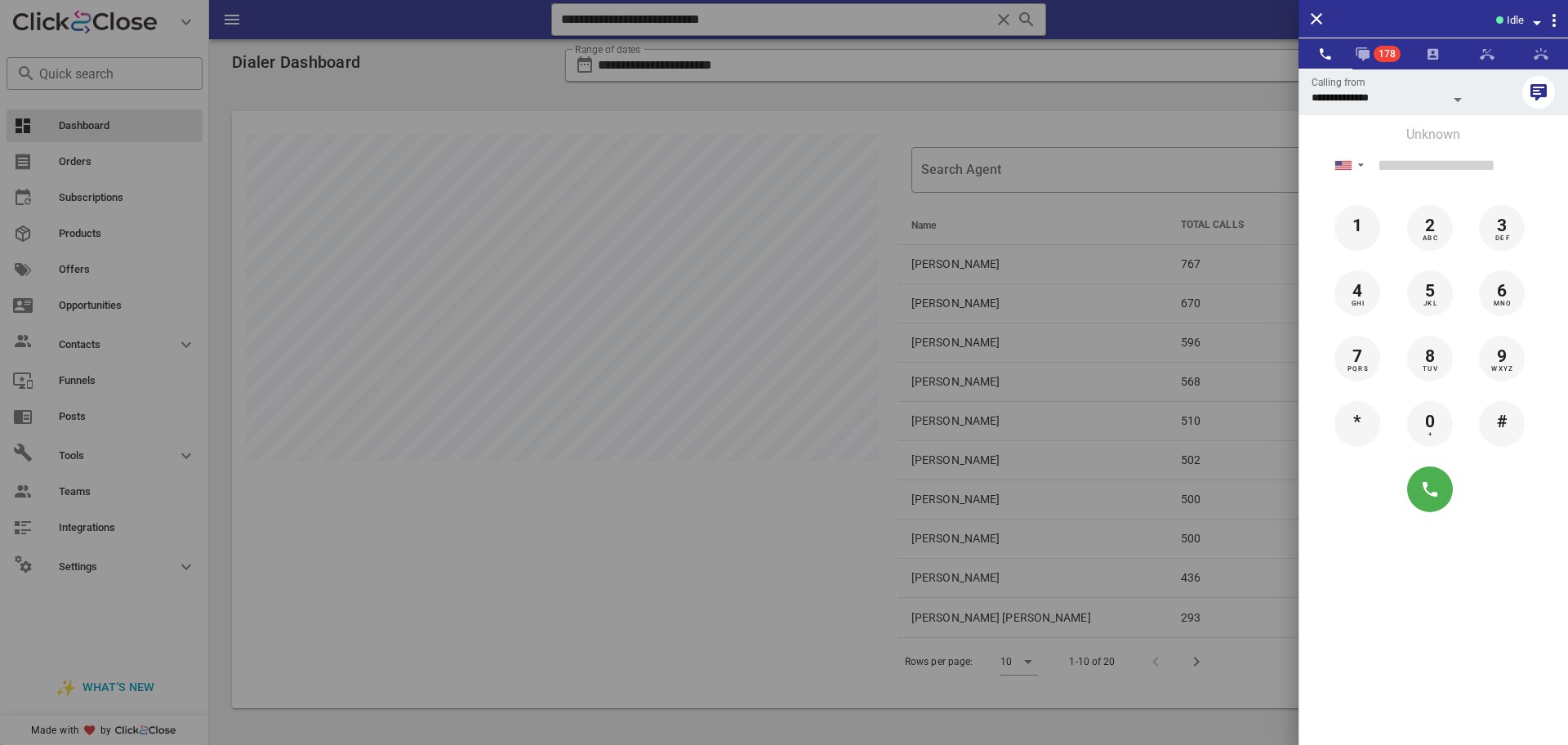click at bounding box center (784, 372) 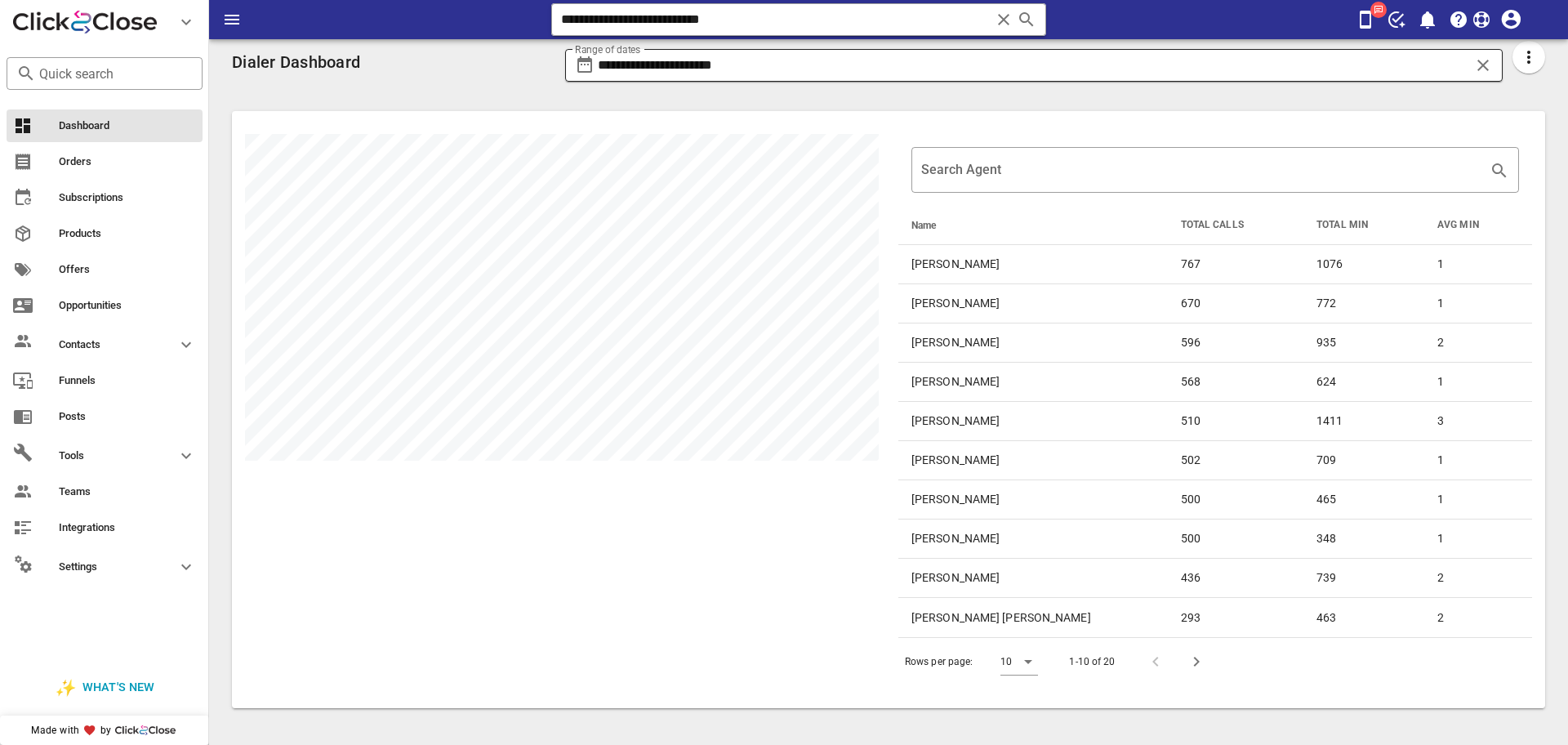 click on "**********" at bounding box center (1034, 65) 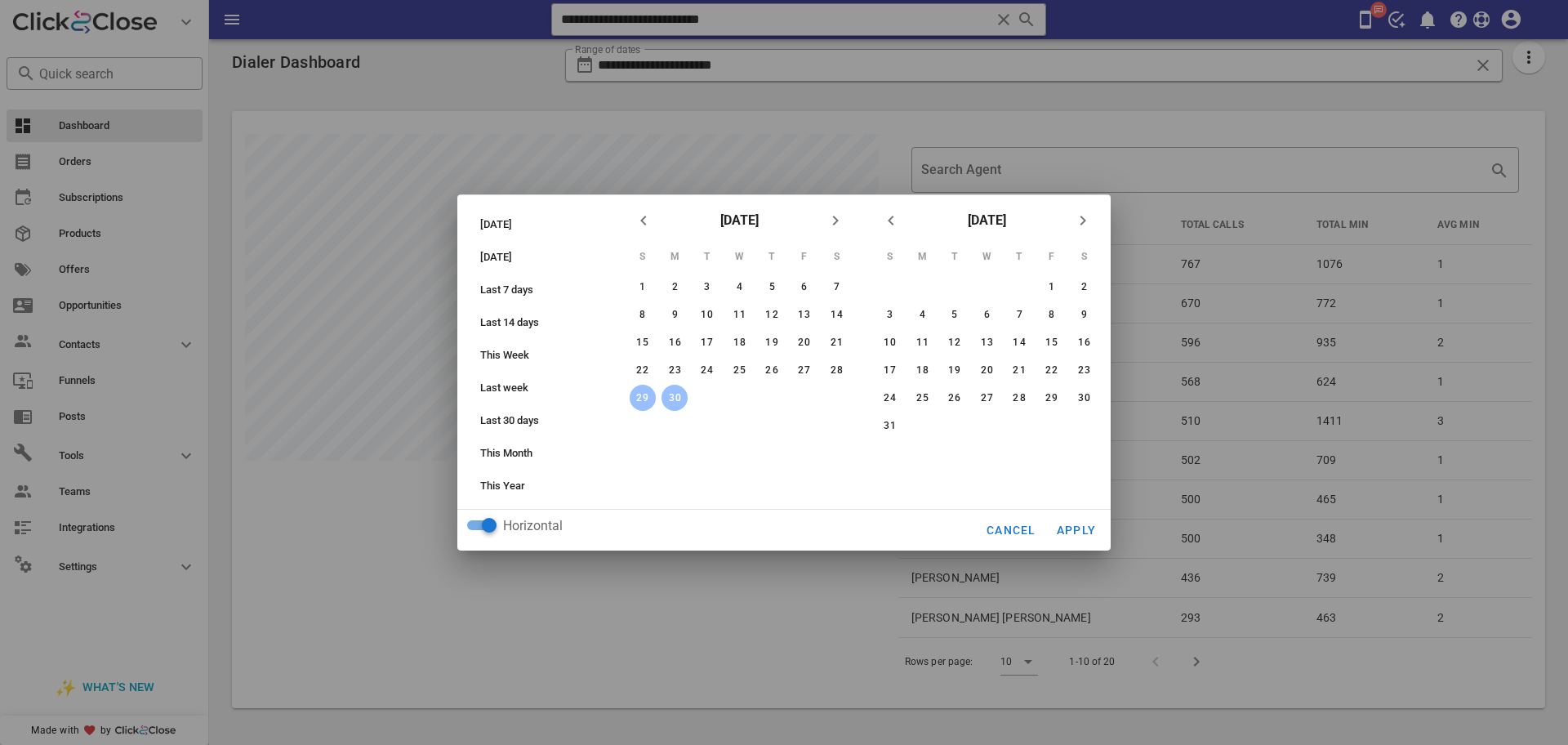 click at bounding box center [784, 372] 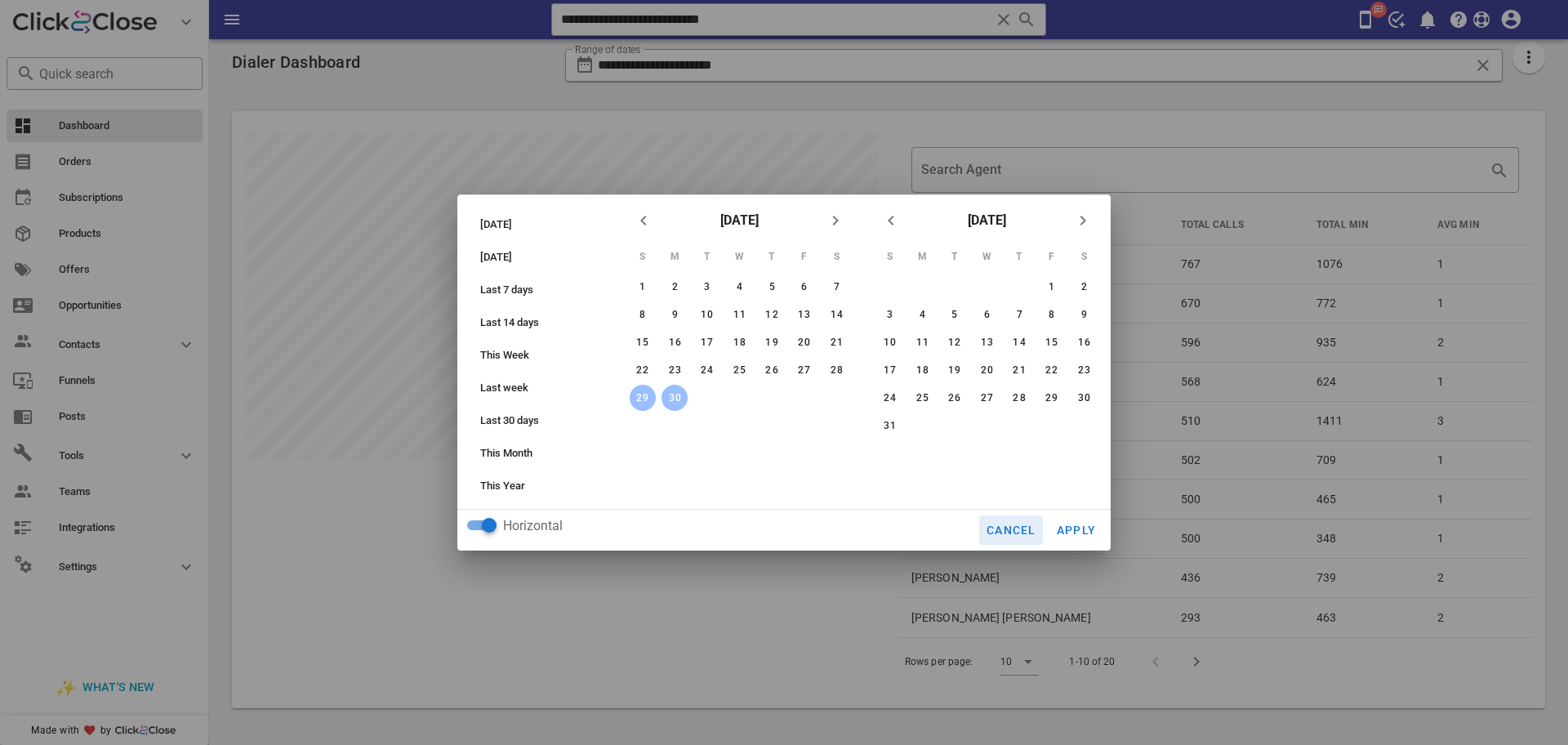 click on "Cancel" at bounding box center [1011, 530] 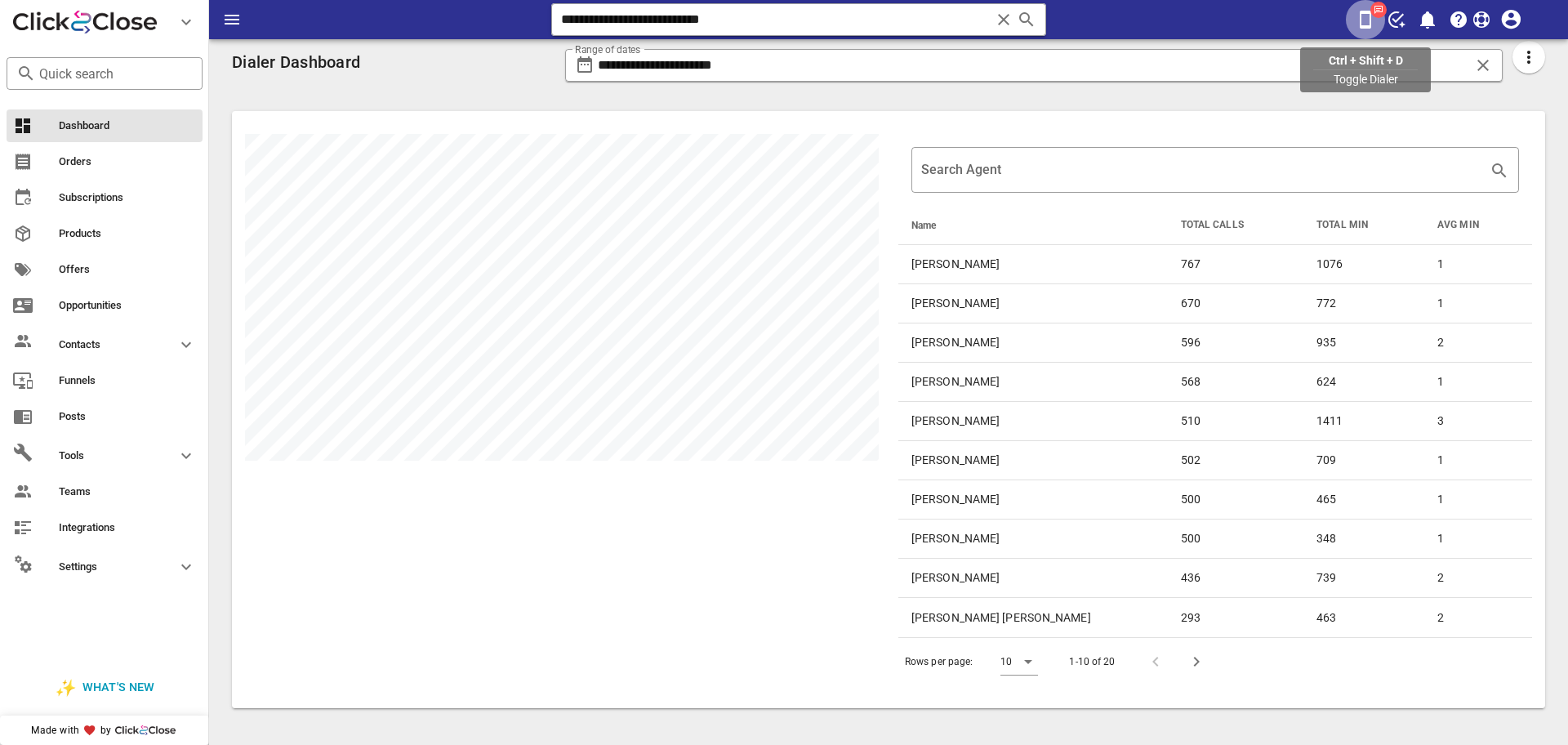 click at bounding box center [1365, 20] 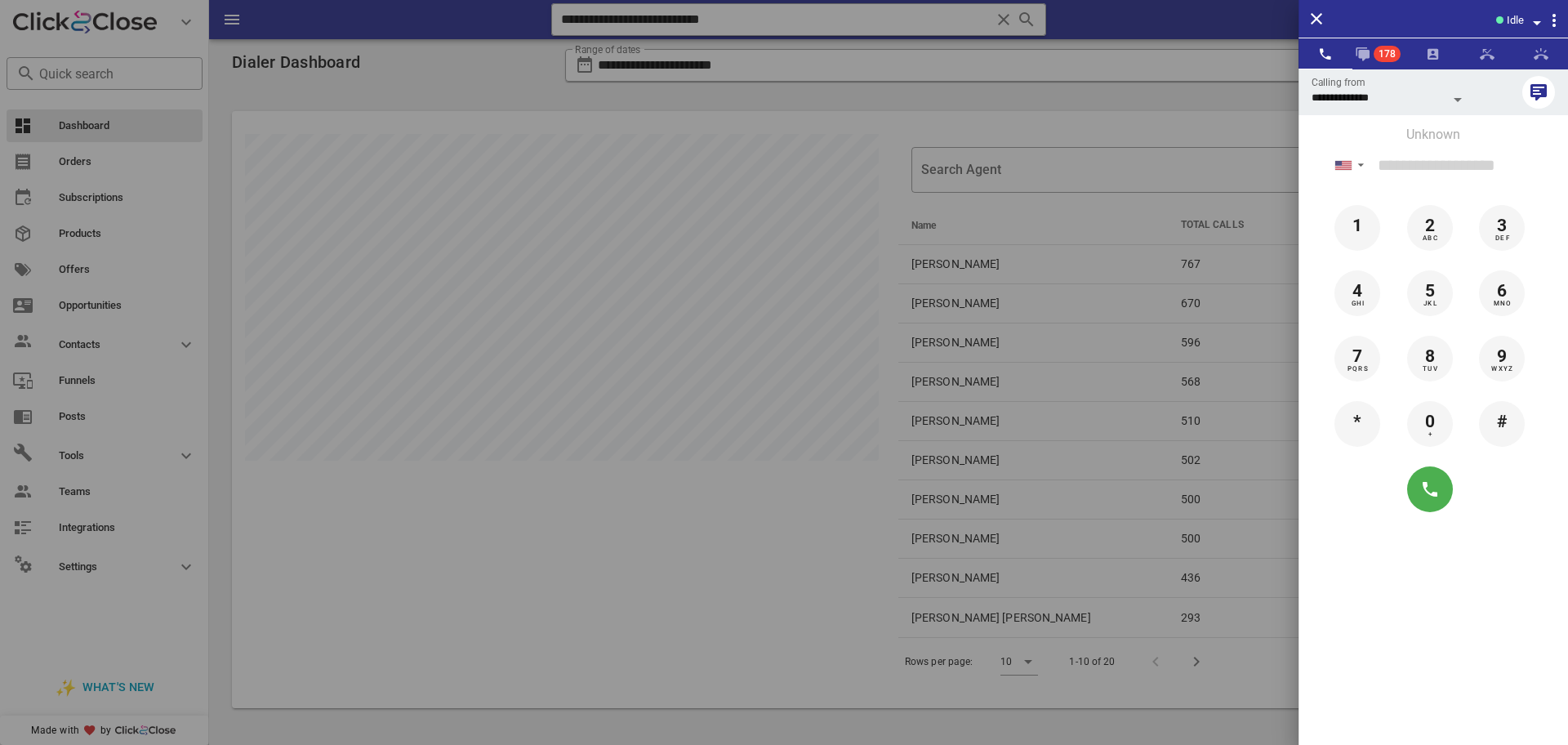 click at bounding box center (784, 372) 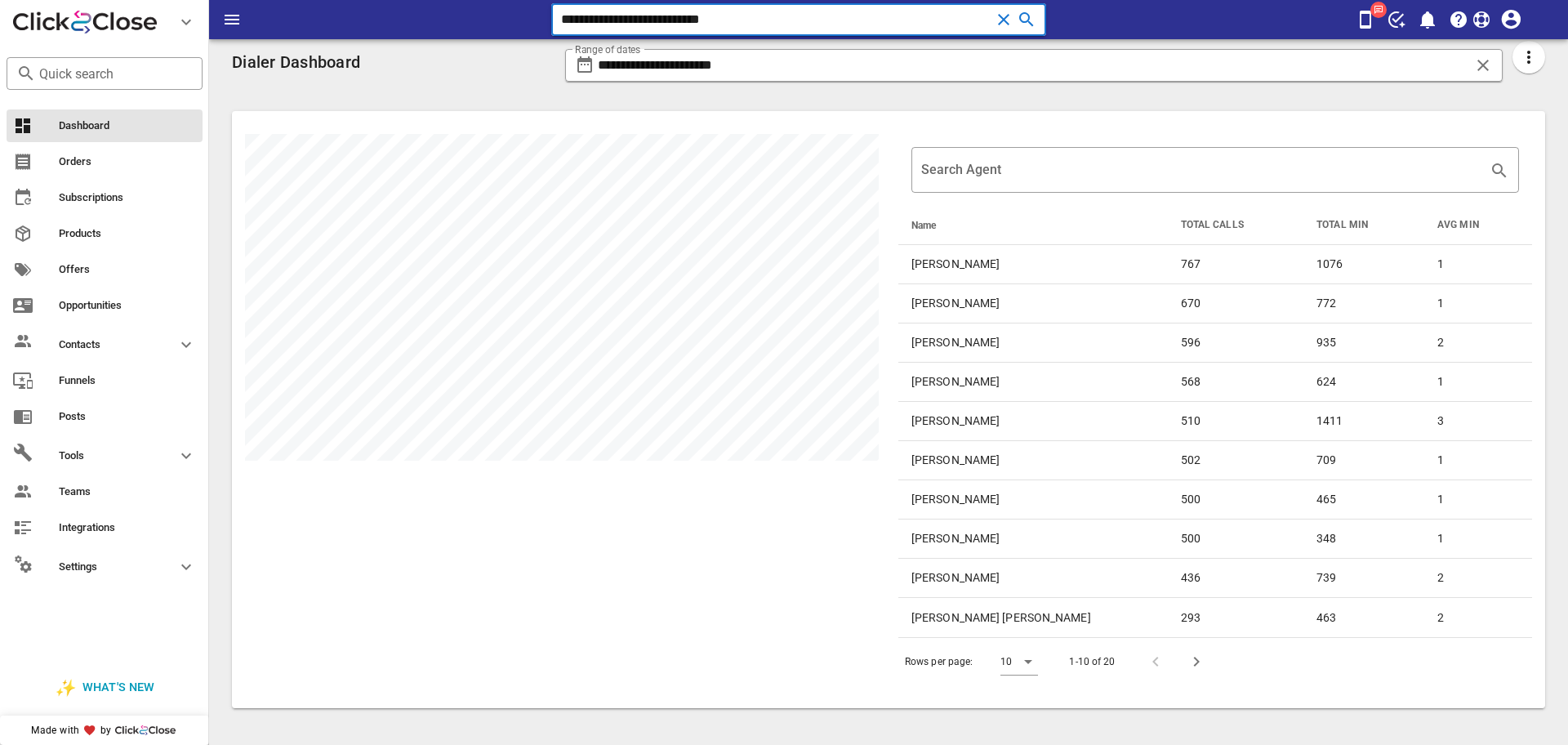 click on "**********" at bounding box center [776, 20] 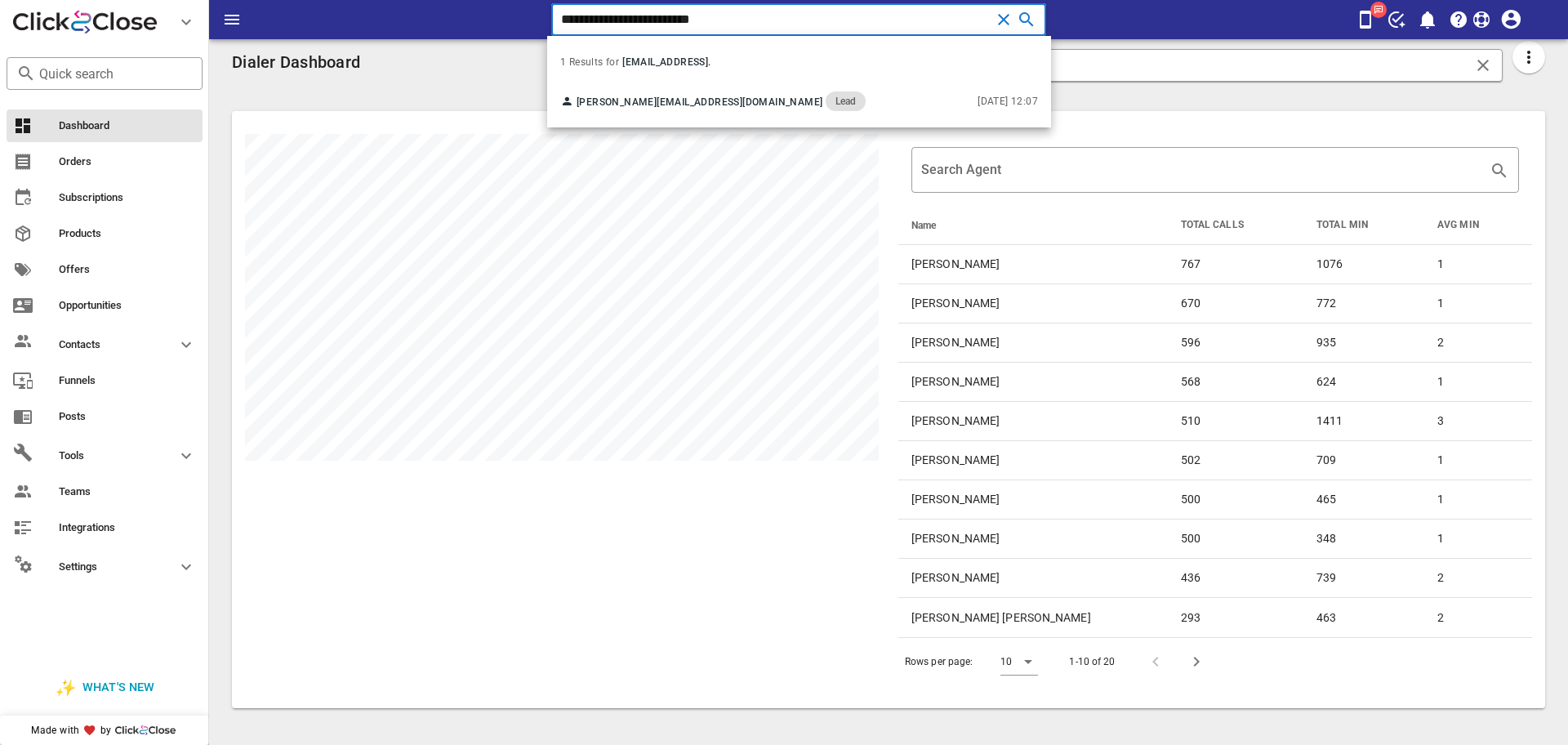 type on "**********" 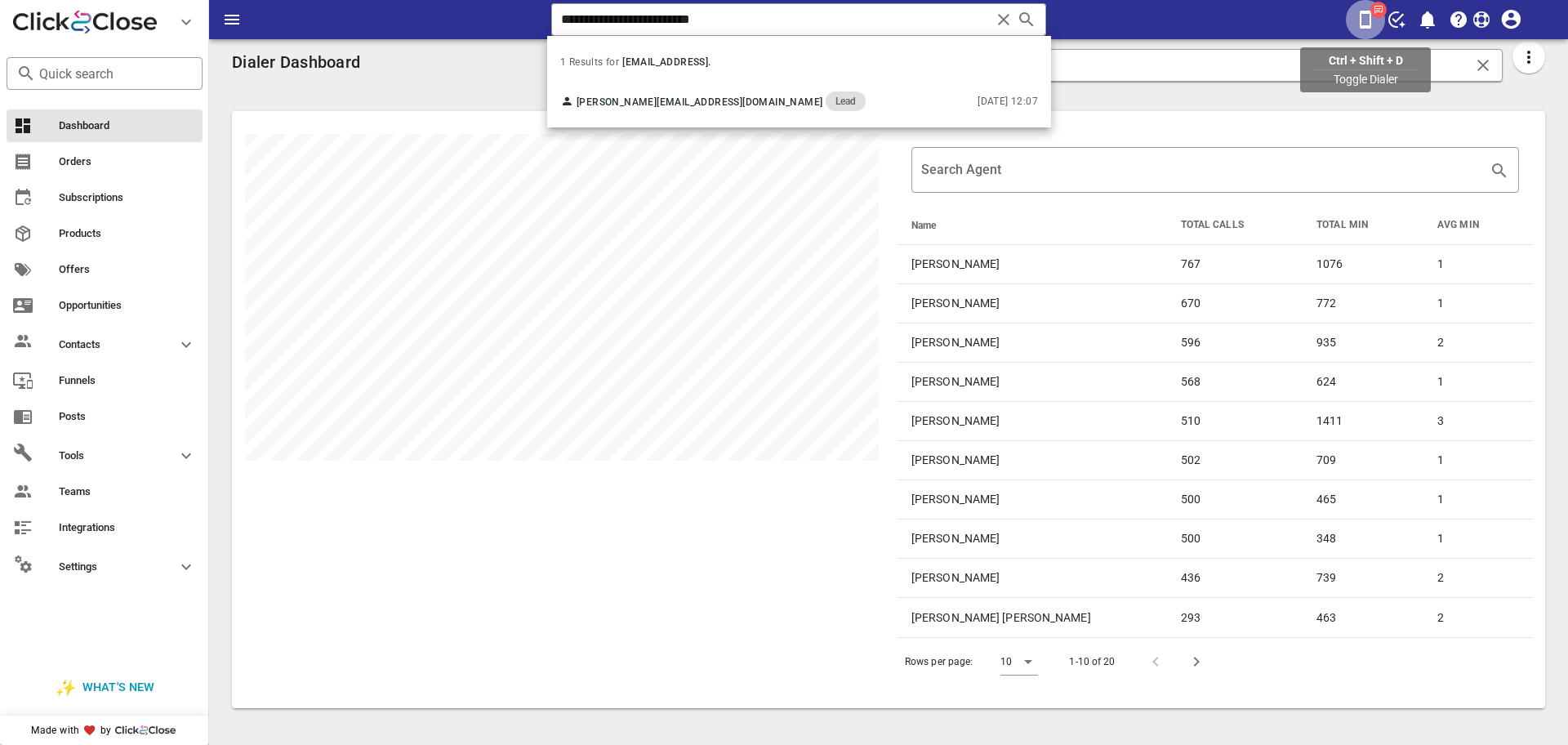 click at bounding box center [1365, 20] 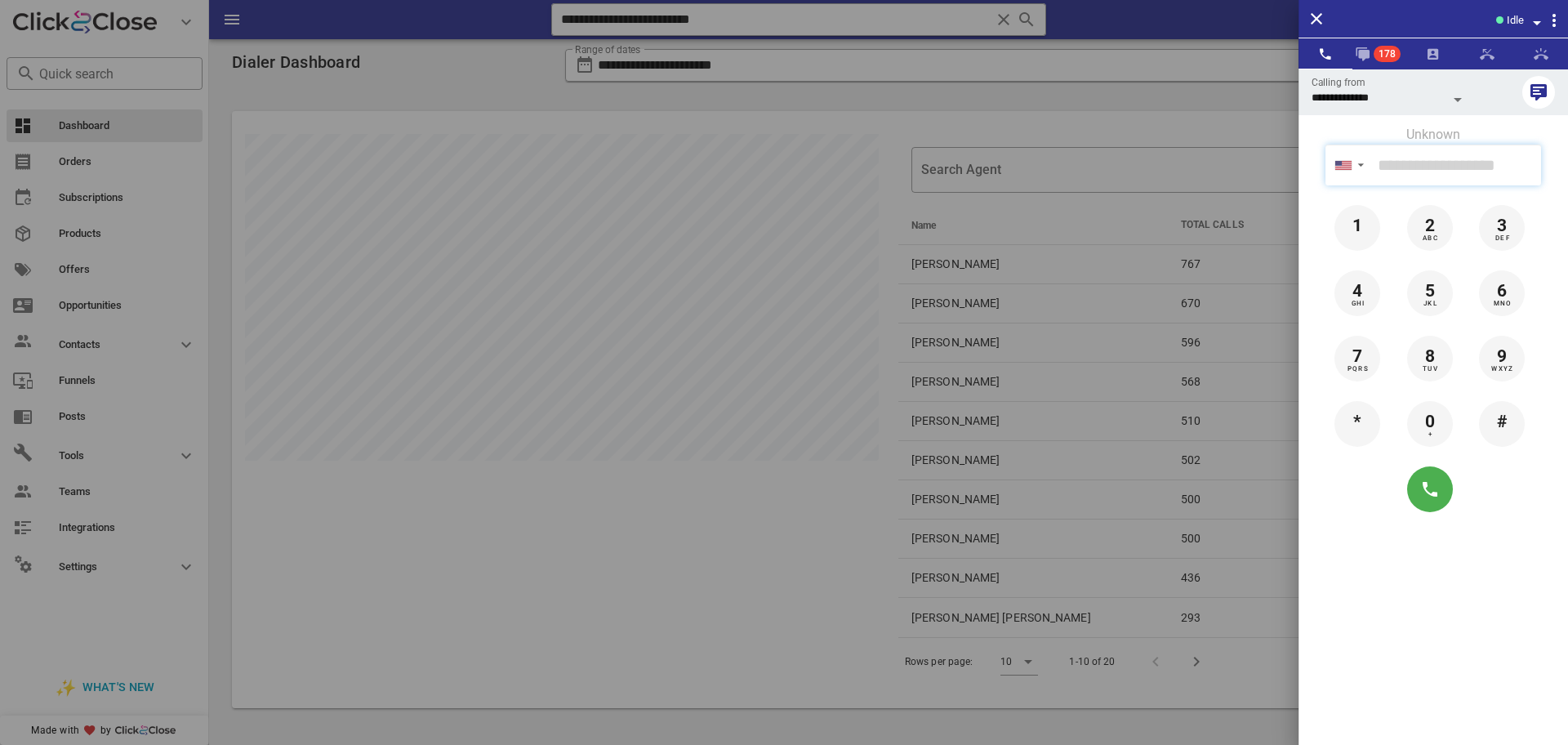 click at bounding box center [1456, 165] 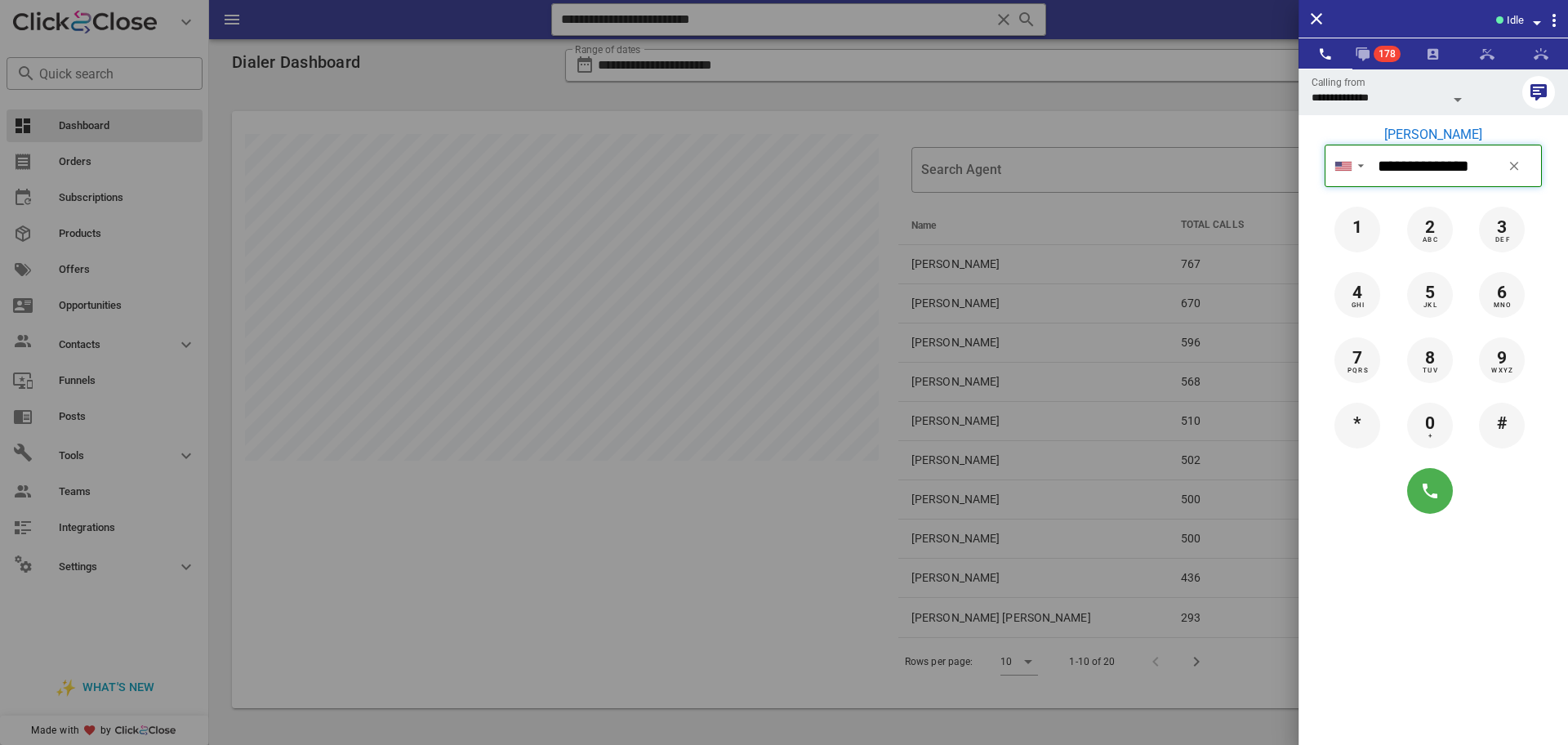 type on "**********" 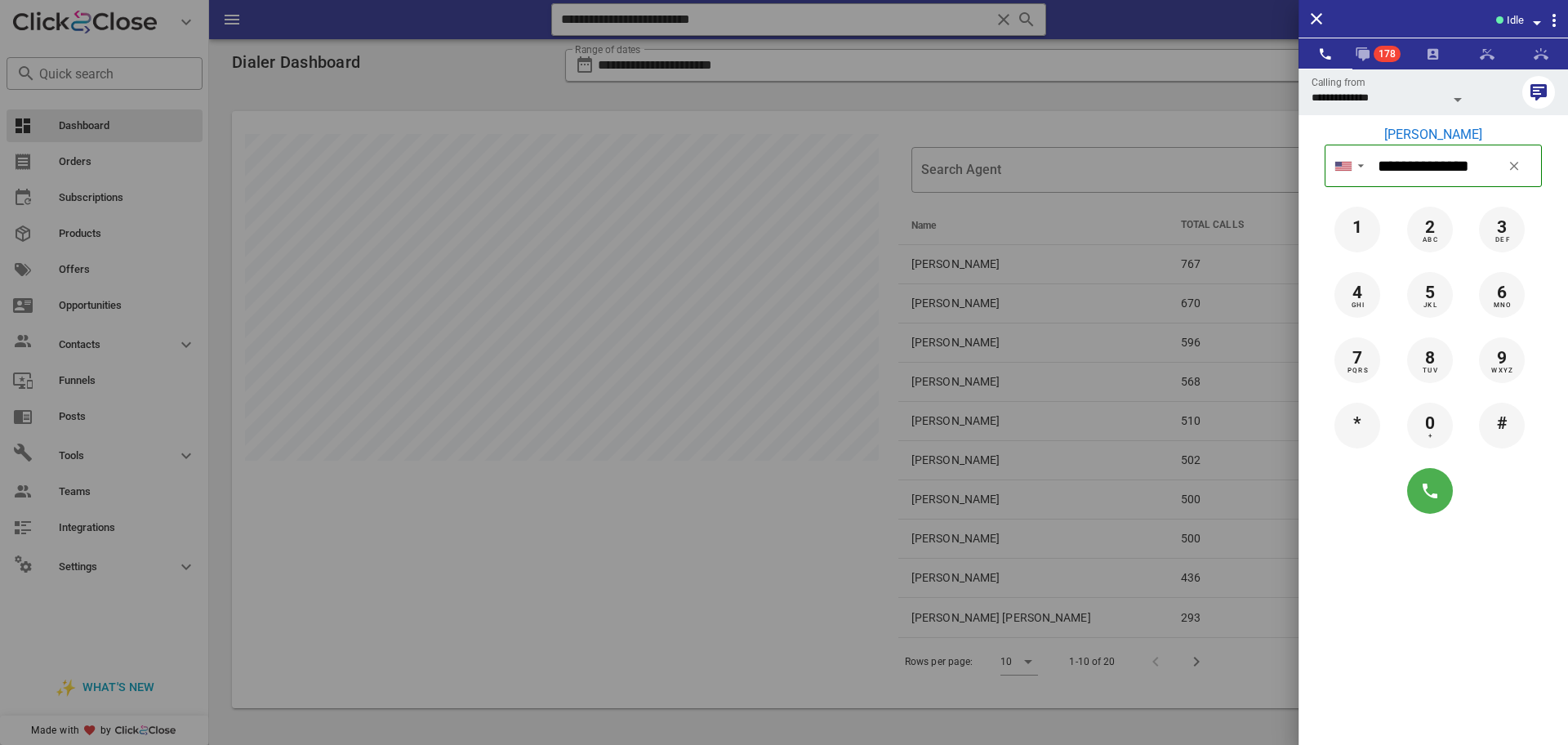 click on "Maria Haralson" at bounding box center (1433, 135) 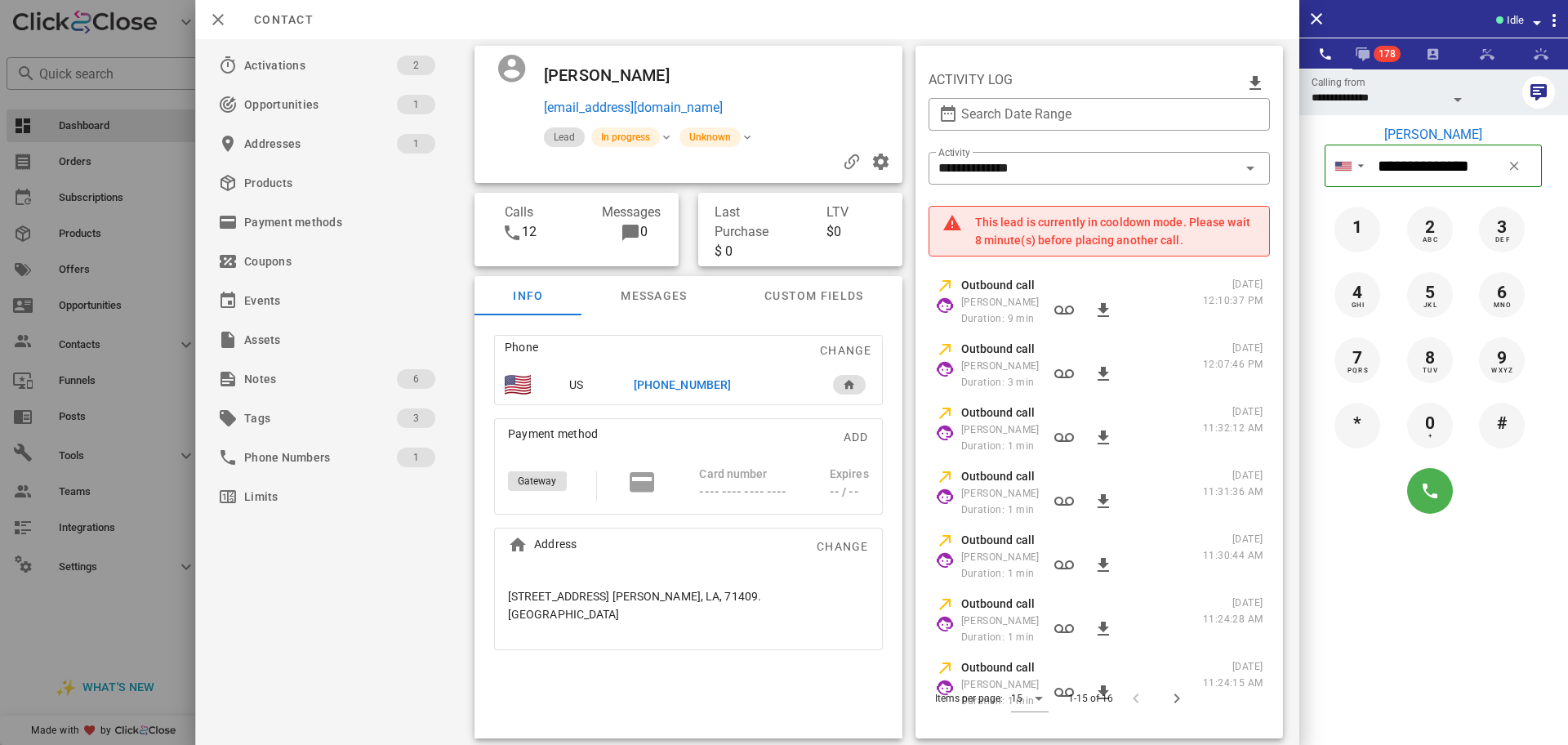 drag, startPoint x: 728, startPoint y: 78, endPoint x: 754, endPoint y: 96, distance: 31.622777 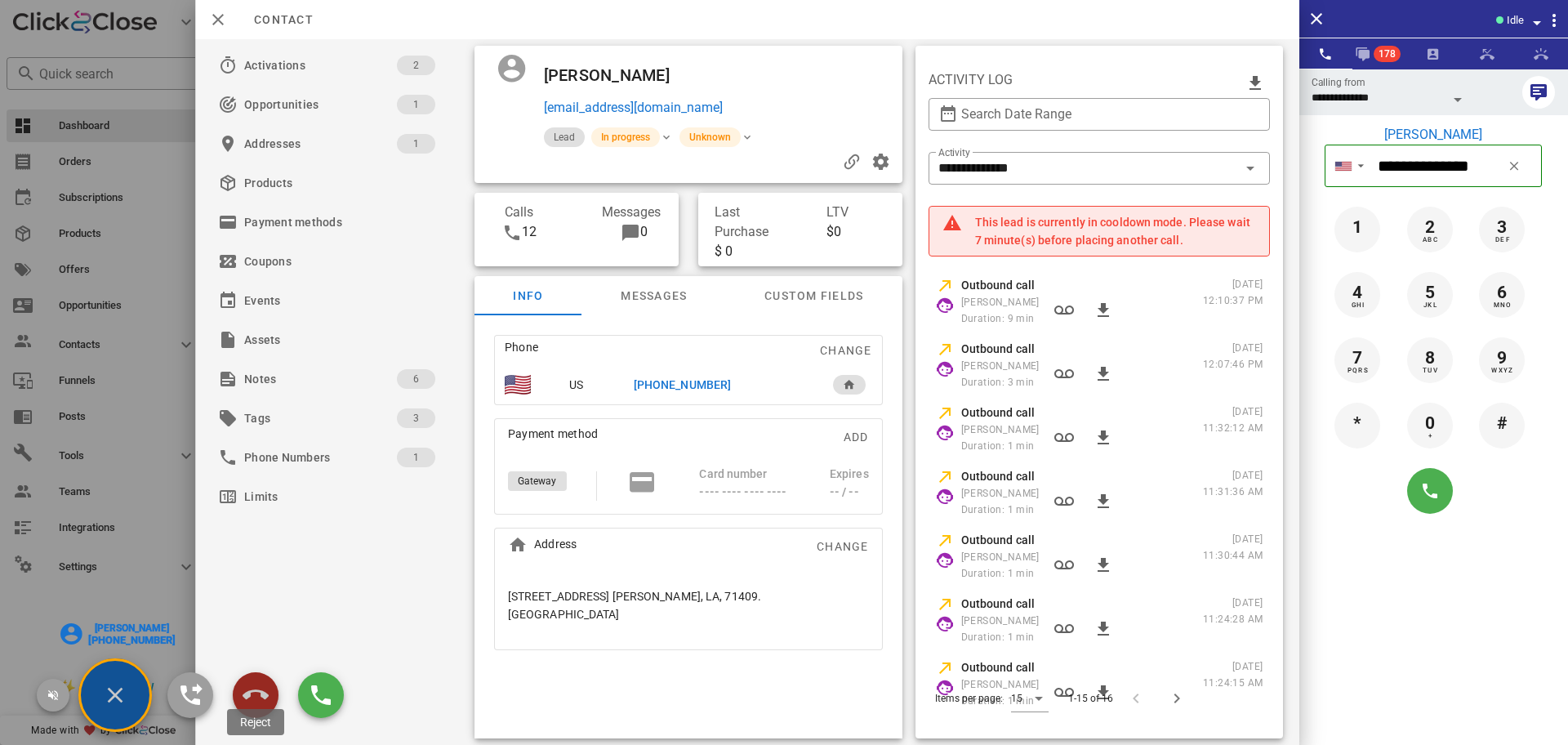 click at bounding box center (256, 695) 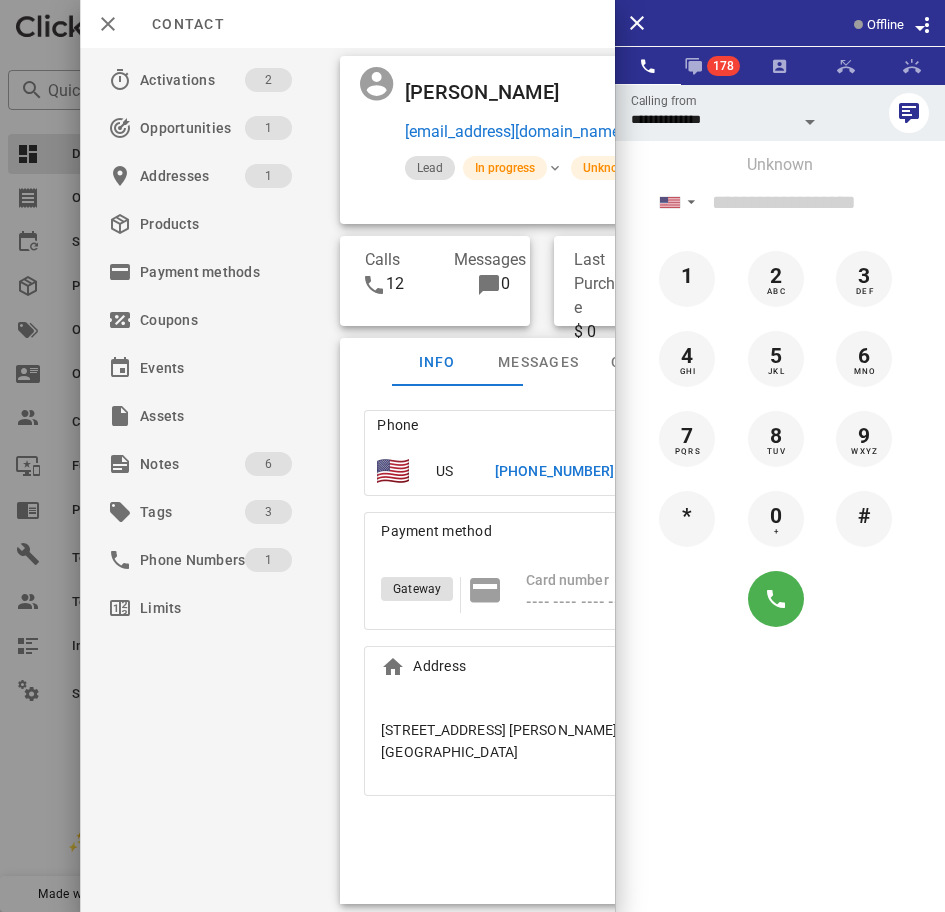 scroll, scrollTop: 999167, scrollLeft: 999367, axis: both 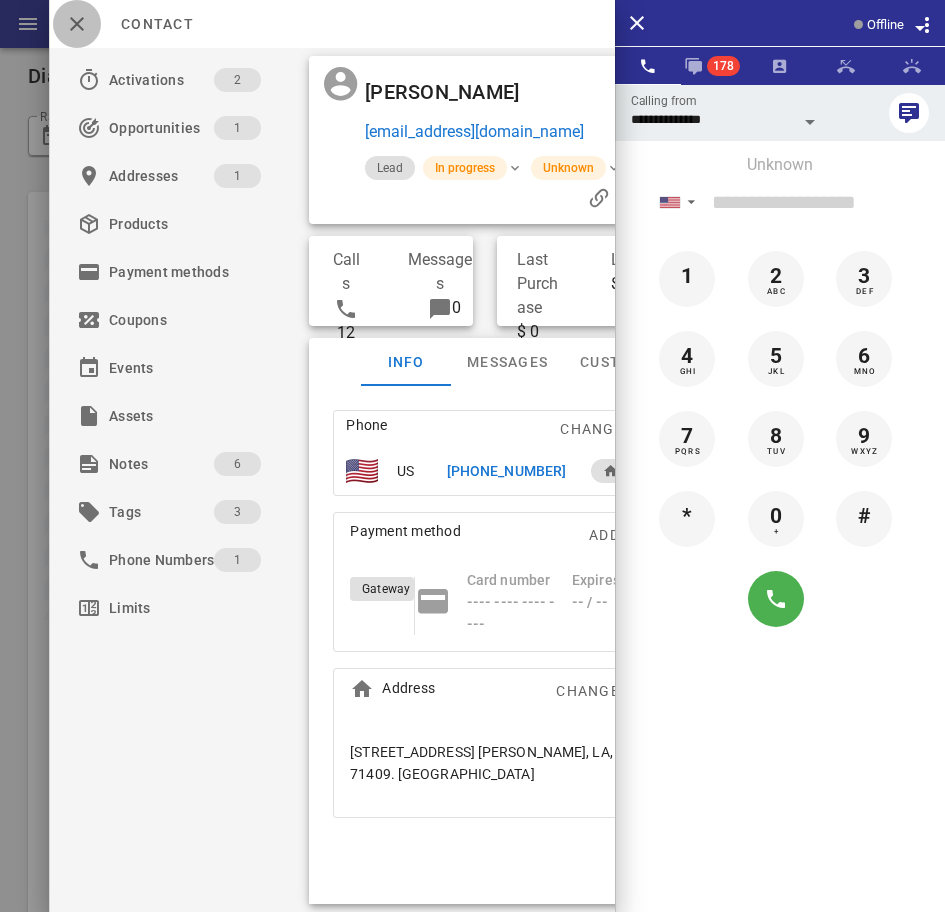 click at bounding box center (77, 24) 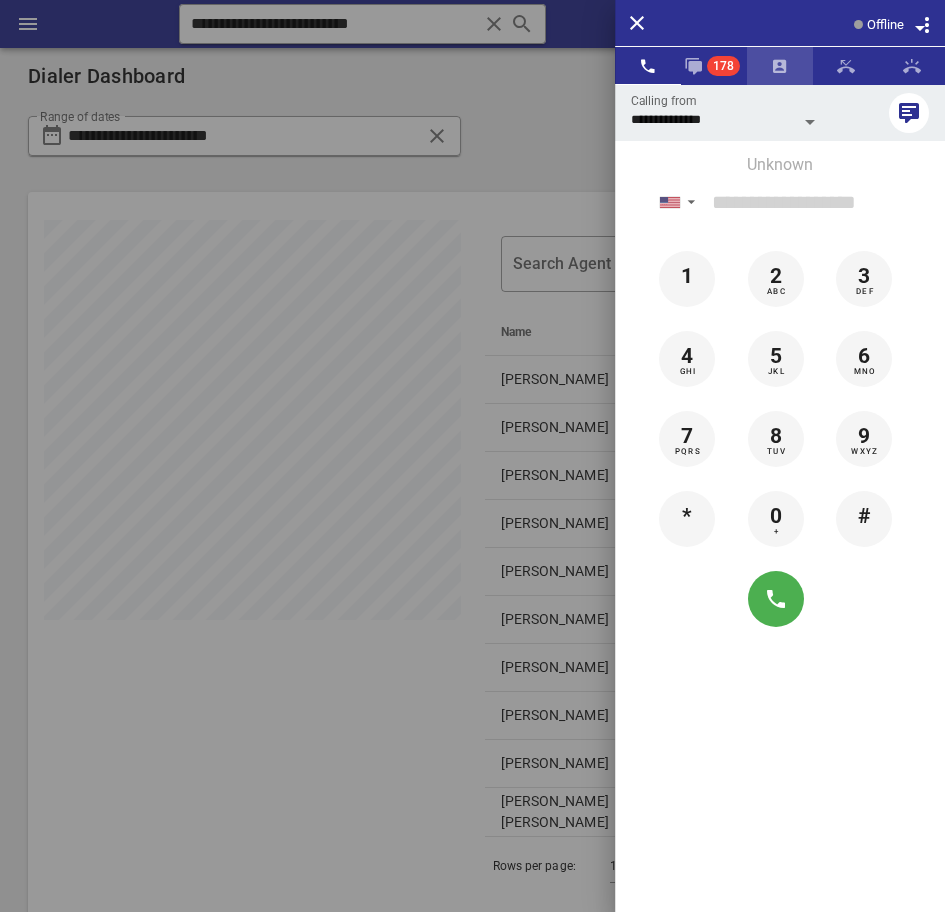 click at bounding box center (780, 66) 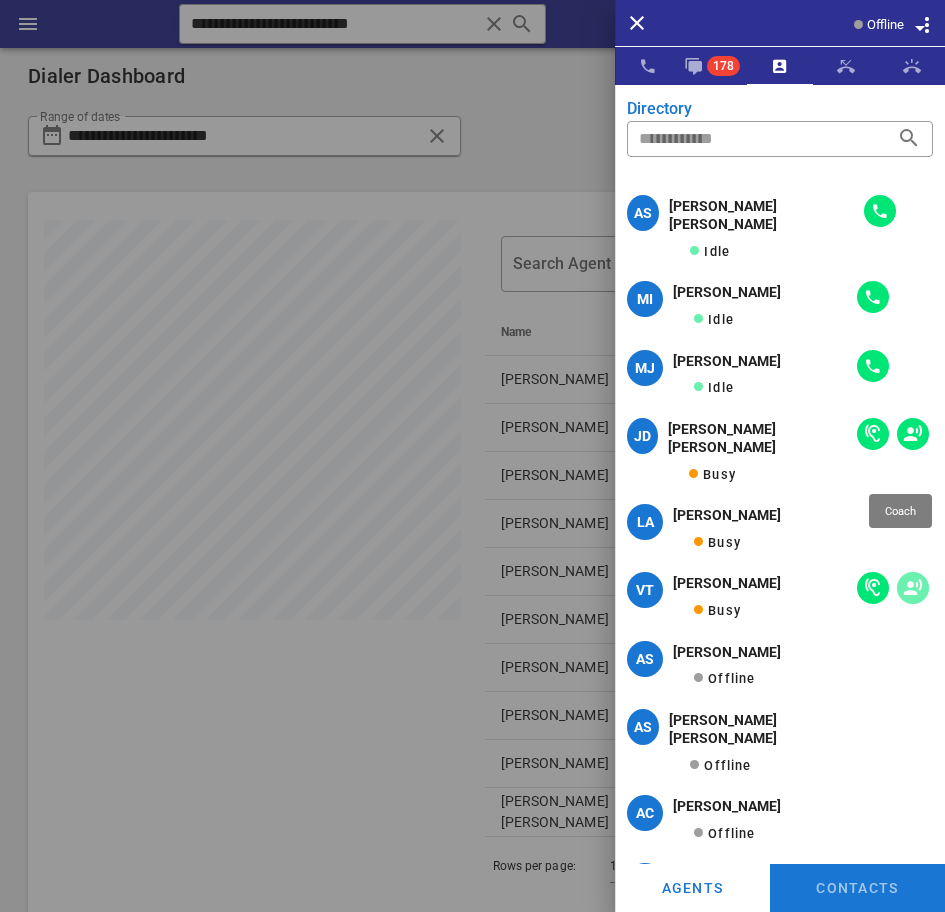 click at bounding box center [913, 588] 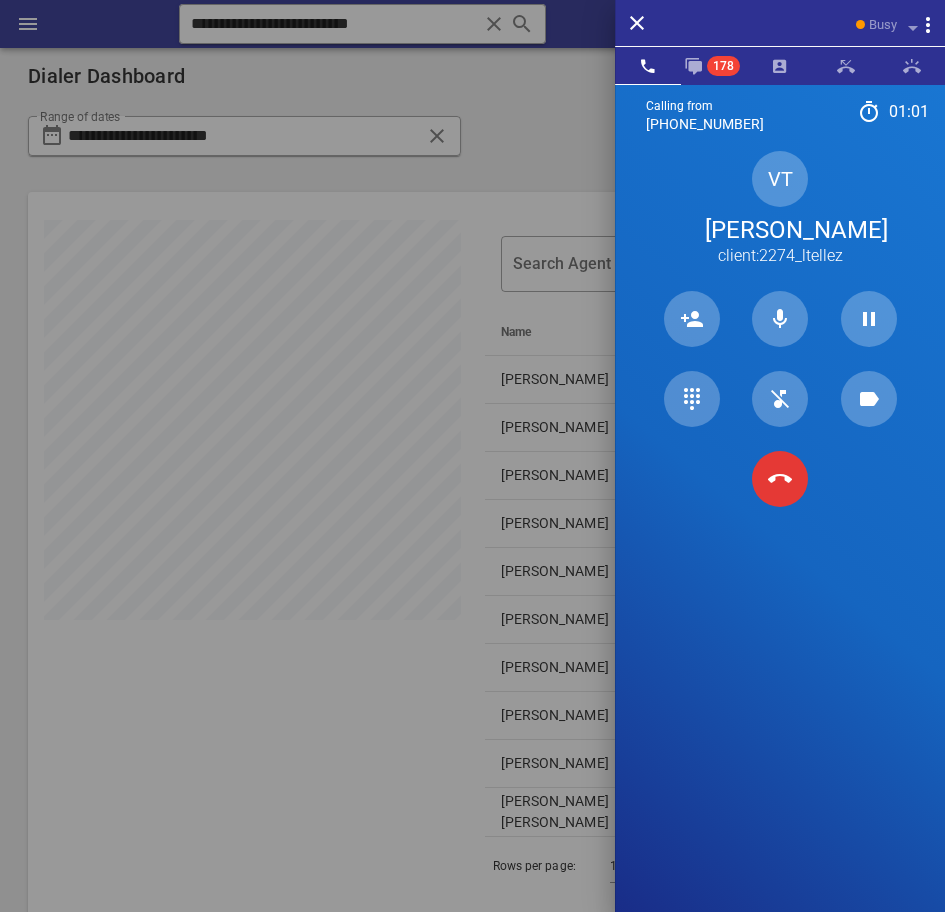 click on "Calling from (954) 248-3188 01: 01  Unknown      ▼     Andorra
+376
Argentina
+54
Aruba
+297
Australia
+61
Belgium (België)
+32
Bolivia
+591
Brazil (Brasil)
+55
Canada
+1
Chile
+56
Colombia
+57
Costa Rica
+506
Dominican Republic (República Dominicana)
+1
Ecuador
+593
El Salvador
+503
France
+33
Germany (Deutschland)
+49
Guadeloupe
+590
Guatemala
+502
Honduras
+504
Iceland (Ísland)
+354
India (भारत)
+91
Israel (‫ישראל‬‎)
+972
Italy (Italia)
+39" at bounding box center (780, 540) 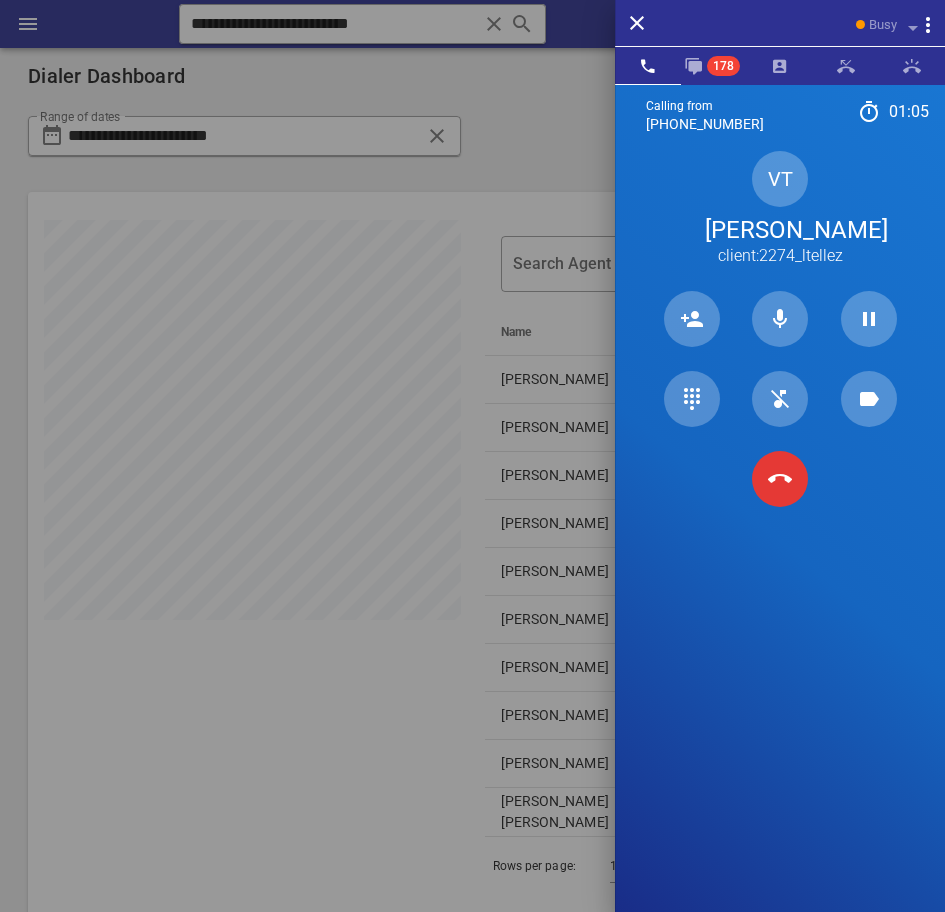 click on "Calling from (954) 248-3188 01: 05  Unknown      ▼     Andorra
+376
Argentina
+54
Aruba
+297
Australia
+61
Belgium (België)
+32
Bolivia
+591
Brazil (Brasil)
+55
Canada
+1
Chile
+56
Colombia
+57
Costa Rica
+506
Dominican Republic (República Dominicana)
+1
Ecuador
+593
El Salvador
+503
France
+33
Germany (Deutschland)
+49
Guadeloupe
+590
Guatemala
+502
Honduras
+504
Iceland (Ísland)
+354
India (भारत)
+91
Israel (‫ישראל‬‎)
+972
Italy (Italia)
+39" at bounding box center [780, 540] 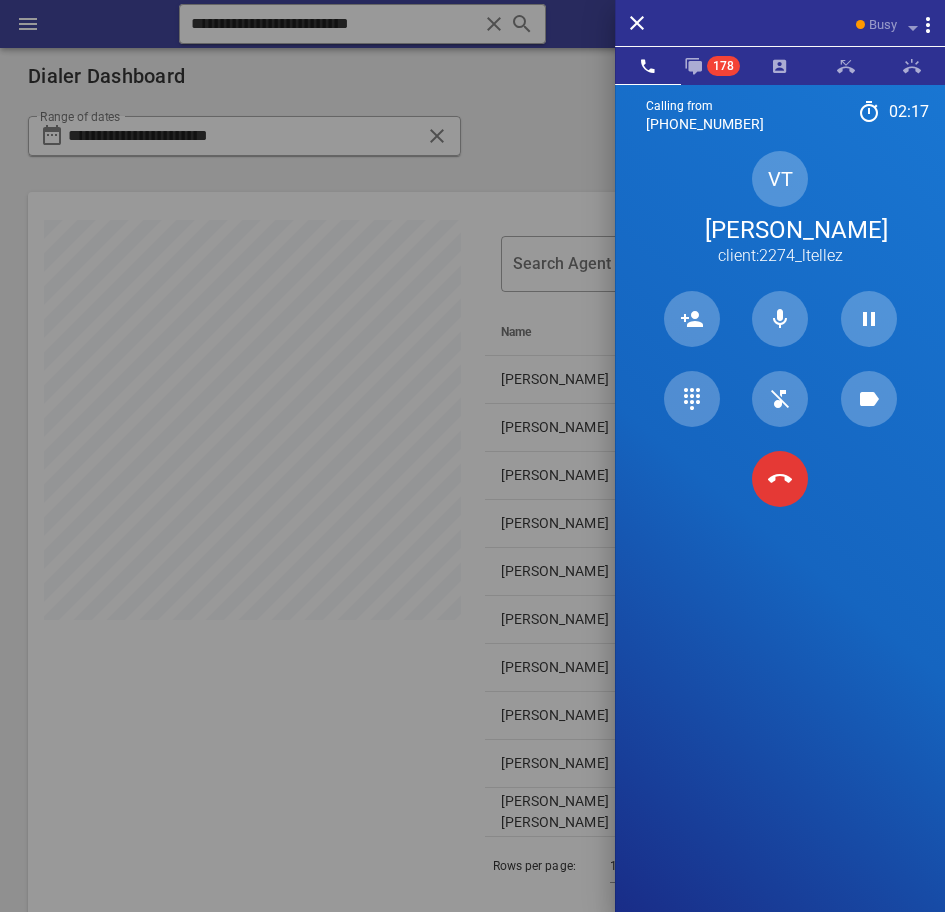 click on "VT   Valentina Tellez  client:2274_ltellez" at bounding box center [780, 209] 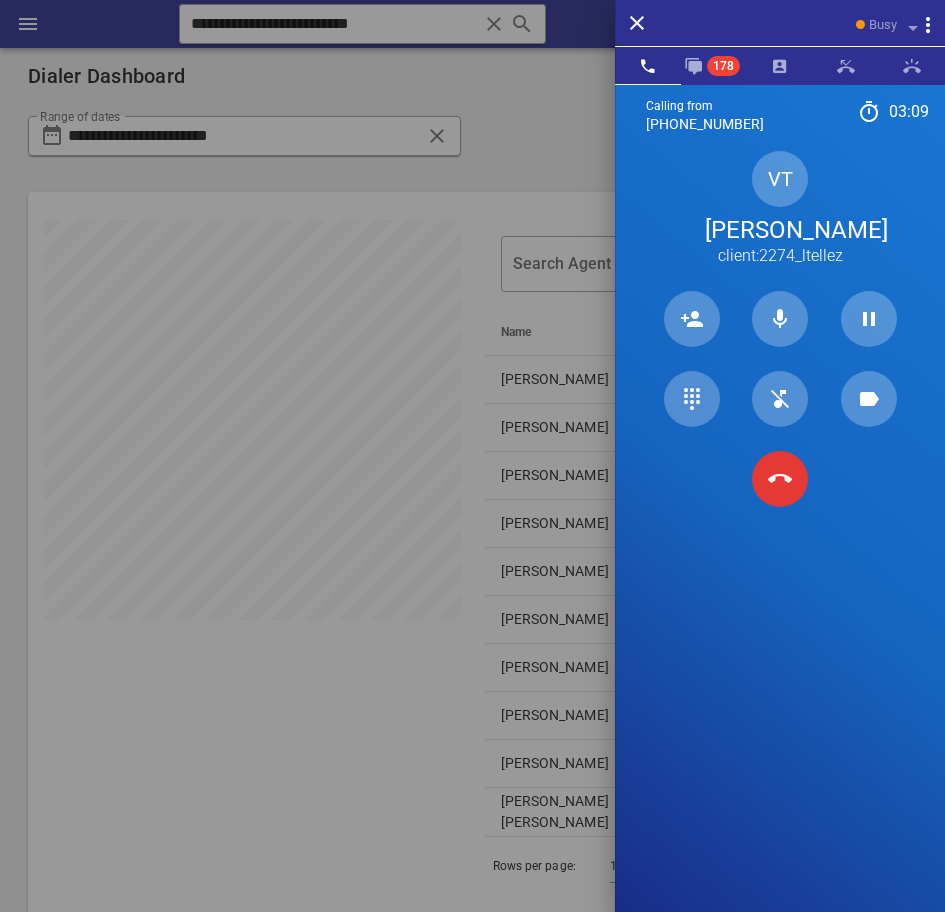 click on "VT   Valentina Tellez  client:2274_ltellez" at bounding box center (780, 209) 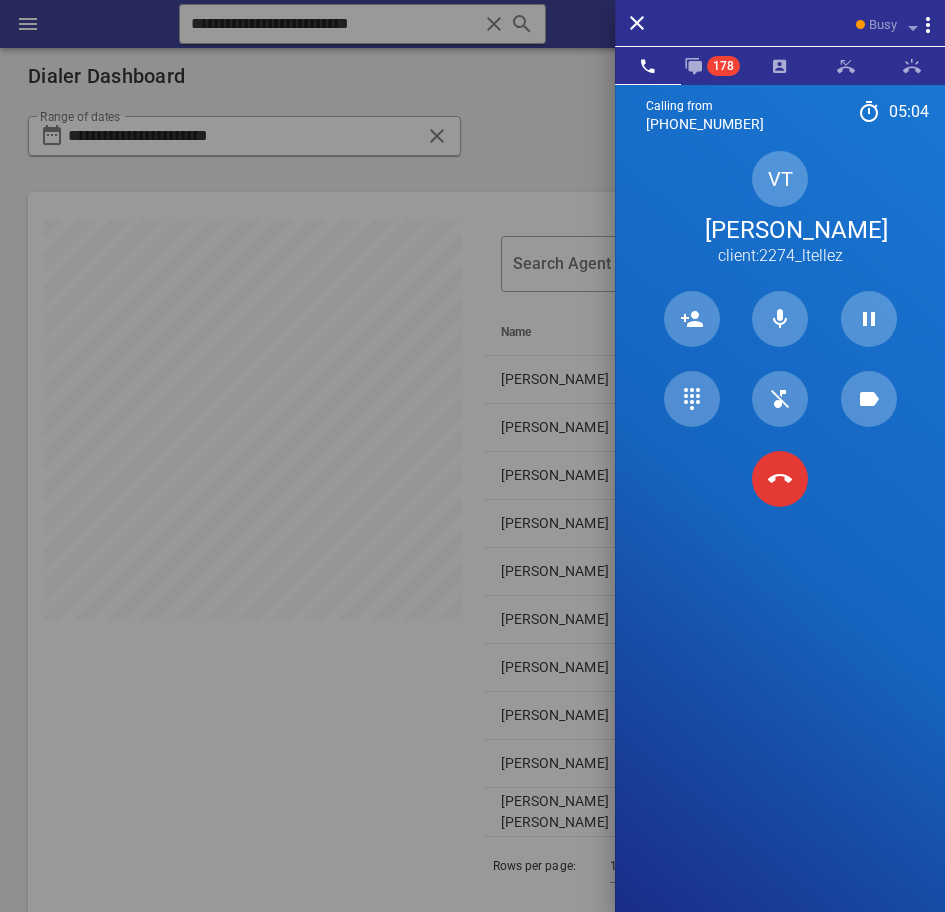 click on "VT   Valentina Tellez  client:2274_ltellez" at bounding box center (780, 209) 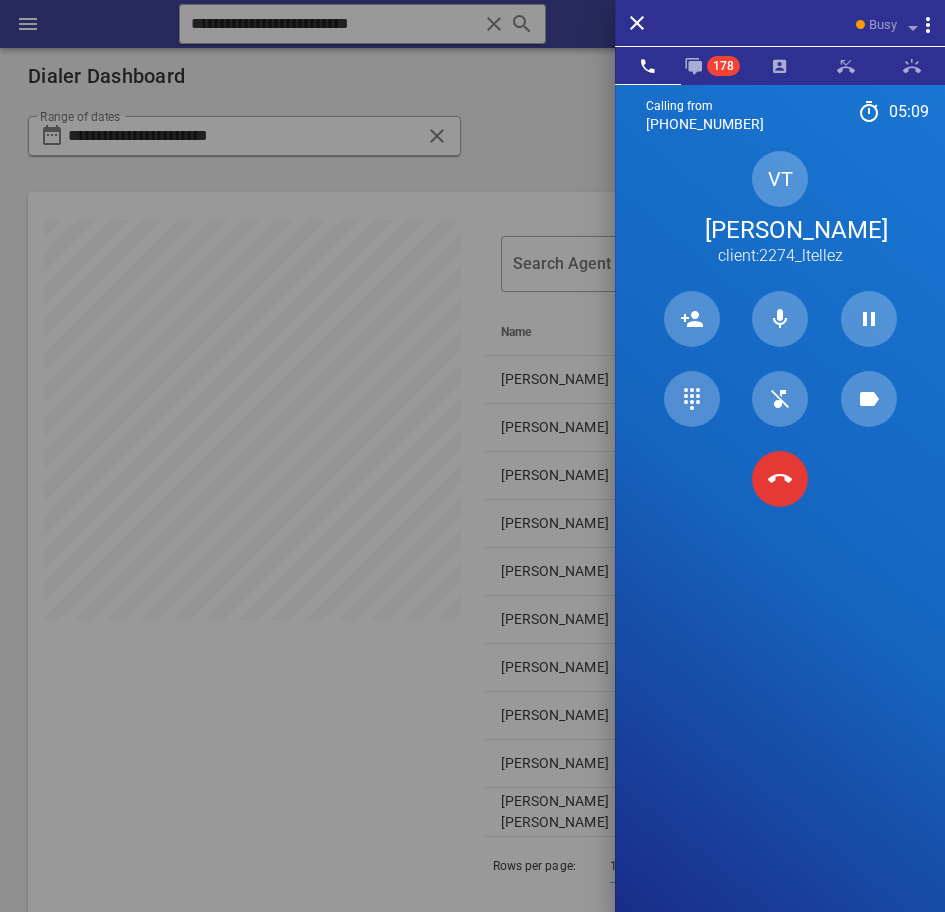 drag, startPoint x: 867, startPoint y: 177, endPoint x: 149, endPoint y: 518, distance: 794.86163 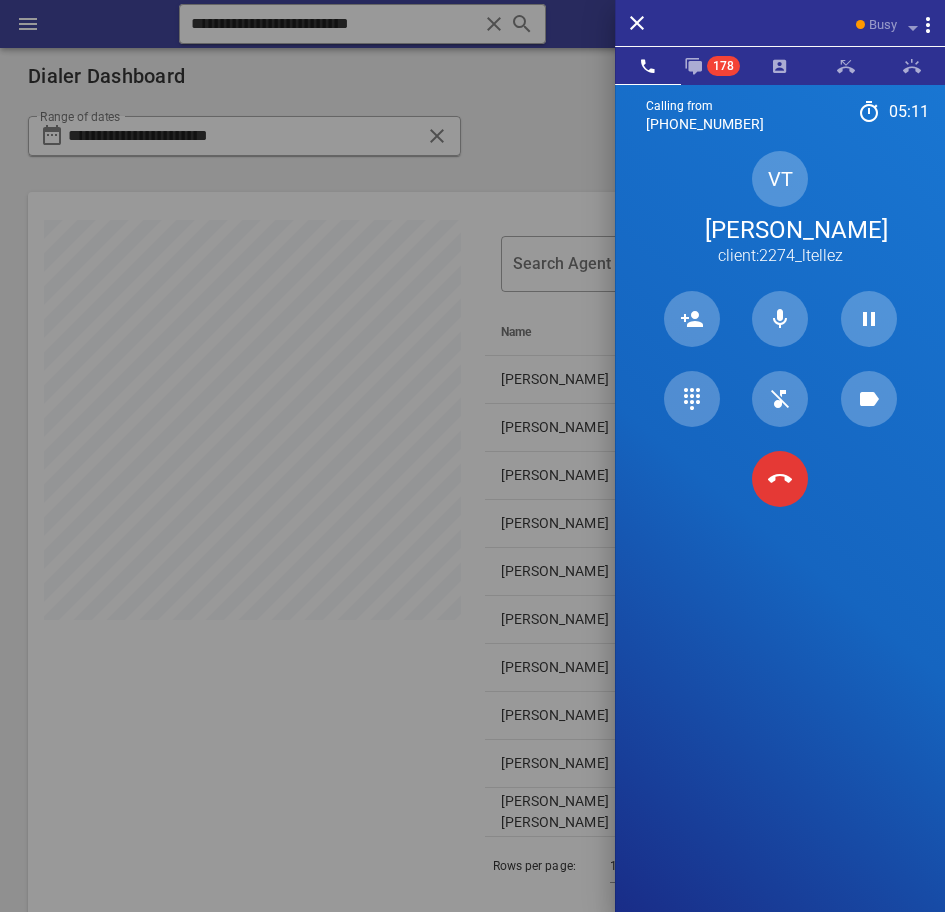 drag, startPoint x: 149, startPoint y: 518, endPoint x: 752, endPoint y: 782, distance: 658.2591 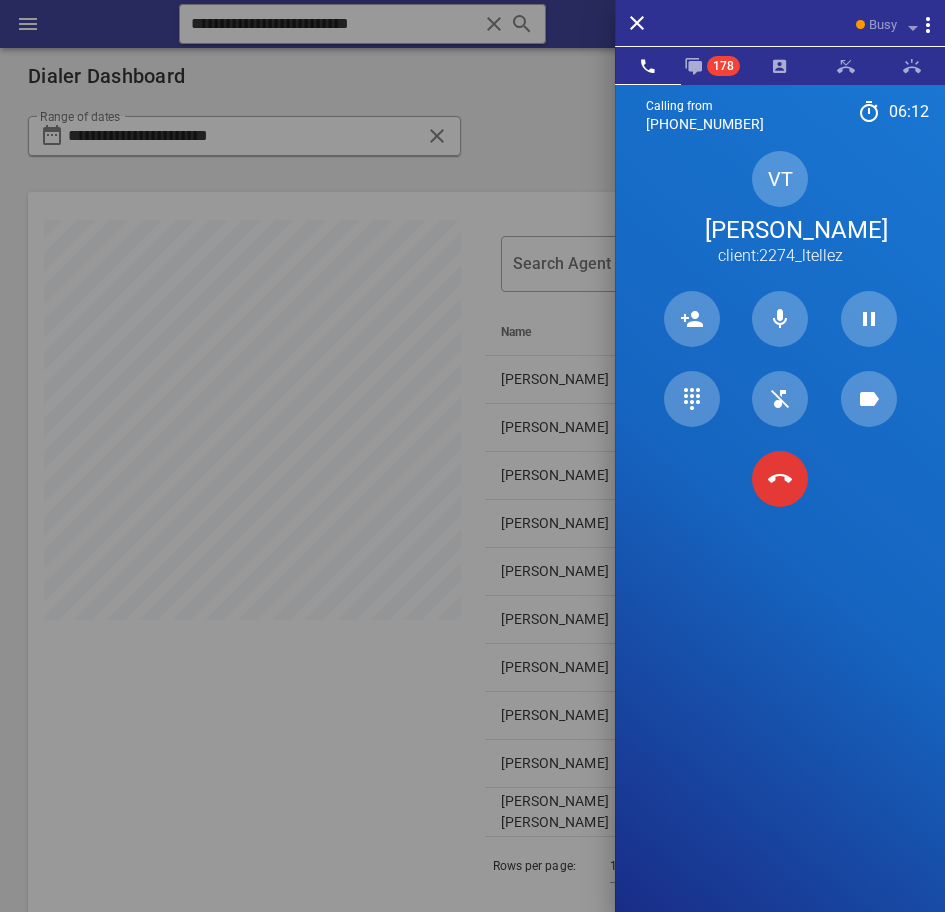 click on "Calling from (954) 248-3188 06: 12  Unknown      ▼     Andorra
+376
Argentina
+54
Aruba
+297
Australia
+61
Belgium (België)
+32
Bolivia
+591
Brazil (Brasil)
+55
Canada
+1
Chile
+56
Colombia
+57
Costa Rica
+506
Dominican Republic (República Dominicana)
+1
Ecuador
+593
El Salvador
+503
France
+33
Germany (Deutschland)
+49
Guadeloupe
+590
Guatemala
+502
Honduras
+504
Iceland (Ísland)
+354
India (भारत)
+91
Israel (‫ישראל‬‎)
+972
Italy (Italia)
+39" at bounding box center (780, 540) 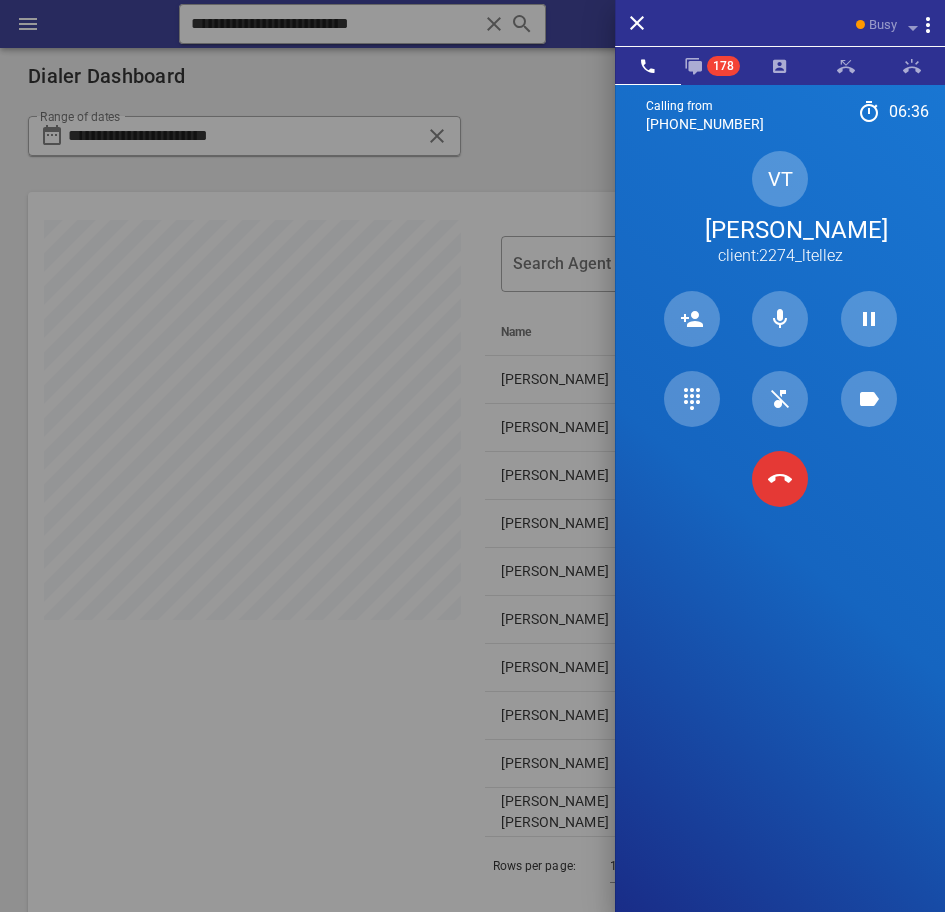 click on "Calling from (954) 248-3188 06: 36  Unknown      ▼     Andorra
+376
Argentina
+54
Aruba
+297
Australia
+61
Belgium (België)
+32
Bolivia
+591
Brazil (Brasil)
+55
Canada
+1
Chile
+56
Colombia
+57
Costa Rica
+506
Dominican Republic (República Dominicana)
+1
Ecuador
+593
El Salvador
+503
France
+33
Germany (Deutschland)
+49
Guadeloupe
+590
Guatemala
+502
Honduras
+504
Iceland (Ísland)
+354
India (भारत)
+91
Israel (‫ישראל‬‎)
+972
Italy (Italia)
+39" at bounding box center [780, 540] 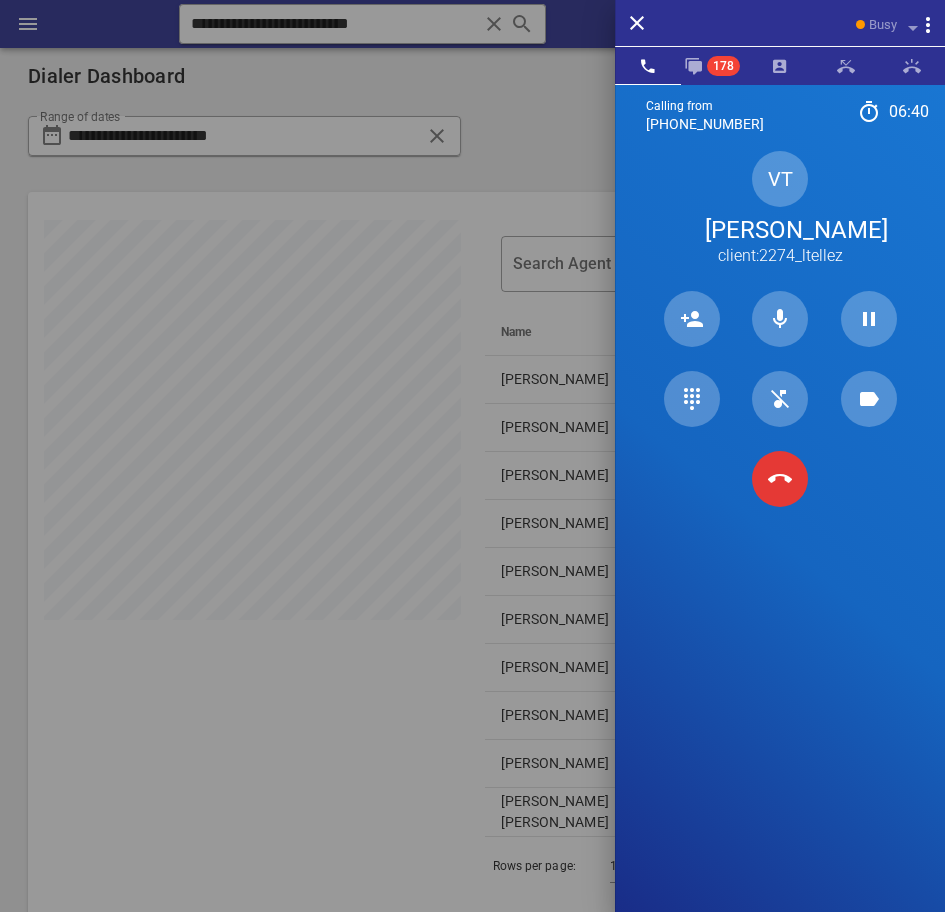 click on "Calling from (954) 248-3188 06: 40  Unknown      ▼     Andorra
+376
Argentina
+54
Aruba
+297
Australia
+61
Belgium (België)
+32
Bolivia
+591
Brazil (Brasil)
+55
Canada
+1
Chile
+56
Colombia
+57
Costa Rica
+506
Dominican Republic (República Dominicana)
+1
Ecuador
+593
El Salvador
+503
France
+33
Germany (Deutschland)
+49
Guadeloupe
+590
Guatemala
+502
Honduras
+504
Iceland (Ísland)
+354
India (भारत)
+91
Israel (‫ישראל‬‎)
+972
Italy (Italia)
+39" at bounding box center (780, 540) 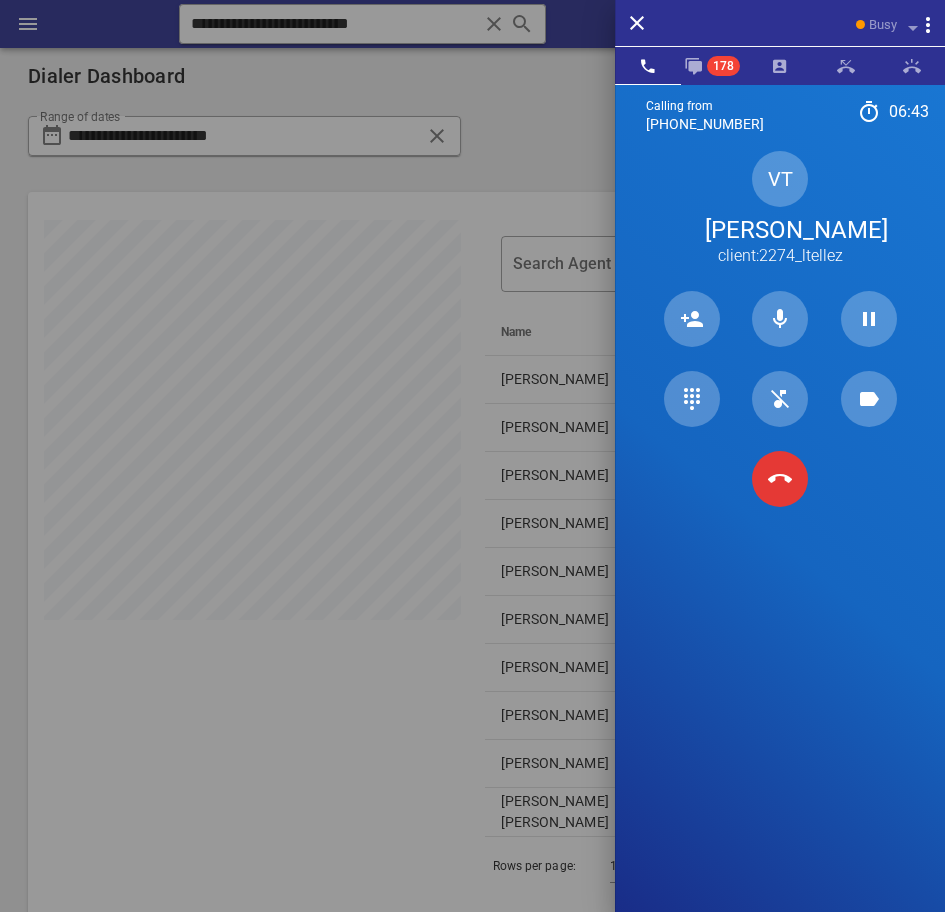 click on "Calling from (954) 248-3188 06: 43  Unknown      ▼     Andorra
+376
Argentina
+54
Aruba
+297
Australia
+61
Belgium (België)
+32
Bolivia
+591
Brazil (Brasil)
+55
Canada
+1
Chile
+56
Colombia
+57
Costa Rica
+506
Dominican Republic (República Dominicana)
+1
Ecuador
+593
El Salvador
+503
France
+33
Germany (Deutschland)
+49
Guadeloupe
+590
Guatemala
+502
Honduras
+504
Iceland (Ísland)
+354
India (भारत)
+91
Israel (‫ישראל‬‎)
+972
Italy (Italia)
+39" at bounding box center (780, 540) 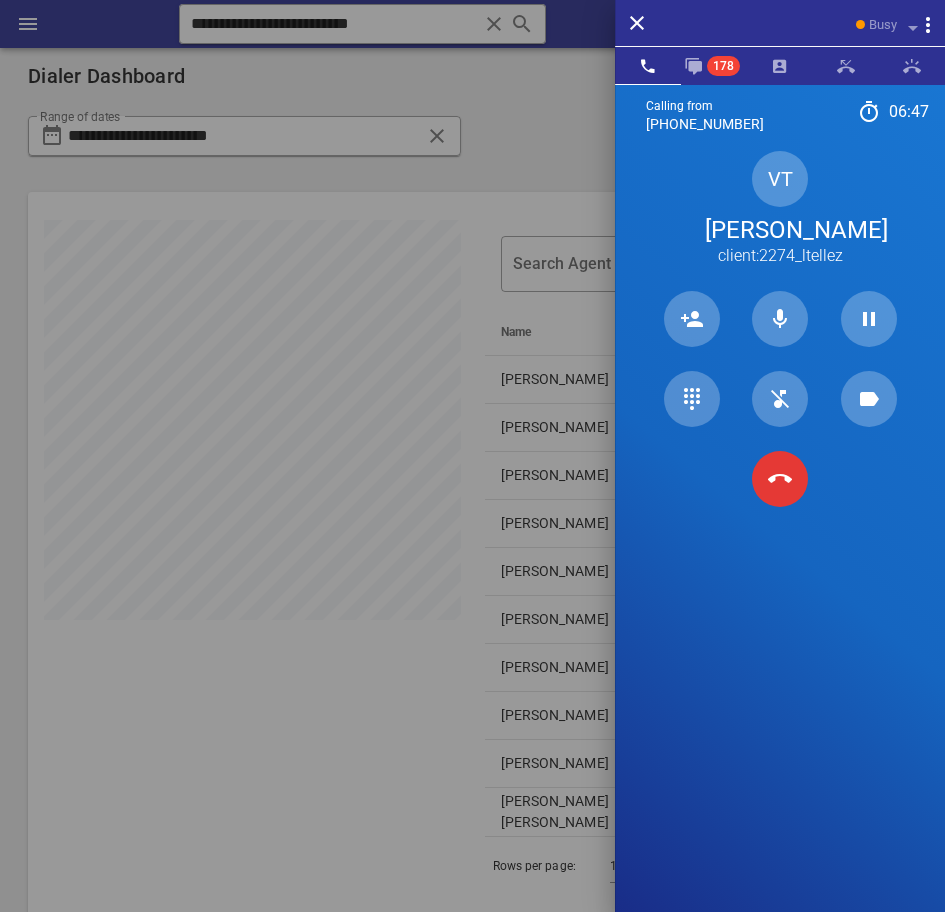 click on "Calling from (954) 248-3188 06: 47  Unknown      ▼     Andorra
+376
Argentina
+54
Aruba
+297
Australia
+61
Belgium (België)
+32
Bolivia
+591
Brazil (Brasil)
+55
Canada
+1
Chile
+56
Colombia
+57
Costa Rica
+506
Dominican Republic (República Dominicana)
+1
Ecuador
+593
El Salvador
+503
France
+33
Germany (Deutschland)
+49
Guadeloupe
+590
Guatemala
+502
Honduras
+504
Iceland (Ísland)
+354
India (भारत)
+91
Israel (‫ישראל‬‎)
+972
Italy (Italia)
+39" at bounding box center (780, 540) 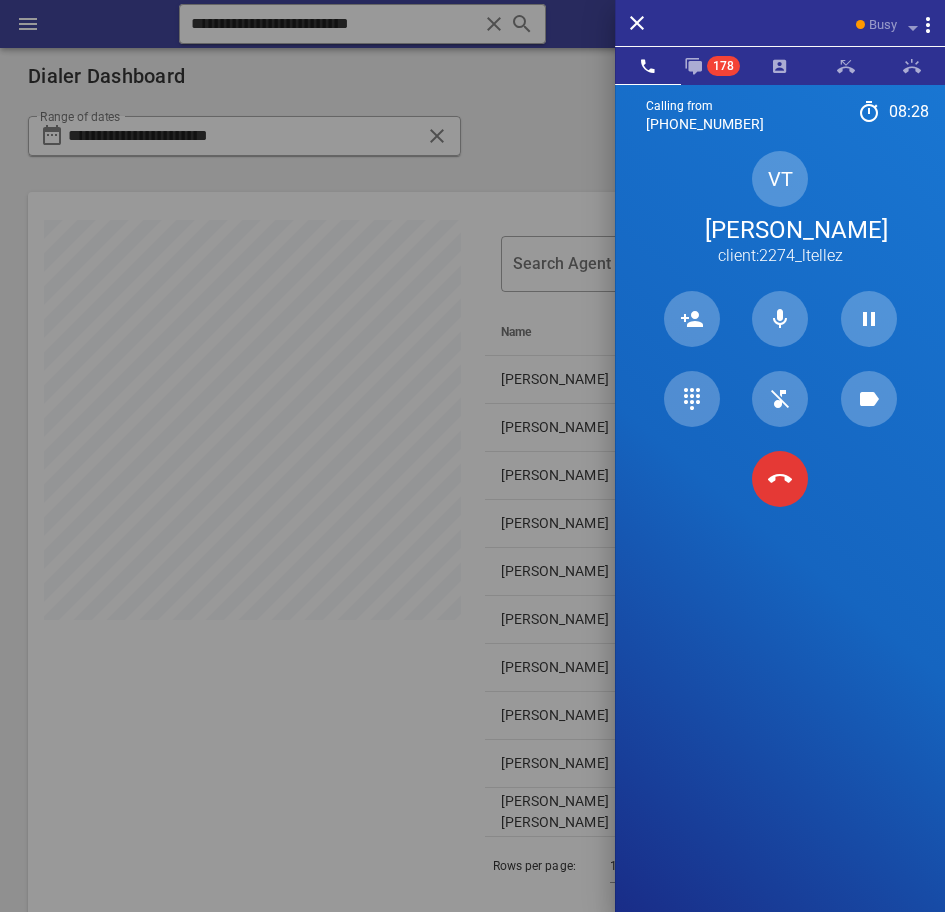 click on "VT   Valentina Tellez  client:2274_ltellez" at bounding box center (780, 209) 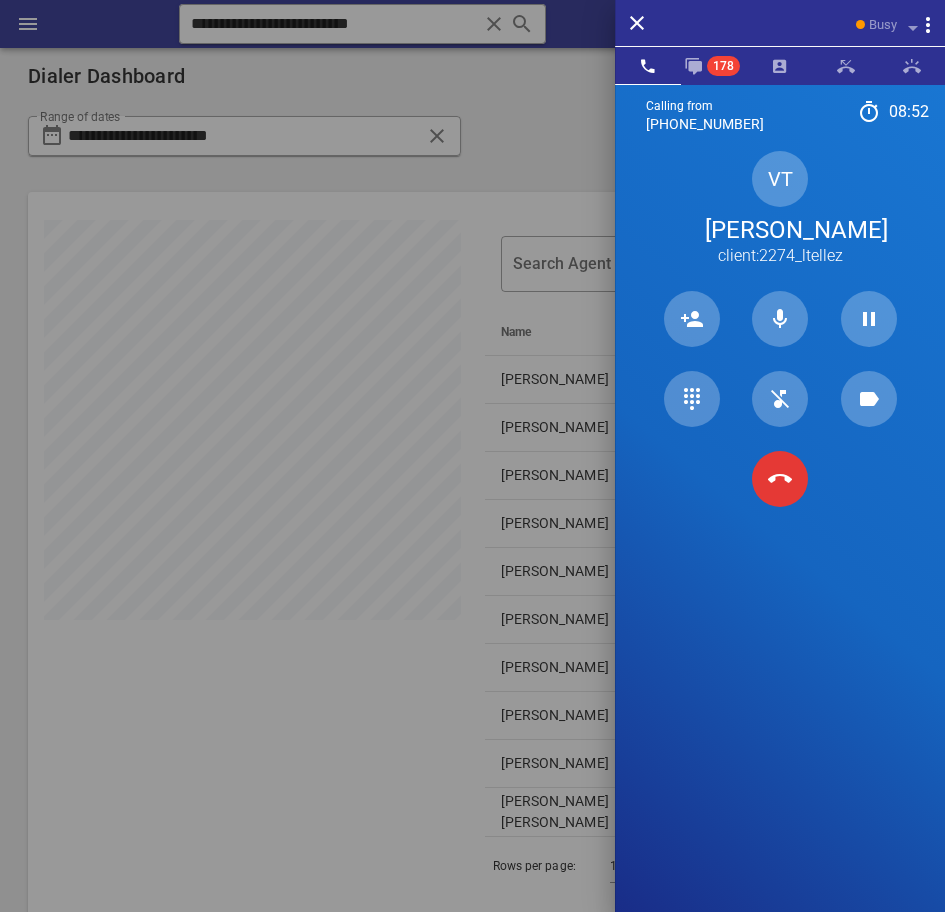 click on "VT   Valentina Tellez  client:2274_ltellez" at bounding box center [780, 209] 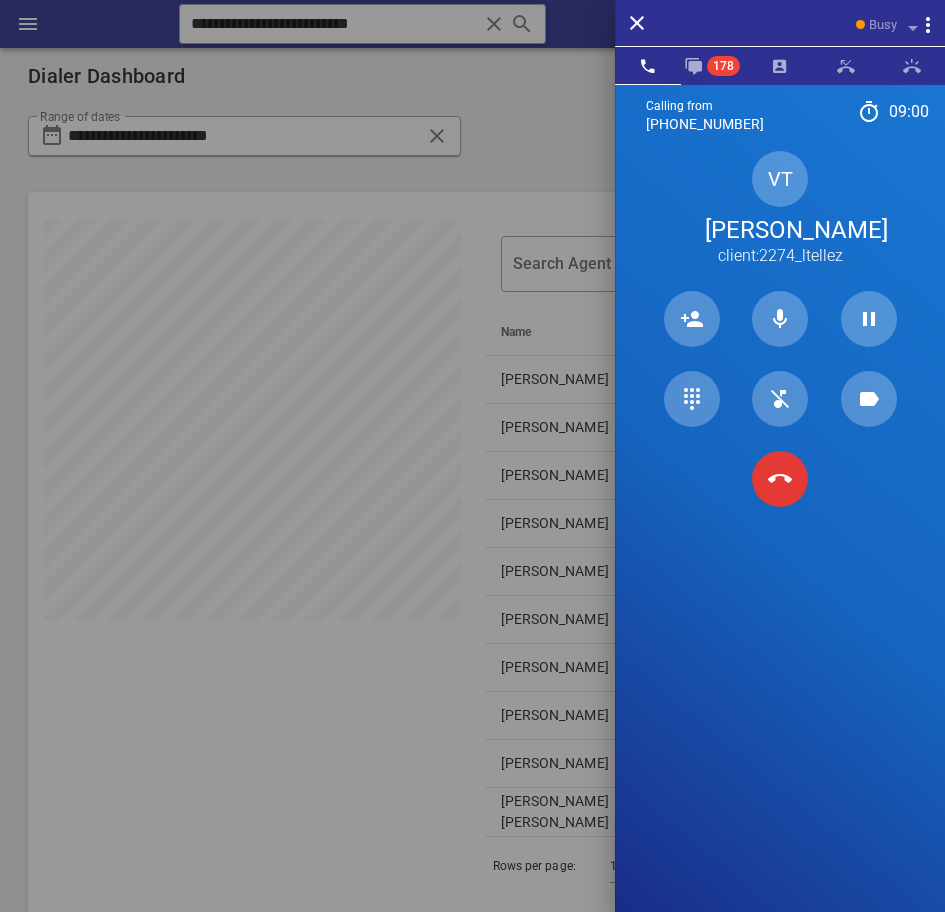 click on "VT   Valentina Tellez  client:2274_ltellez" at bounding box center [780, 209] 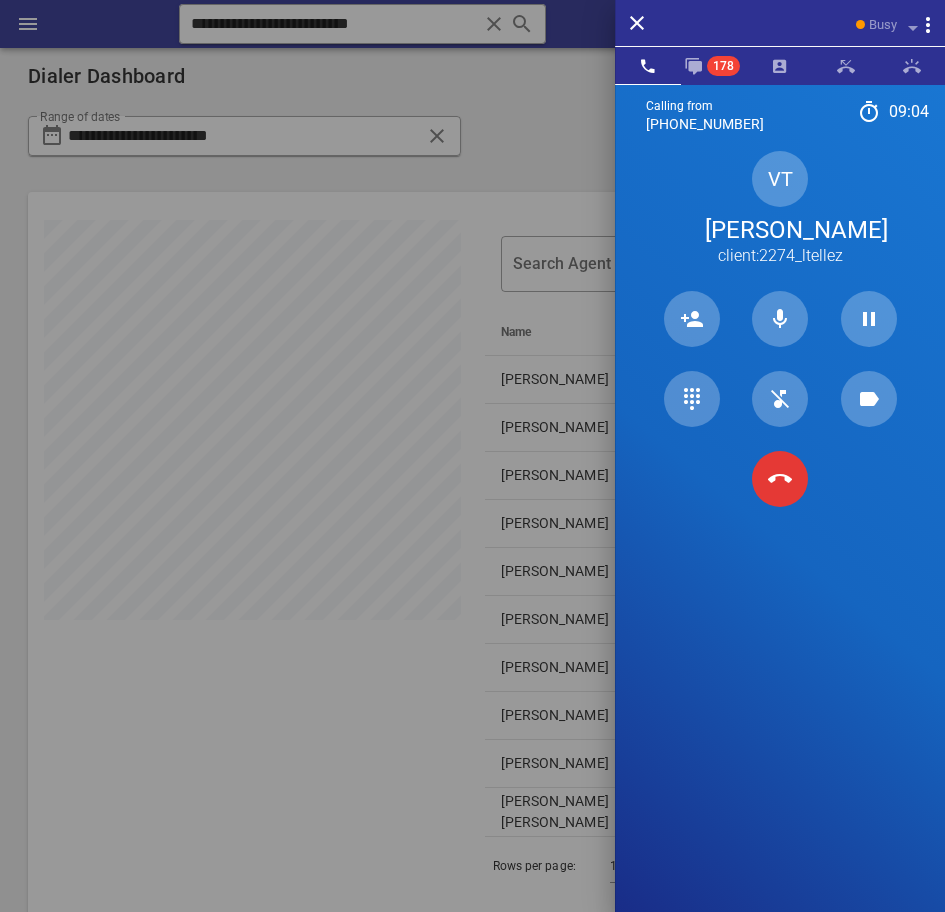 scroll, scrollTop: 105, scrollLeft: 0, axis: vertical 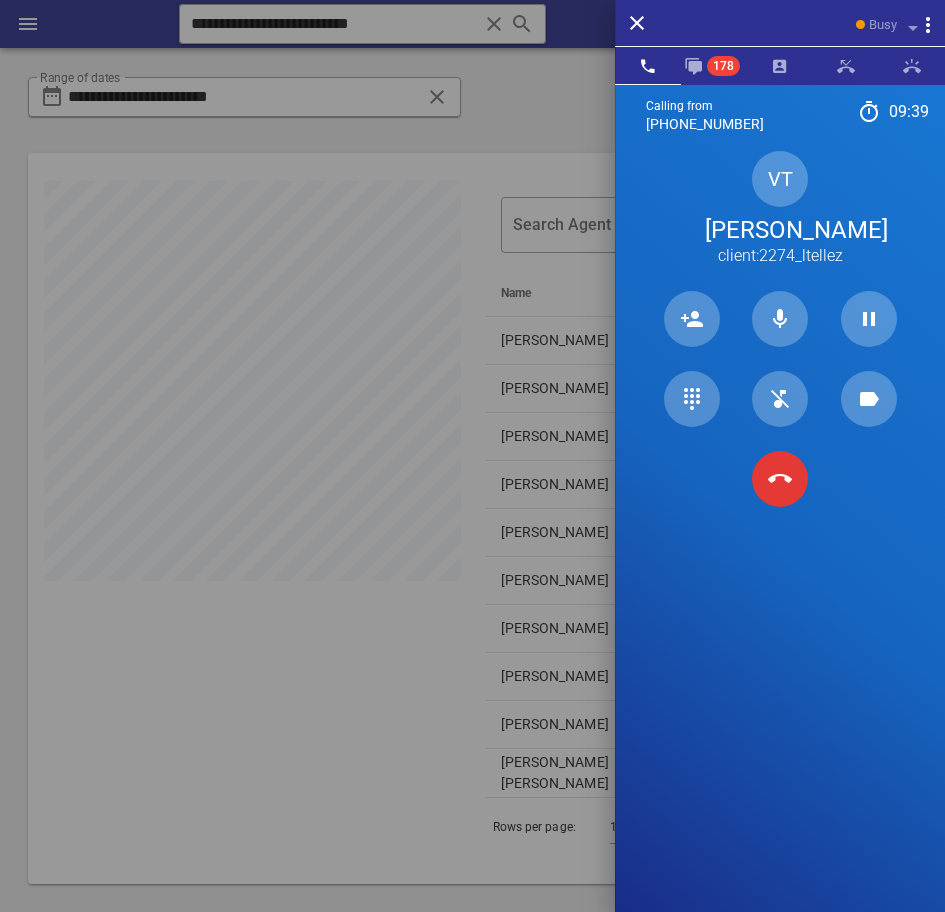 click on "Calling from (954) 248-3188 09: 39  Unknown      ▼     Andorra
+376
Argentina
+54
Aruba
+297
Australia
+61
Belgium (België)
+32
Bolivia
+591
Brazil (Brasil)
+55
Canada
+1
Chile
+56
Colombia
+57
Costa Rica
+506
Dominican Republic (República Dominicana)
+1
Ecuador
+593
El Salvador
+503
France
+33
Germany (Deutschland)
+49
Guadeloupe
+590
Guatemala
+502
Honduras
+504
Iceland (Ísland)
+354
India (भारत)
+91
Israel (‫ישראל‬‎)
+972
Italy (Italia)
+39" at bounding box center (780, 540) 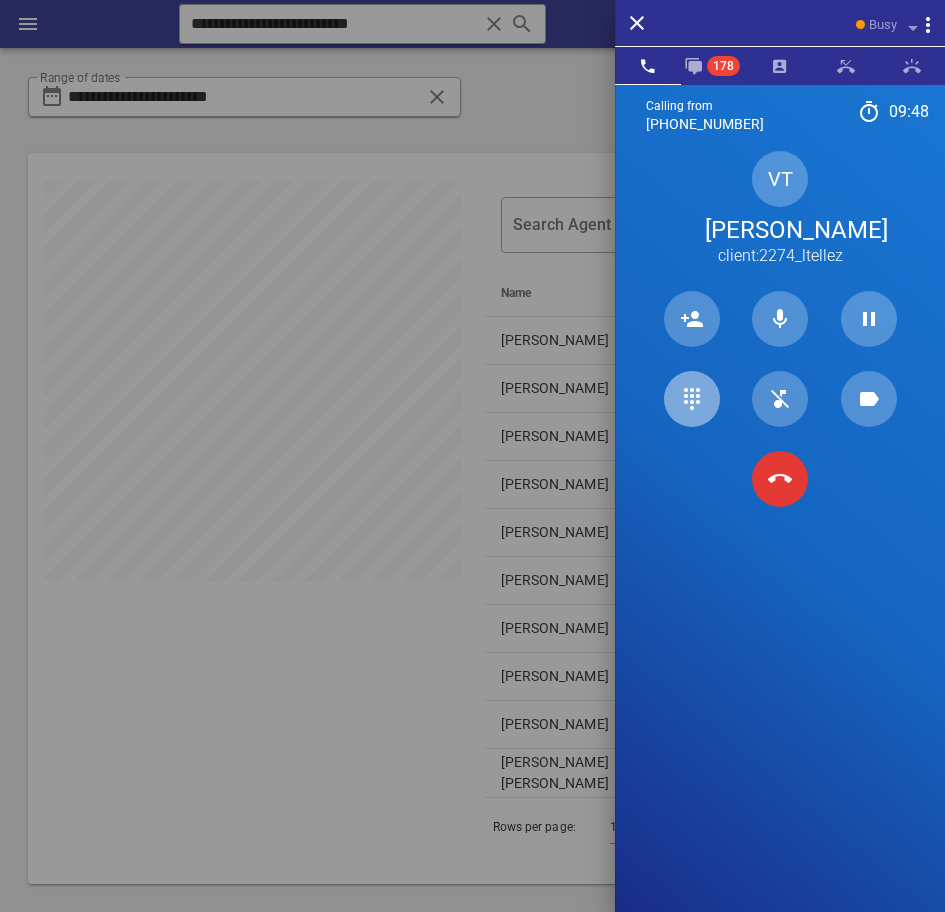 click at bounding box center [692, 399] 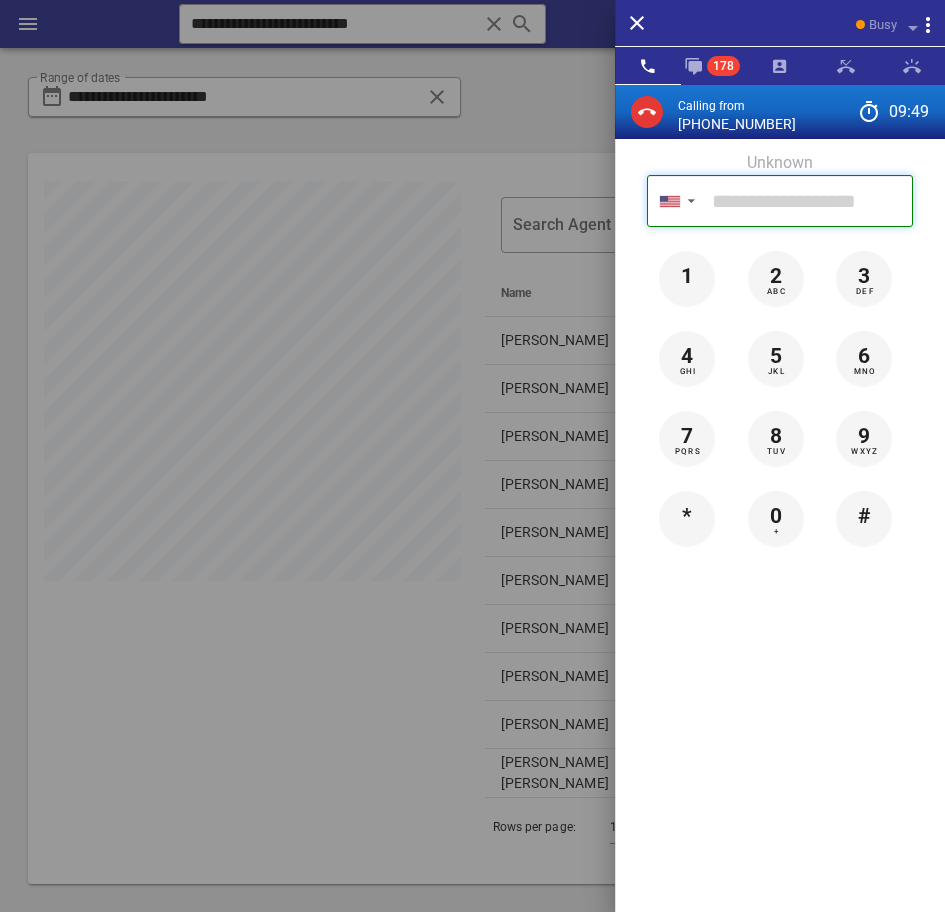 click on "Calling from" at bounding box center (808, 201) 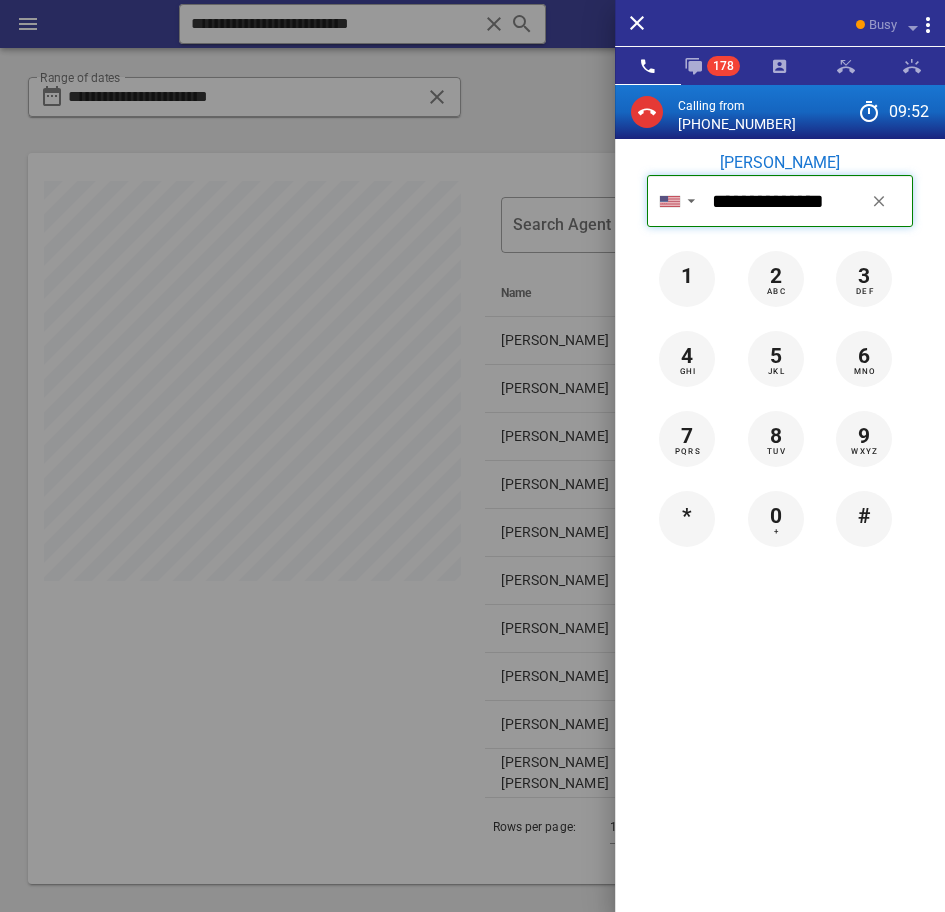 type on "**********" 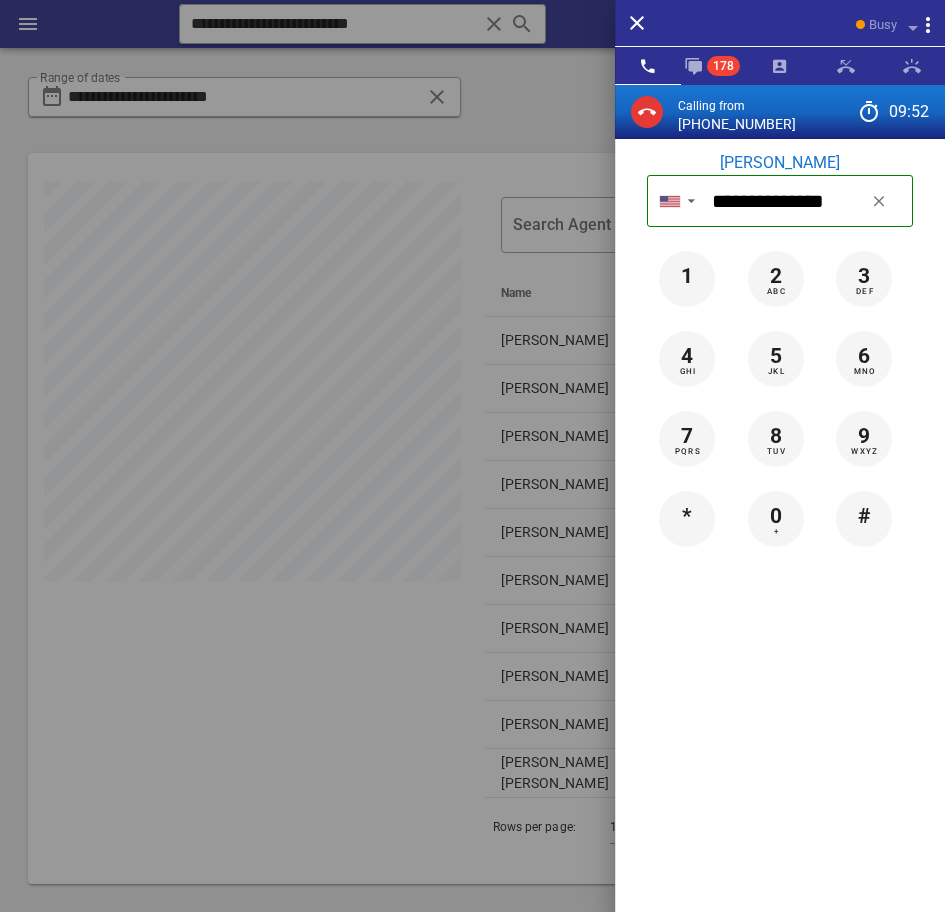 click on "Maria Blanco" at bounding box center [780, 163] 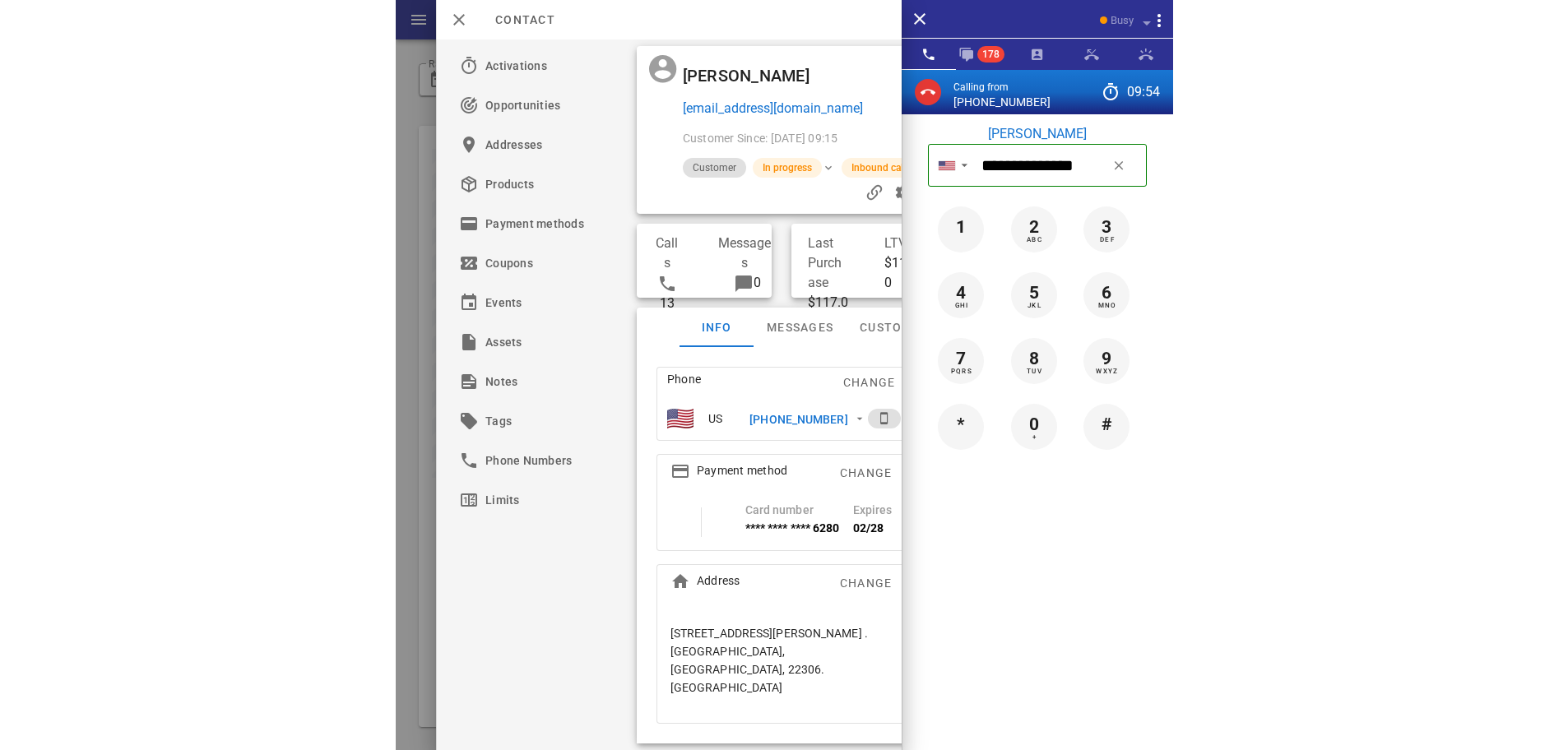 scroll, scrollTop: 32, scrollLeft: 0, axis: vertical 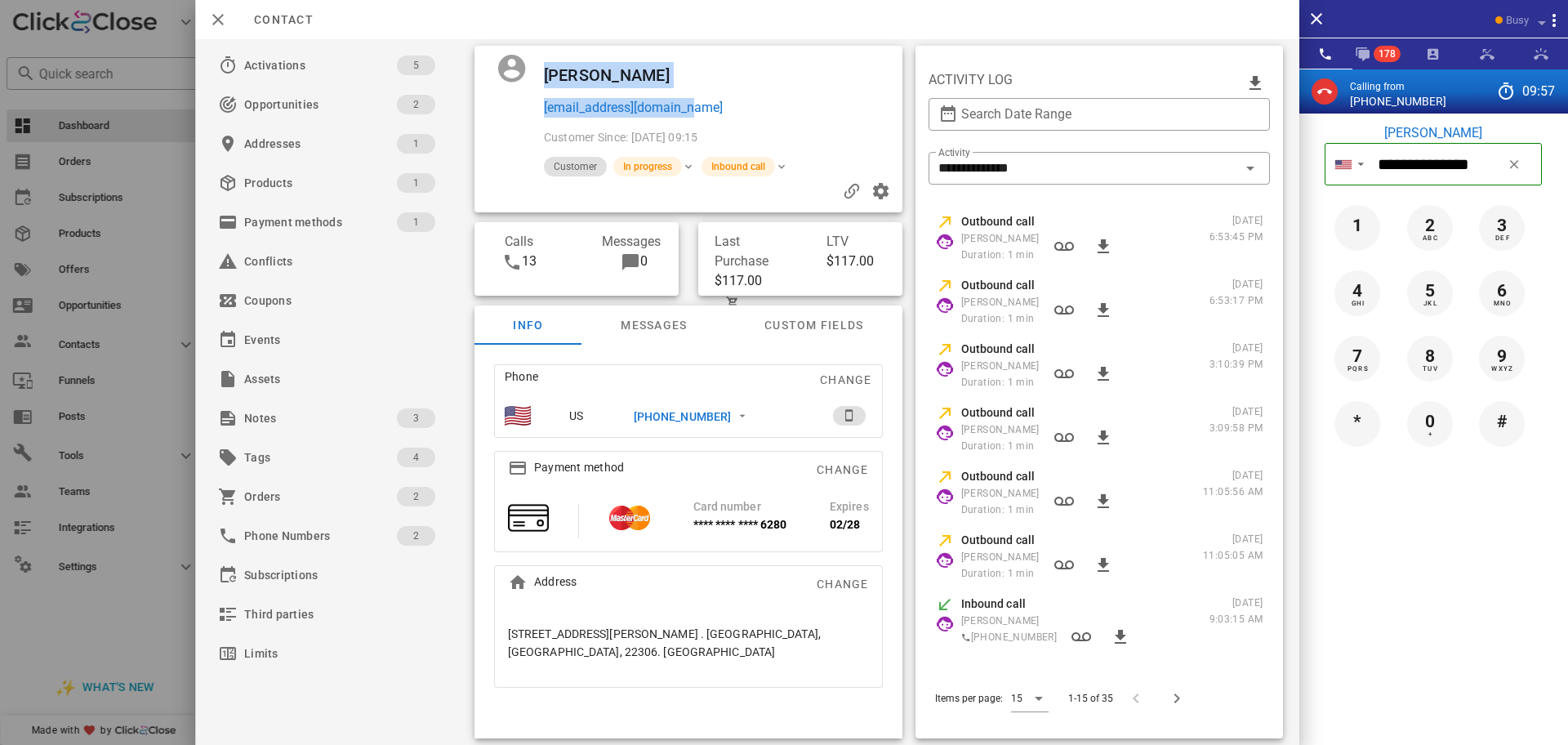 drag, startPoint x: 758, startPoint y: 109, endPoint x: 507, endPoint y: 48, distance: 258.30602 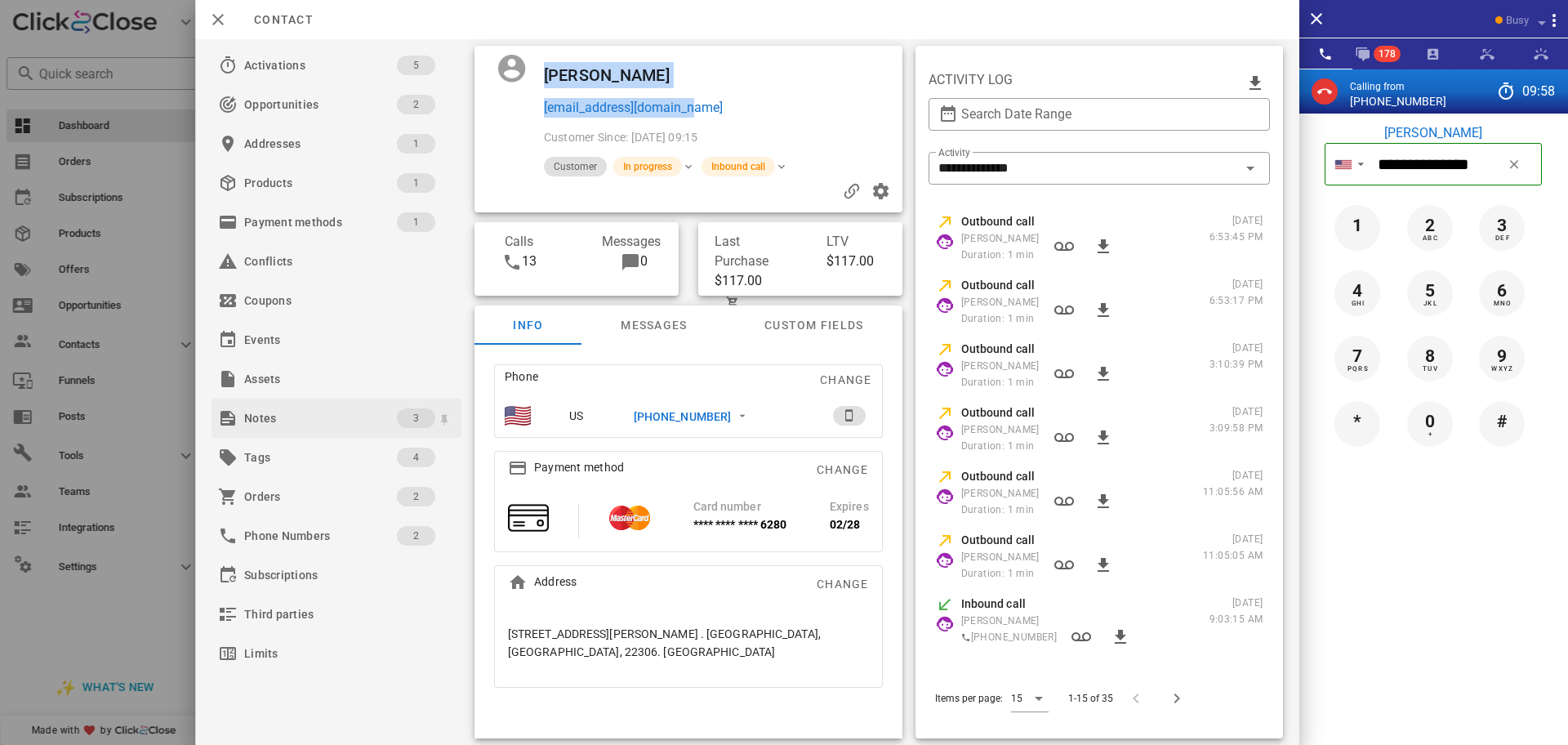 copy on "Maria Blanco  blanco1200520@gmail.com" 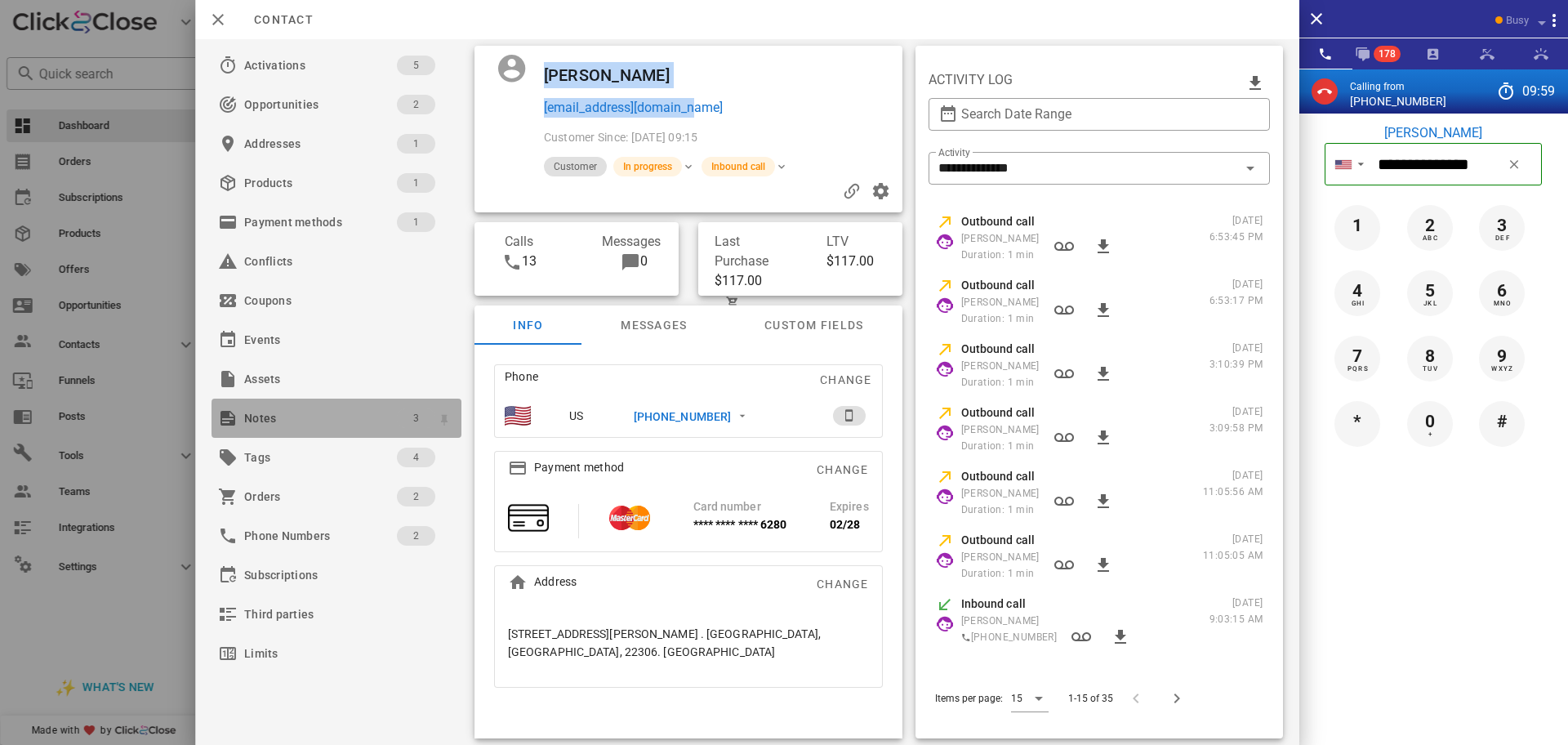 click on "3" at bounding box center [415, 418] 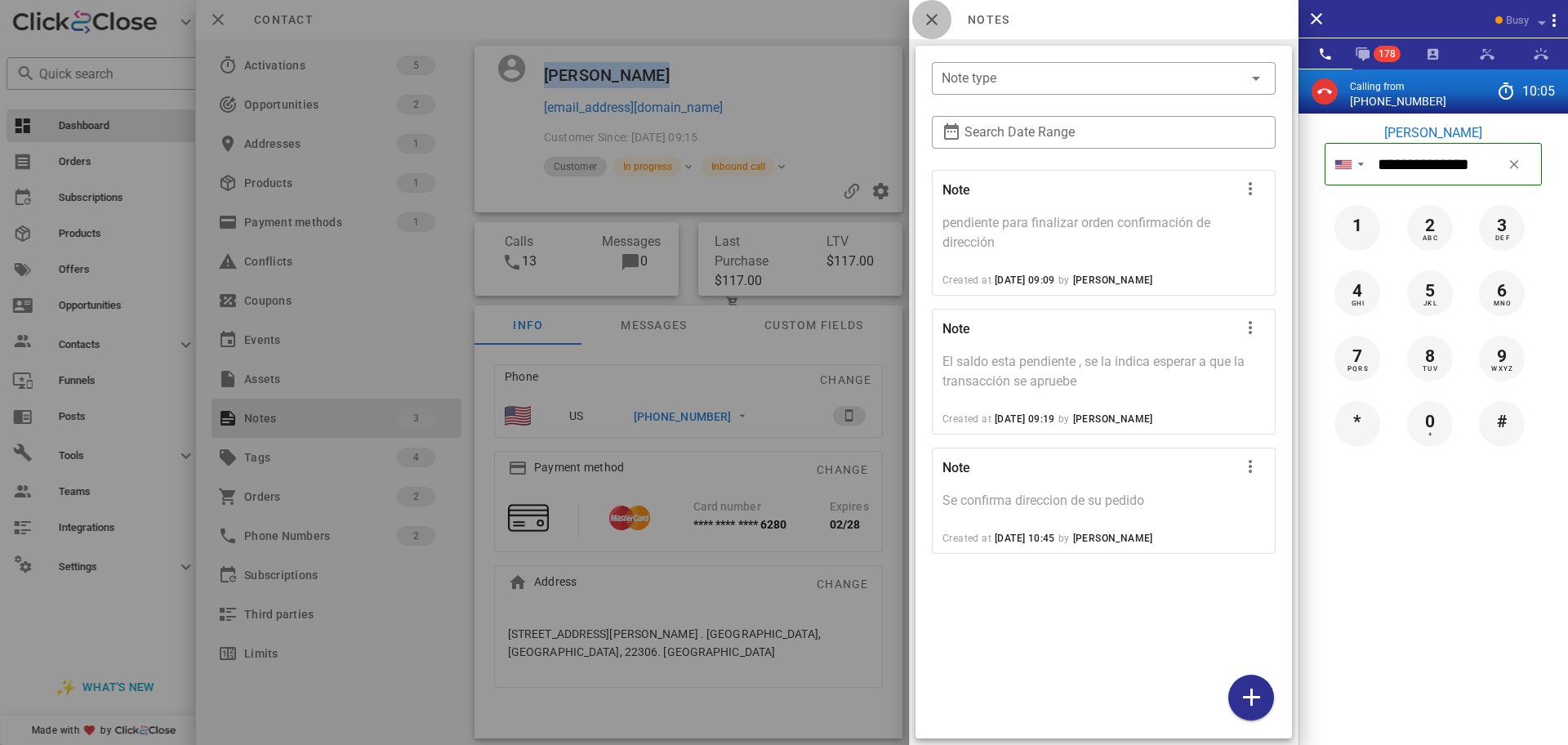 click at bounding box center [932, 20] 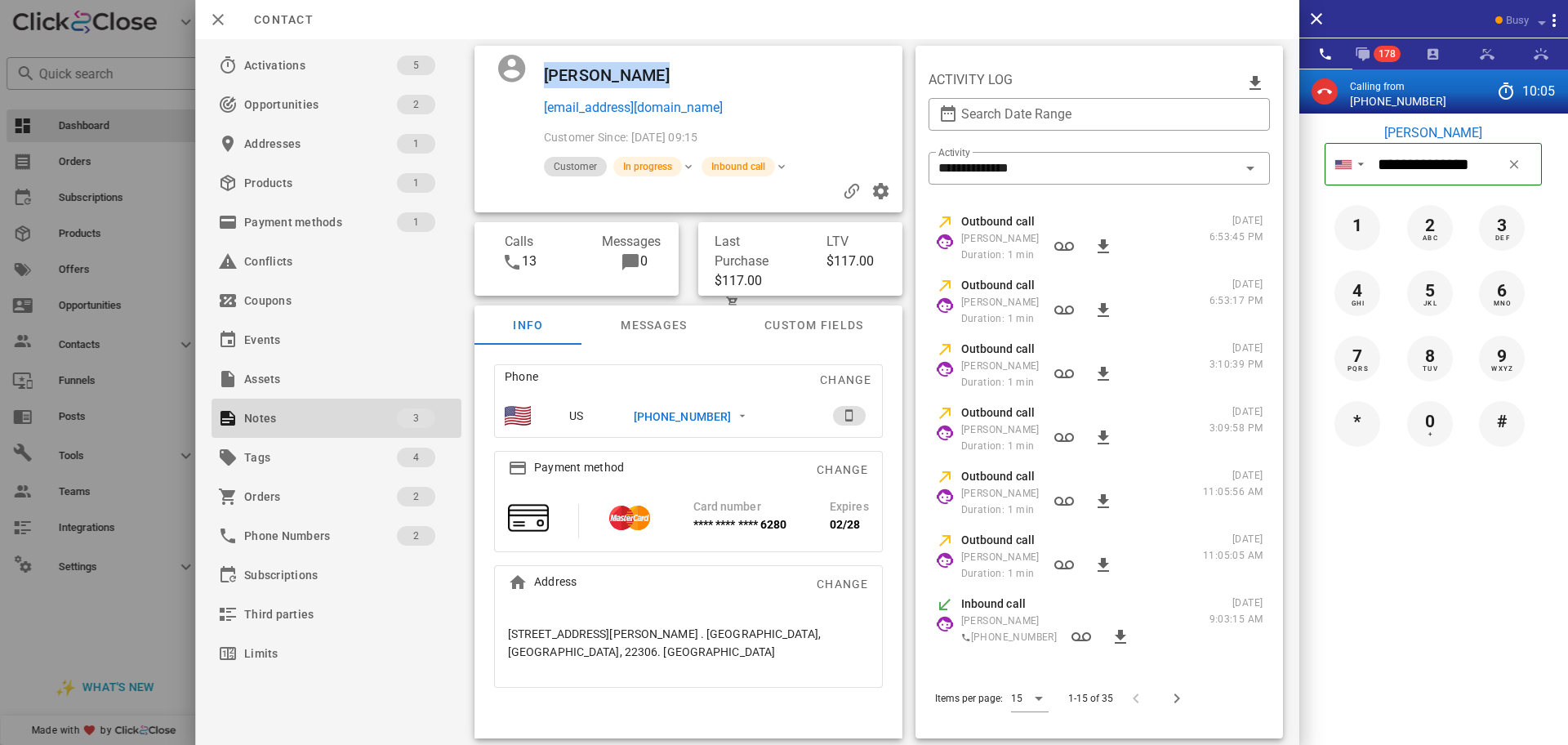 copy on "Maria Blanco  blanco1200520@gmail.com" 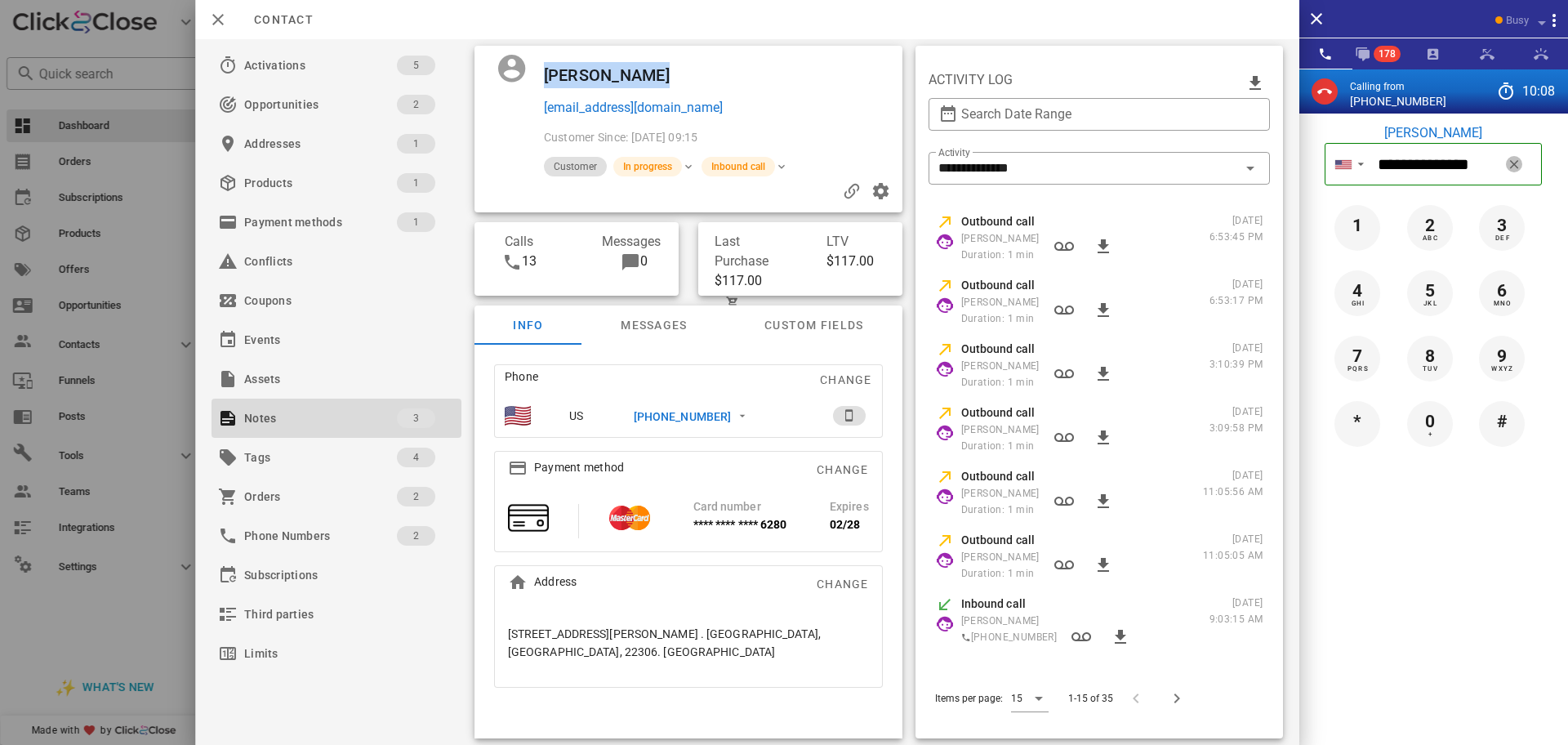 drag, startPoint x: 1512, startPoint y: 169, endPoint x: 1414, endPoint y: 107, distance: 115.96551 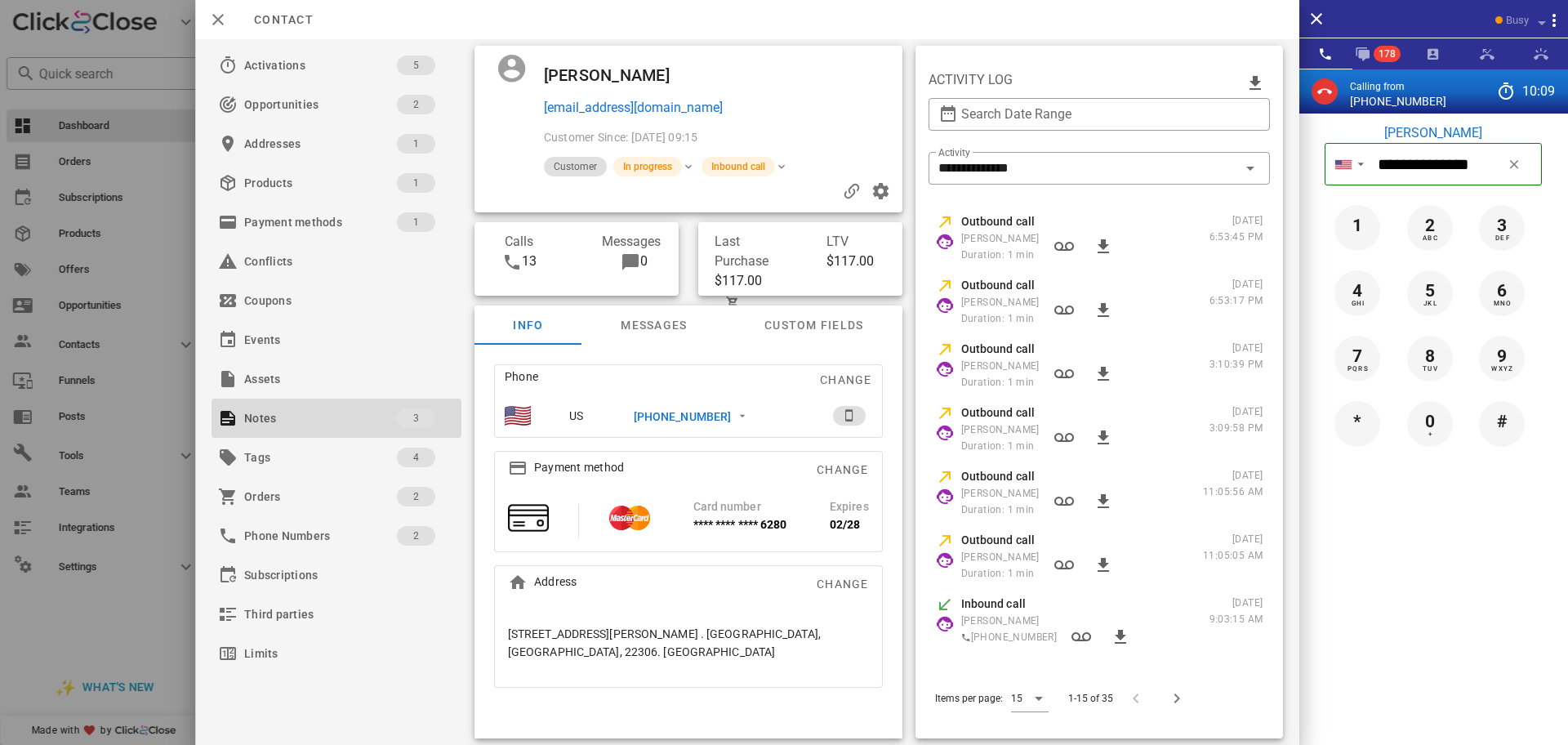 click on "[PHONE_NUMBER]" at bounding box center [1398, 101] 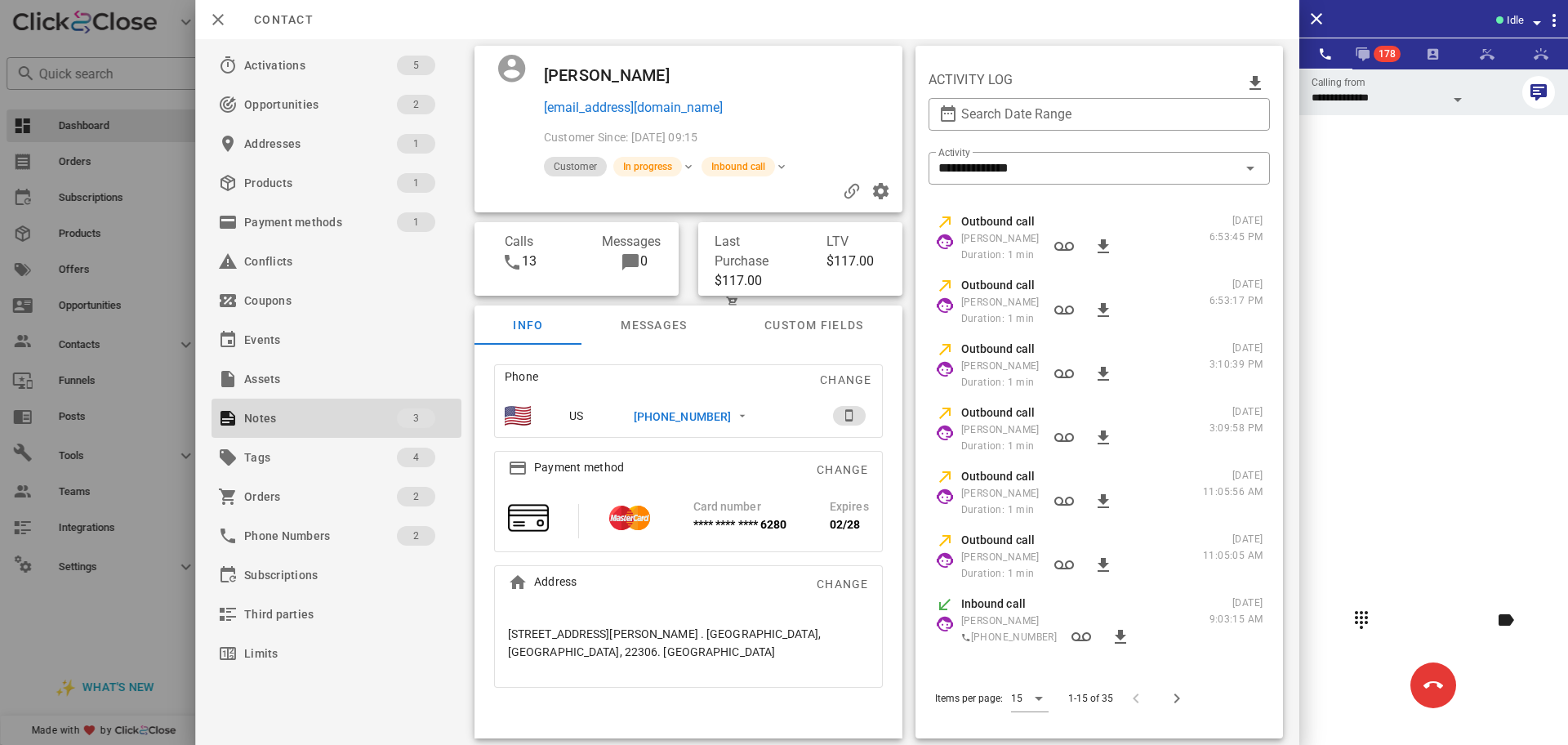 type 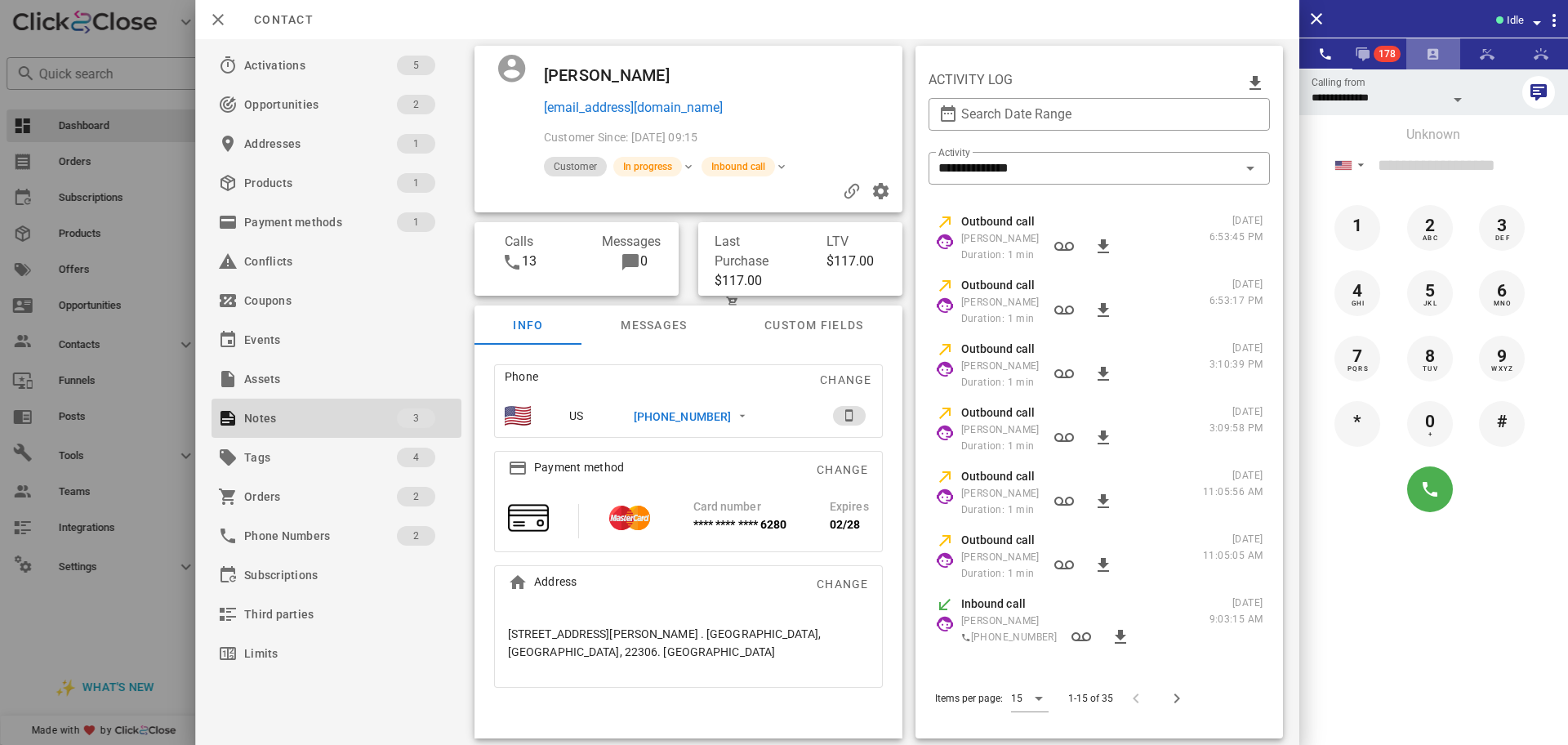 click at bounding box center [1433, 54] 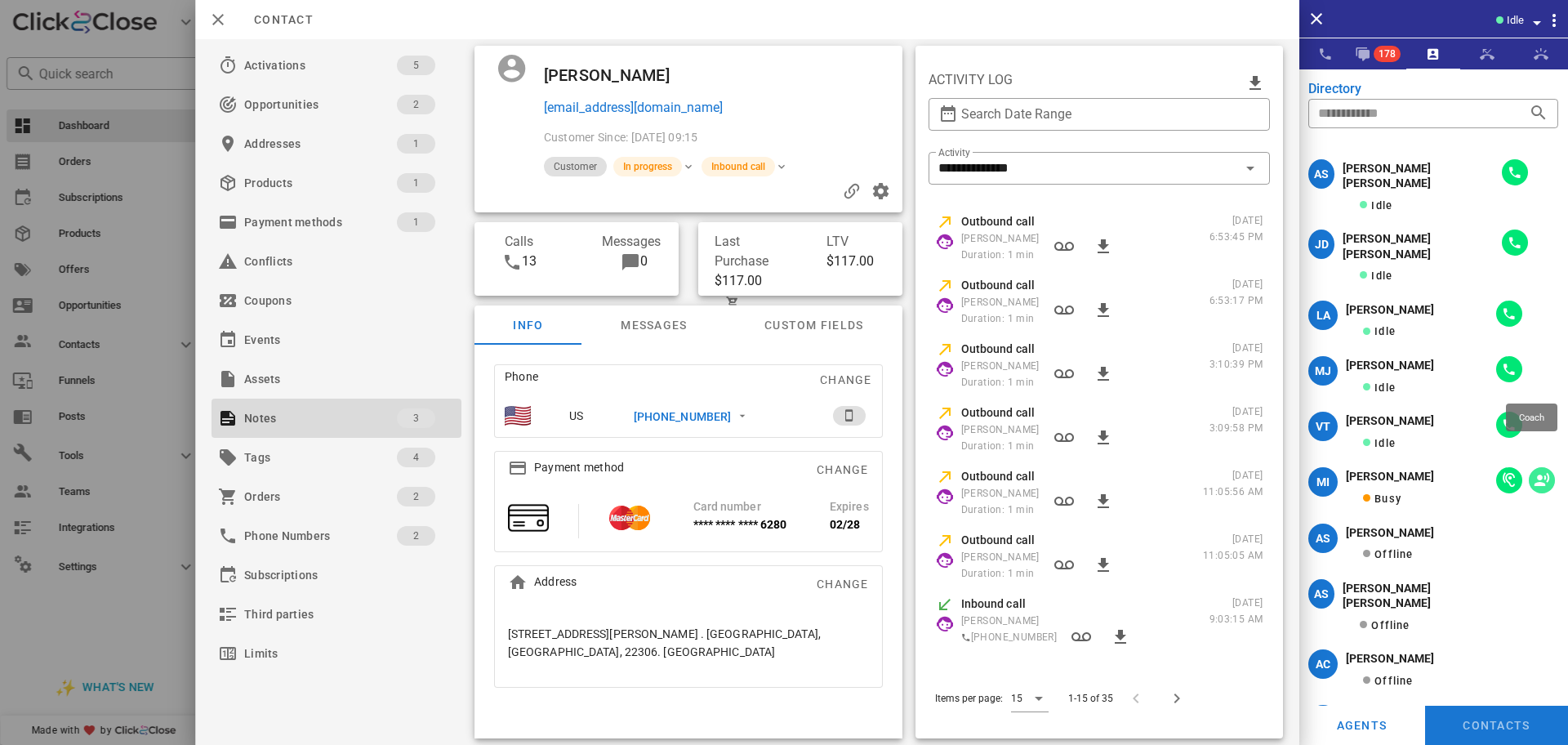 click at bounding box center [1542, 480] 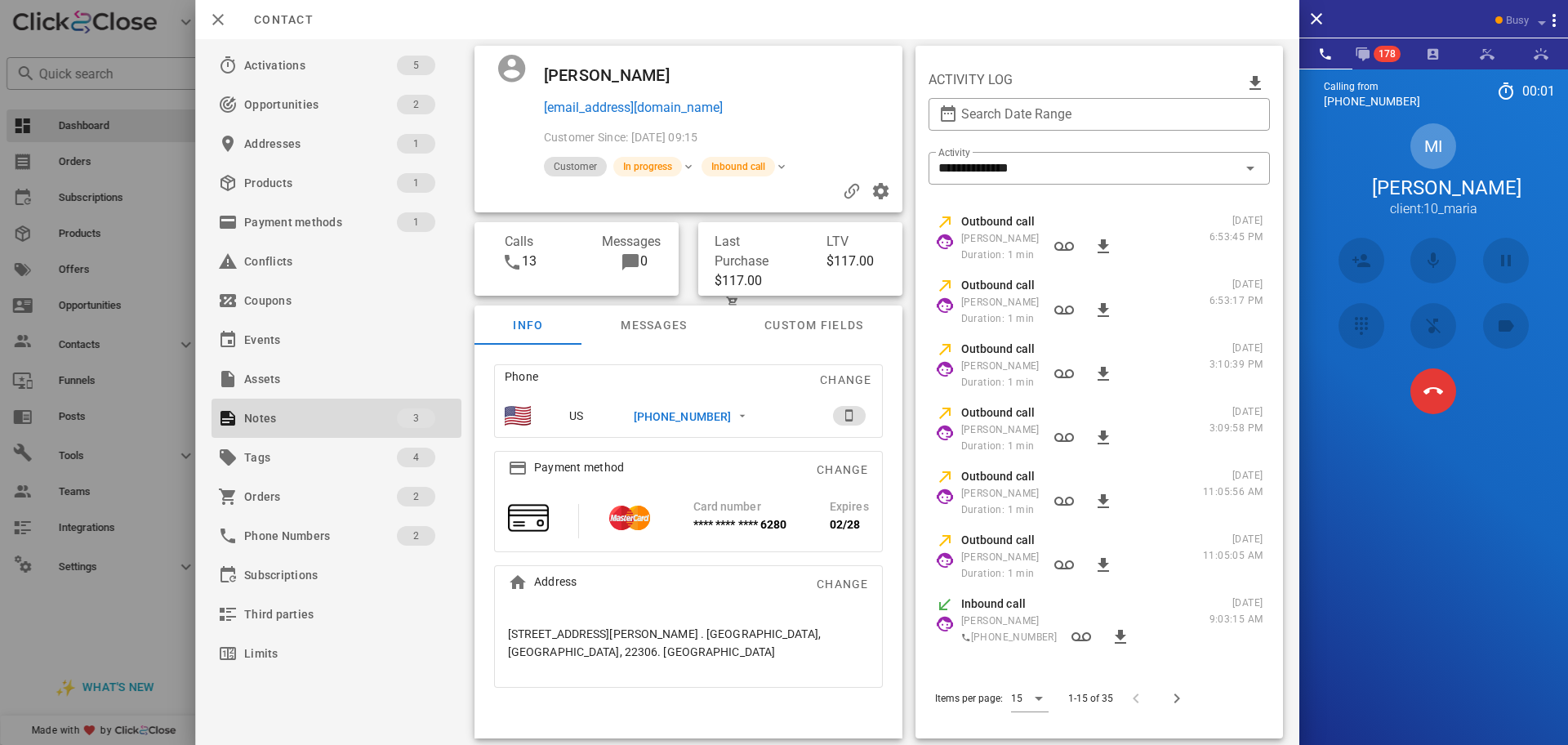 click at bounding box center (1361, 391) 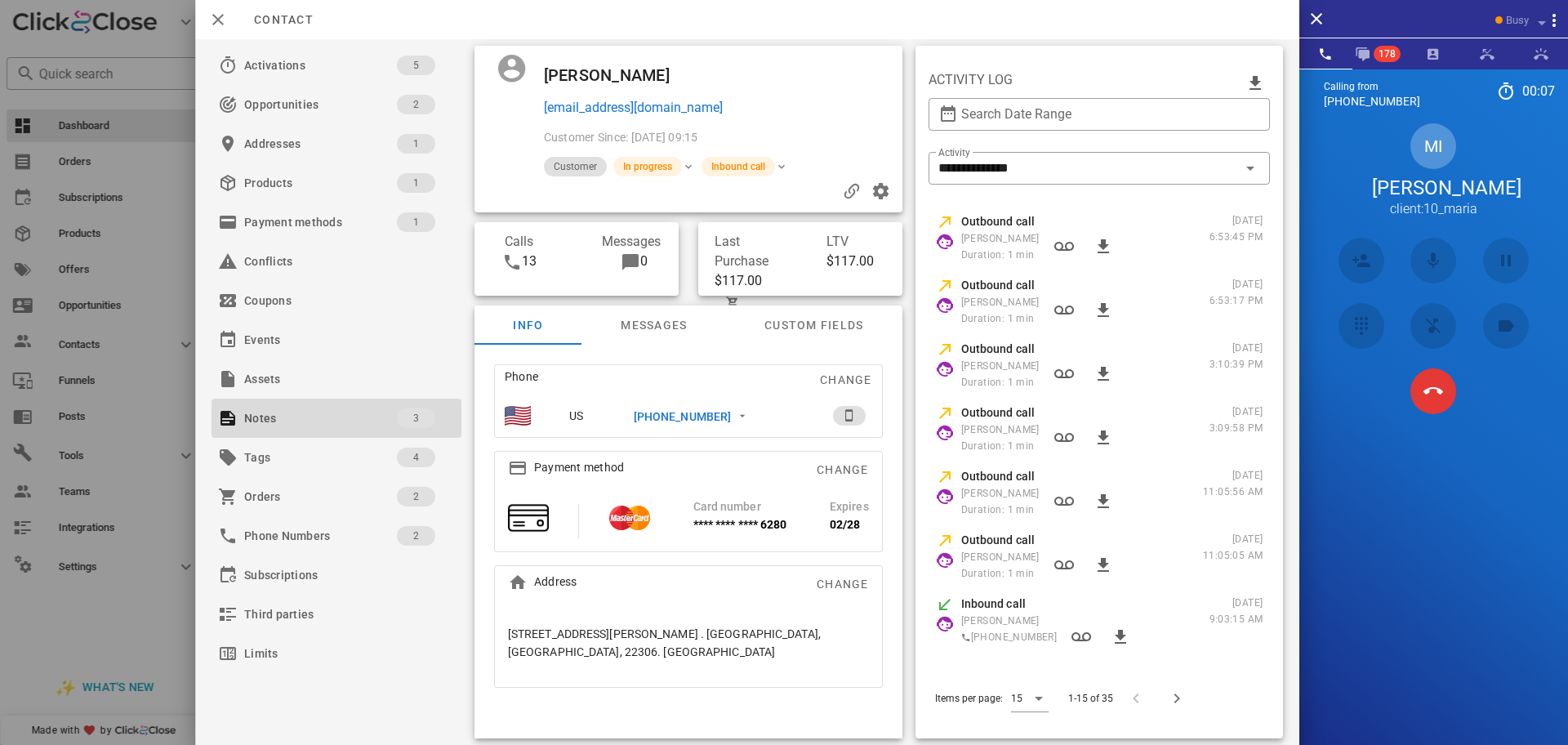 click at bounding box center (1361, 391) 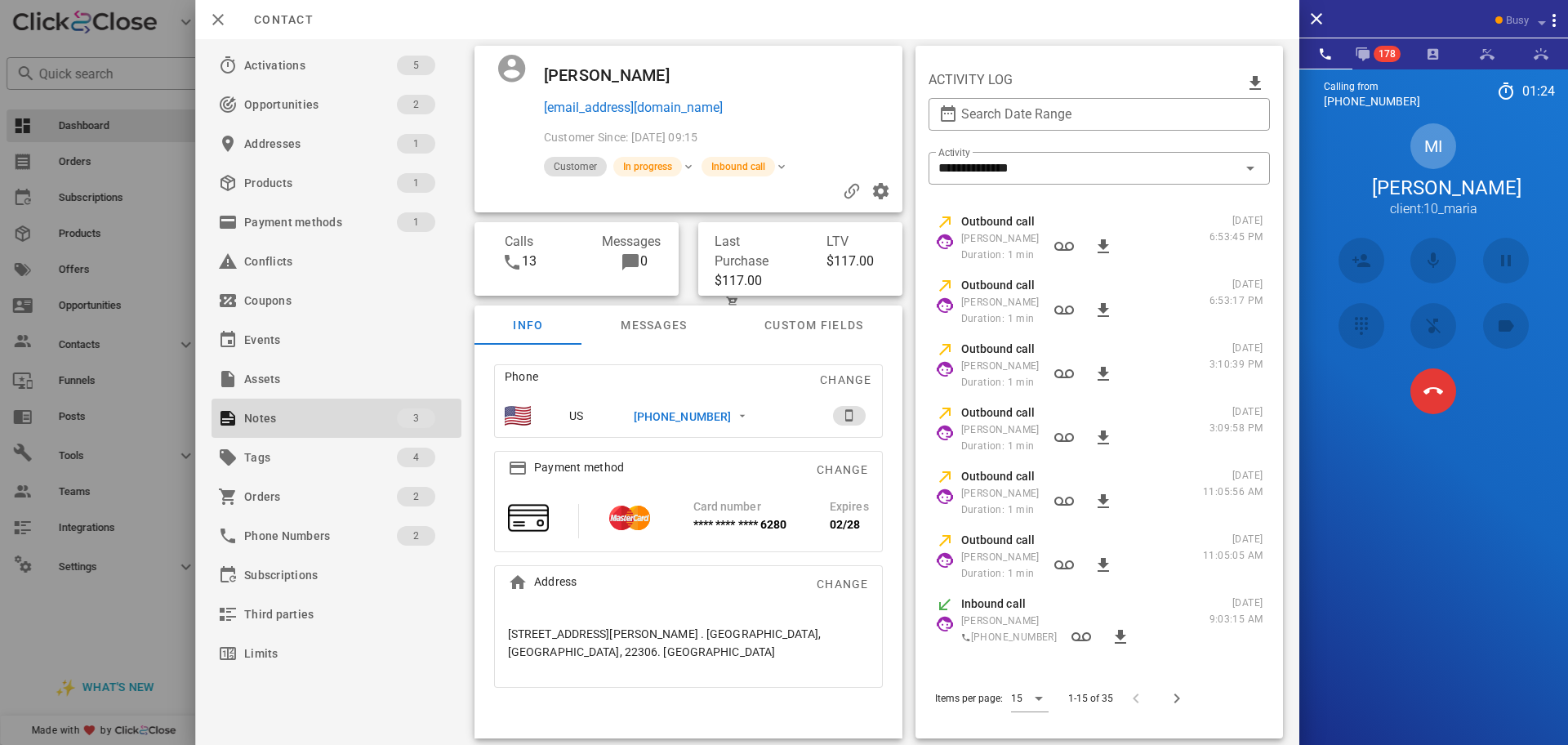 click at bounding box center (1361, 391) 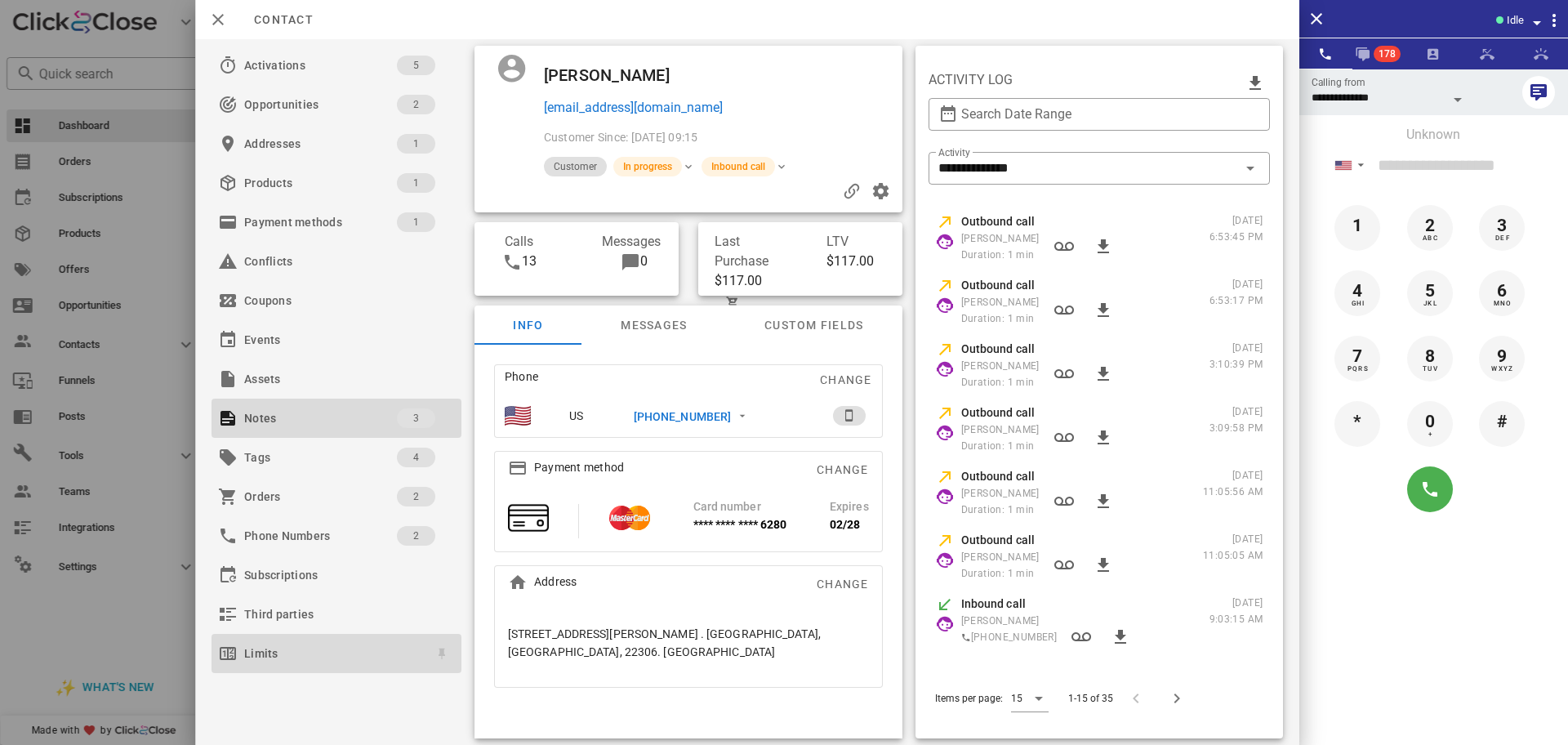 click on "Limits" at bounding box center (333, 654) 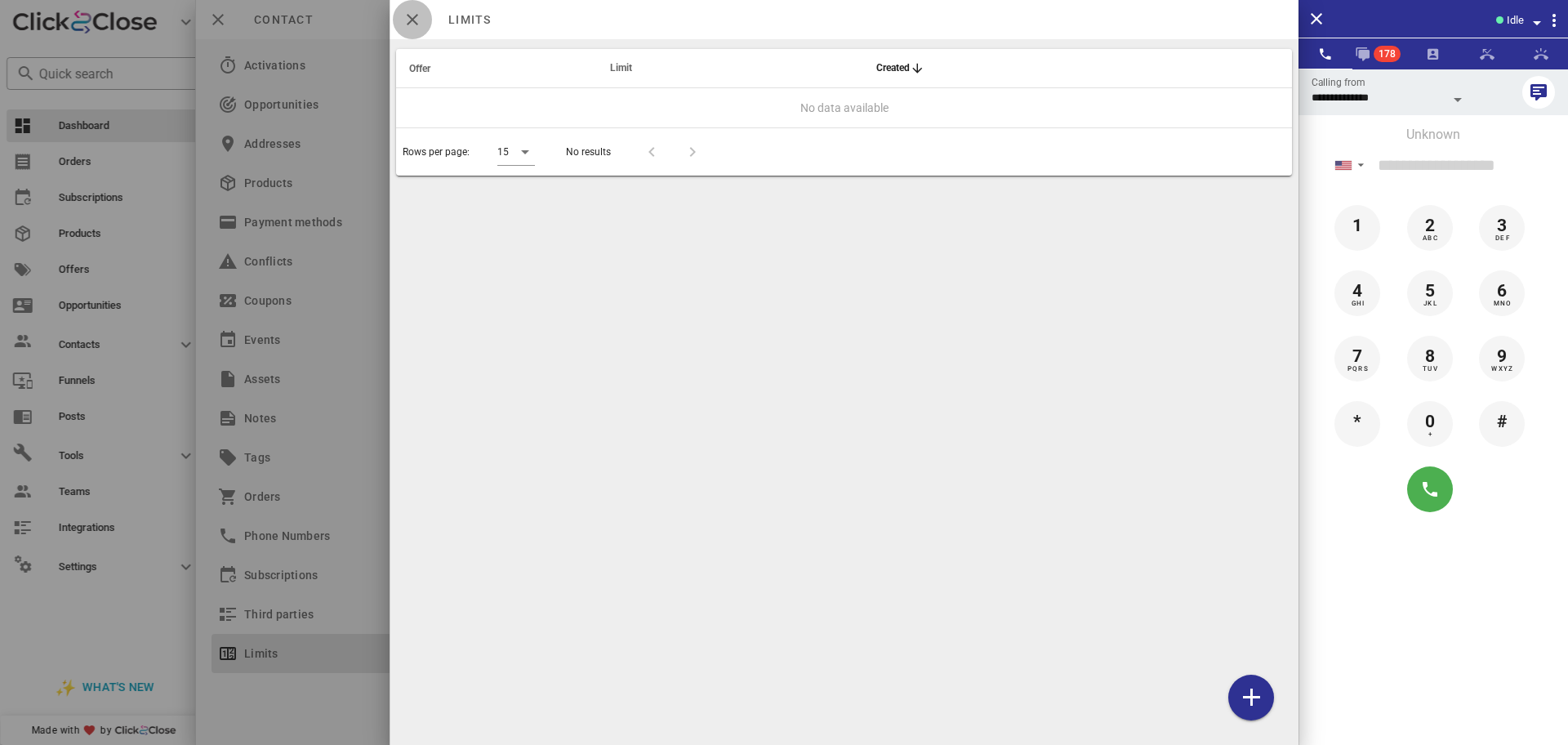 click at bounding box center [412, 20] 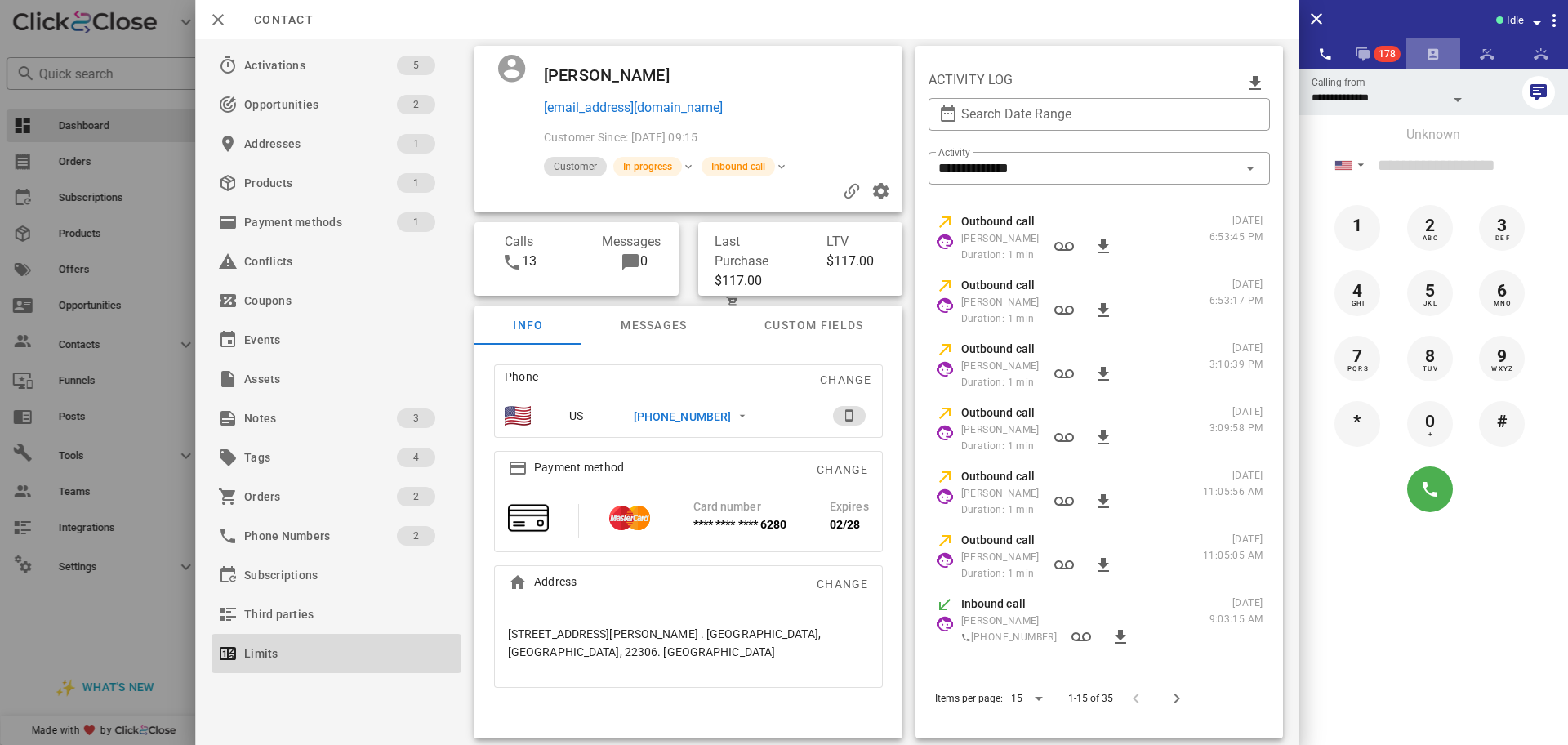 click at bounding box center [1433, 54] 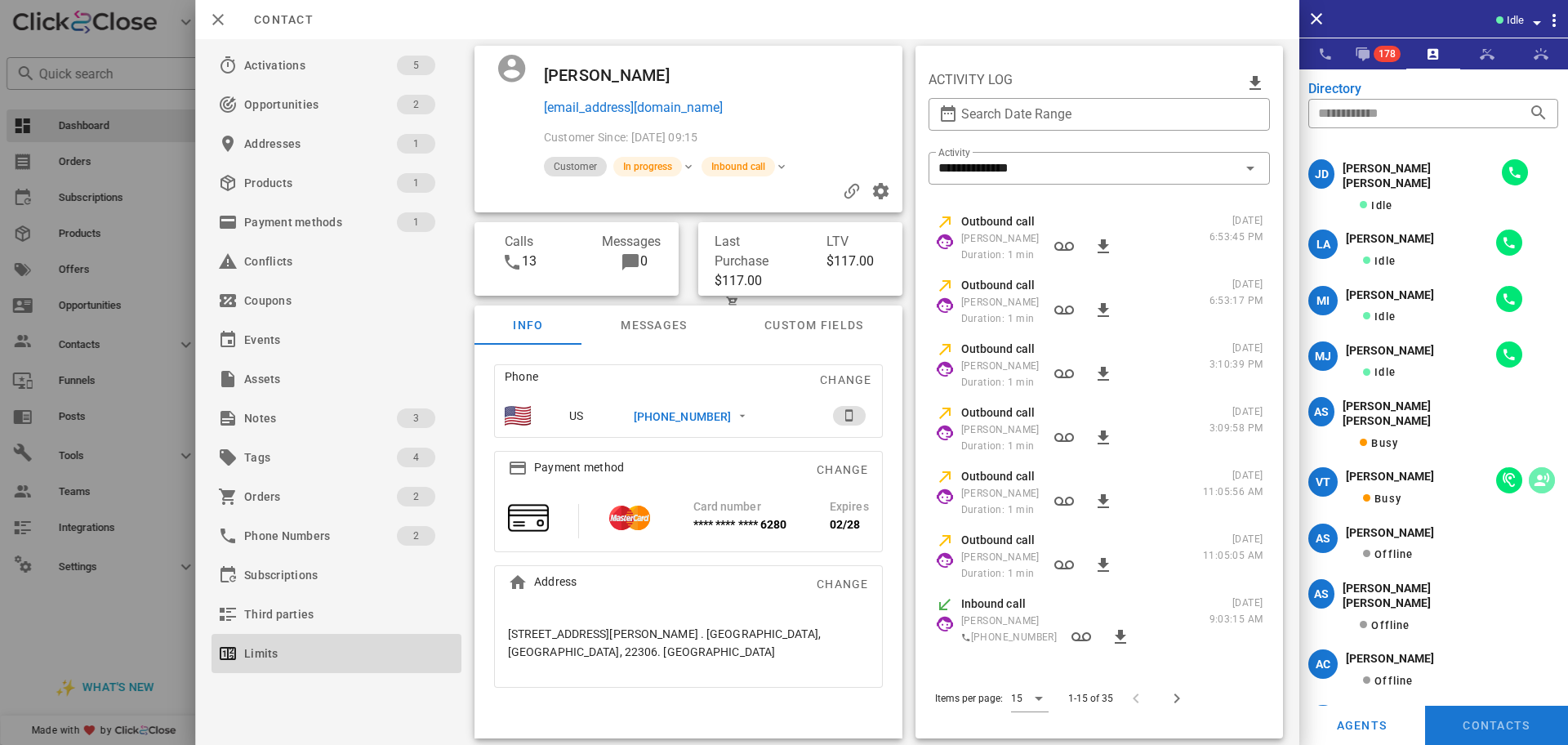click at bounding box center [1542, 480] 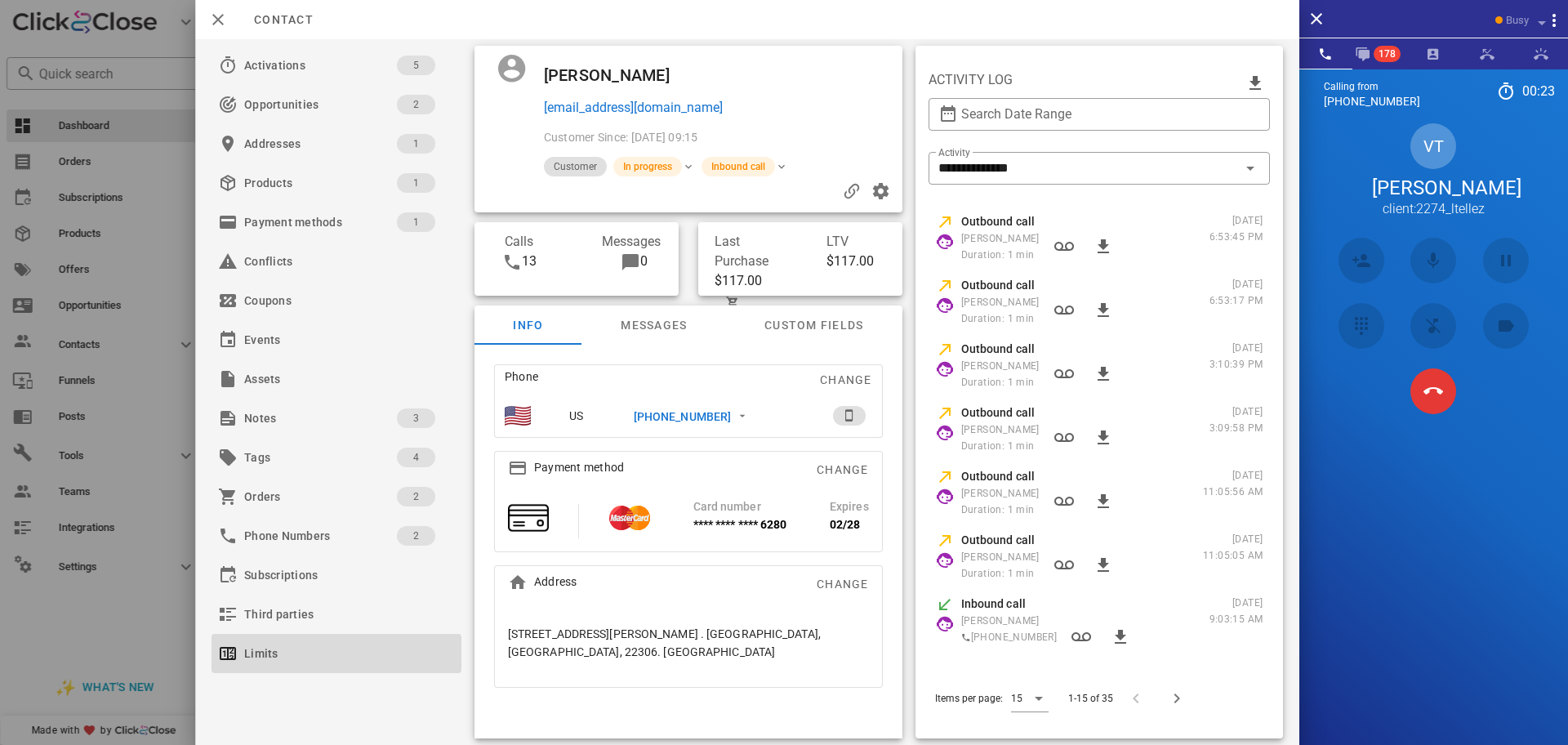 click on "Calling from (954) 248-3188 00: 23  Unknown      ▼     Andorra
+376
Argentina
+54
Aruba
+297
Australia
+61
Belgium (België)
+32
Bolivia
+591
Brazil (Brasil)
+55
Canada
+1
Chile
+56
Colombia
+57
Costa Rica
+506
Dominican Republic (República Dominicana)
+1
Ecuador
+593
El Salvador
+503
France
+33
Germany (Deutschland)
+49
Guadeloupe
+590
Guatemala
+502
Honduras
+504
Iceland (Ísland)
+354
India (भारत)
+91
Israel (‫ישראל‬‎)
+972
Italy (Italia)
+39" at bounding box center [1433, 441] 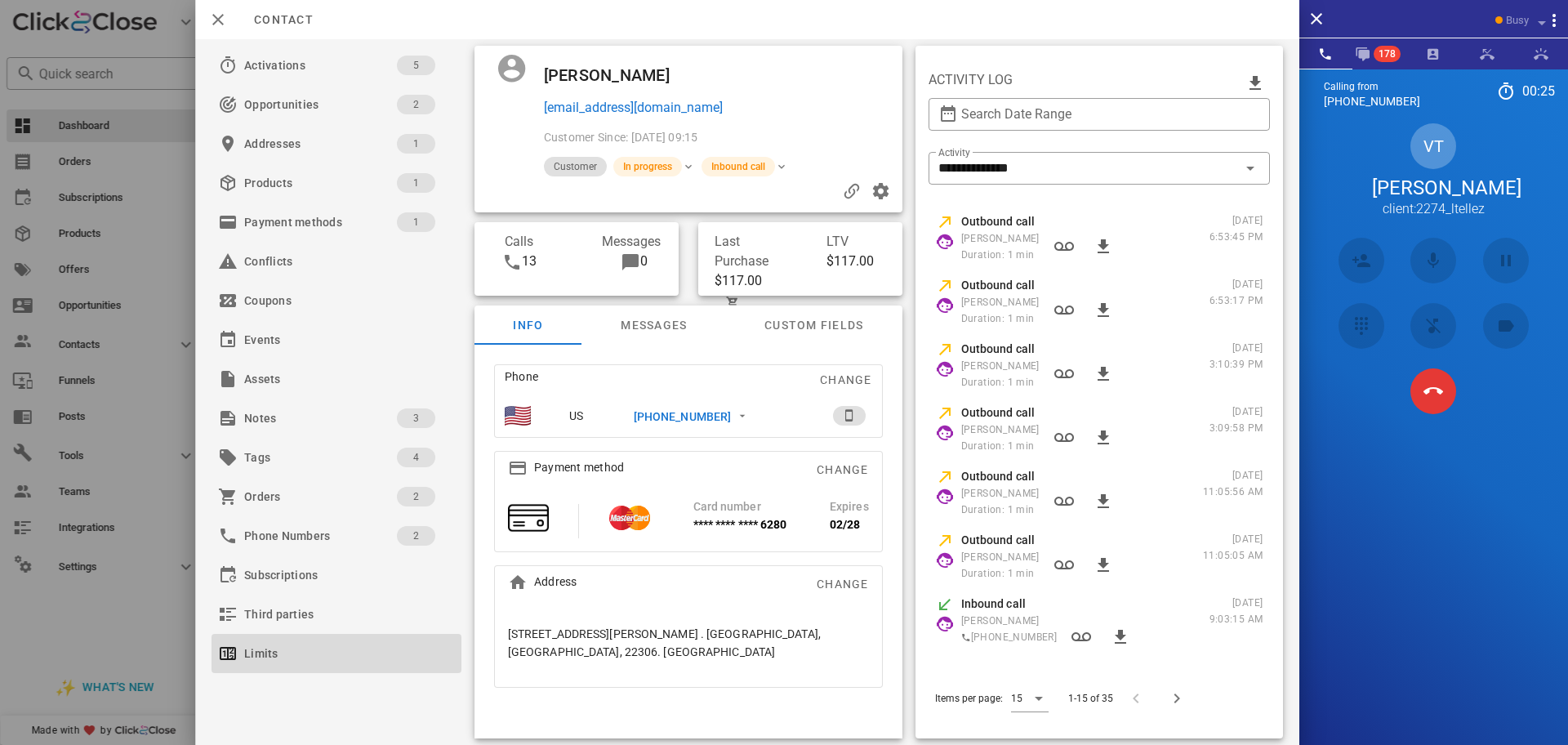 click on "Calling from (954) 248-3188 00: 25  Unknown      ▼     Andorra
+376
Argentina
+54
Aruba
+297
Australia
+61
Belgium (België)
+32
Bolivia
+591
Brazil (Brasil)
+55
Canada
+1
Chile
+56
Colombia
+57
Costa Rica
+506
Dominican Republic (República Dominicana)
+1
Ecuador
+593
El Salvador
+503
France
+33
Germany (Deutschland)
+49
Guadeloupe
+590
Guatemala
+502
Honduras
+504
Iceland (Ísland)
+354
India (भारत)
+91
Israel (‫ישראל‬‎)
+972
Italy (Italia)
+39" at bounding box center [1433, 441] 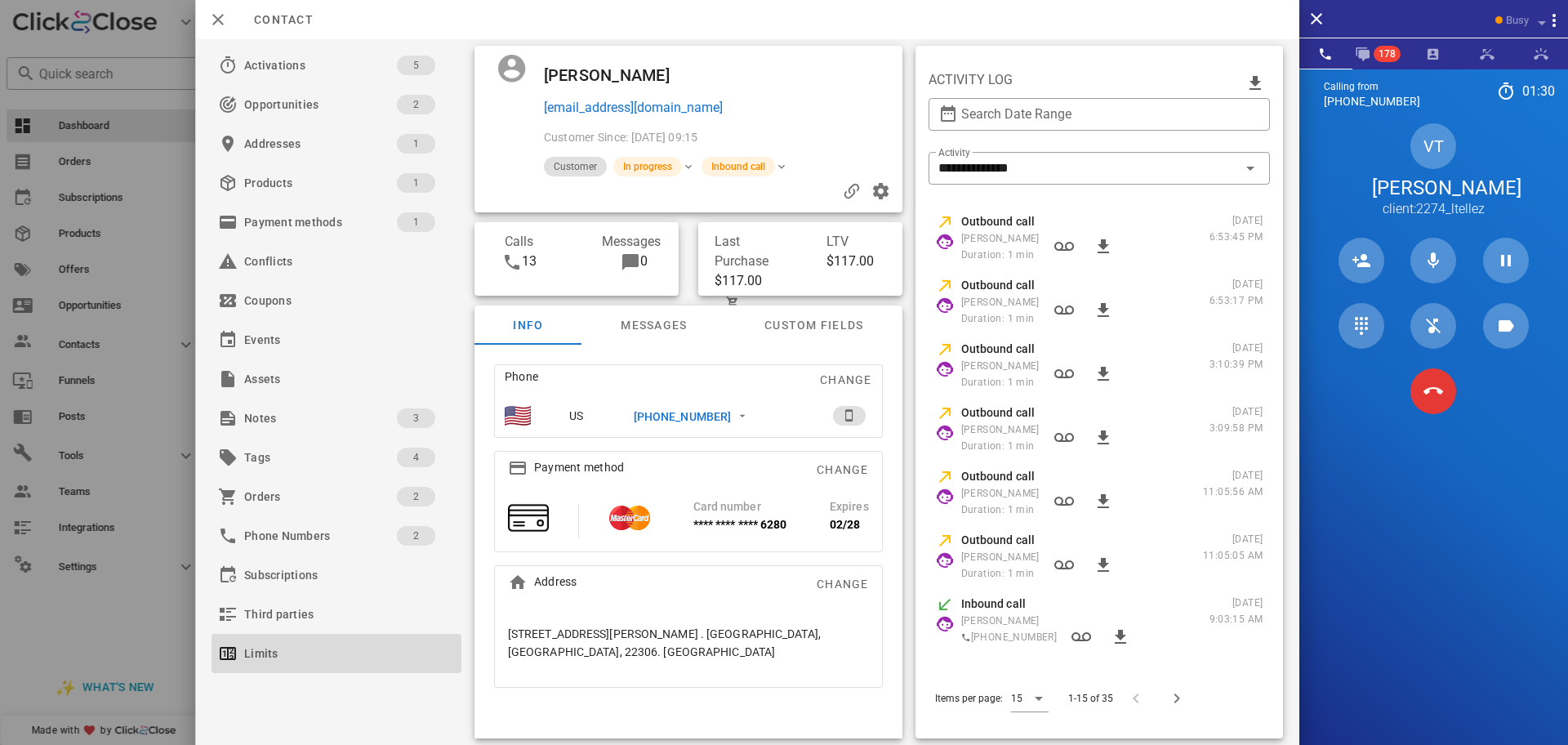 click on "Calling from (954) 248-3188 01: 30  Unknown      ▼     Andorra
+376
Argentina
+54
Aruba
+297
Australia
+61
Belgium (België)
+32
Bolivia
+591
Brazil (Brasil)
+55
Canada
+1
Chile
+56
Colombia
+57
Costa Rica
+506
Dominican Republic (República Dominicana)
+1
Ecuador
+593
El Salvador
+503
France
+33
Germany (Deutschland)
+49
Guadeloupe
+590
Guatemala
+502
Honduras
+504
Iceland (Ísland)
+354
India (भारत)
+91
Israel (‫ישראל‬‎)
+972
Italy (Italia)
+39" at bounding box center (1433, 441) 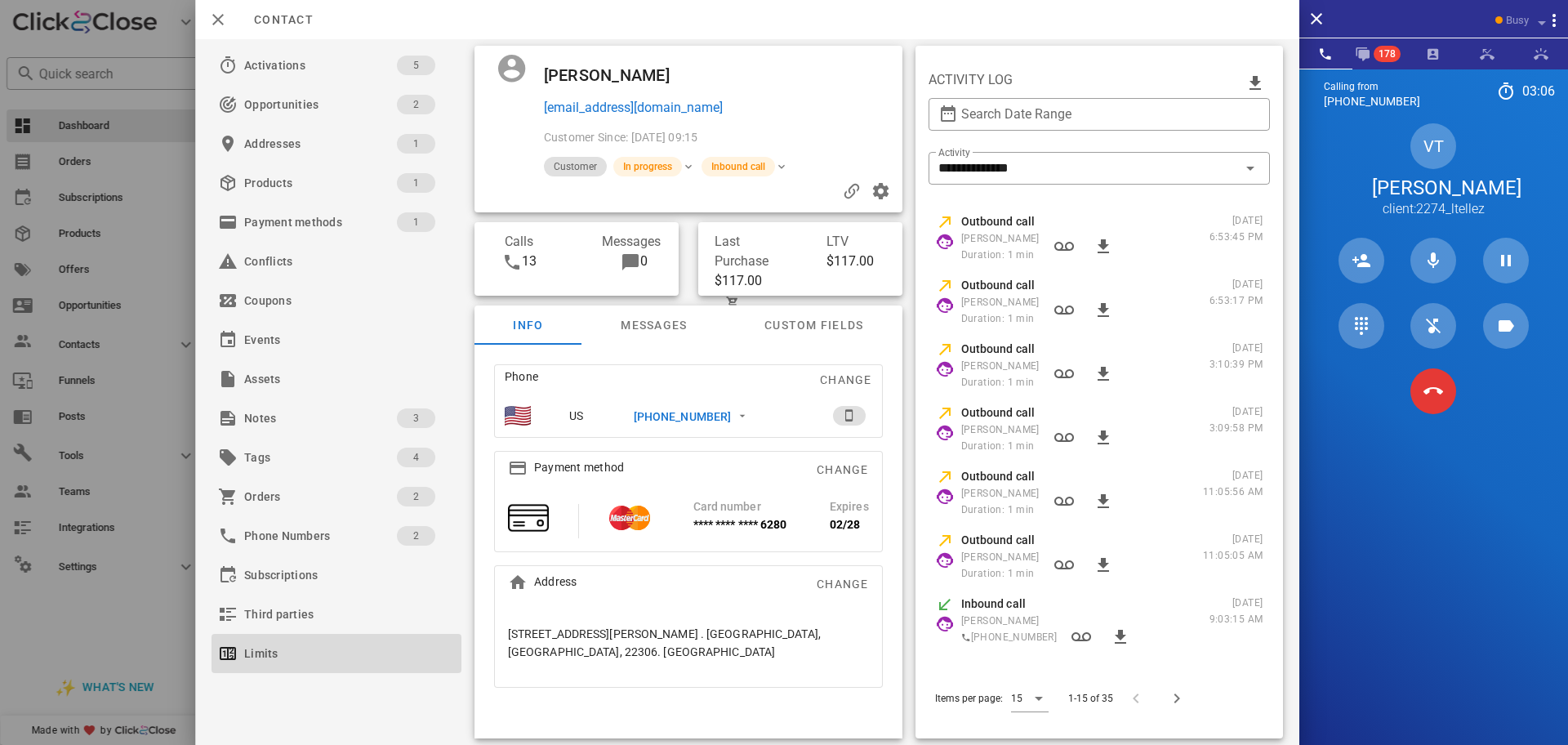 click on "Calling from (954) 248-3188 03: 06  Unknown      ▼     Andorra
+376
Argentina
+54
Aruba
+297
Australia
+61
Belgium (België)
+32
Bolivia
+591
Brazil (Brasil)
+55
Canada
+1
Chile
+56
Colombia
+57
Costa Rica
+506
Dominican Republic (República Dominicana)
+1
Ecuador
+593
El Salvador
+503
France
+33
Germany (Deutschland)
+49
Guadeloupe
+590
Guatemala
+502
Honduras
+504
Iceland (Ísland)
+354
India (भारत)
+91
Israel (‫ישראל‬‎)
+972
Italy (Italia)
+39" at bounding box center [1433, 441] 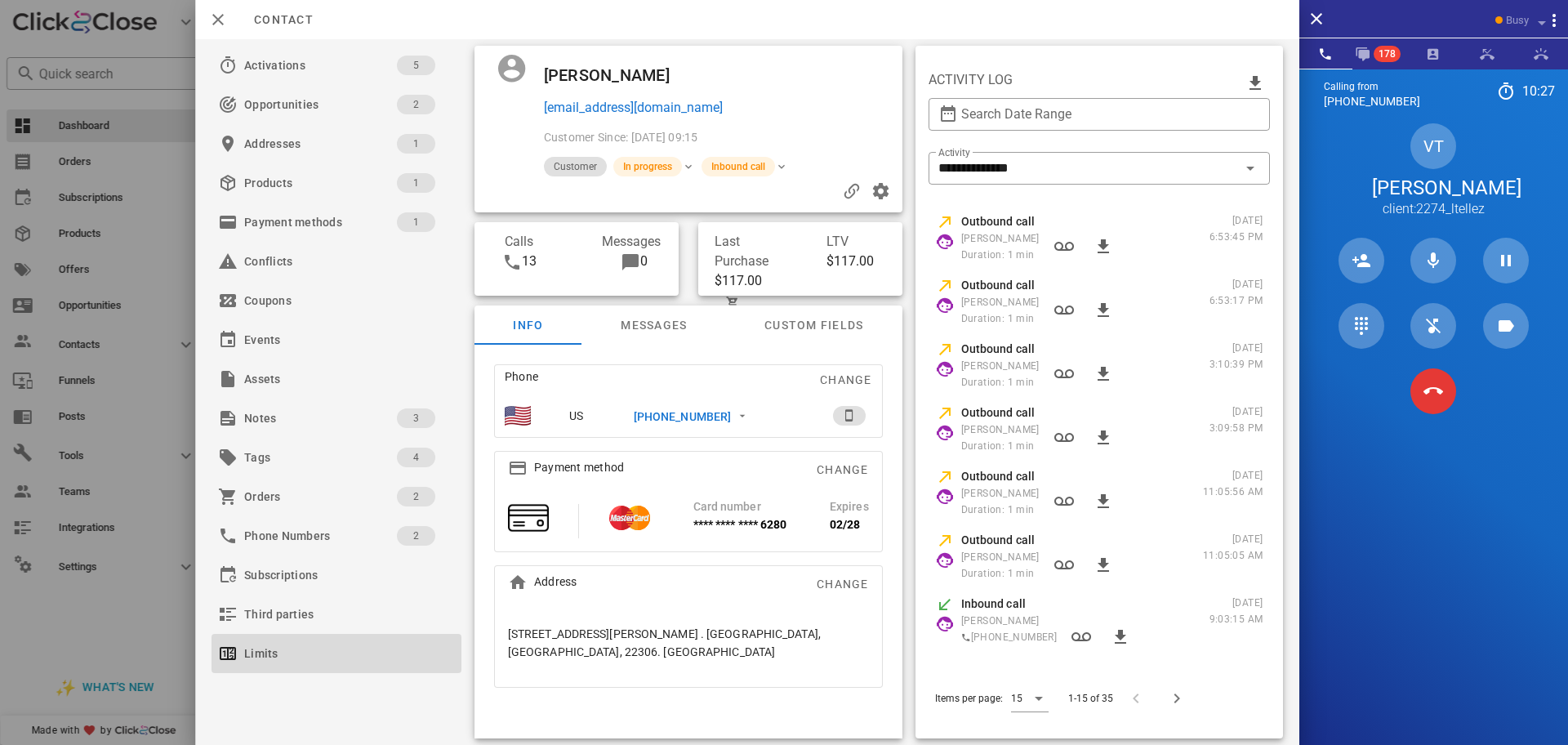 click on "Calling from (954) 248-3188 10: 27  Unknown      ▼     Andorra
+376
Argentina
+54
Aruba
+297
Australia
+61
Belgium (België)
+32
Bolivia
+591
Brazil (Brasil)
+55
Canada
+1
Chile
+56
Colombia
+57
Costa Rica
+506
Dominican Republic (República Dominicana)
+1
Ecuador
+593
El Salvador
+503
France
+33
Germany (Deutschland)
+49
Guadeloupe
+590
Guatemala
+502
Honduras
+504
Iceland (Ísland)
+354
India (भारत)
+91
Israel (‫ישראל‬‎)
+972
Italy (Italia)
+39" at bounding box center [1433, 441] 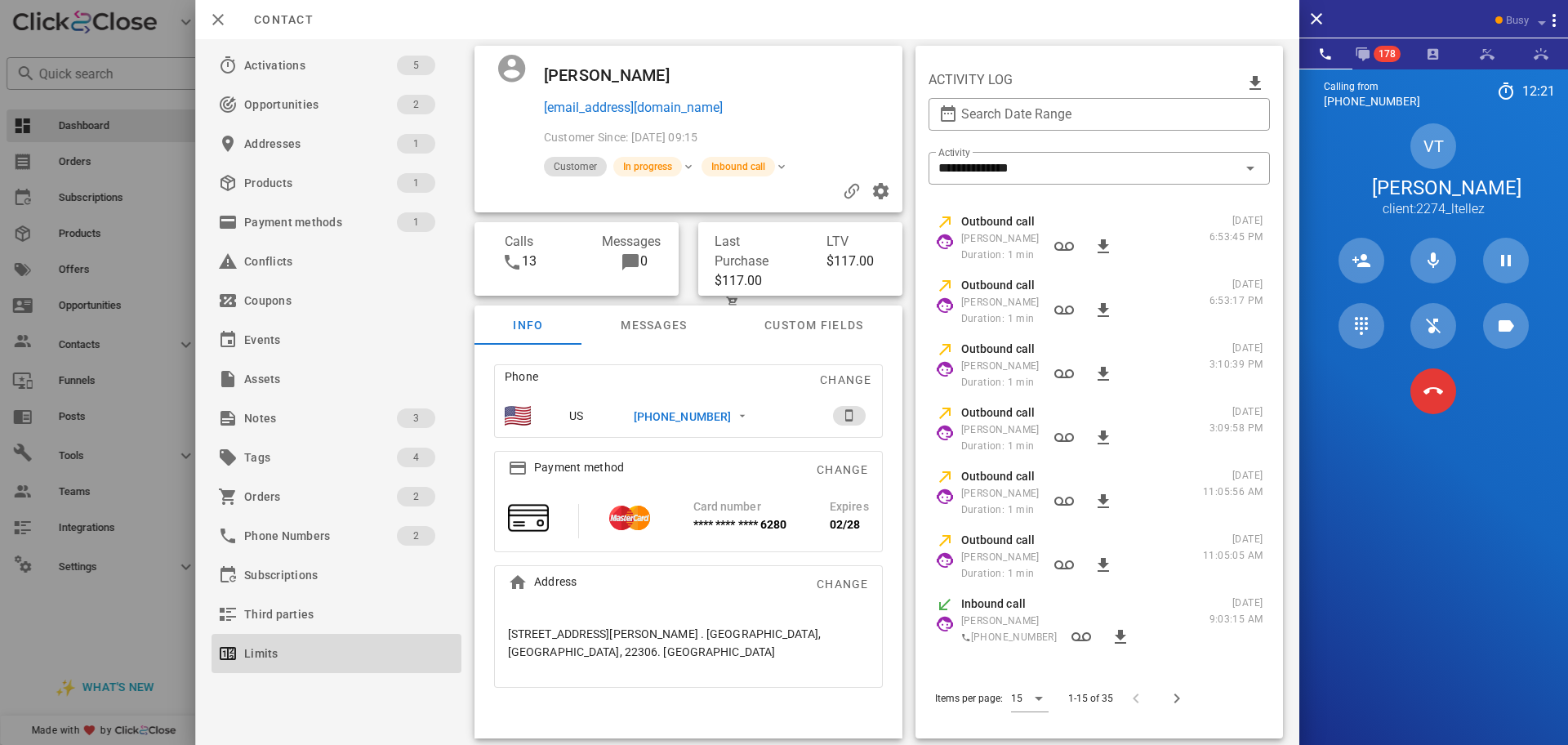 click on "Calling from (954) 248-3188 12: 21  Unknown      ▼     Andorra
+376
Argentina
+54
Aruba
+297
Australia
+61
Belgium (België)
+32
Bolivia
+591
Brazil (Brasil)
+55
Canada
+1
Chile
+56
Colombia
+57
Costa Rica
+506
Dominican Republic (República Dominicana)
+1
Ecuador
+593
El Salvador
+503
France
+33
Germany (Deutschland)
+49
Guadeloupe
+590
Guatemala
+502
Honduras
+504
Iceland (Ísland)
+354
India (भारत)
+91
Israel (‫ישראל‬‎)
+972
Italy (Italia)
+39" at bounding box center [1433, 441] 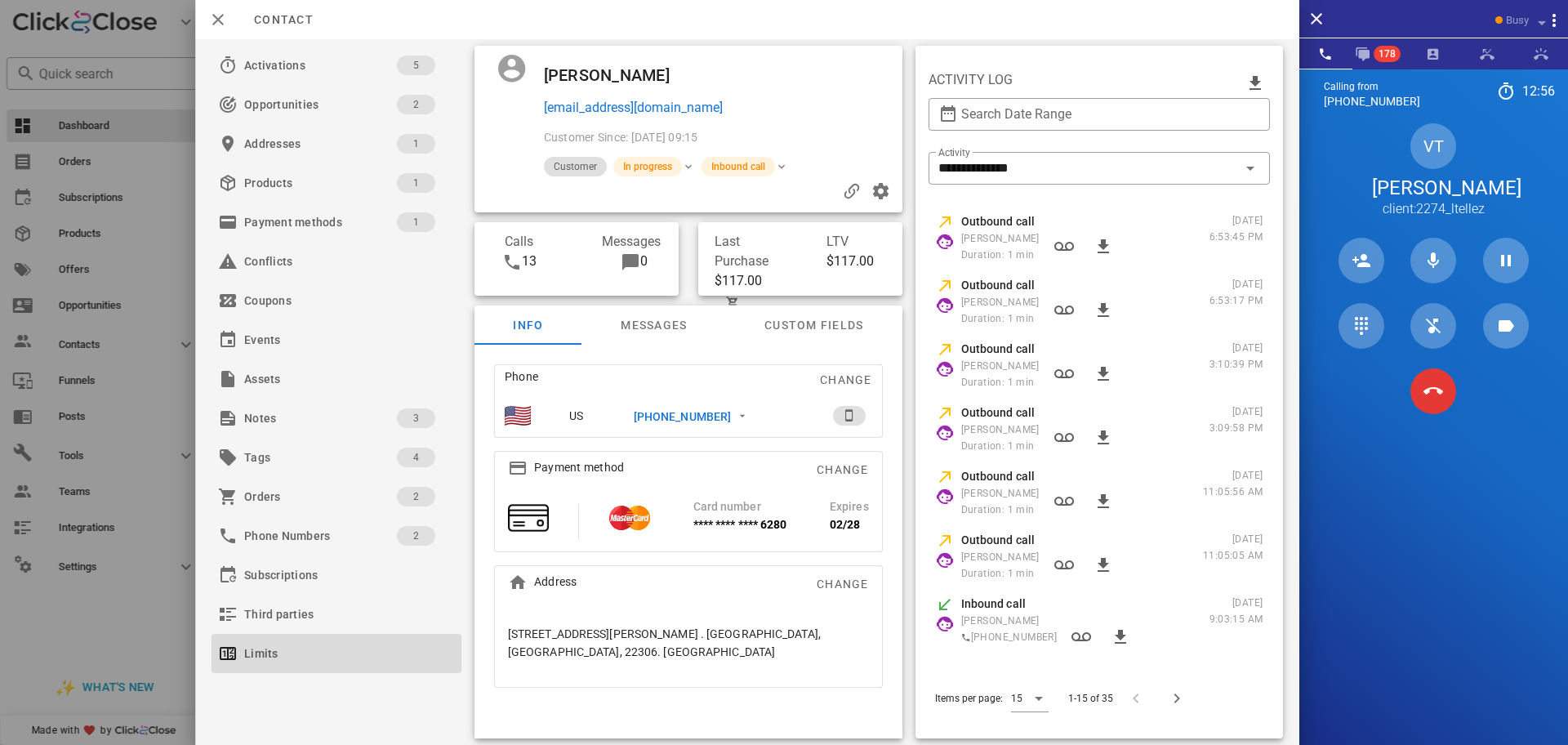 click on "Calling from (954) 248-3188 12: 56  Unknown      ▼     Andorra
+376
Argentina
+54
Aruba
+297
Australia
+61
Belgium (België)
+32
Bolivia
+591
Brazil (Brasil)
+55
Canada
+1
Chile
+56
Colombia
+57
Costa Rica
+506
Dominican Republic (República Dominicana)
+1
Ecuador
+593
El Salvador
+503
France
+33
Germany (Deutschland)
+49
Guadeloupe
+590
Guatemala
+502
Honduras
+504
Iceland (Ísland)
+354
India (भारत)
+91
Israel (‫ישראל‬‎)
+972
Italy (Italia)
+39" at bounding box center (1433, 441) 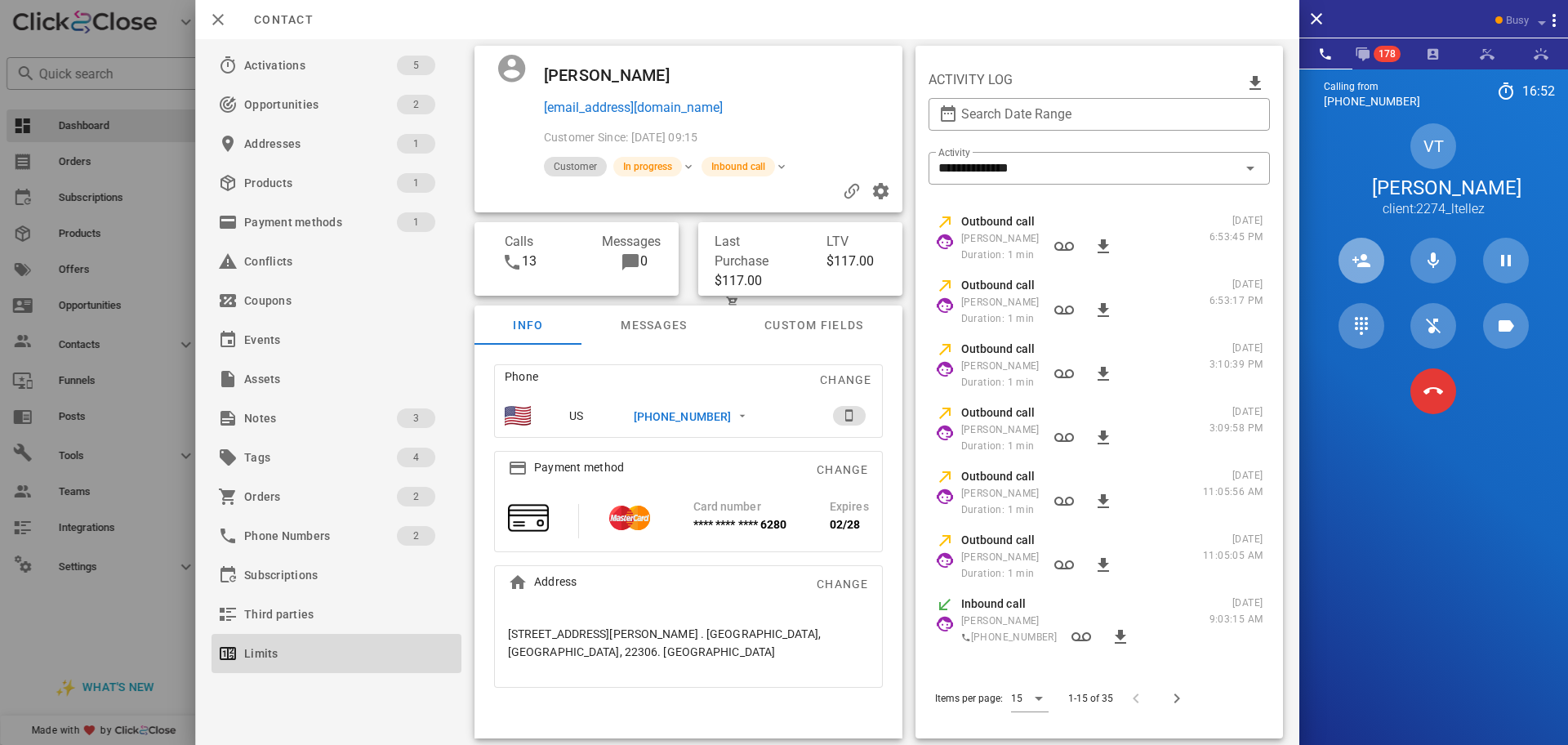 type 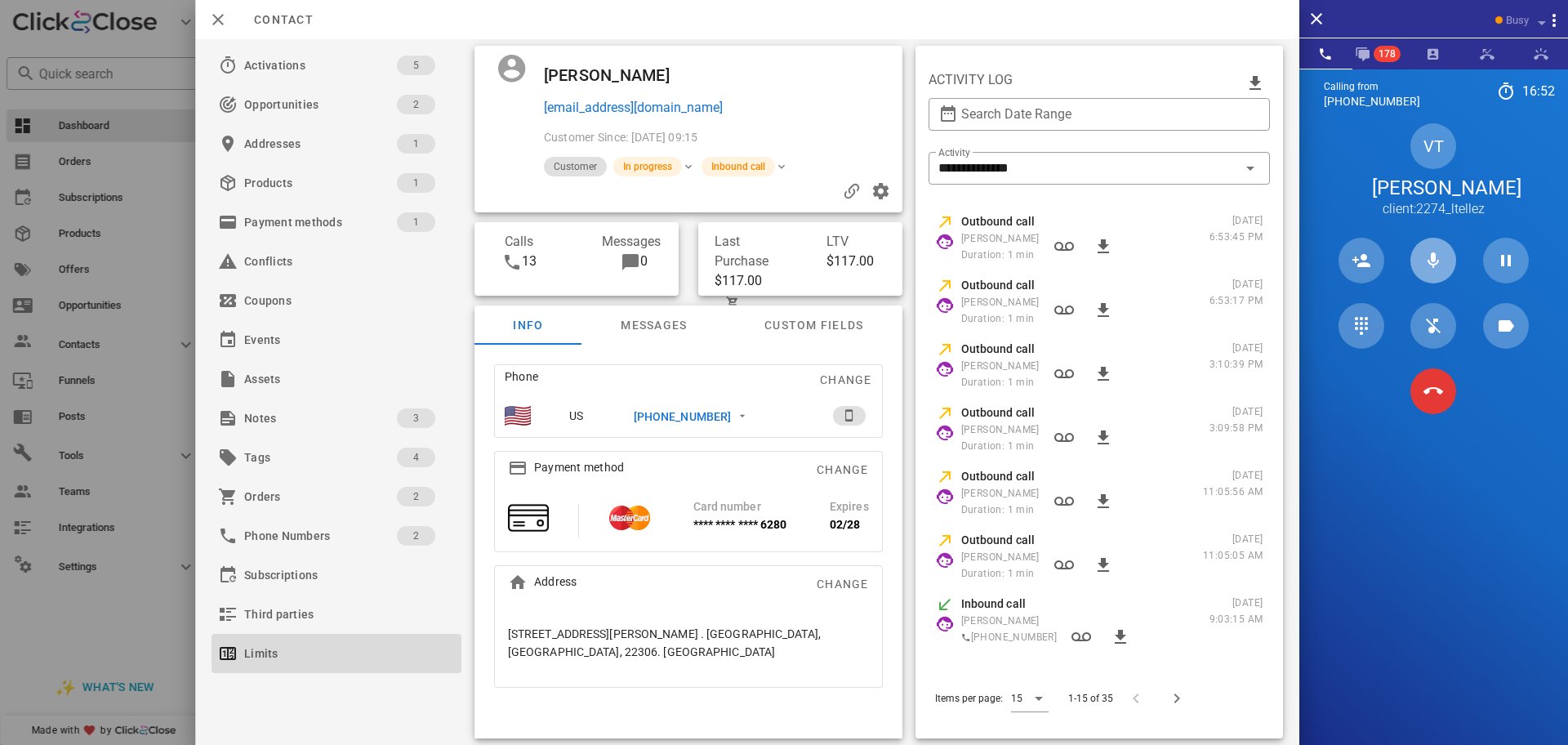 type 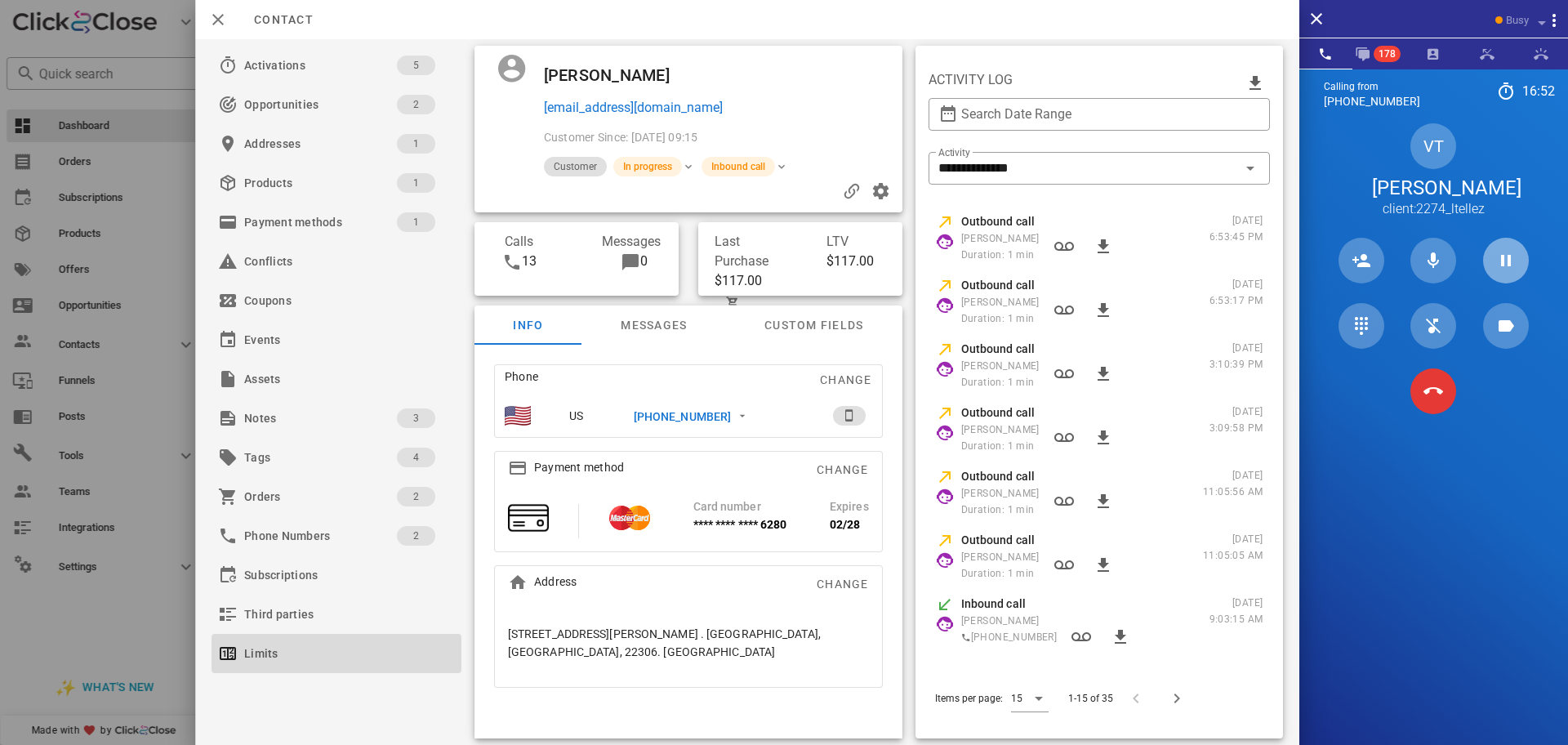 type 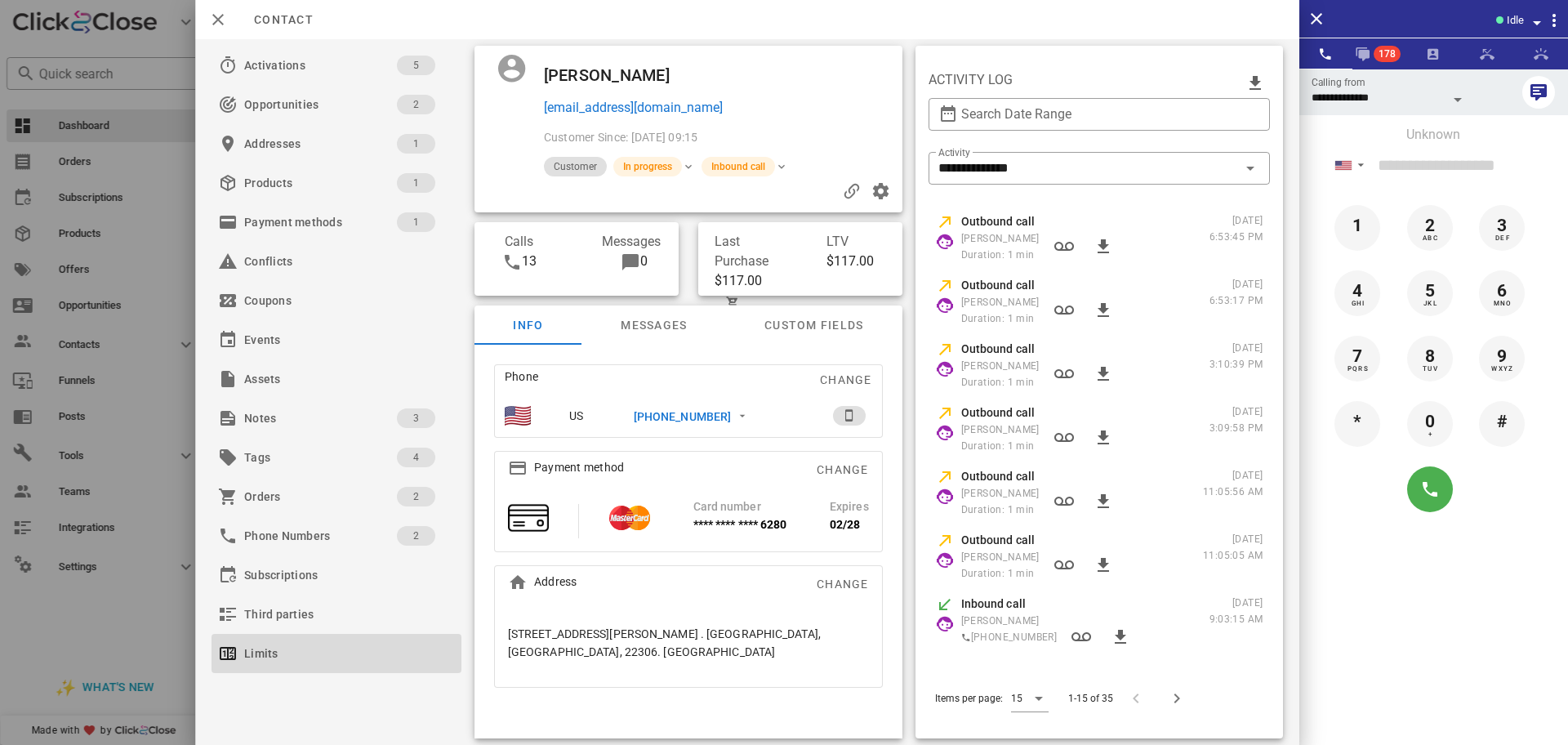 click on "**********" at bounding box center [1433, 92] 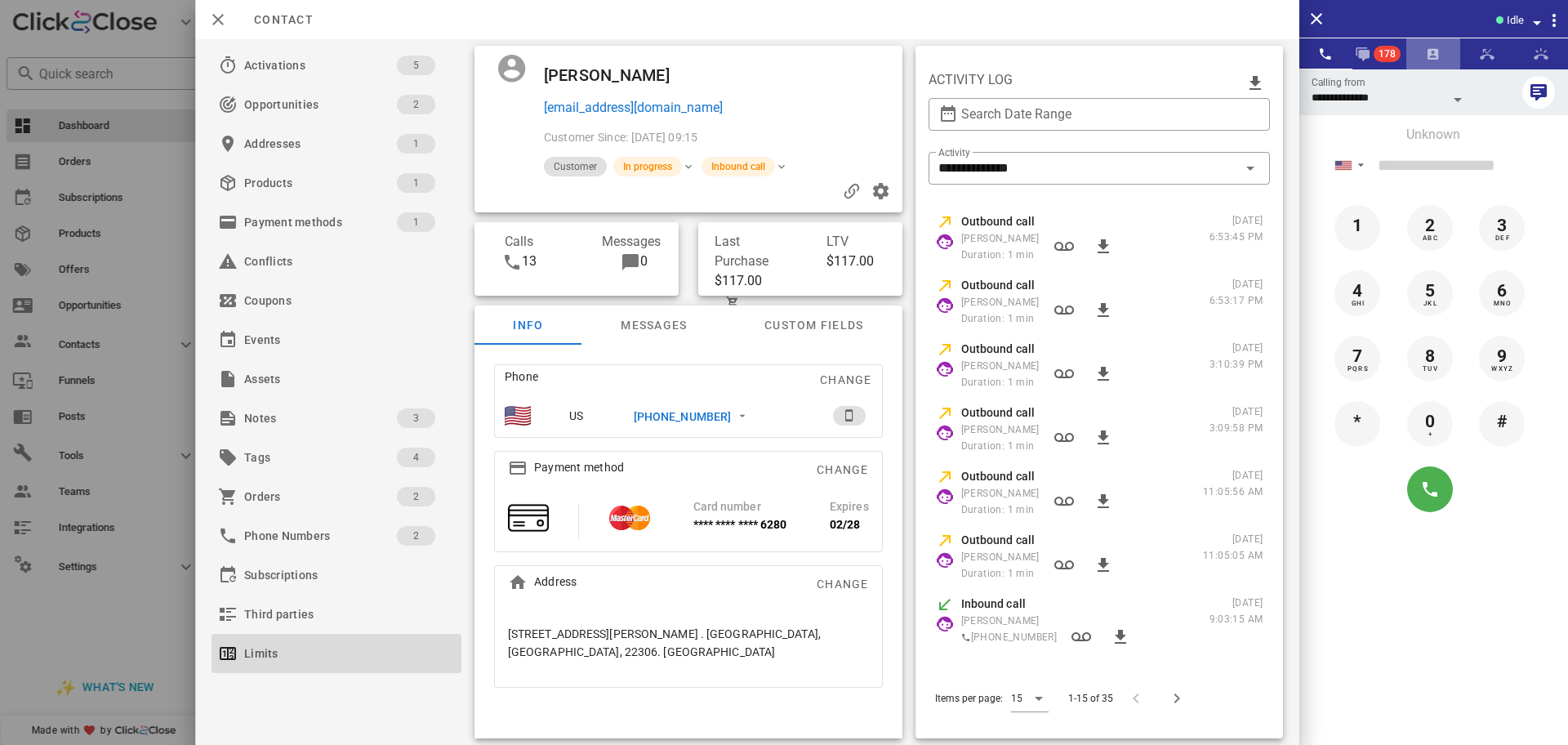 click at bounding box center [1433, 54] 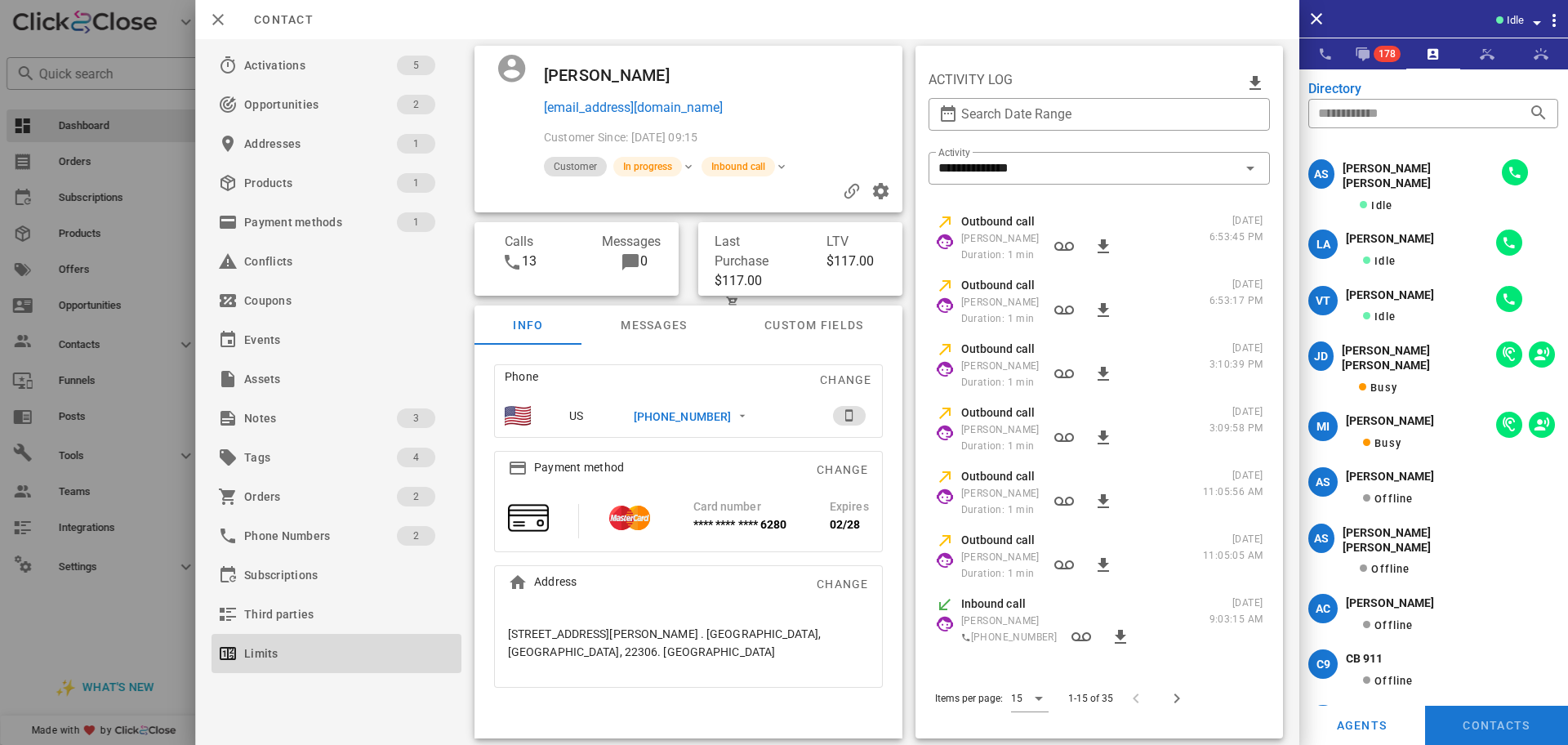 click at bounding box center (784, 372) 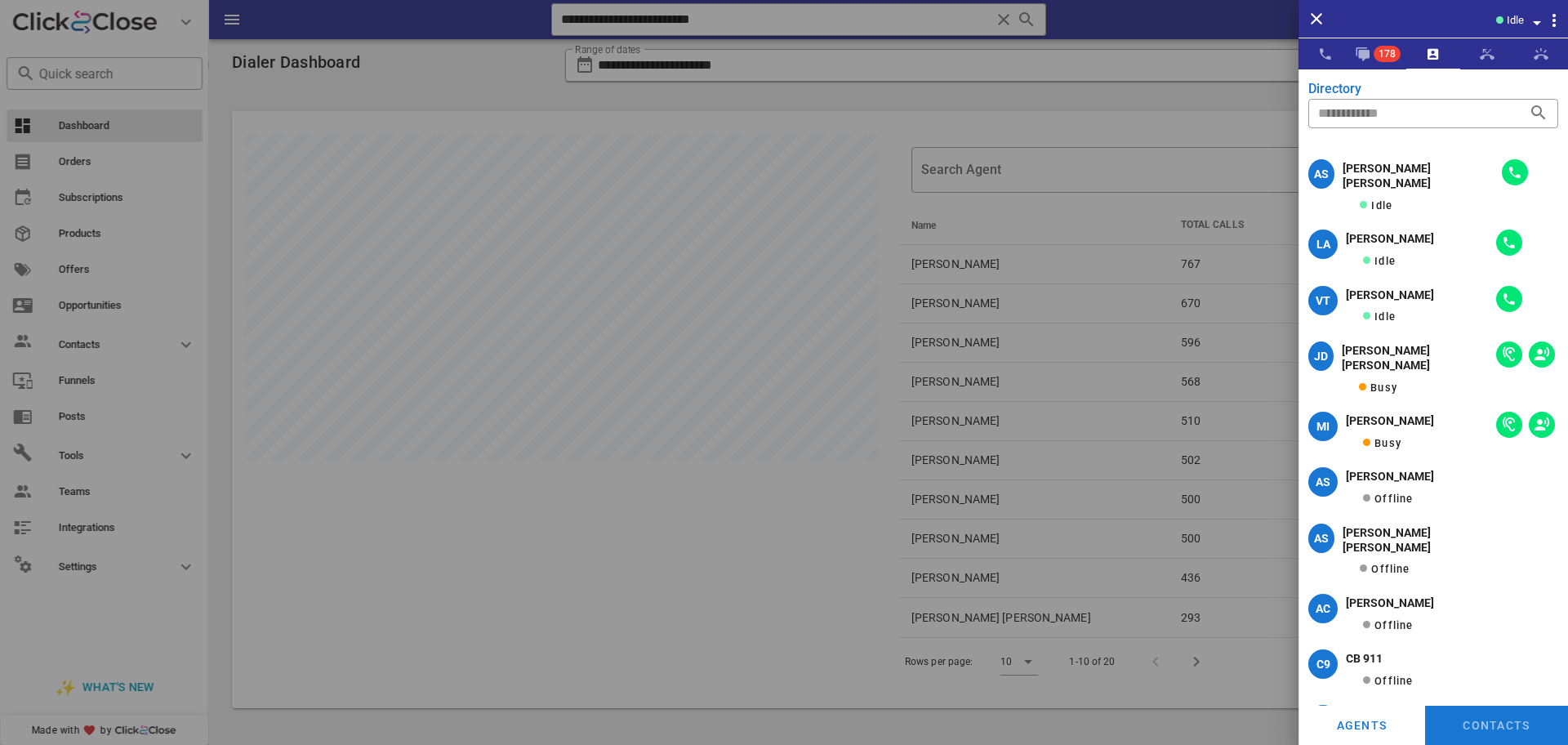 click at bounding box center (784, 372) 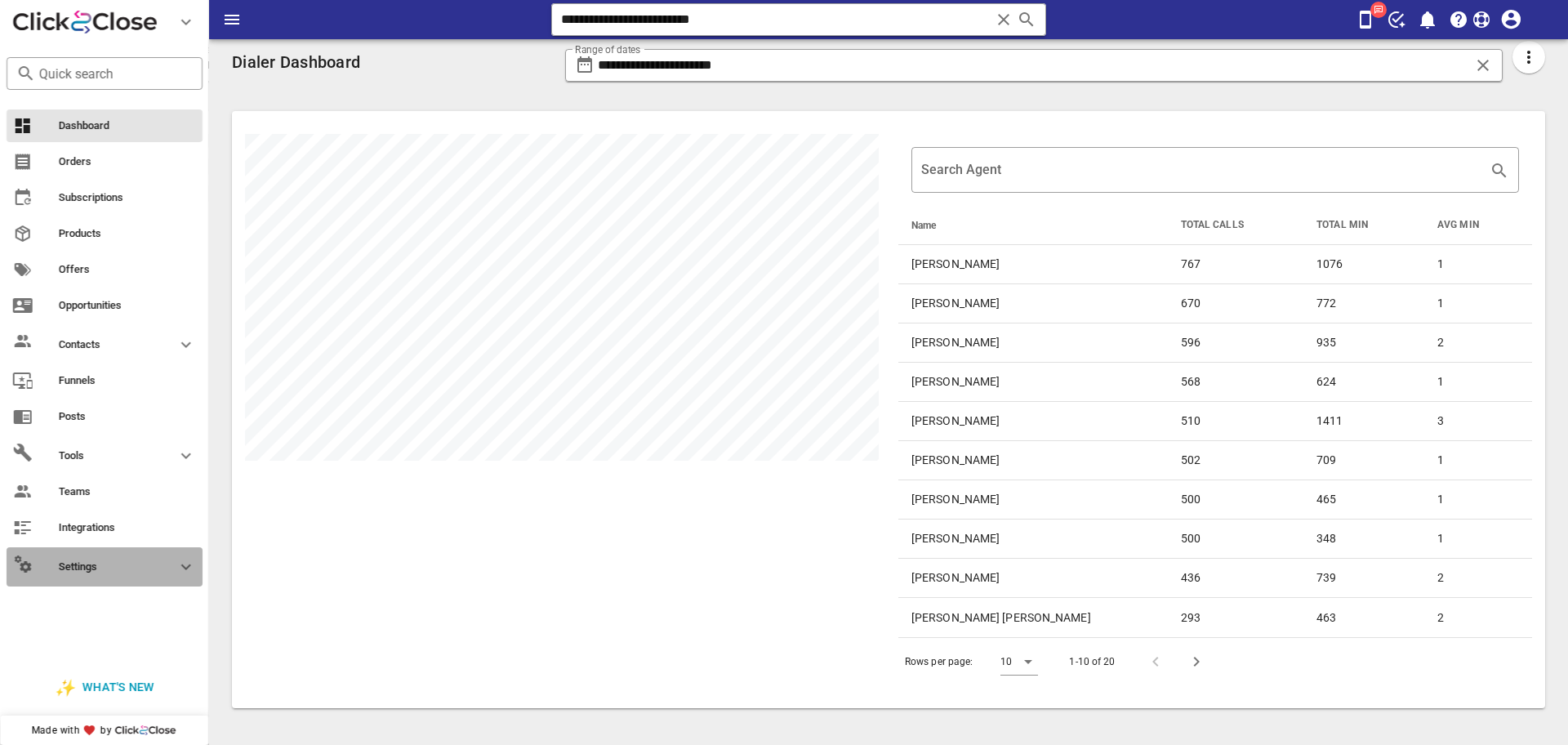 click on "Settings" at bounding box center (95, 567) 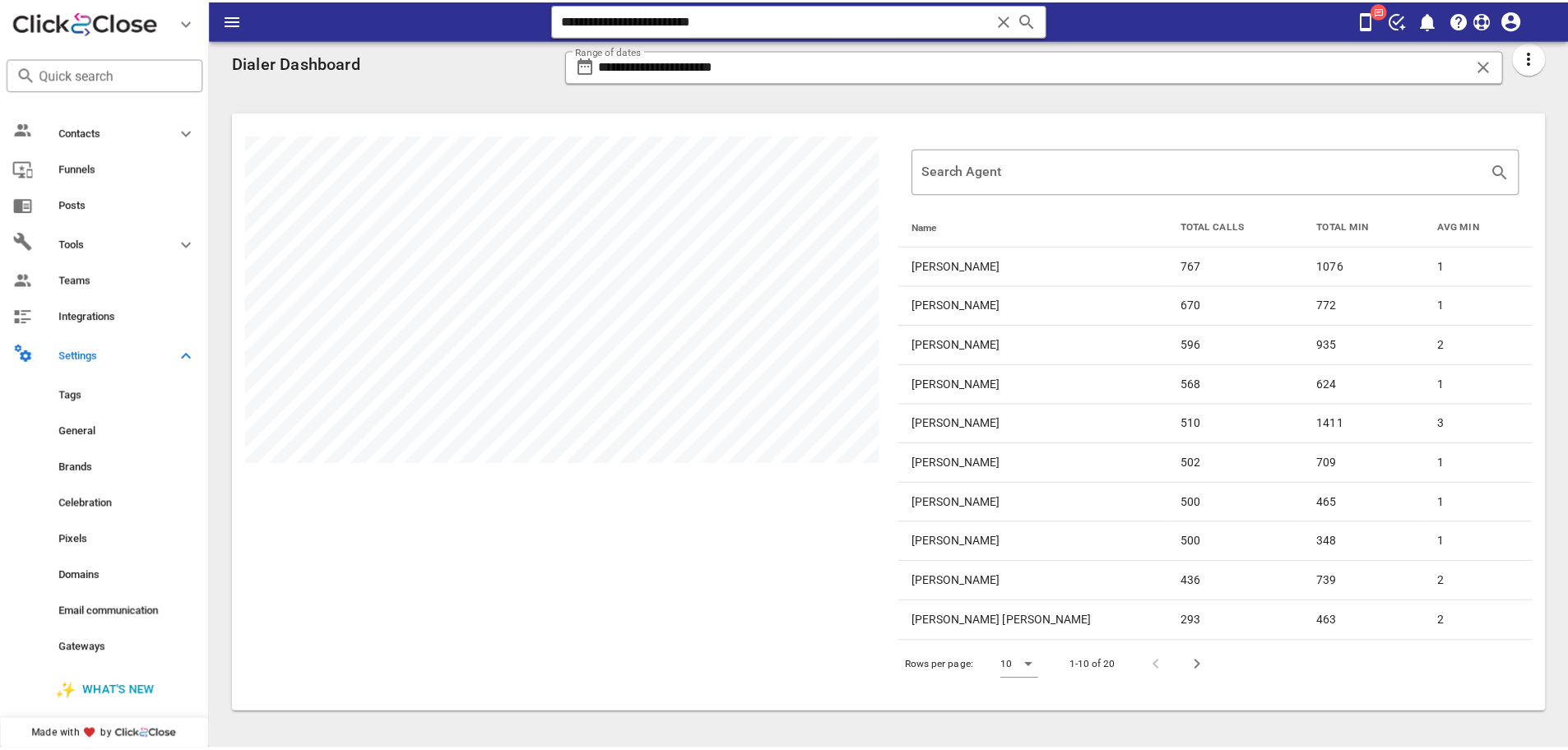 scroll, scrollTop: 656, scrollLeft: 0, axis: vertical 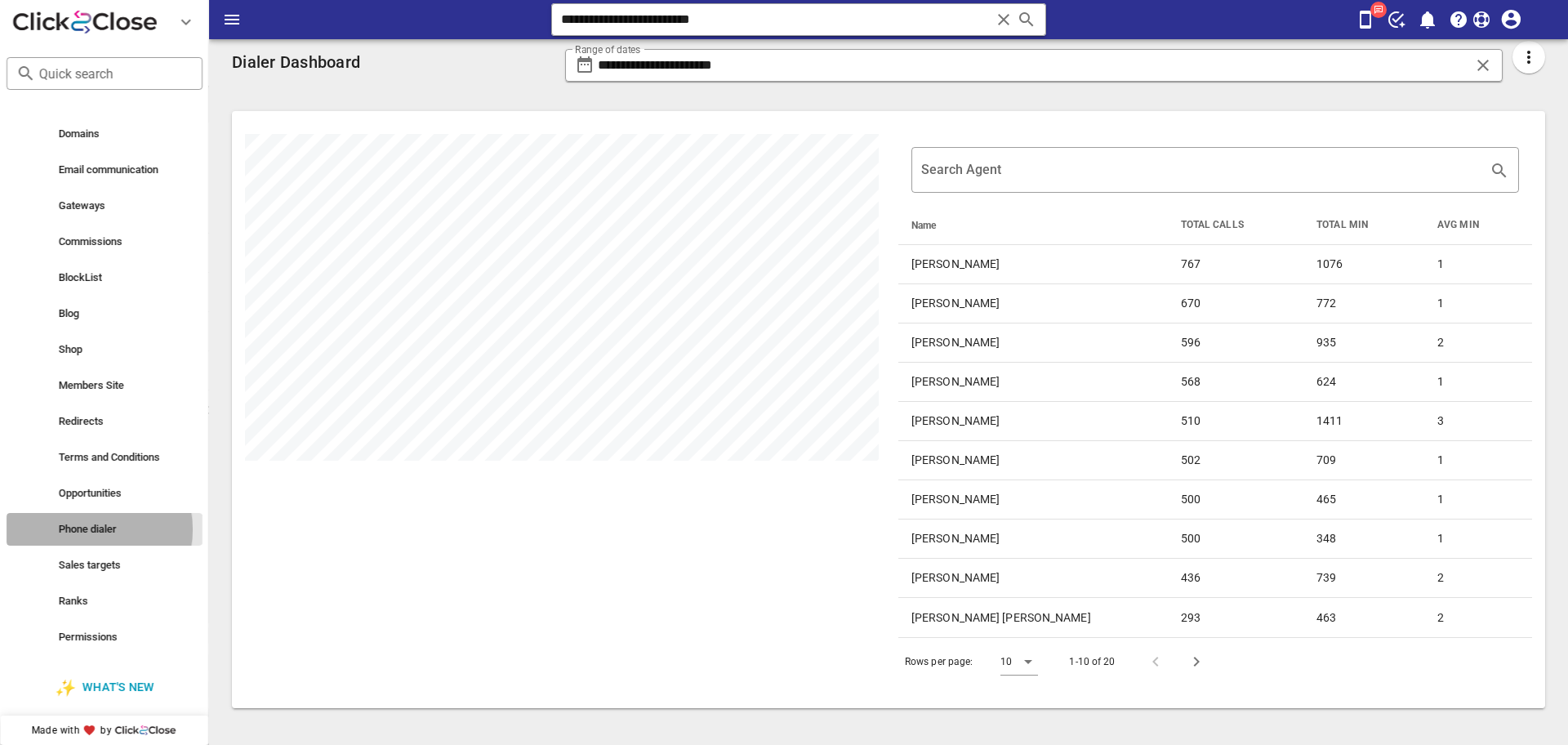 click on "Phone dialer" at bounding box center [127, 529] 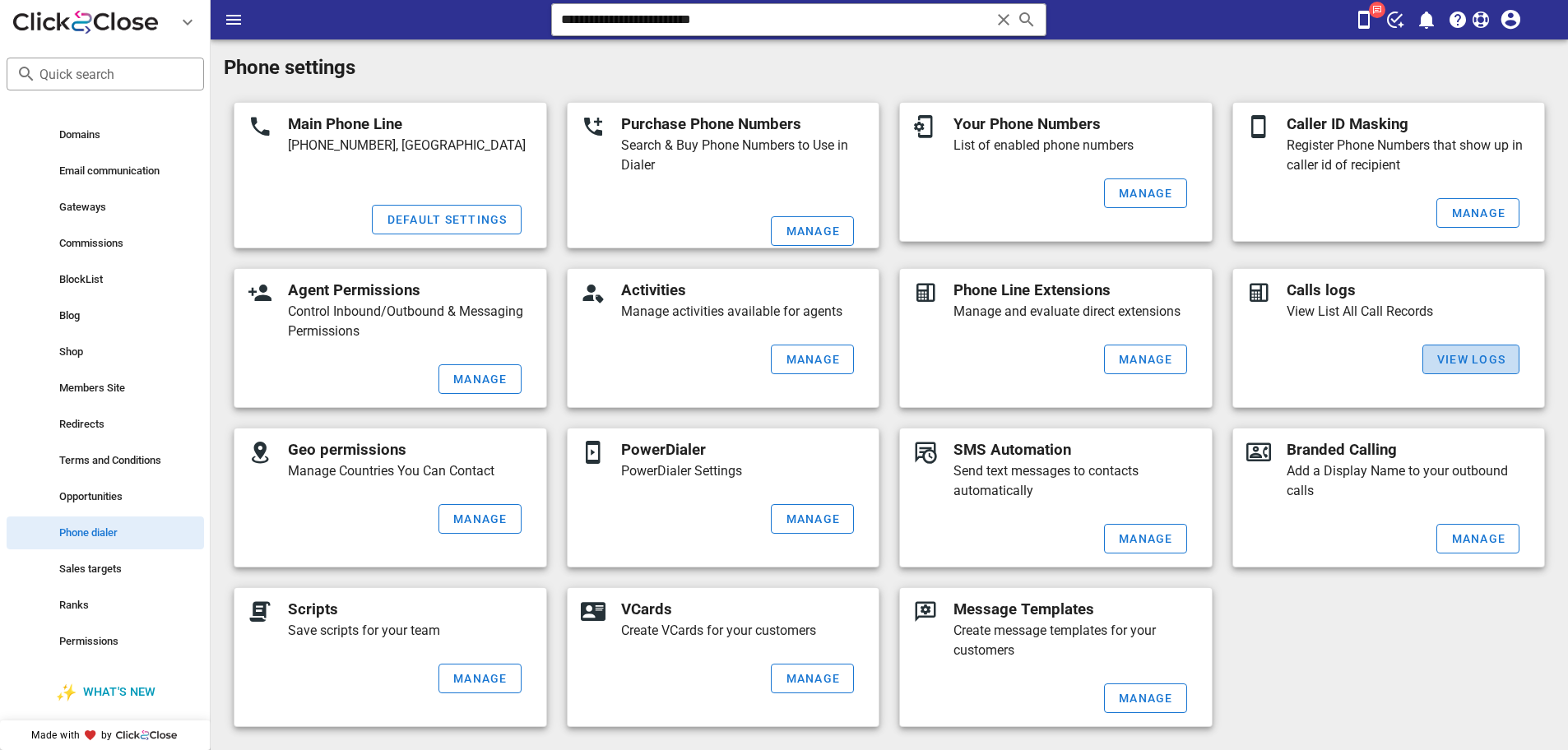 click on "View Logs" at bounding box center (1471, 359) 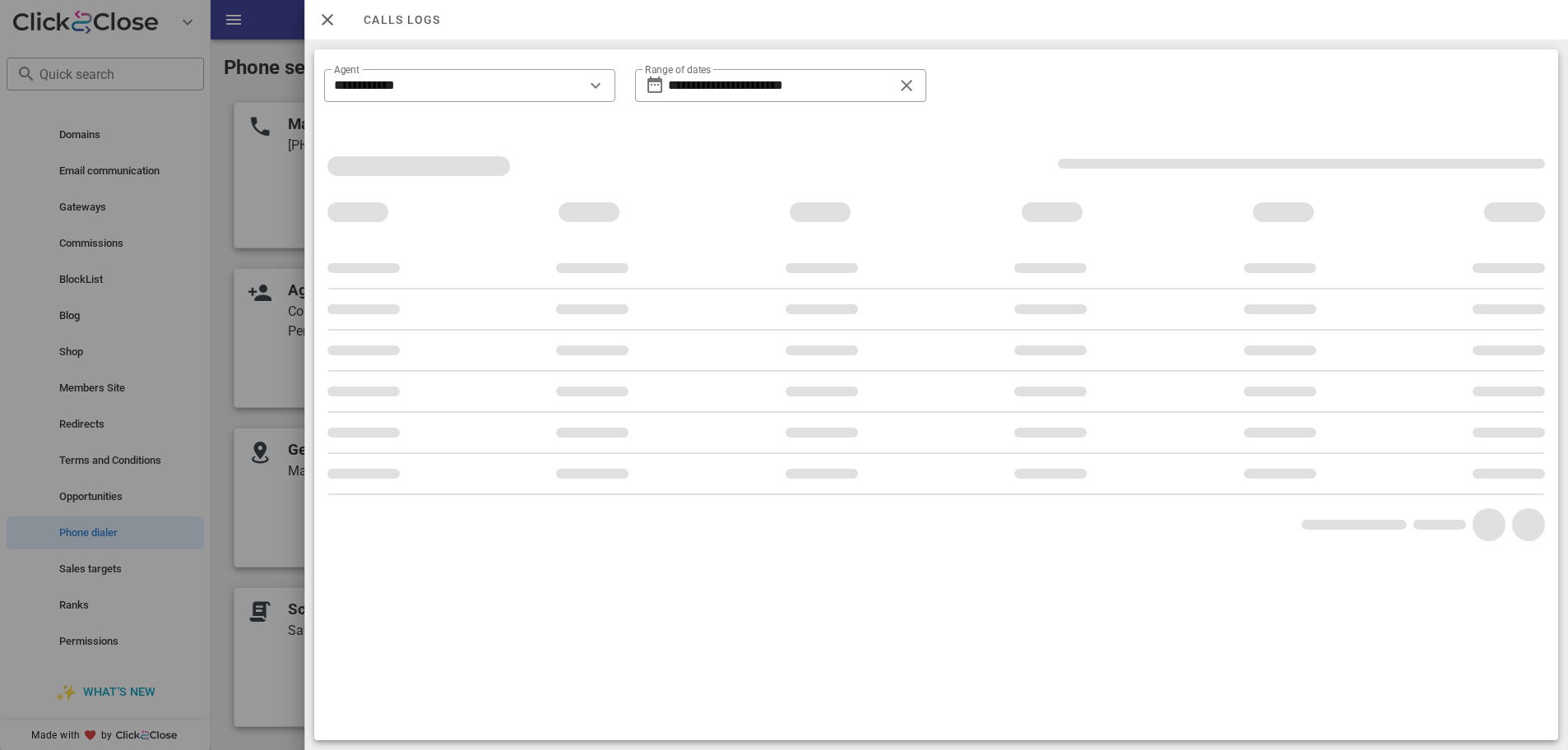 click on "**********" at bounding box center [781, 96] 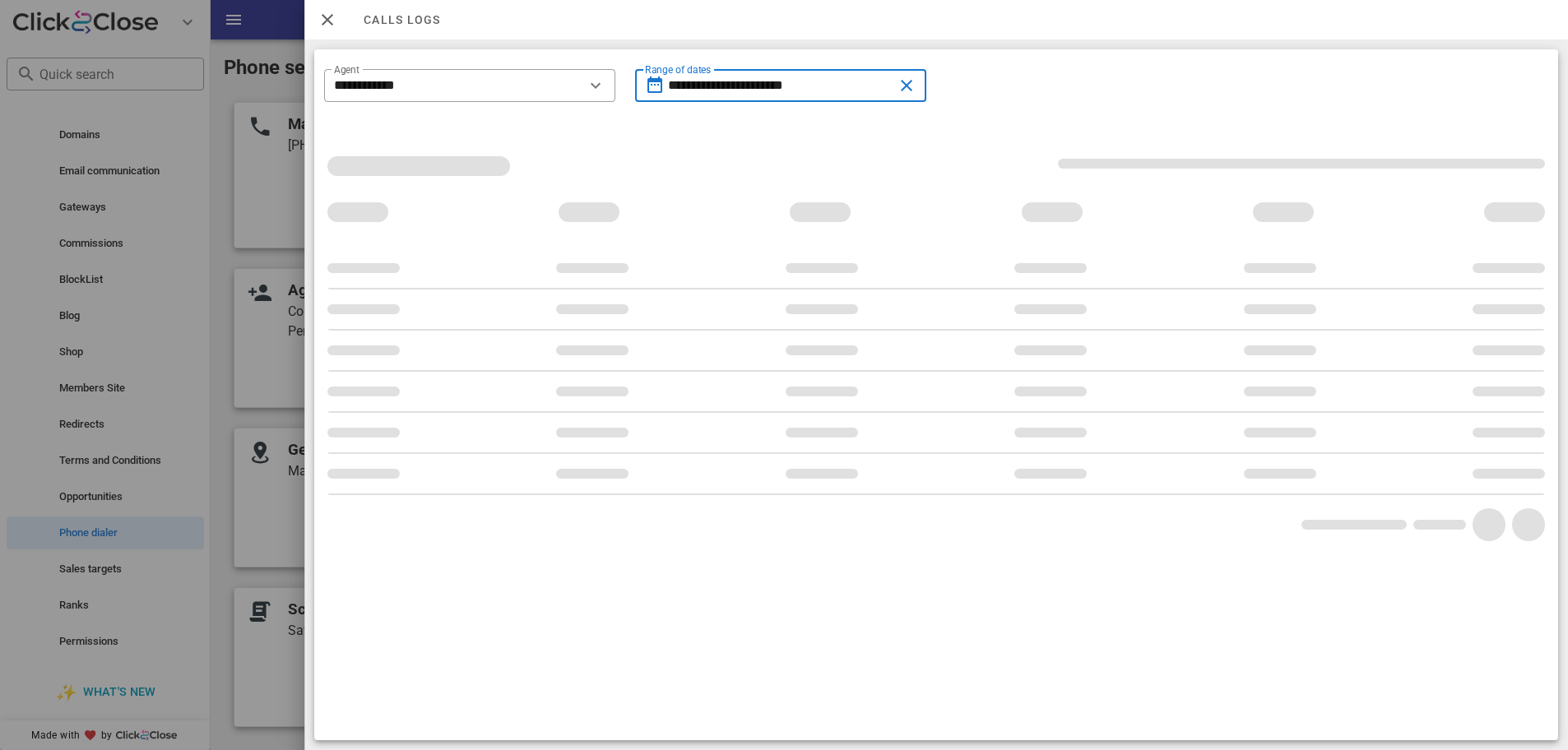 click on "**********" at bounding box center [781, 86] 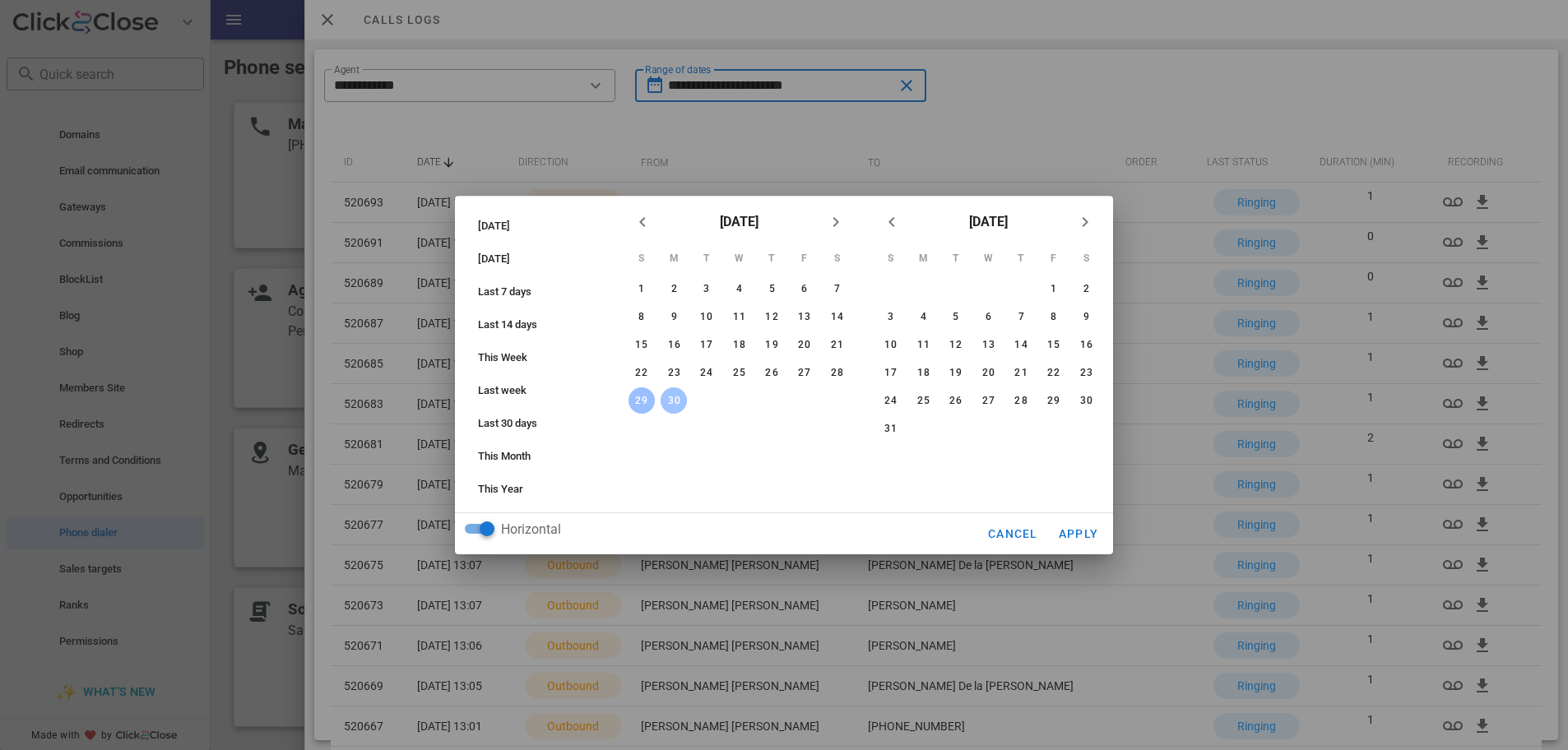 click on "30" at bounding box center (674, 400) 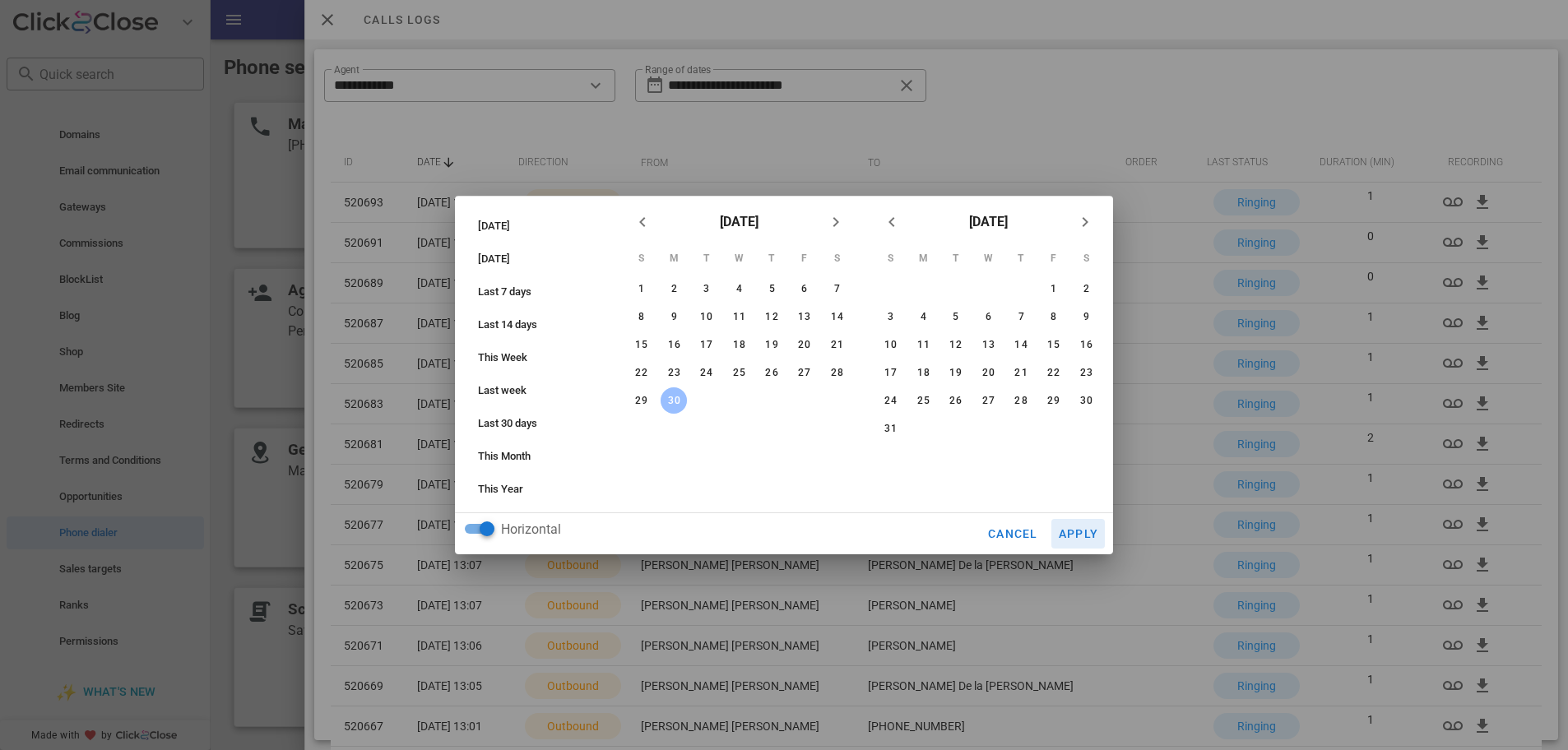 drag, startPoint x: 1104, startPoint y: 539, endPoint x: 1094, endPoint y: 533, distance: 11.661904 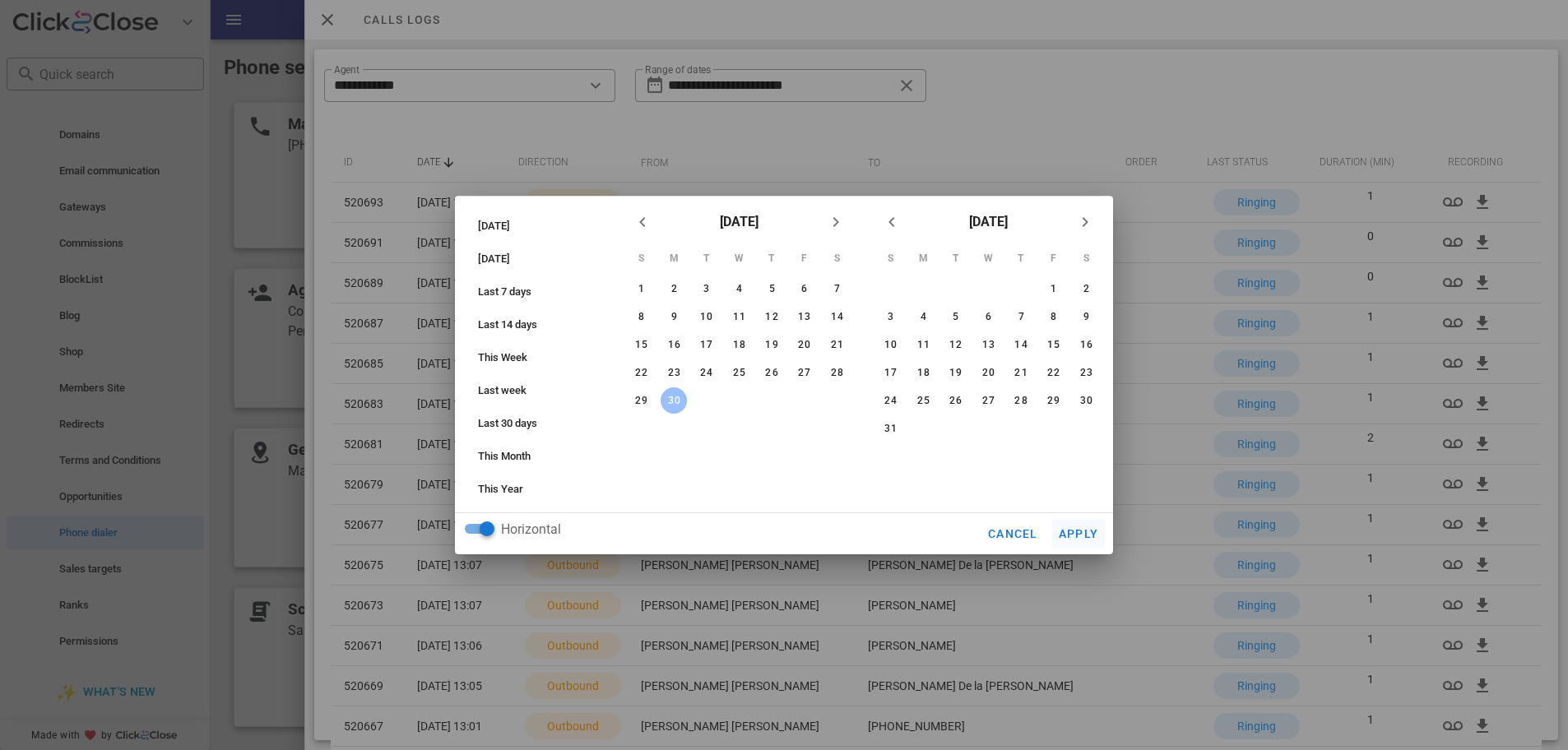 type on "**********" 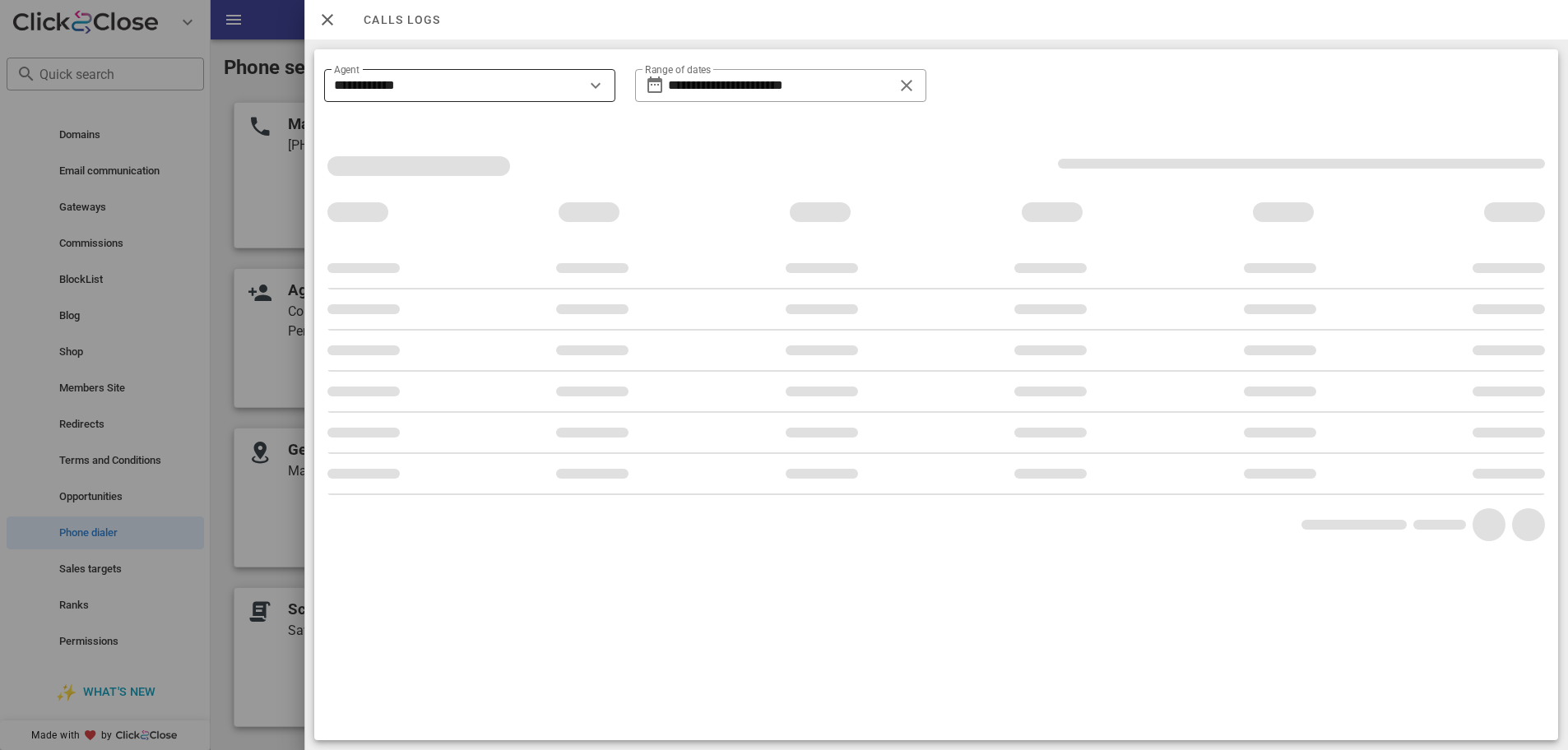 click on "**********" at bounding box center (458, 86) 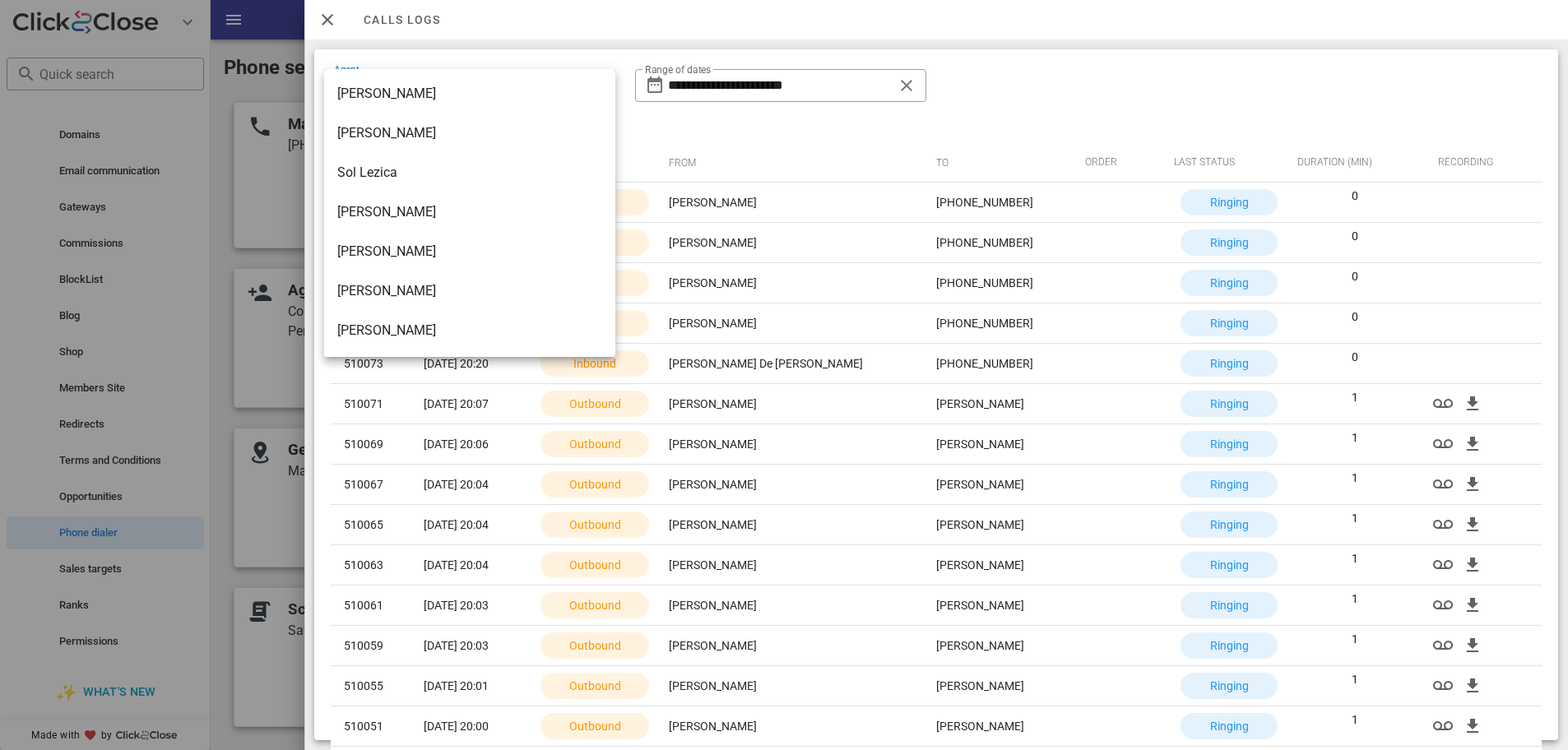 scroll, scrollTop: 910, scrollLeft: 0, axis: vertical 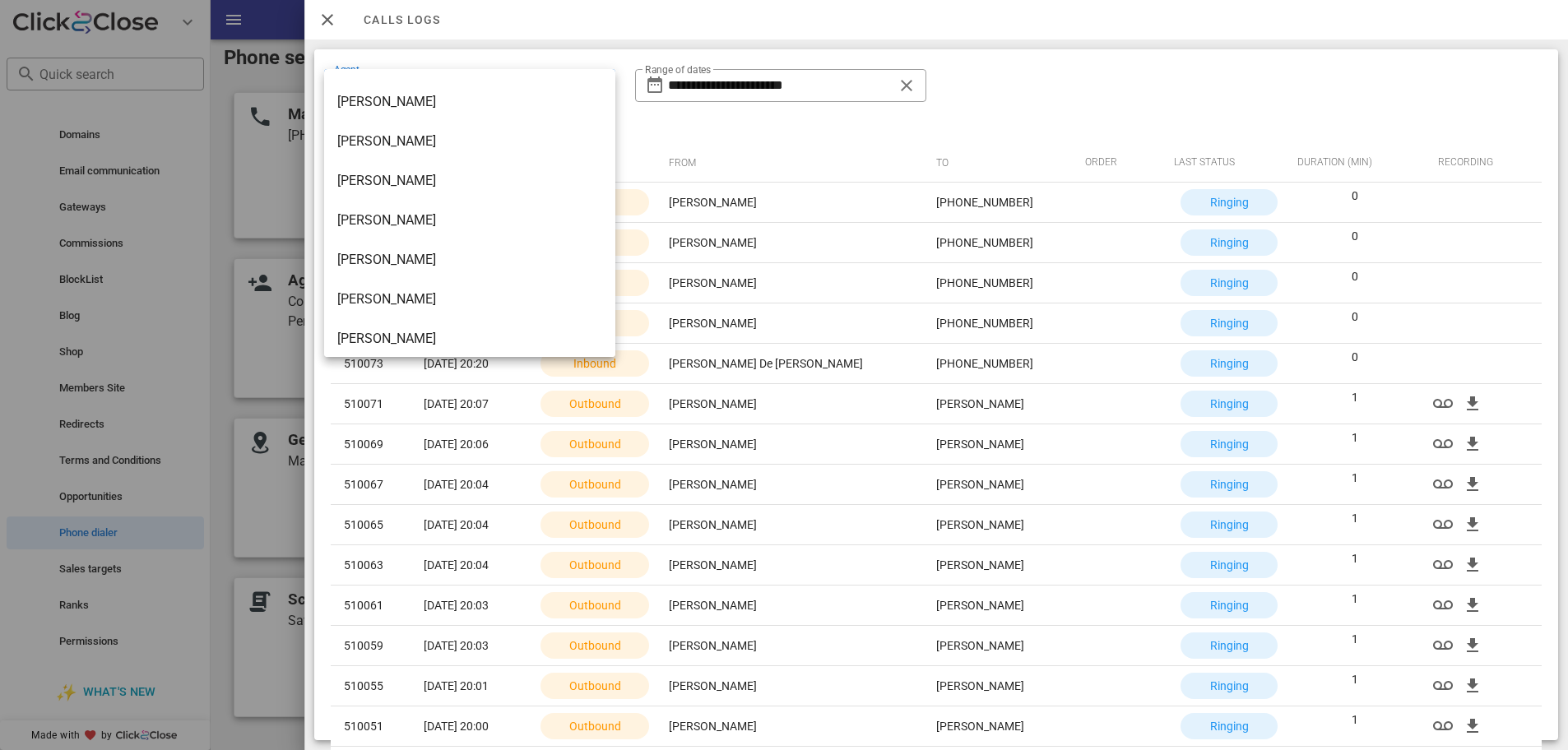 click on "[PERSON_NAME]" at bounding box center [470, 141] 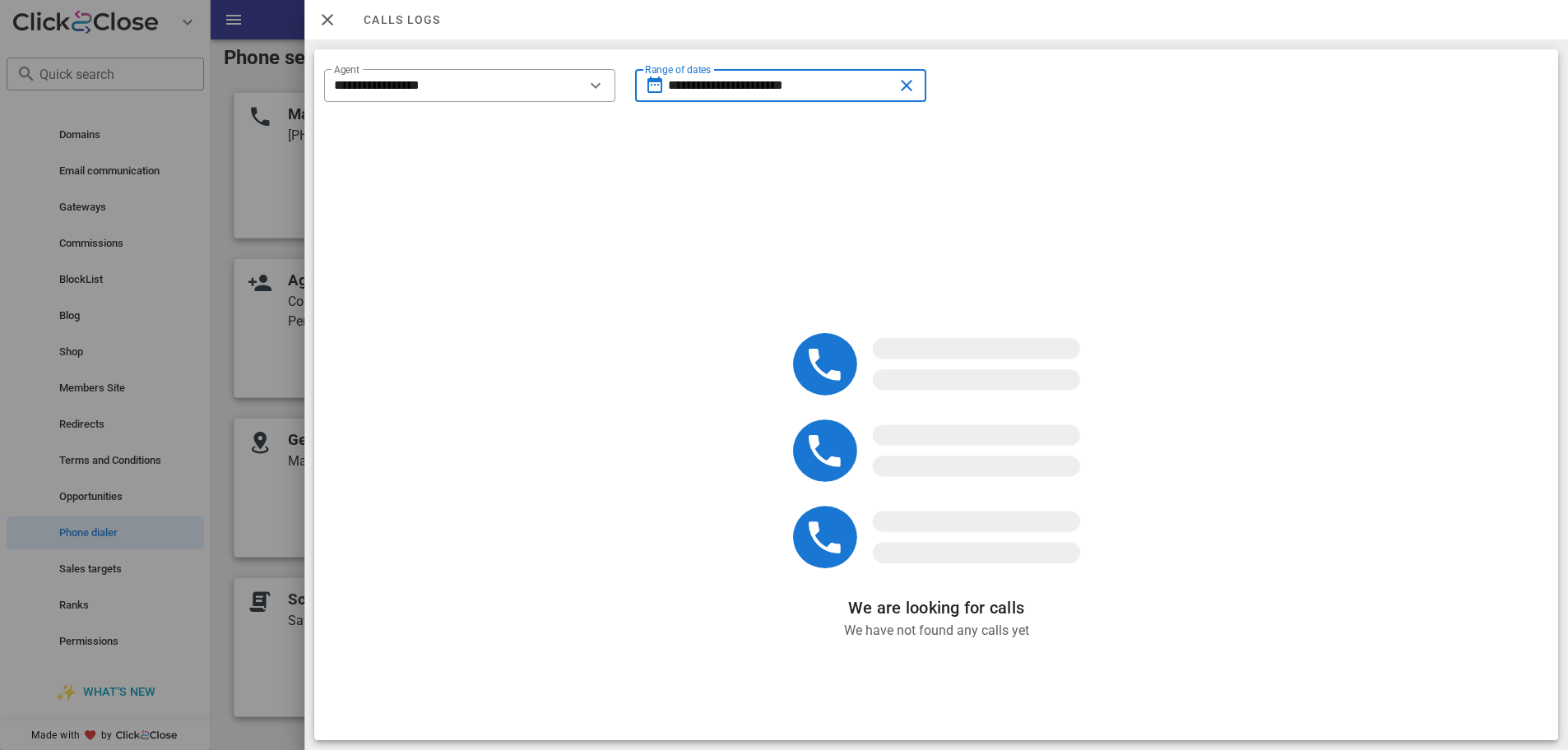 click on "**********" at bounding box center (781, 86) 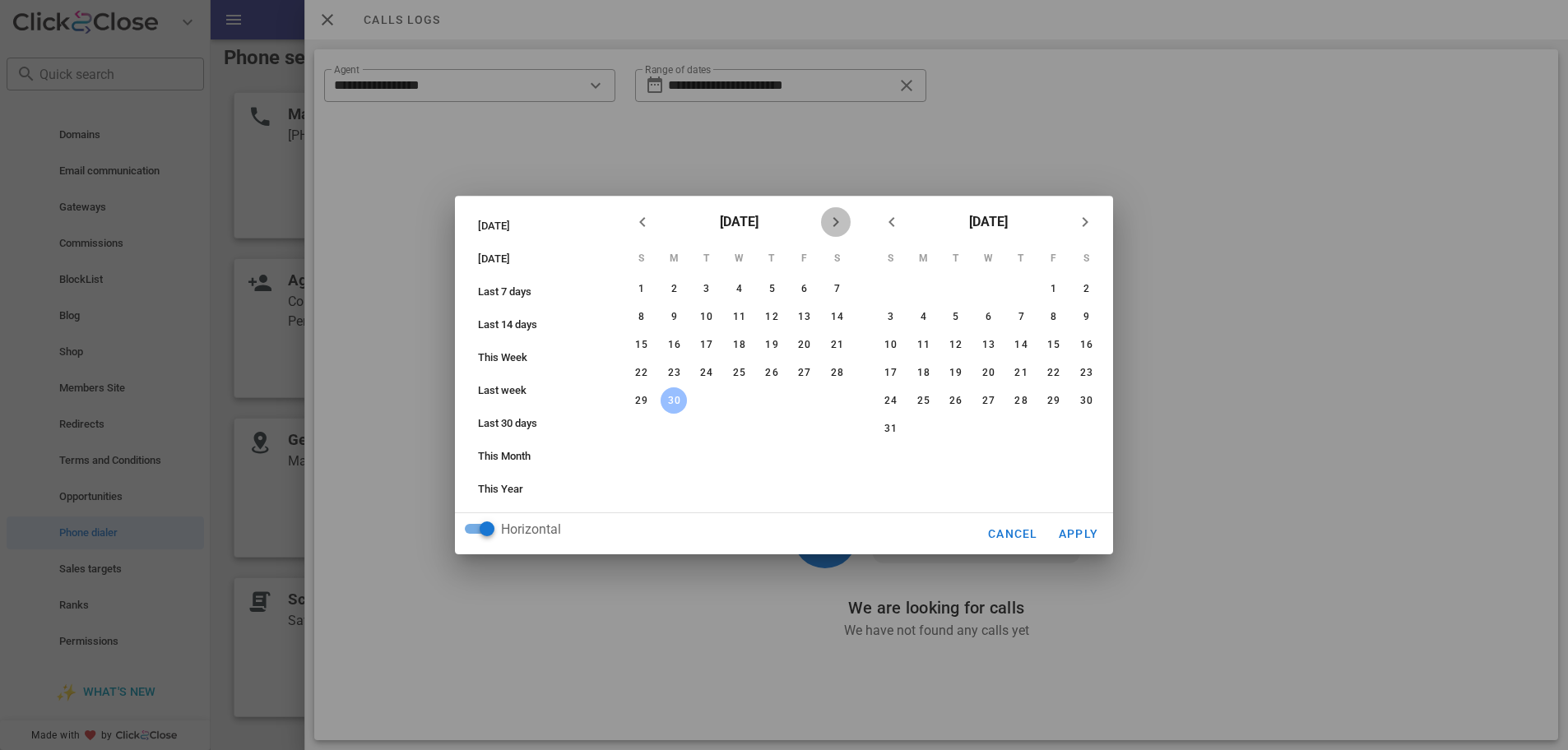 click at bounding box center (836, 222) 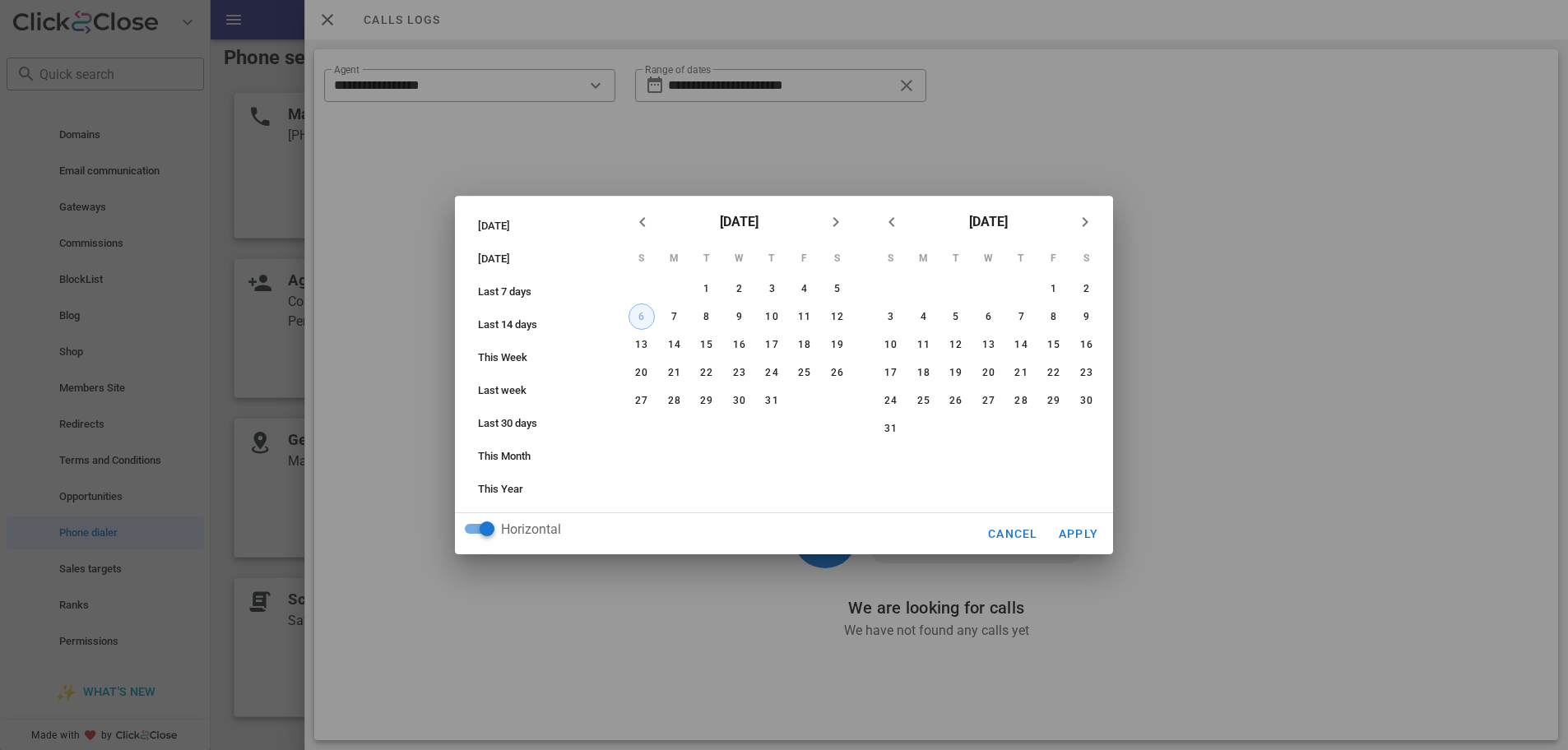 click on "6" at bounding box center (642, 317) 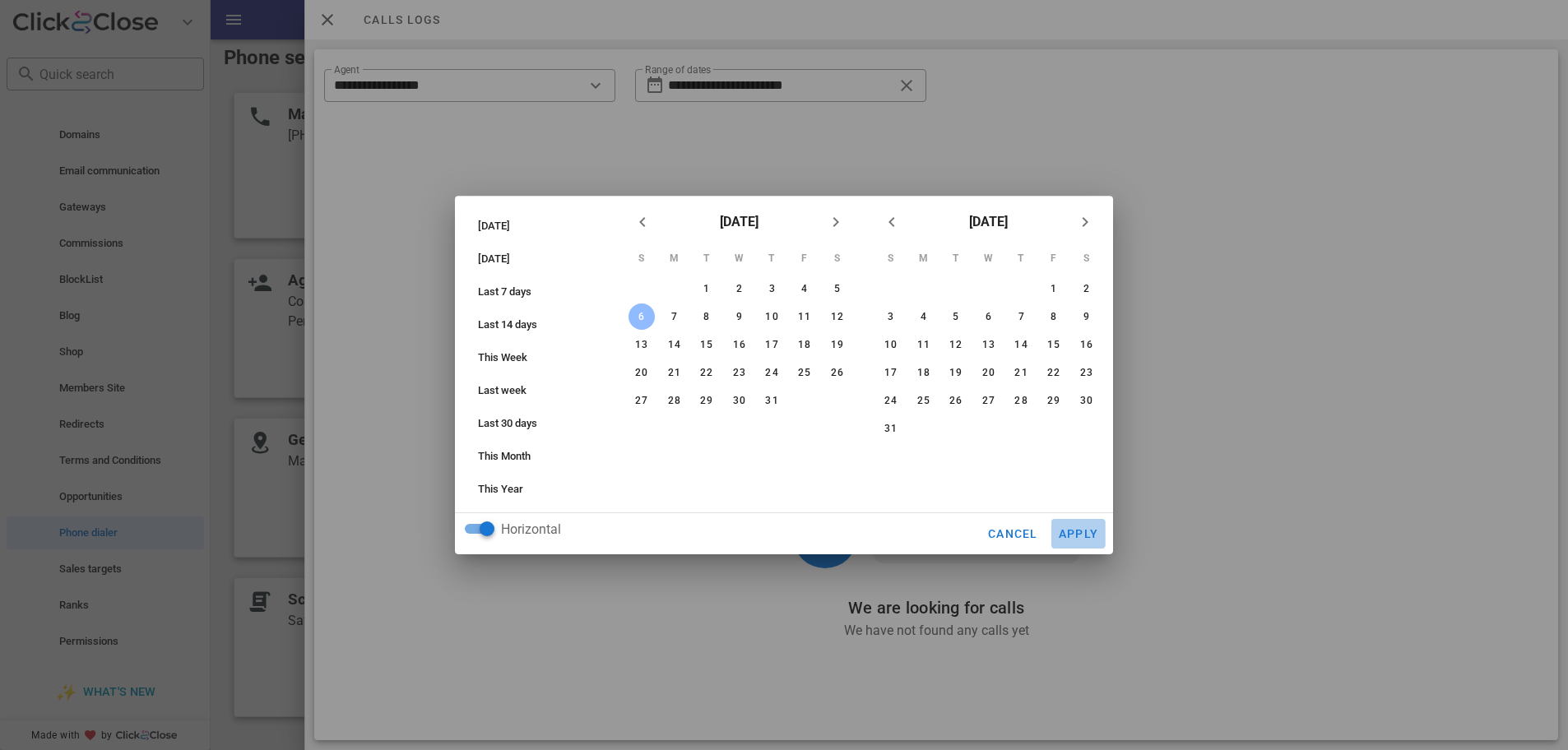 click on "Apply" at bounding box center [1079, 534] 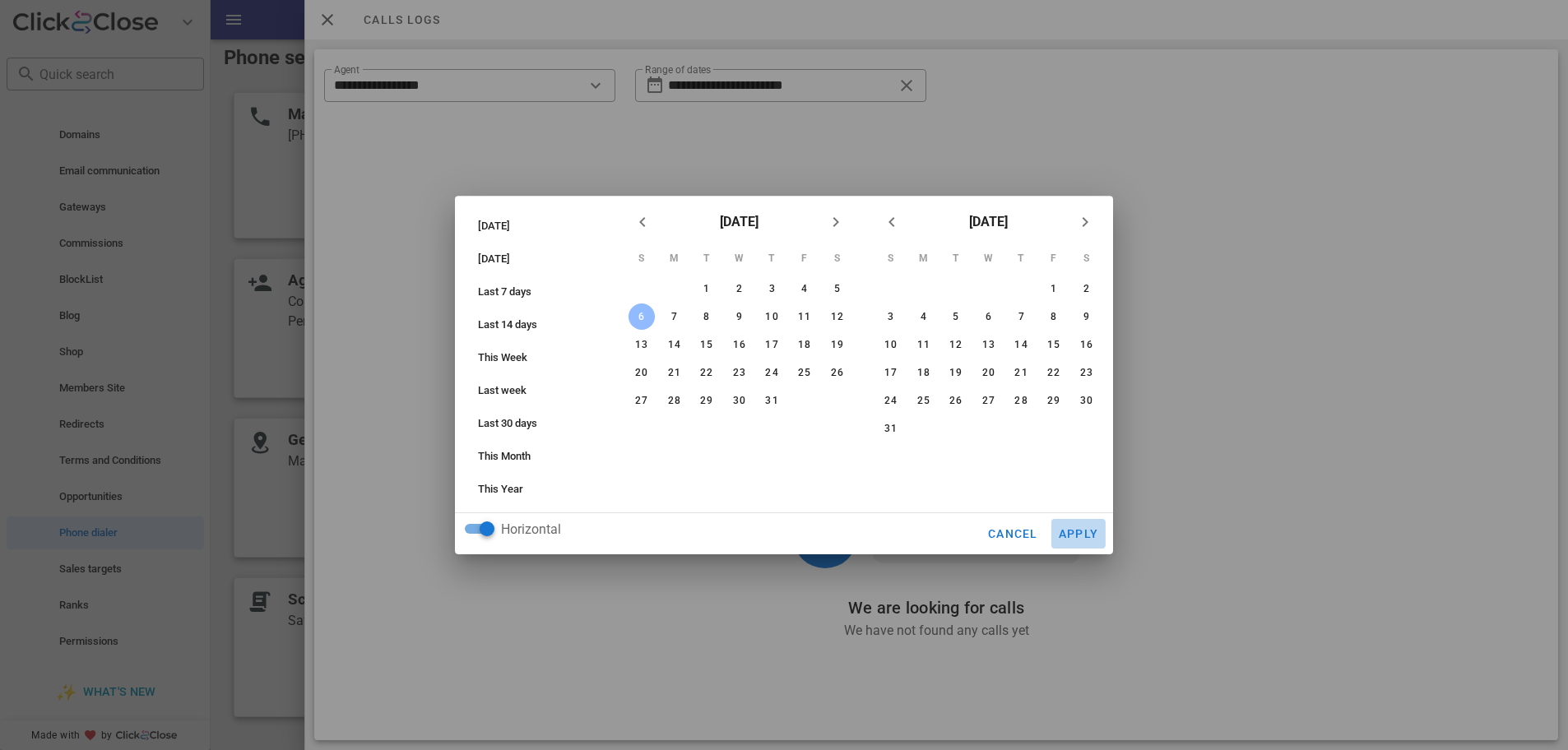 type on "**********" 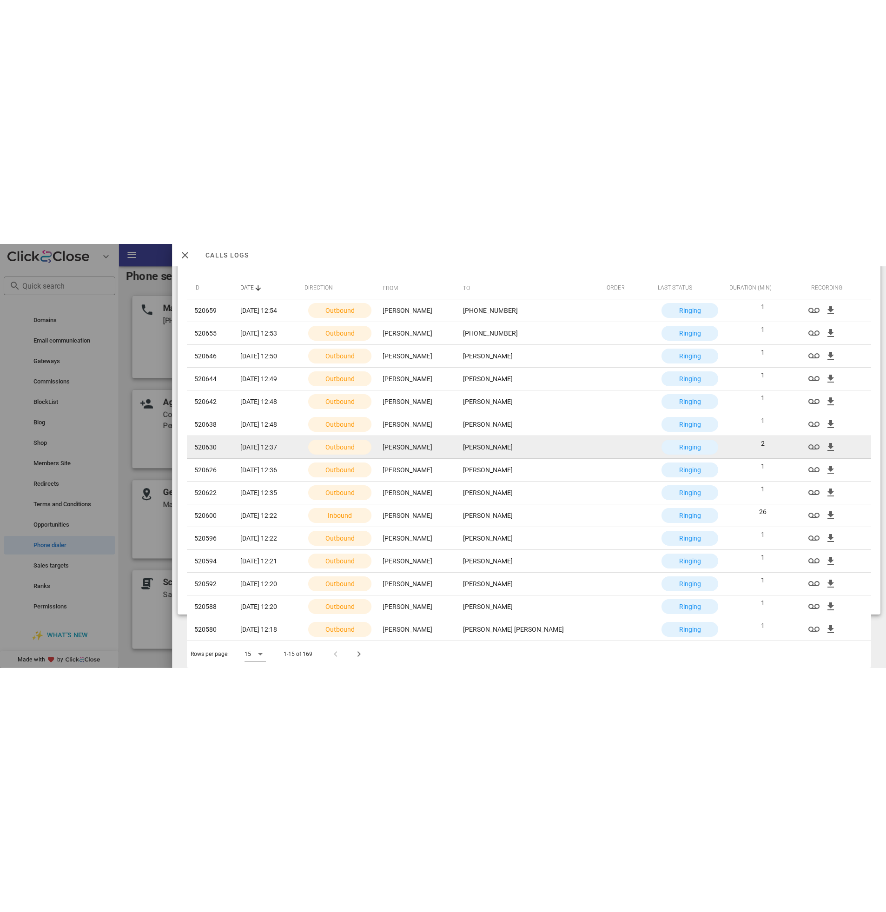 scroll, scrollTop: 0, scrollLeft: 0, axis: both 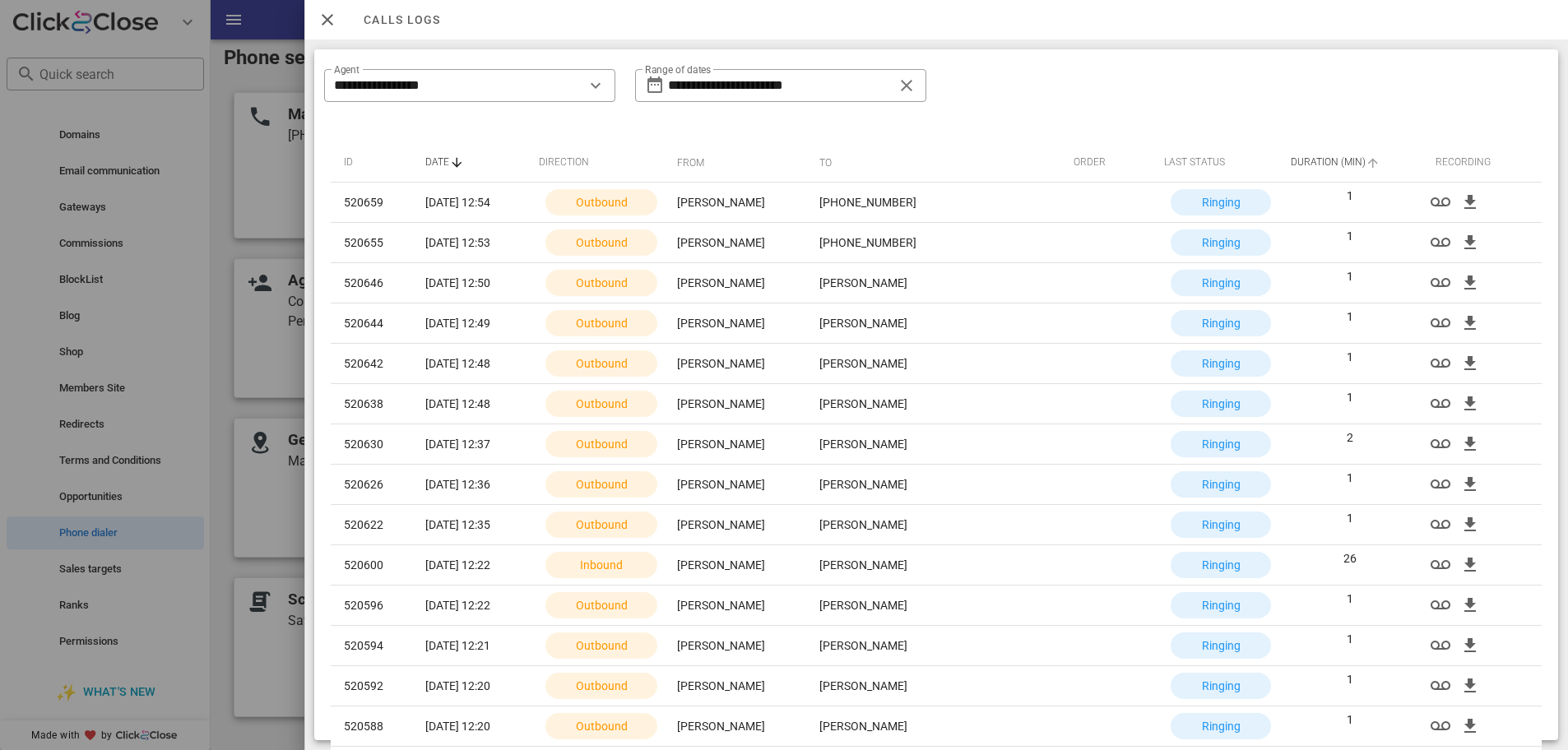 click on "Duration (Min)" at bounding box center (1349, 163) 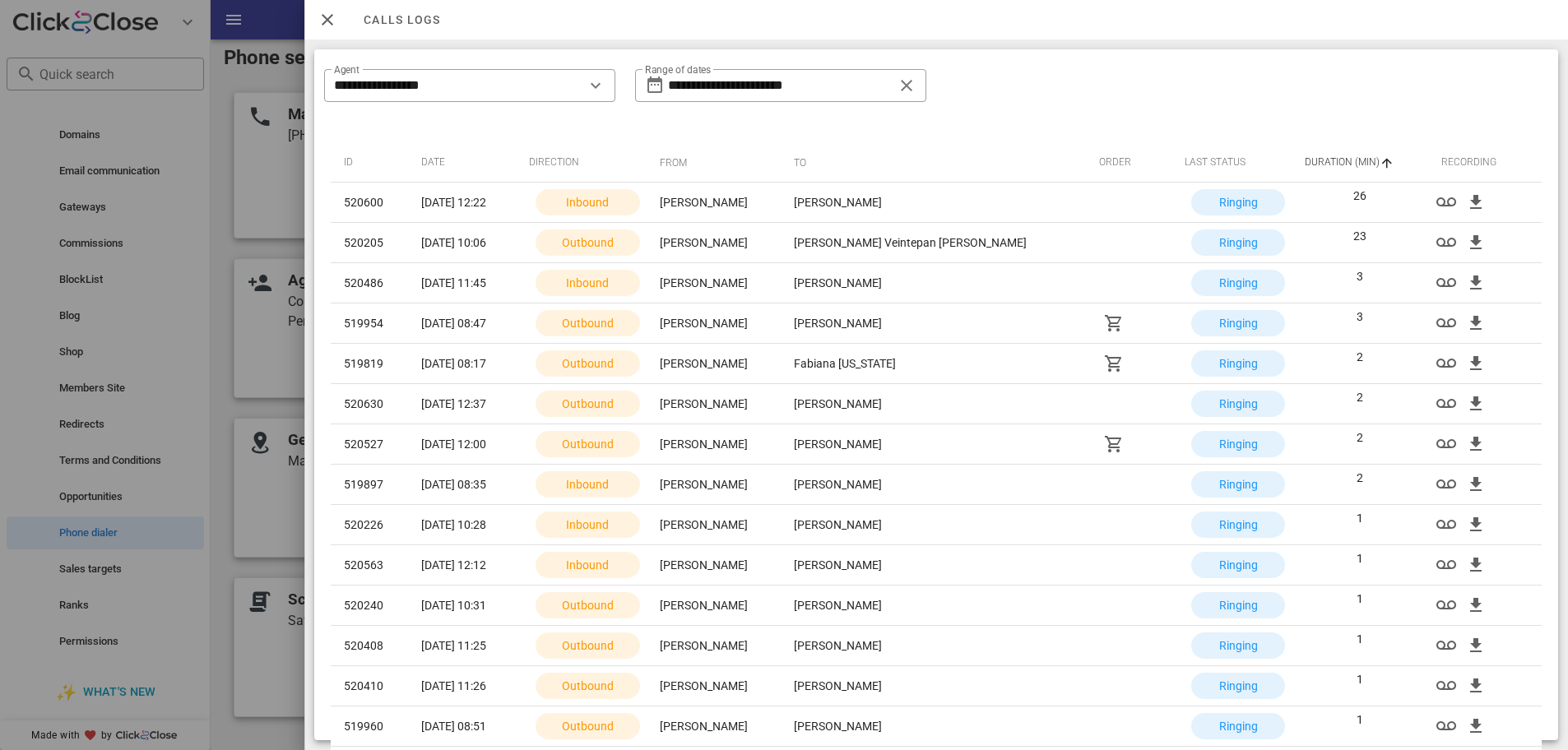 click at bounding box center [327, 20] 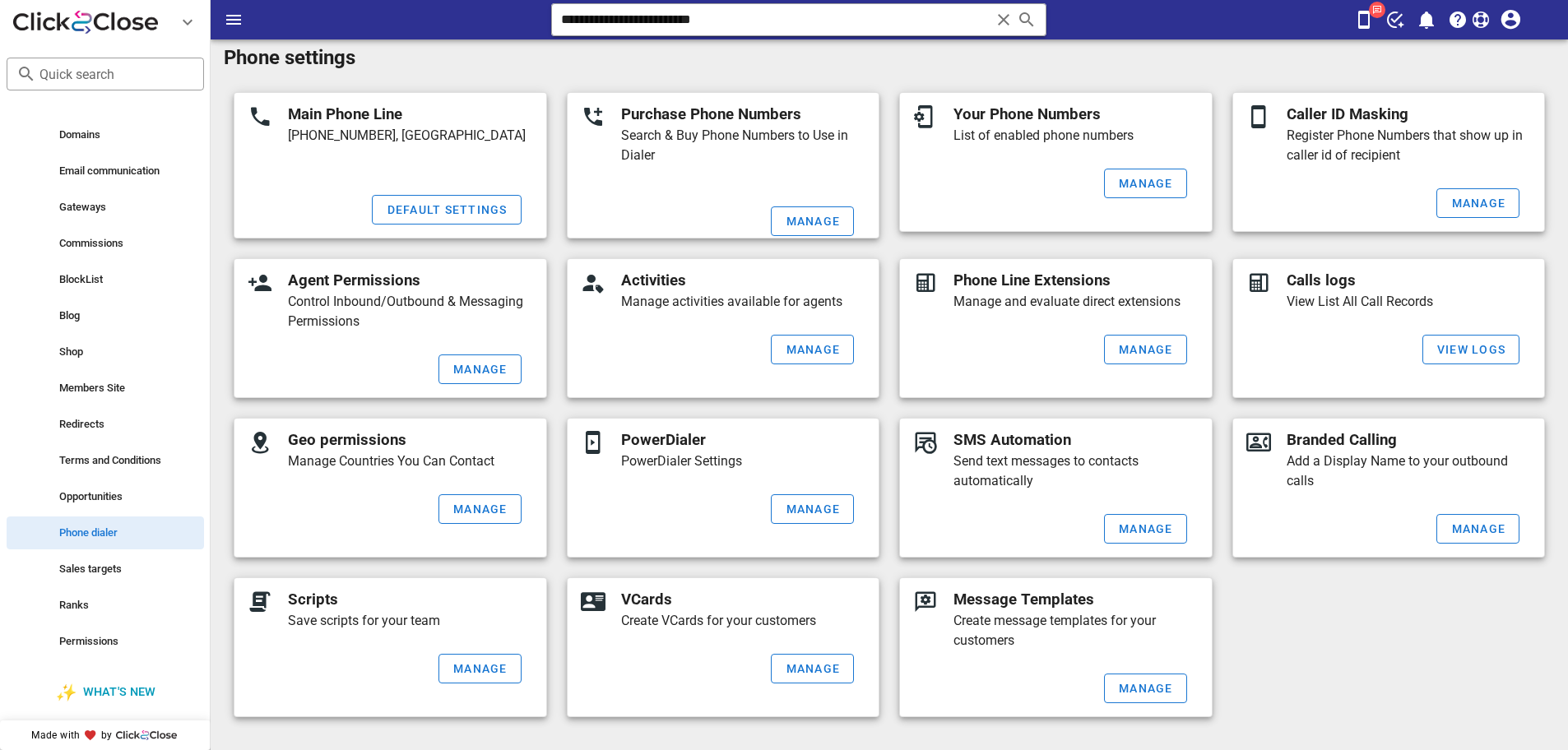 click at bounding box center (1377, 10) 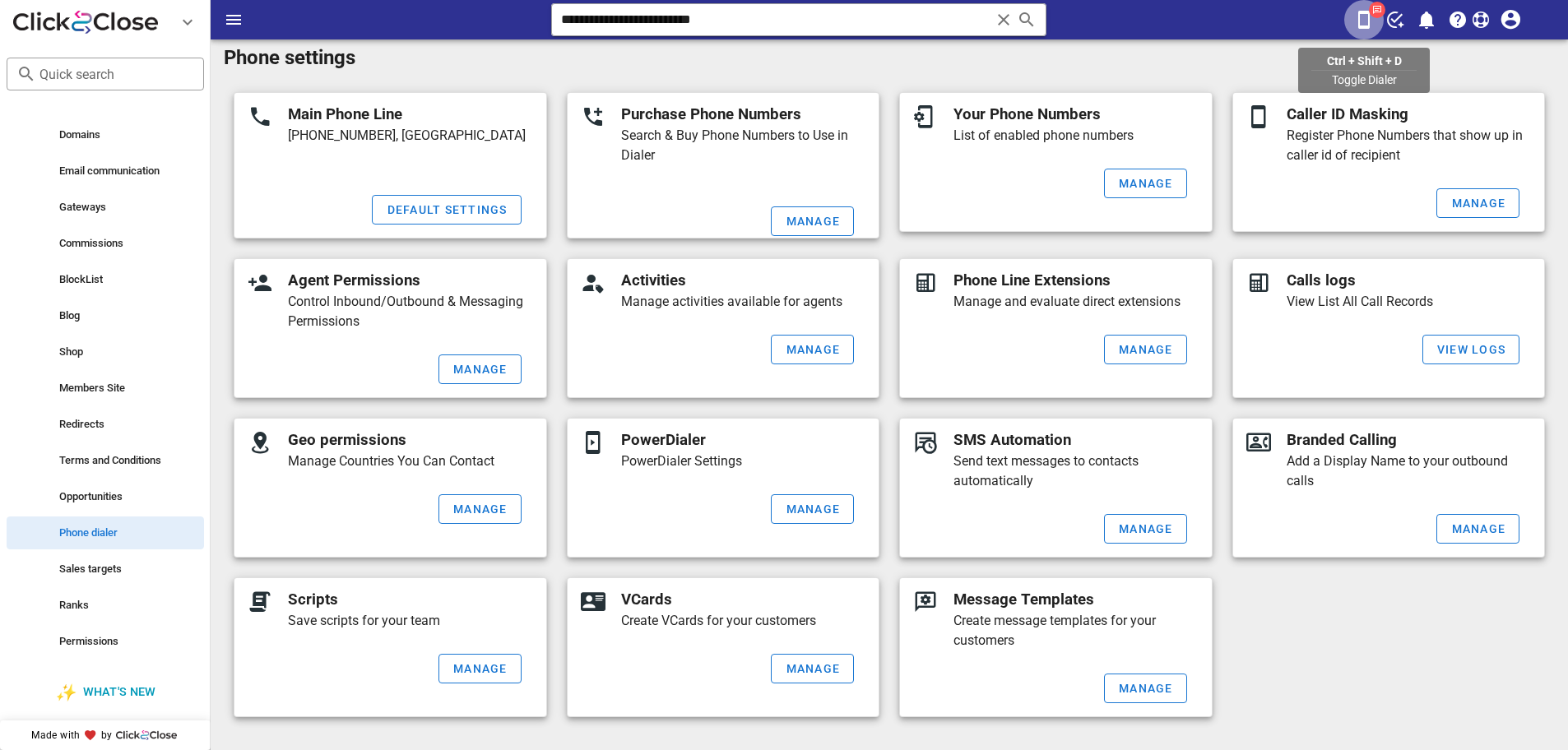 click at bounding box center (1364, 20) 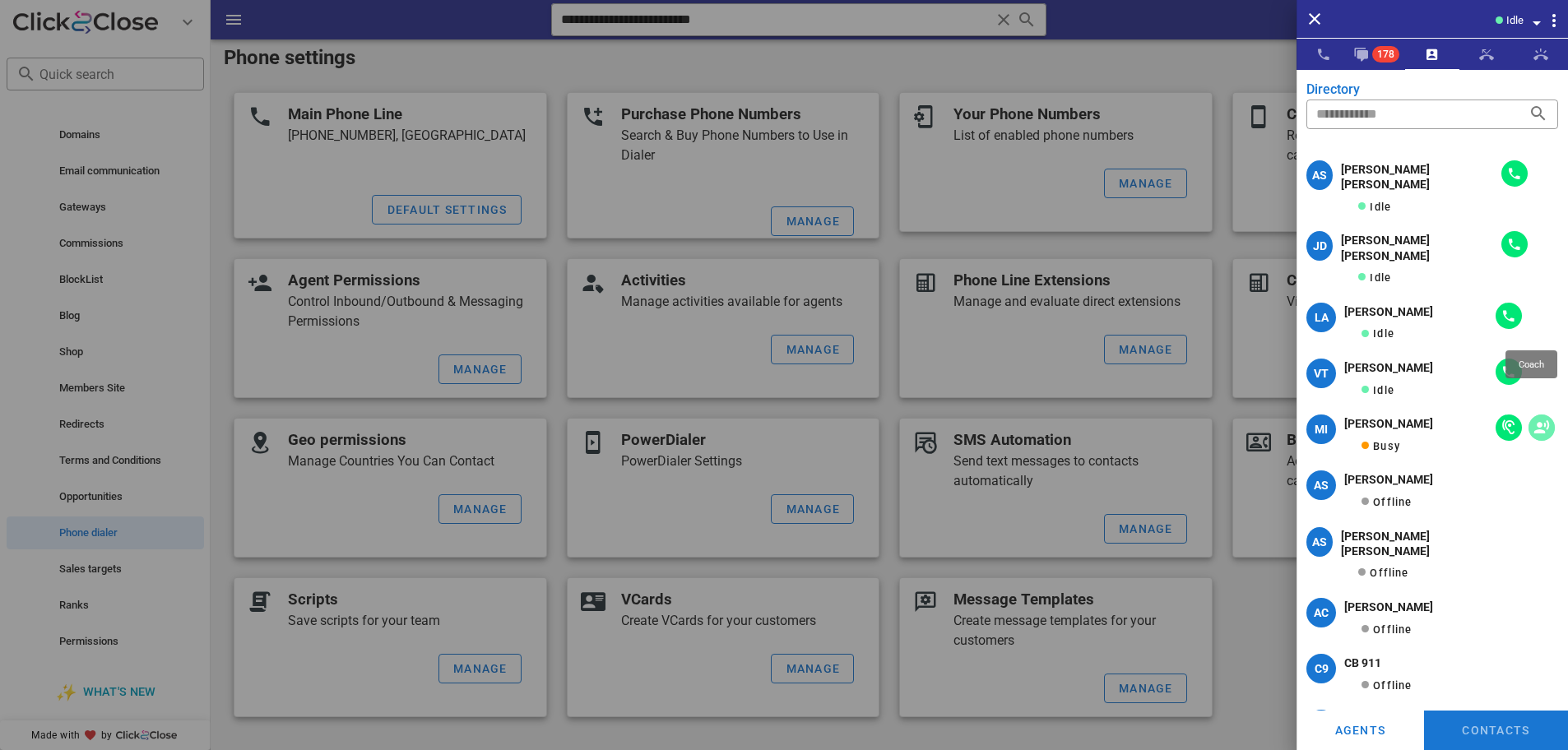 click at bounding box center [1542, 428] 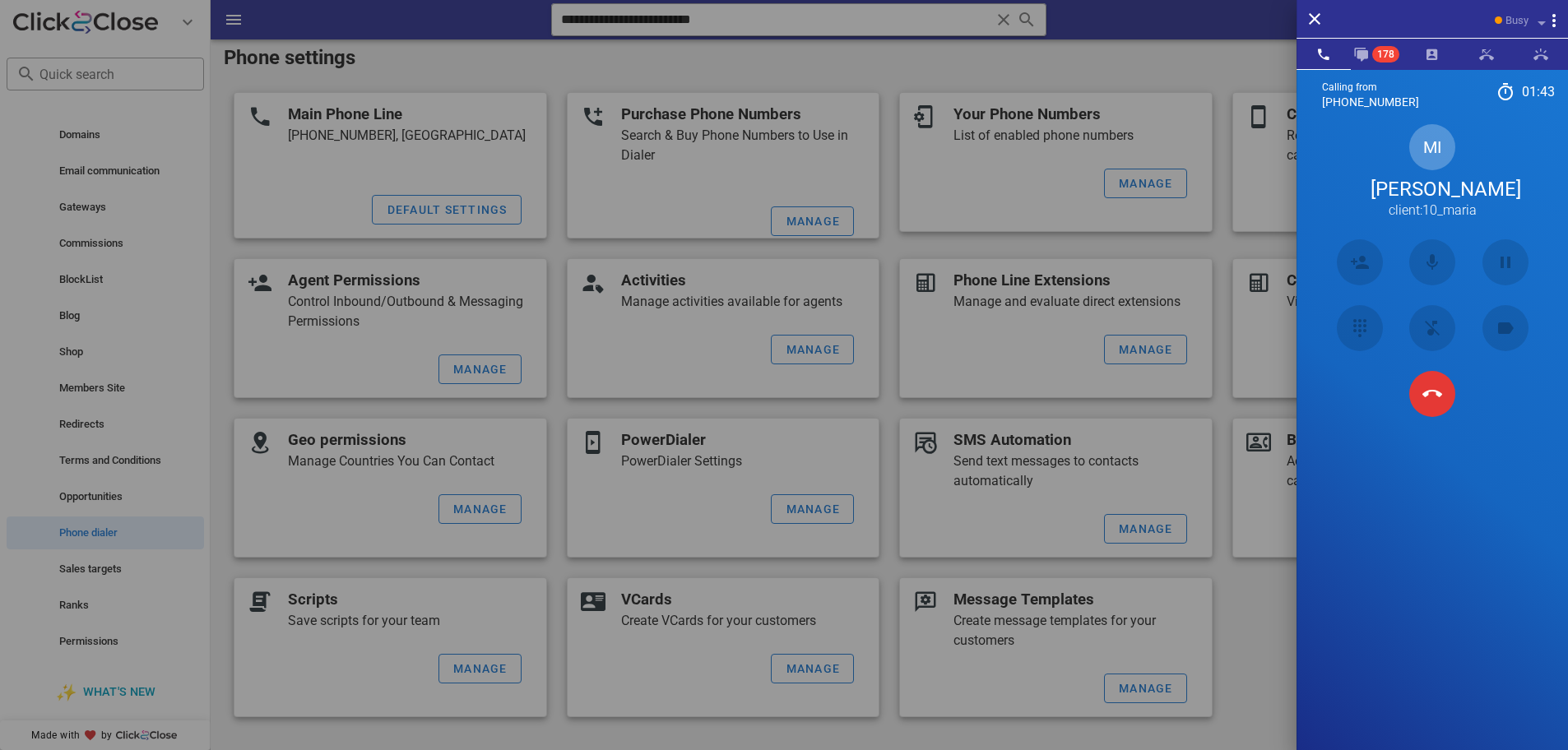 click on "Calling from (954) 248-3188 01: 43  Unknown      ▼     Andorra
+376
Argentina
+54
Aruba
+297
Australia
+61
Belgium (België)
+32
Bolivia
+591
Brazil (Brasil)
+55
Canada
+1
Chile
+56
Colombia
+57
Costa Rica
+506
Dominican Republic (República Dominicana)
+1
Ecuador
+593
El Salvador
+503
France
+33
Germany (Deutschland)
+49
Guadeloupe
+590
Guatemala
+502
Honduras
+504
Iceland (Ísland)
+354
India (भारत)
+91
Israel (‫ישראל‬‎)
+972
Italy (Italia)
+39" at bounding box center [1432, 444] 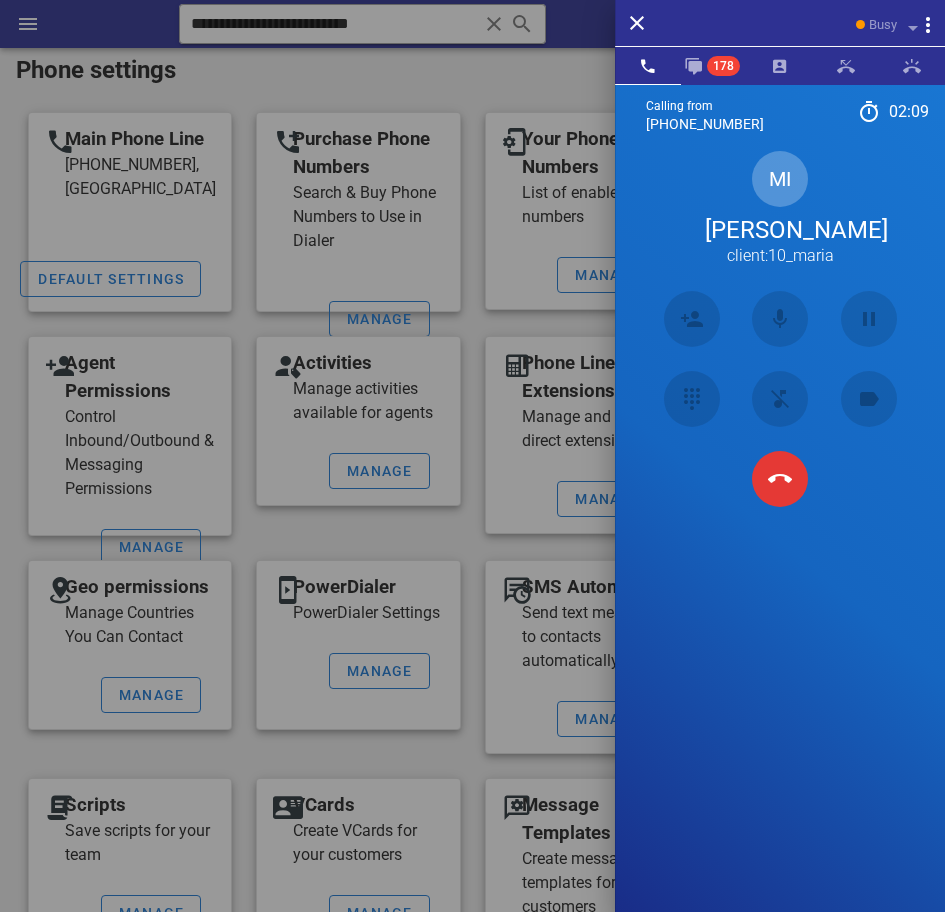 click on "Calling from (954) 248-3188 02: 09  Unknown      ▼     Andorra
+376
Argentina
+54
Aruba
+297
Australia
+61
Belgium (België)
+32
Bolivia
+591
Brazil (Brasil)
+55
Canada
+1
Chile
+56
Colombia
+57
Costa Rica
+506
Dominican Republic (República Dominicana)
+1
Ecuador
+593
El Salvador
+503
France
+33
Germany (Deutschland)
+49
Guadeloupe
+590
Guatemala
+502
Honduras
+504
Iceland (Ísland)
+354
India (भारत)
+91
Israel (‫ישראל‬‎)
+972
Italy (Italia)
+39" at bounding box center (780, 540) 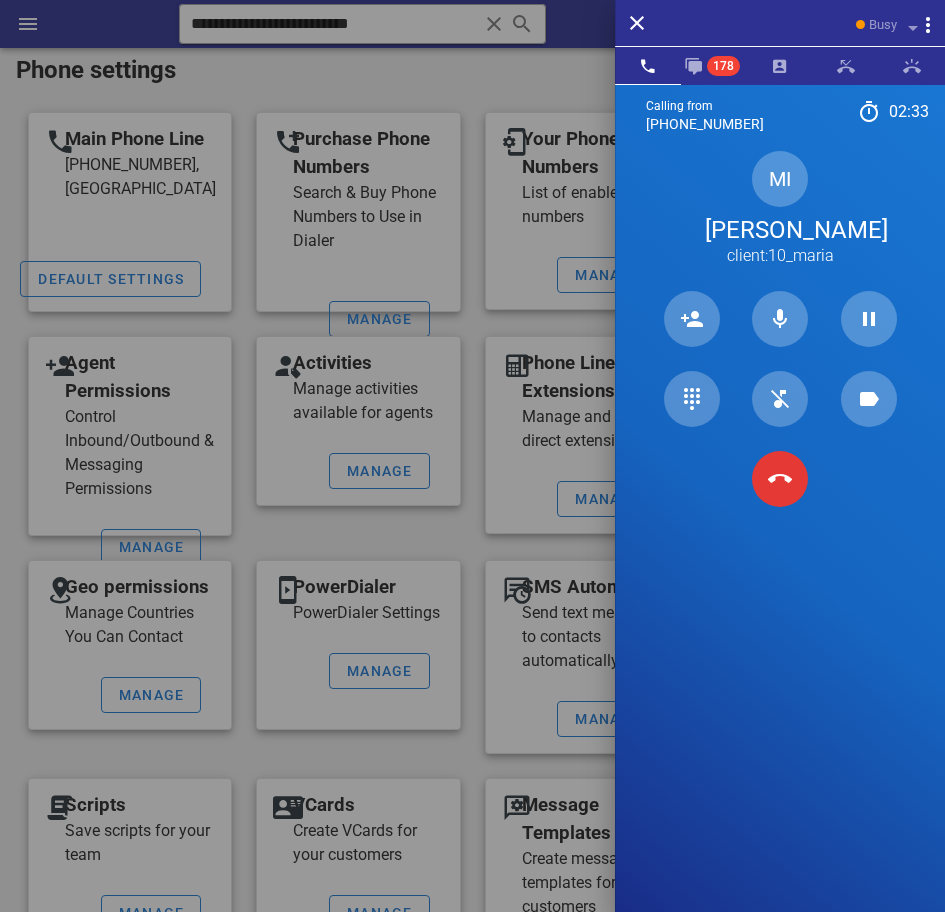 click on "Calling from (954) 248-3188 02: 33  Unknown      ▼     Andorra
+376
Argentina
+54
Aruba
+297
Australia
+61
Belgium (België)
+32
Bolivia
+591
Brazil (Brasil)
+55
Canada
+1
Chile
+56
Colombia
+57
Costa Rica
+506
Dominican Republic (República Dominicana)
+1
Ecuador
+593
El Salvador
+503
France
+33
Germany (Deutschland)
+49
Guadeloupe
+590
Guatemala
+502
Honduras
+504
Iceland (Ísland)
+354
India (भारत)
+91
Israel (‫ישראל‬‎)
+972
Italy (Italia)
+39" at bounding box center [780, 540] 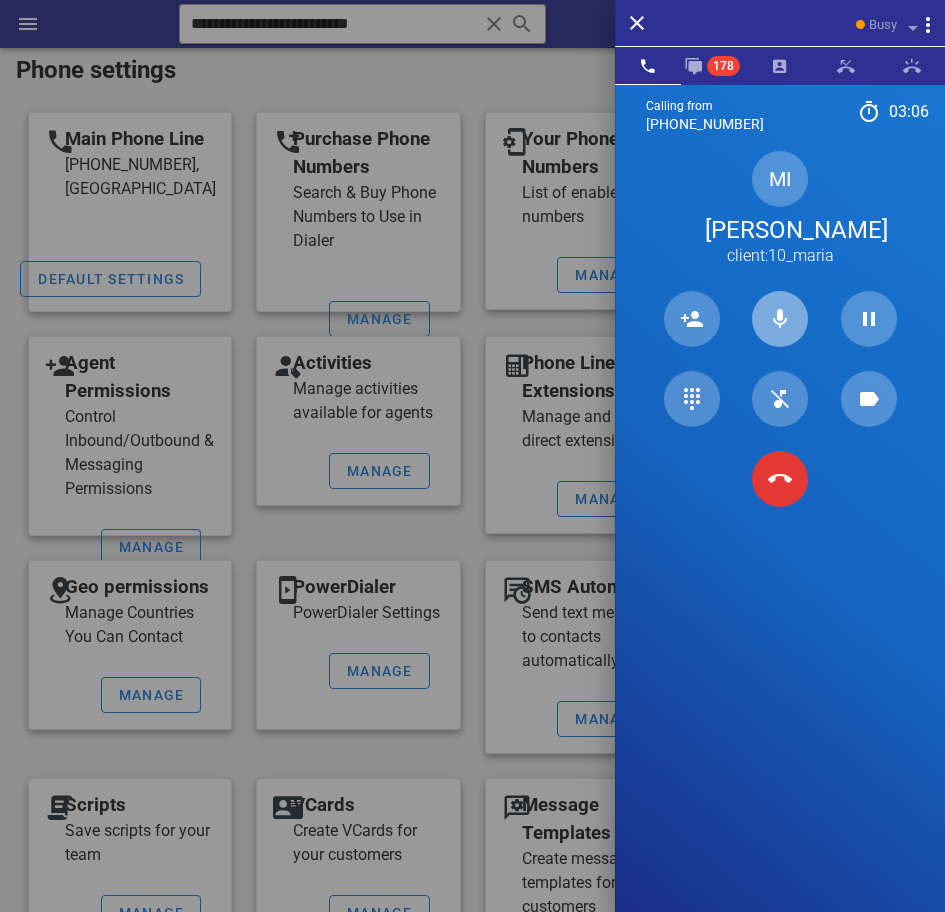 type 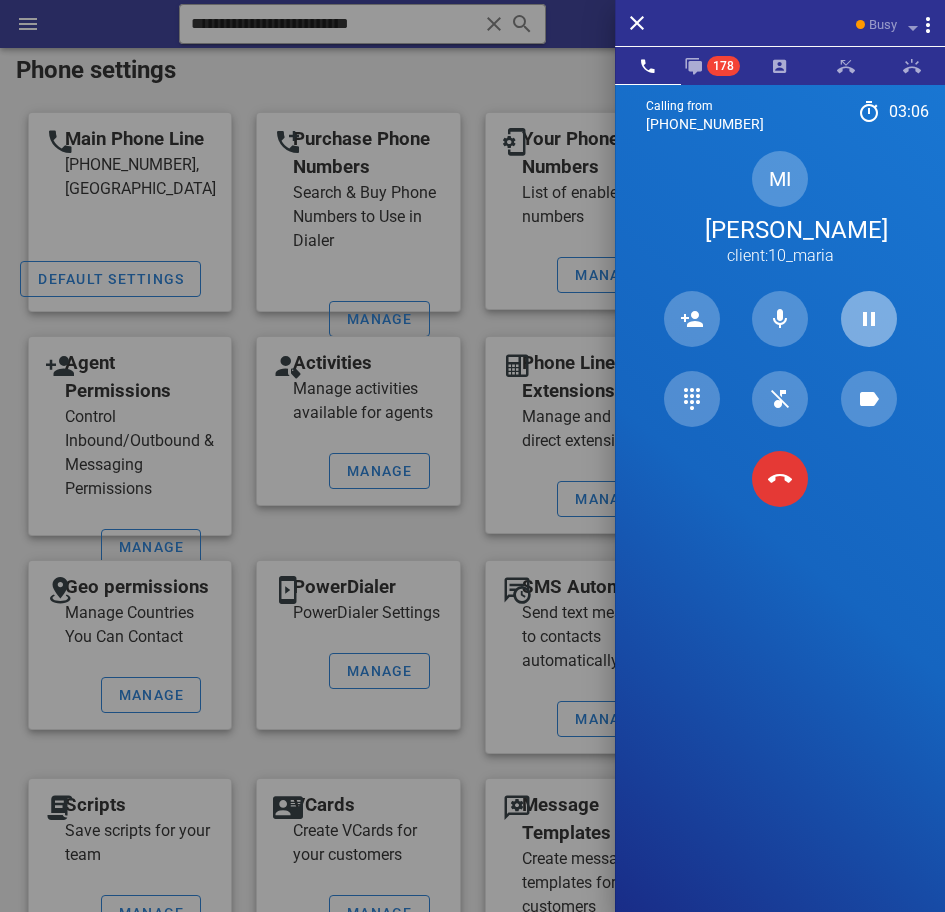 type 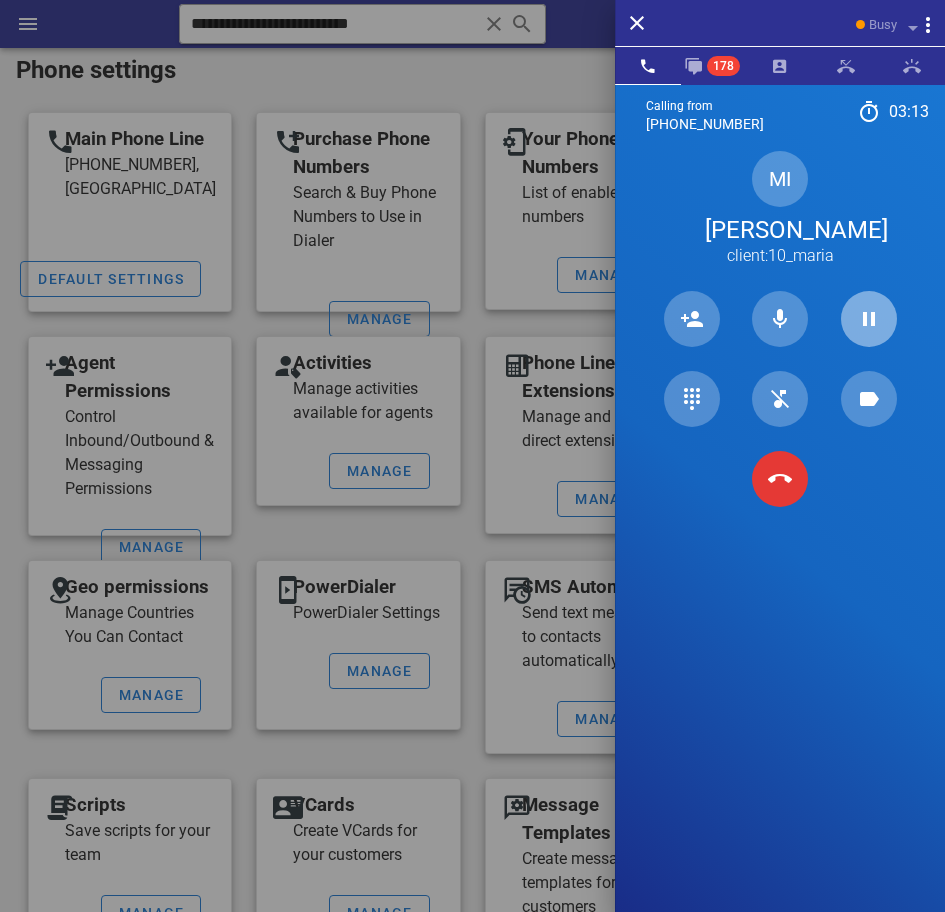 click at bounding box center [869, 319] 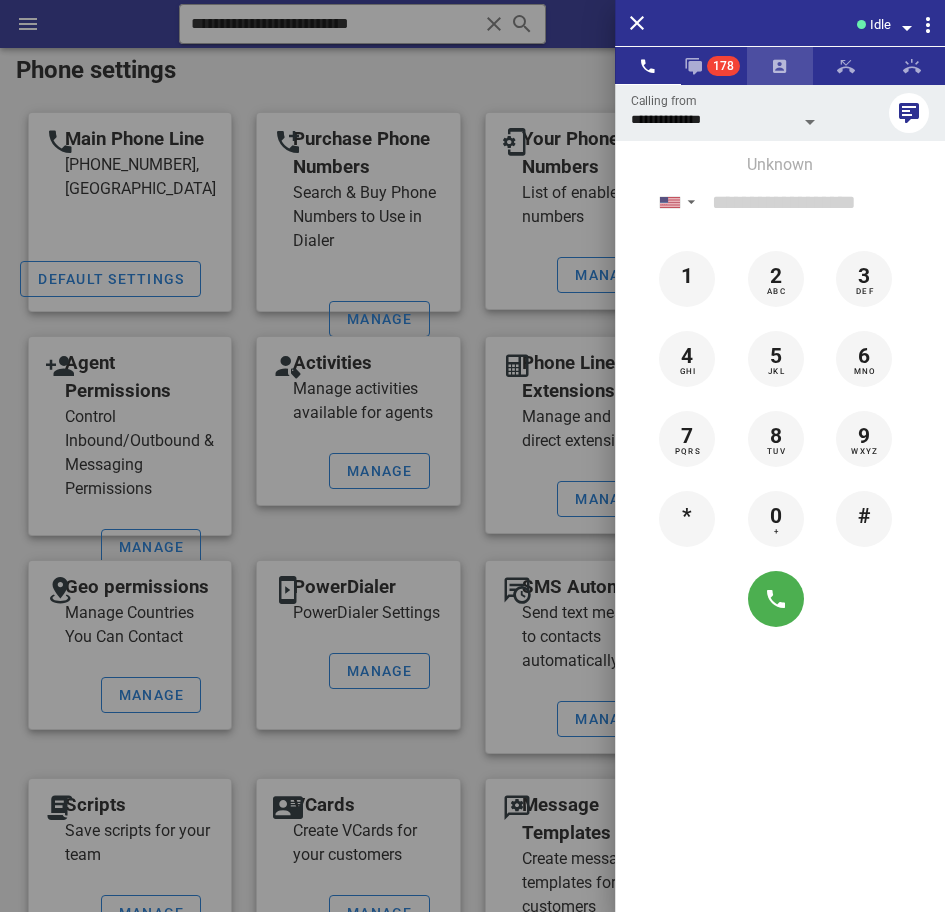 click at bounding box center [780, 66] 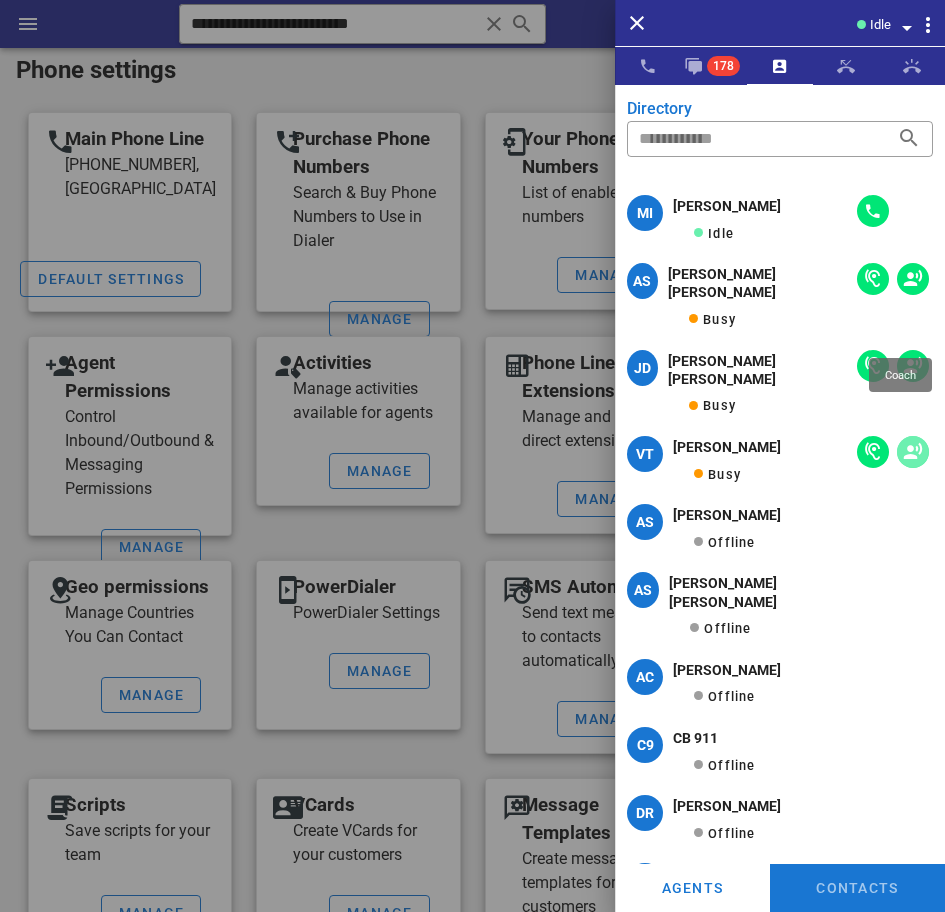 click at bounding box center [913, 452] 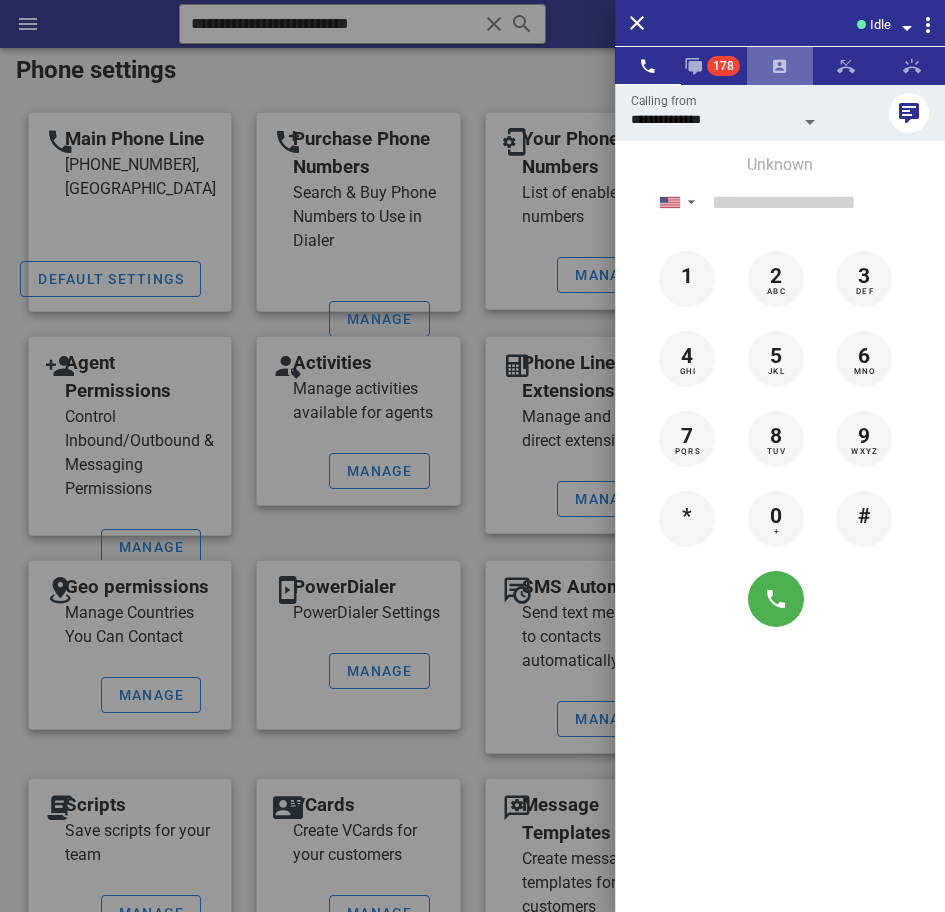click at bounding box center [780, 66] 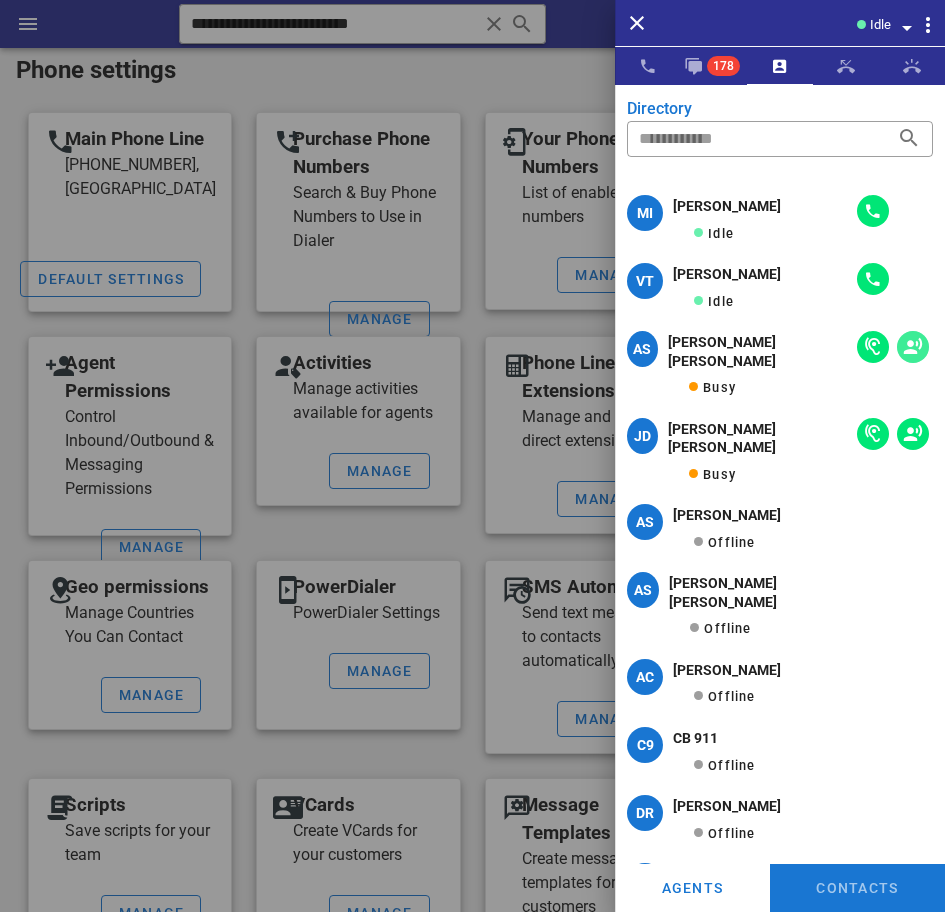 click at bounding box center [913, 347] 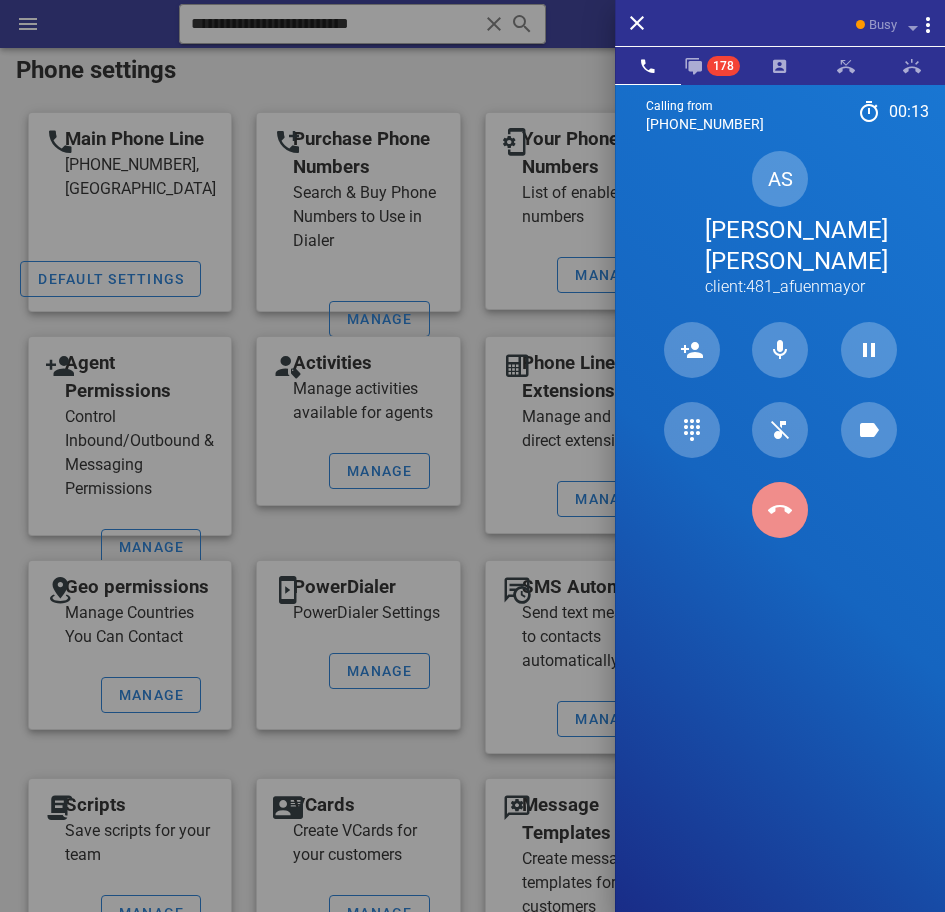 click at bounding box center (780, 510) 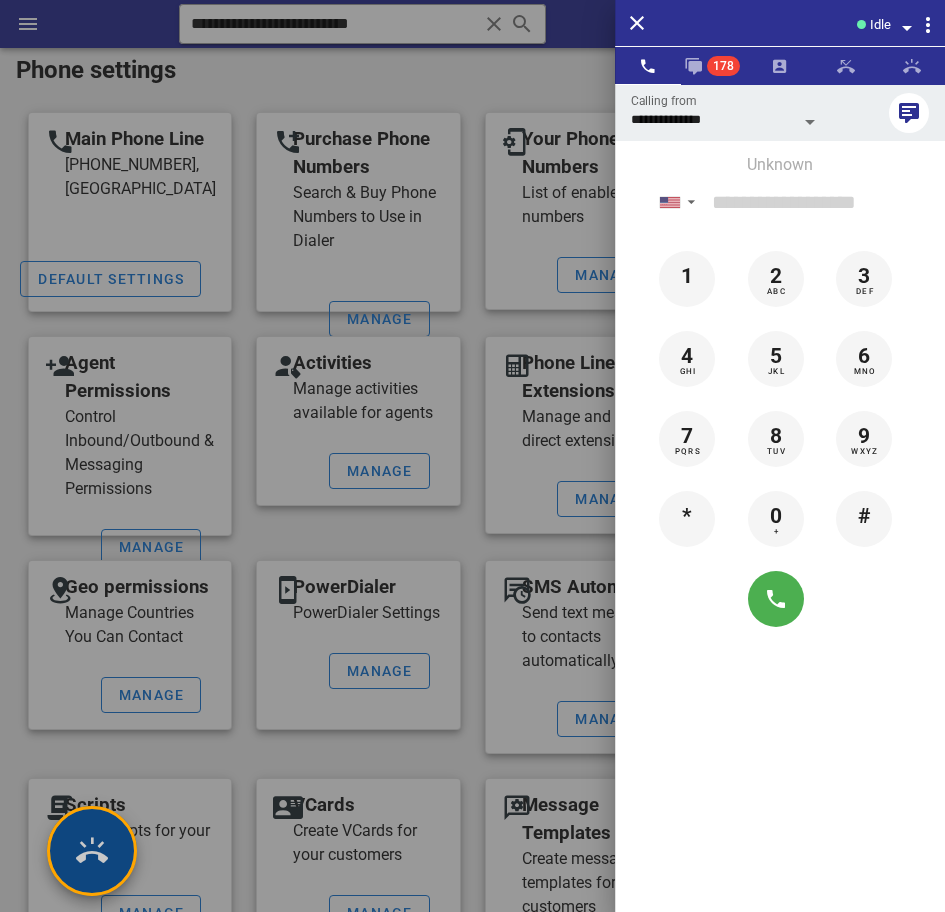 click at bounding box center (92, 851) 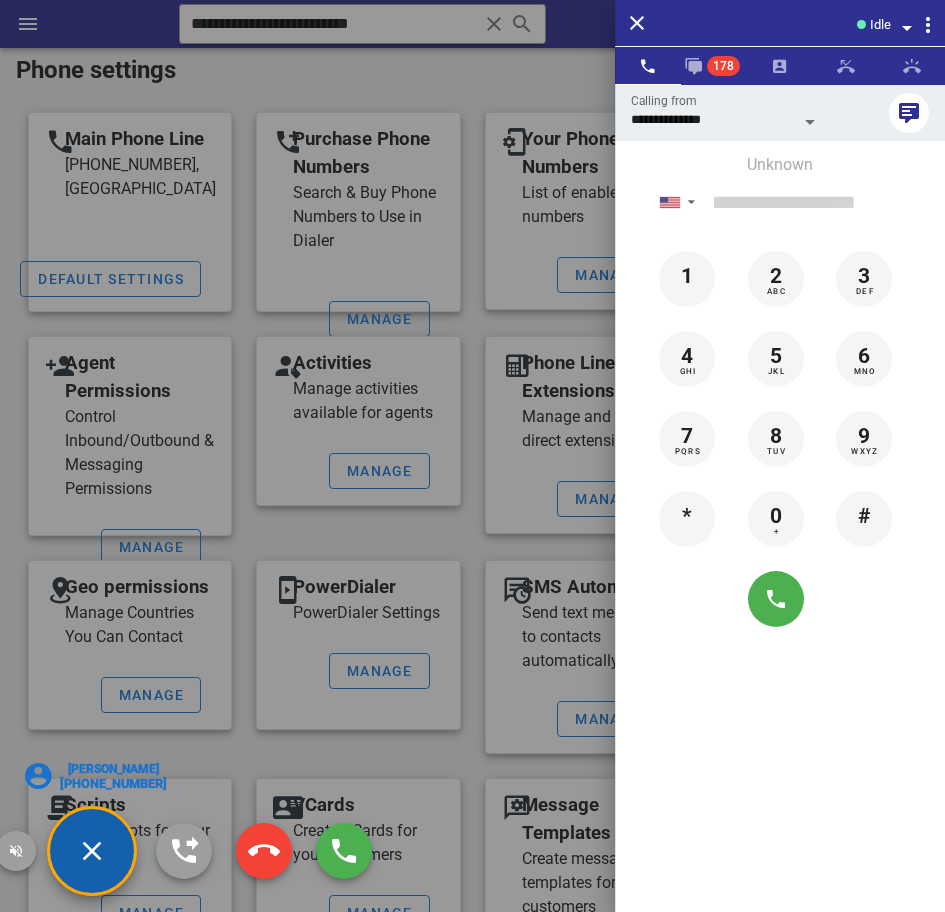 click at bounding box center [472, 456] 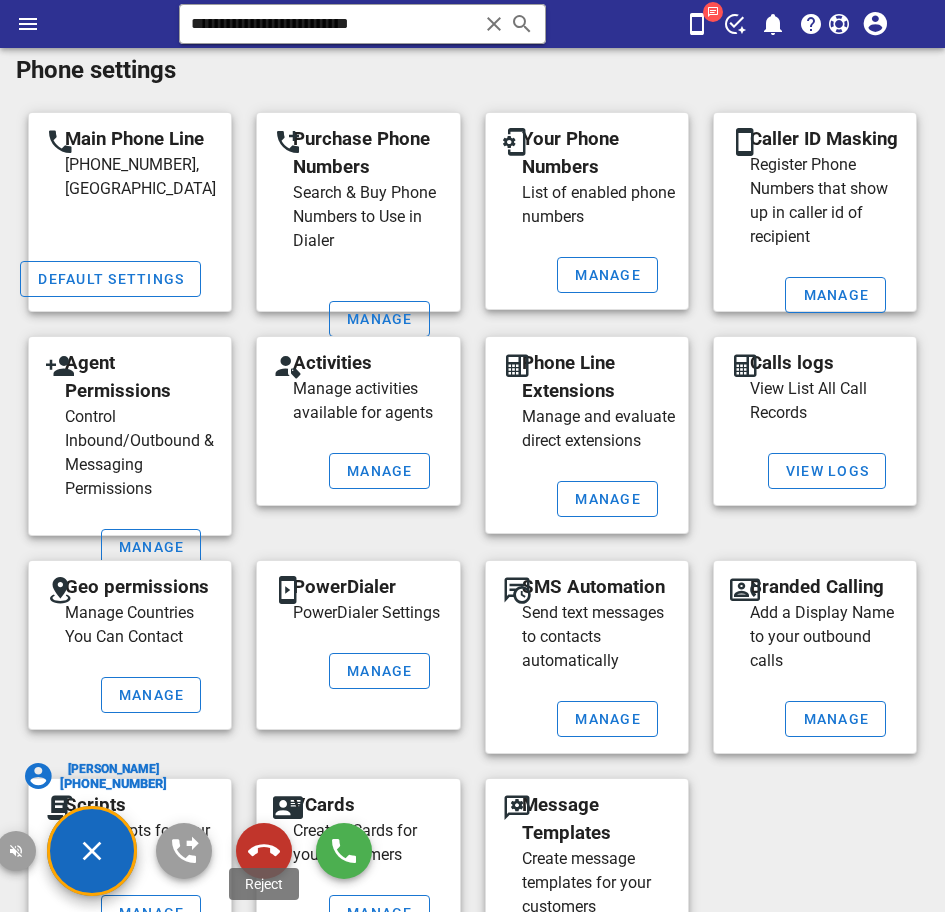 click at bounding box center (264, 851) 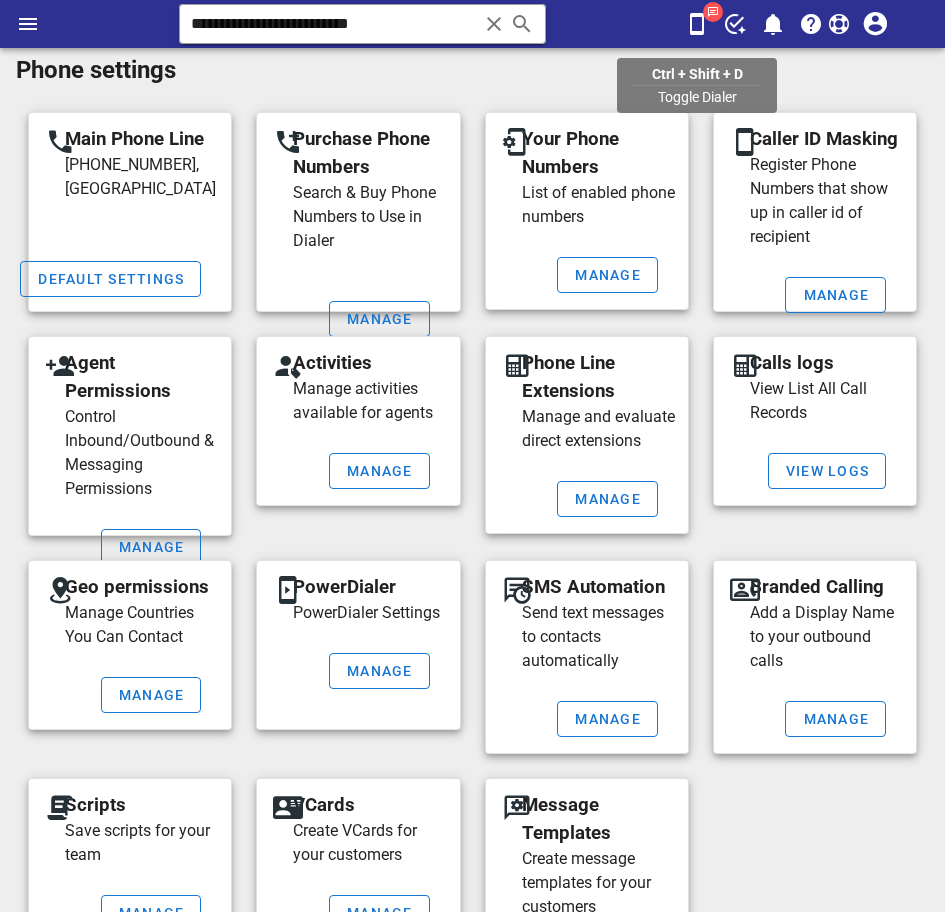click at bounding box center (793, 24) 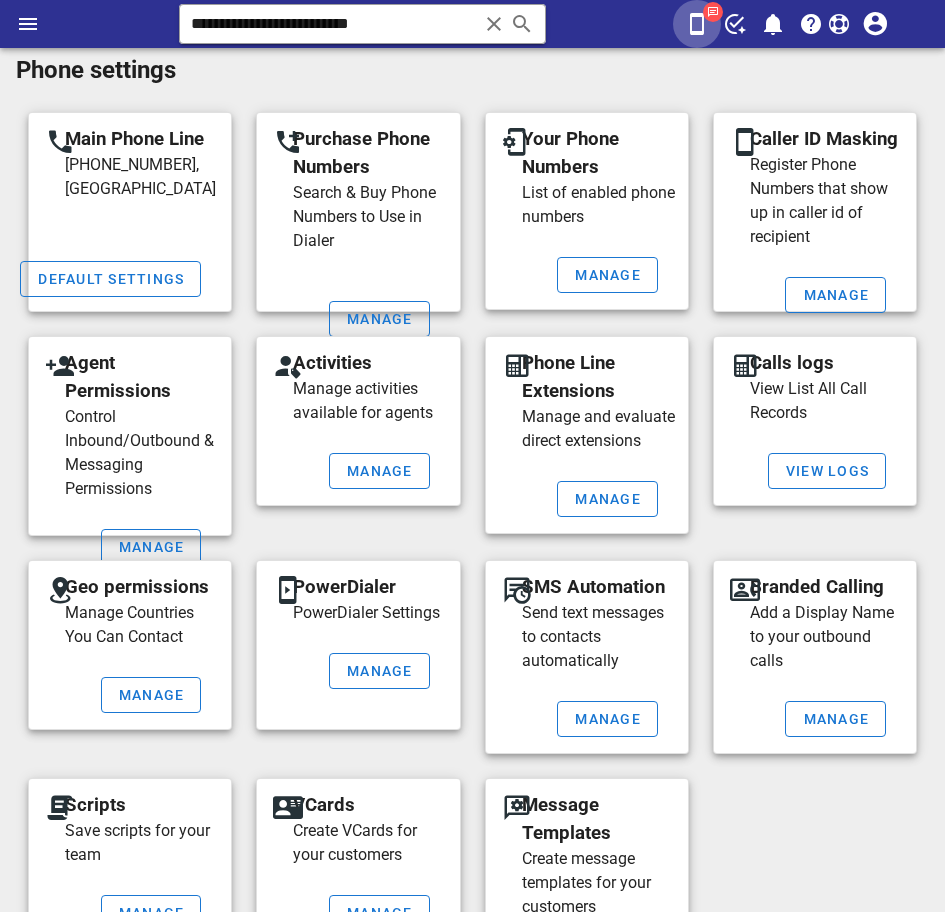 click at bounding box center [697, 24] 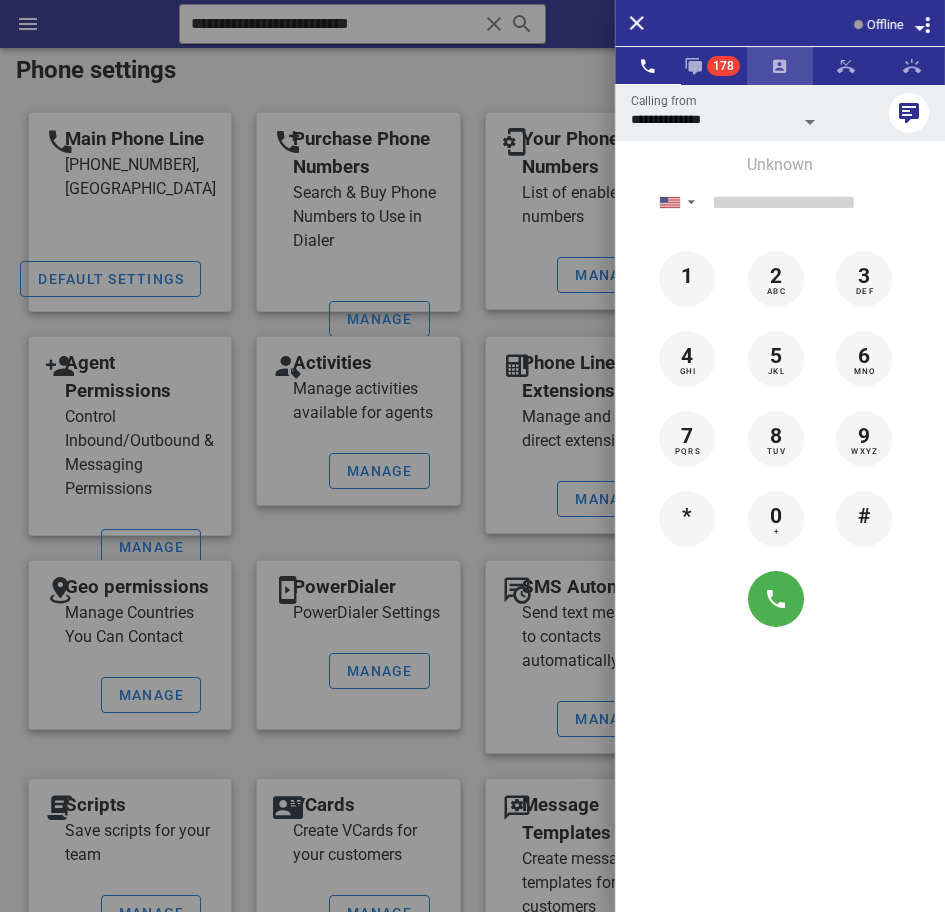 click at bounding box center [780, 66] 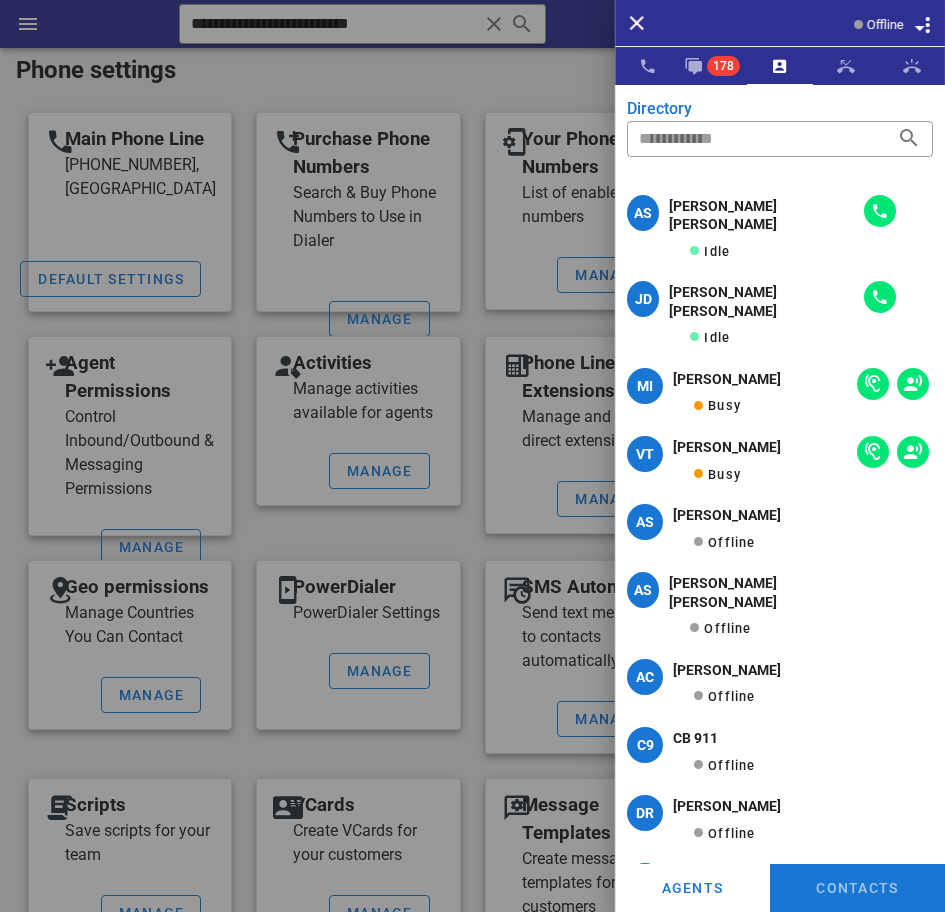 click on "MI  Maria Isseles  Busy" at bounding box center (780, 396) 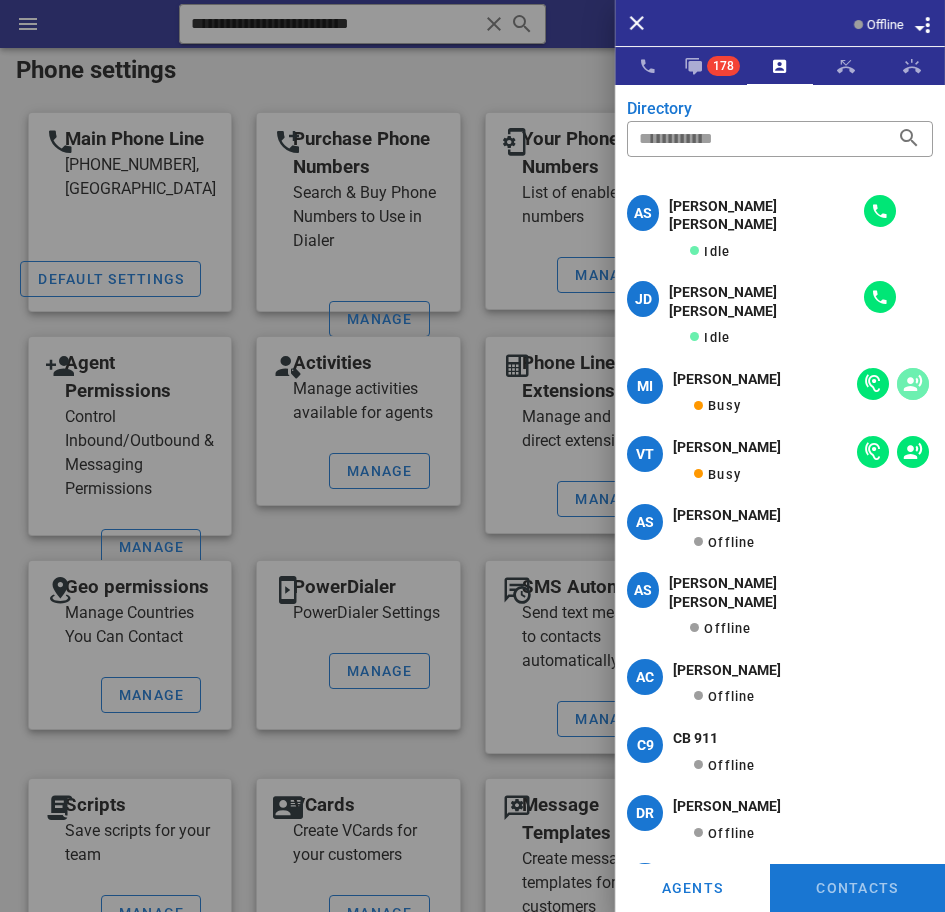 click at bounding box center (913, 384) 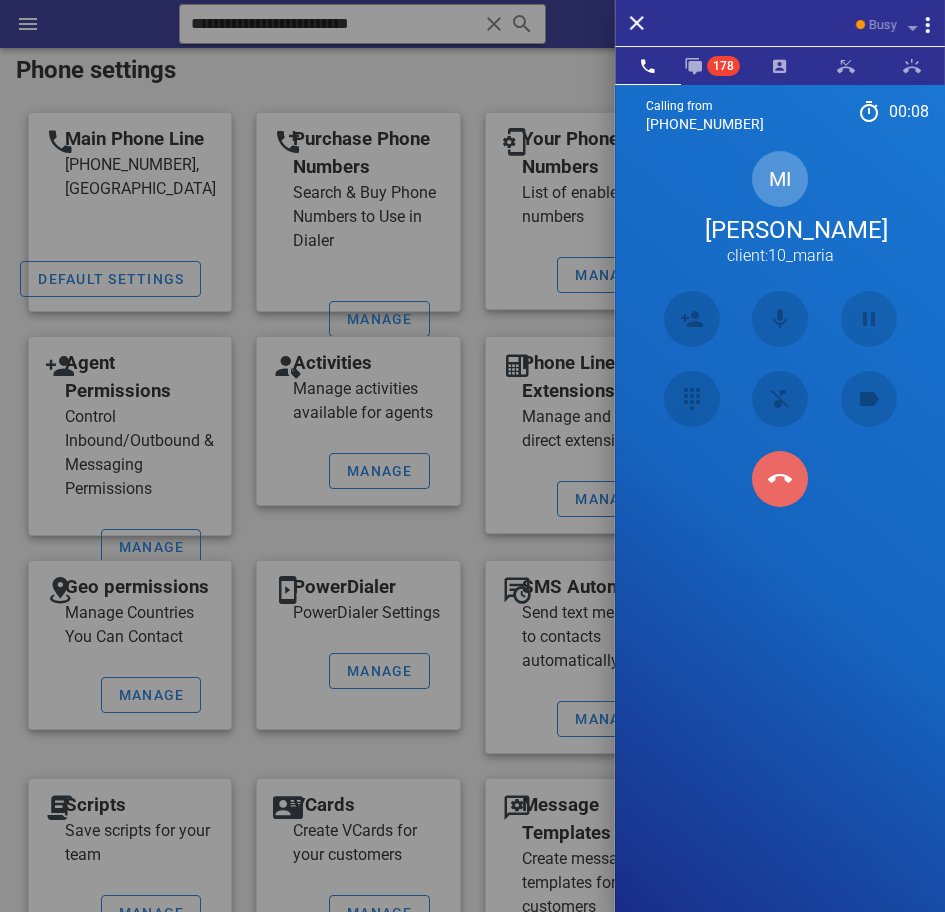 click at bounding box center [780, 479] 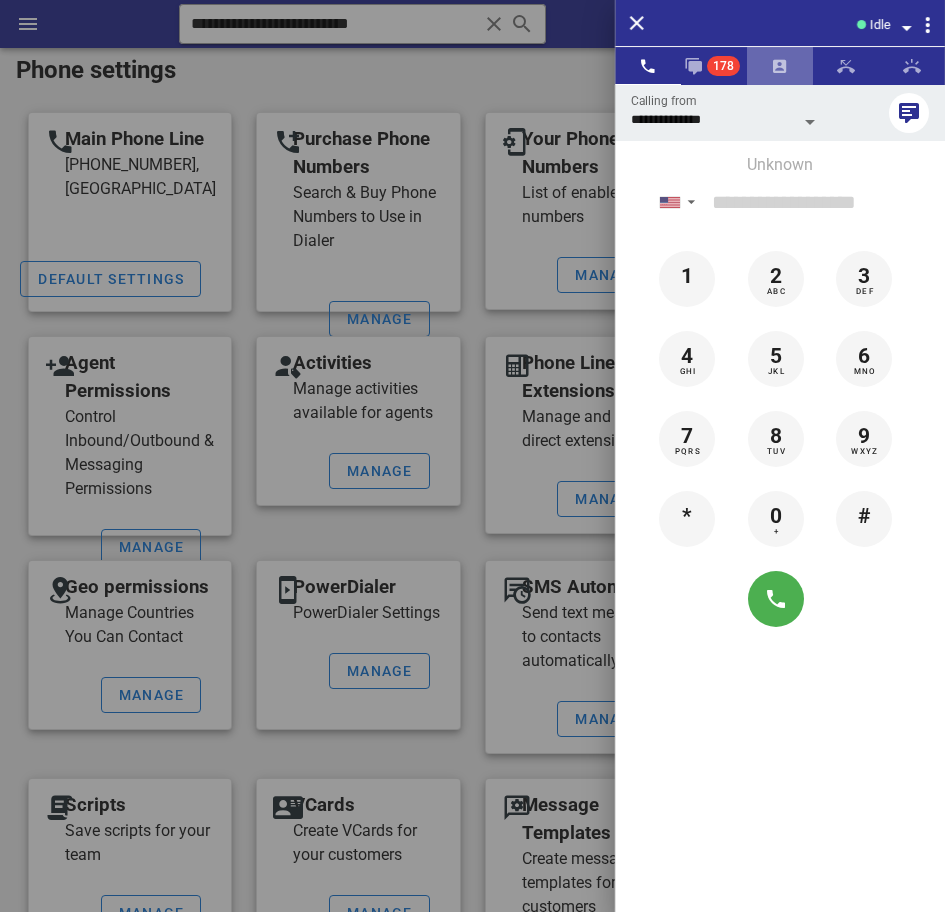 click at bounding box center [780, 66] 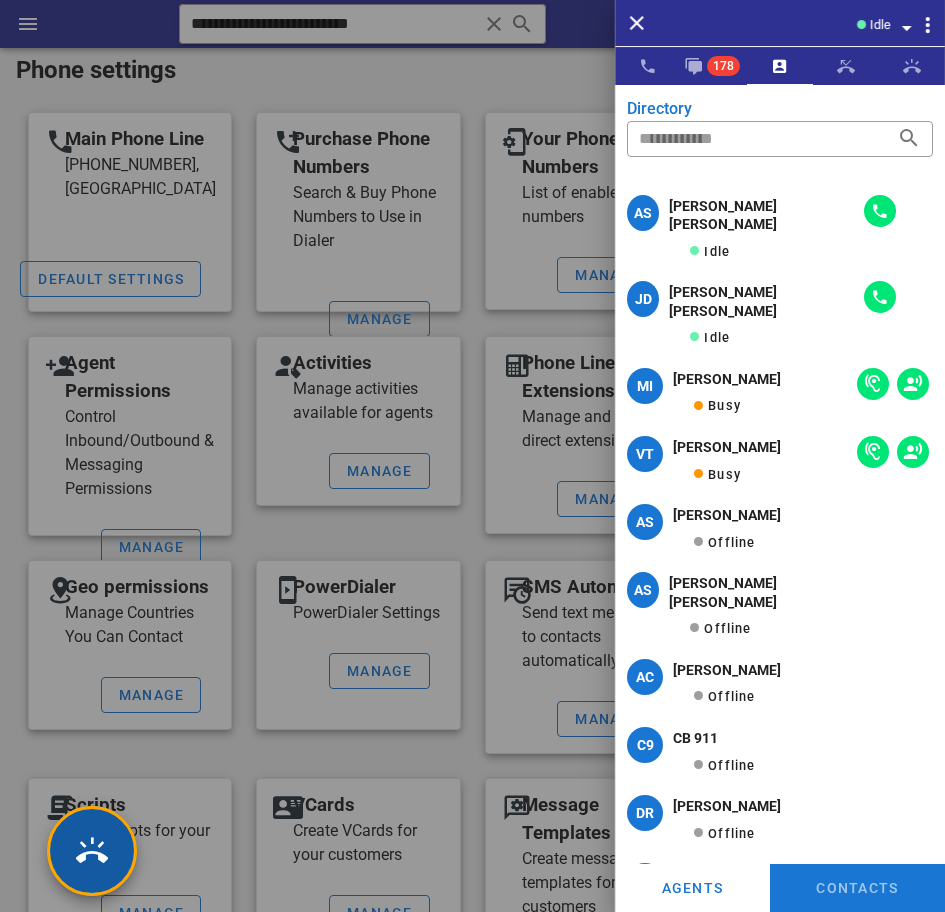 click at bounding box center (92, 851) 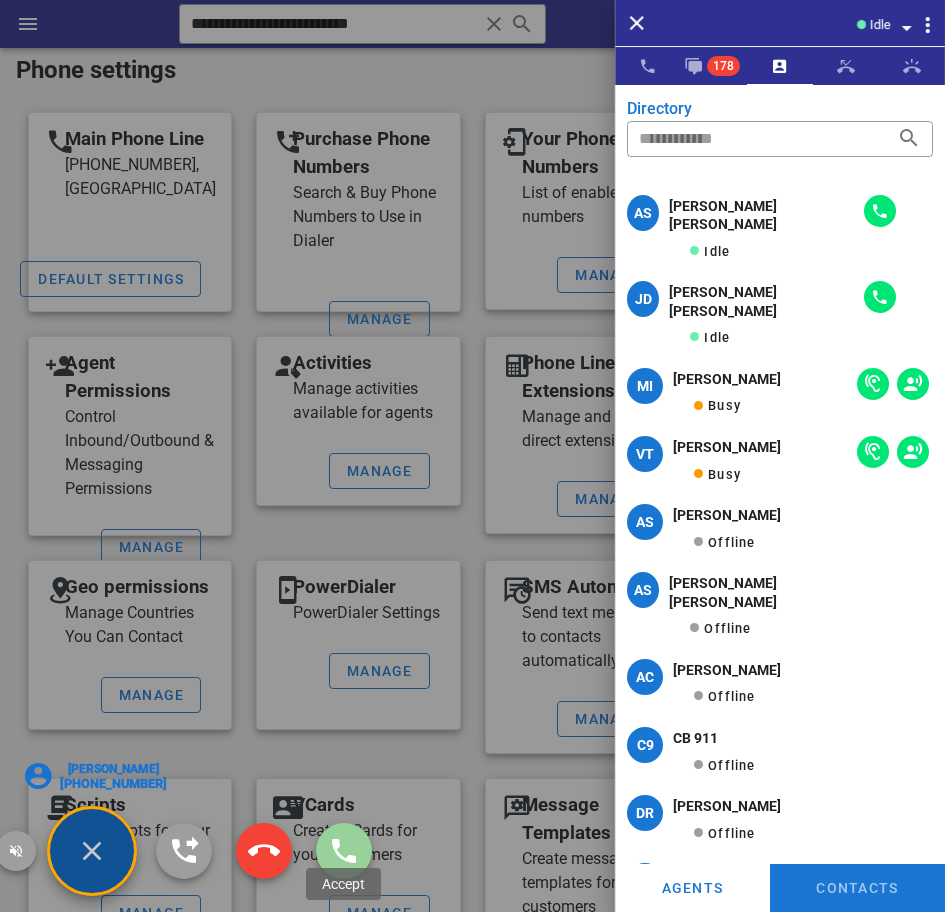 click at bounding box center (344, 851) 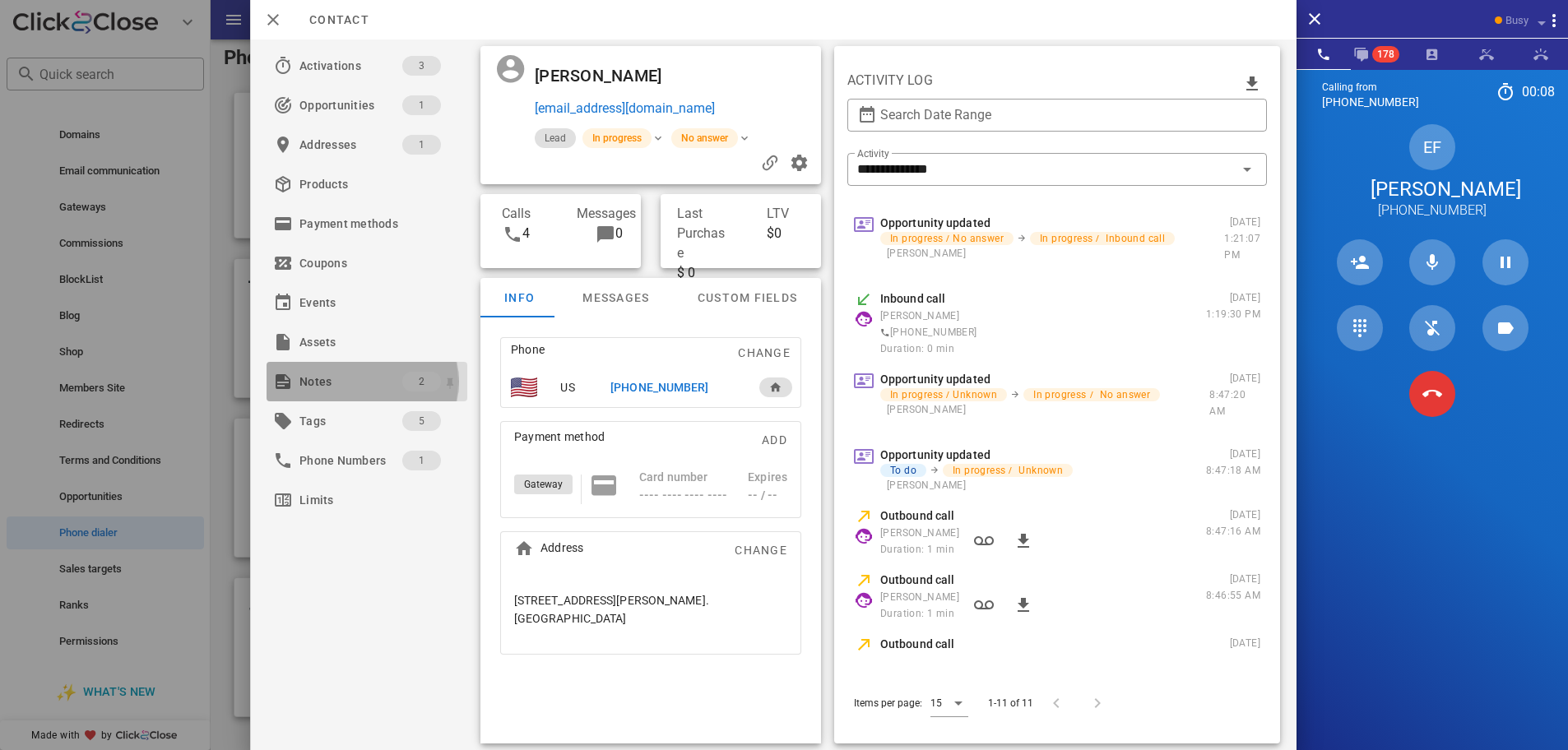 click on "Notes" at bounding box center [350, 382] 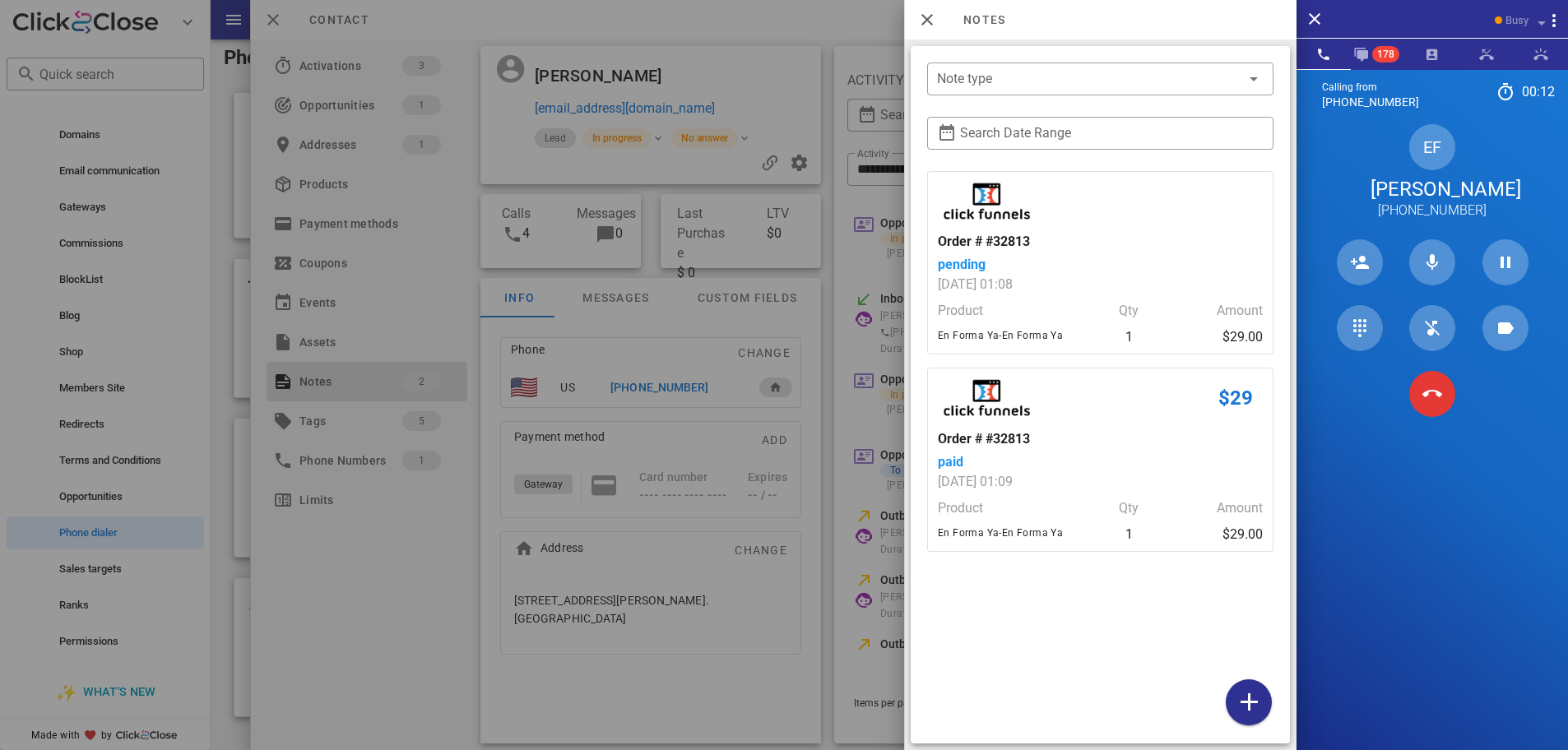 click on "Calling from (954) 248-3188 00: 12  Unknown      ▼     Andorra
+376
Argentina
+54
Aruba
+297
Australia
+61
Belgium (België)
+32
Bolivia
+591
Brazil (Brasil)
+55
Canada
+1
Chile
+56
Colombia
+57
Costa Rica
+506
Dominican Republic (República Dominicana)
+1
Ecuador
+593
El Salvador
+503
France
+33
Germany (Deutschland)
+49
Guadeloupe
+590
Guatemala
+502
Honduras
+504
Iceland (Ísland)
+354
India (भारत)
+91
Israel (‫ישראל‬‎)
+972
Italy (Italia)
+39" at bounding box center [1432, 444] 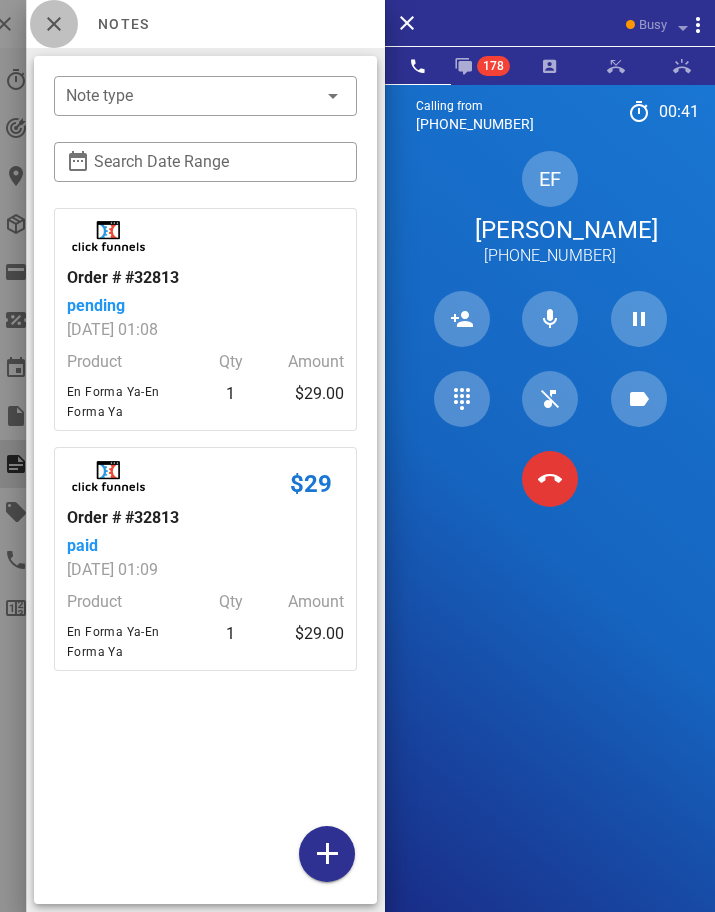 click at bounding box center [54, 24] 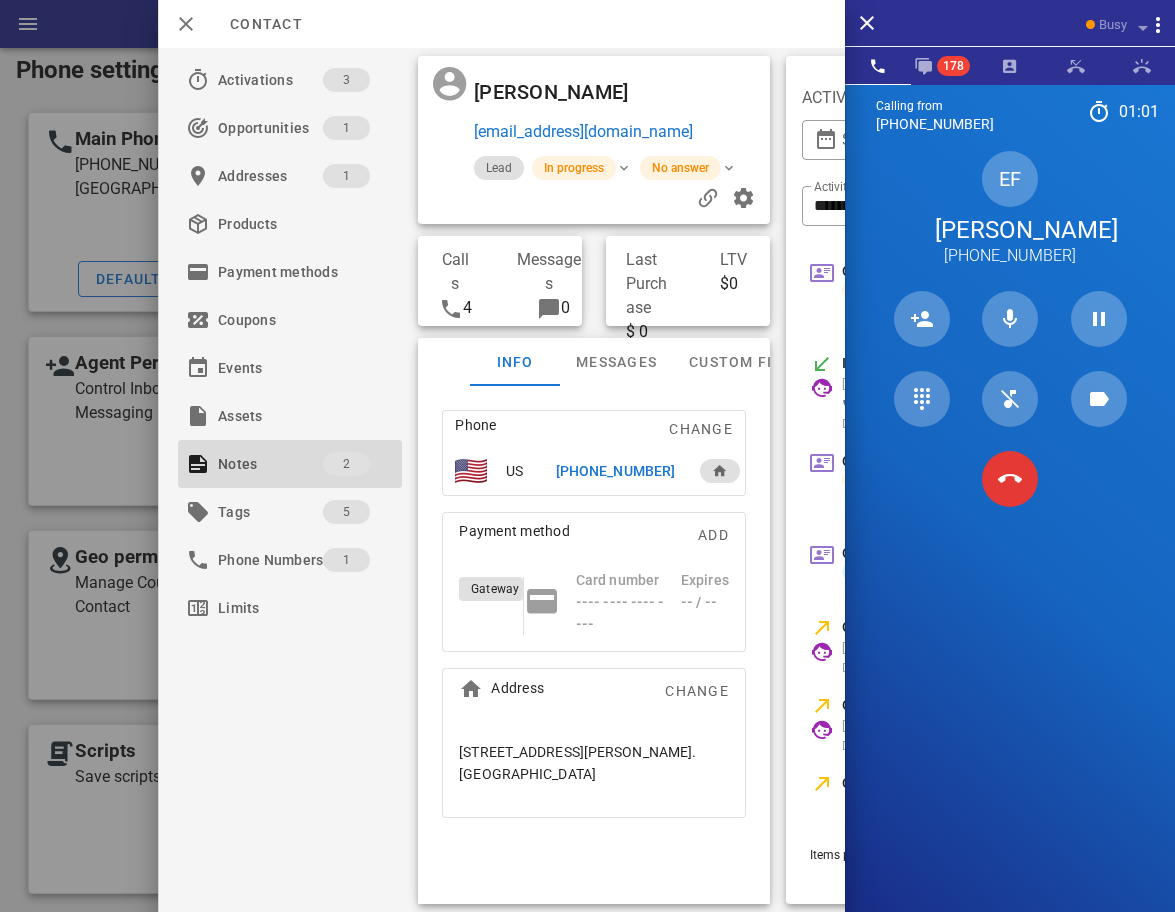 click on "Calling from (954) 248-3188 01: 01" at bounding box center [1010, 112] 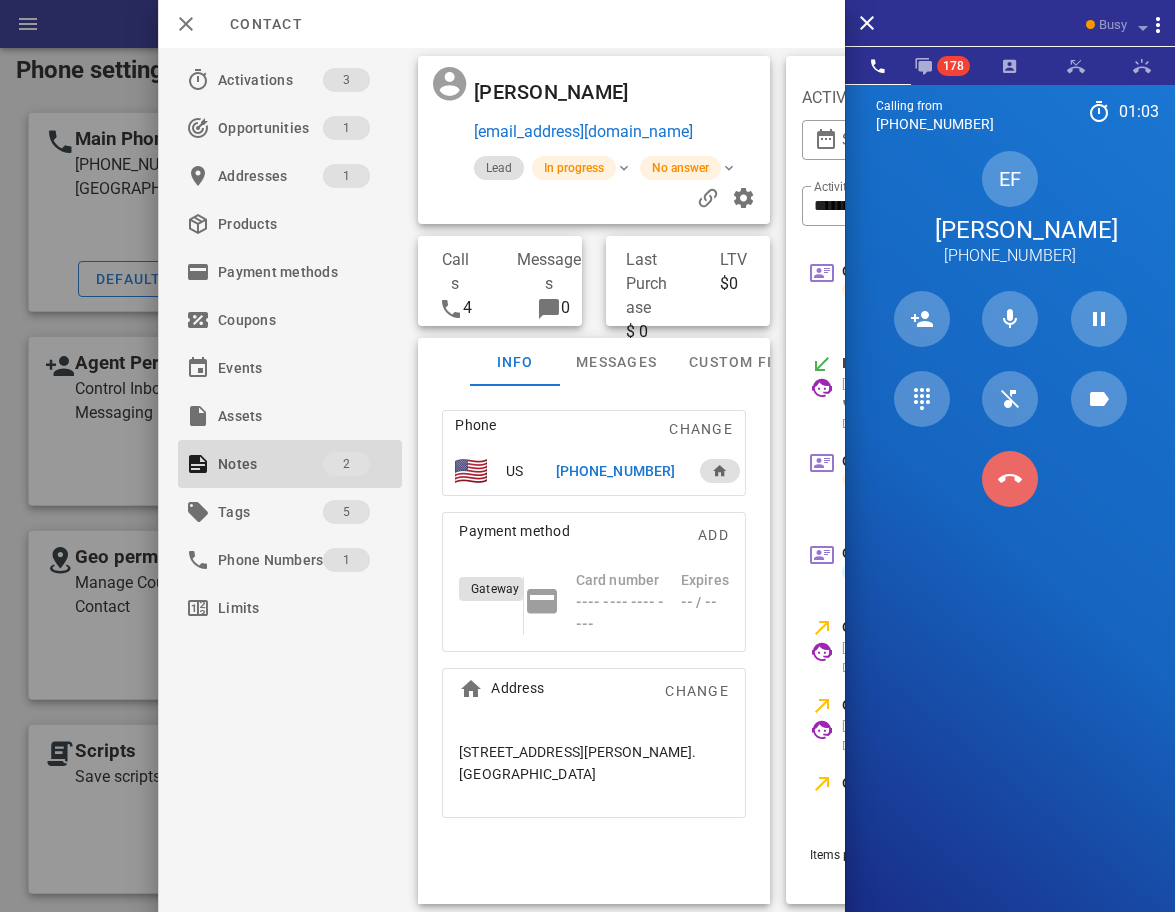 click at bounding box center [1010, 479] 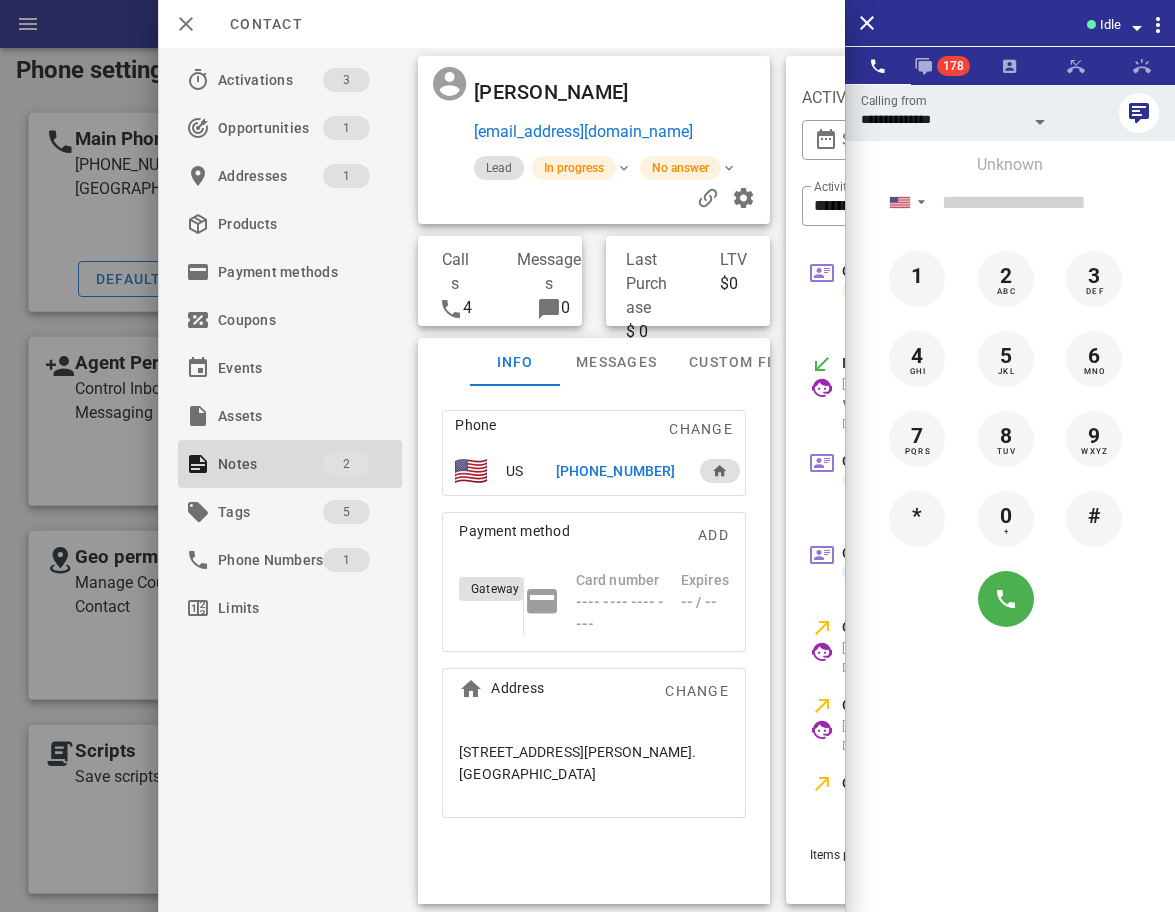 click on "+16266064039" at bounding box center (615, 471) 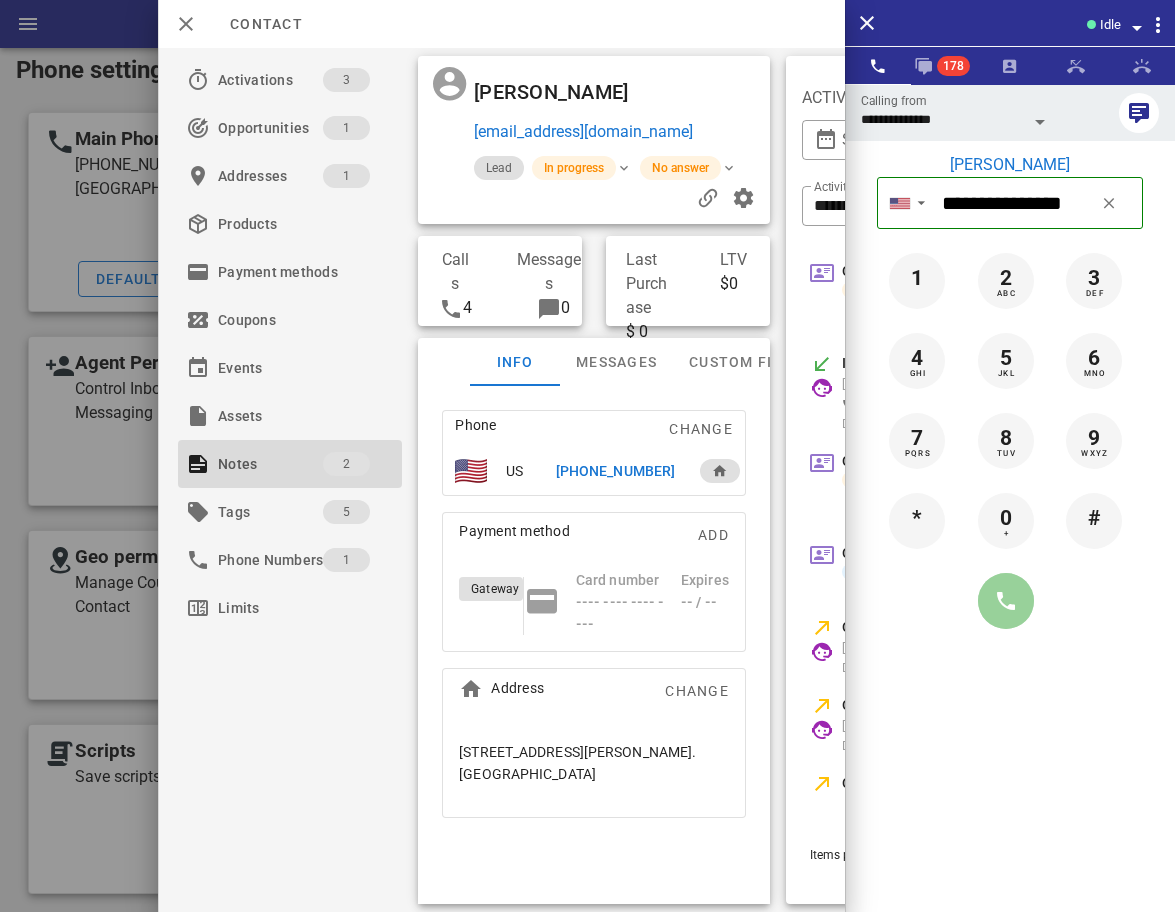 click at bounding box center (1006, 601) 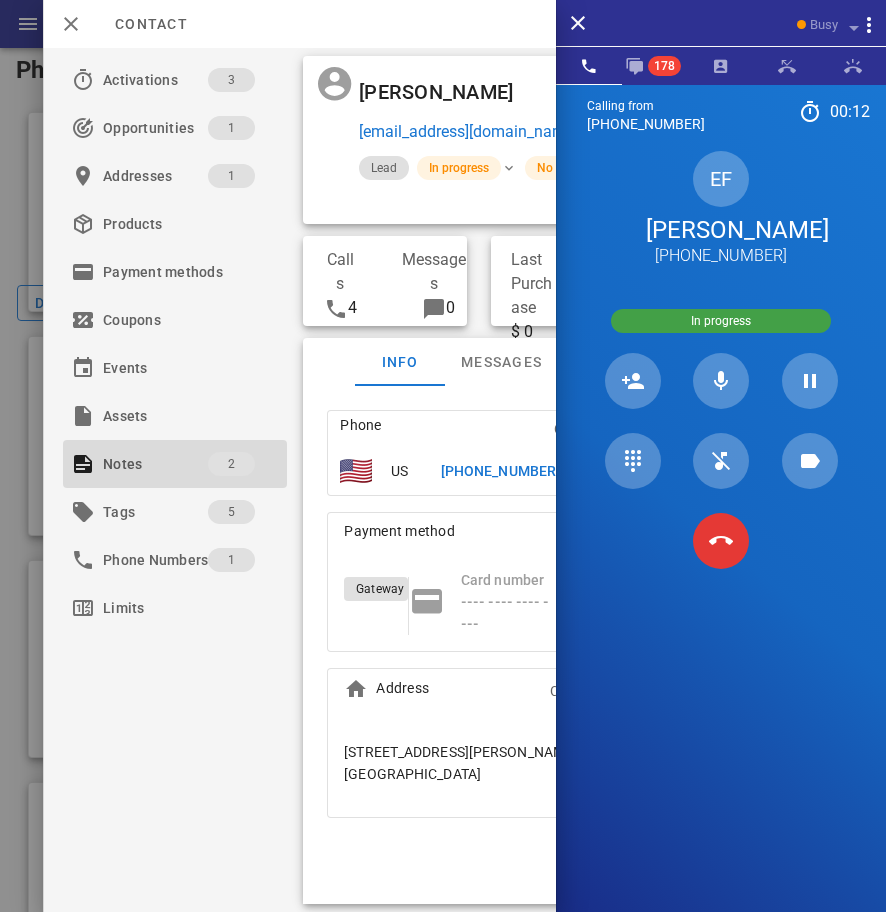 click on "EF   Erika Facio  +16266064039" at bounding box center (721, 209) 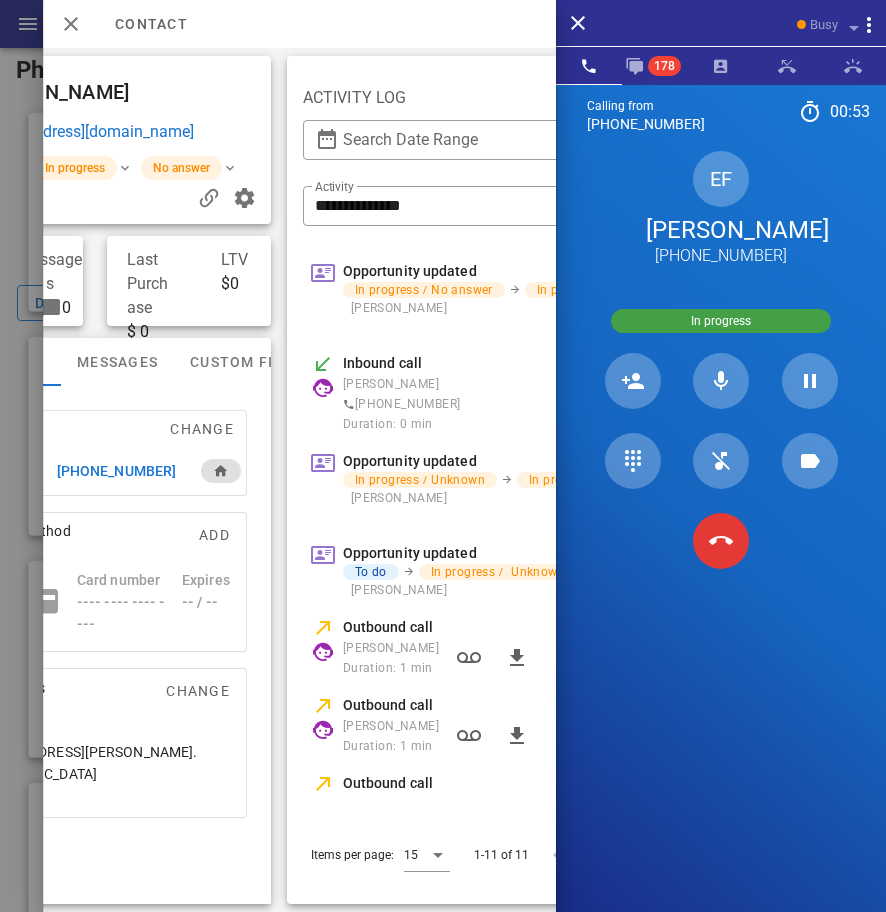 scroll, scrollTop: 0, scrollLeft: 407, axis: horizontal 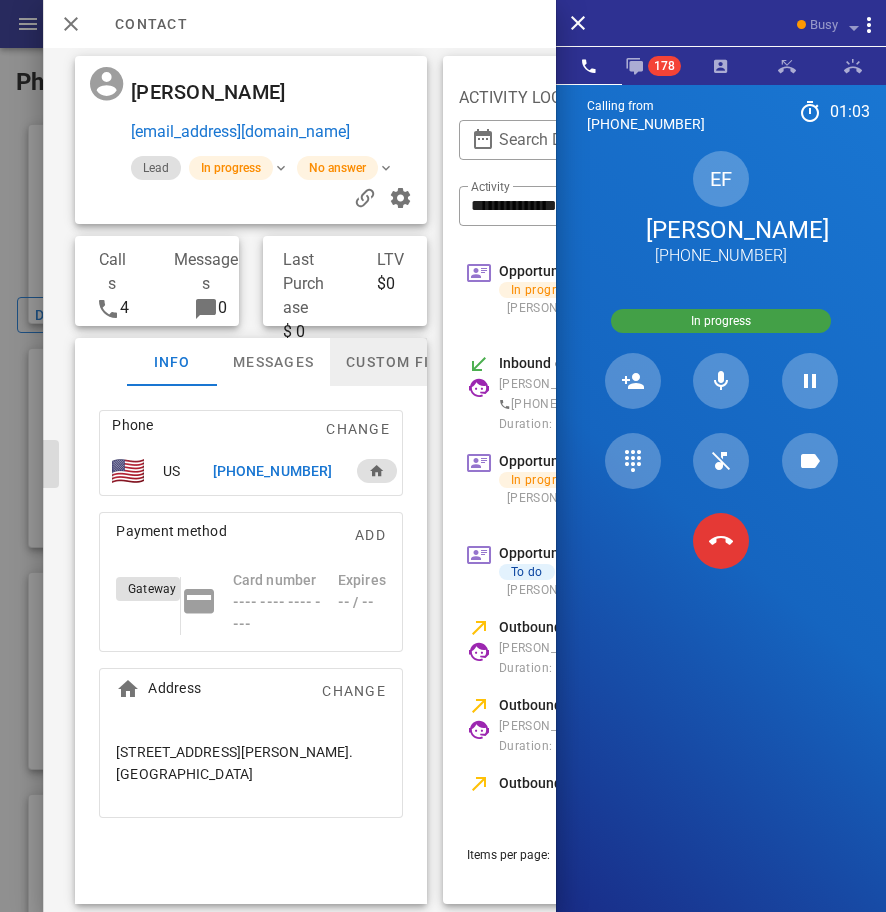 click on "Custom fields" at bounding box center (406, 362) 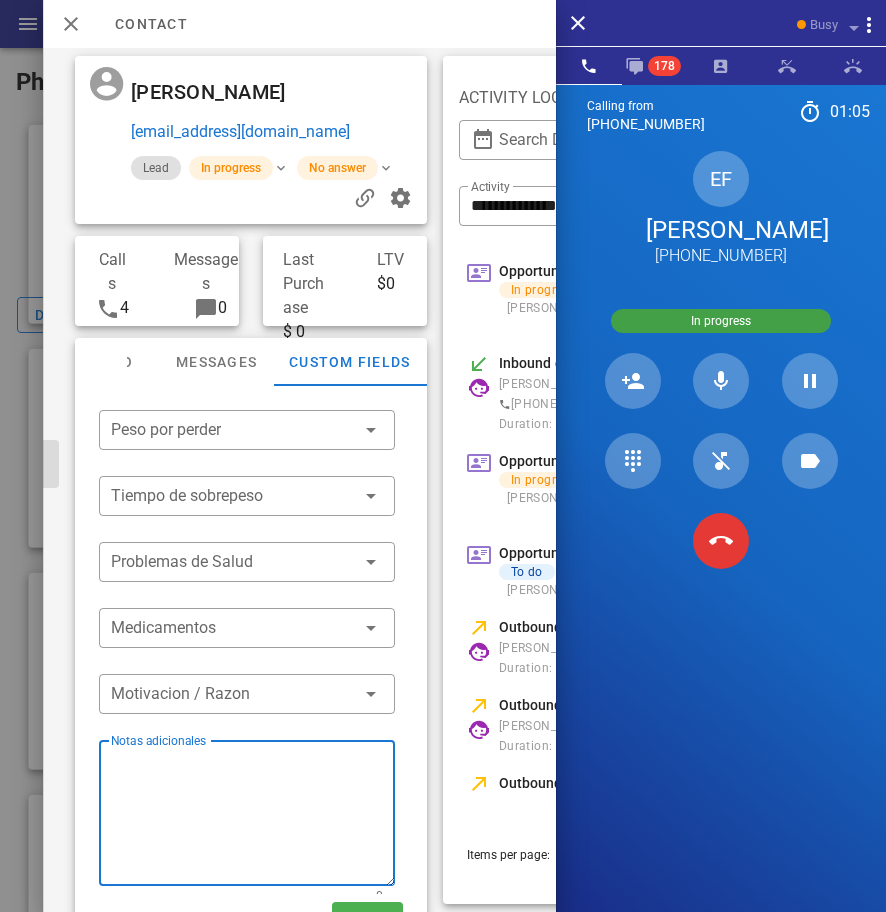 click on "Notas adicionales" at bounding box center [253, 816] 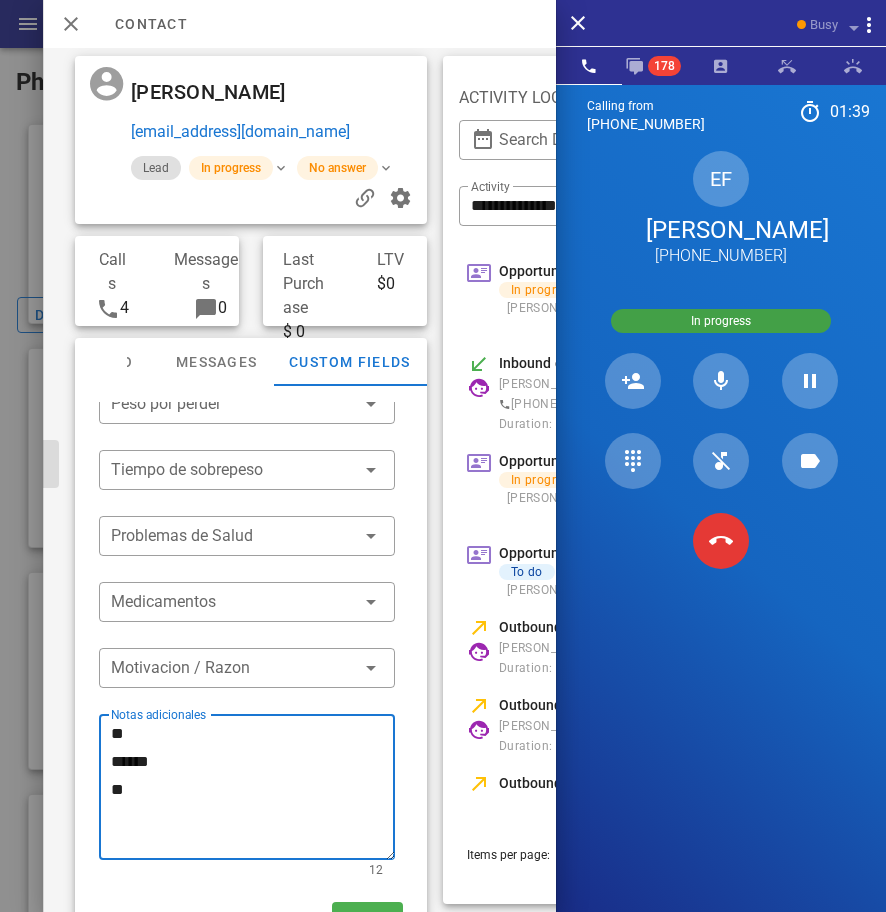 click on "**
******
**" at bounding box center (253, 790) 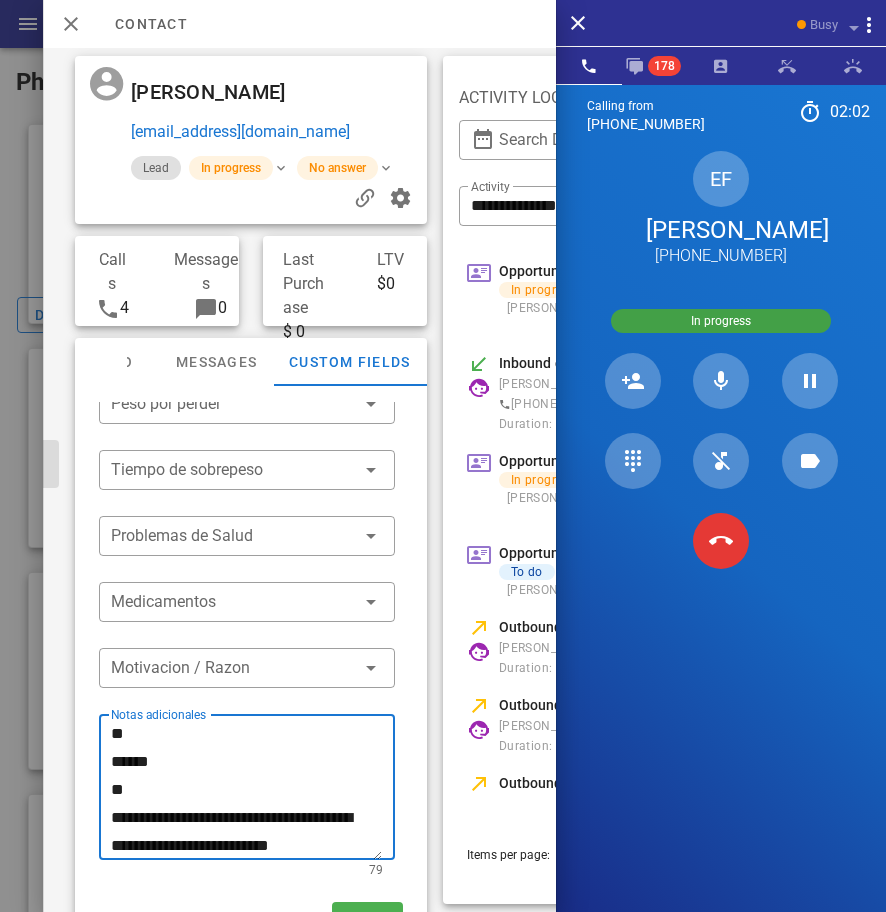 scroll, scrollTop: 28, scrollLeft: 0, axis: vertical 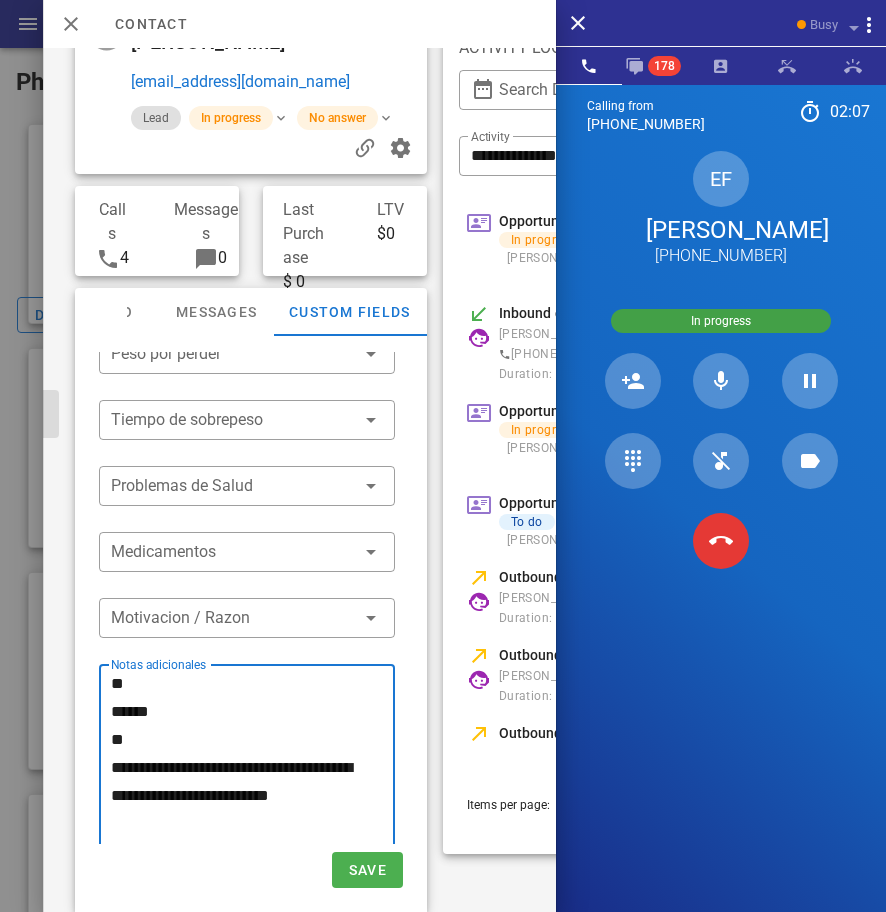 drag, startPoint x: 374, startPoint y: 786, endPoint x: 378, endPoint y: 945, distance: 159.05031 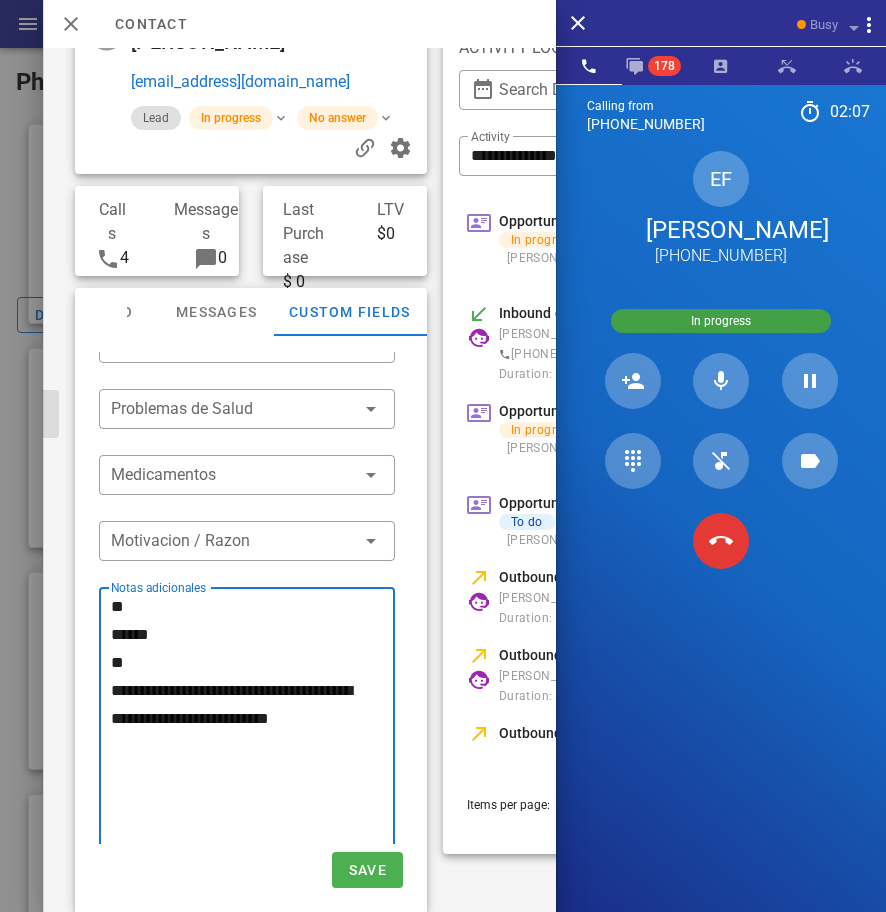 scroll, scrollTop: 185, scrollLeft: 0, axis: vertical 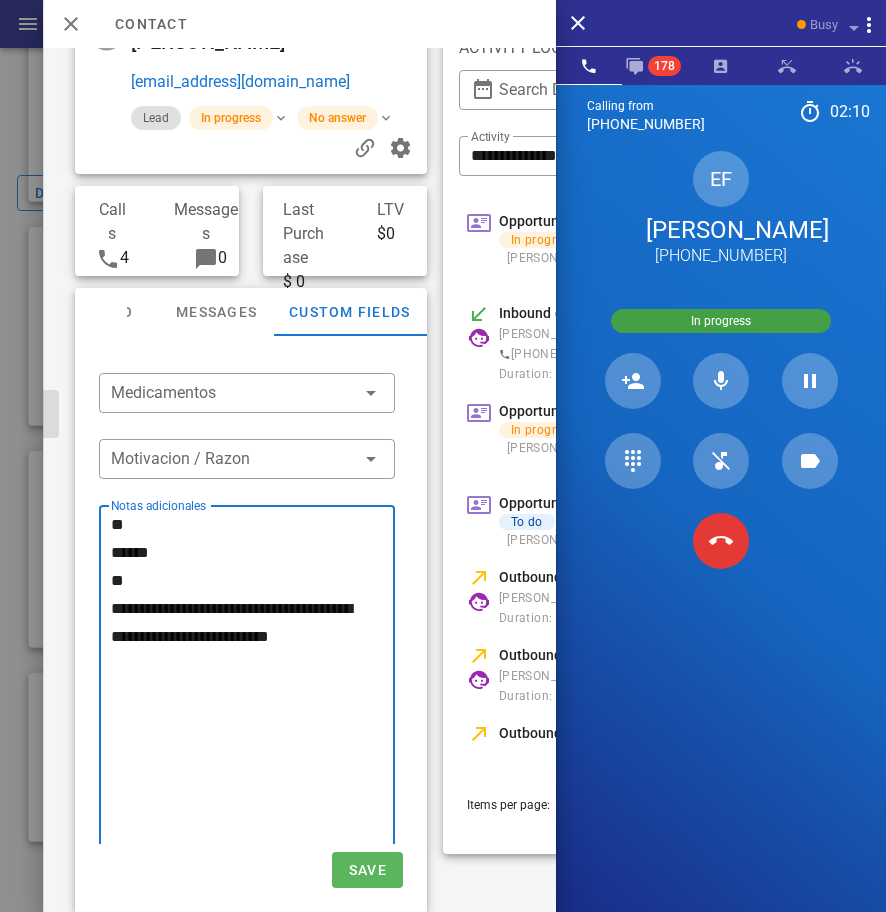 drag, startPoint x: 369, startPoint y: 788, endPoint x: 399, endPoint y: 851, distance: 69.77822 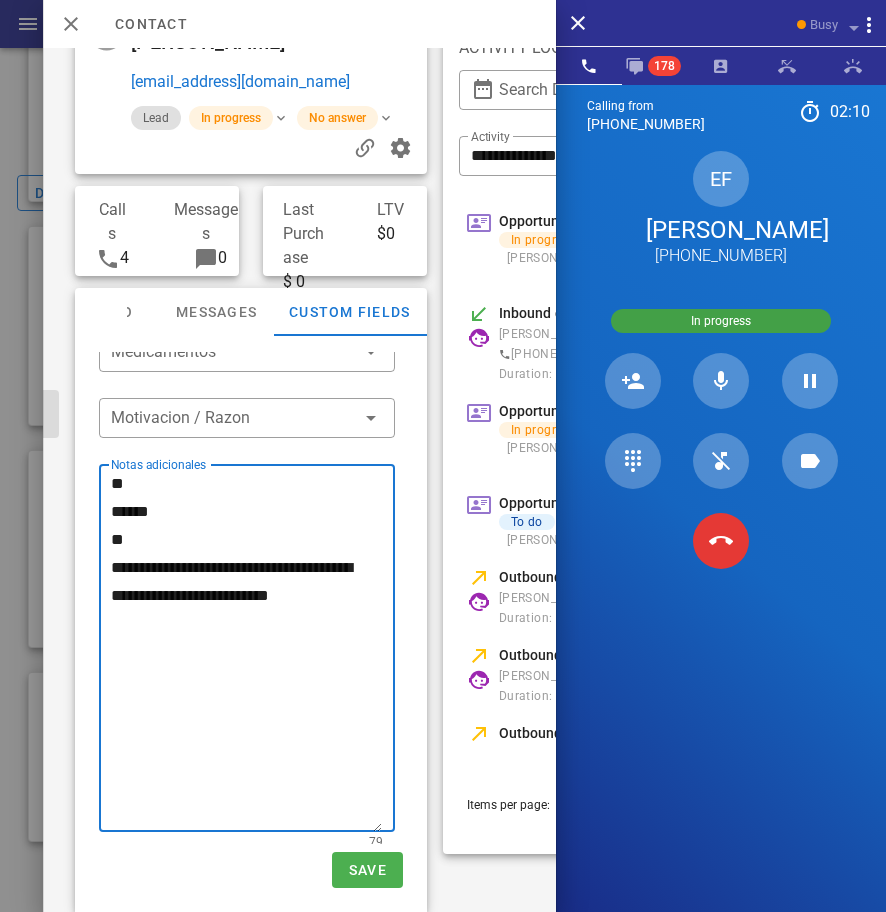scroll, scrollTop: 248, scrollLeft: 0, axis: vertical 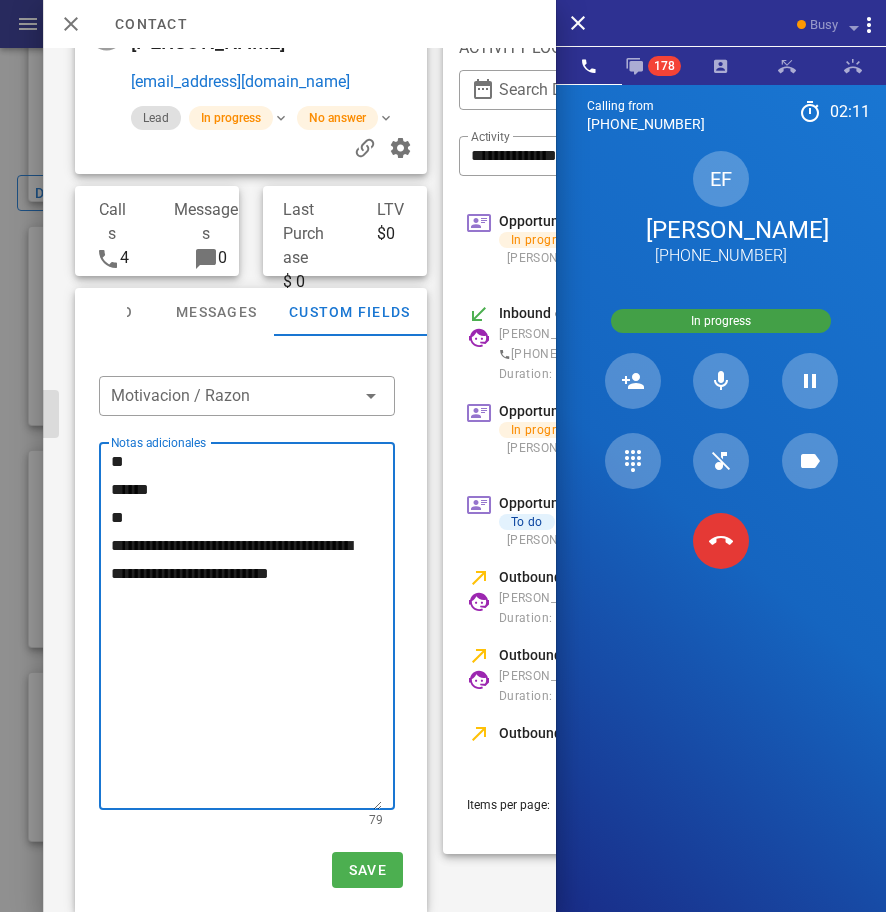 click on "**********" at bounding box center (246, 629) 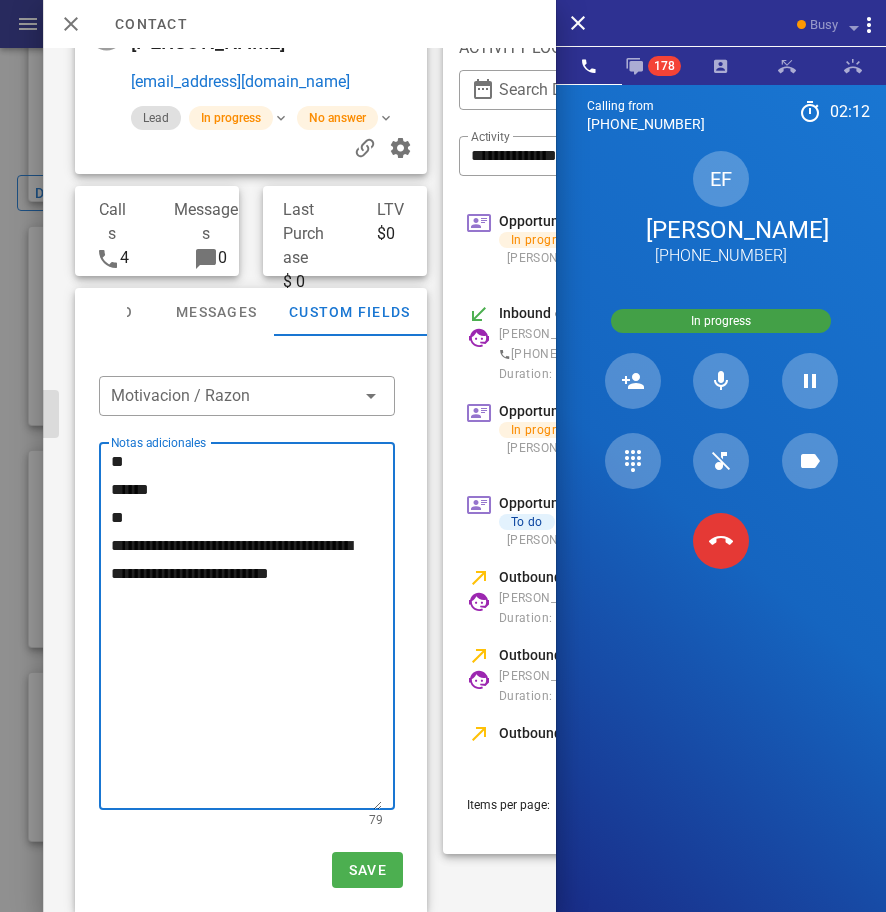 click on "**********" at bounding box center [246, 629] 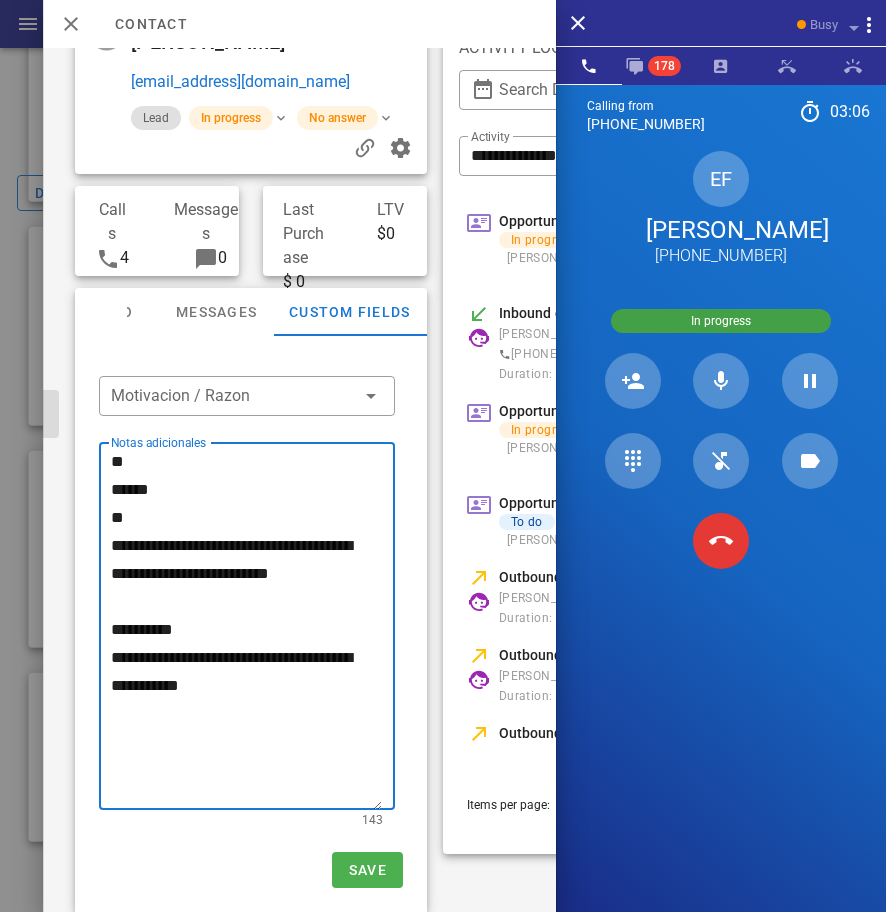 click on "**********" at bounding box center (246, 629) 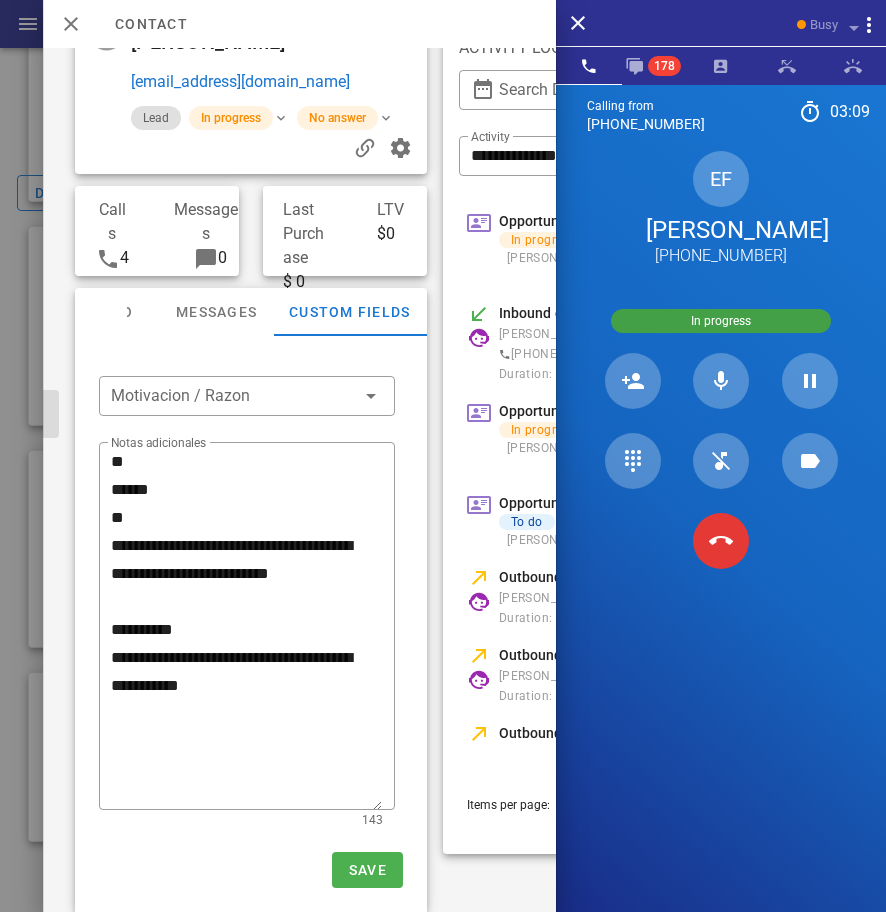 click at bounding box center [809, 541] 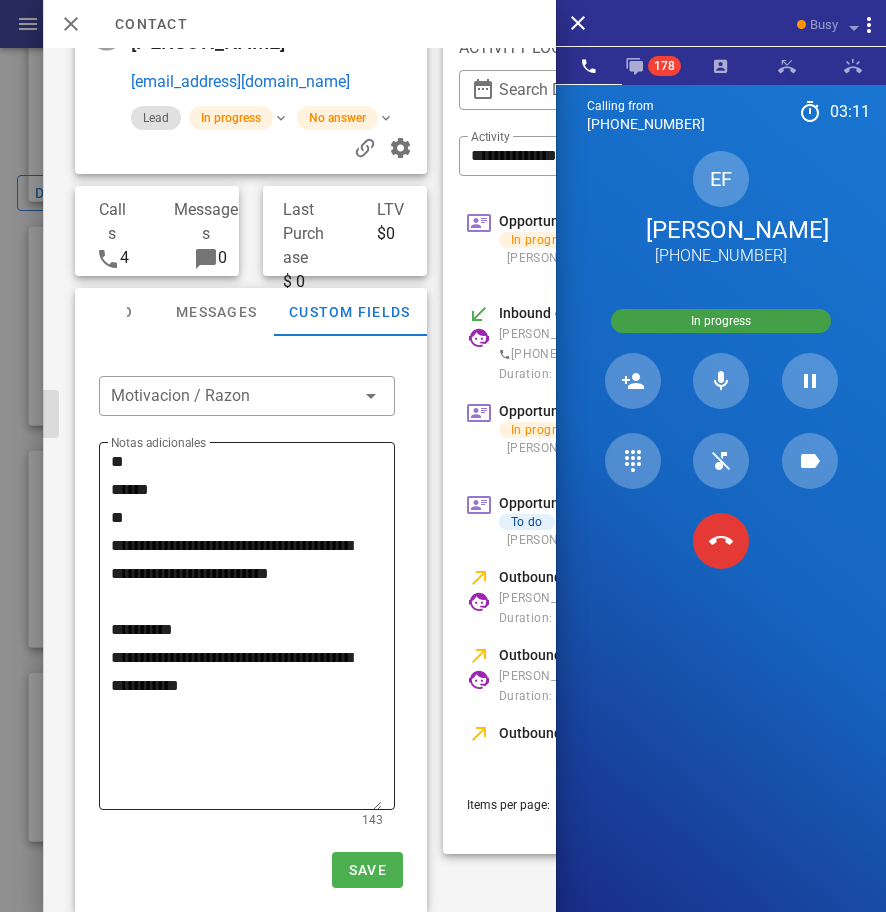 click on "**********" at bounding box center (246, 629) 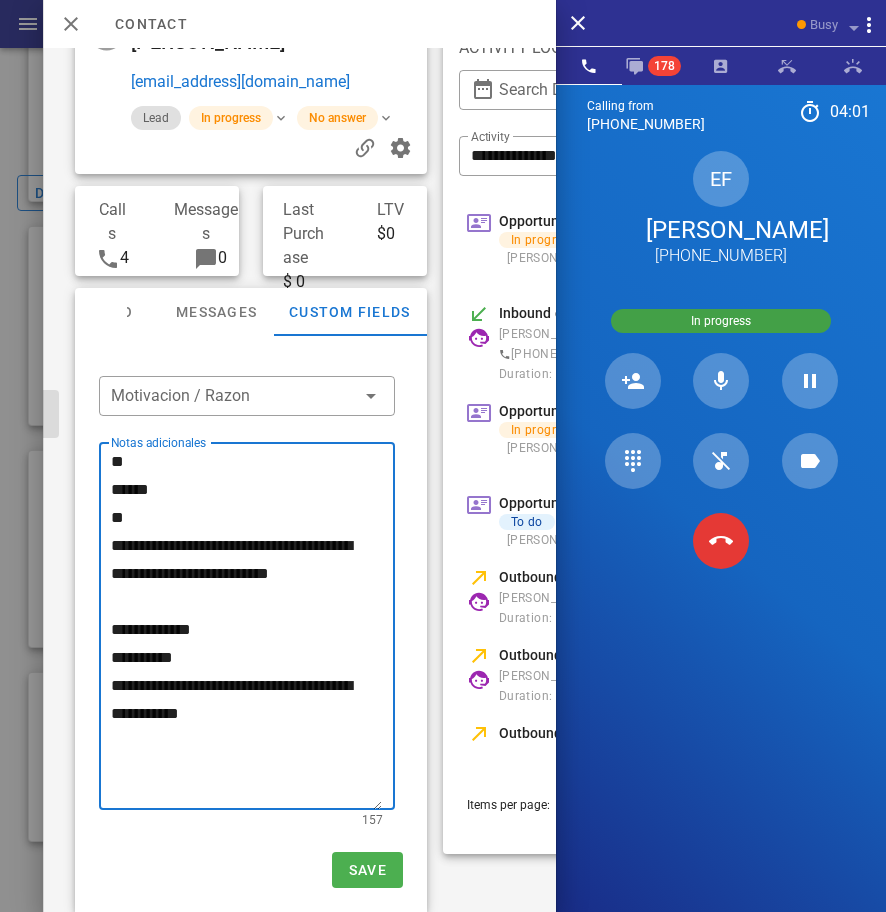 click on "**********" at bounding box center (246, 629) 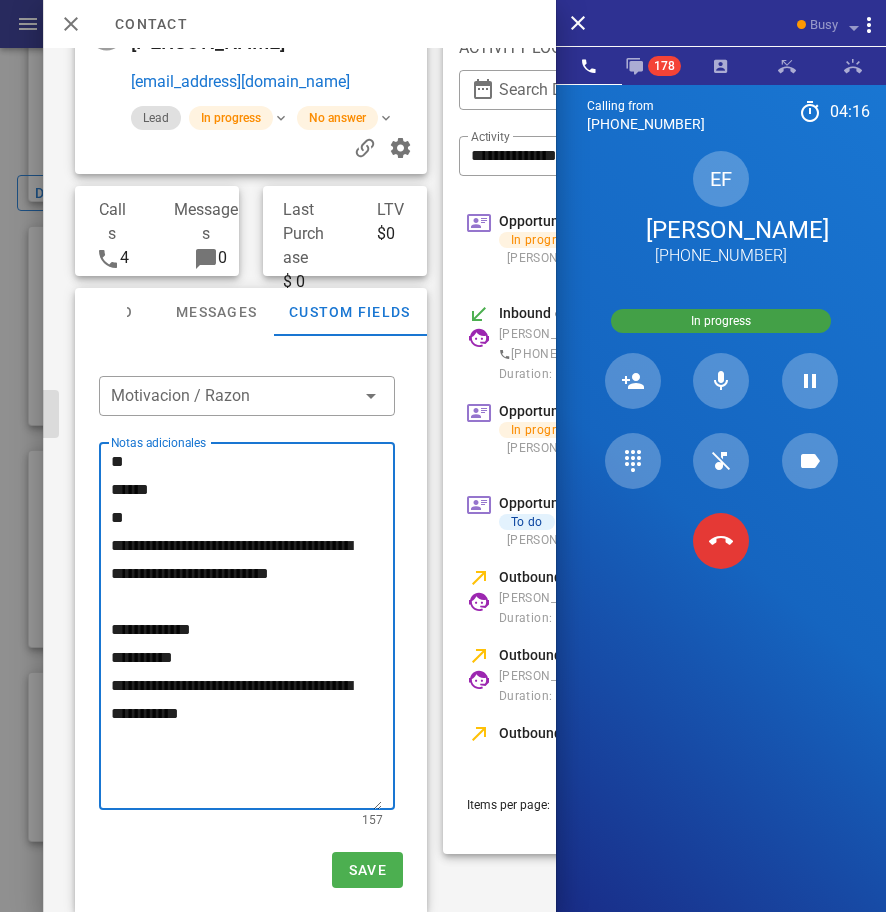 click on "**********" at bounding box center (246, 629) 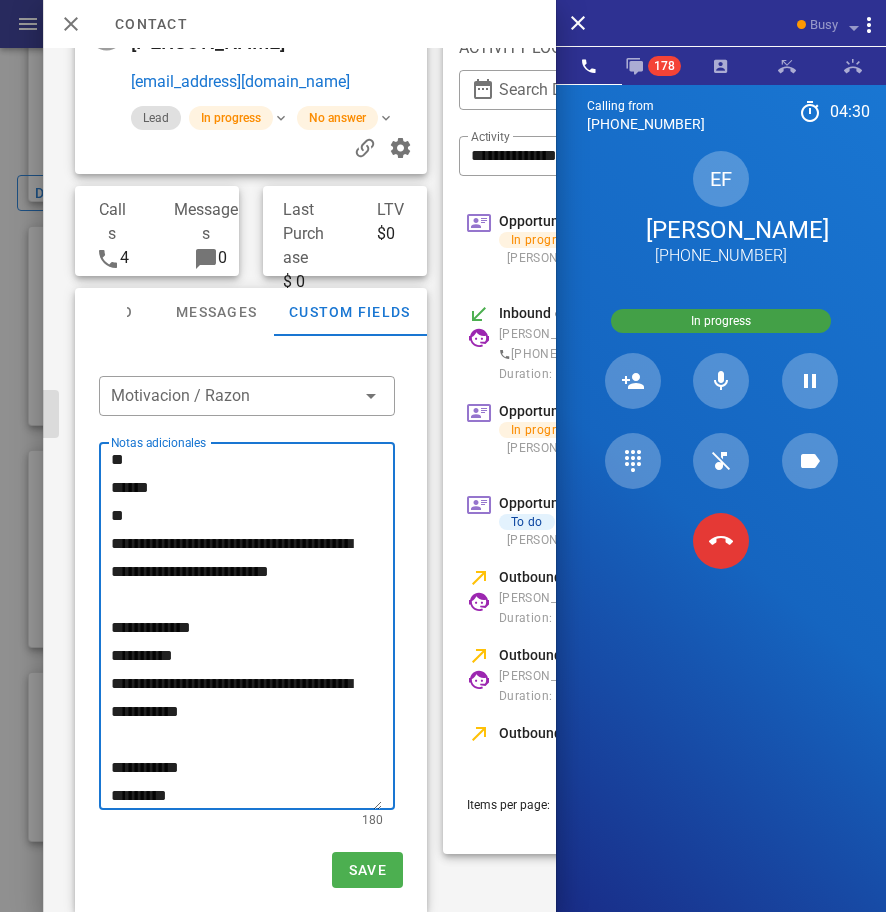 scroll, scrollTop: 109, scrollLeft: 0, axis: vertical 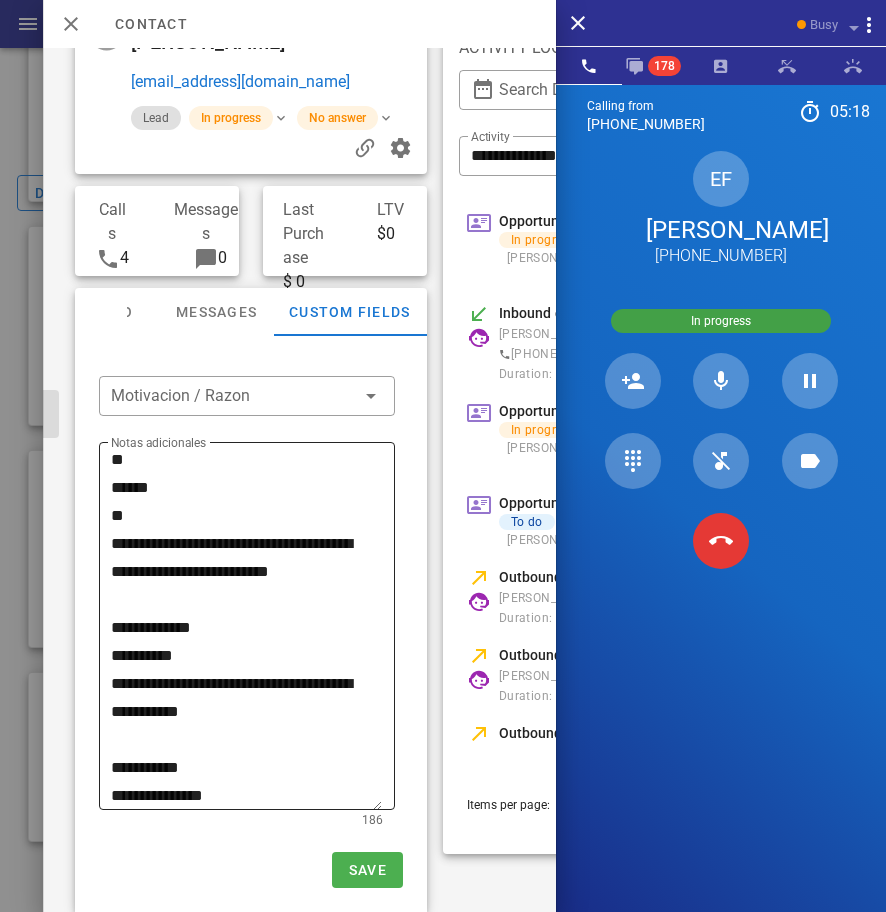 click on "**********" at bounding box center (246, 629) 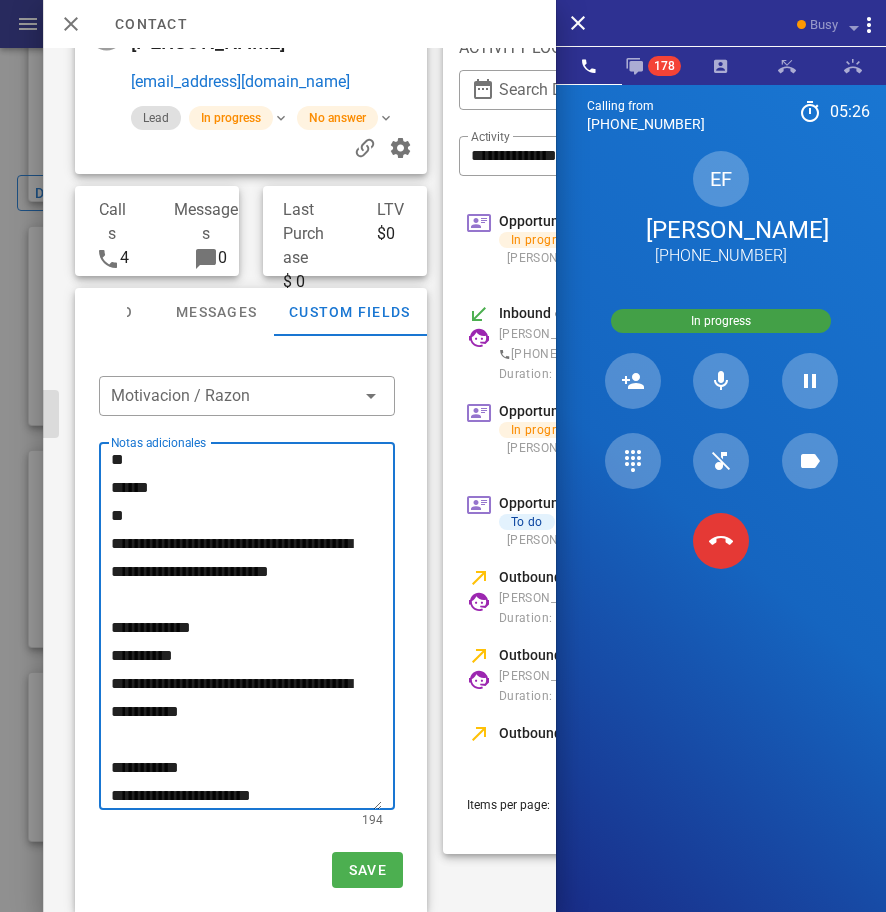 click on "**********" at bounding box center [246, 629] 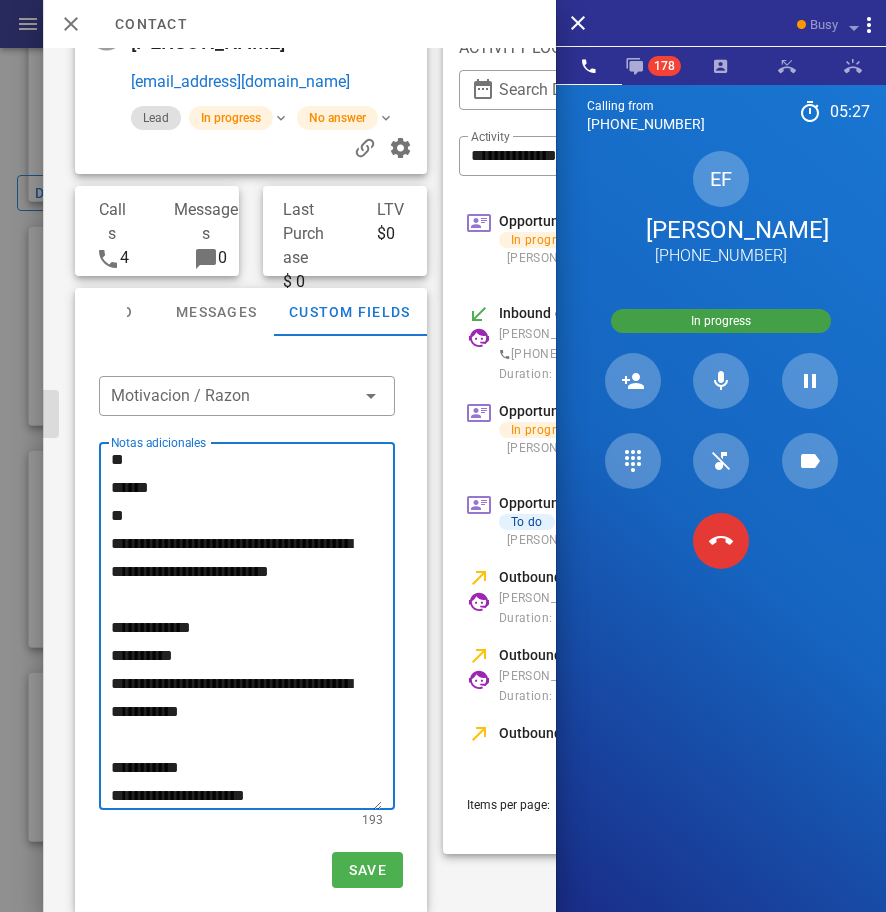click on "**********" at bounding box center [246, 629] 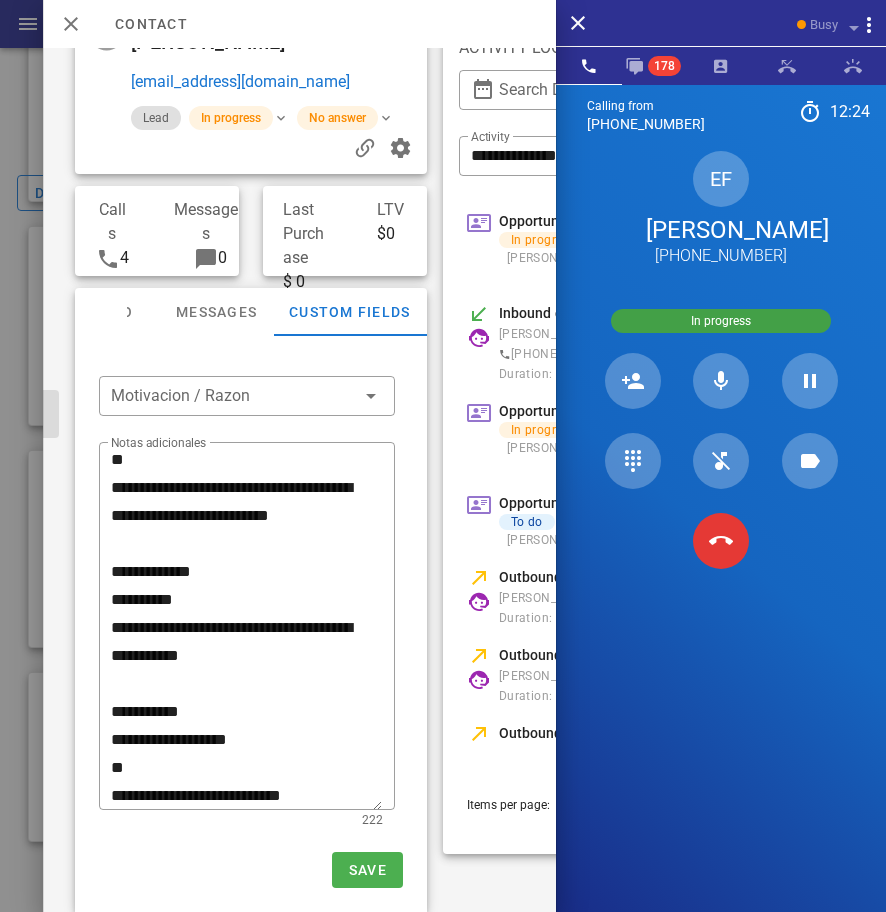 click on "Calling from (954) 248-3188 12: 24  Unknown      ▼     Andorra
+376
Argentina
+54
Aruba
+297
Australia
+61
Belgium (België)
+32
Bolivia
+591
Brazil (Brasil)
+55
Canada
+1
Chile
+56
Colombia
+57
Costa Rica
+506
Dominican Republic (República Dominicana)
+1
Ecuador
+593
El Salvador
+503
France
+33
Germany (Deutschland)
+49
Guadeloupe
+590
Guatemala
+502
Honduras
+504
Iceland (Ísland)
+354
India (भारत)
+91
Israel (‫ישראל‬‎)
+972
Italy (Italia)
+39" at bounding box center [721, 540] 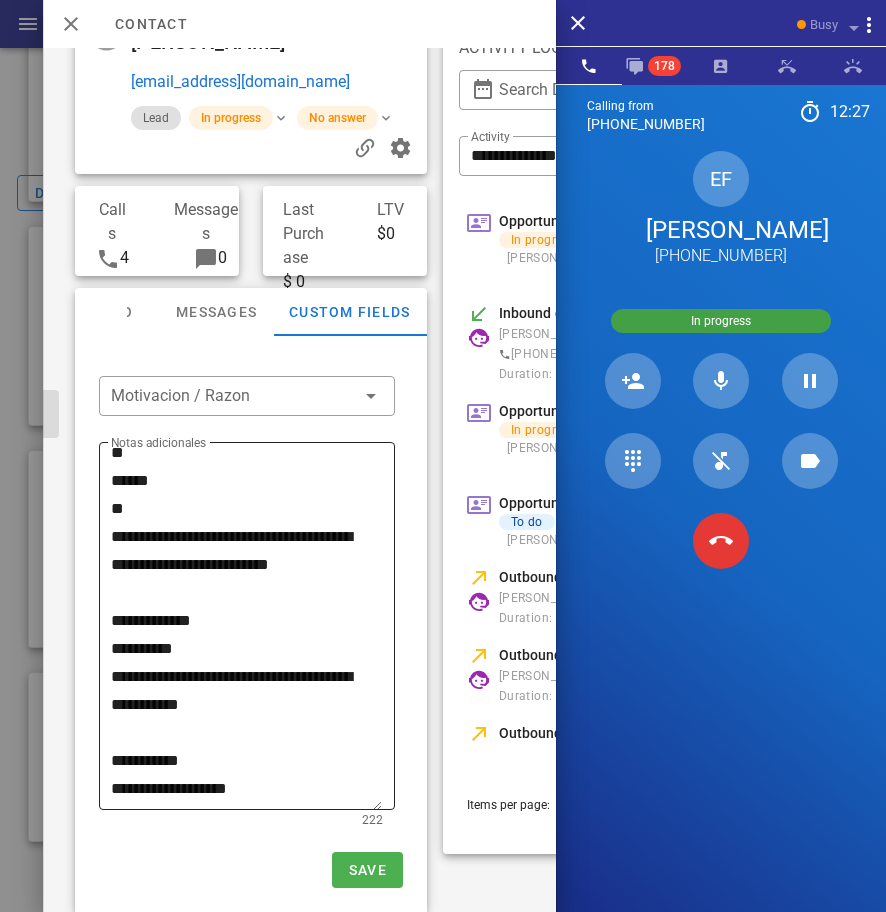 scroll, scrollTop: 0, scrollLeft: 0, axis: both 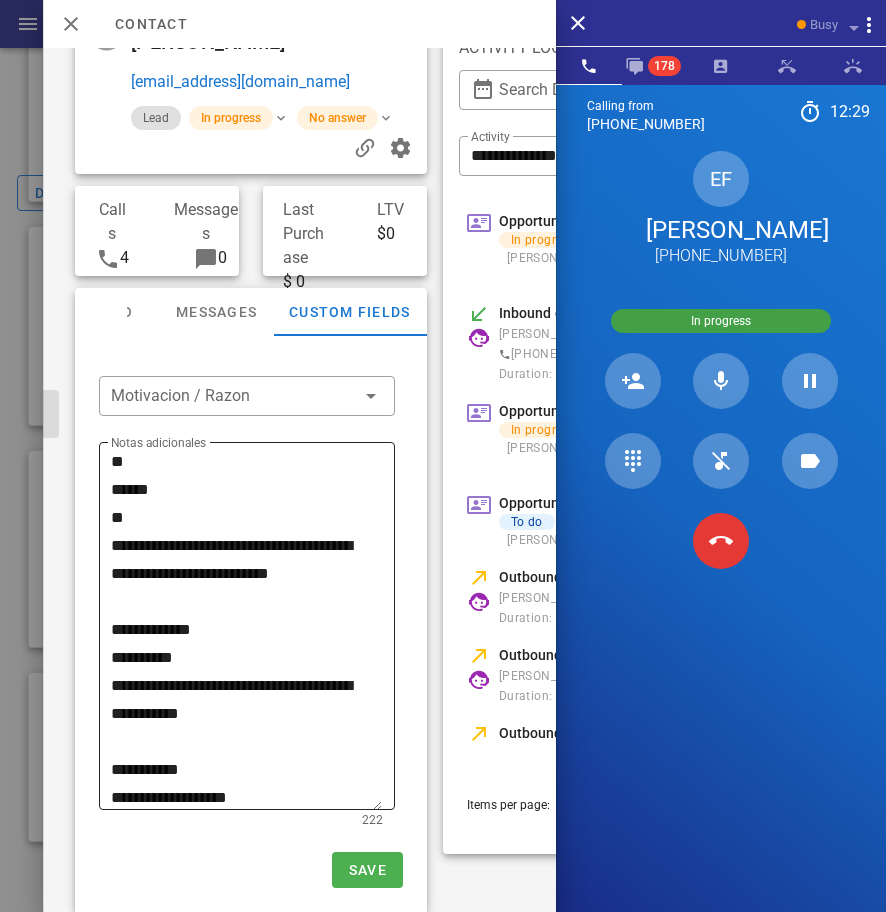 click on "**********" at bounding box center [246, 629] 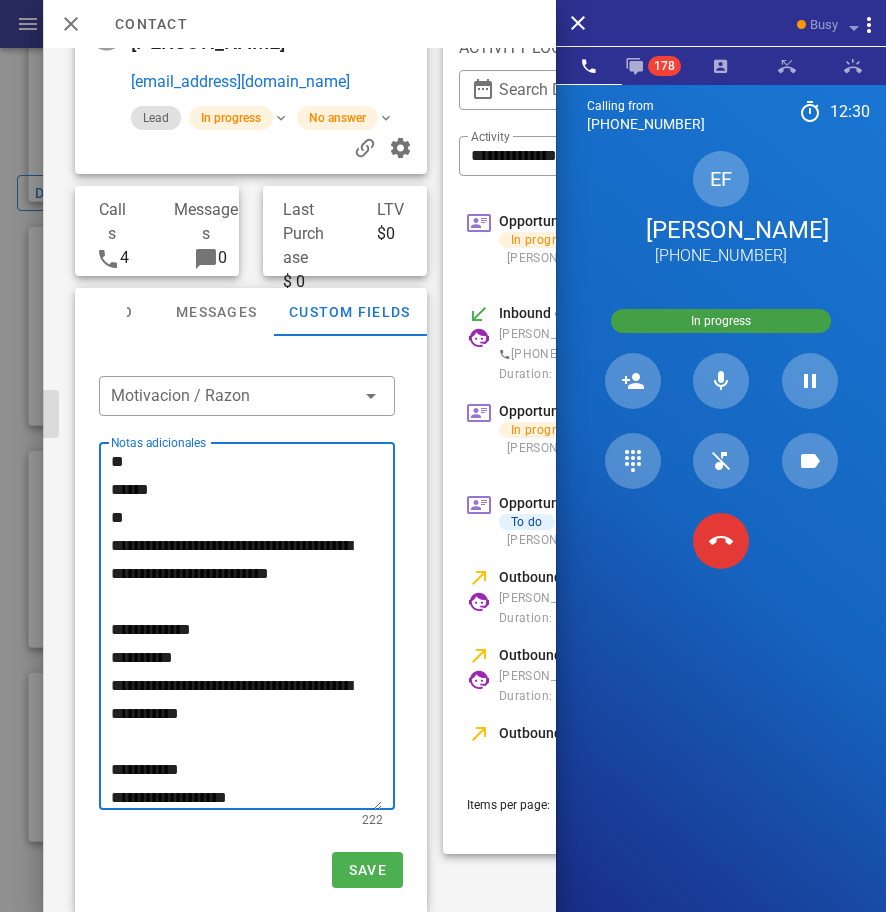click on "**********" at bounding box center [253, 626] 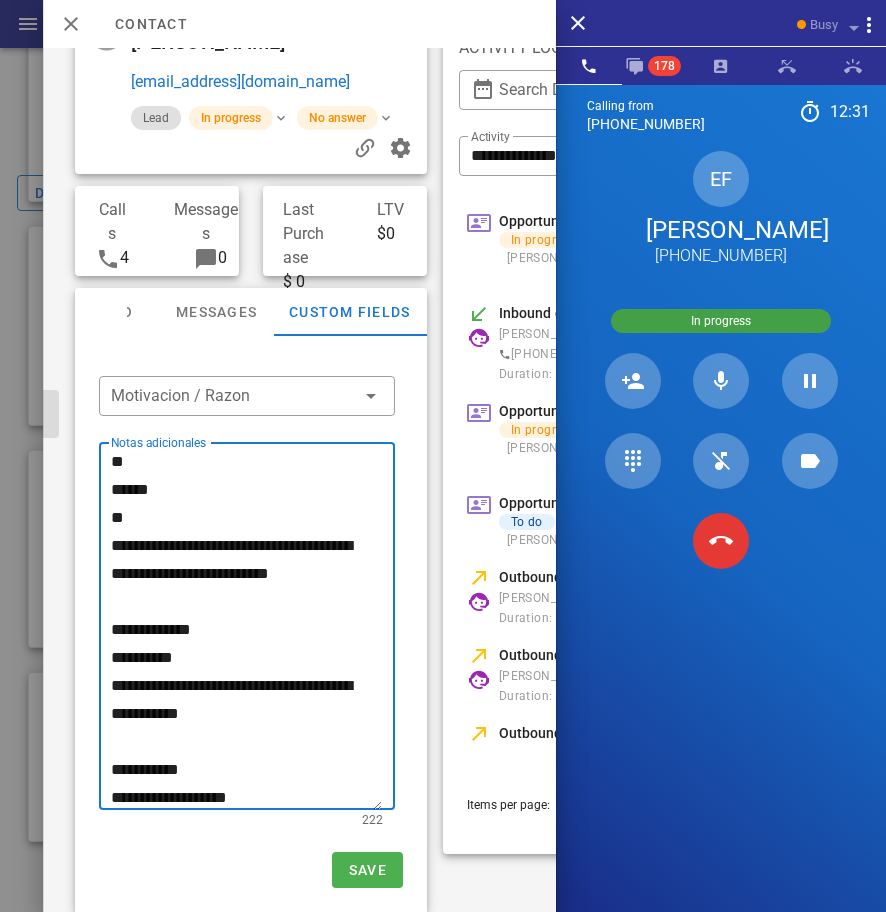 click on "**********" at bounding box center (246, 629) 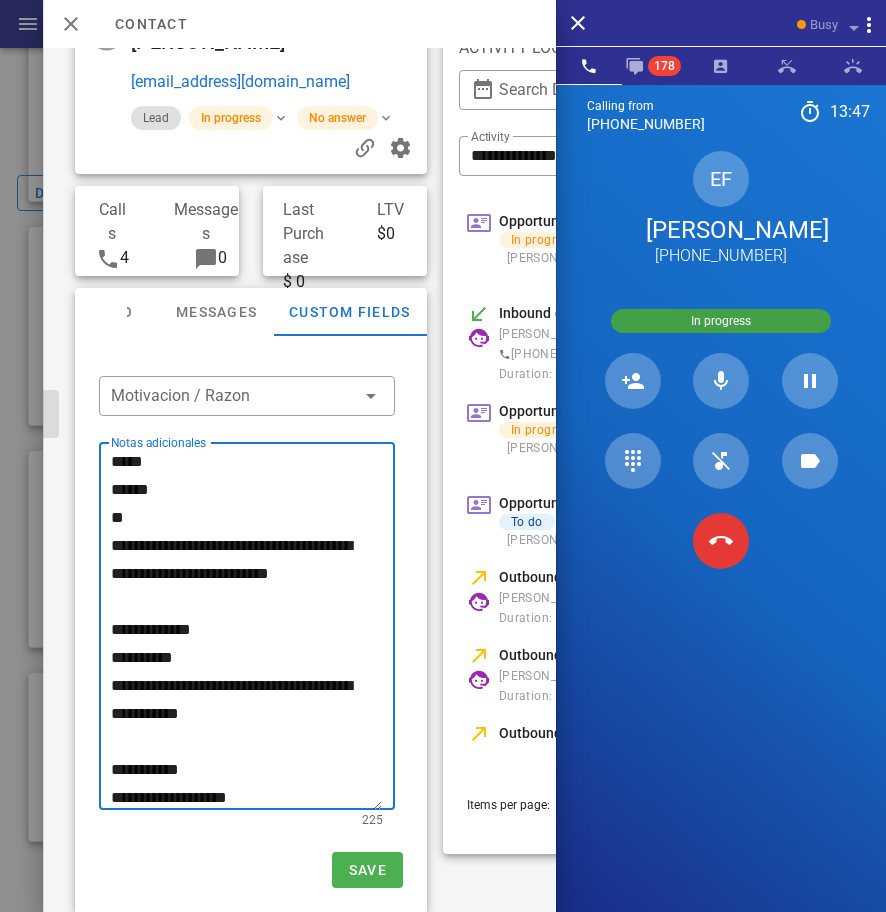 type on "**********" 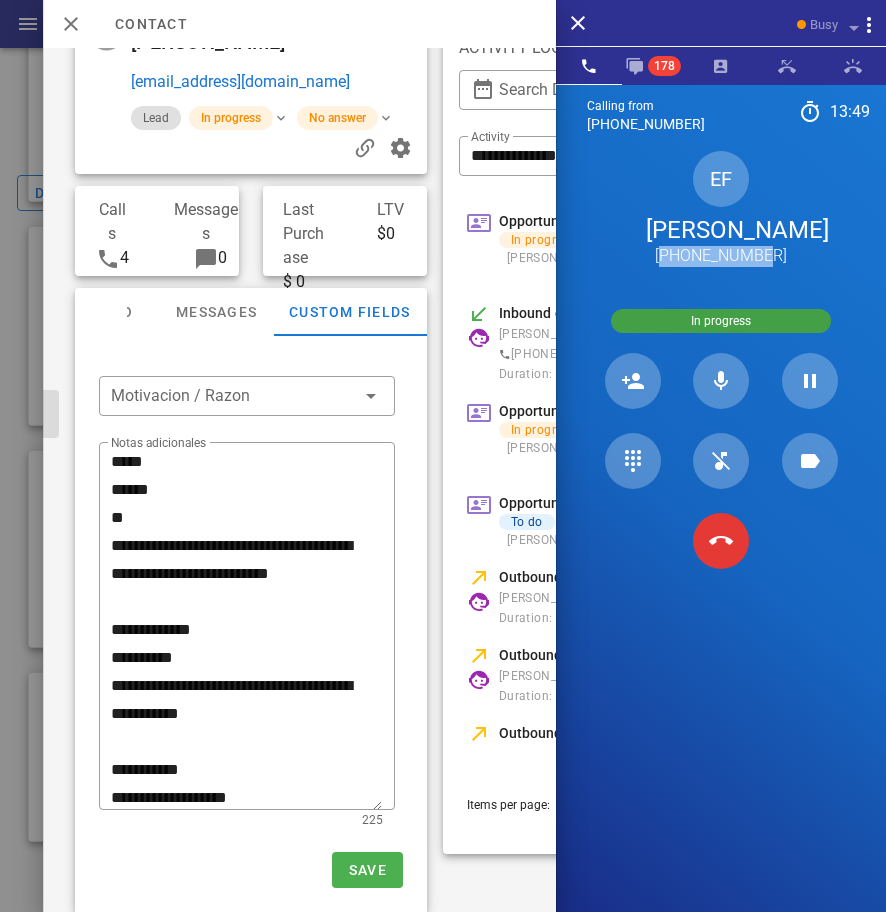 drag, startPoint x: 800, startPoint y: 259, endPoint x: 679, endPoint y: 258, distance: 121.004135 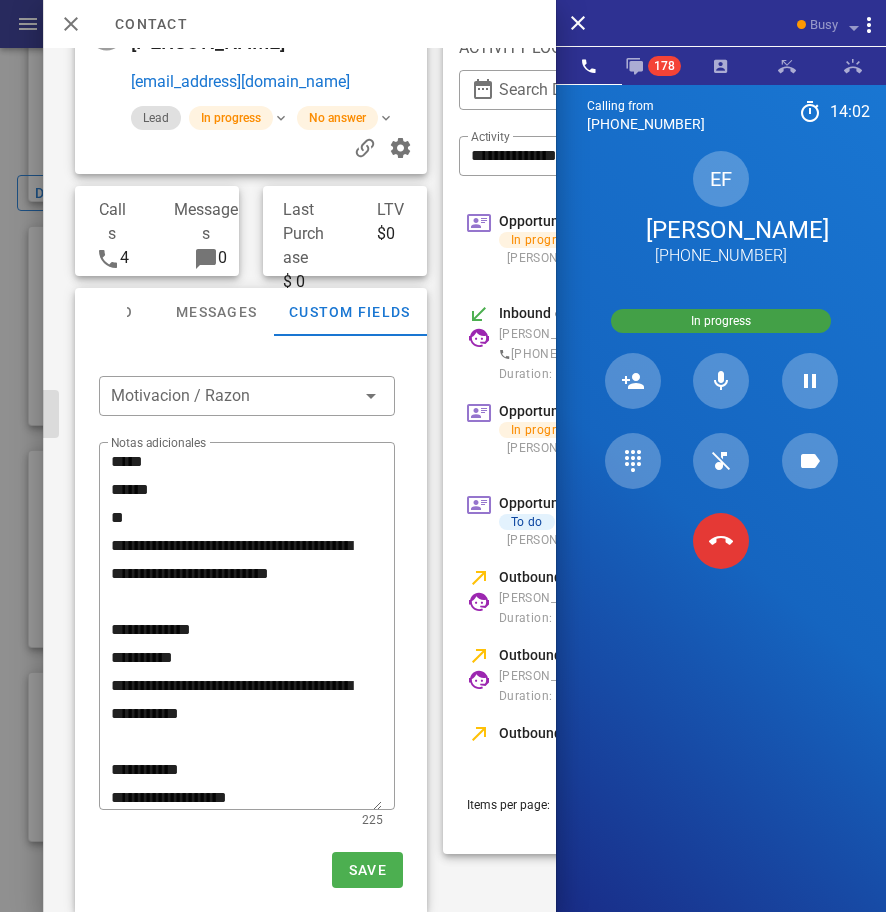 click on "EF   Erika Facio  +16266064039" at bounding box center (721, 209) 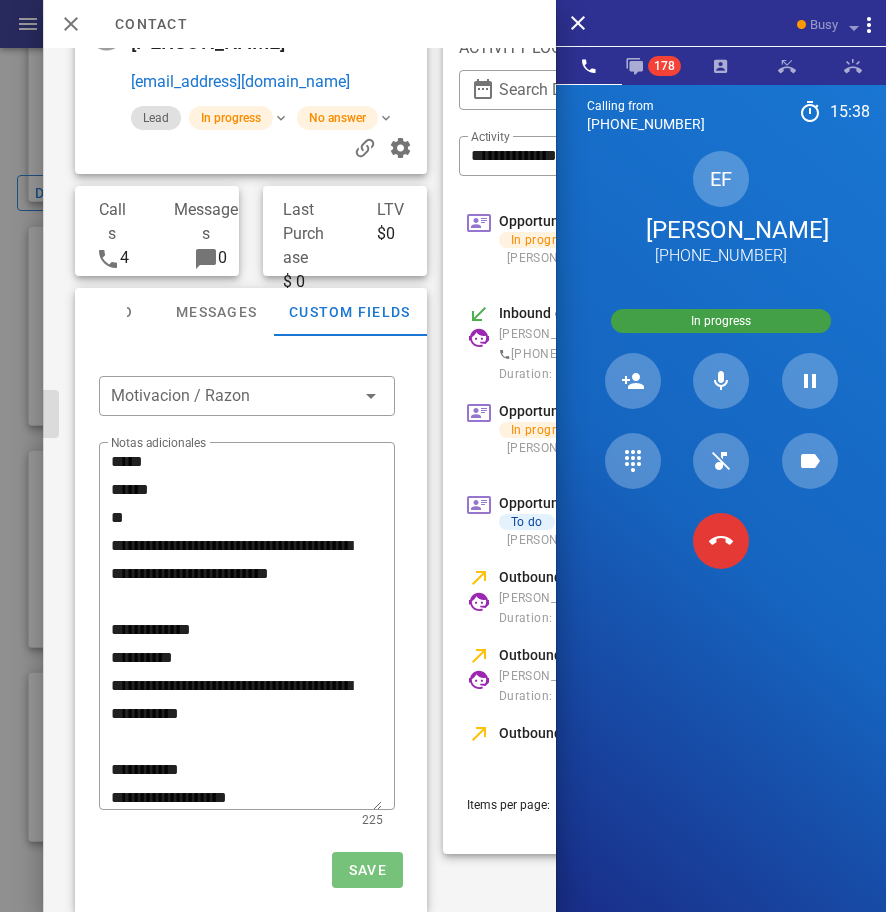 click on "Save" at bounding box center [367, 870] 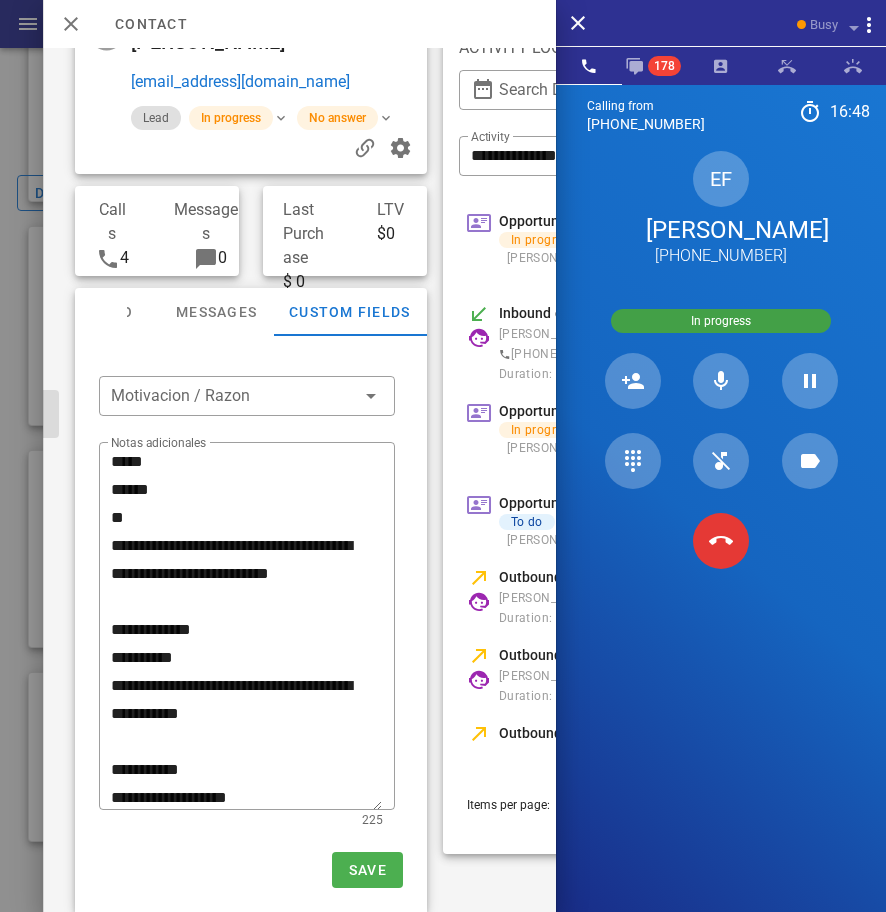 click on "EF   Erika Facio  +16266064039" at bounding box center [721, 209] 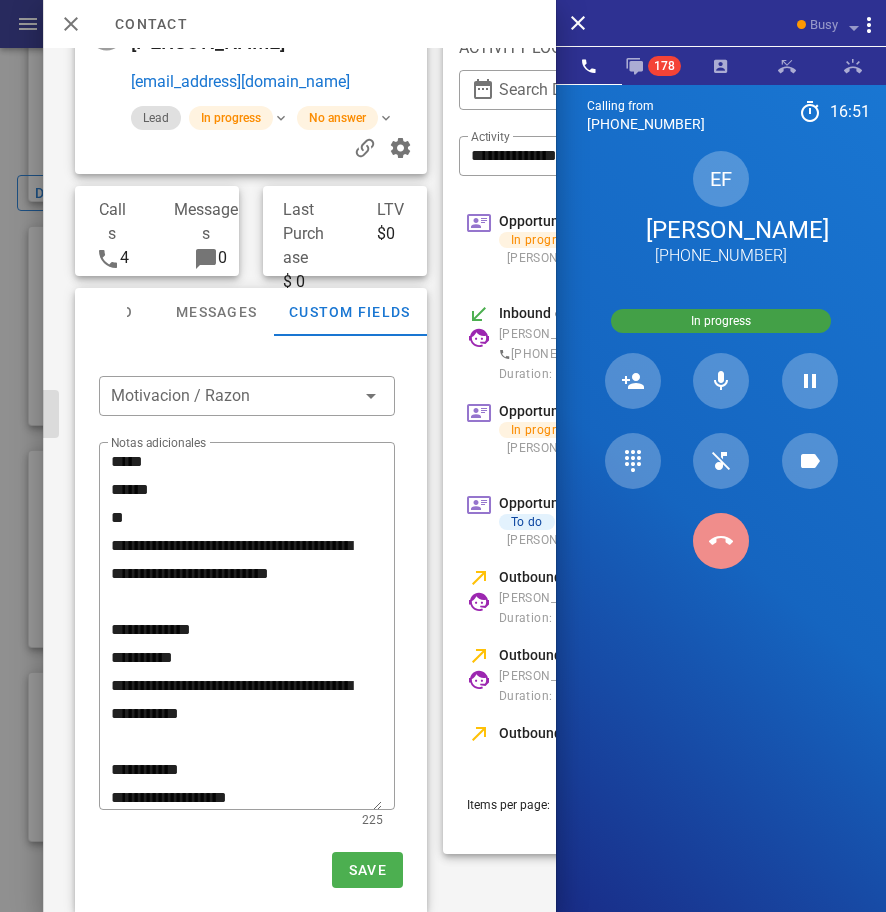 click at bounding box center [721, 541] 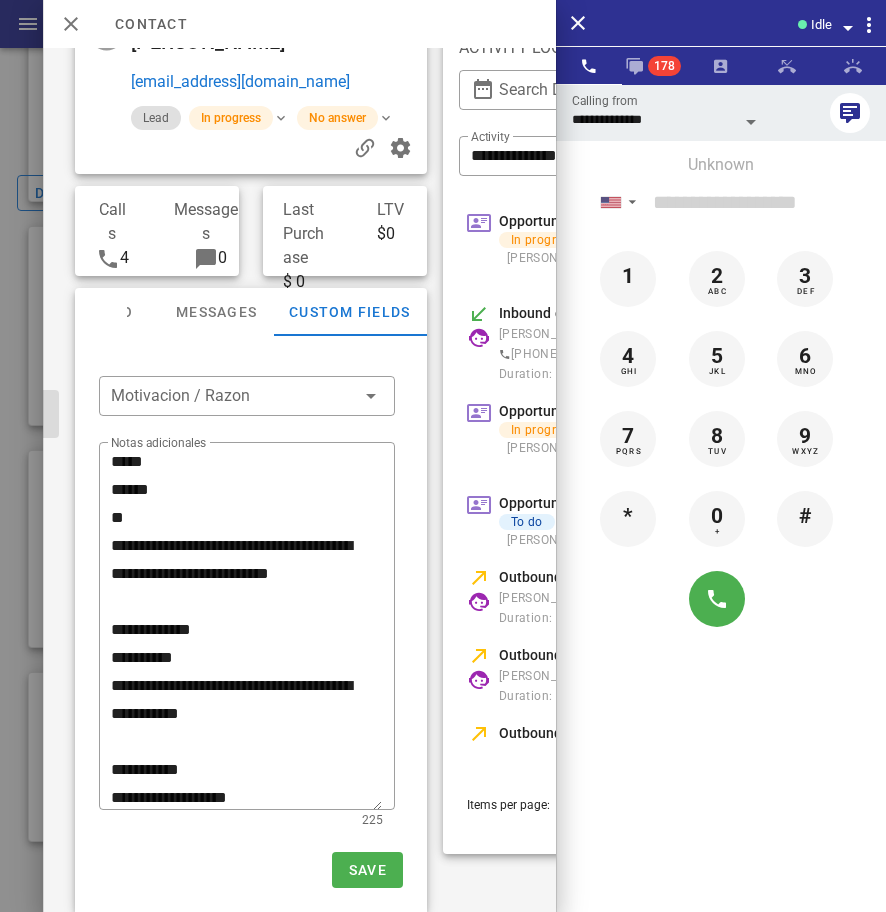 click on "Unknown" at bounding box center (721, 165) 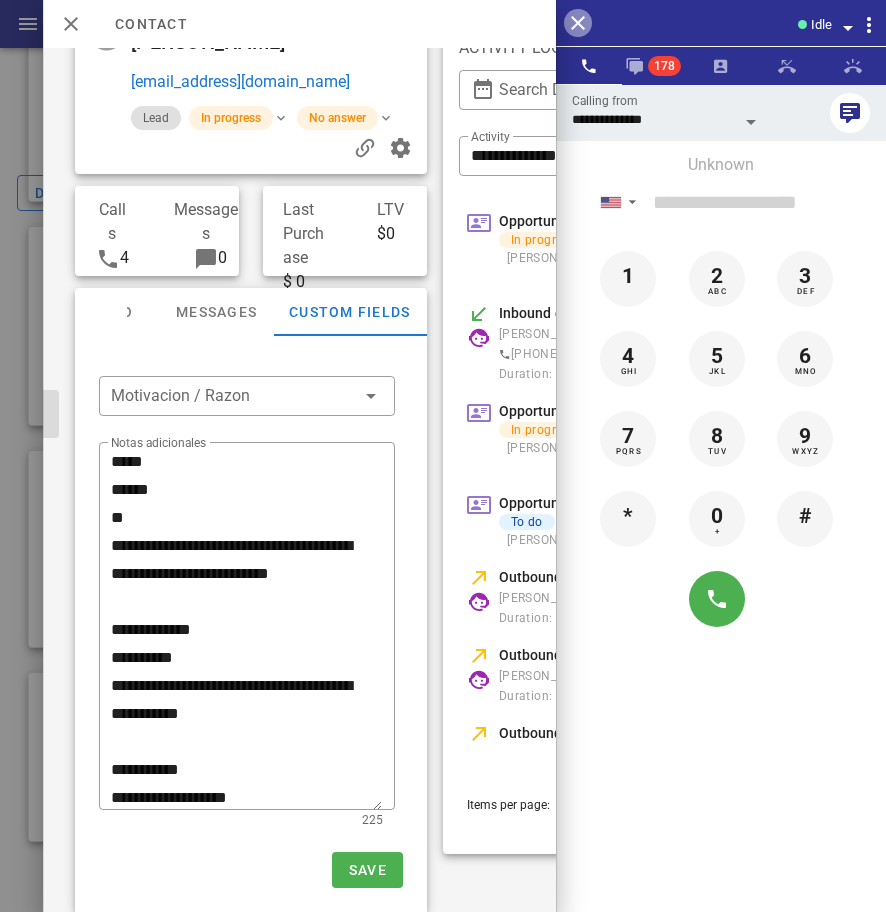 click at bounding box center [578, 23] 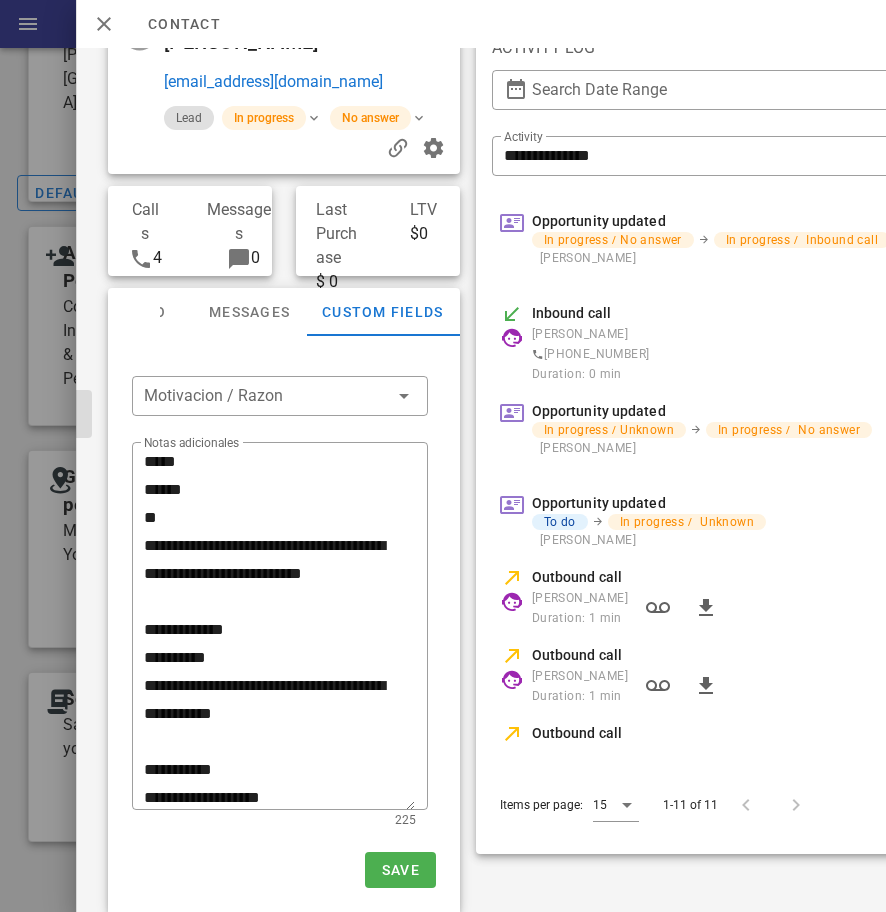 scroll, scrollTop: 0, scrollLeft: 228, axis: horizontal 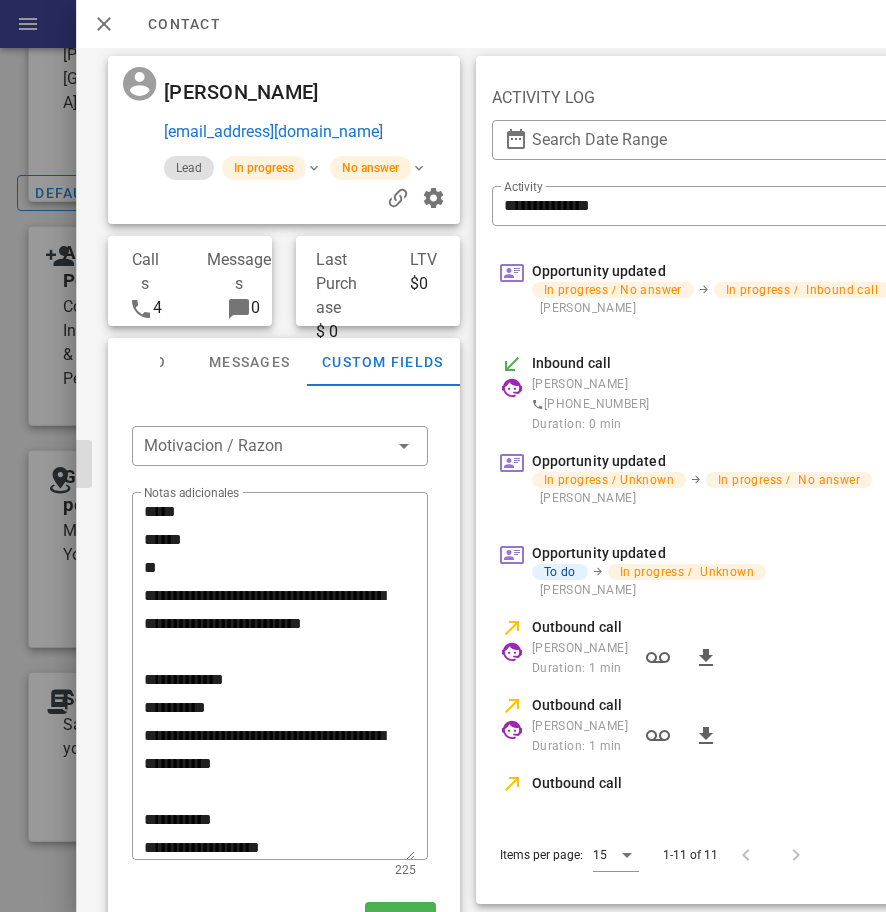 click on "Erika Facio" at bounding box center (241, 92) 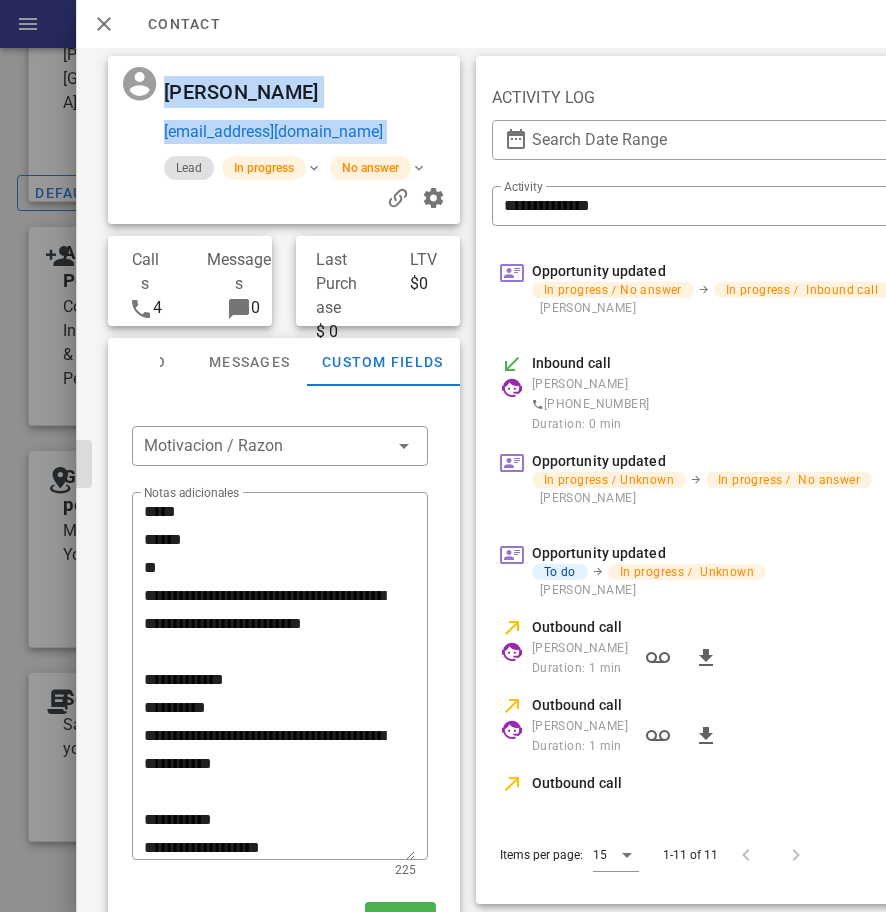 drag, startPoint x: 180, startPoint y: 92, endPoint x: 380, endPoint y: 132, distance: 203.96078 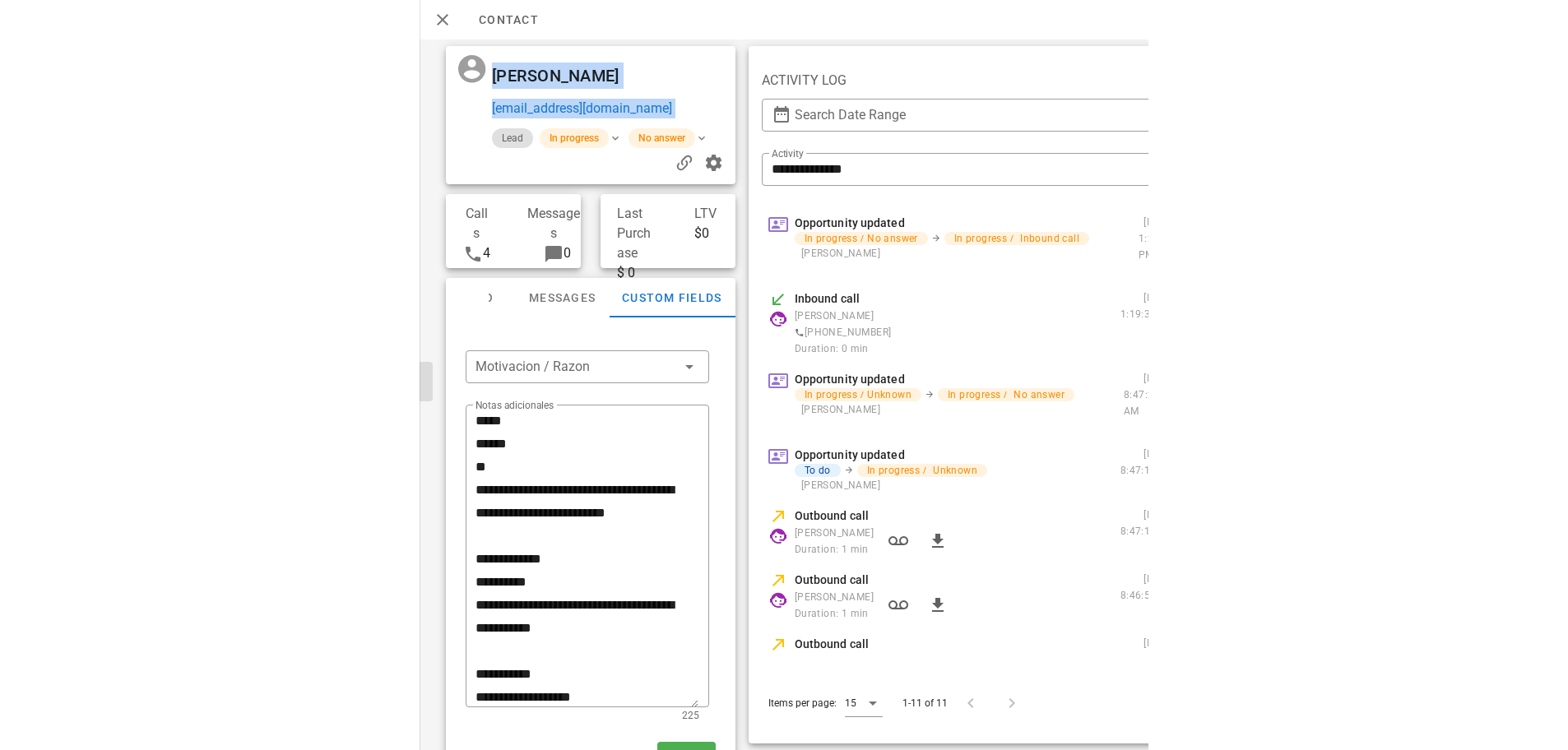 scroll, scrollTop: 10, scrollLeft: 0, axis: vertical 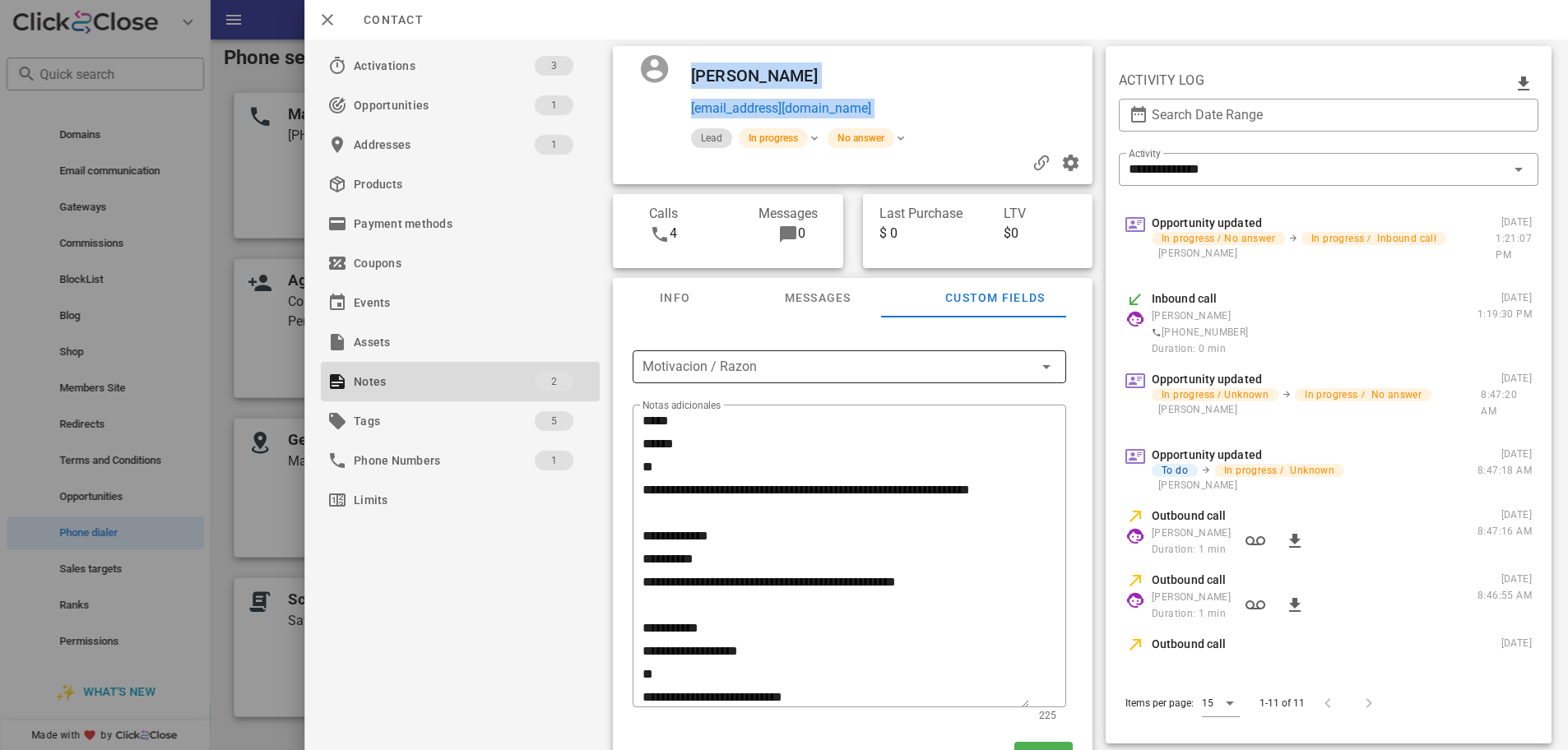 click at bounding box center [837, 367] 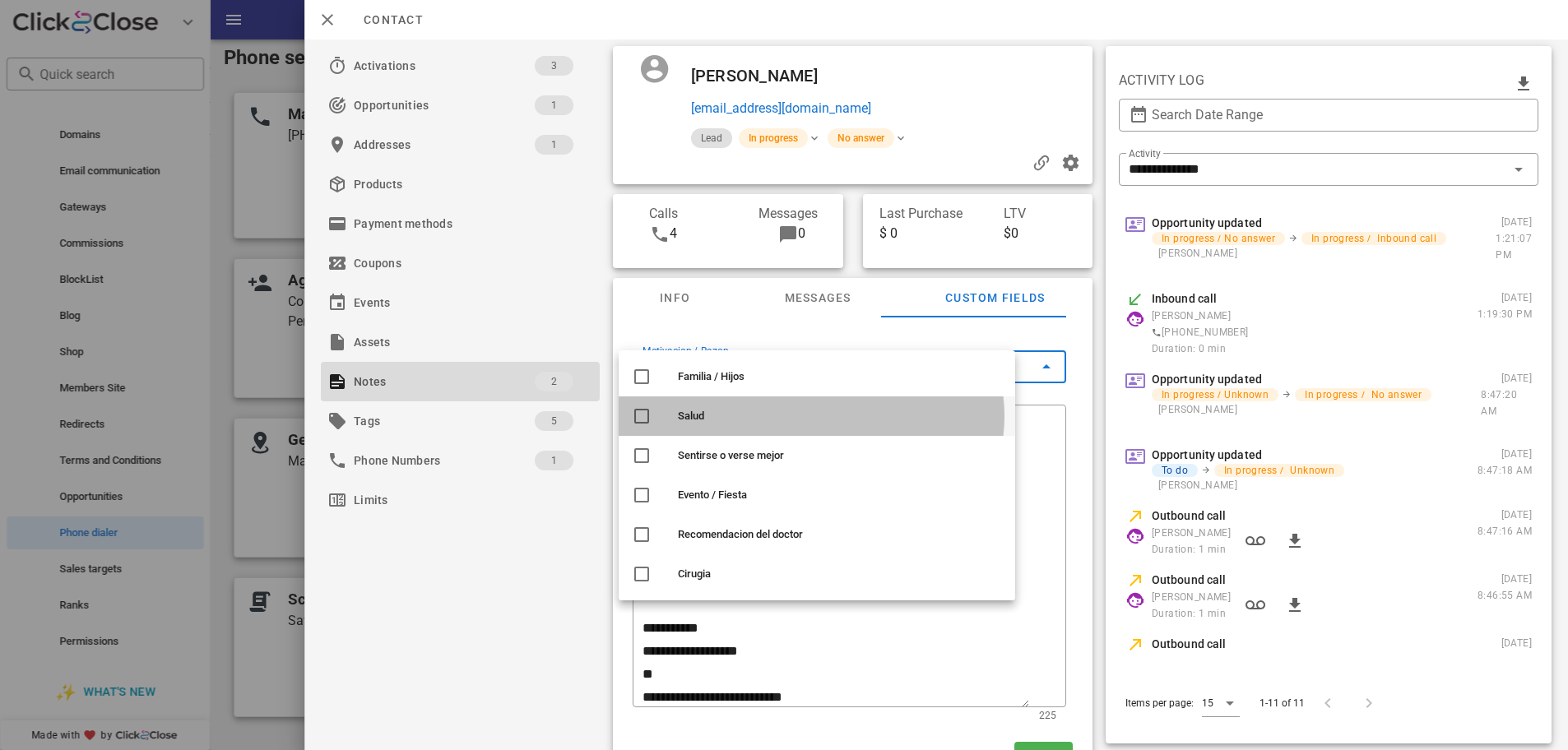 click on "Salud" at bounding box center (840, 416) 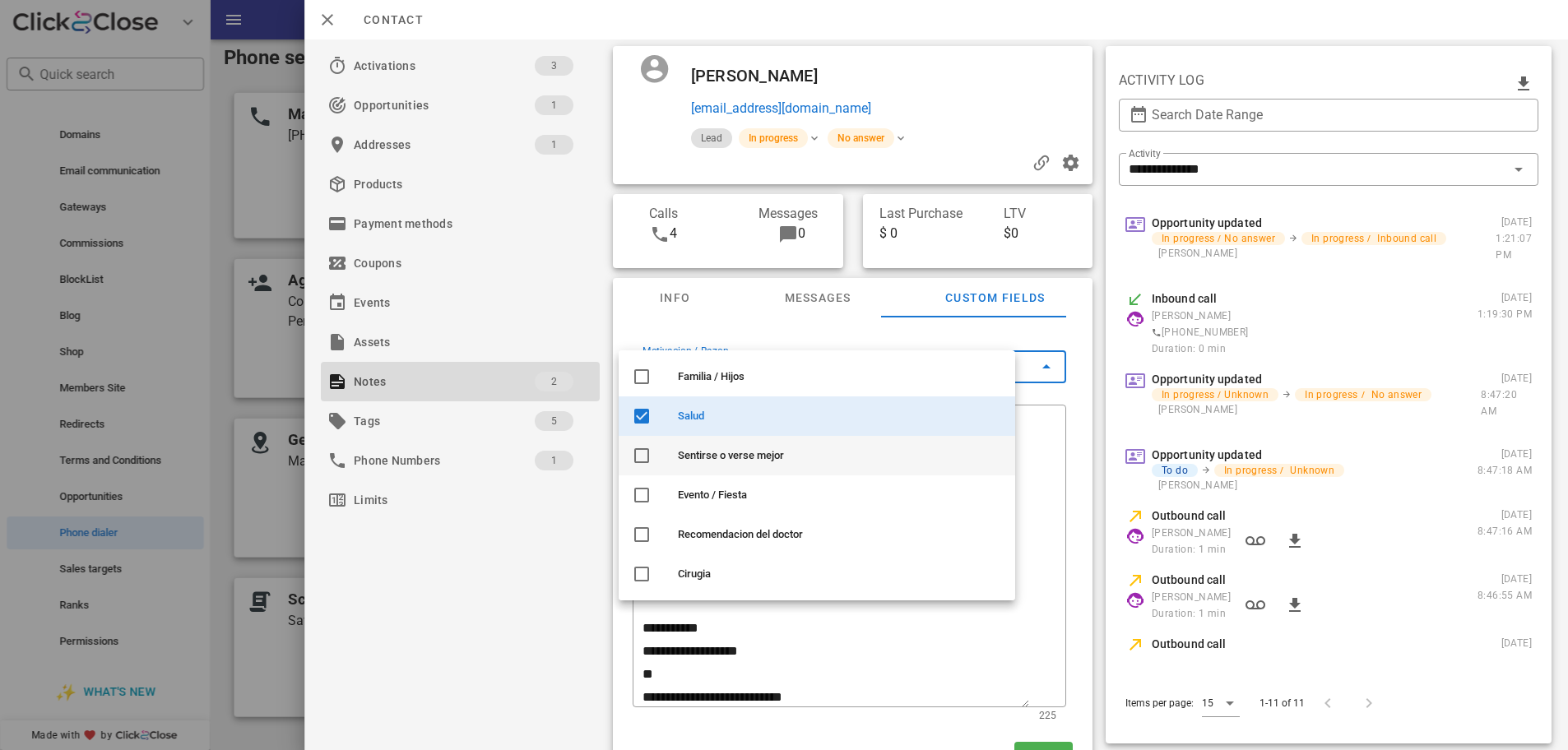 click on "Sentirse o verse mejor" at bounding box center (840, 456) 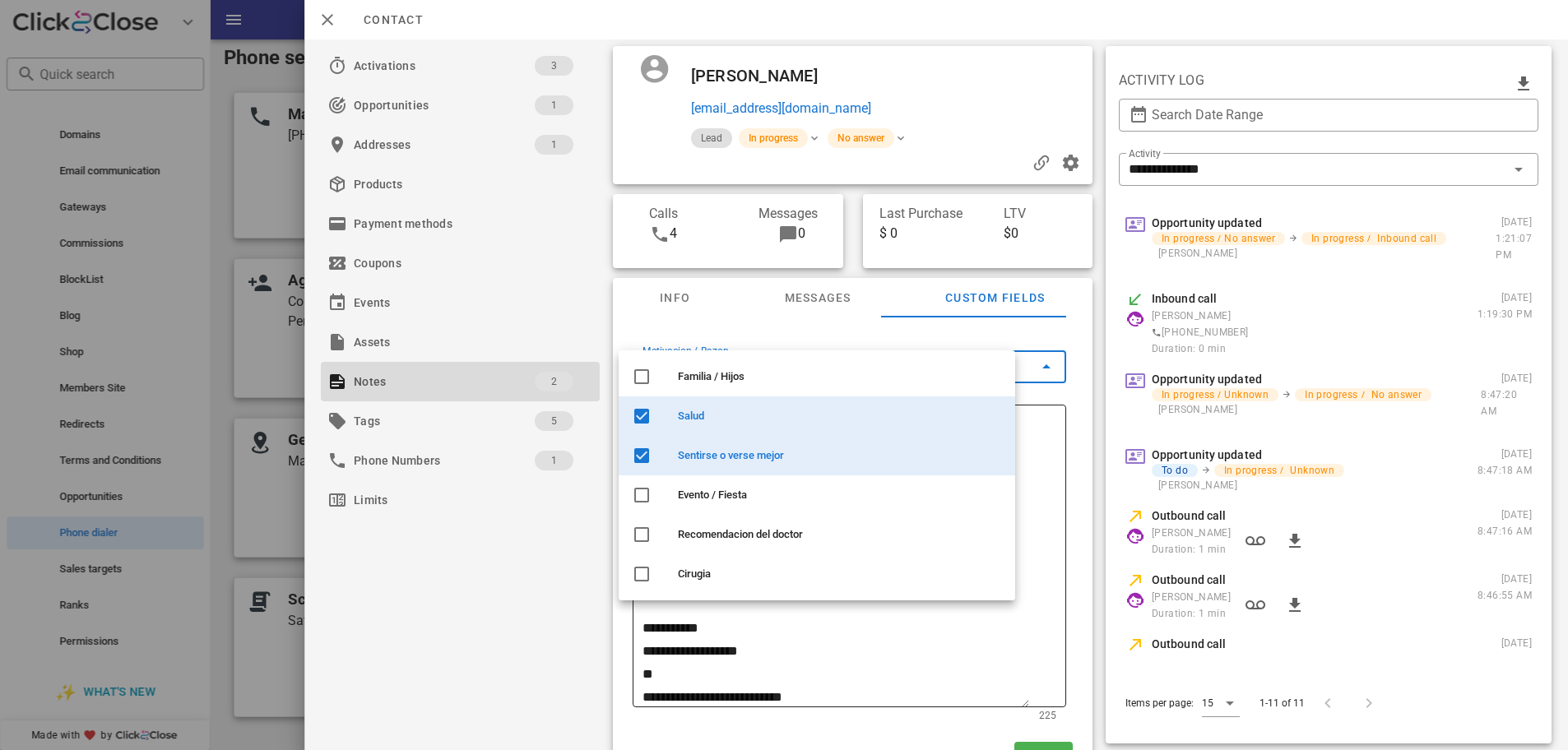 scroll, scrollTop: 94, scrollLeft: 0, axis: vertical 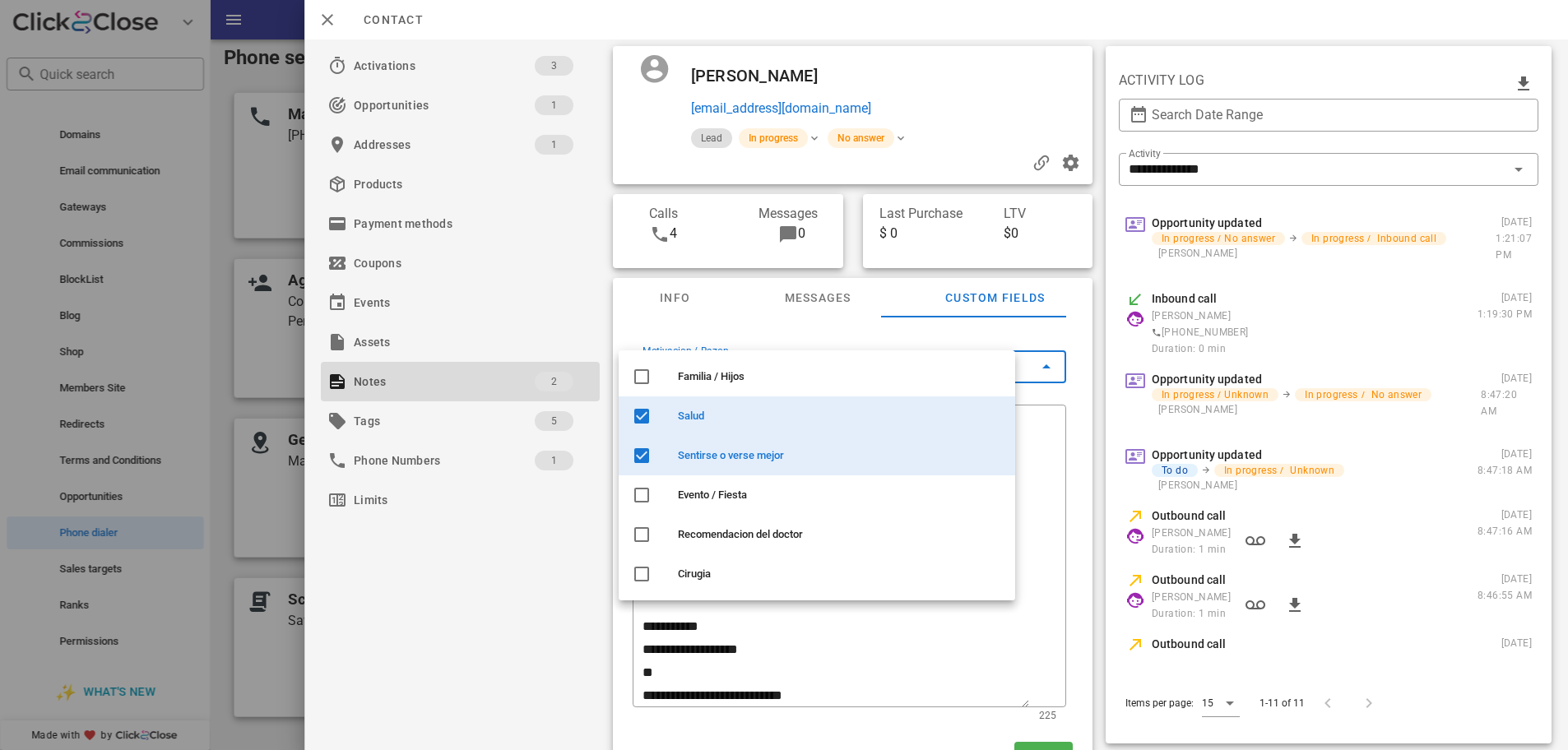 click on "Activations  3  Opportunities  1  Addresses  1  Products Payment methods Coupons Events Assets Notes  2  Tags  5  Phone Numbers  1  Limits" at bounding box center (460, 395) 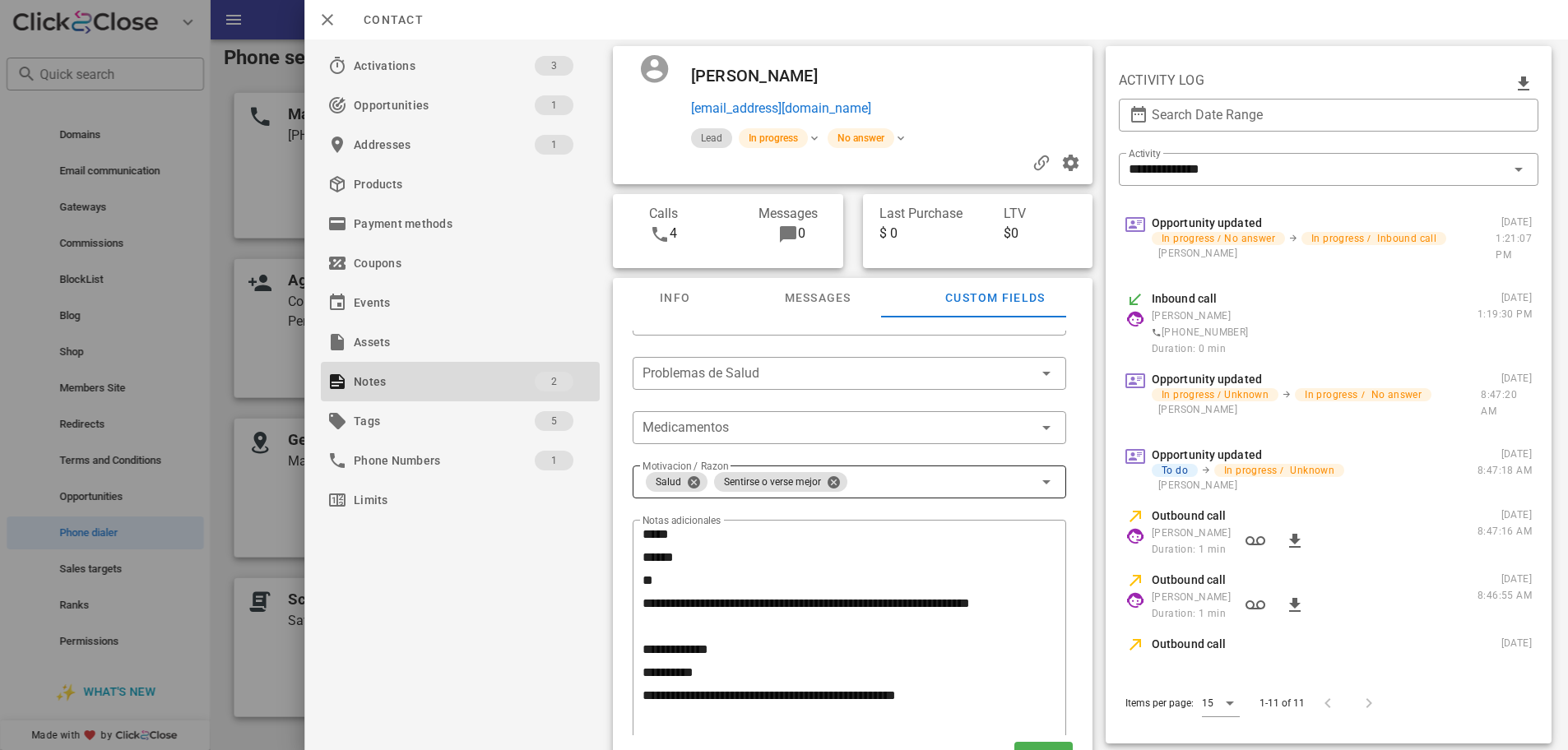 scroll, scrollTop: 0, scrollLeft: 0, axis: both 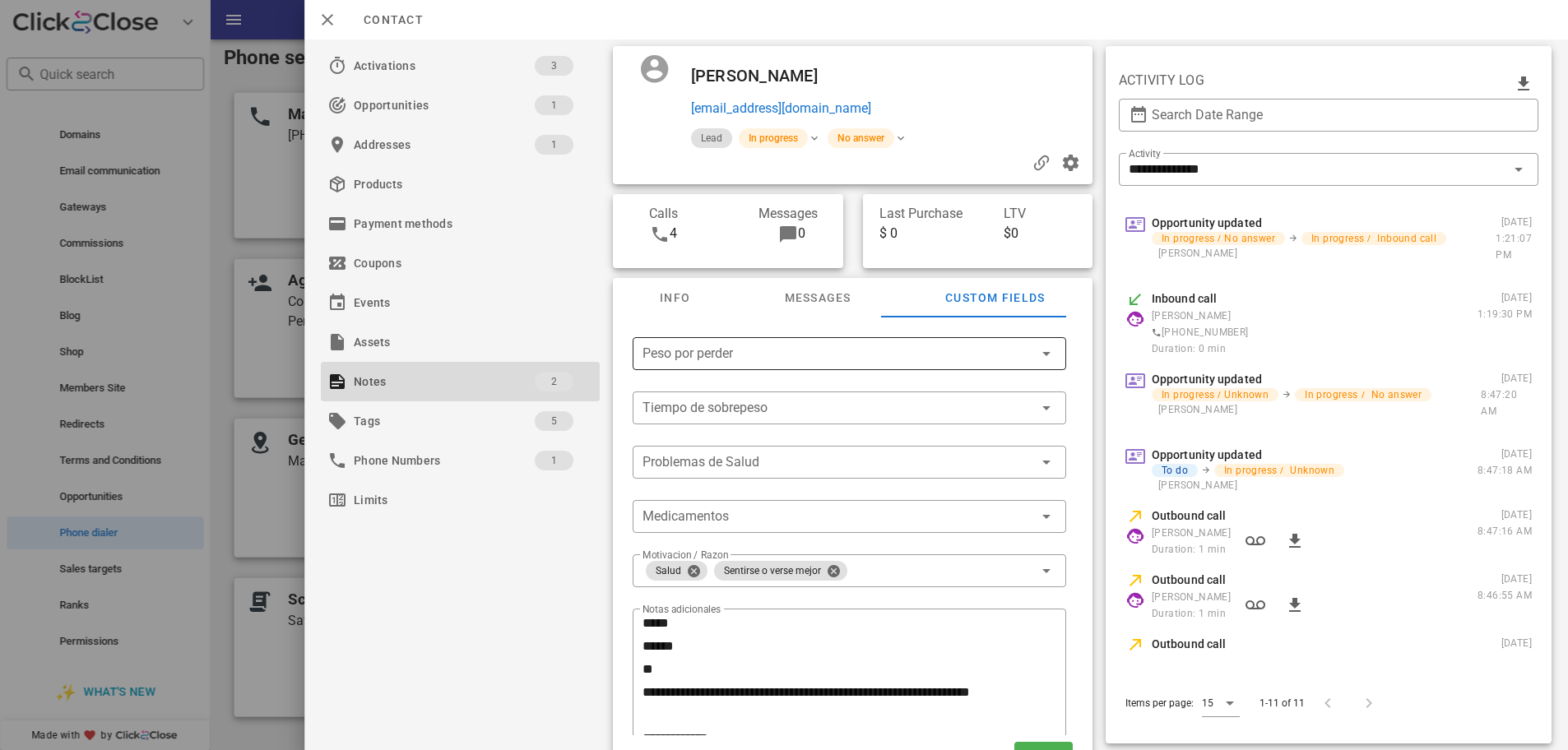 click at bounding box center (837, 354) 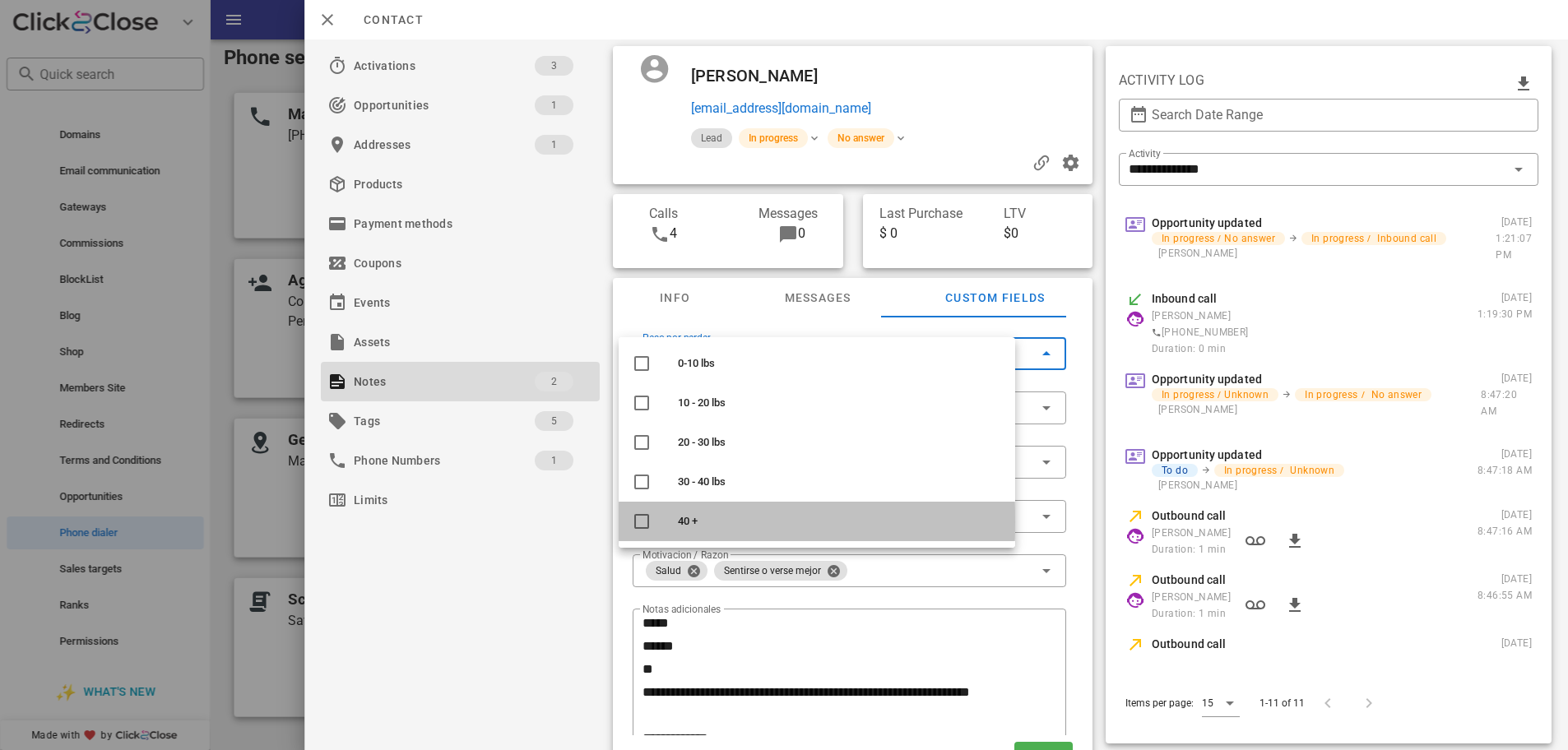 click on "40 +" at bounding box center (840, 521) 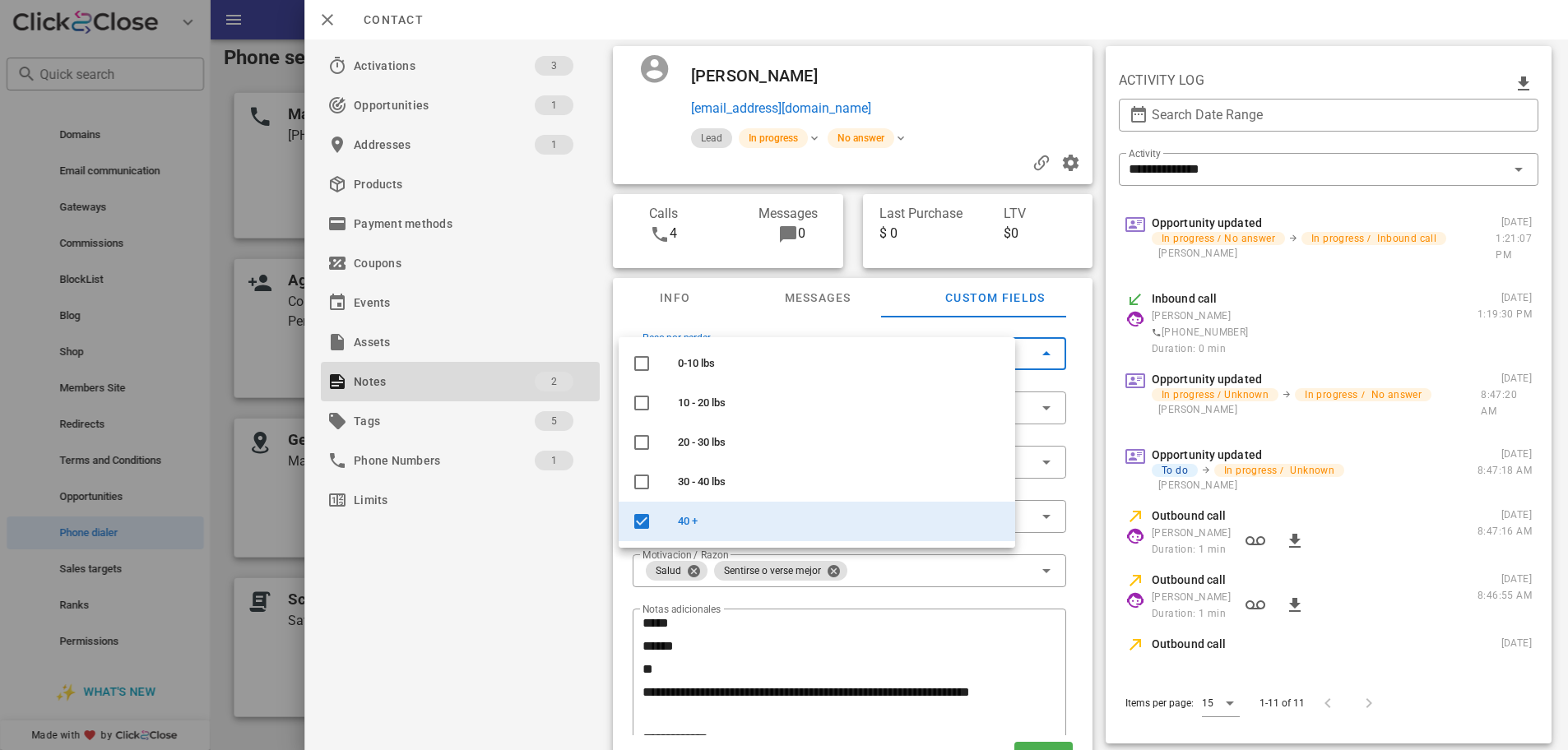 click on "**********" at bounding box center (852, 533) 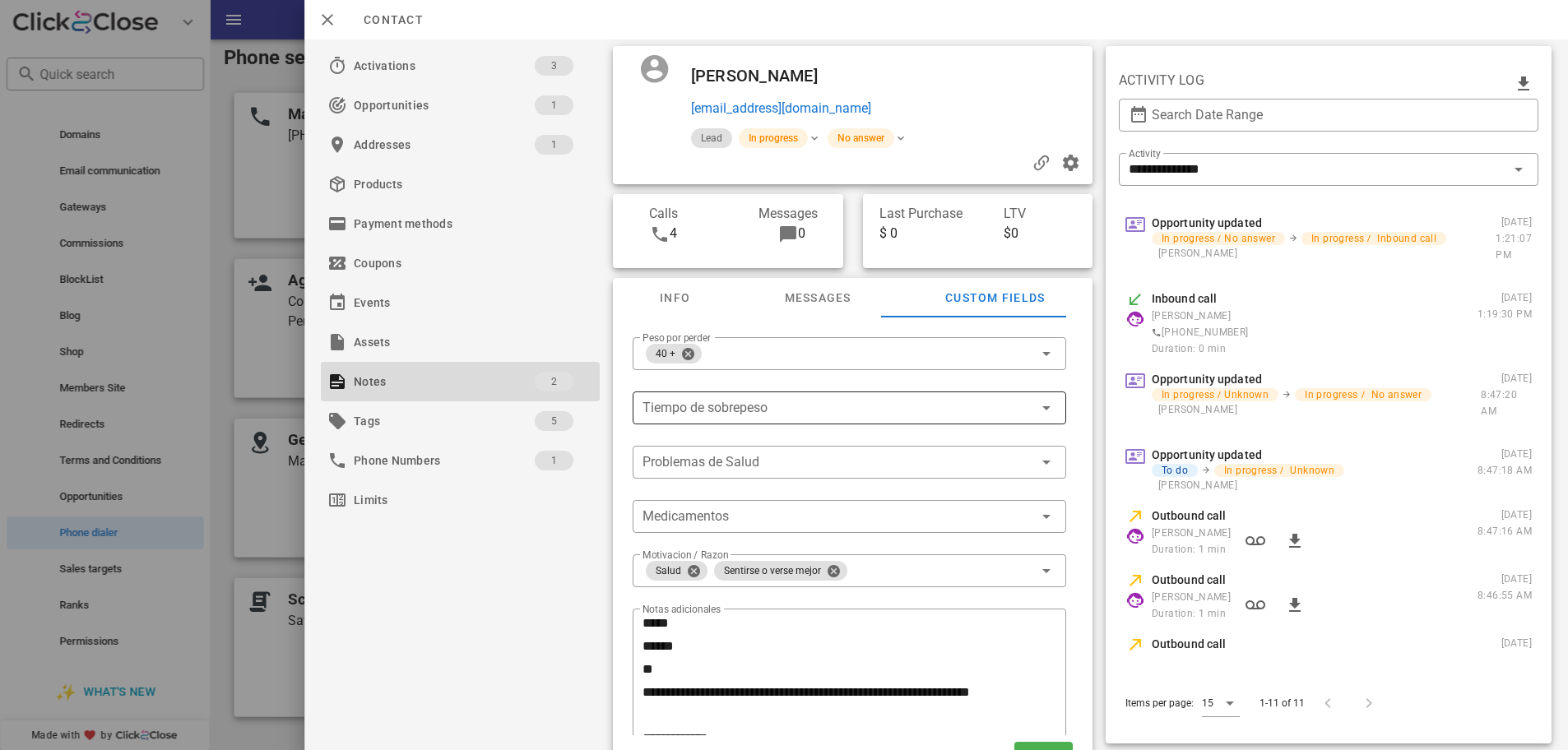 click at bounding box center (826, 408) 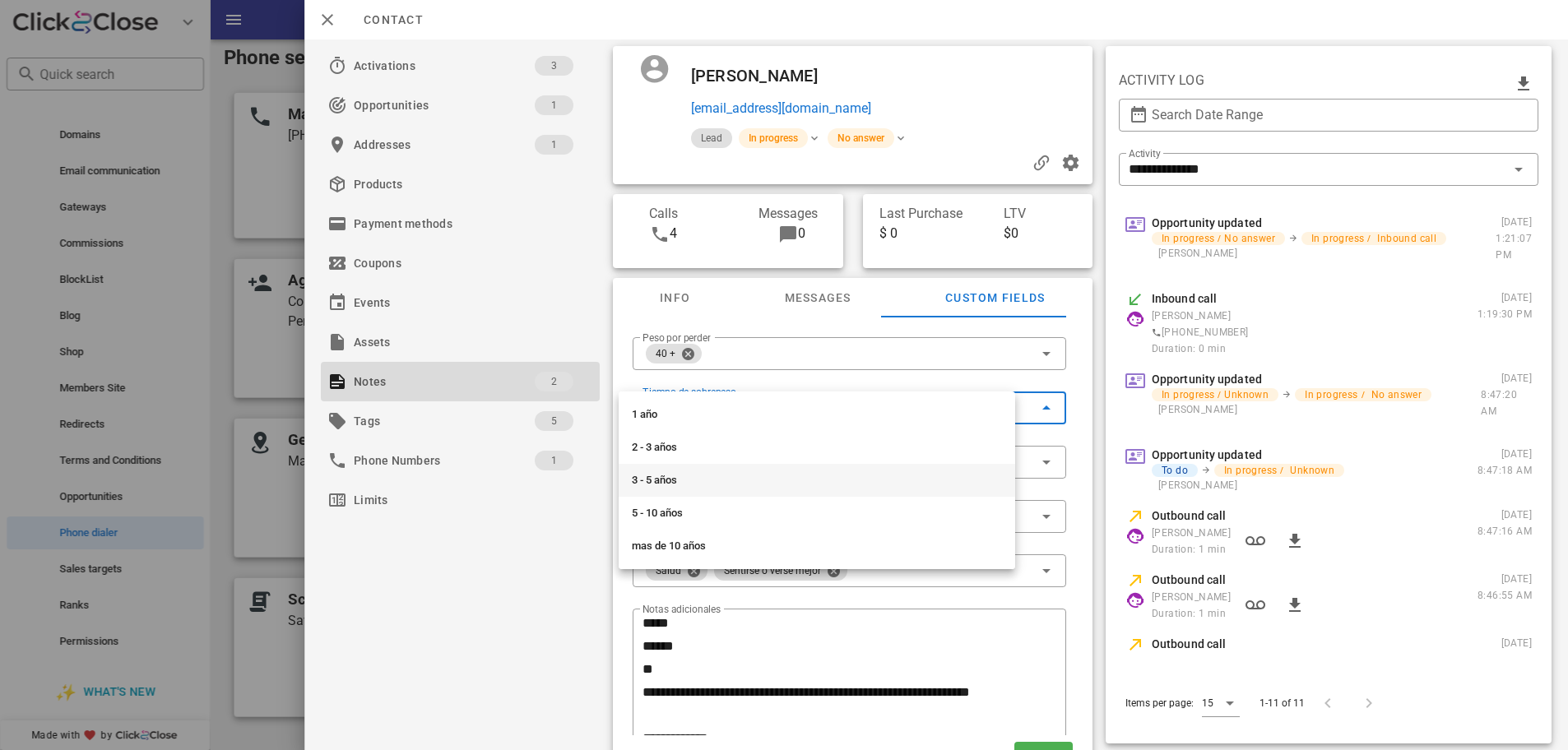 click on "3 - 5 años" at bounding box center (817, 480) 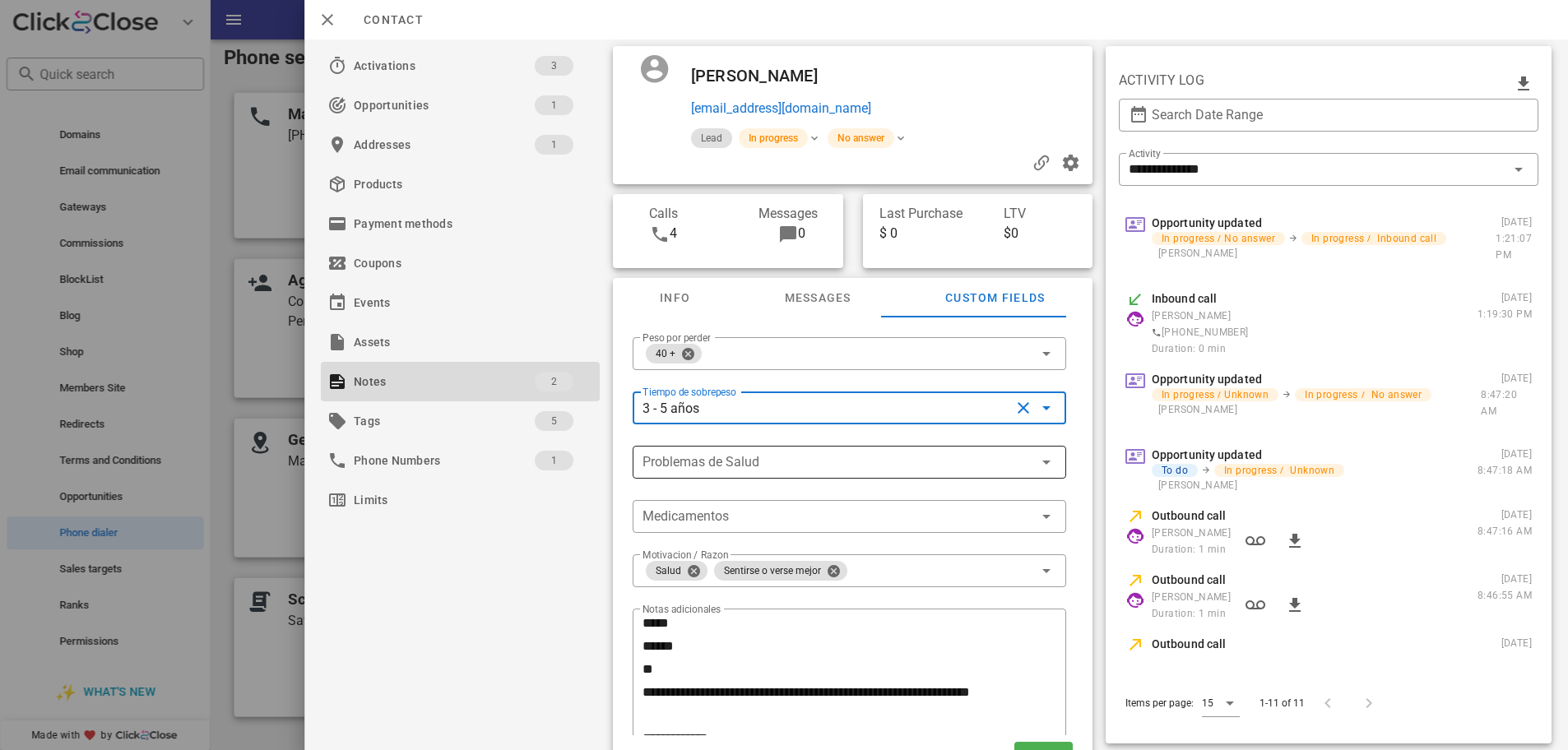 click at bounding box center (837, 462) 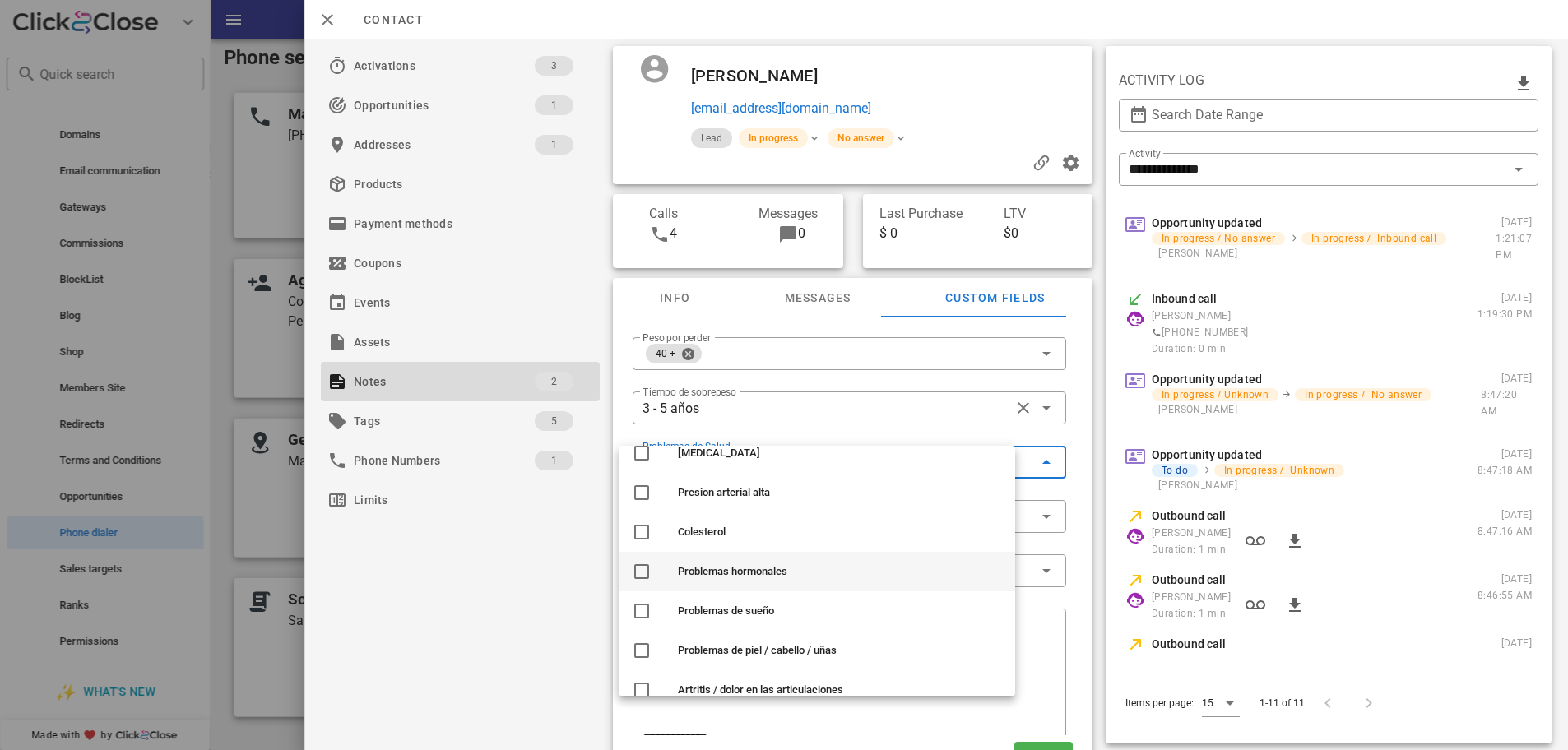 scroll, scrollTop: 237, scrollLeft: 0, axis: vertical 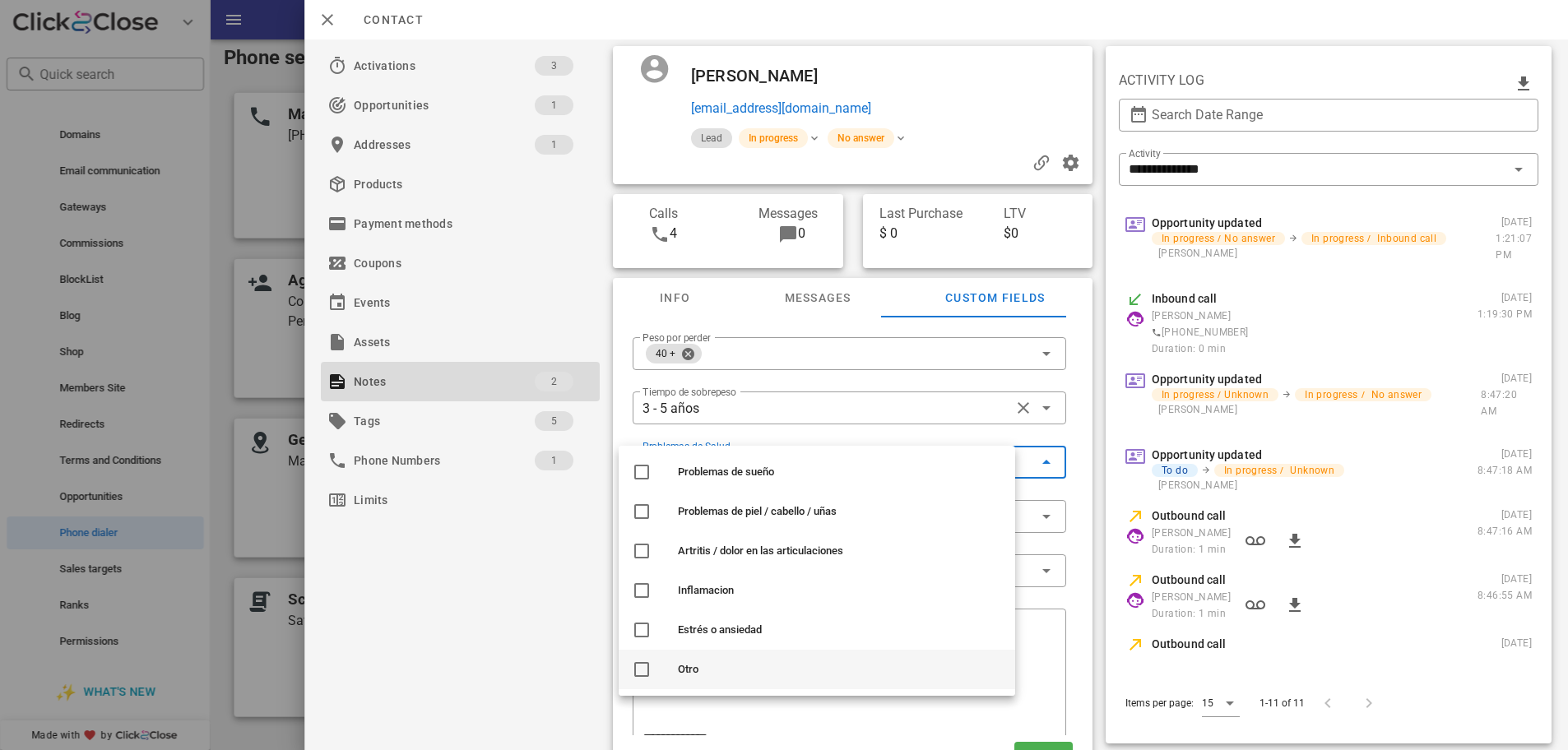 click on "Otro" at bounding box center (840, 669) 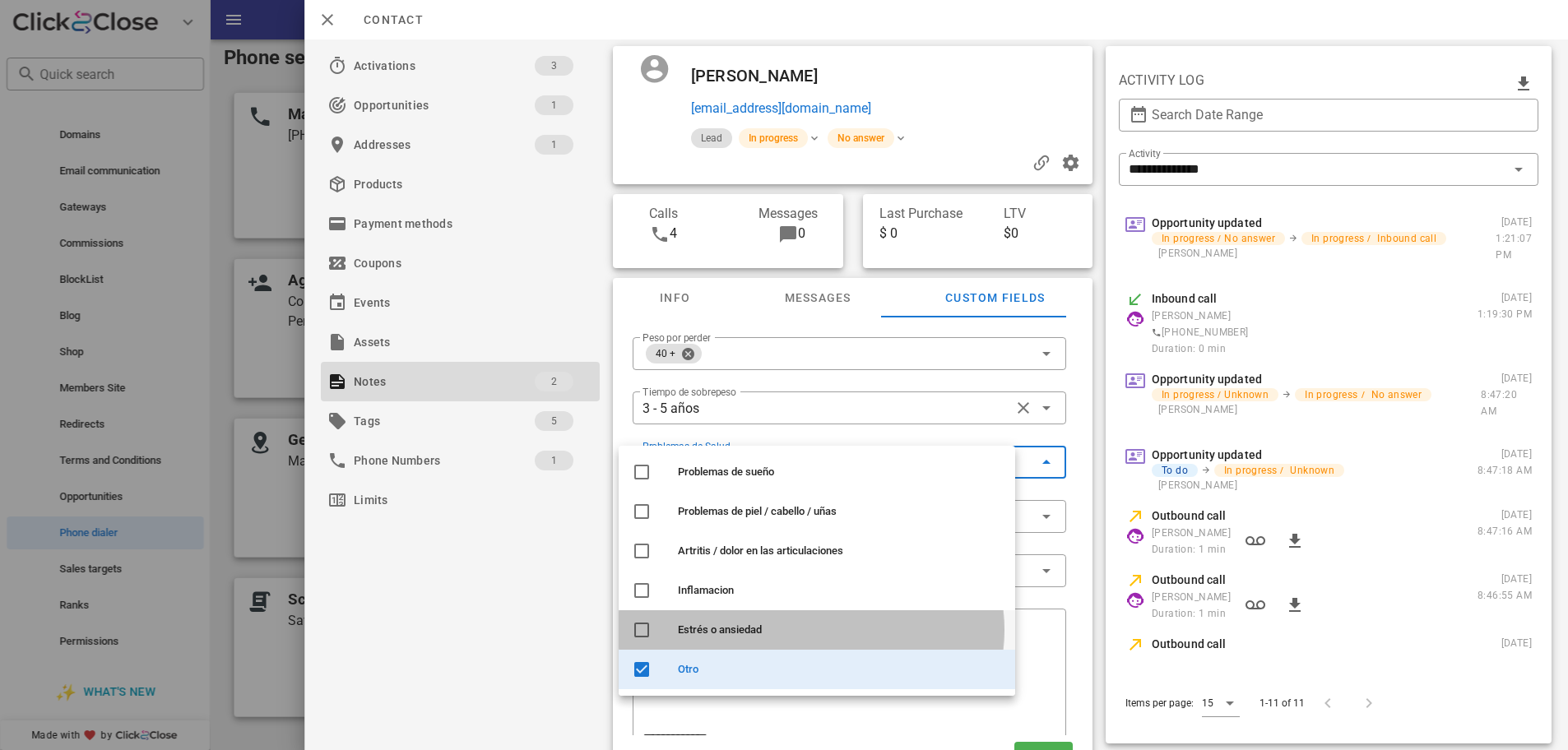click on "Estrés o ansiedad" at bounding box center [817, 630] 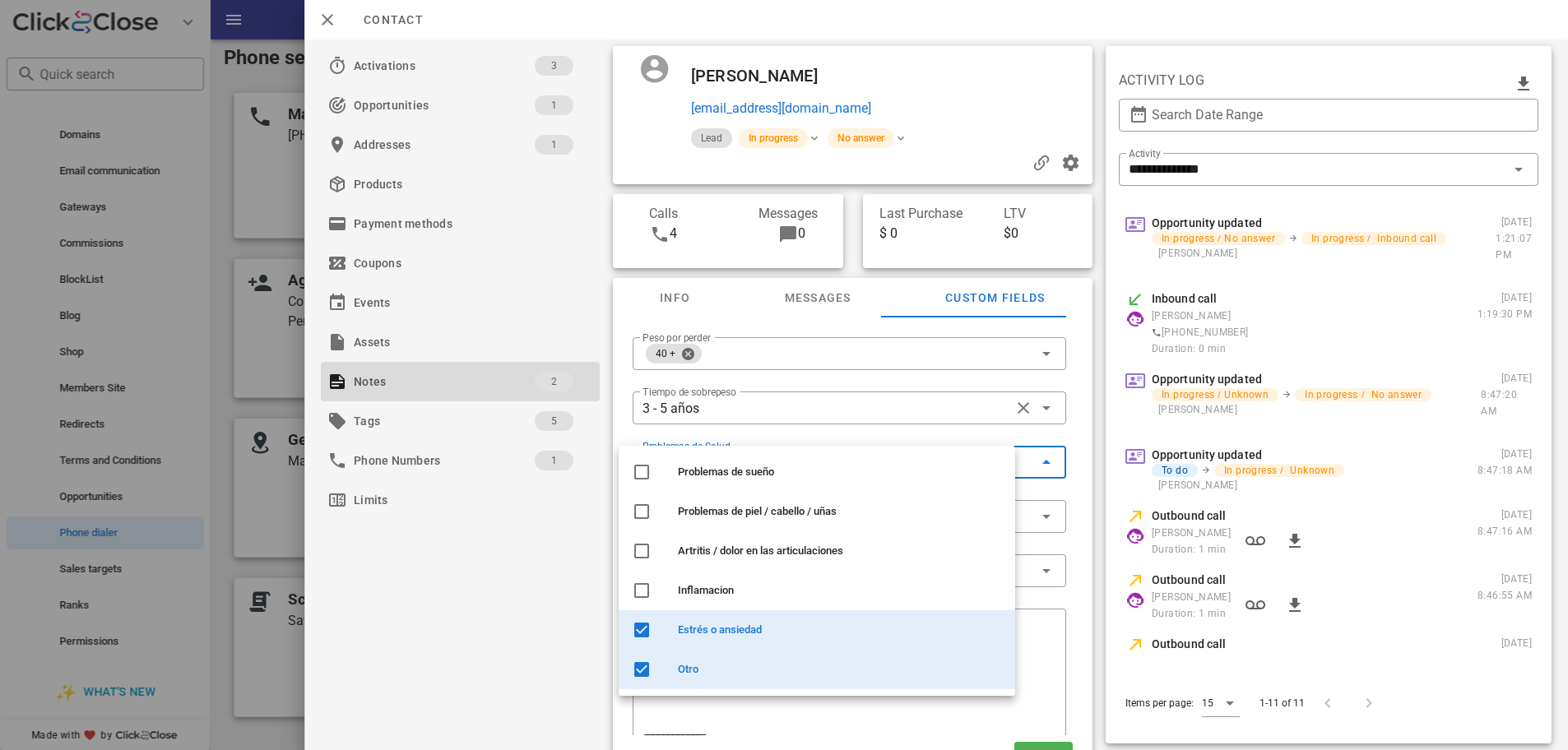 click on "Otro" at bounding box center (840, 669) 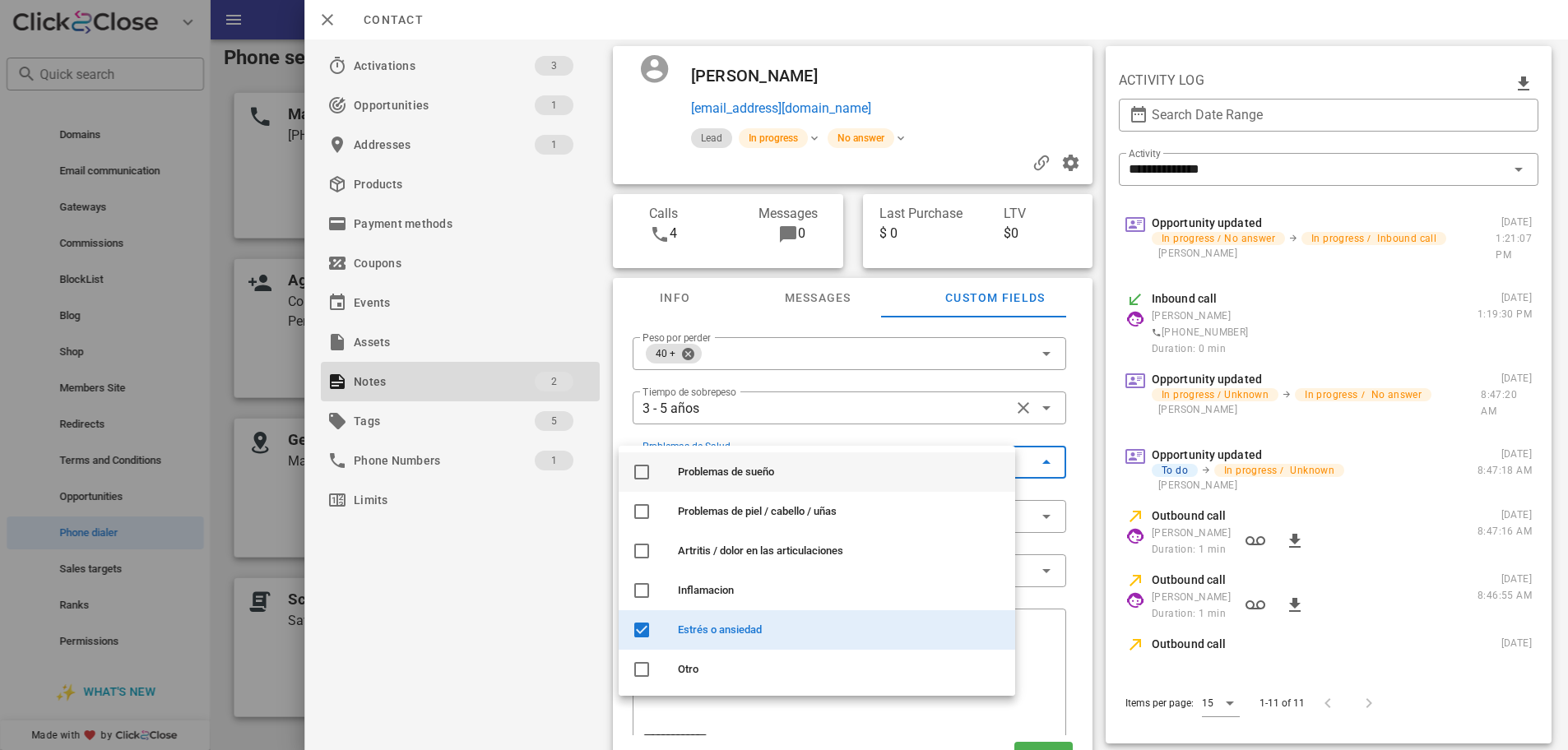 click on "Problemas de sueño" at bounding box center [840, 472] 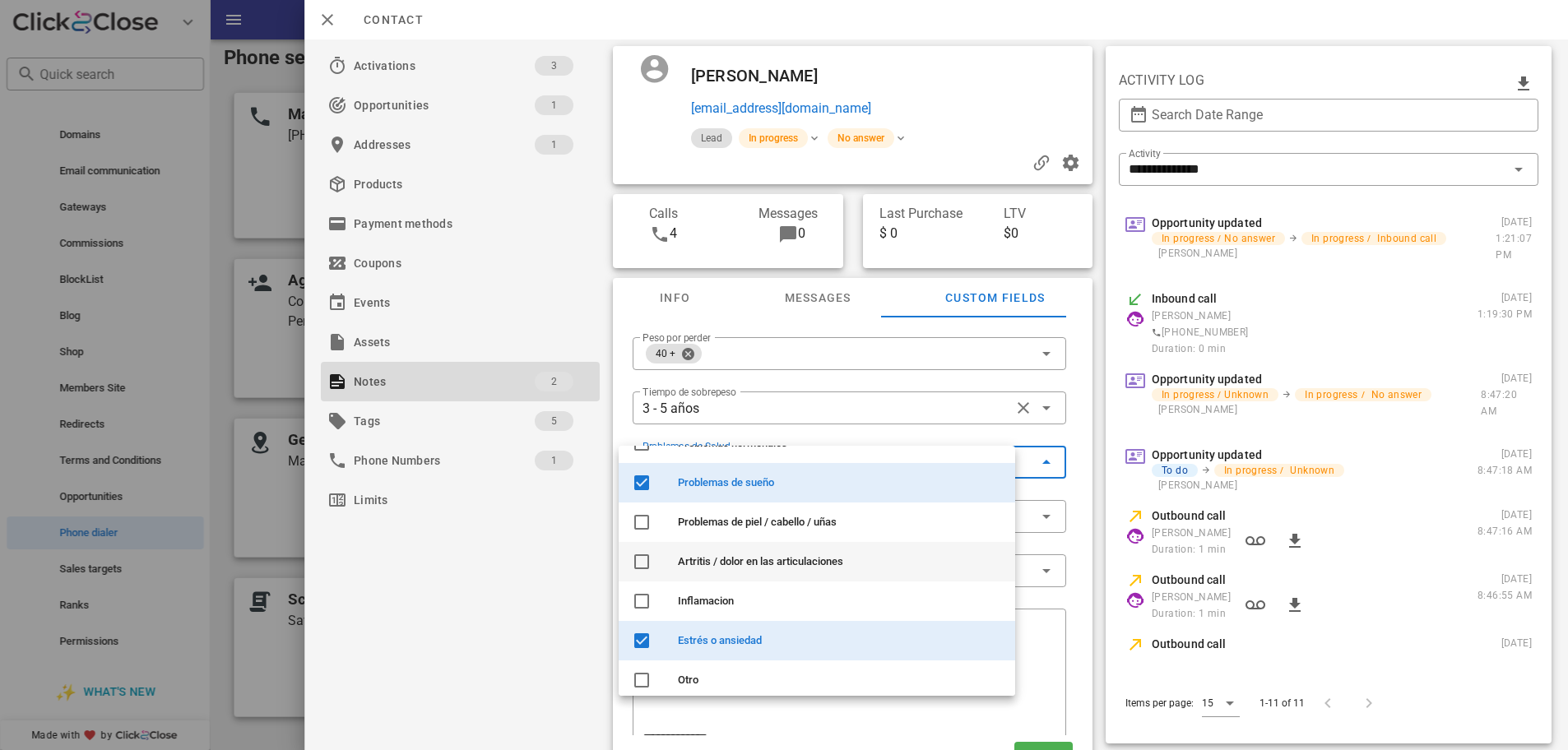 scroll, scrollTop: 237, scrollLeft: 0, axis: vertical 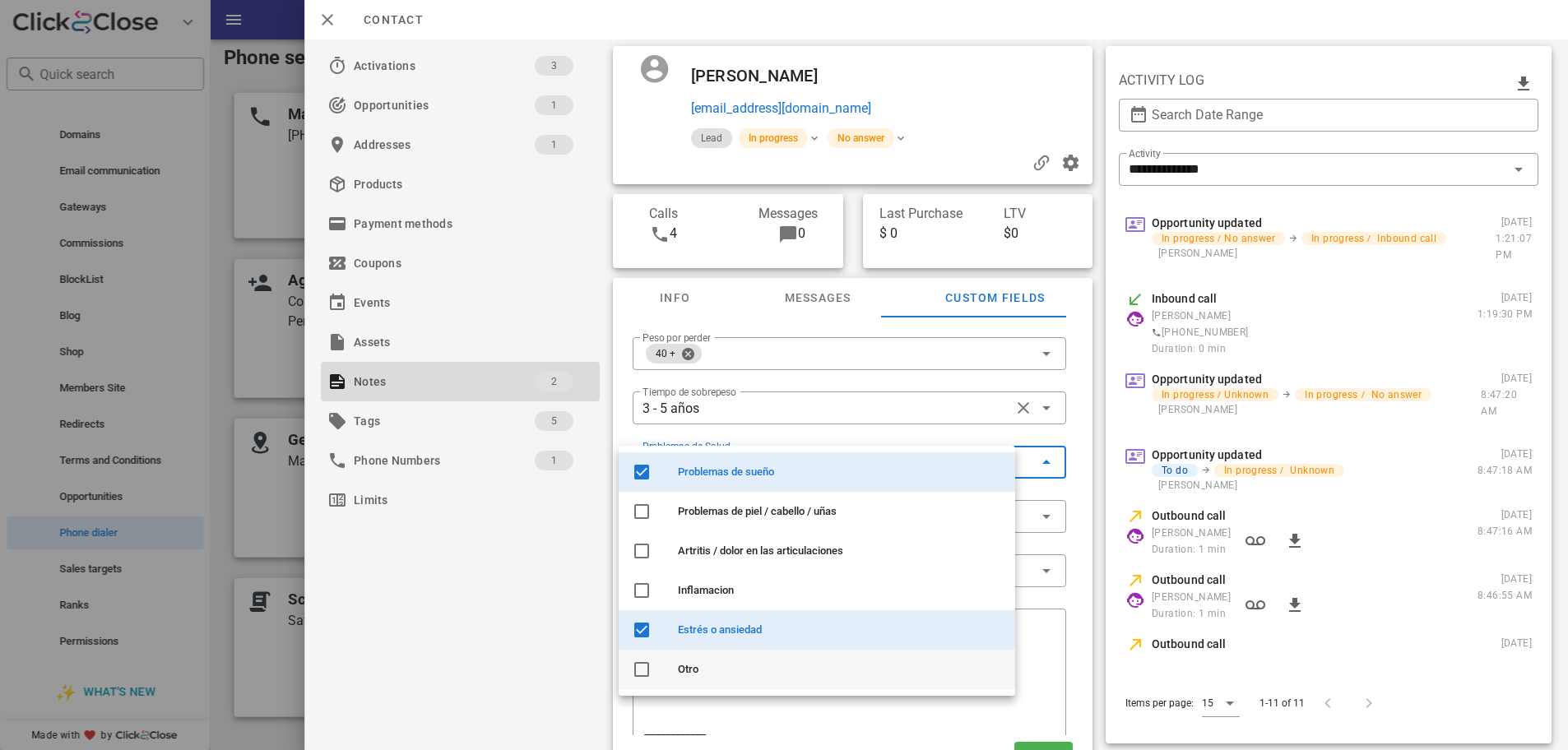 click on "Otro" at bounding box center (840, 669) 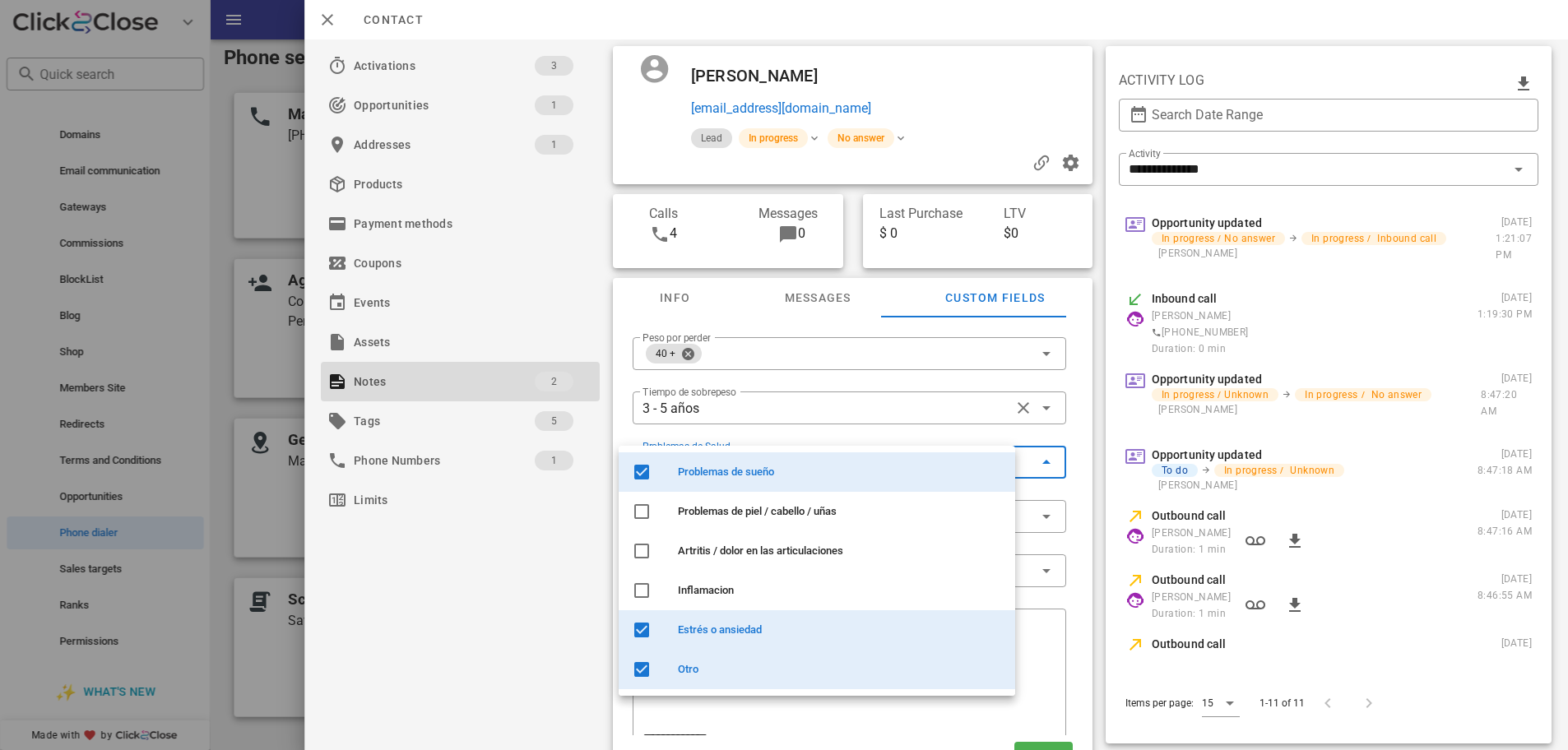 click on "Activations  3  Opportunities  1  Addresses  1  Products Payment methods Coupons Events Assets Notes  2  Tags  5  Phone Numbers  1  Limits" at bounding box center [460, 395] 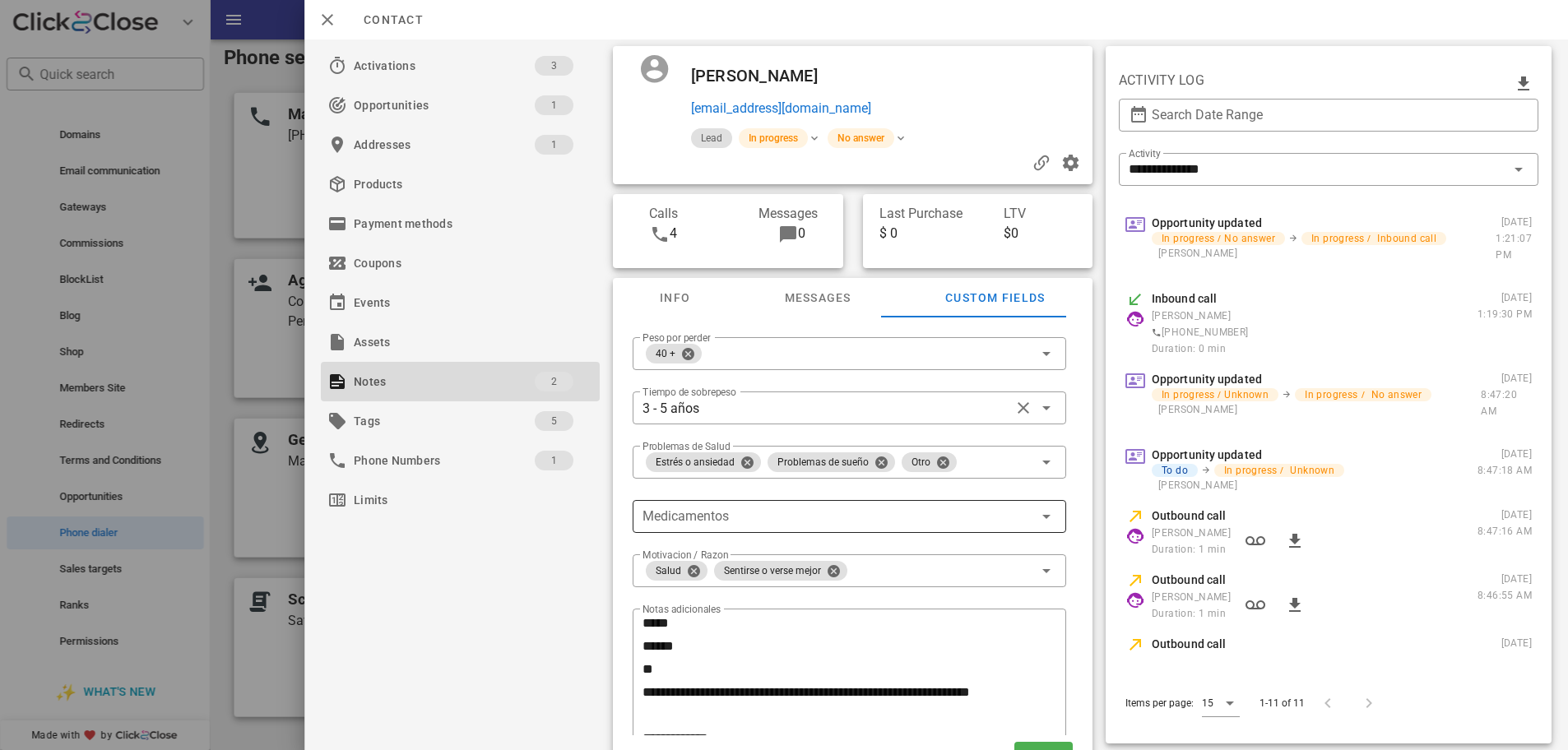 click at bounding box center [837, 516] 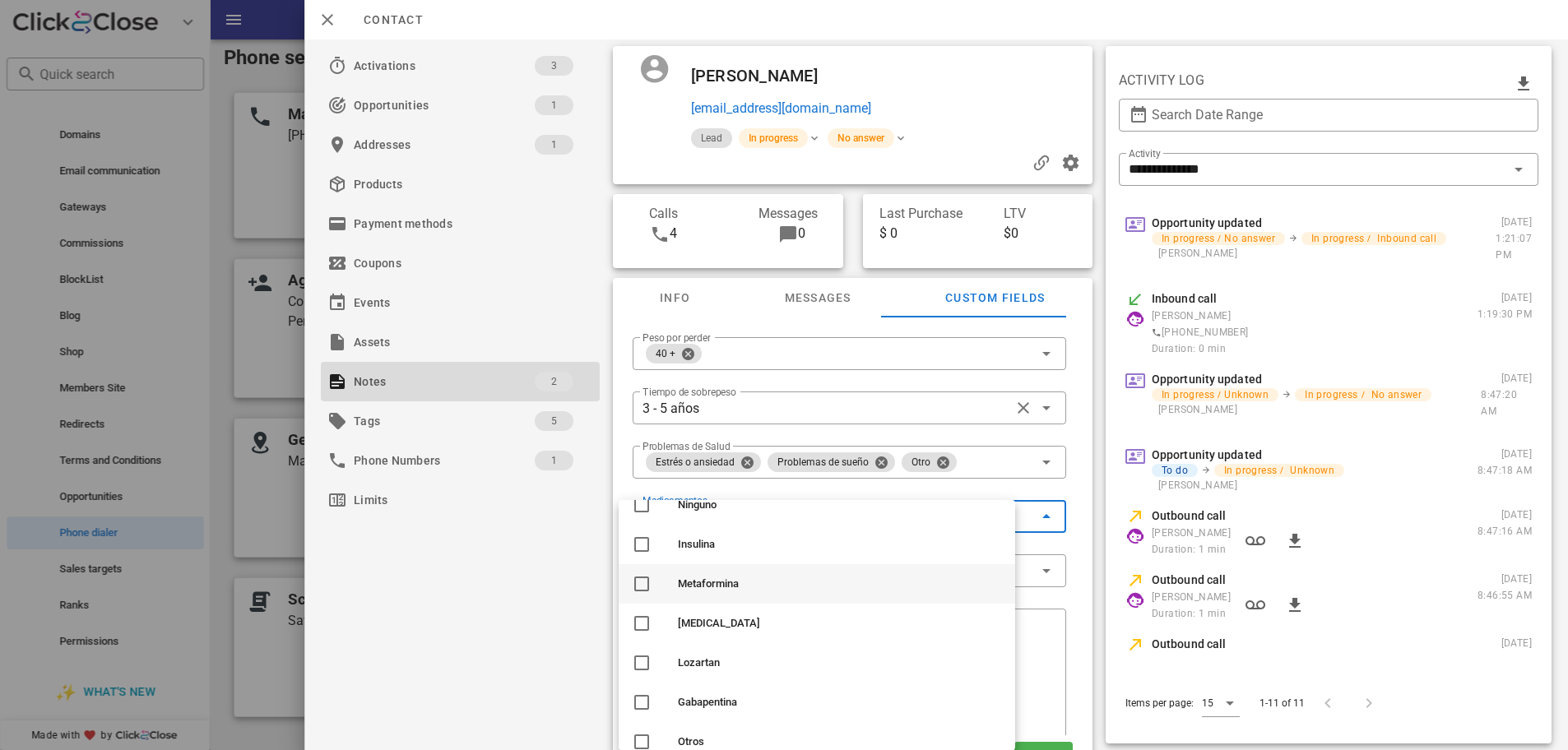 scroll, scrollTop: 39, scrollLeft: 0, axis: vertical 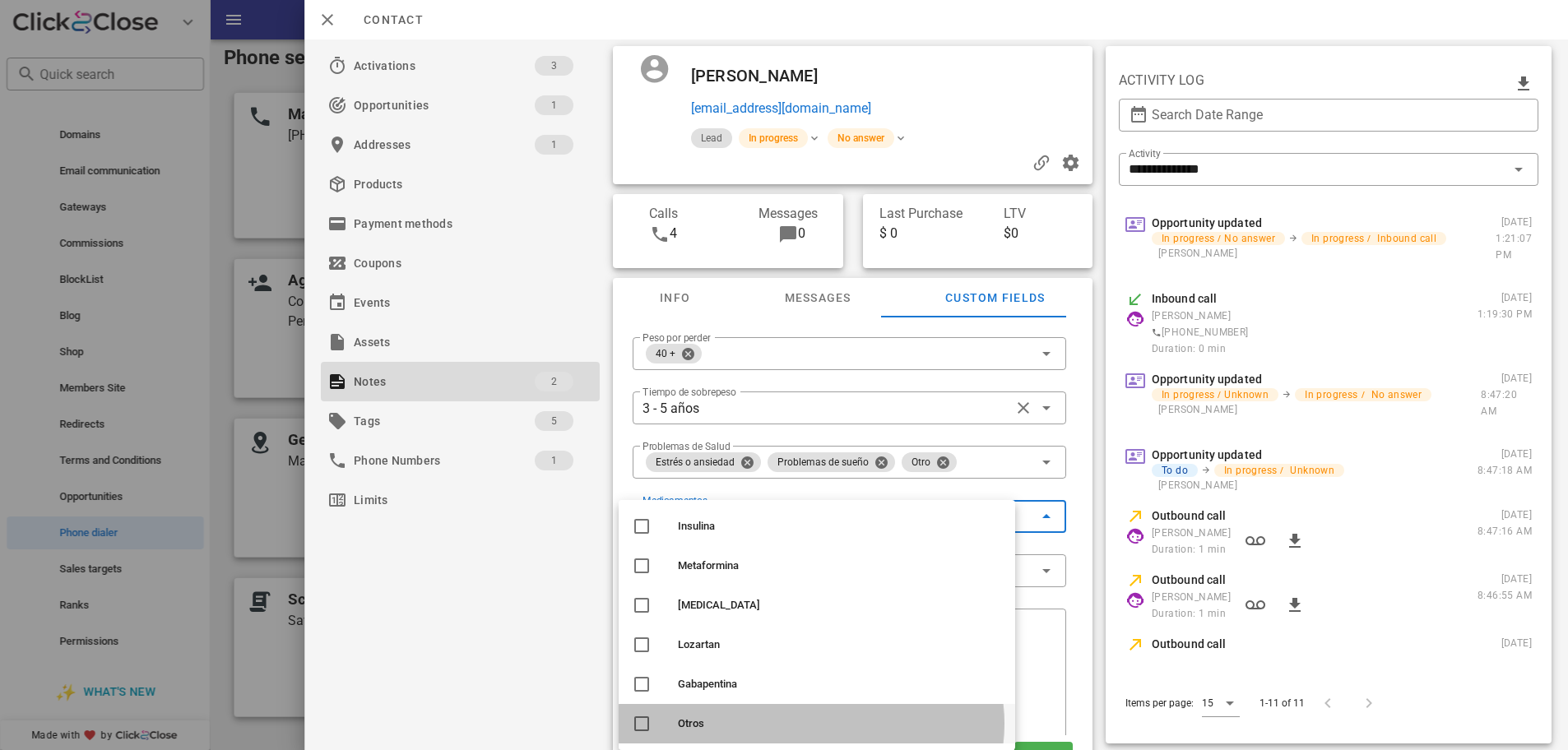 click on "Otros" at bounding box center (840, 724) 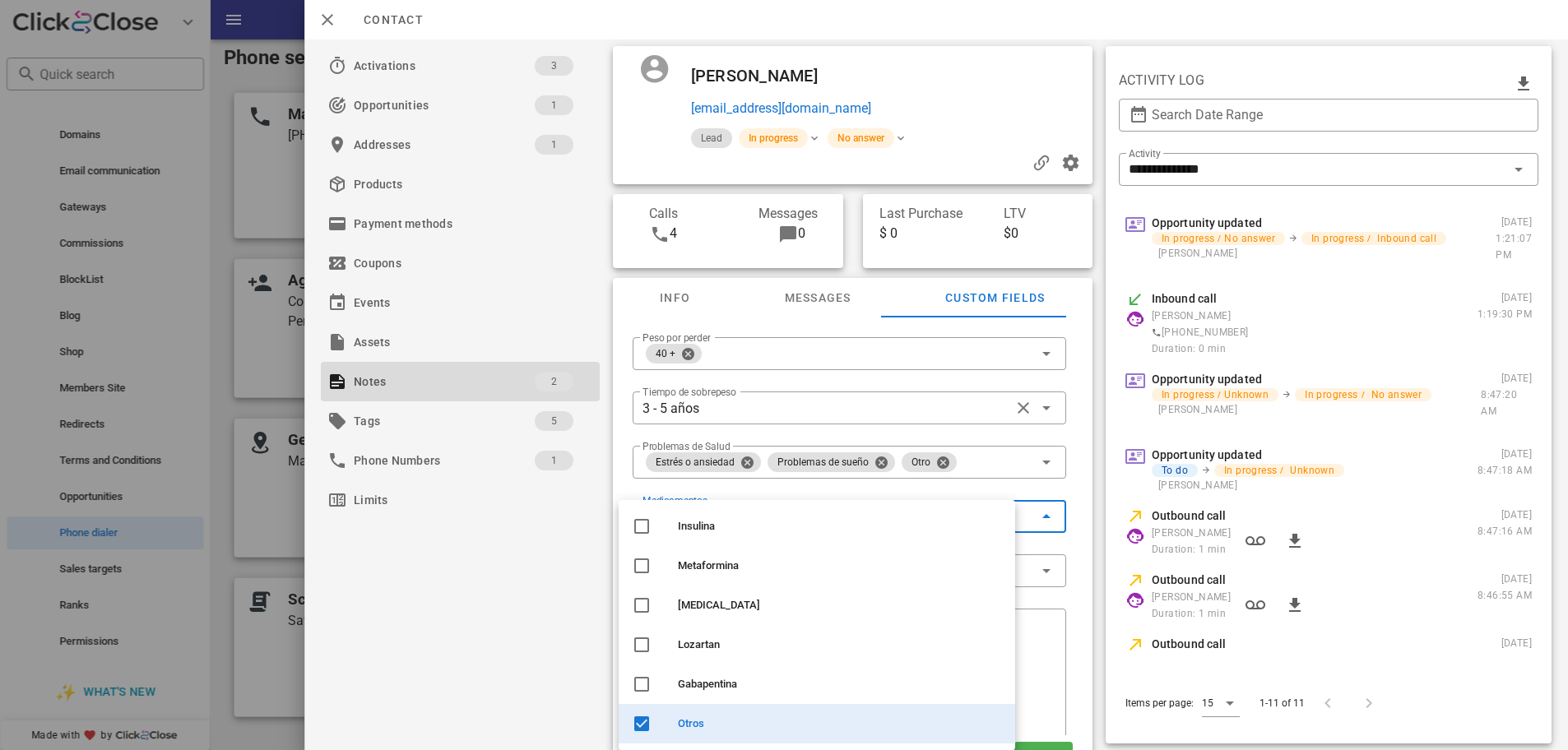 click on "Activations  3  Opportunities  1  Addresses  1  Products Payment methods Coupons Events Assets Notes  2  Tags  5  Phone Numbers  1  Limits" at bounding box center [460, 395] 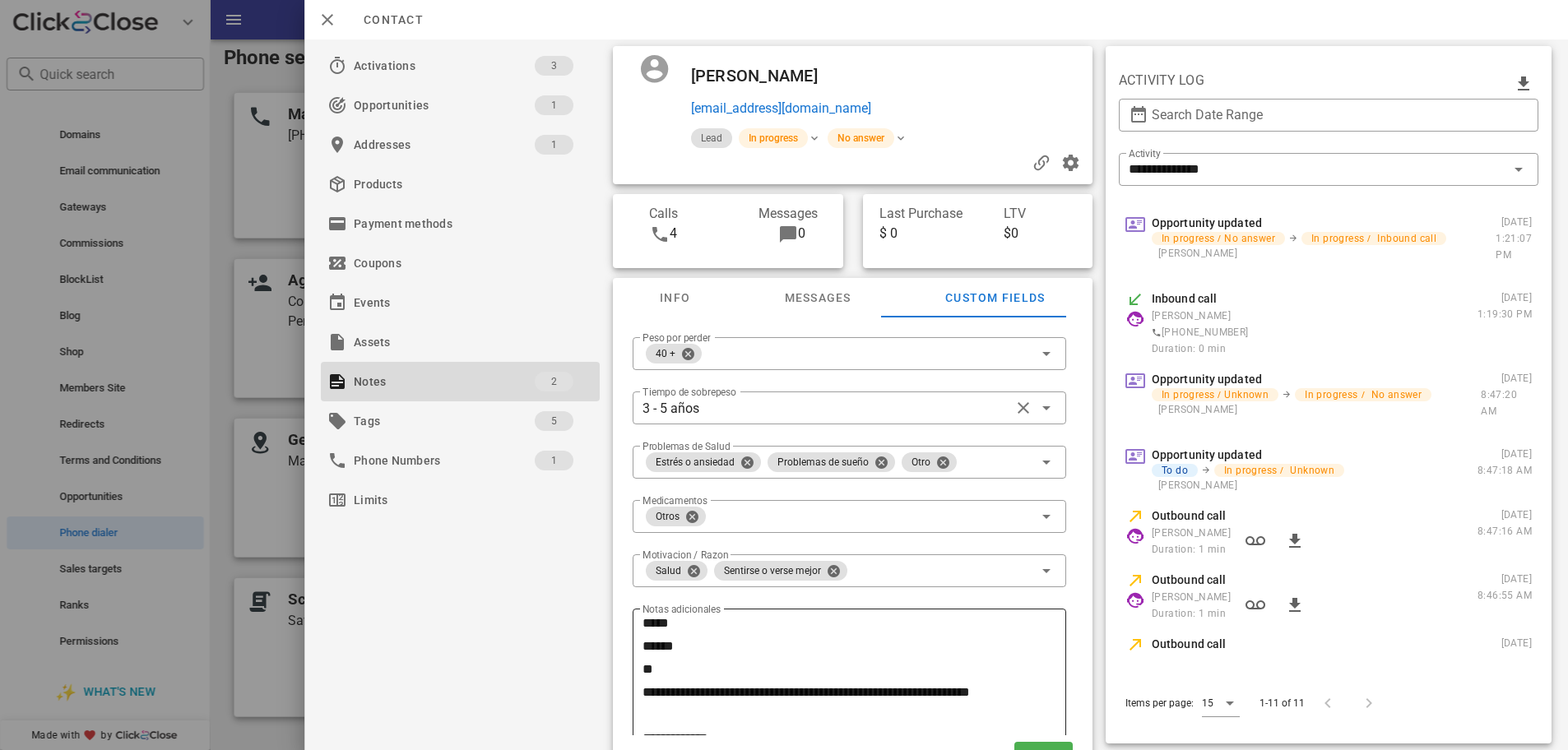 scroll, scrollTop: 204, scrollLeft: 0, axis: vertical 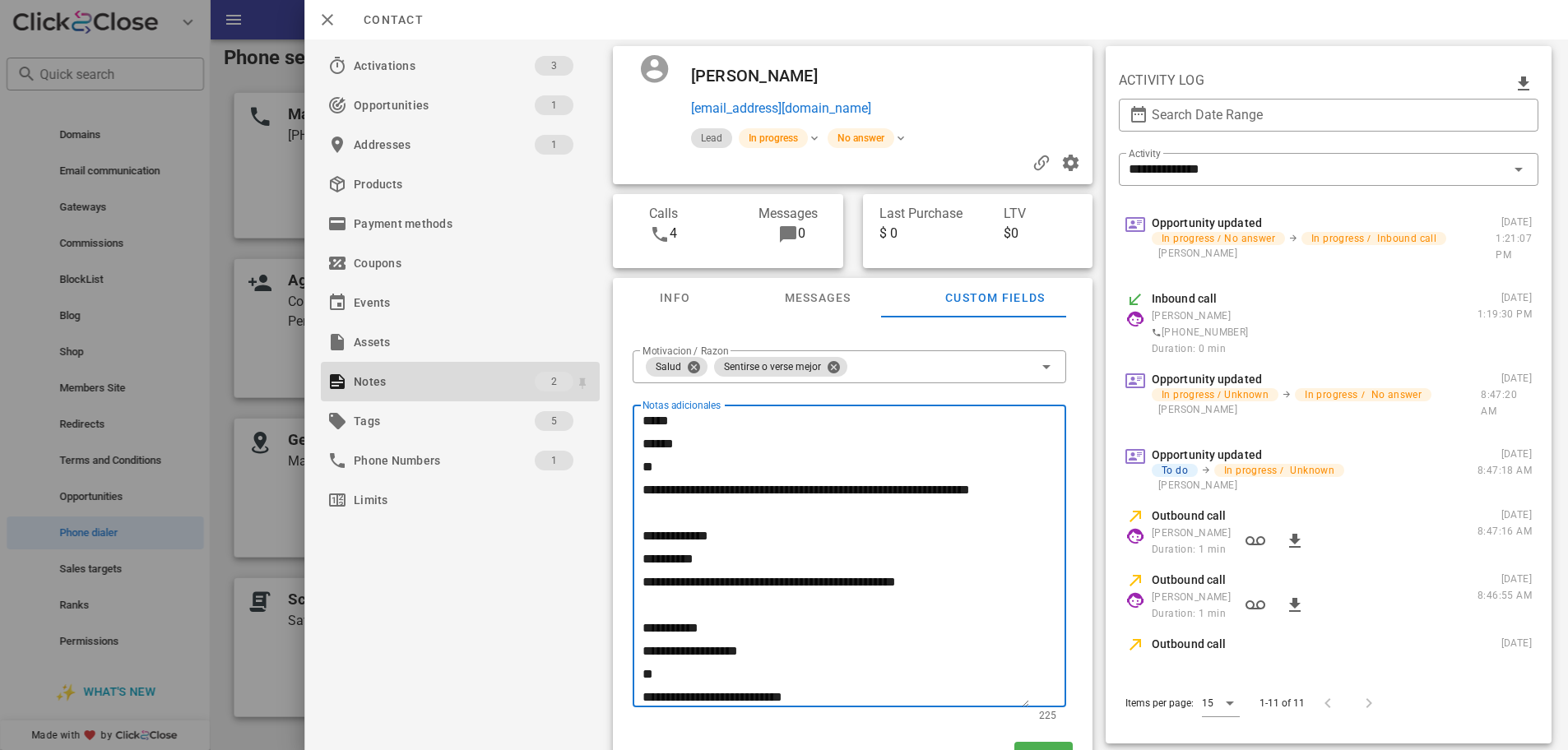 drag, startPoint x: 835, startPoint y: 650, endPoint x: 517, endPoint y: 389, distance: 411.39397 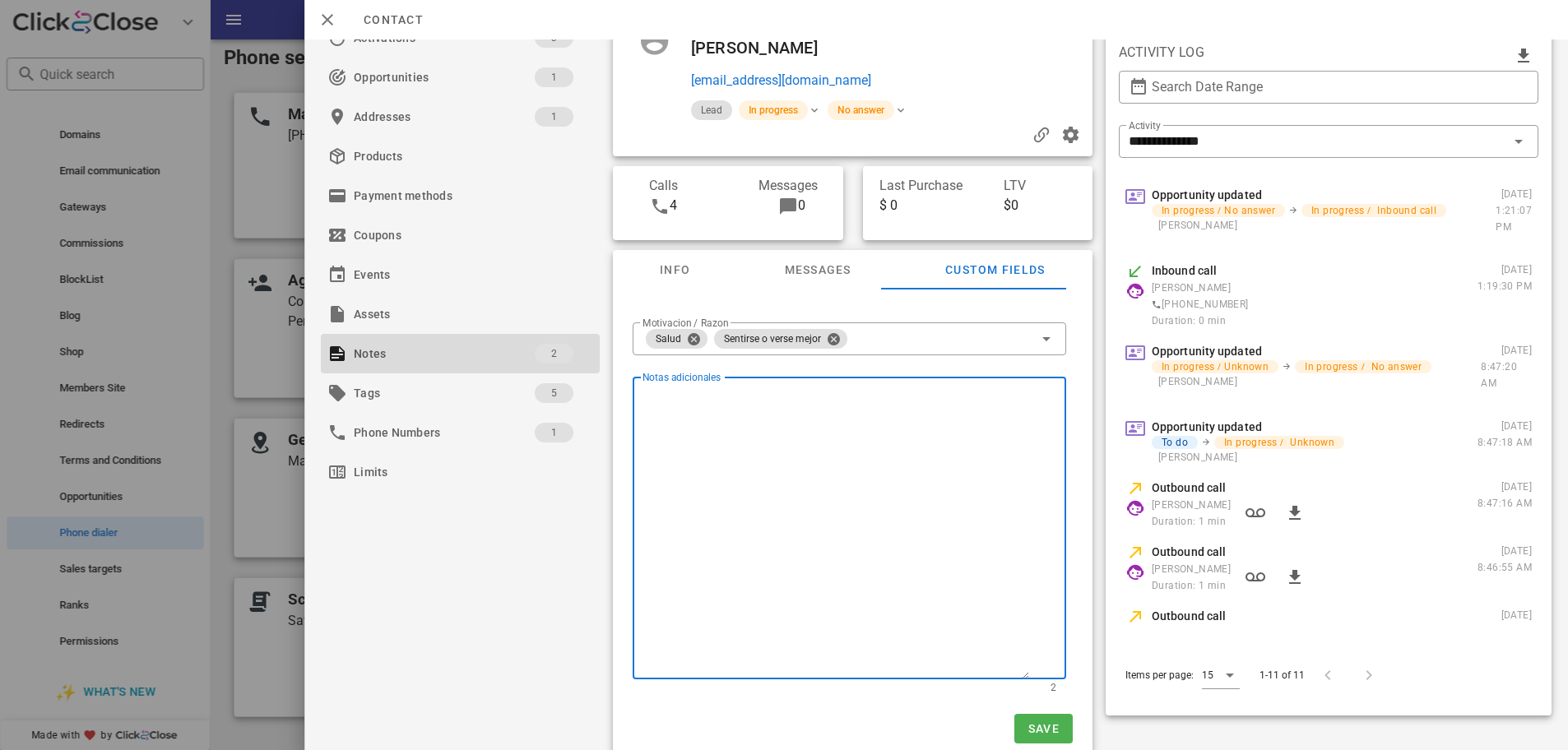 scroll, scrollTop: 41, scrollLeft: 0, axis: vertical 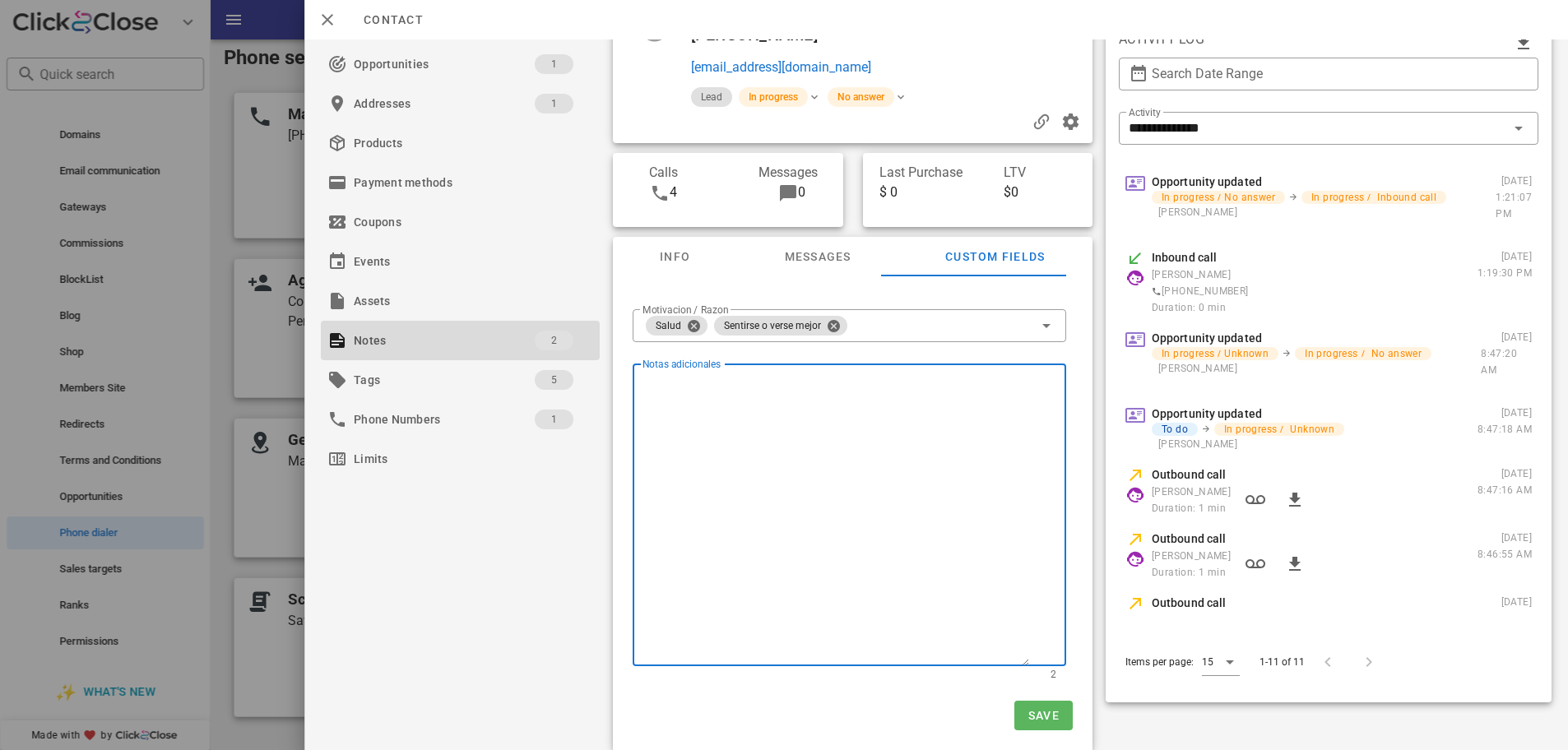 type 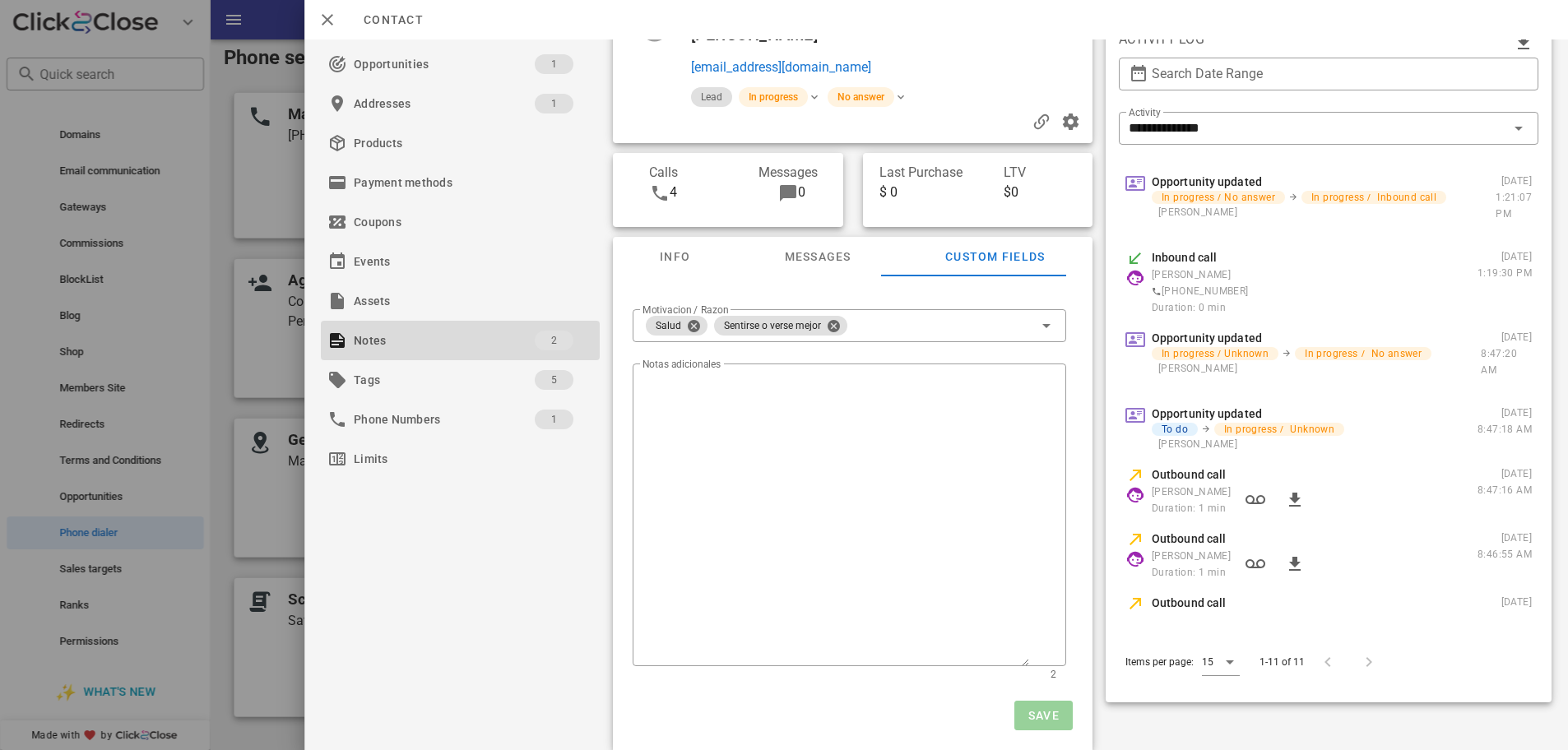click on "Save" at bounding box center (1043, 715) 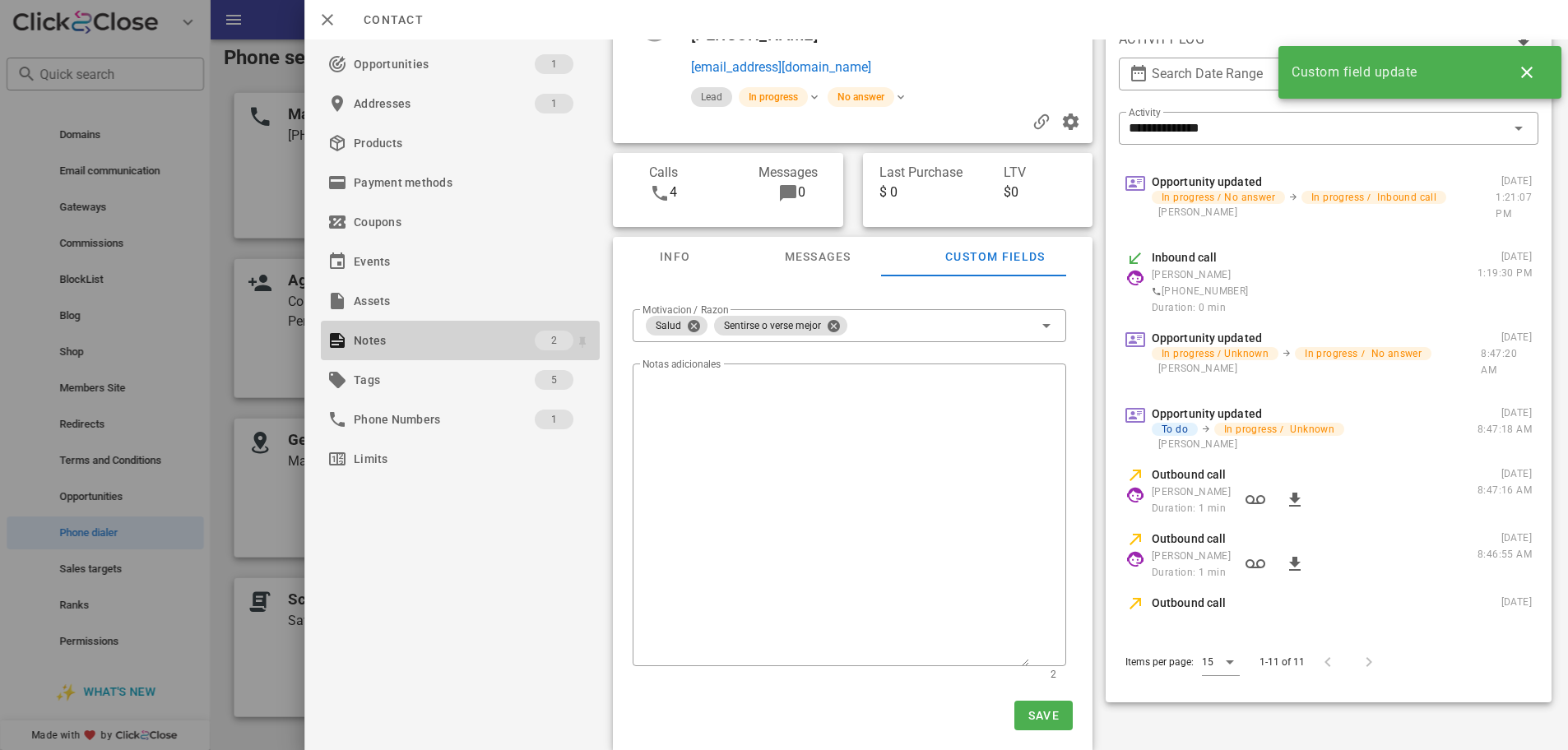 click on "Notes" at bounding box center (444, 340) 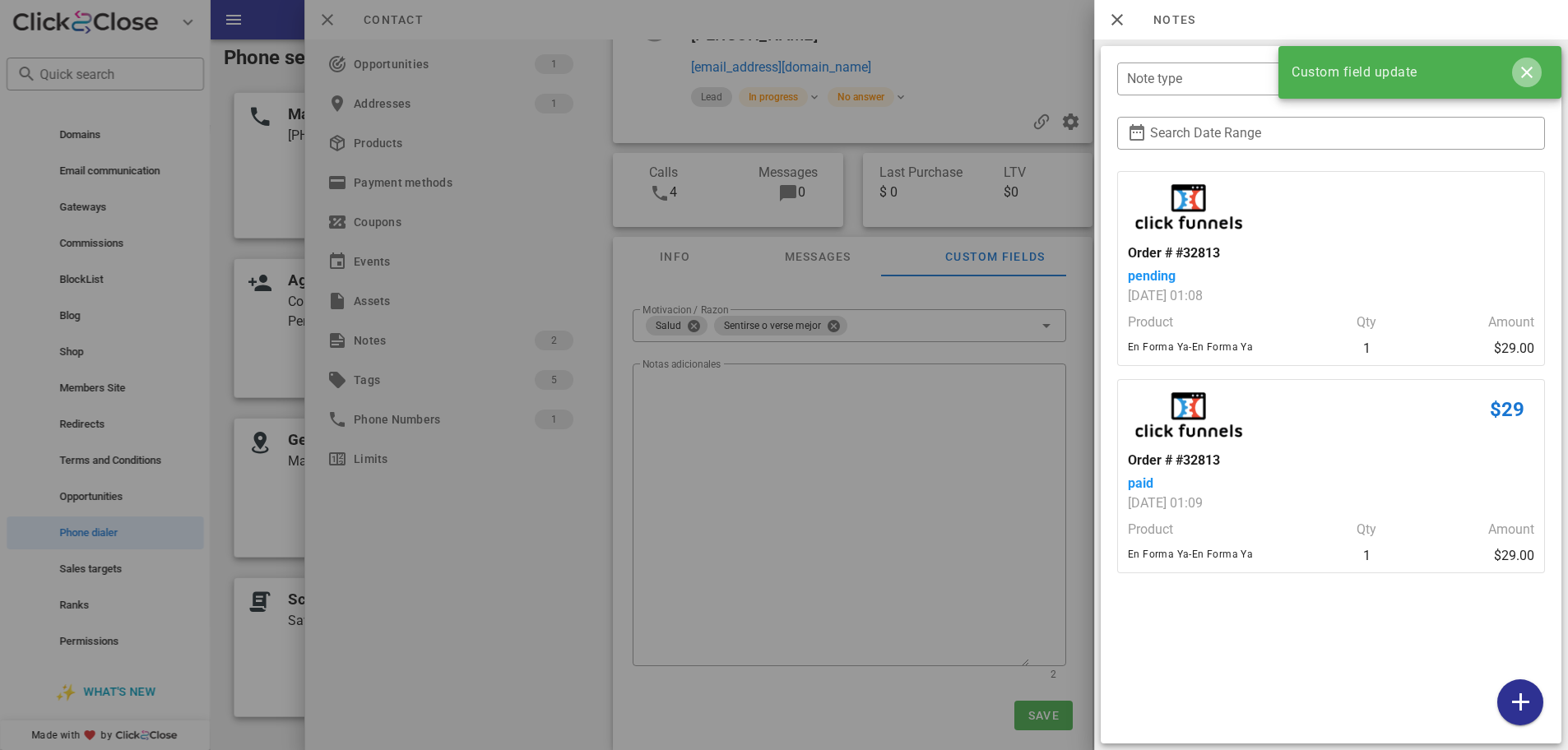 click at bounding box center (1527, 72) 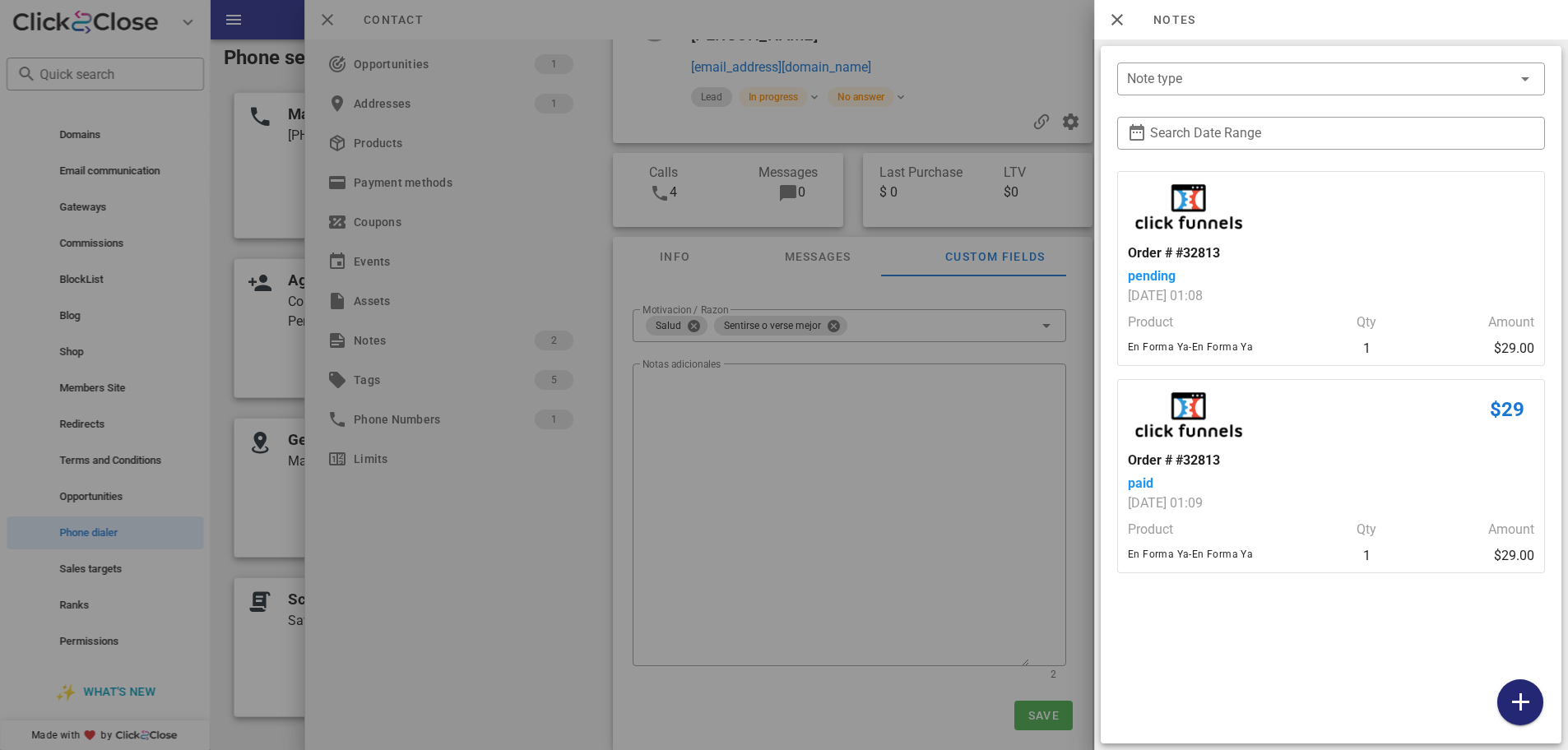 click at bounding box center (1520, 702) 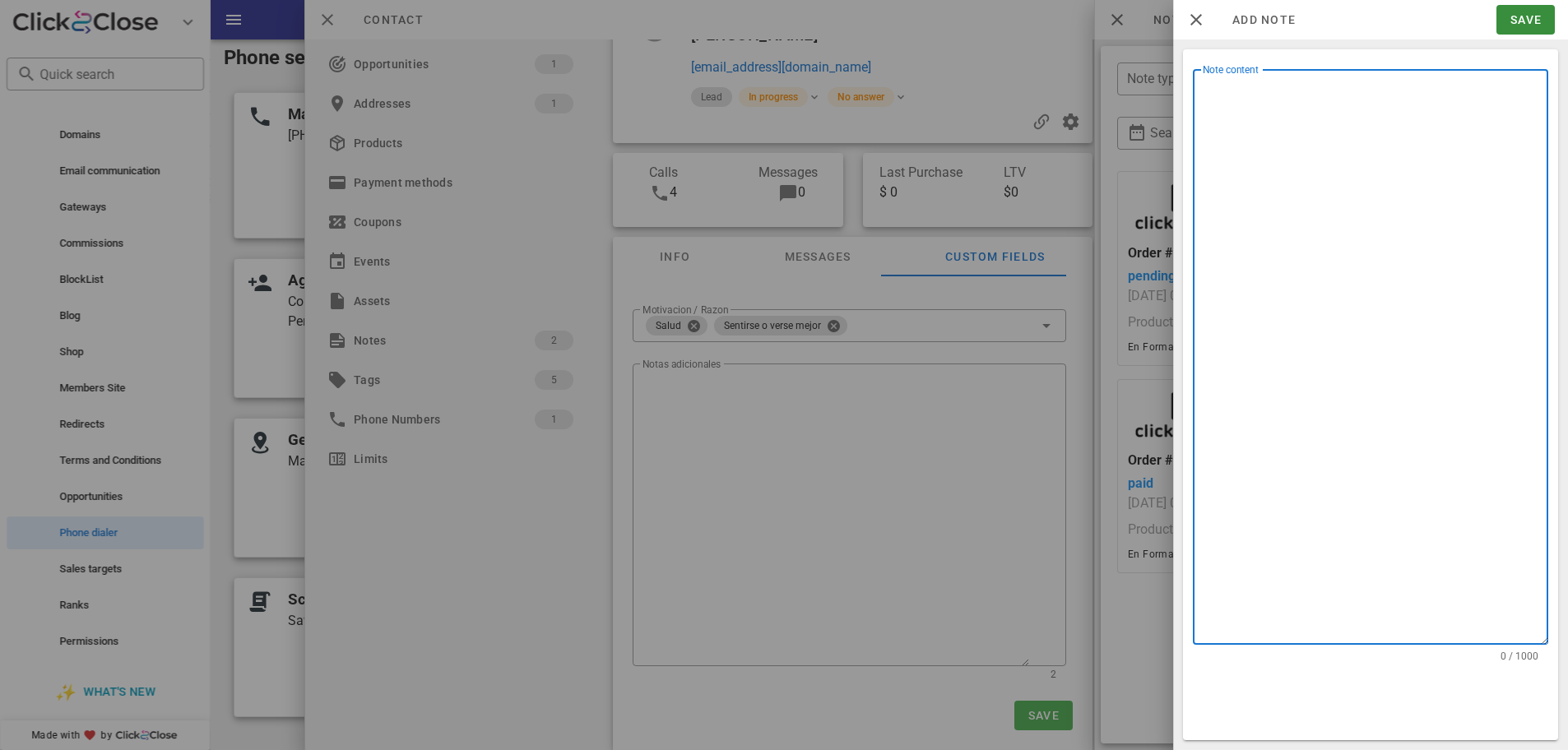 click on "Note content" at bounding box center (1375, 361) 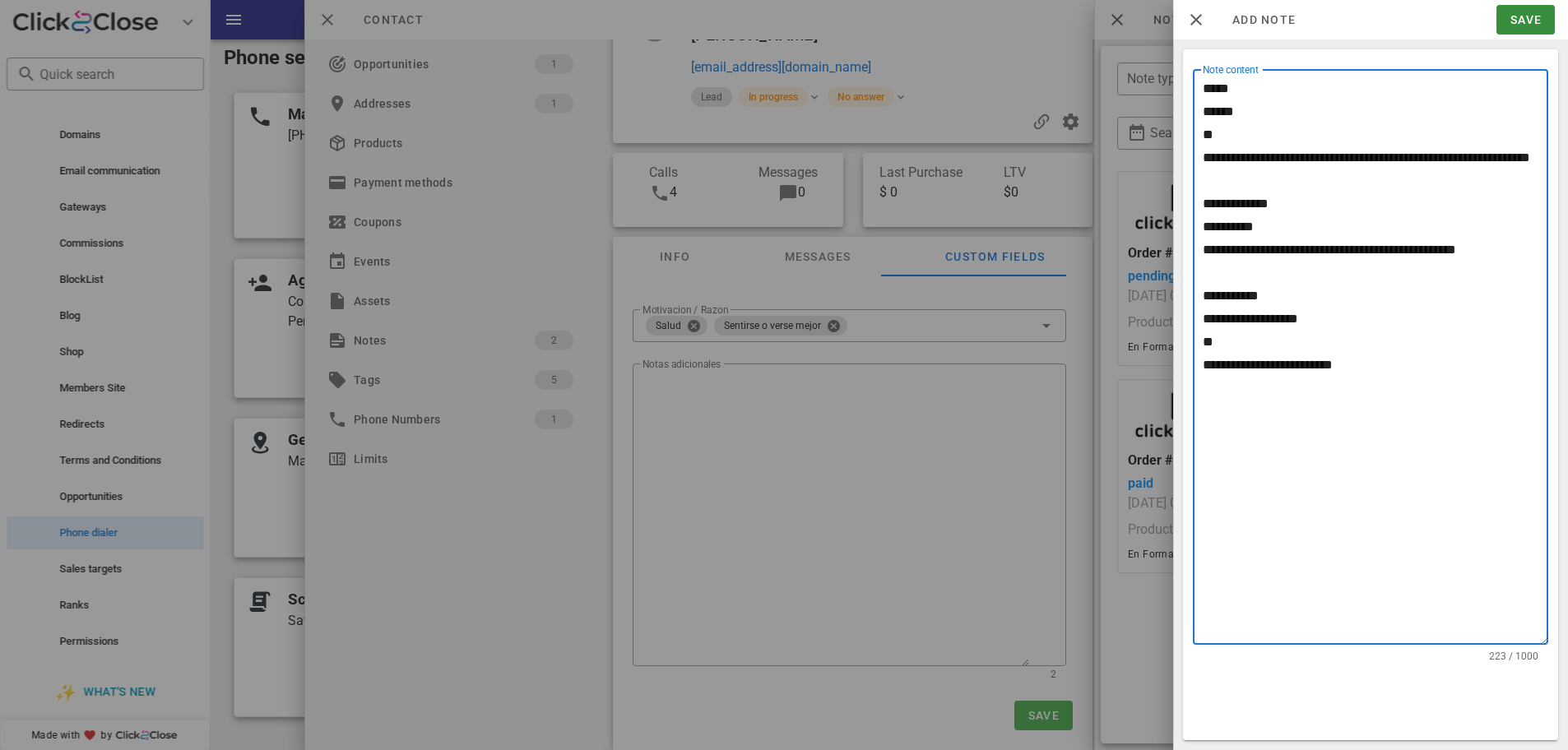 click on "**********" at bounding box center (1375, 361) 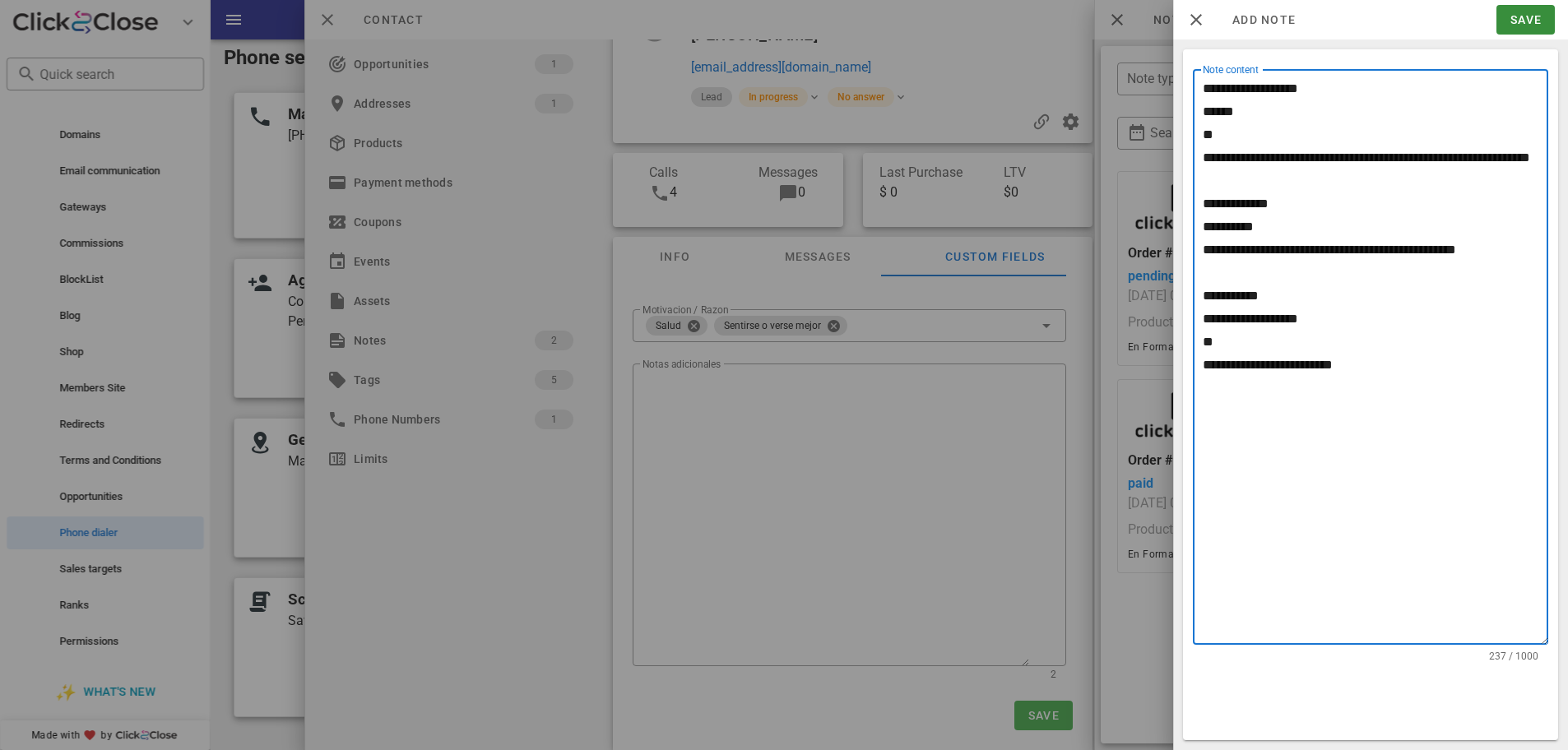 drag, startPoint x: 1318, startPoint y: 175, endPoint x: 1144, endPoint y: 99, distance: 189.87364 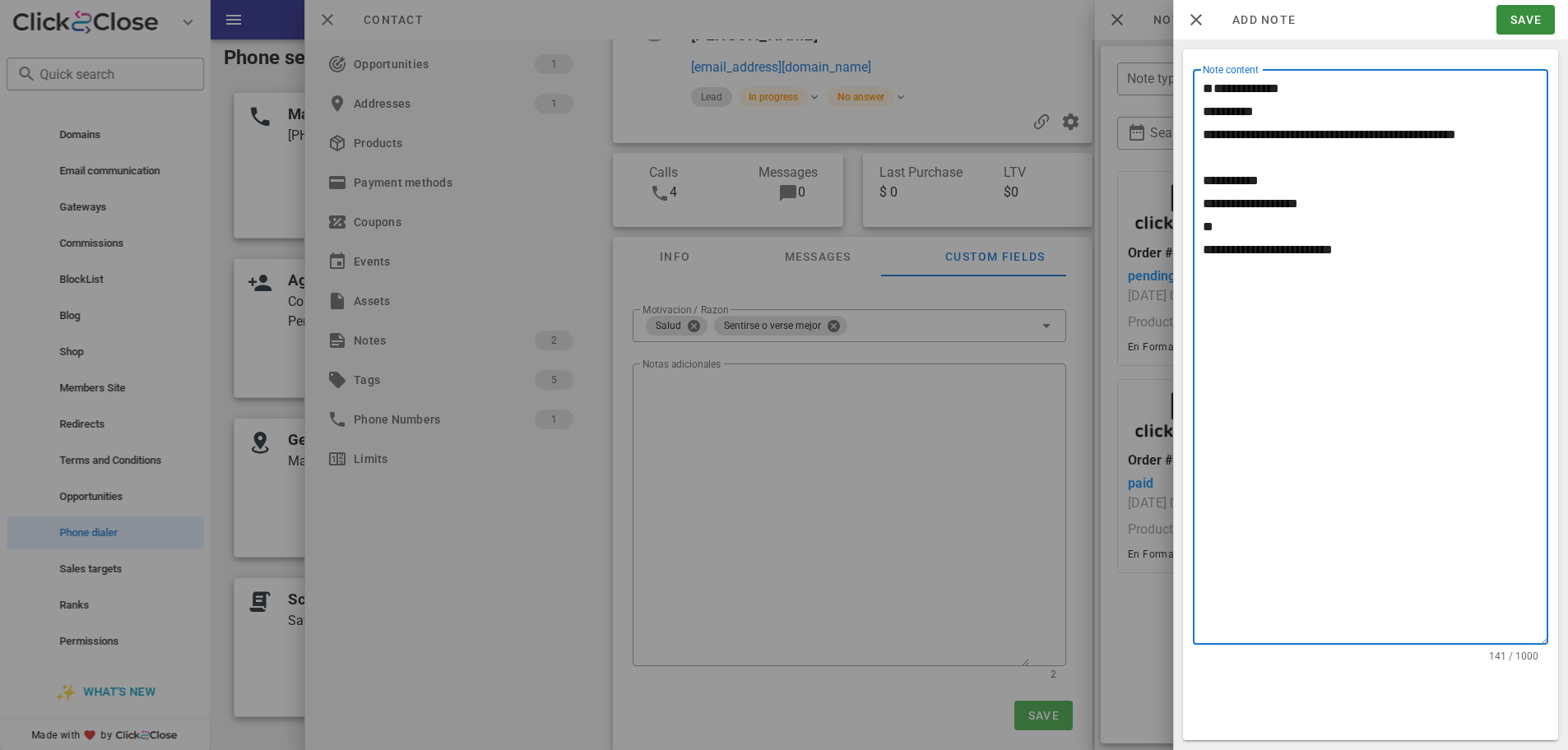 click on "**********" at bounding box center (1375, 361) 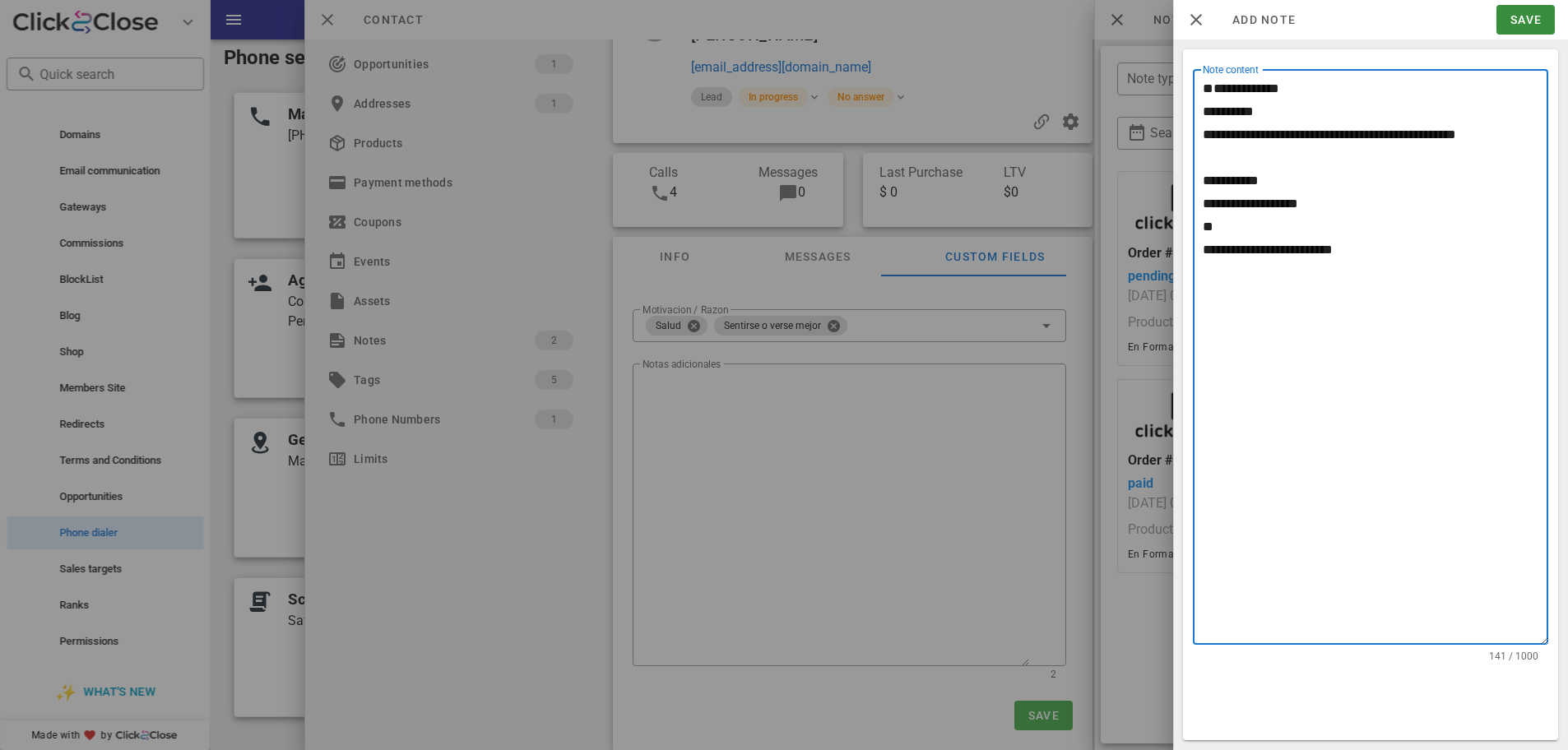 drag, startPoint x: 1278, startPoint y: 203, endPoint x: 1164, endPoint y: 128, distance: 136.45878 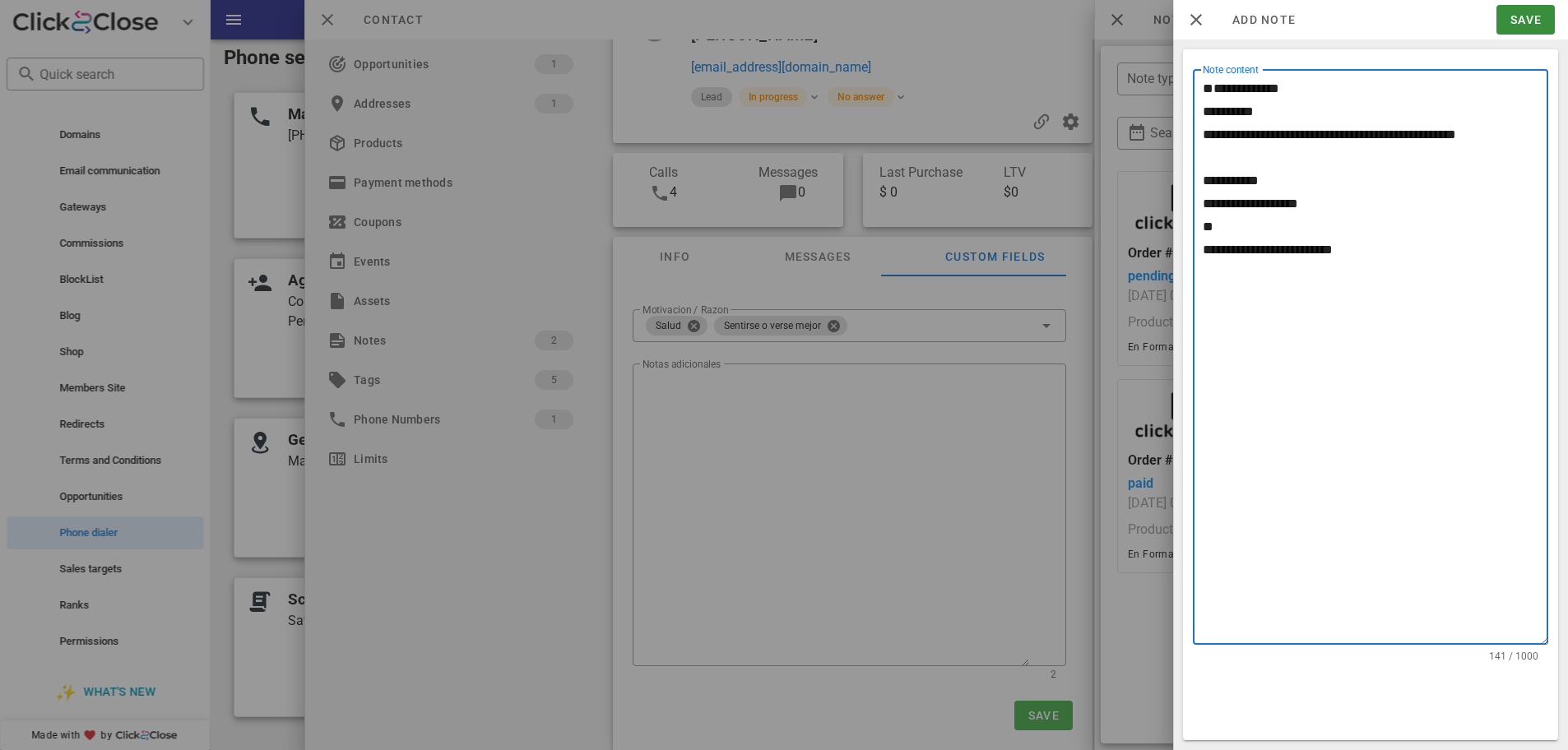 type on "**********" 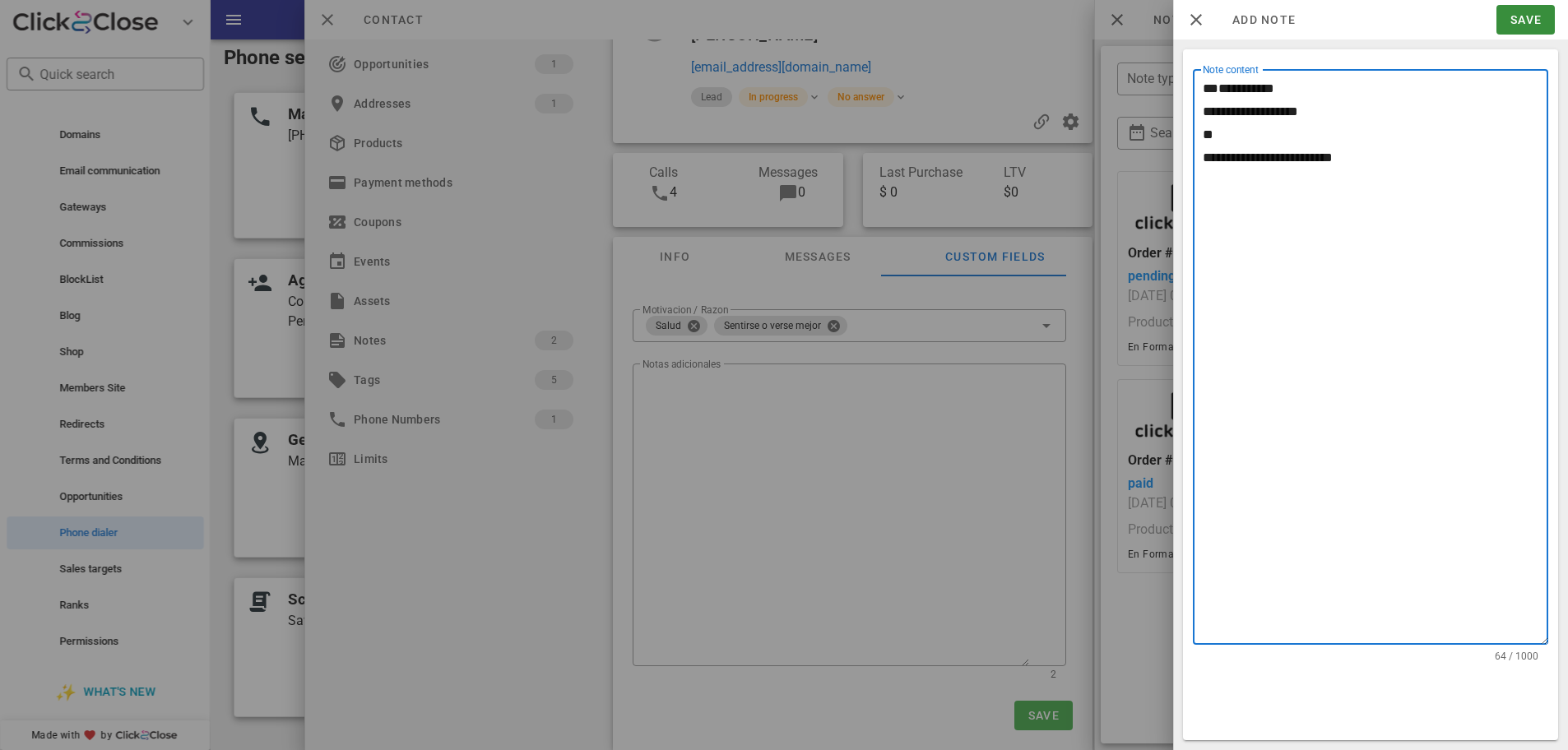 drag, startPoint x: 1304, startPoint y: 301, endPoint x: 1157, endPoint y: 58, distance: 284.00352 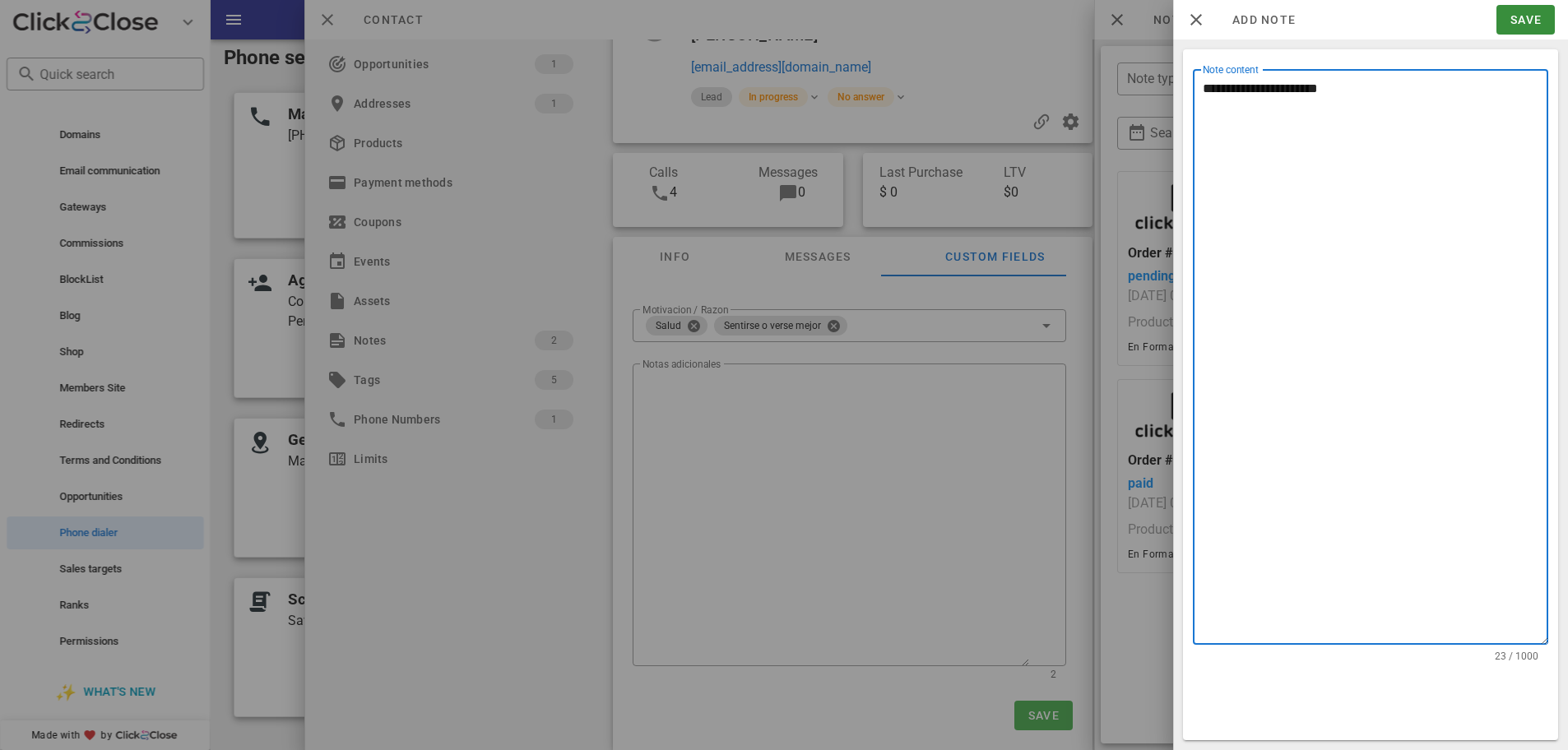 click on "**********" at bounding box center (1375, 361) 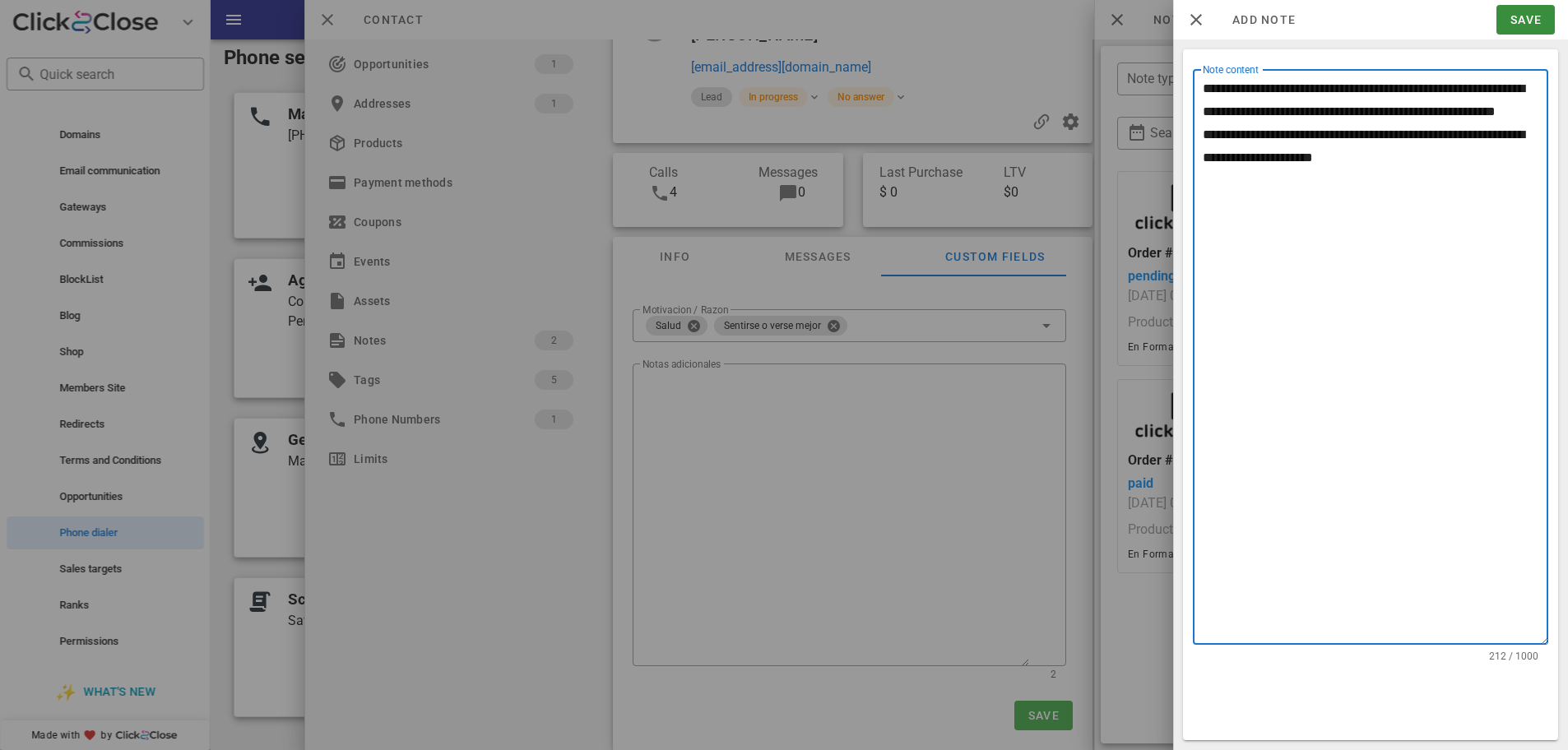 click on "**********" at bounding box center [1375, 361] 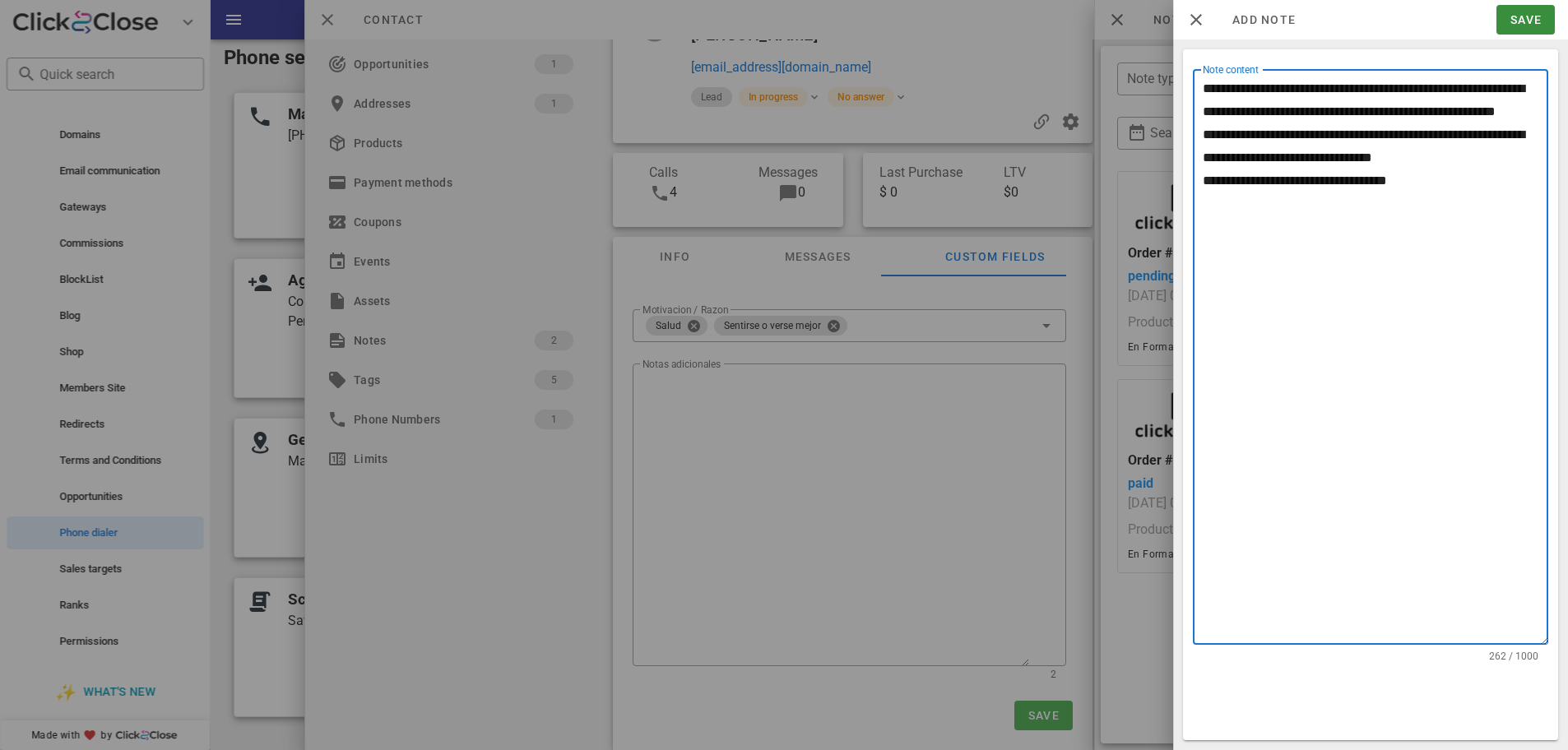 drag, startPoint x: 1454, startPoint y: 76, endPoint x: 1463, endPoint y: 97, distance: 22.847319 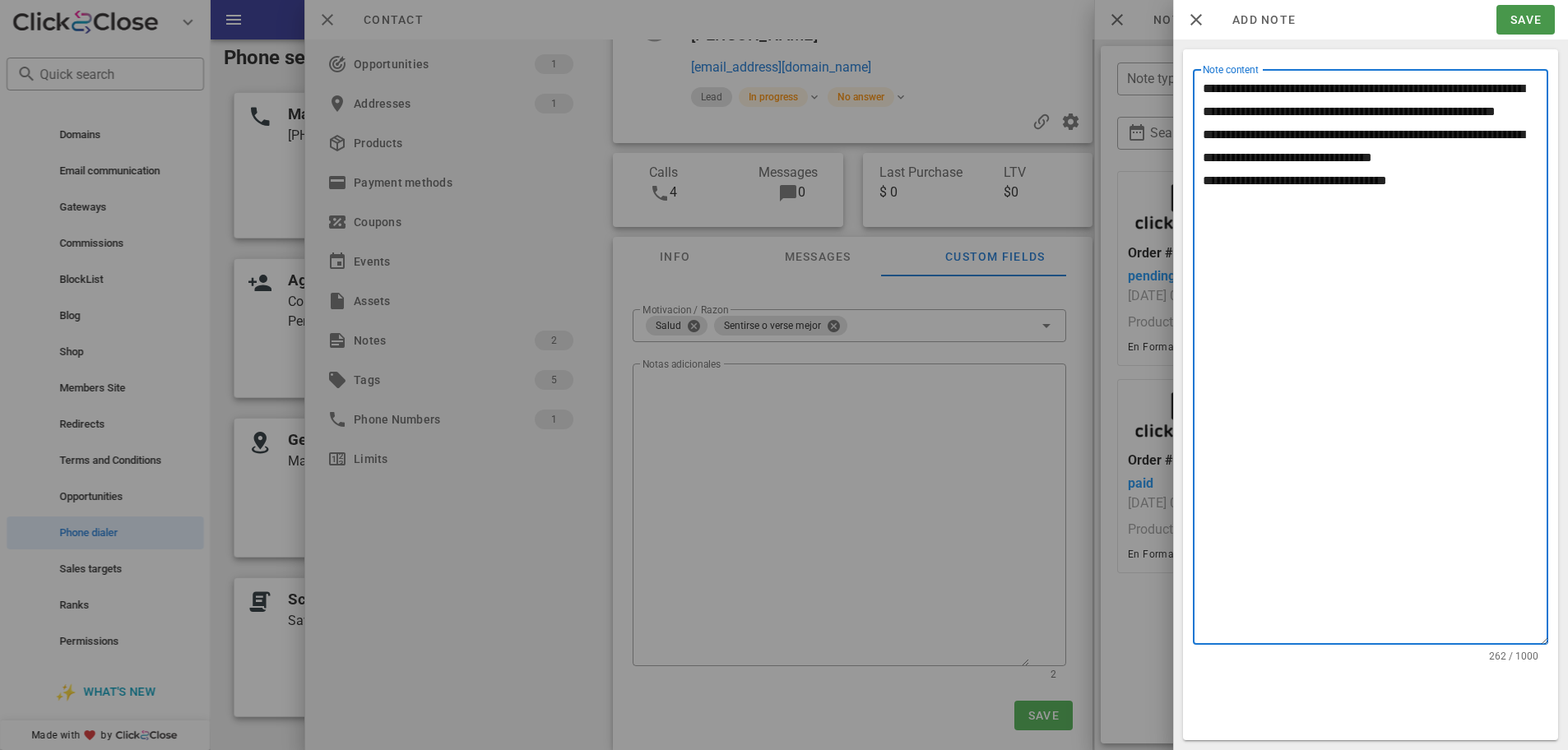 type on "**********" 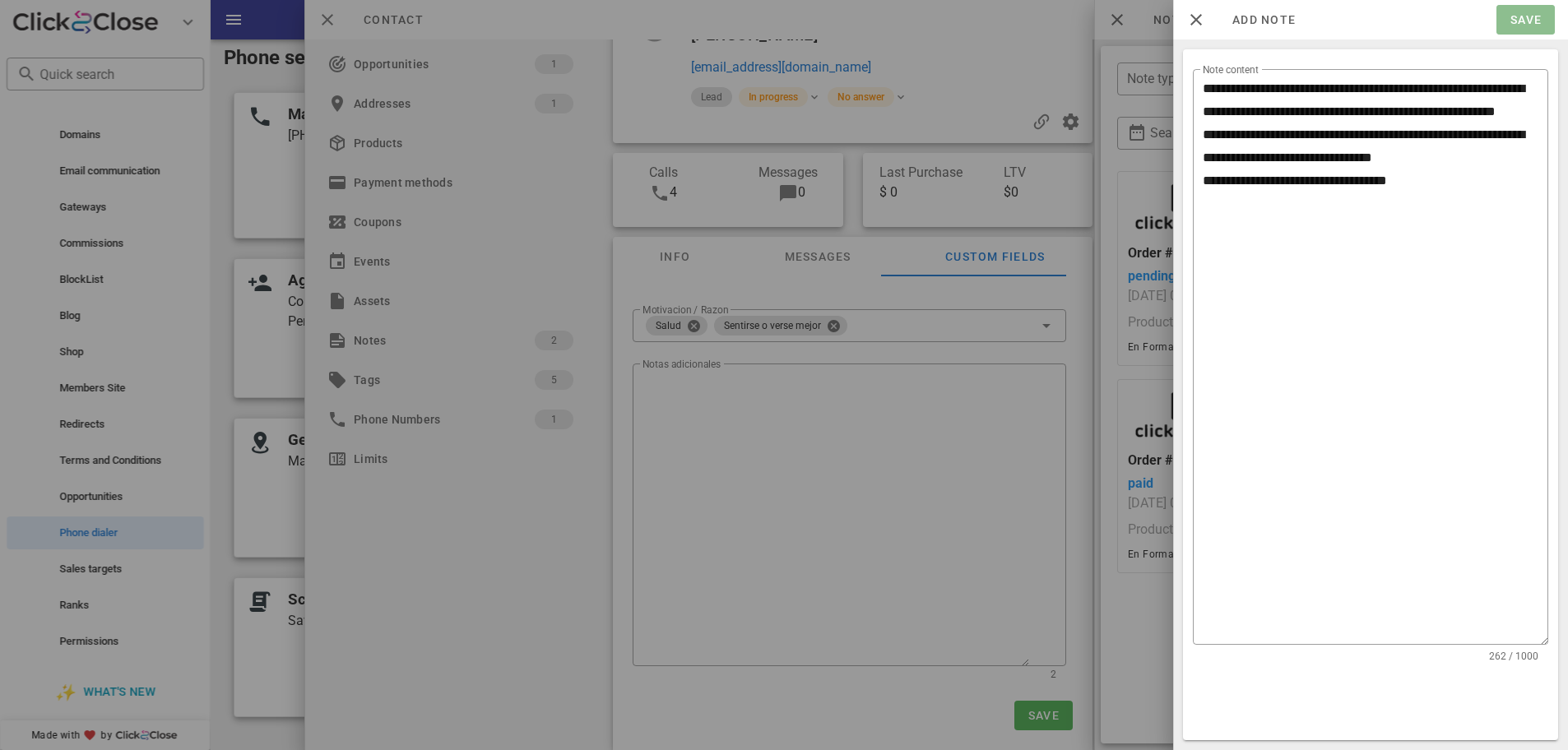 click on "Save" at bounding box center (1525, 20) 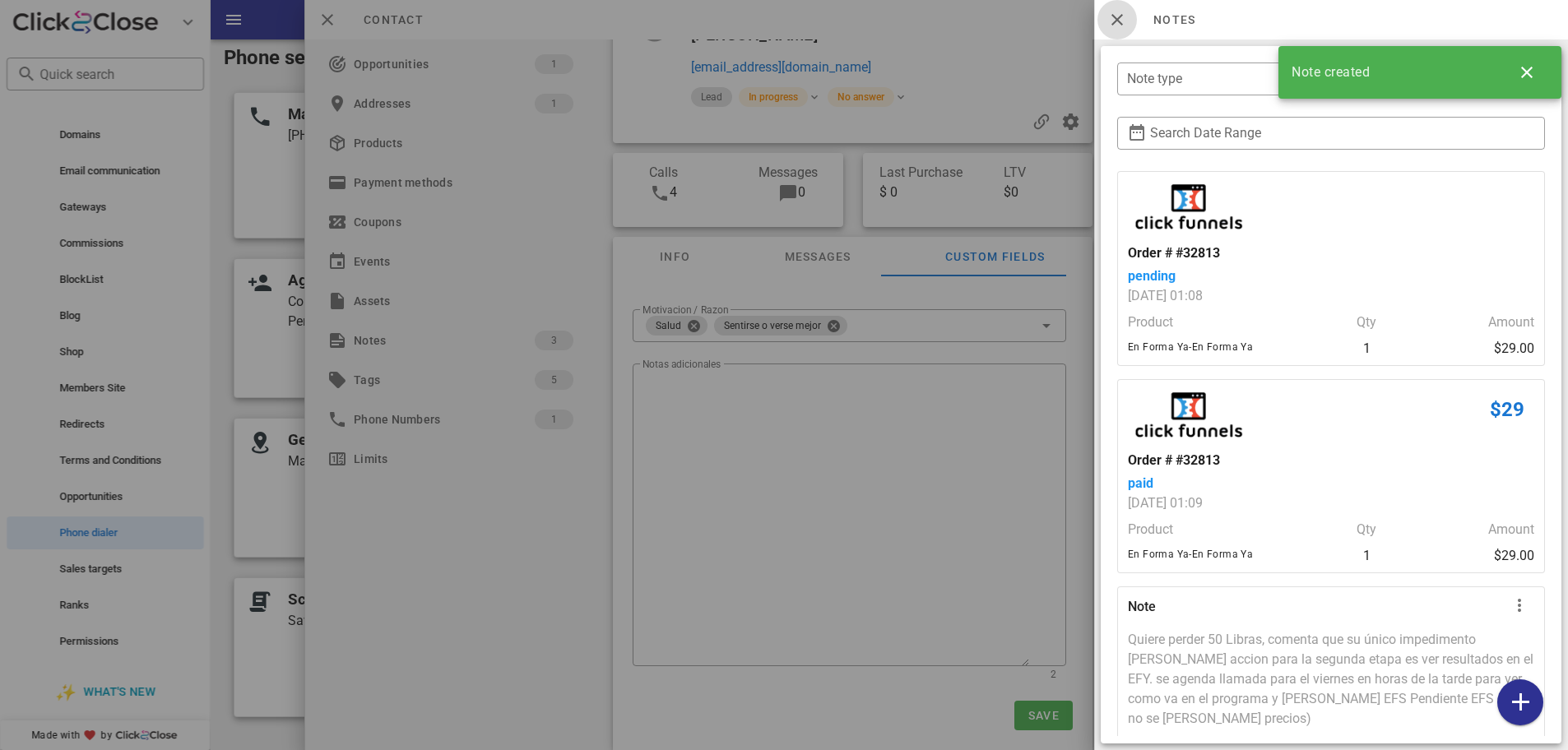 click at bounding box center (1117, 20) 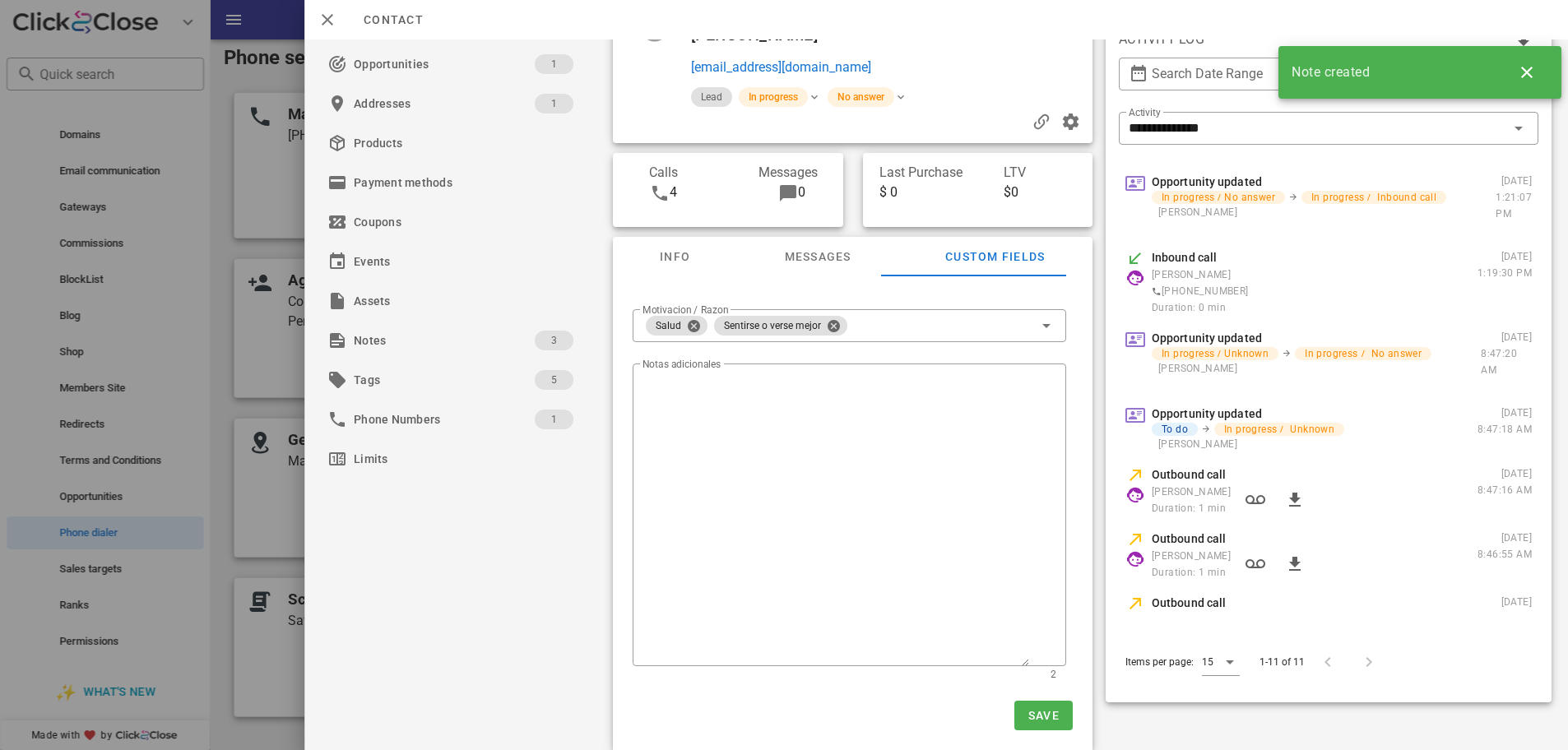 scroll, scrollTop: 0, scrollLeft: 0, axis: both 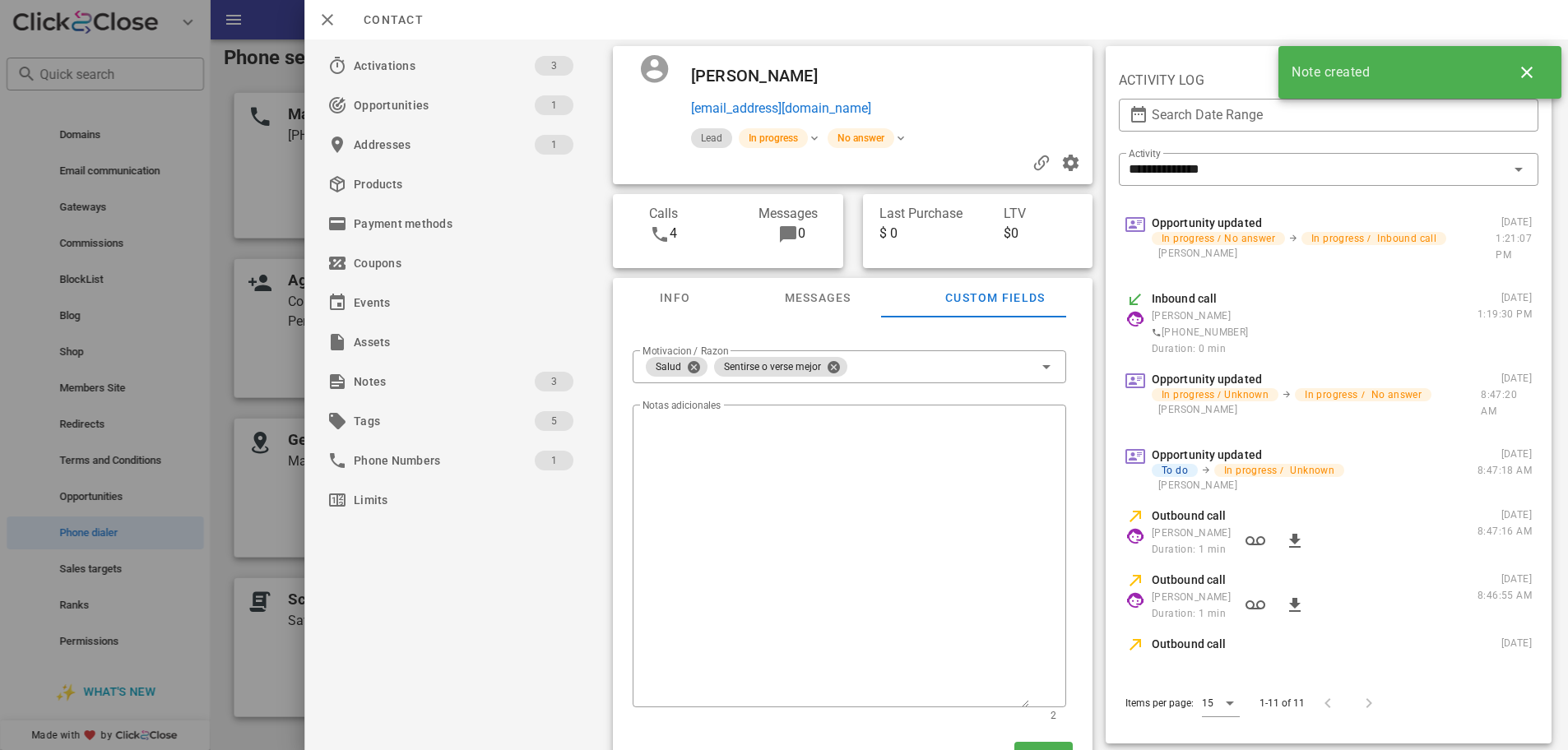 click at bounding box center (650, 90) 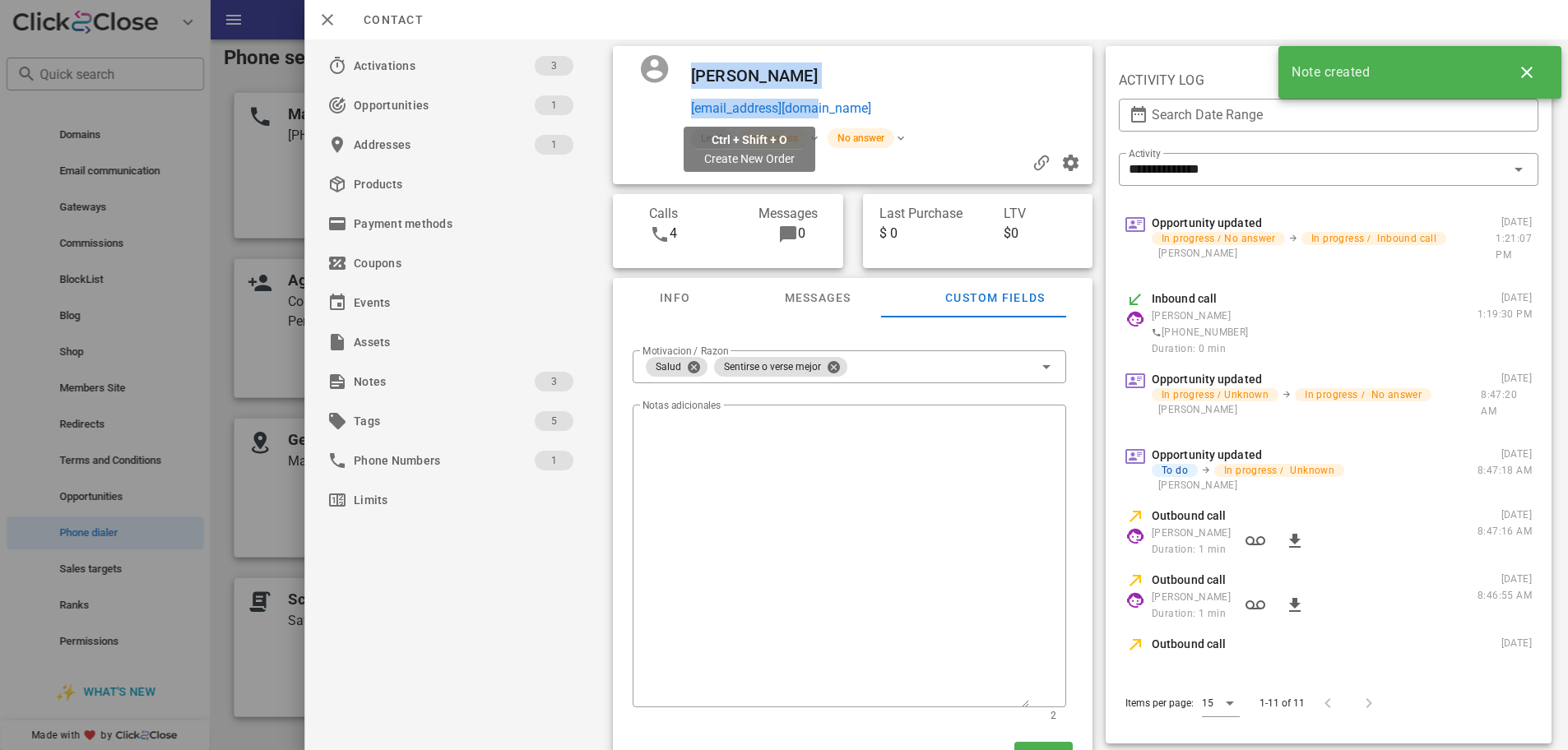 drag, startPoint x: 669, startPoint y: 74, endPoint x: 786, endPoint y: 100, distance: 119.85408 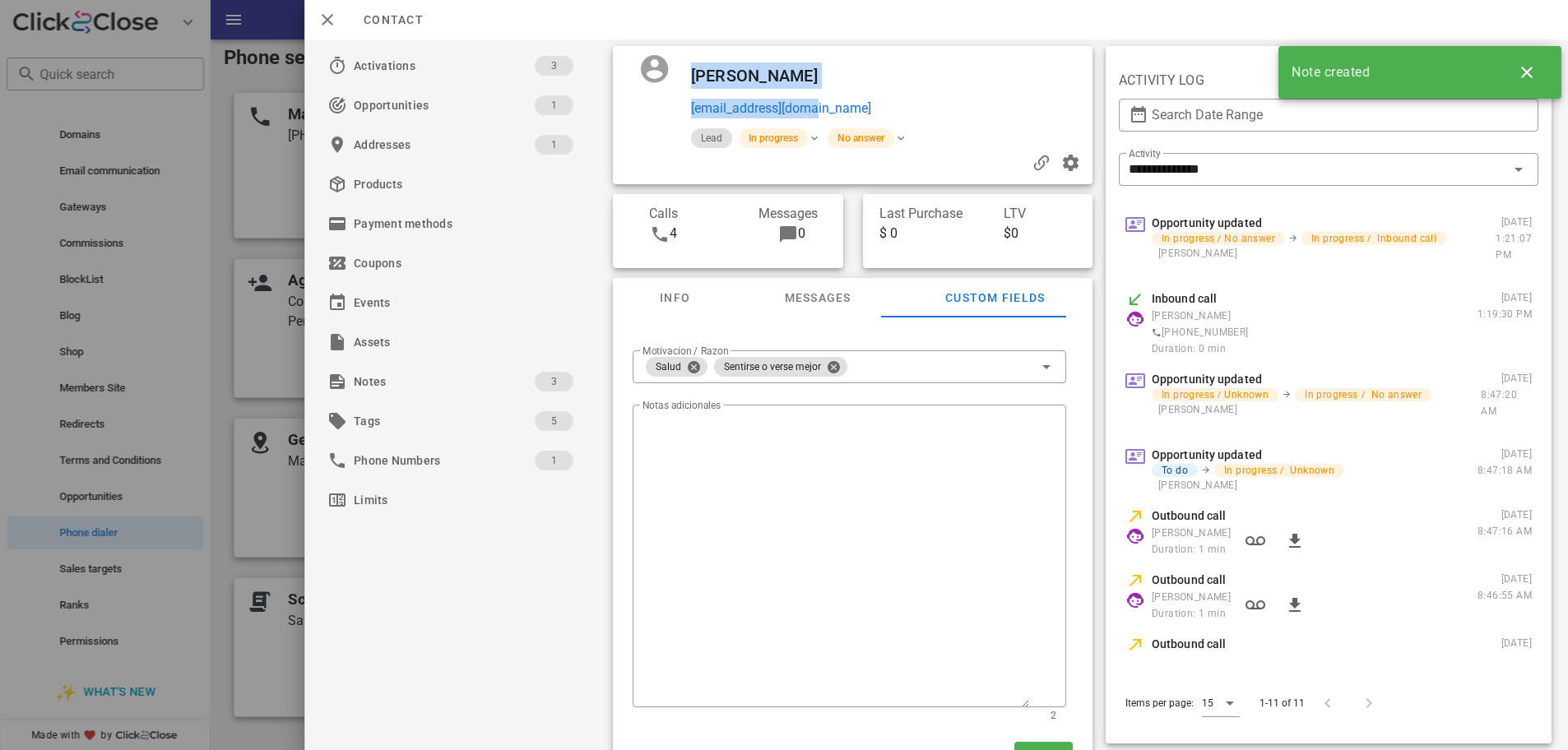 copy on "Erika Facio  erikafacio073@gmail" 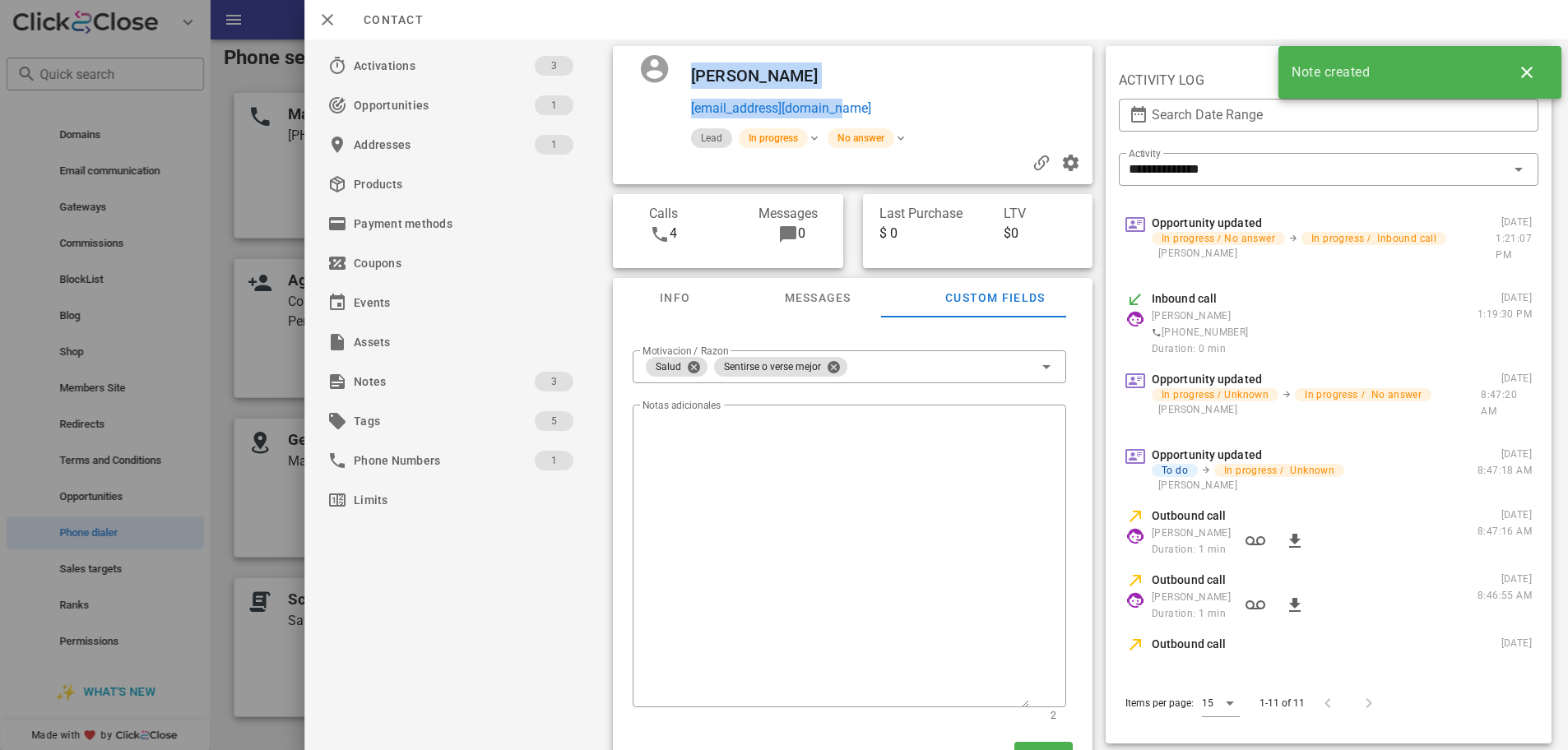 drag, startPoint x: 860, startPoint y: 106, endPoint x: 656, endPoint y: 65, distance: 208.07931 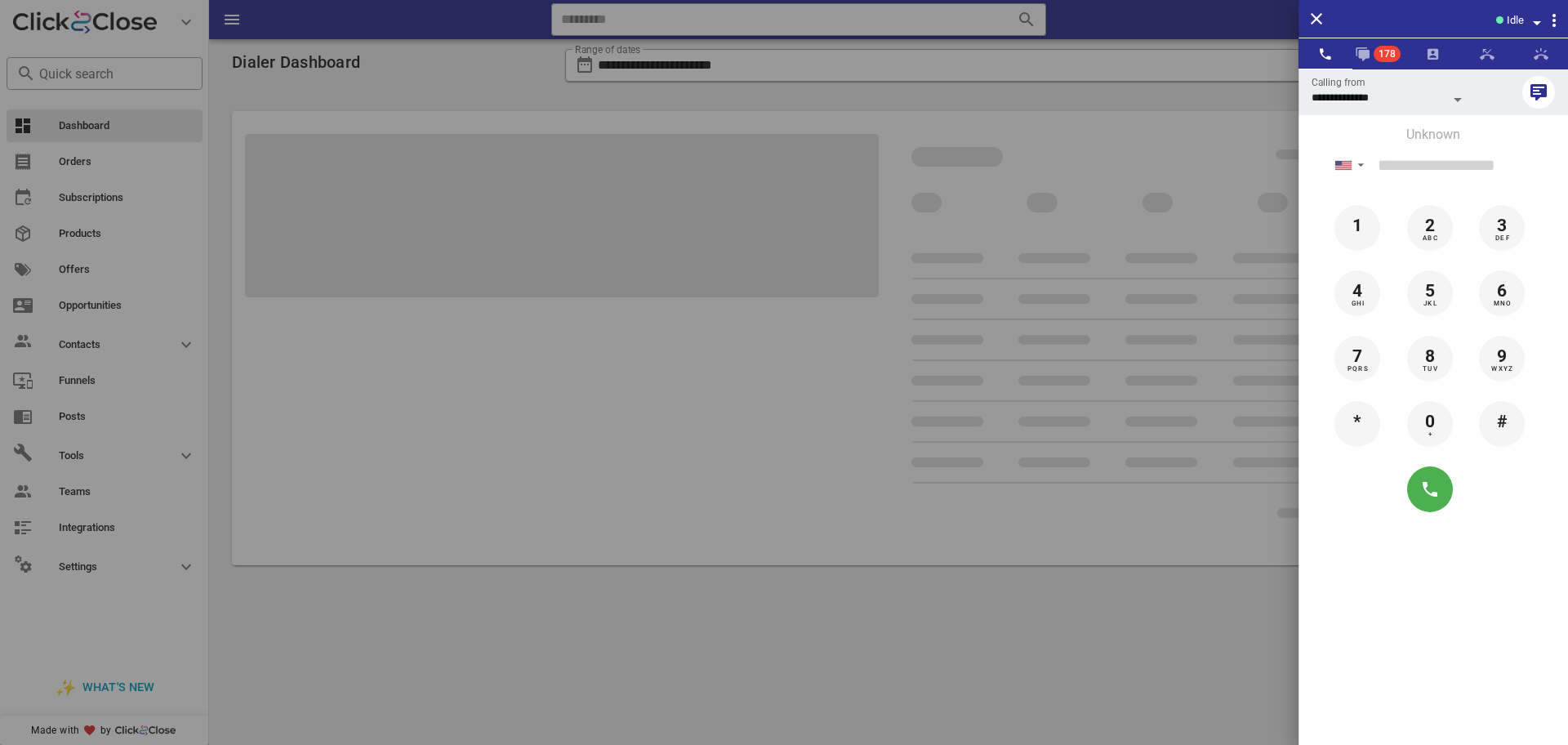 scroll, scrollTop: 0, scrollLeft: 0, axis: both 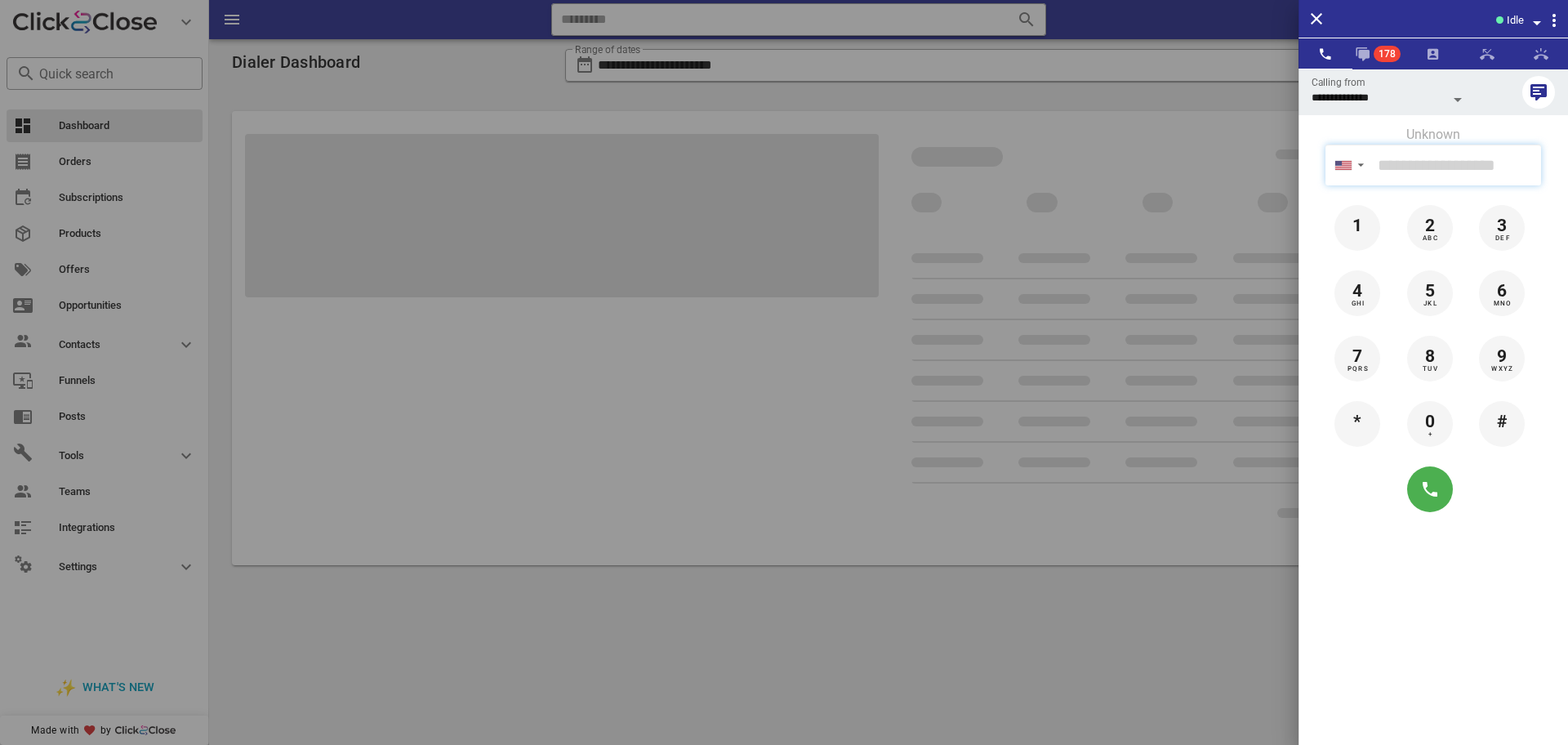 click at bounding box center (1456, 165) 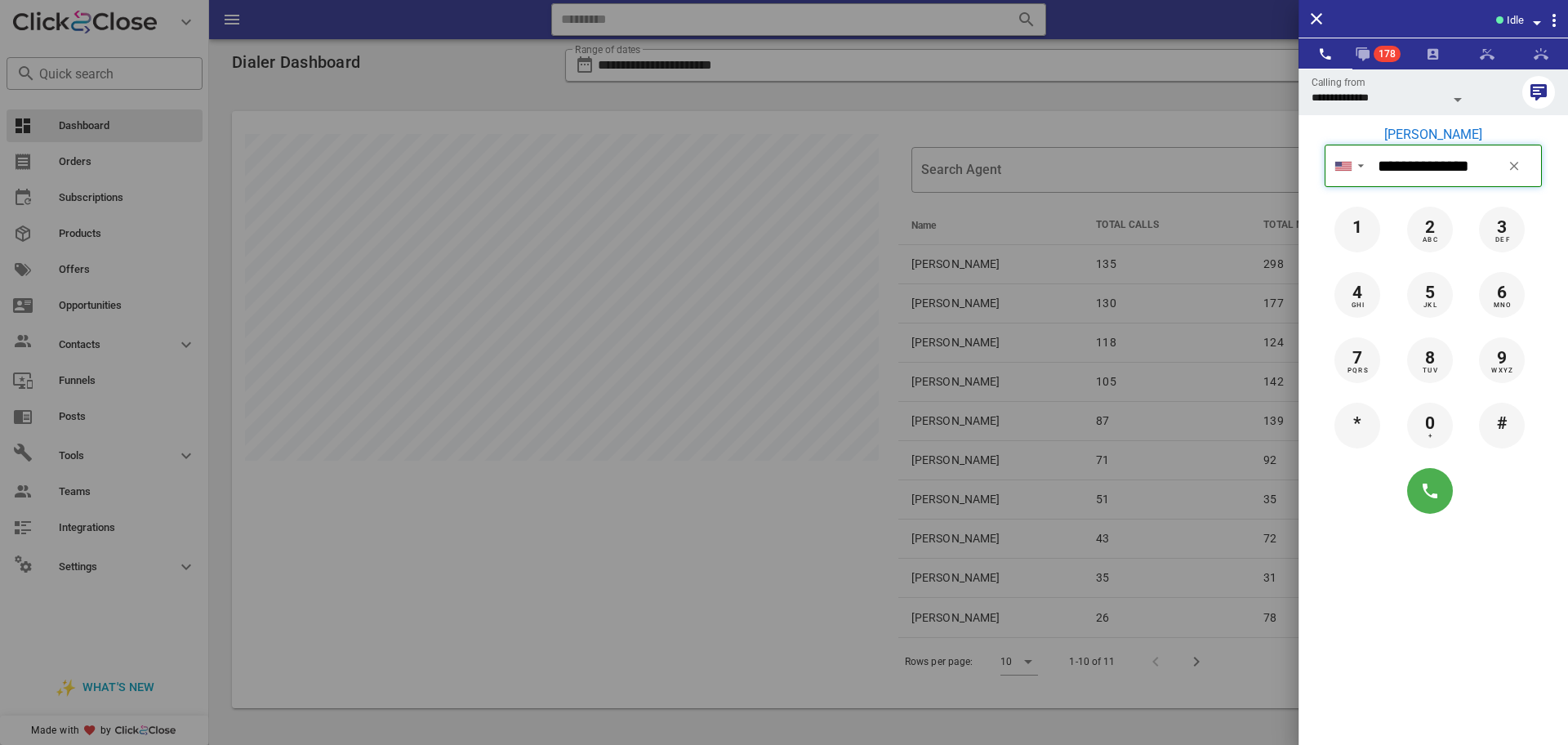 scroll, scrollTop: 816289, scrollLeft: 815353, axis: both 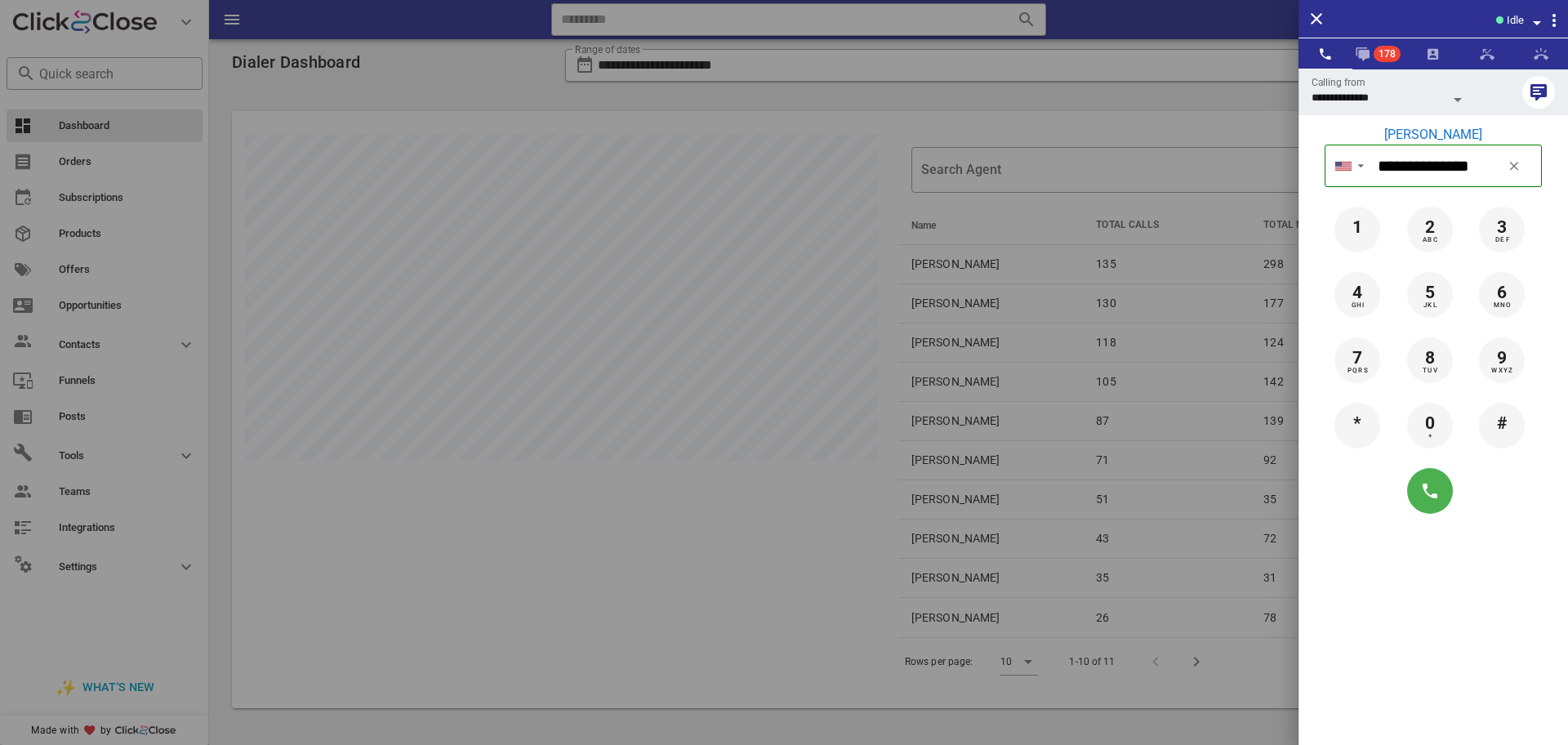 click on "[PERSON_NAME]" at bounding box center (1433, 135) 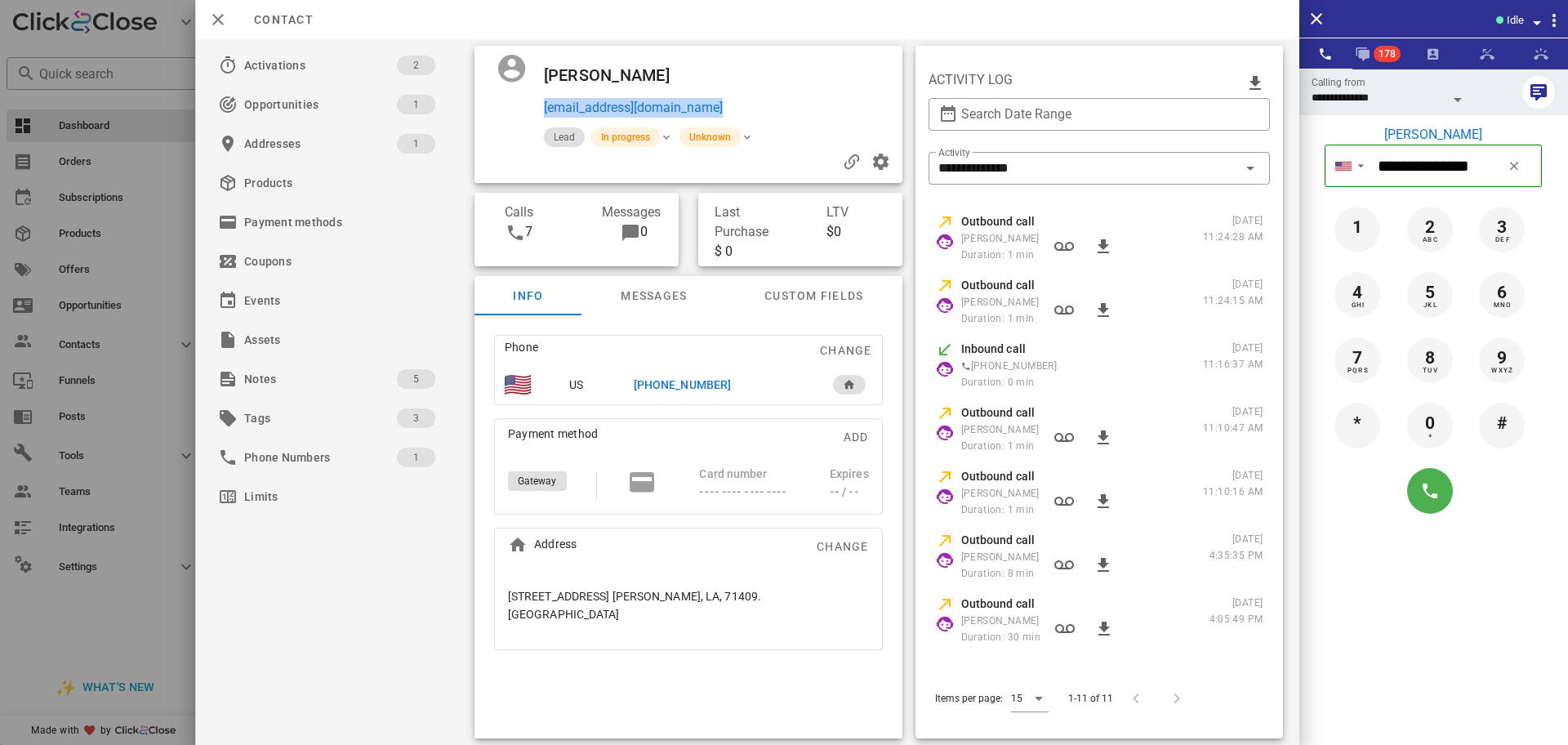 drag, startPoint x: 737, startPoint y: 79, endPoint x: 777, endPoint y: 105, distance: 47.707442 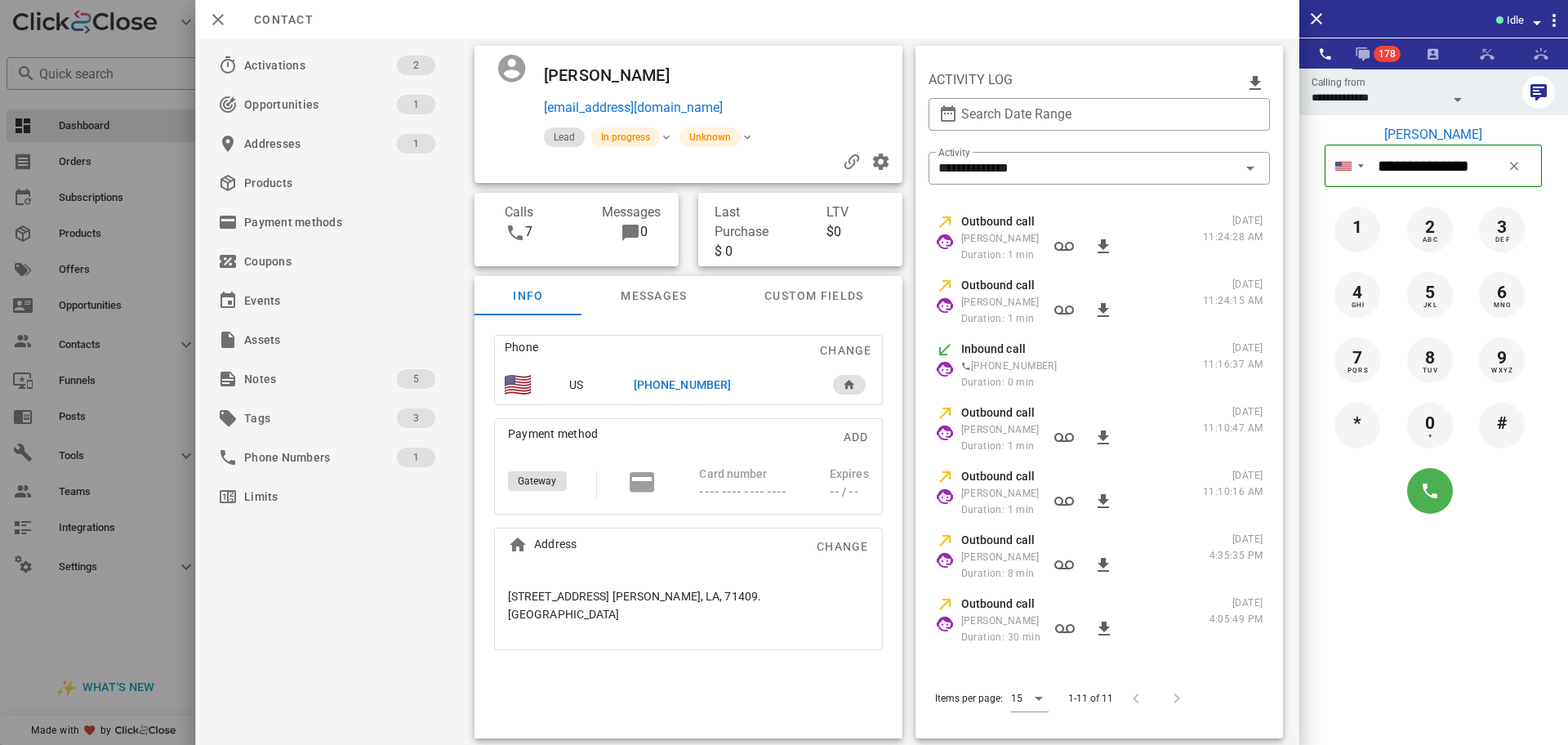 click on "[PERSON_NAME]" at bounding box center (631, 75) 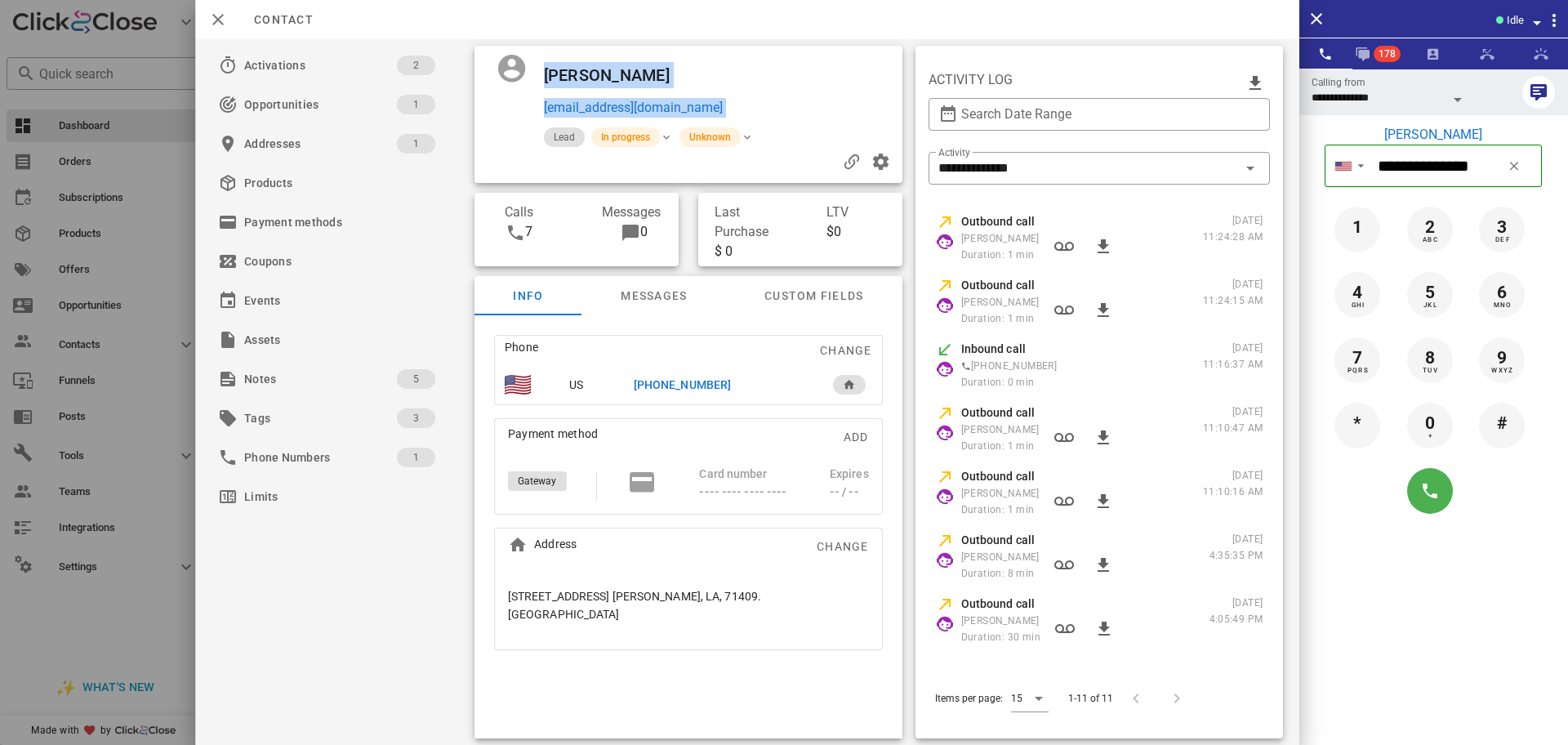 drag, startPoint x: 567, startPoint y: 65, endPoint x: 731, endPoint y: 110, distance: 170.06175 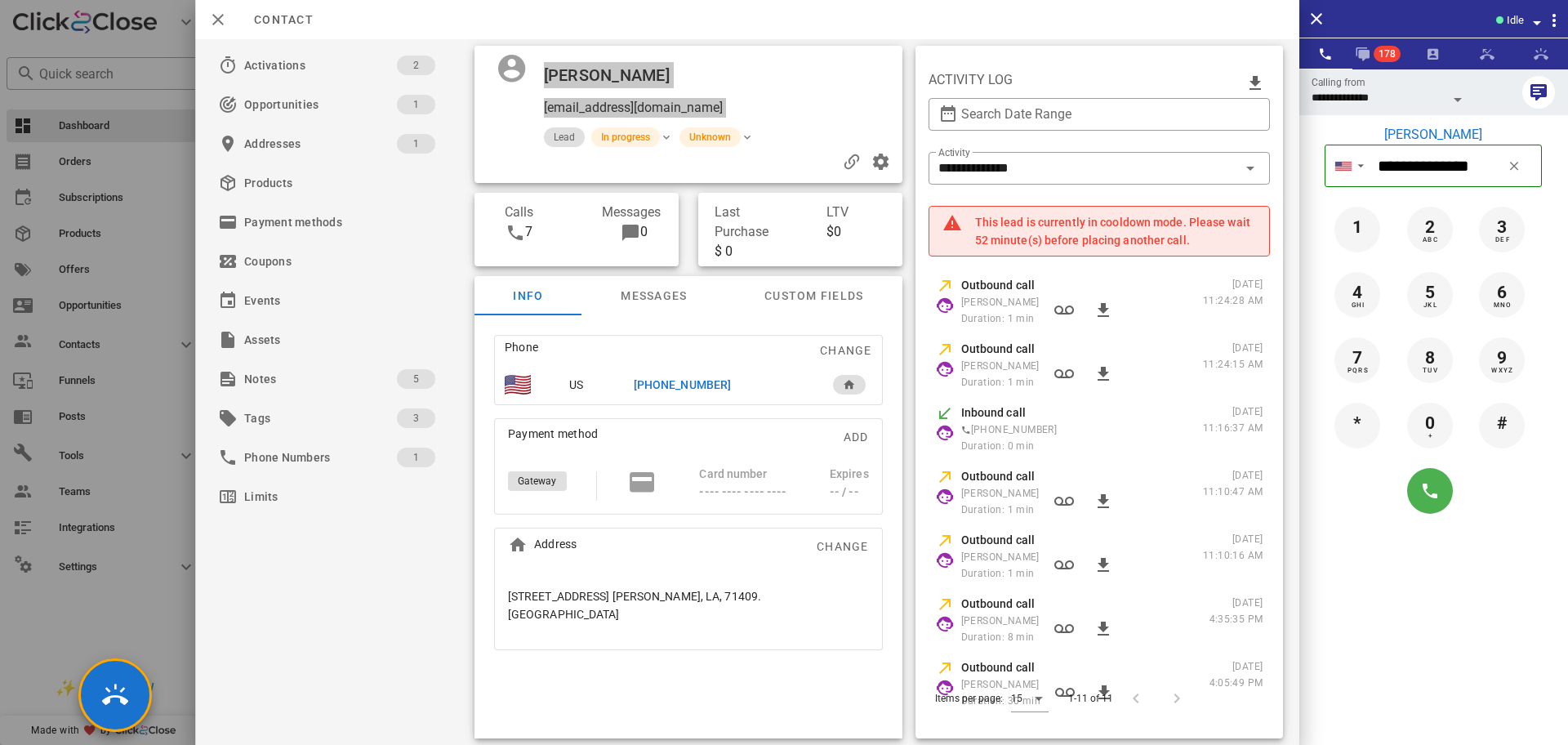 type 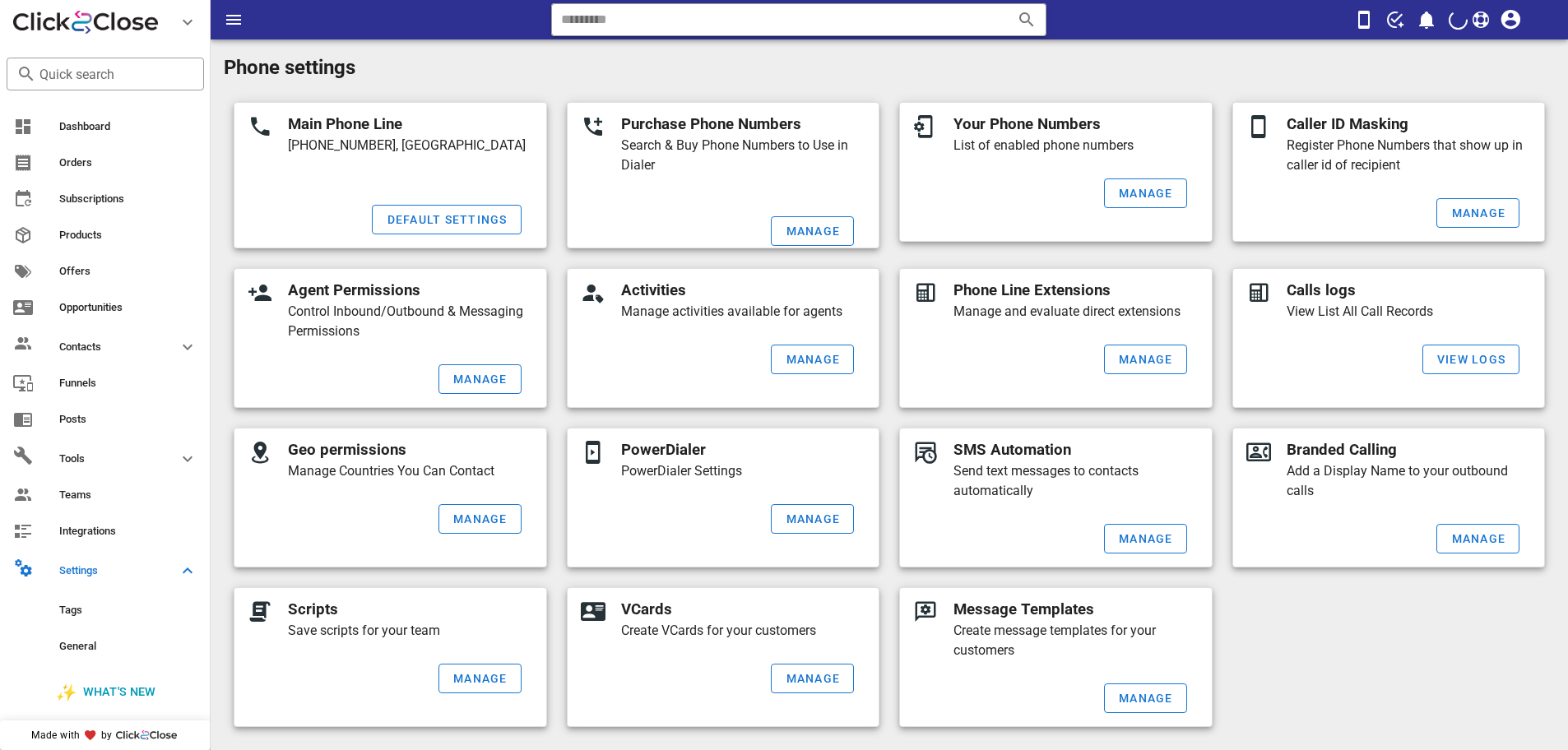 scroll, scrollTop: 10, scrollLeft: 0, axis: vertical 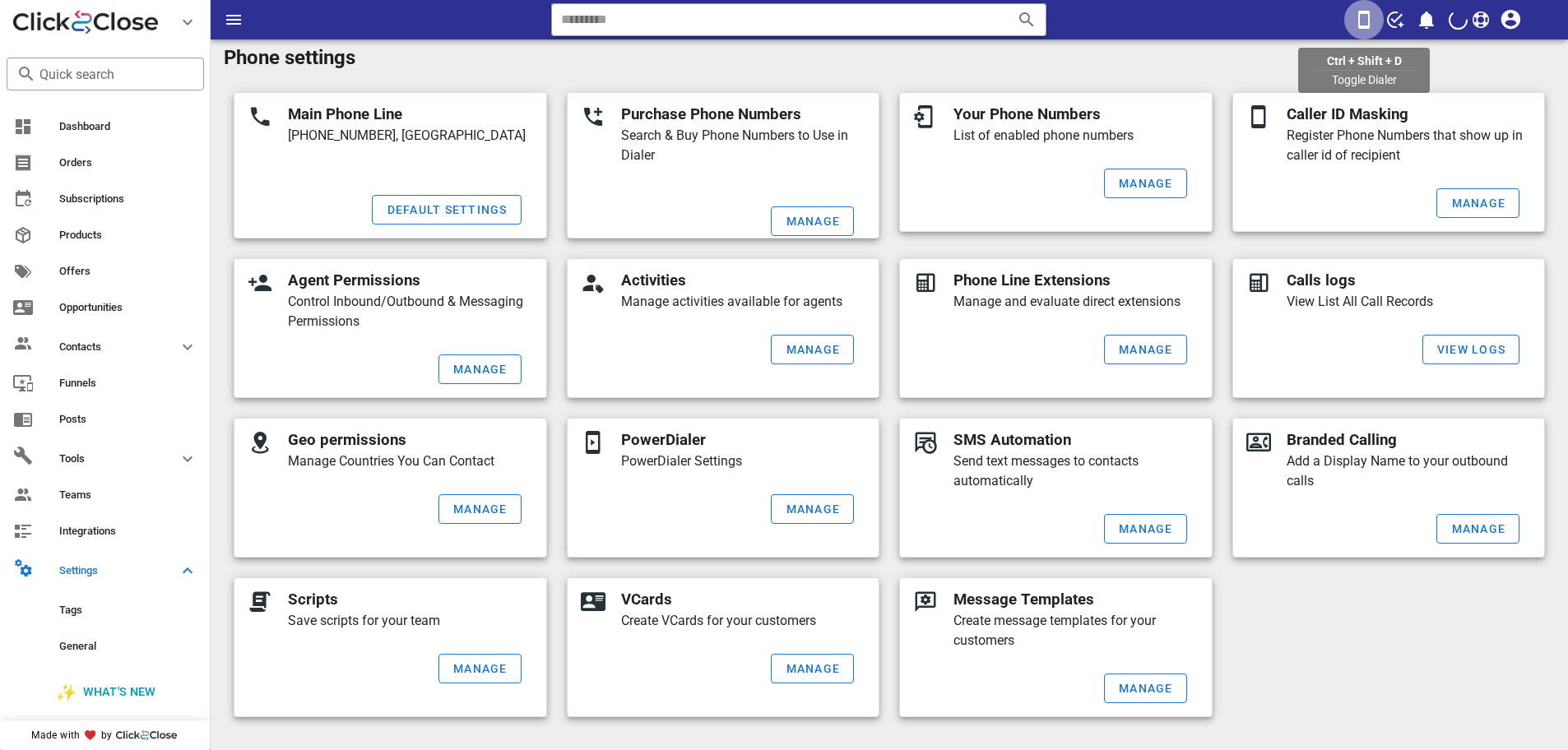 click at bounding box center [1364, 20] 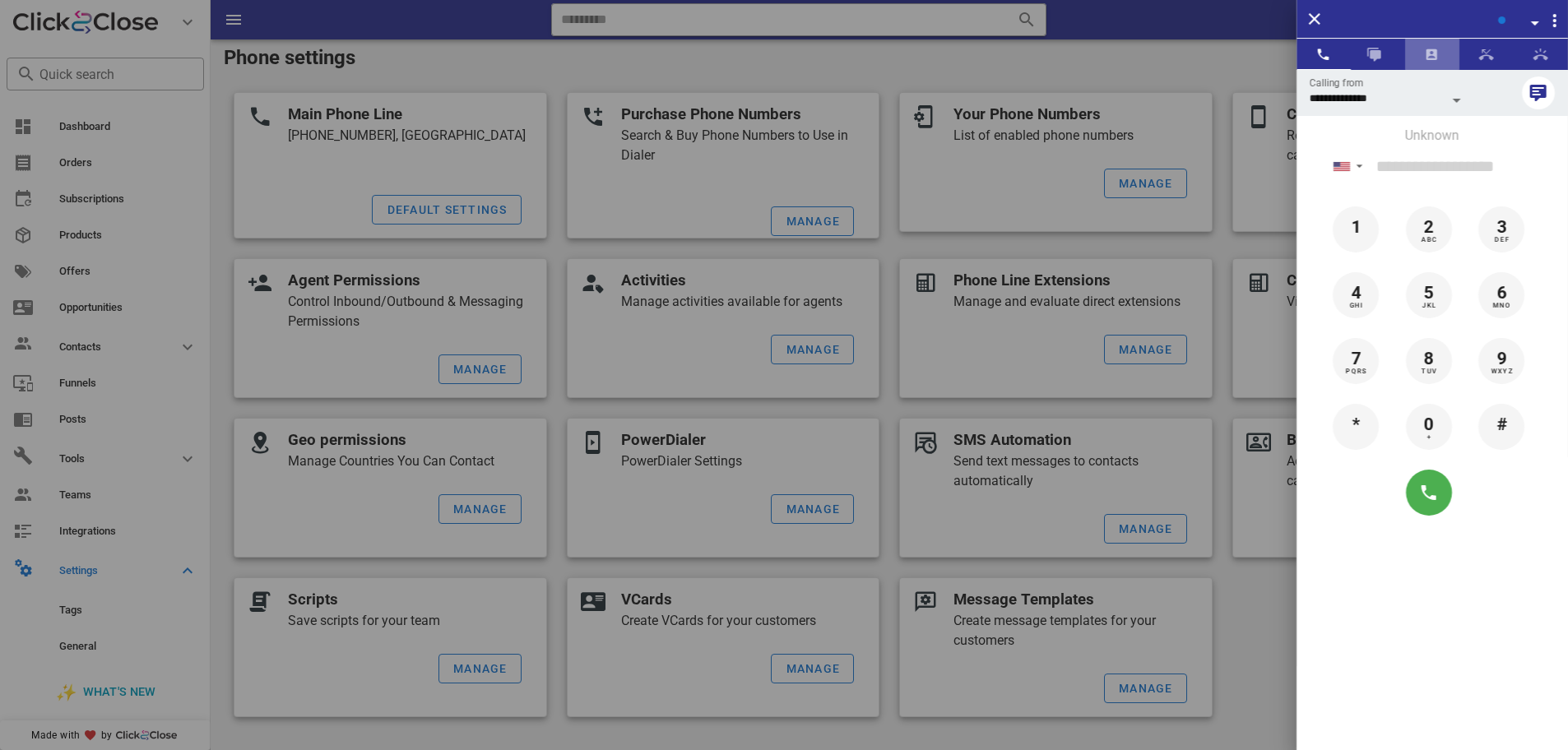 click at bounding box center [1432, 54] 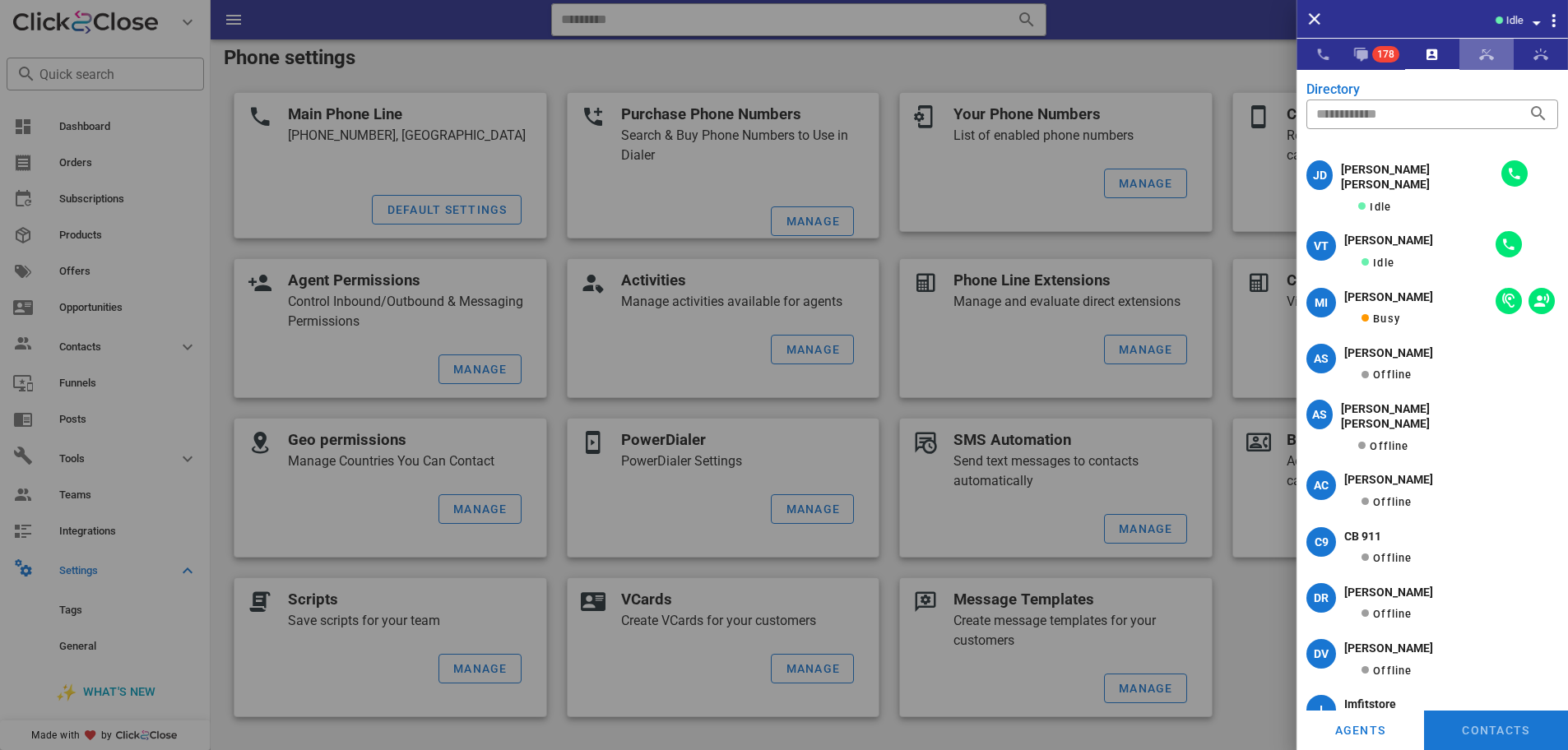 click at bounding box center (1487, 54) 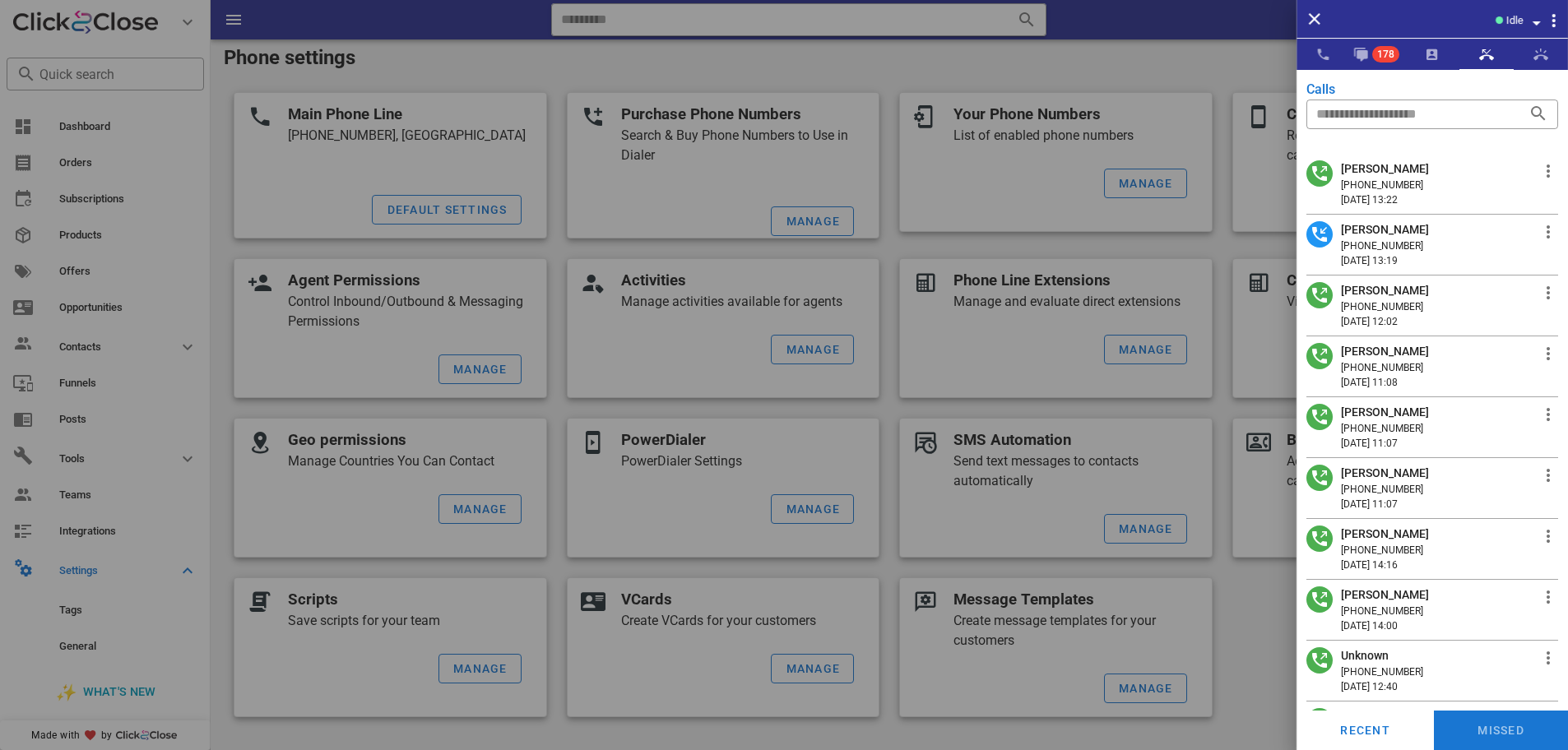 click on "Erika Facio" at bounding box center (1385, 169) 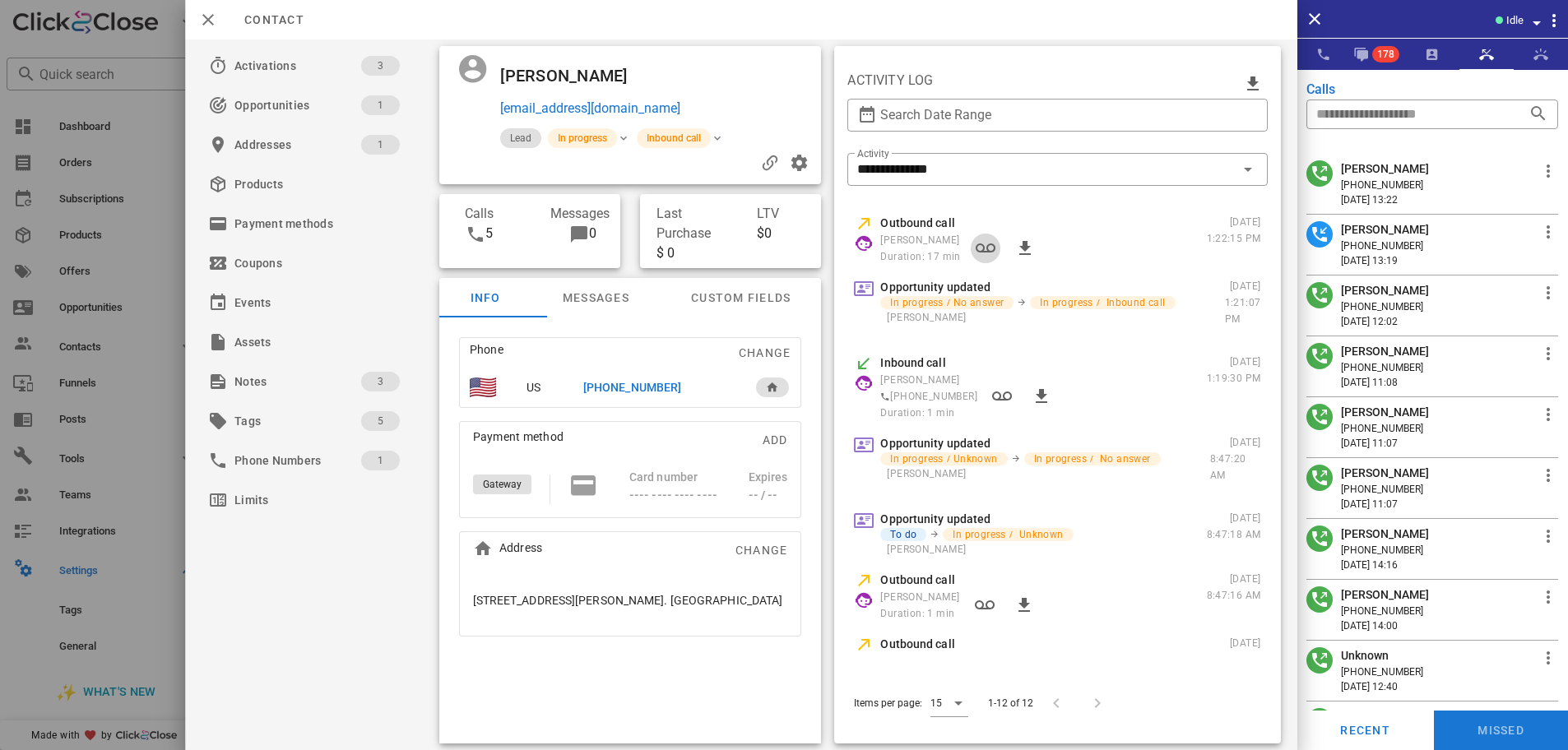 click at bounding box center (985, 248) 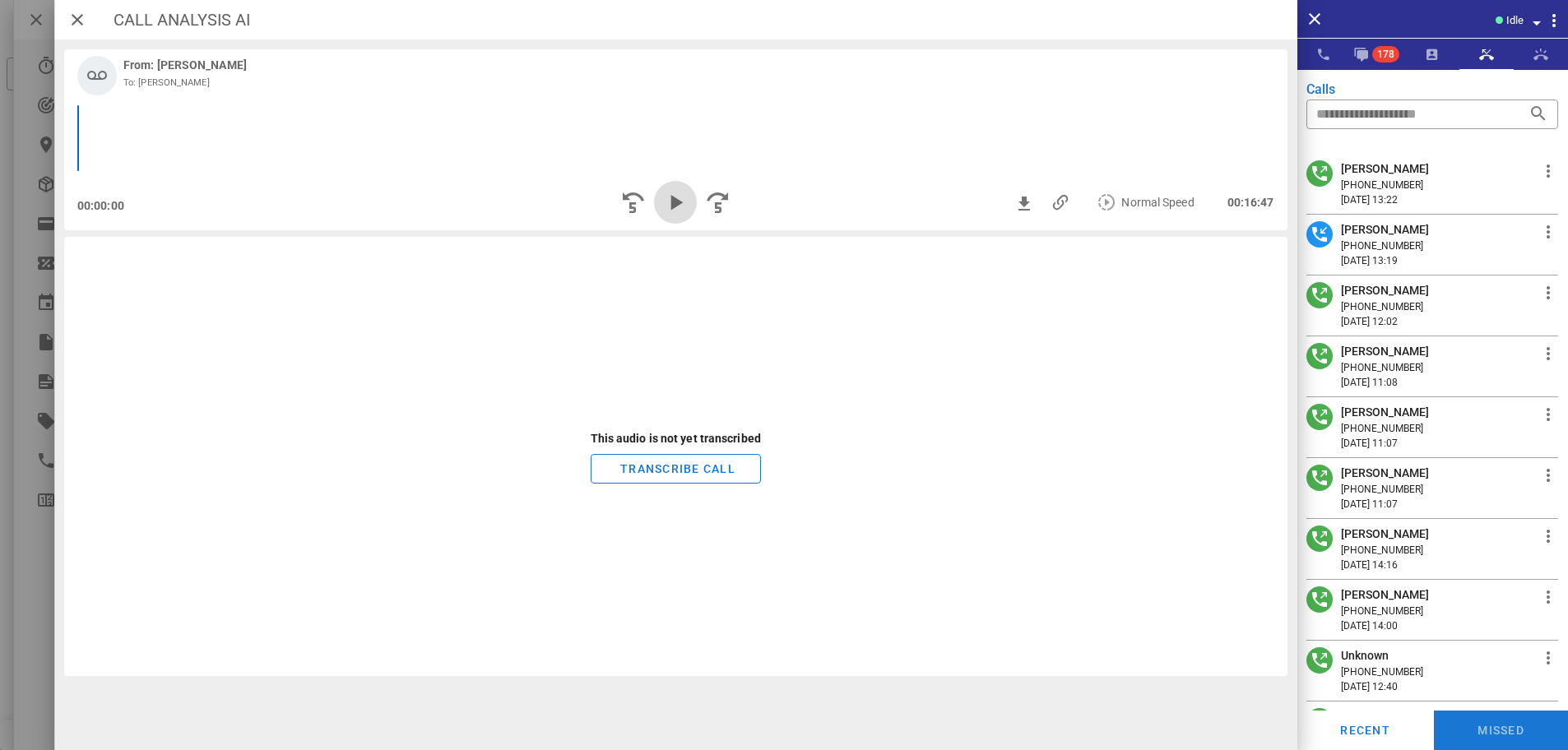 click at bounding box center (675, 202) 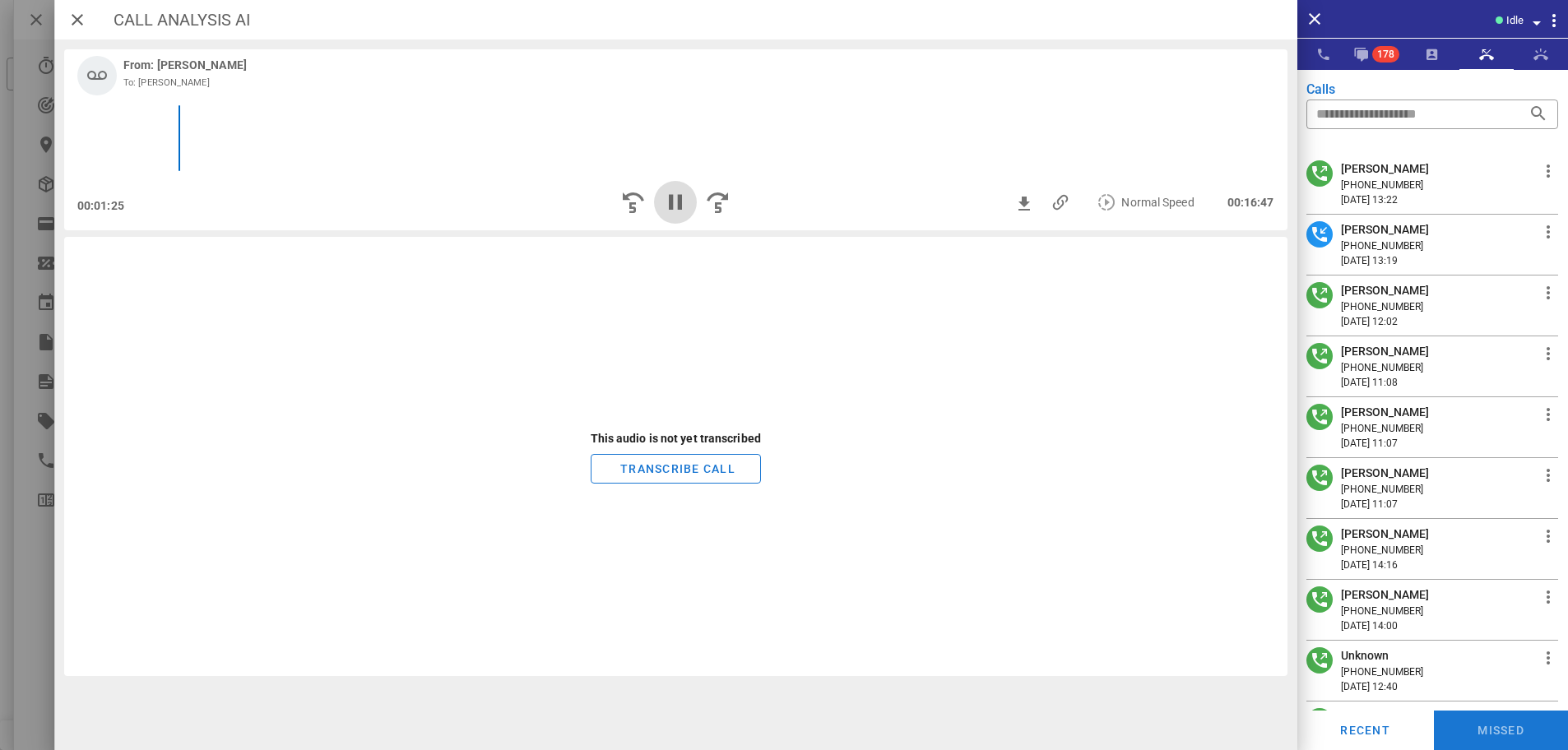 click at bounding box center [675, 202] 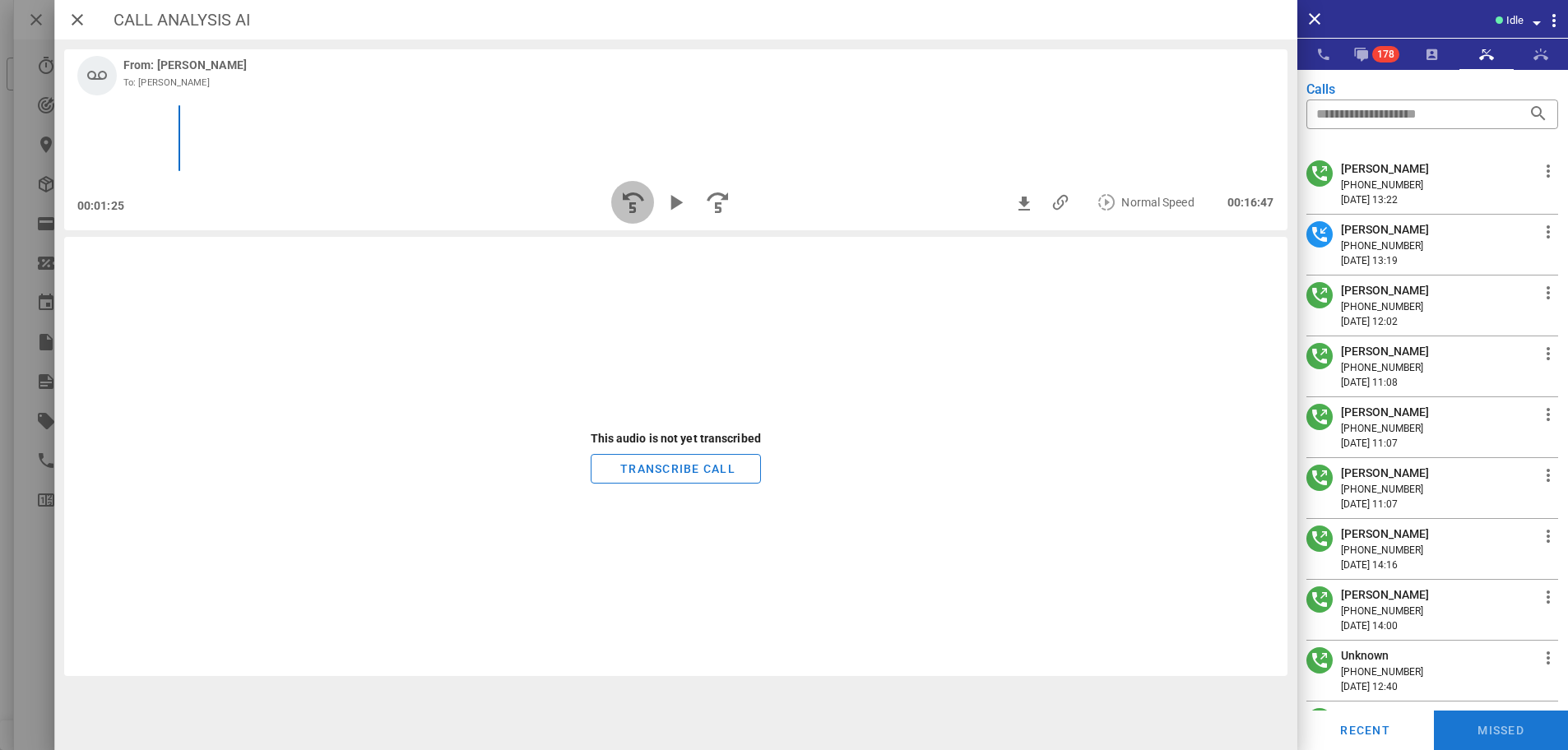 click at bounding box center [633, 202] 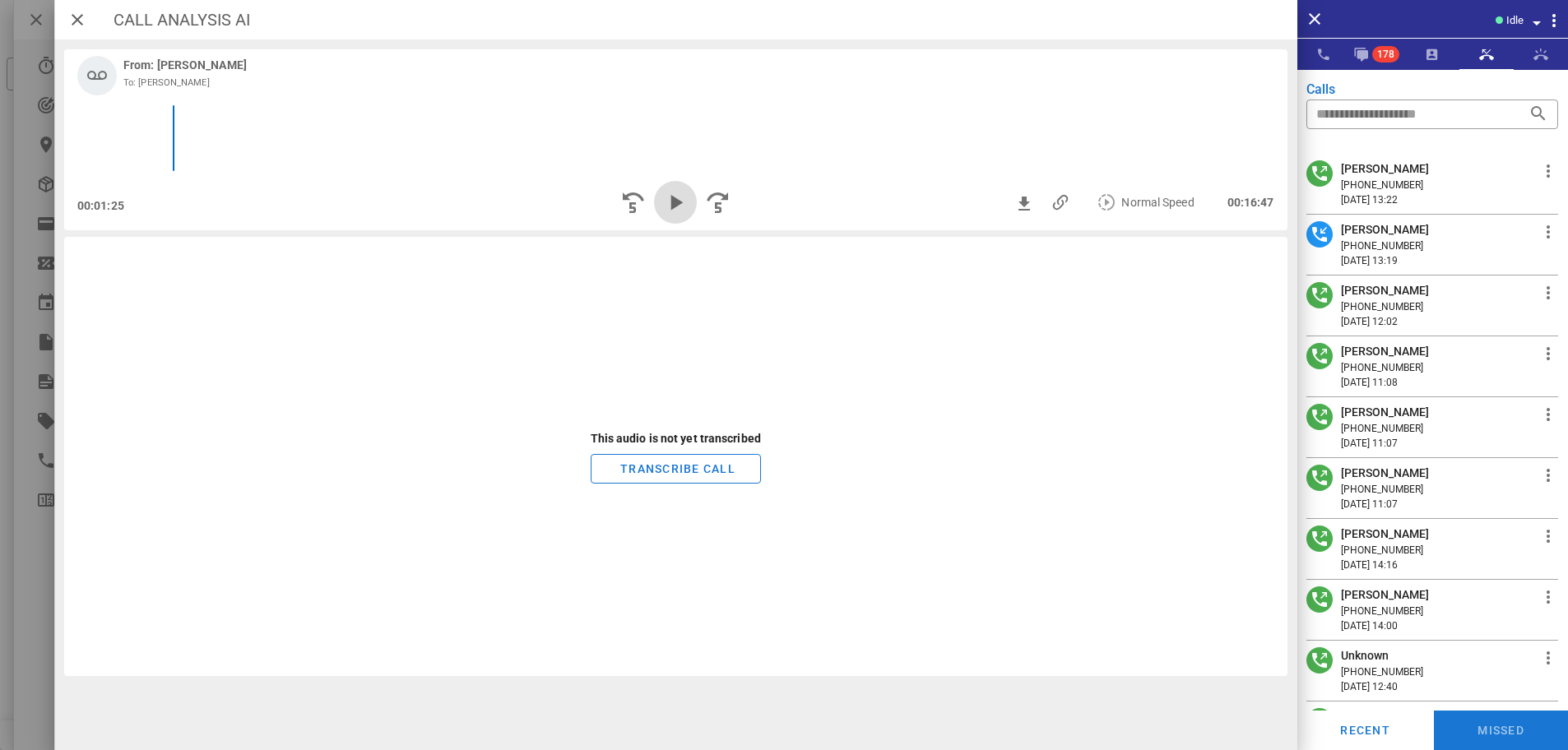click at bounding box center [675, 202] 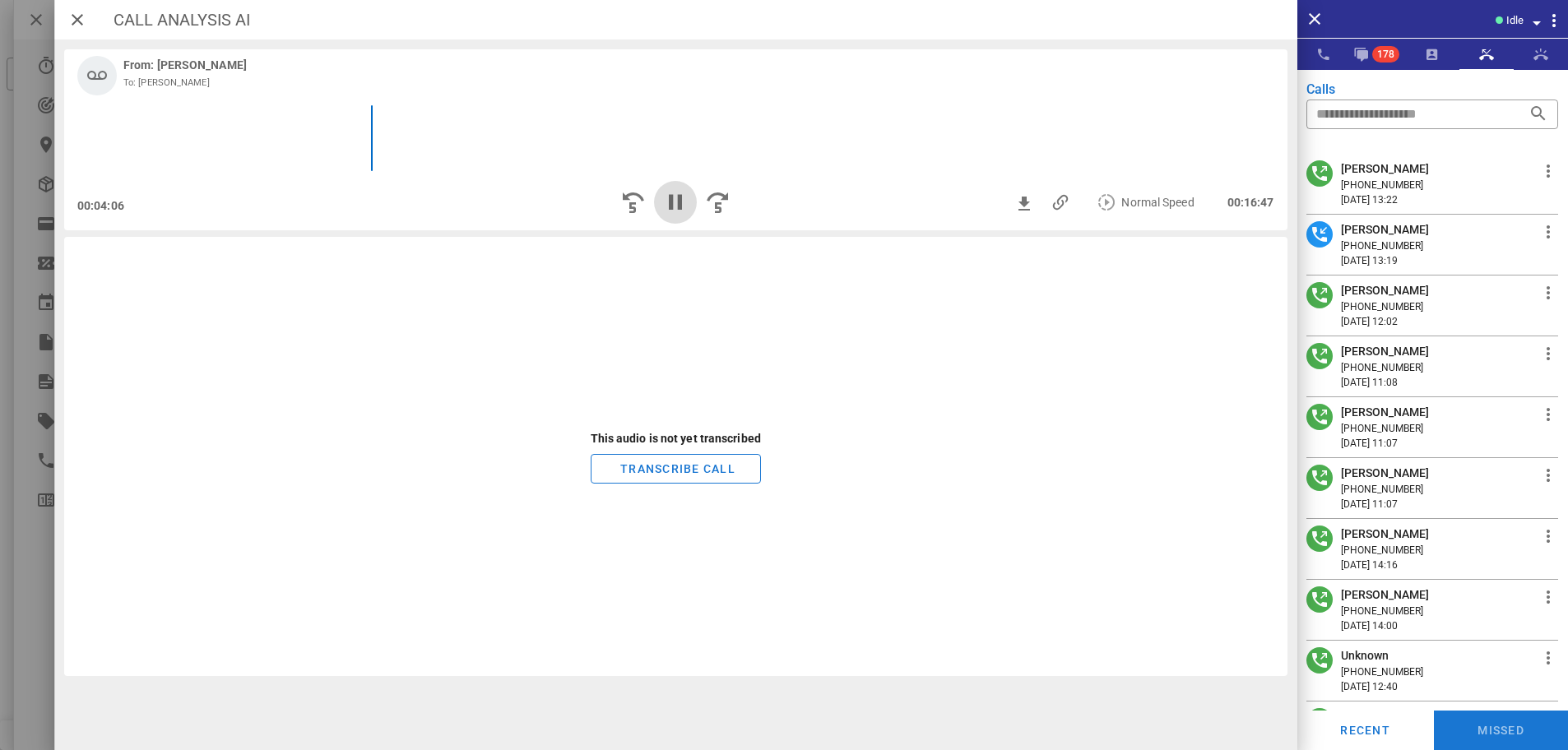 click at bounding box center (675, 202) 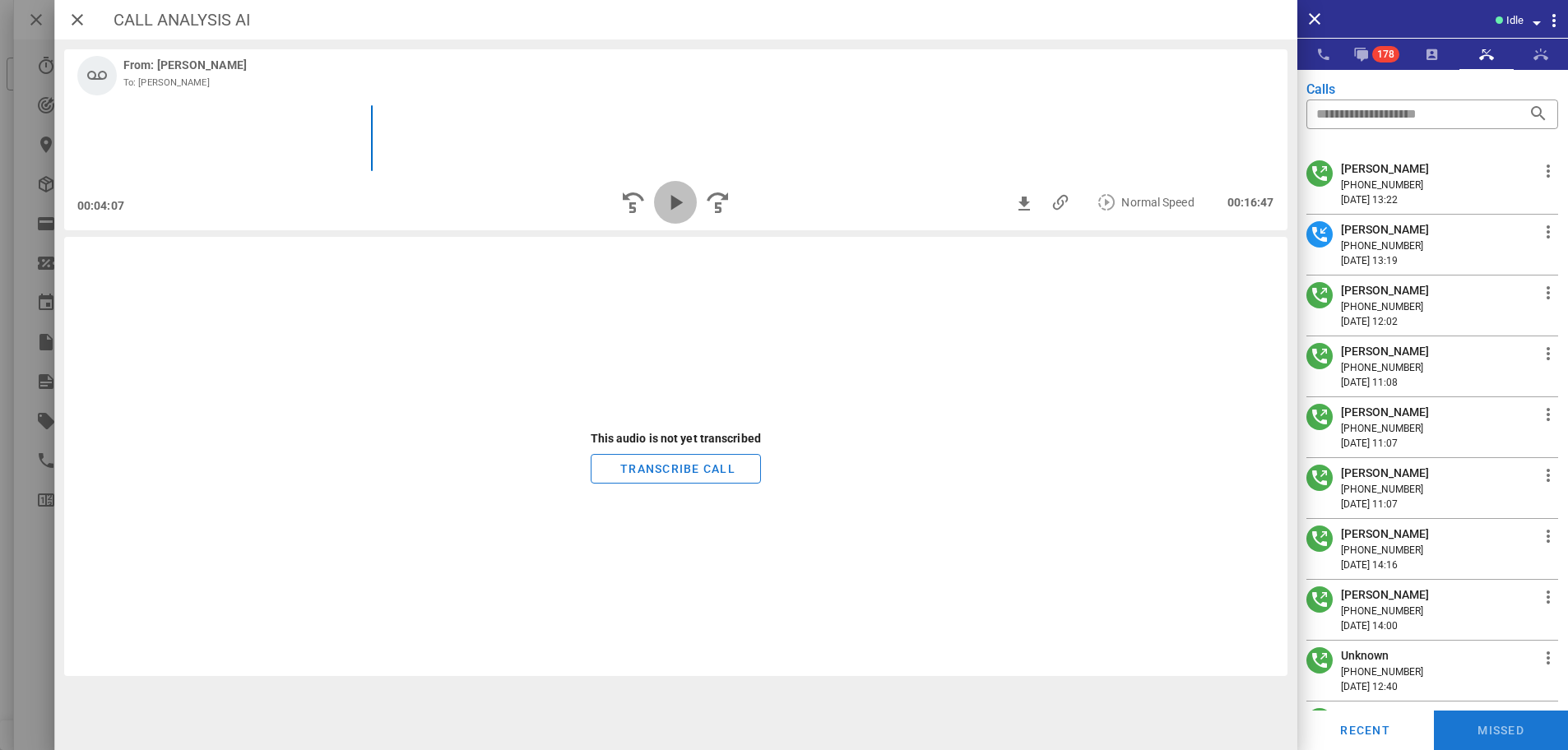 click at bounding box center [675, 202] 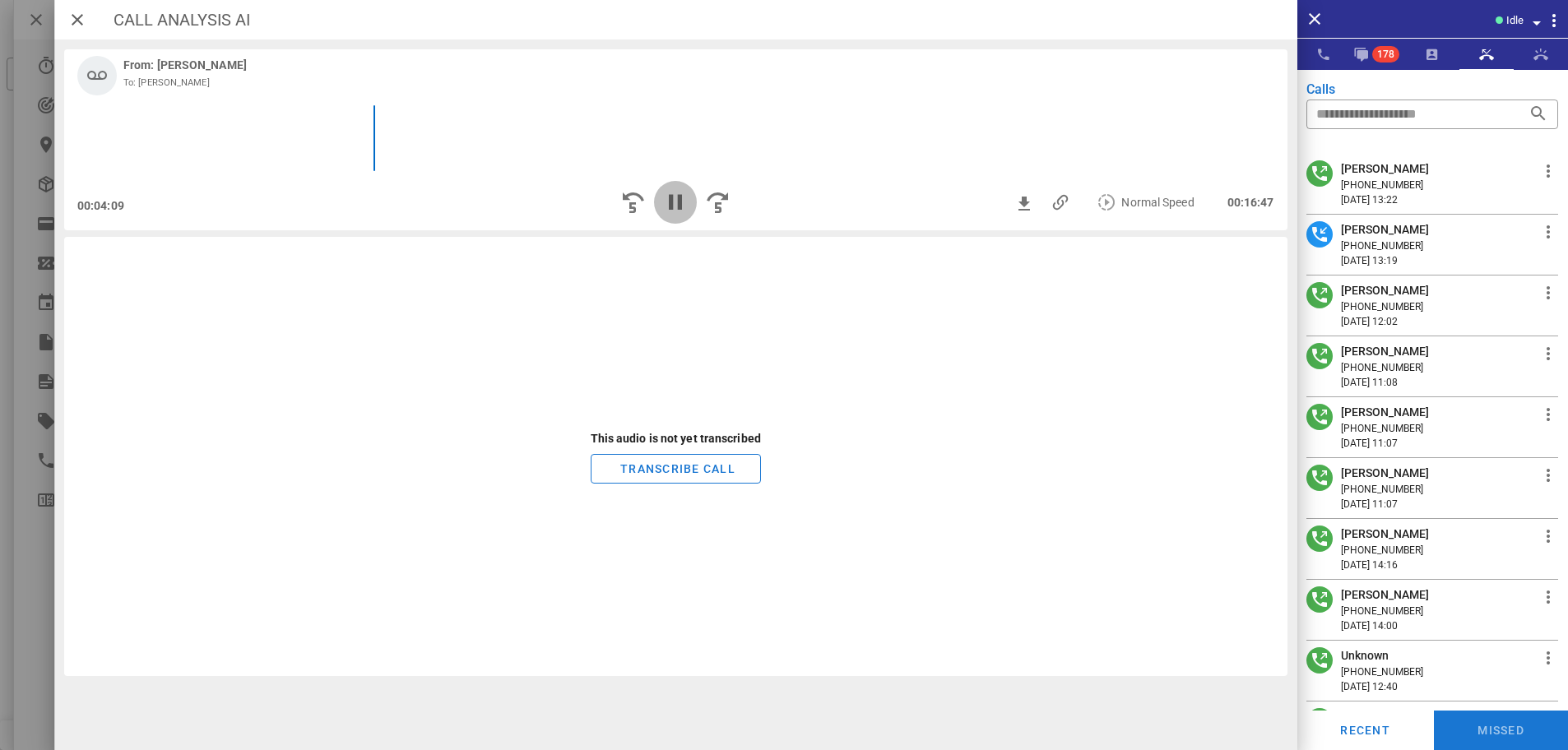 click at bounding box center [675, 202] 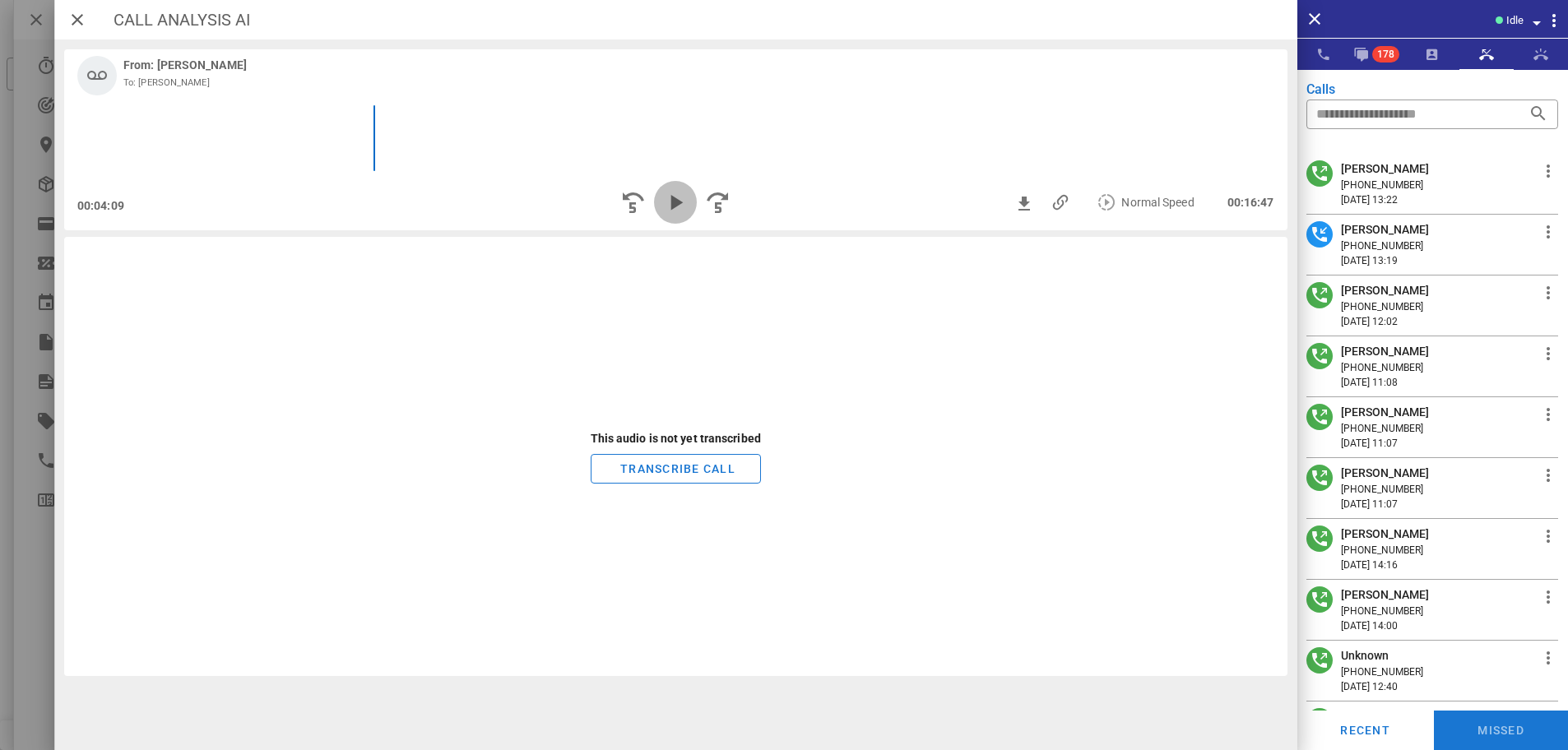 click at bounding box center [675, 202] 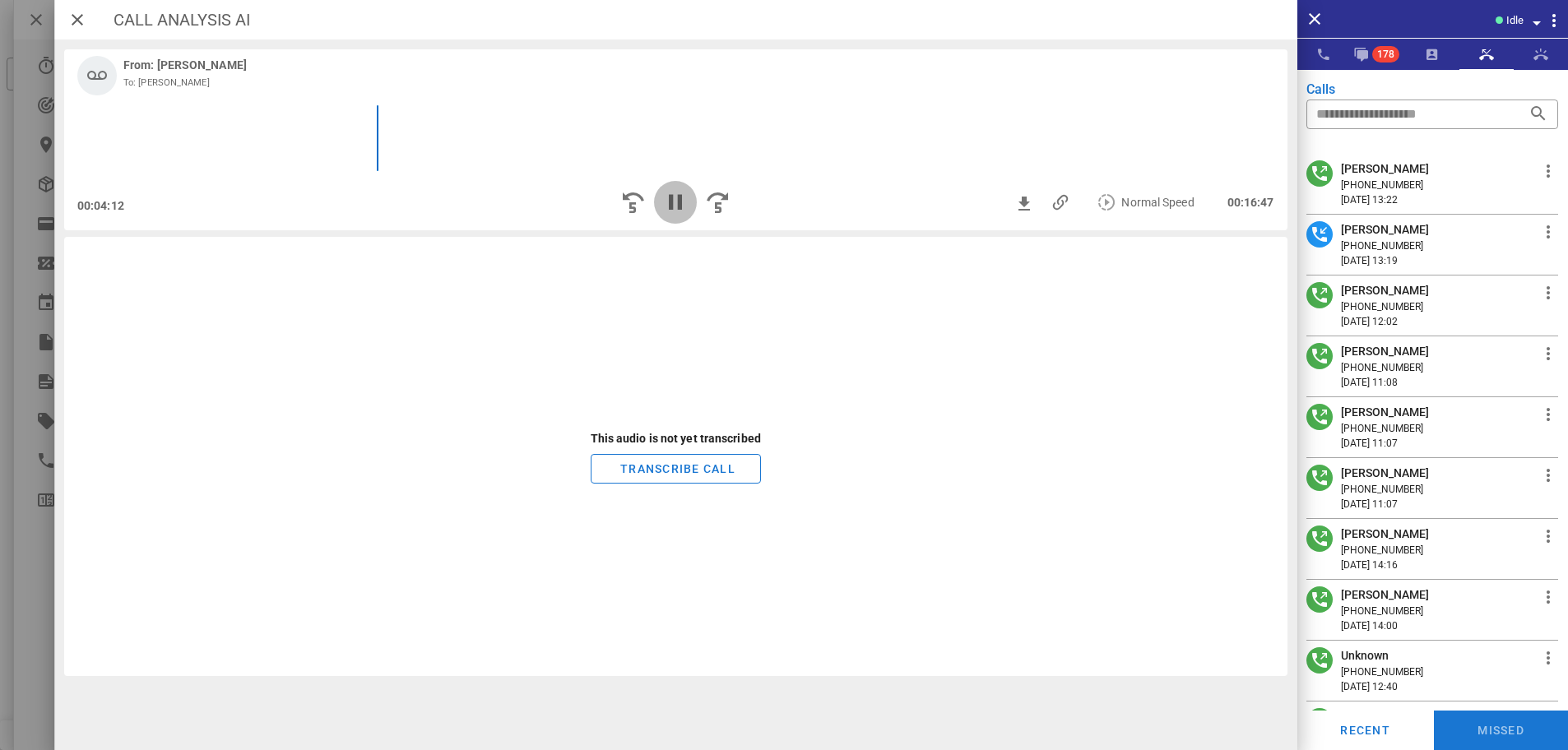 click at bounding box center (675, 202) 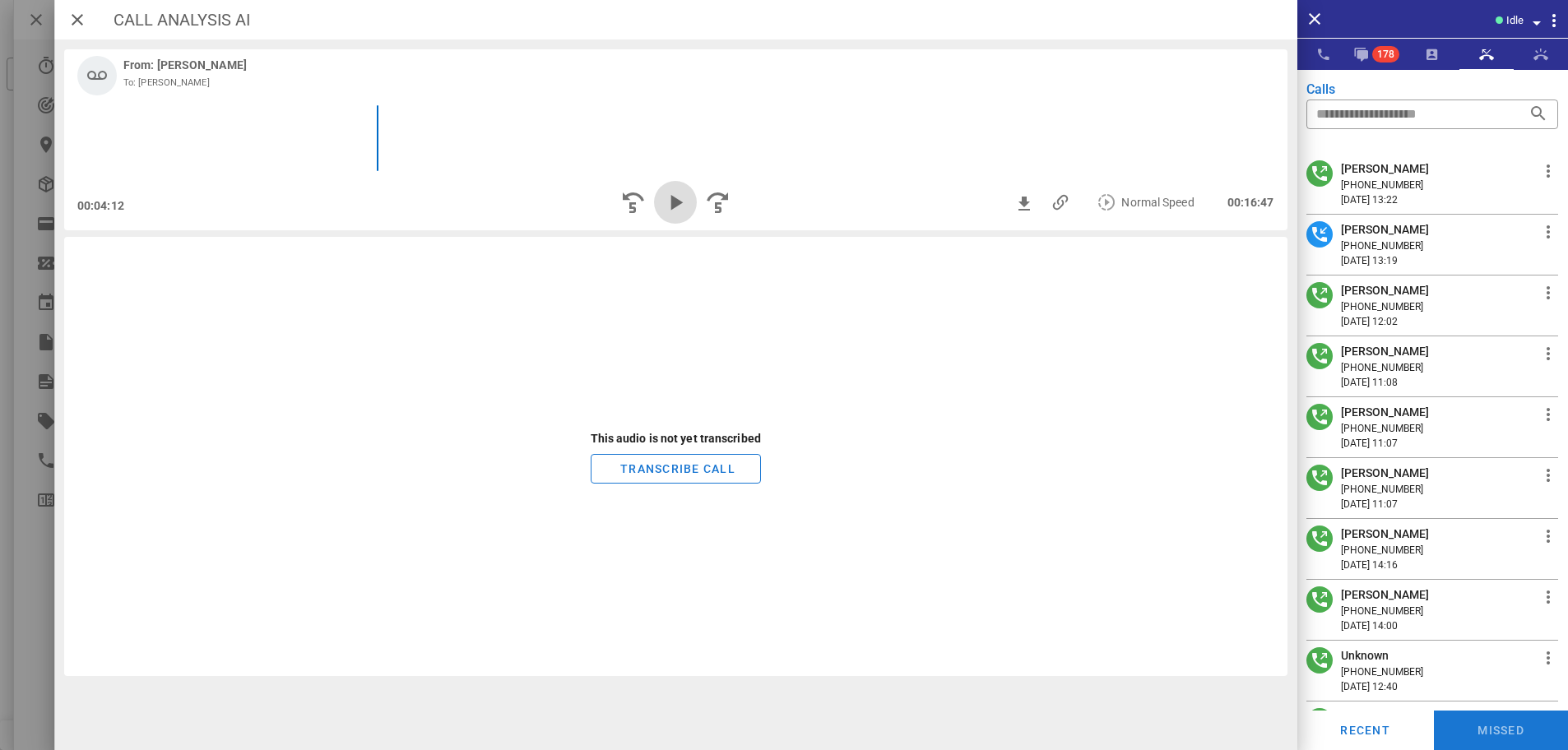 click at bounding box center [675, 202] 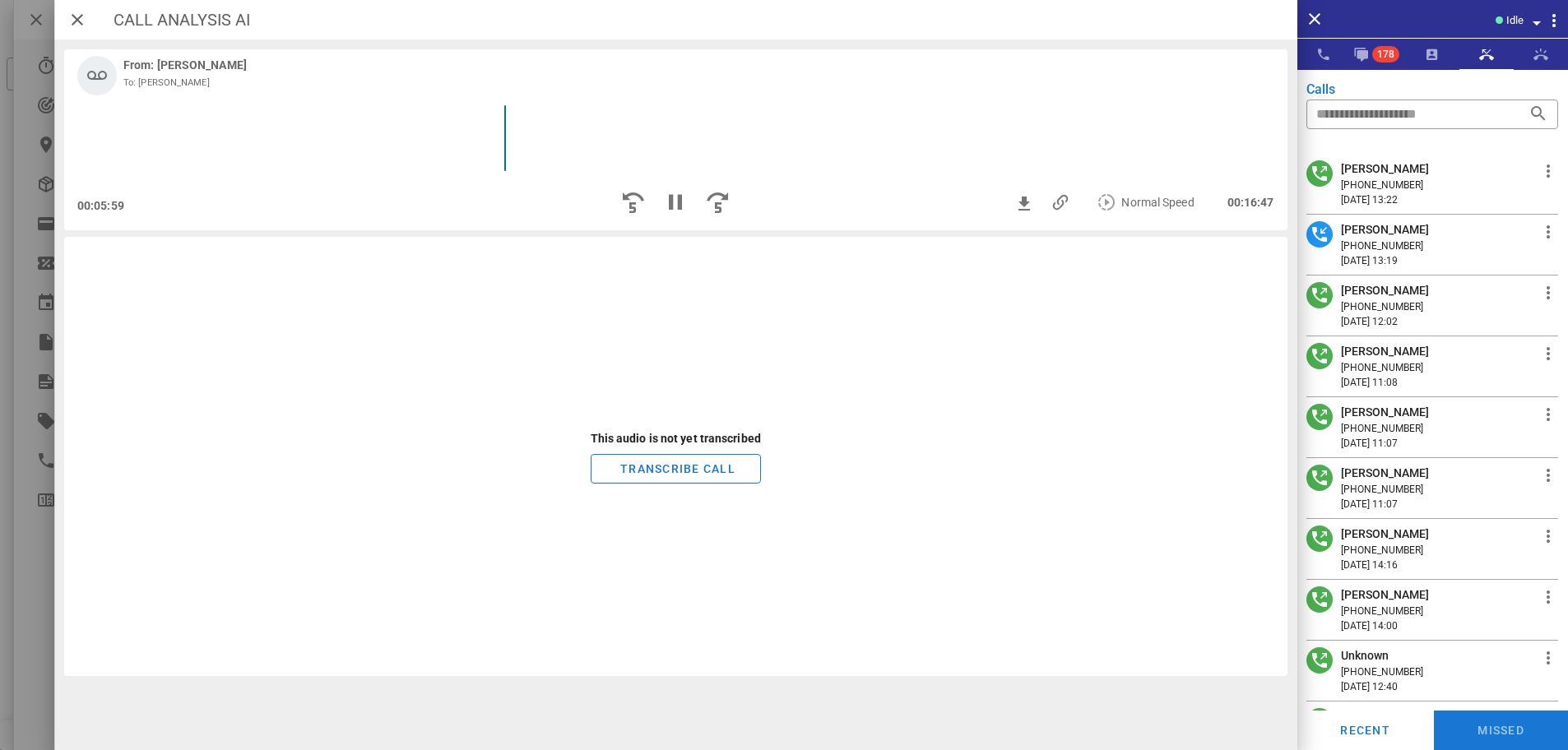 click on "This audio is not yet transcribed  TRANSCRIBE CALL" at bounding box center [675, 456] 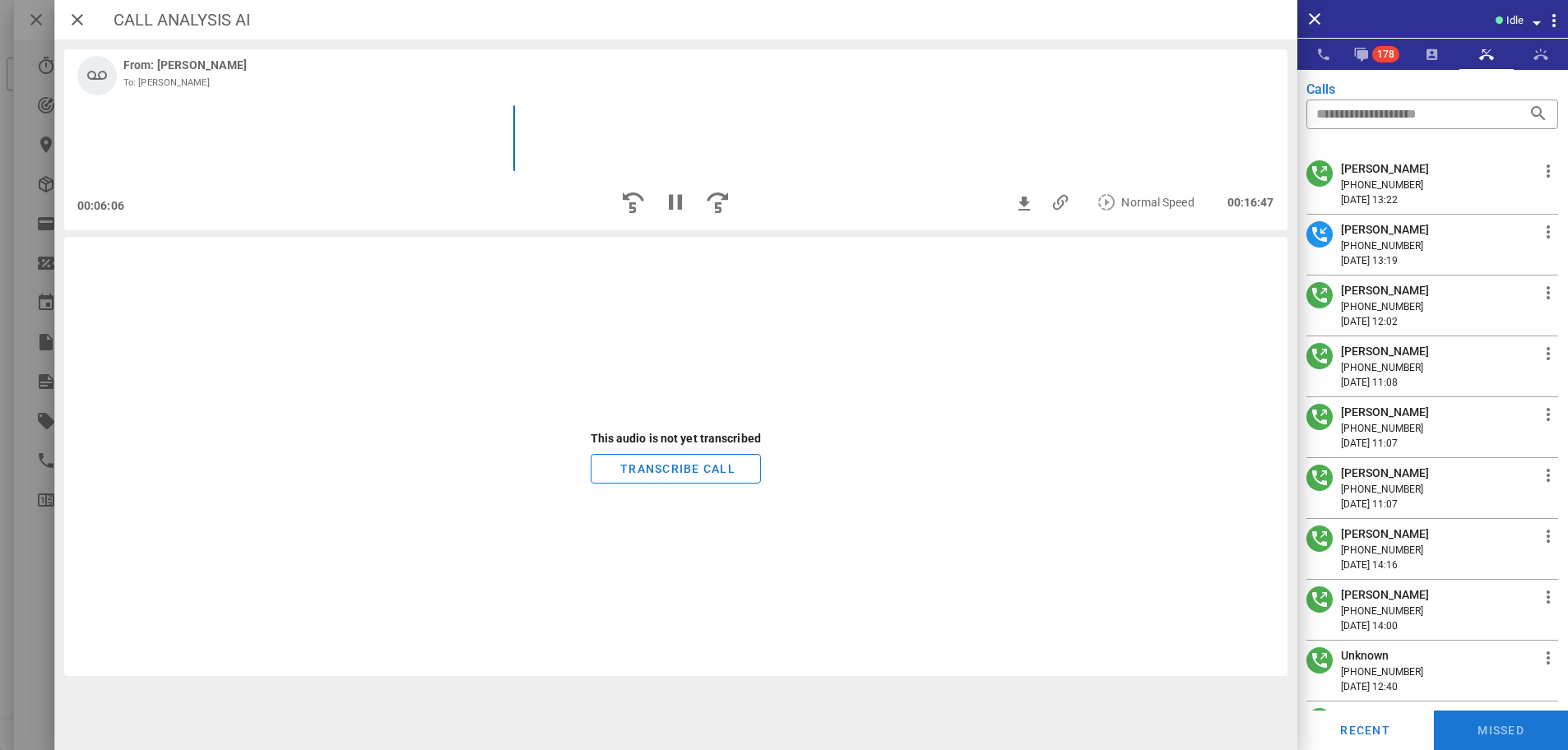 click on "This audio is not yet transcribed  TRANSCRIBE CALL" at bounding box center (675, 456) 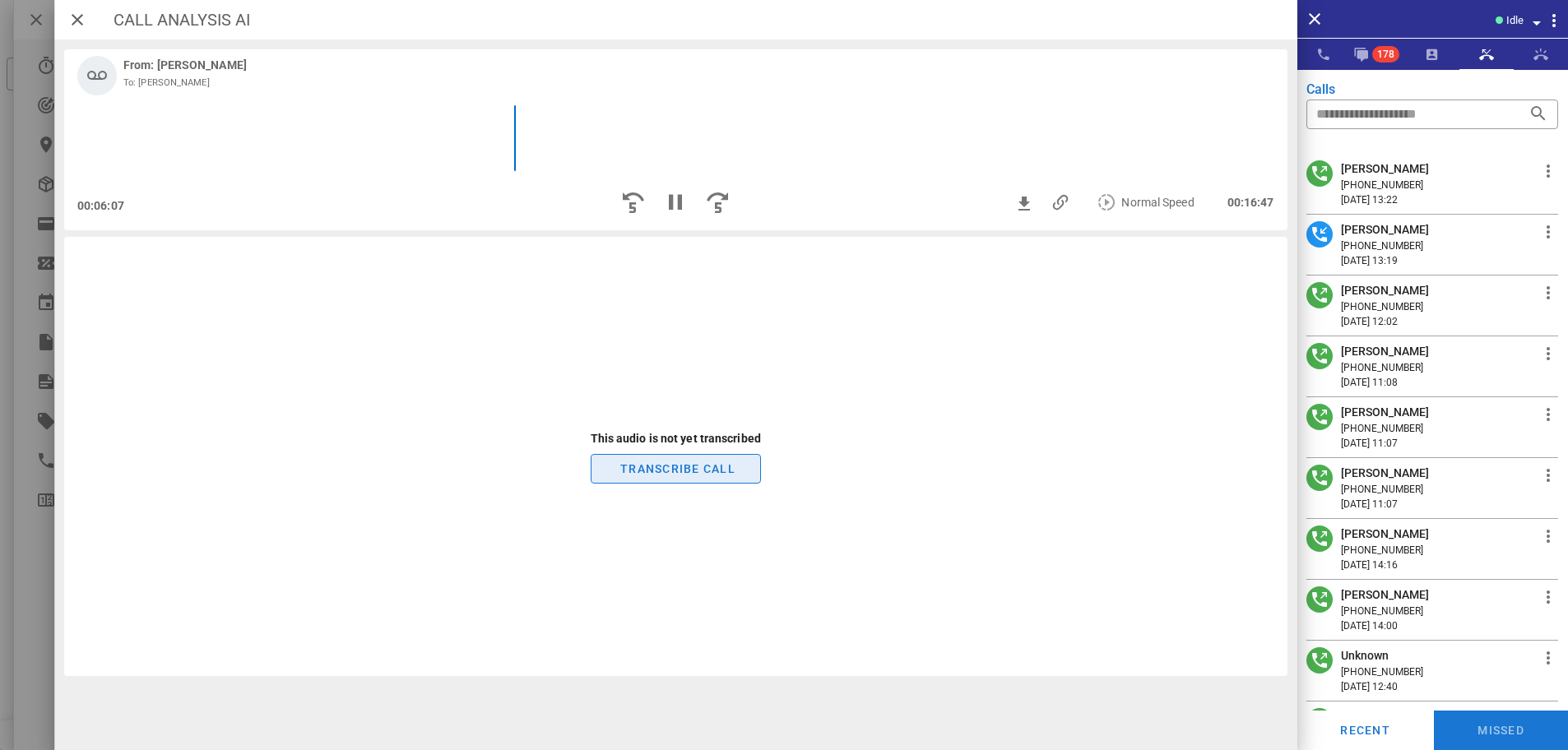 type 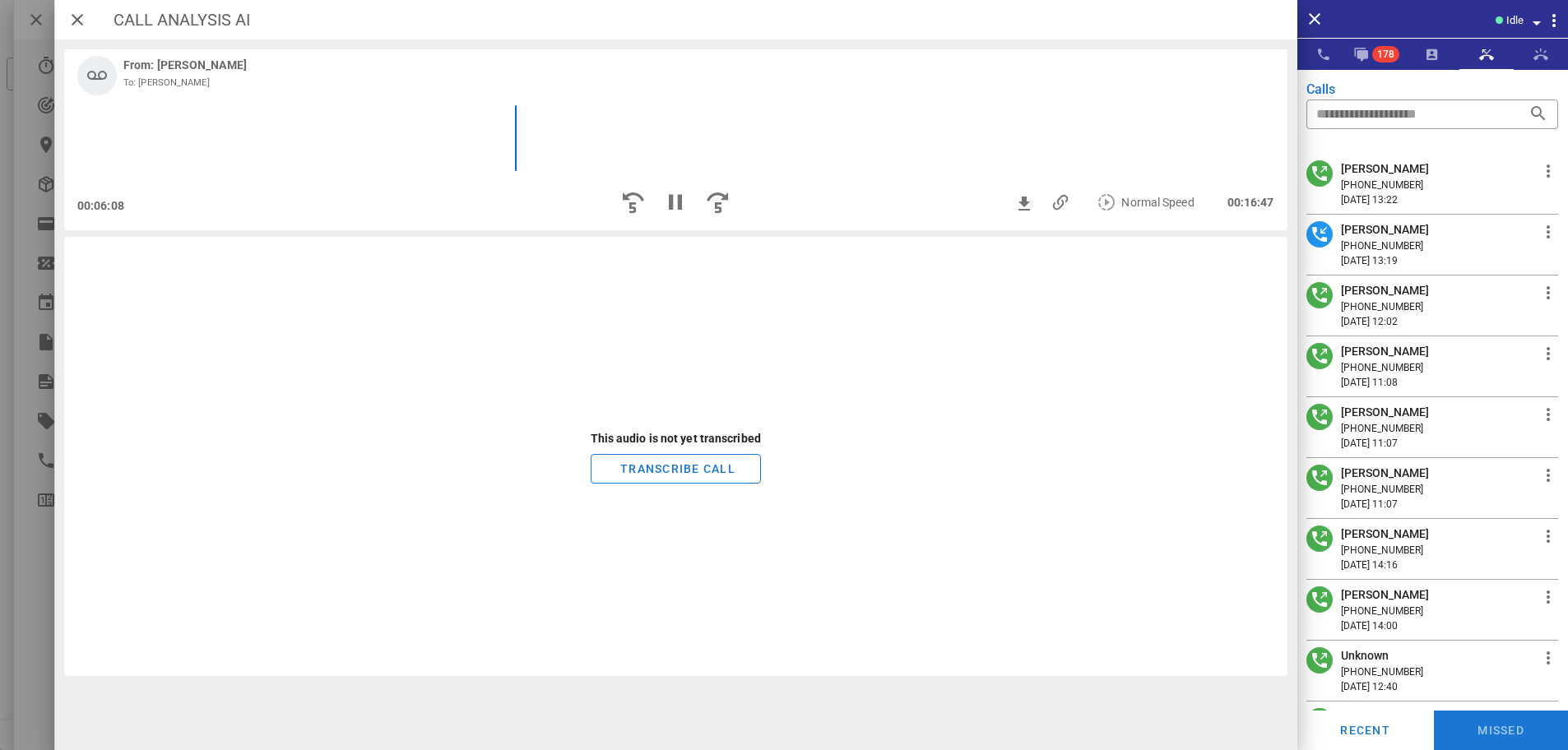 type 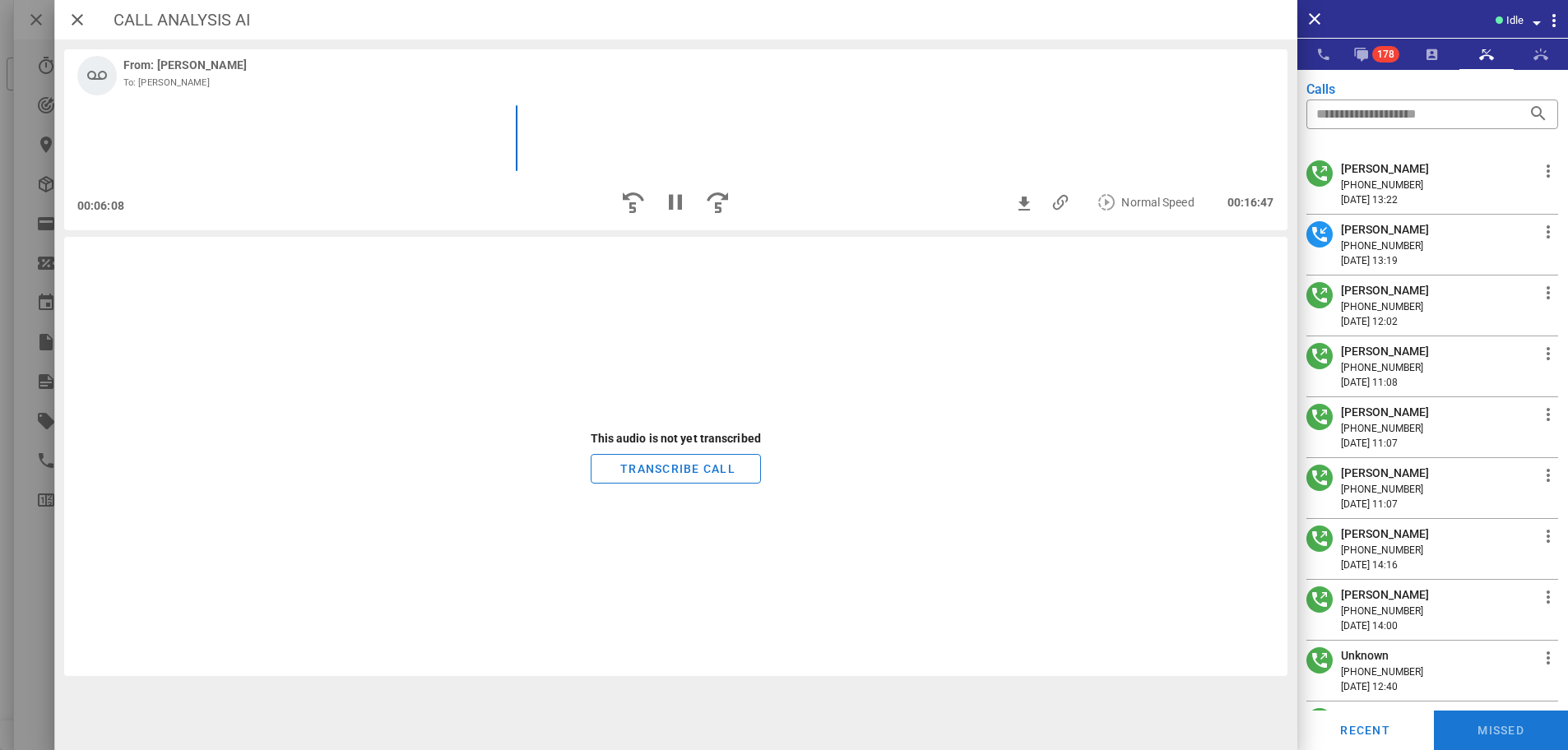type on "***" 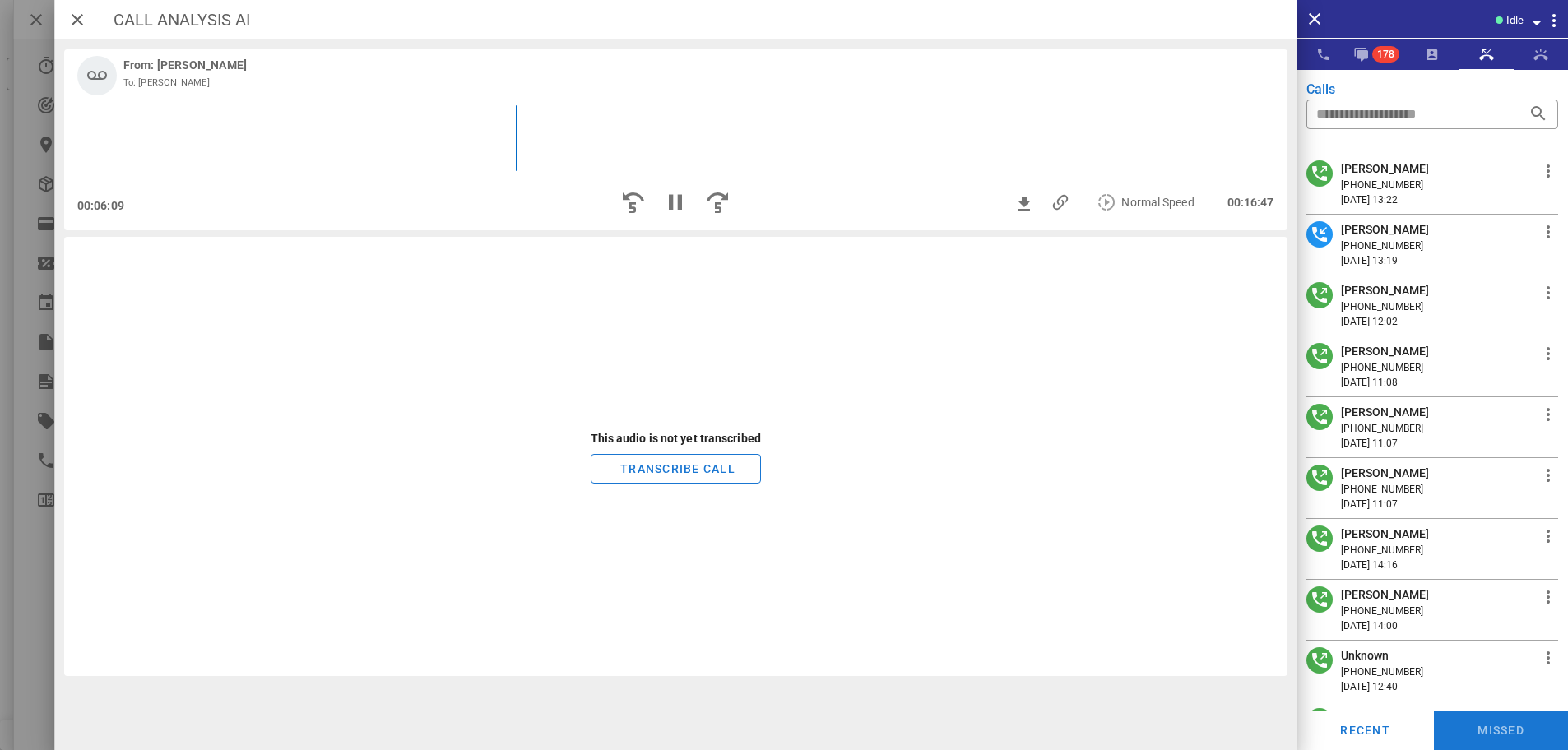 type 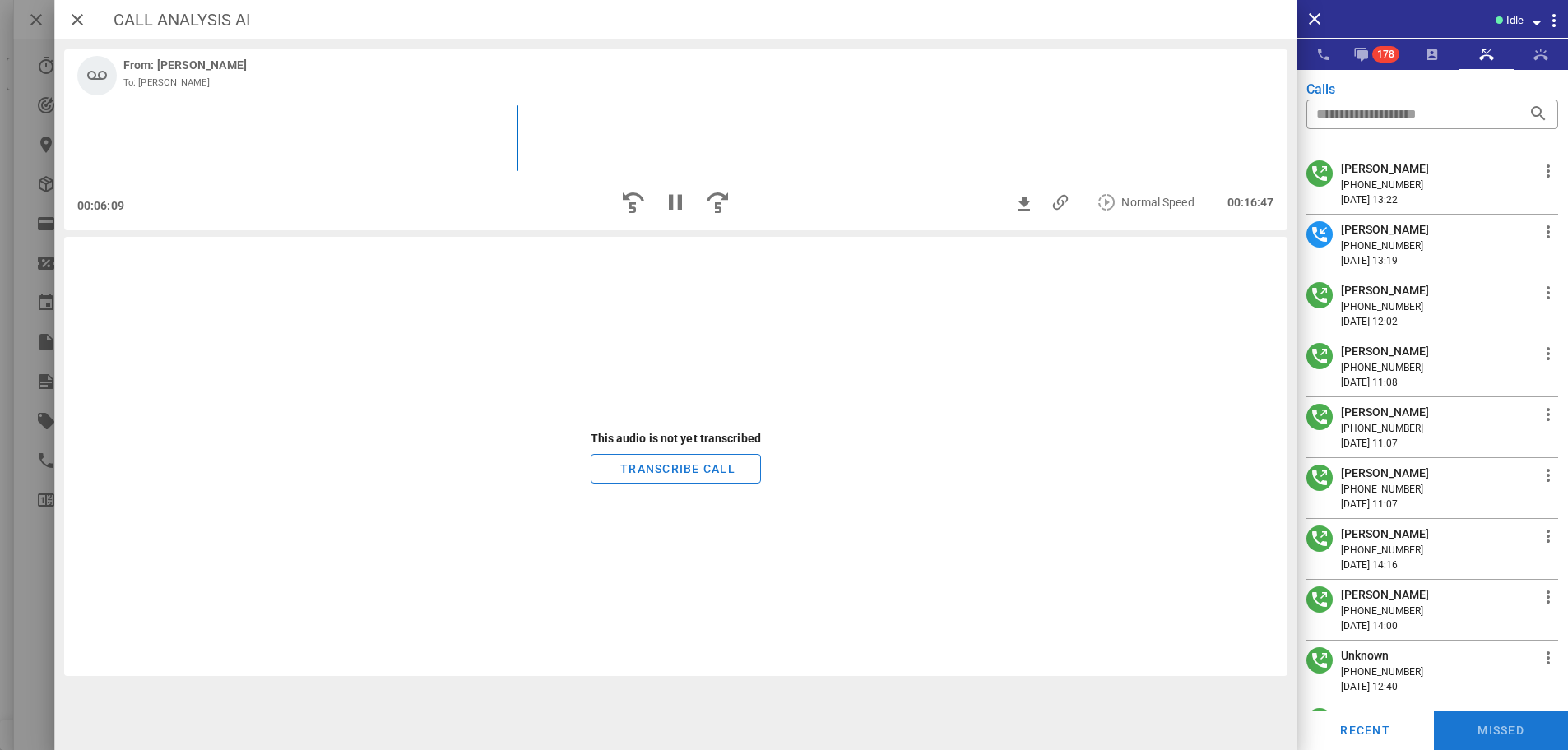 type 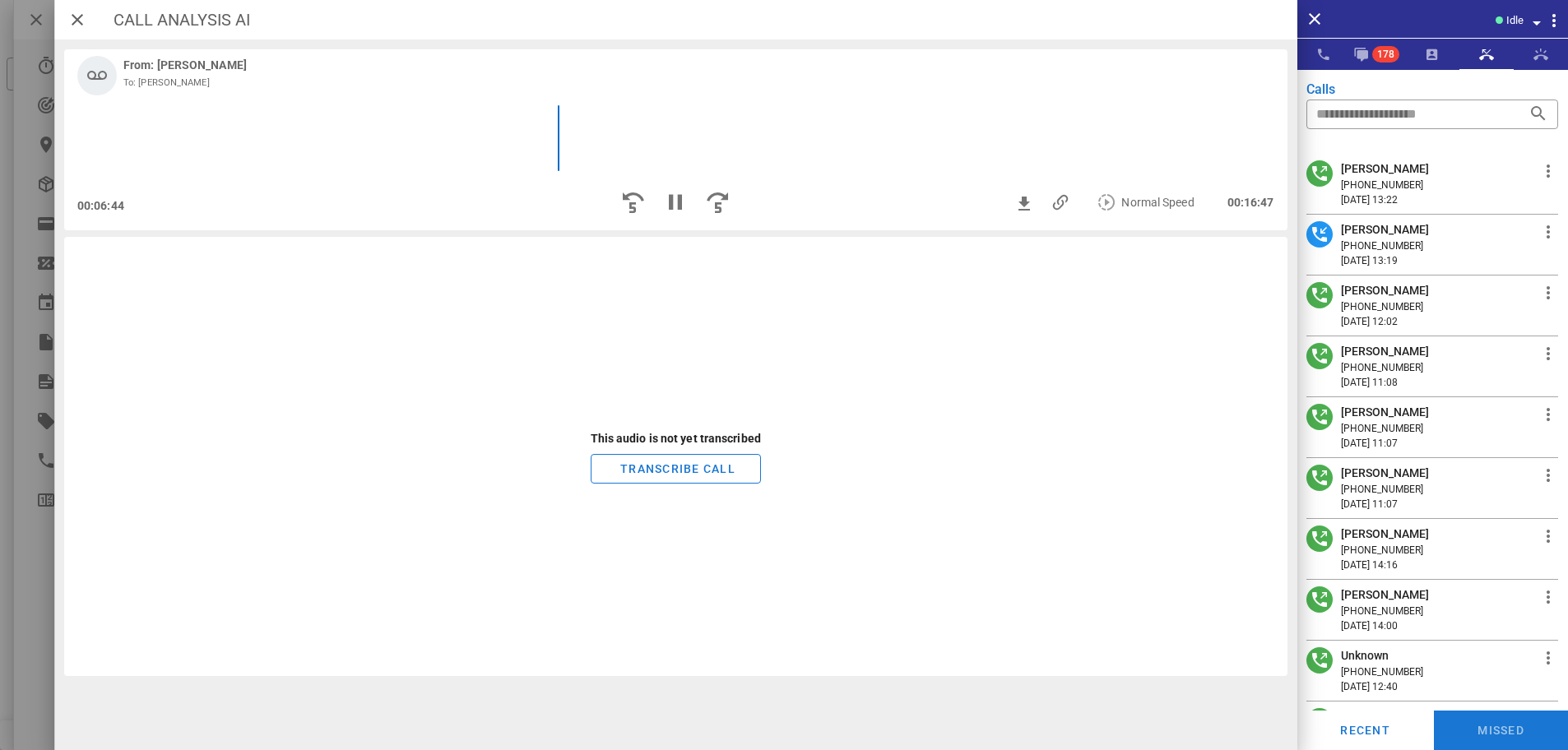 click on "This audio is not yet transcribed  TRANSCRIBE CALL" at bounding box center (675, 456) 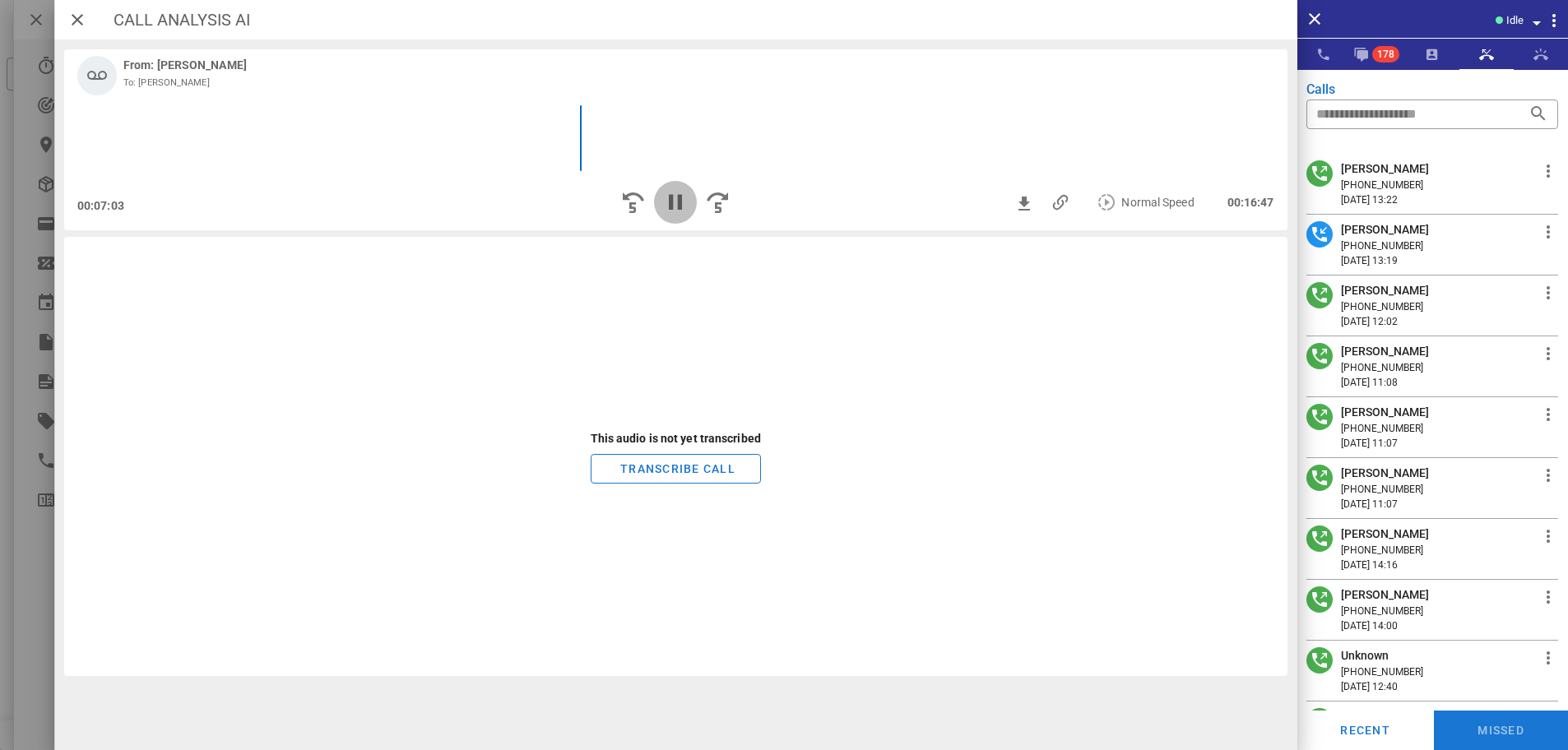 click at bounding box center (675, 202) 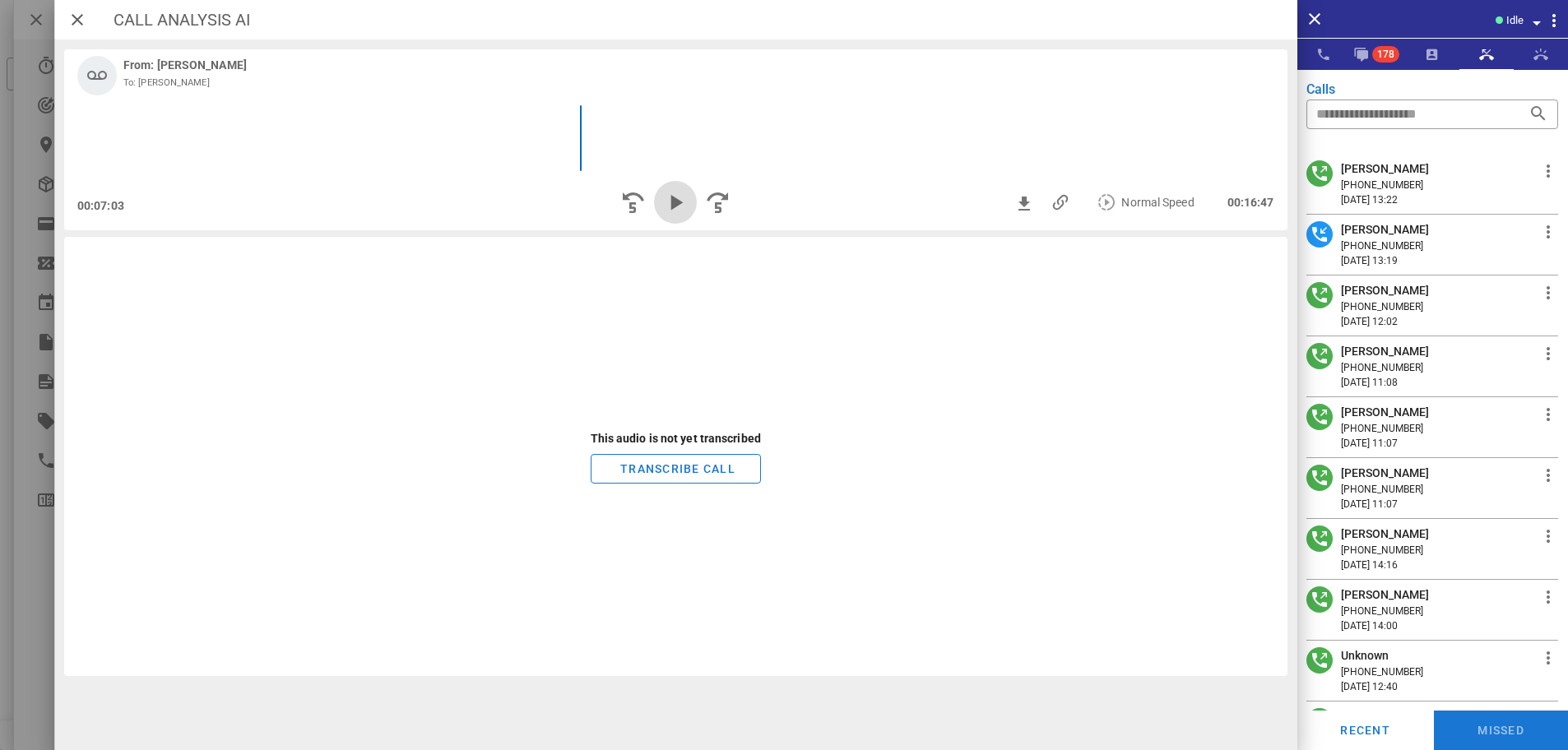 click at bounding box center [675, 202] 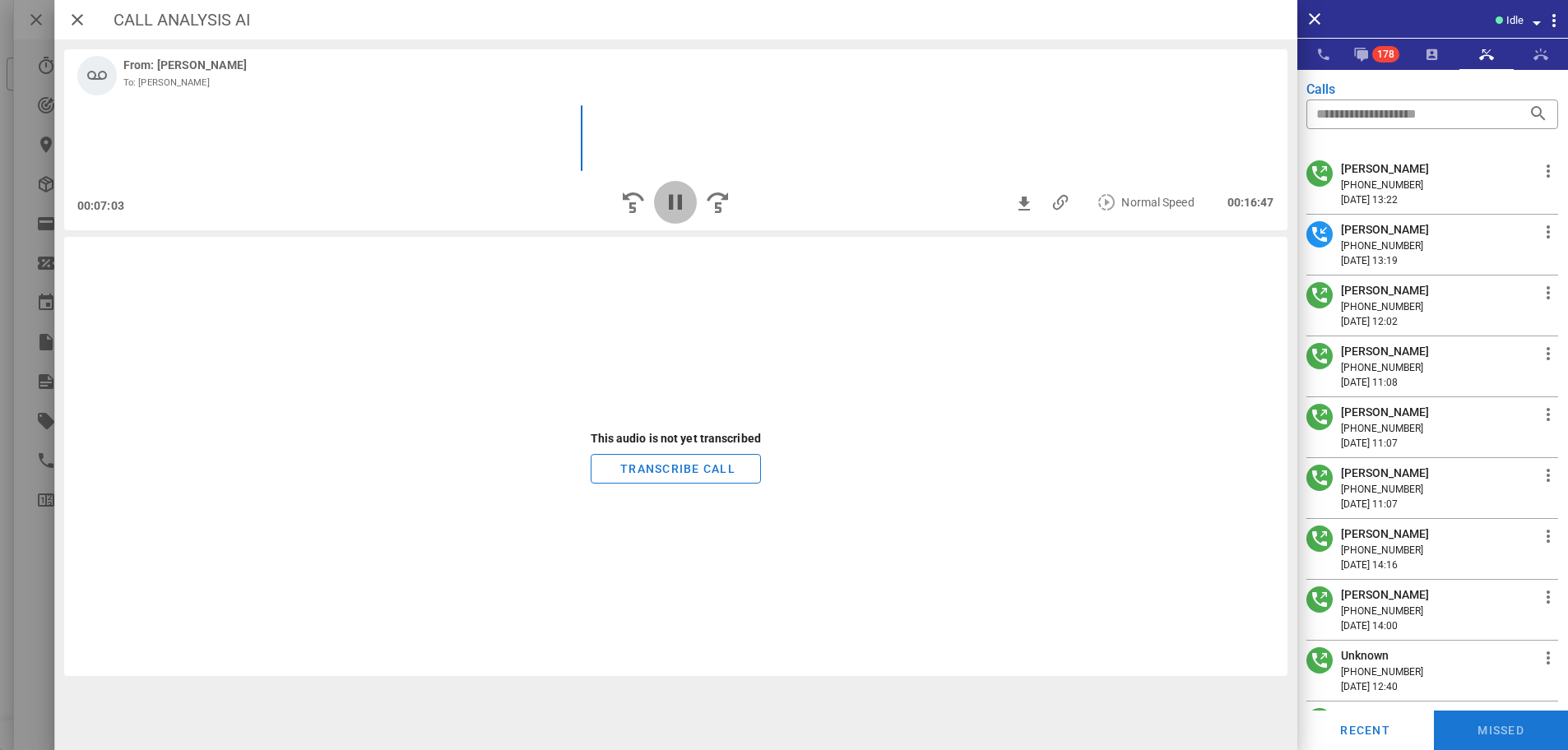 click at bounding box center (675, 202) 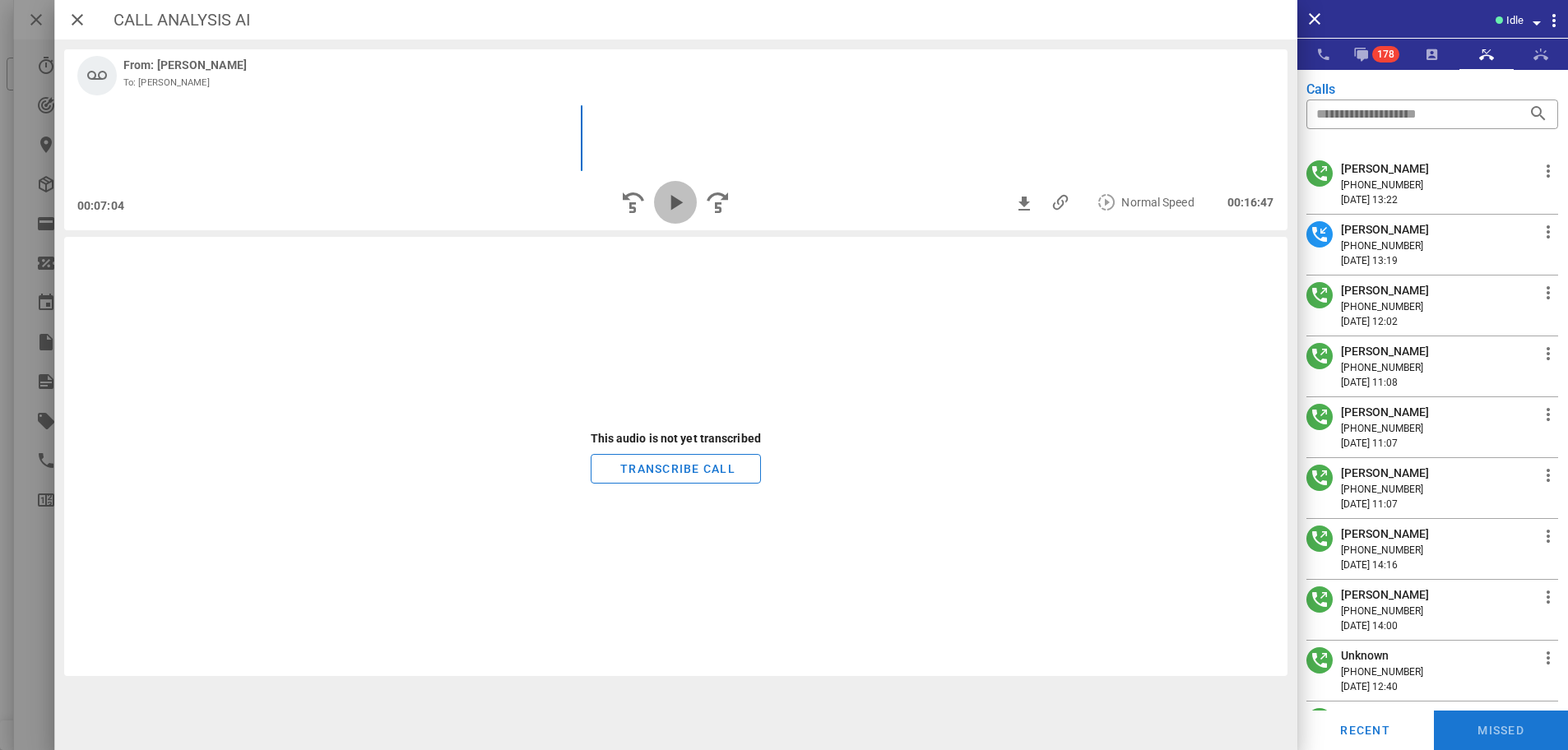 click at bounding box center [675, 202] 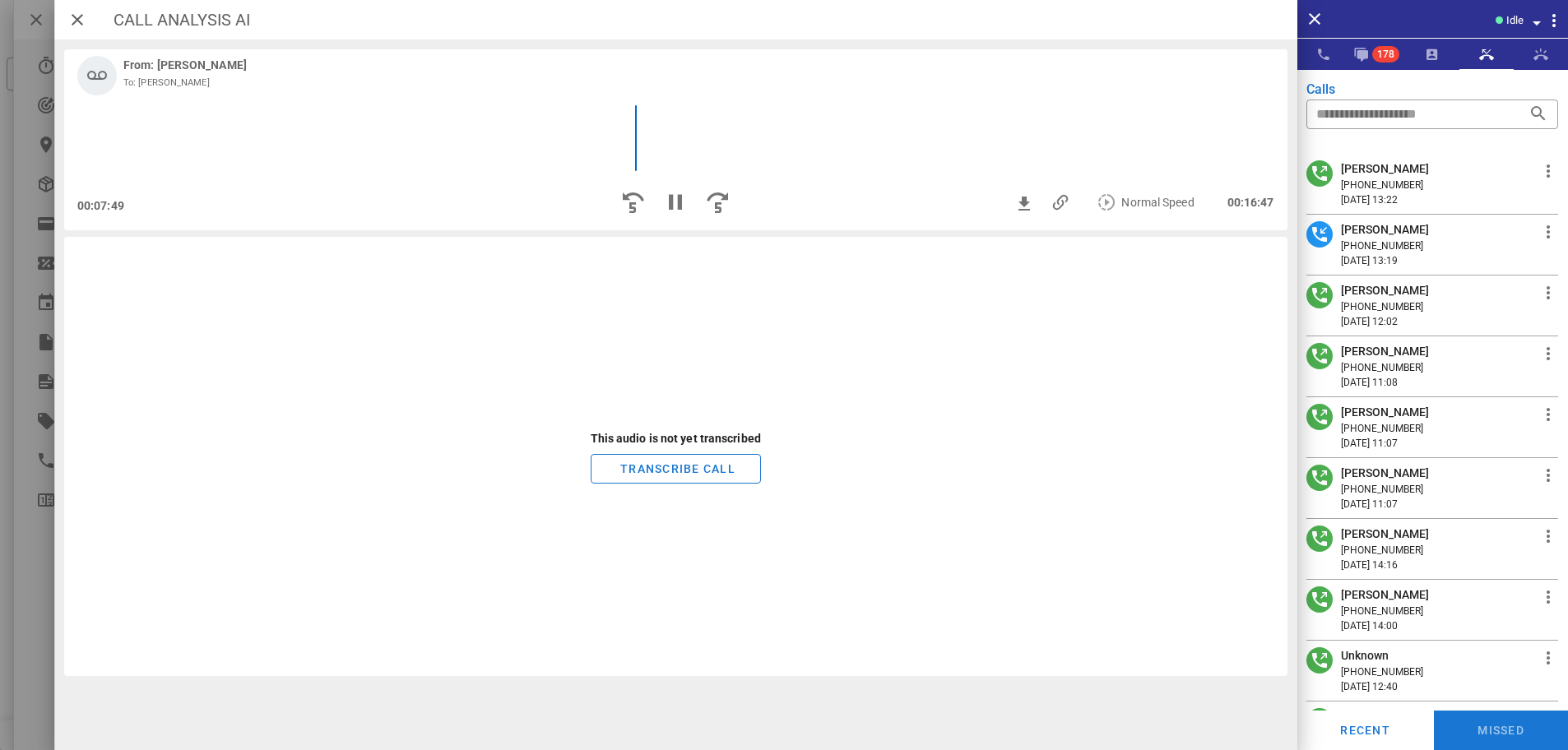 click on "This audio is not yet transcribed  TRANSCRIBE CALL" at bounding box center [675, 456] 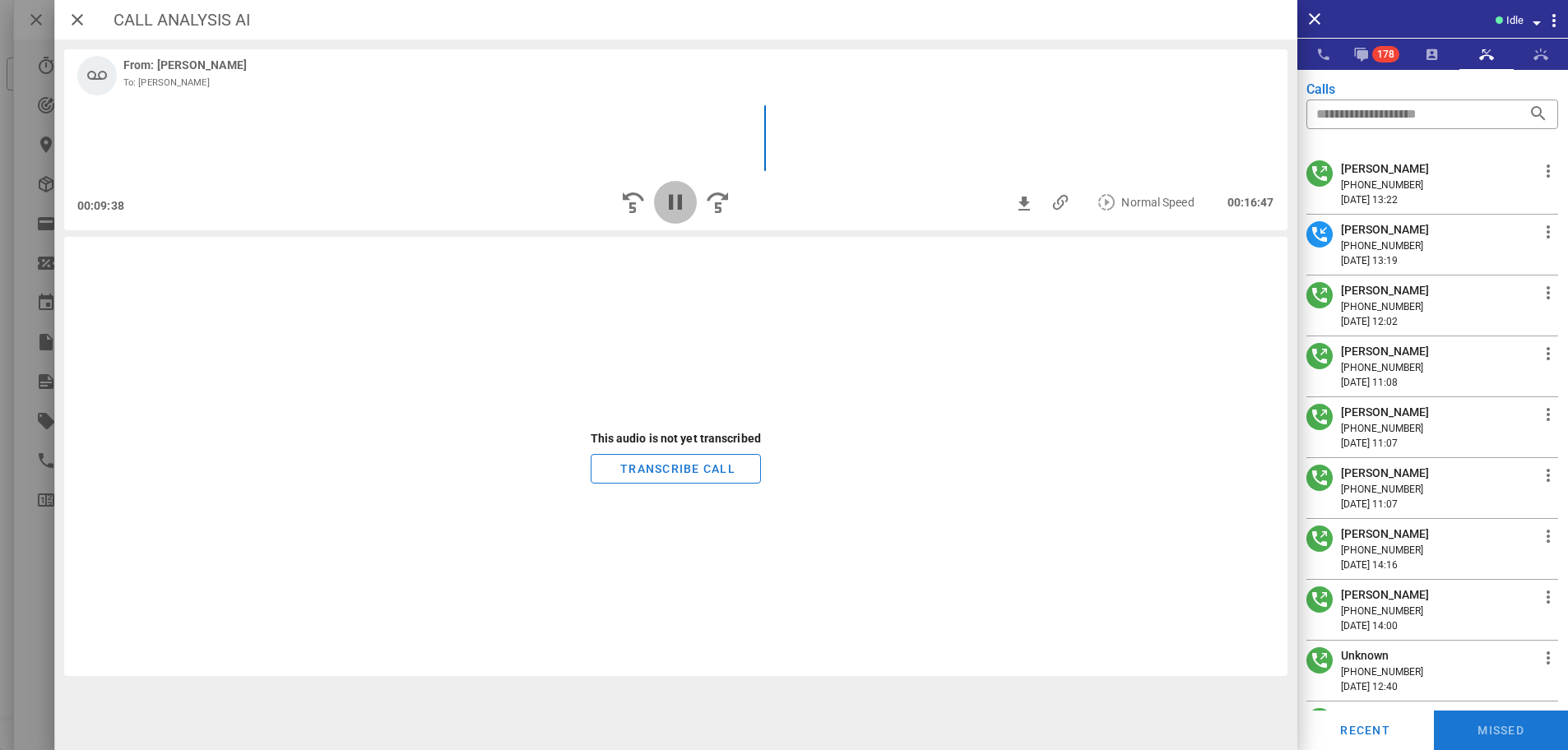click at bounding box center [675, 202] 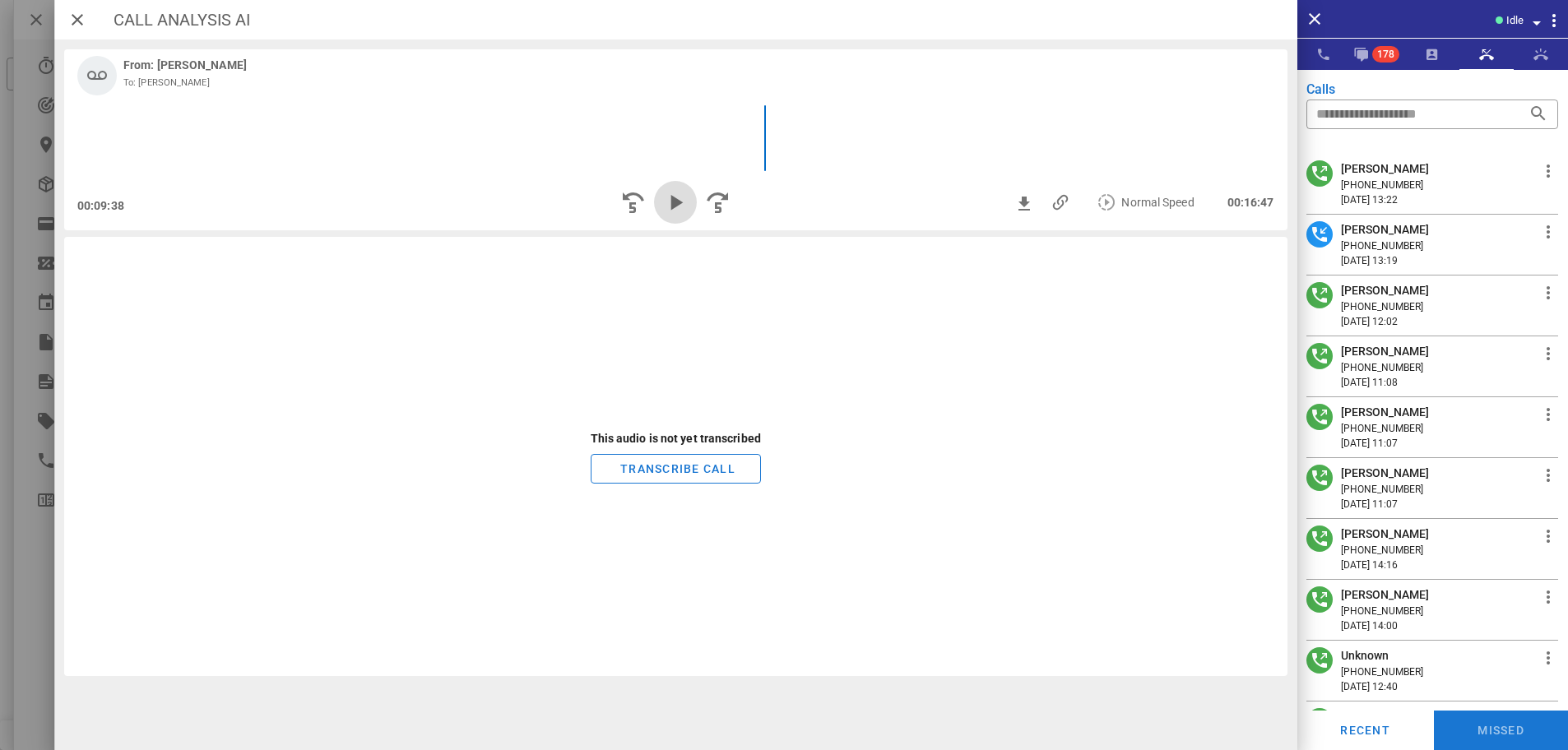 click at bounding box center (675, 202) 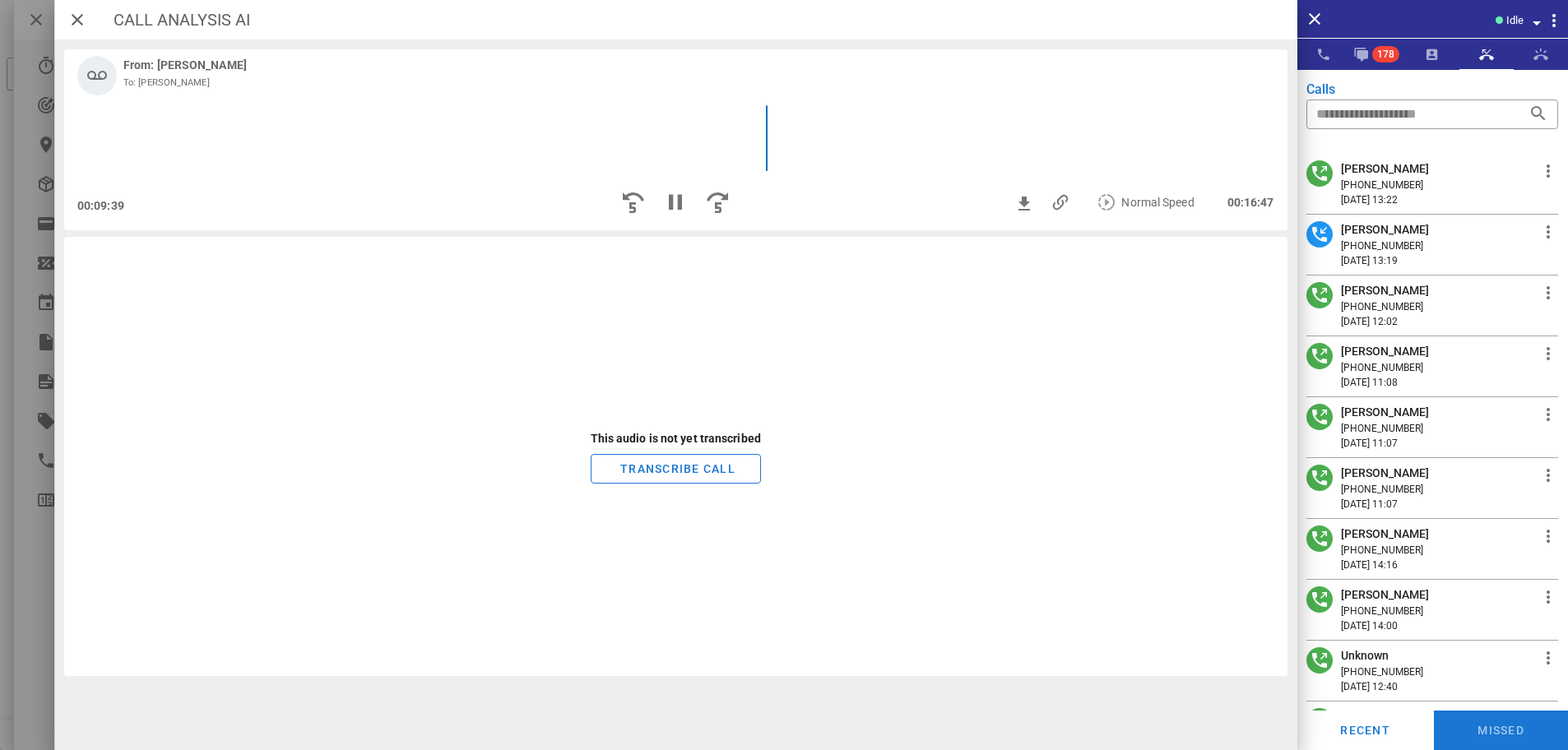 click on "This audio is not yet transcribed  TRANSCRIBE CALL" at bounding box center [675, 456] 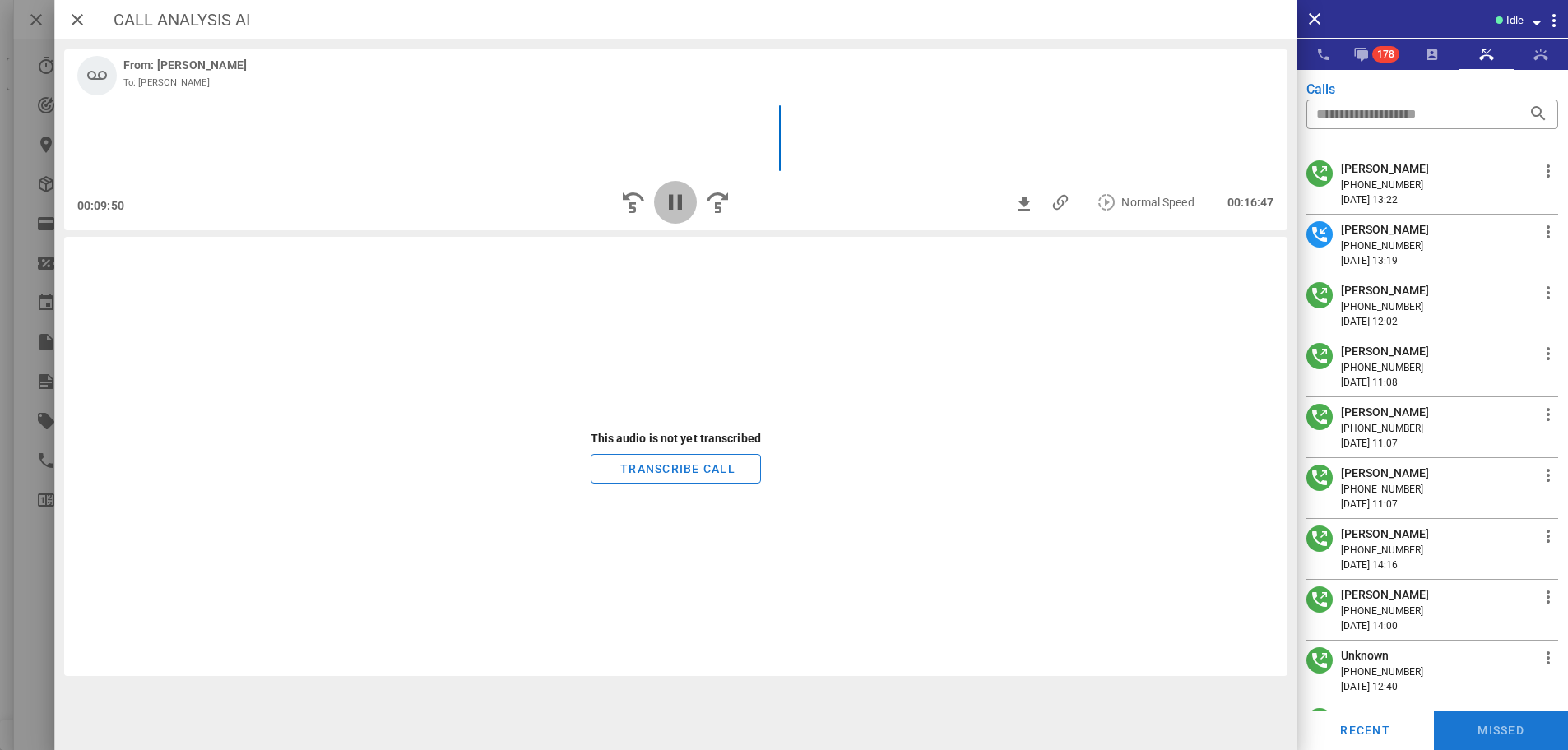 click at bounding box center [675, 202] 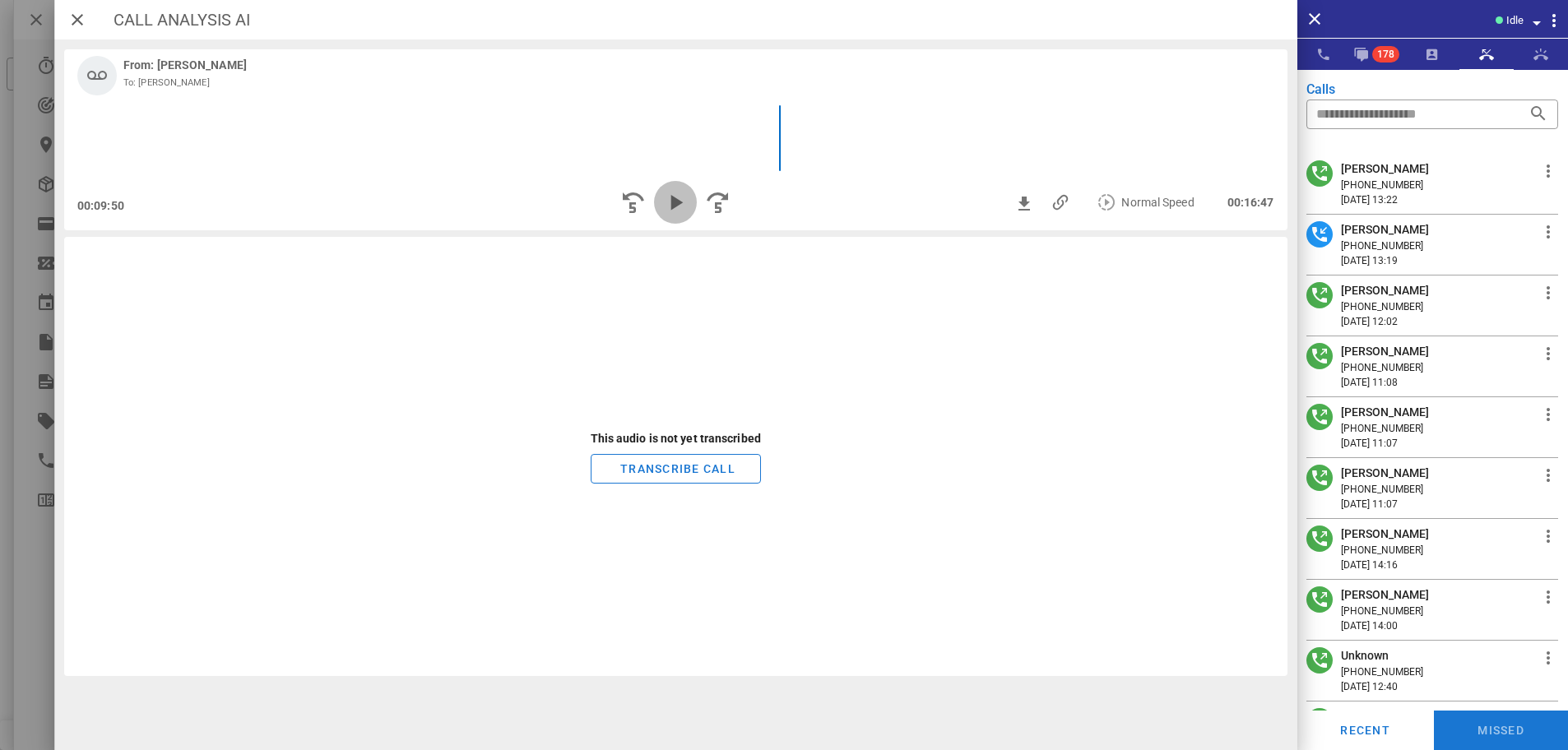 click at bounding box center [675, 202] 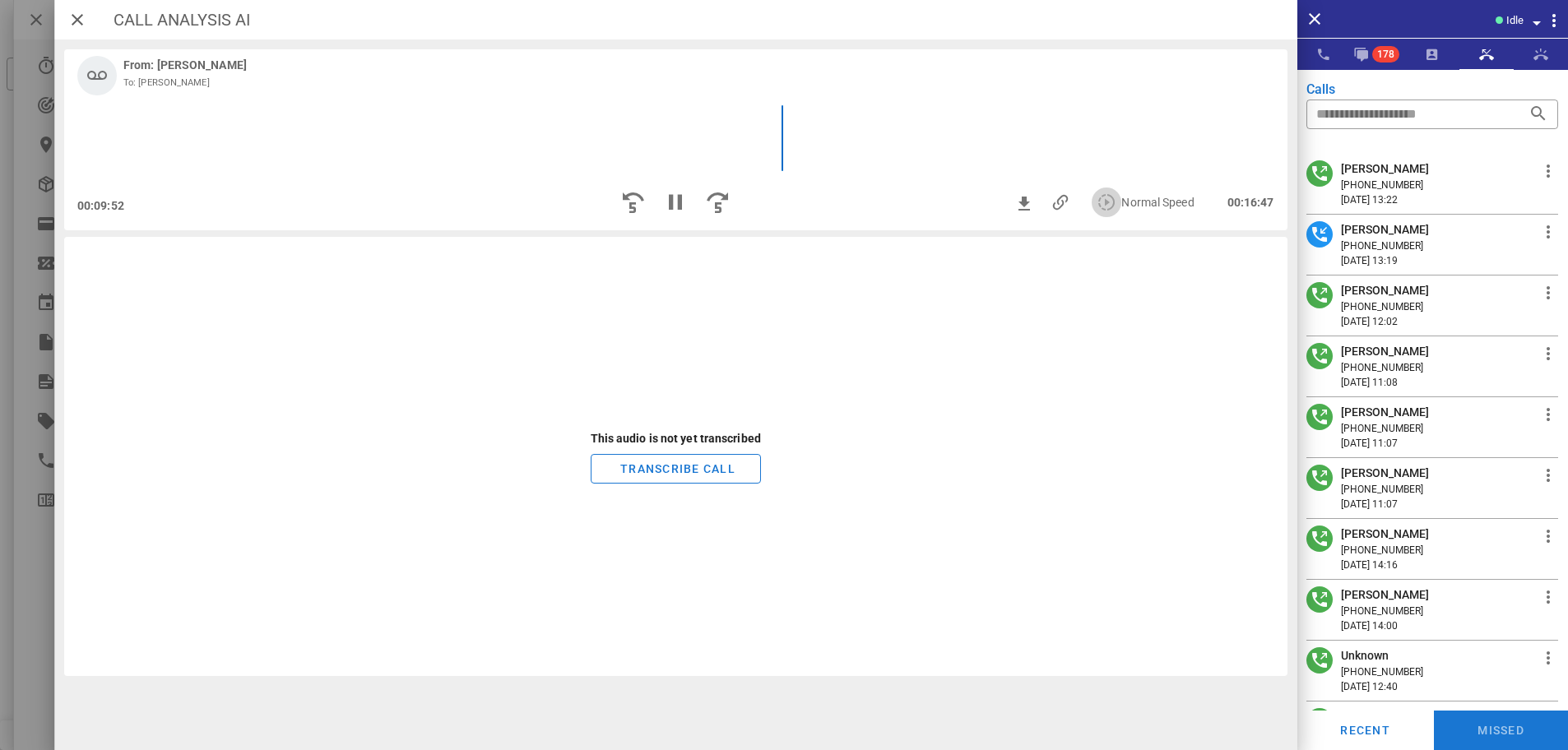 click at bounding box center [1106, 202] 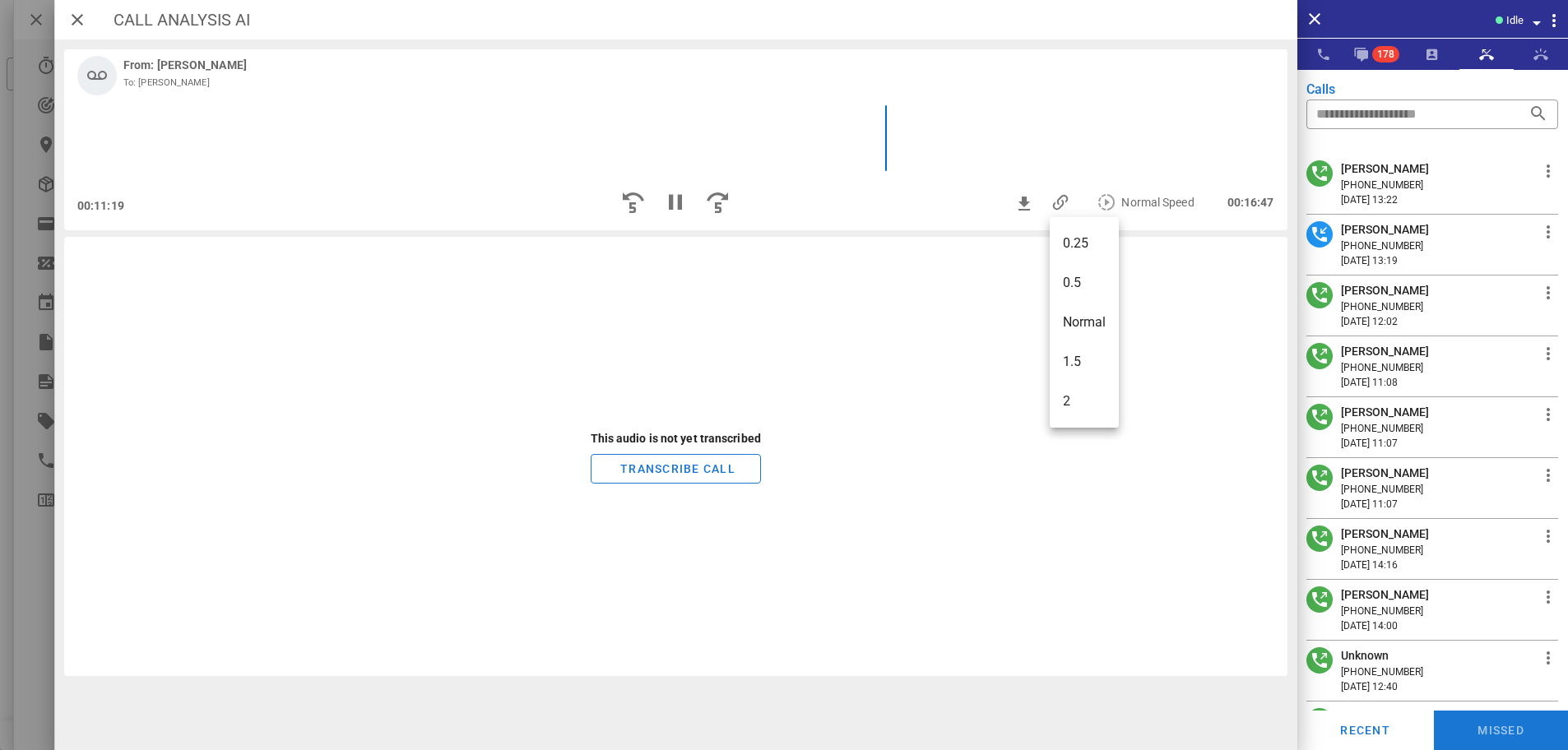 click on "This audio is not yet transcribed  TRANSCRIBE CALL" at bounding box center (675, 456) 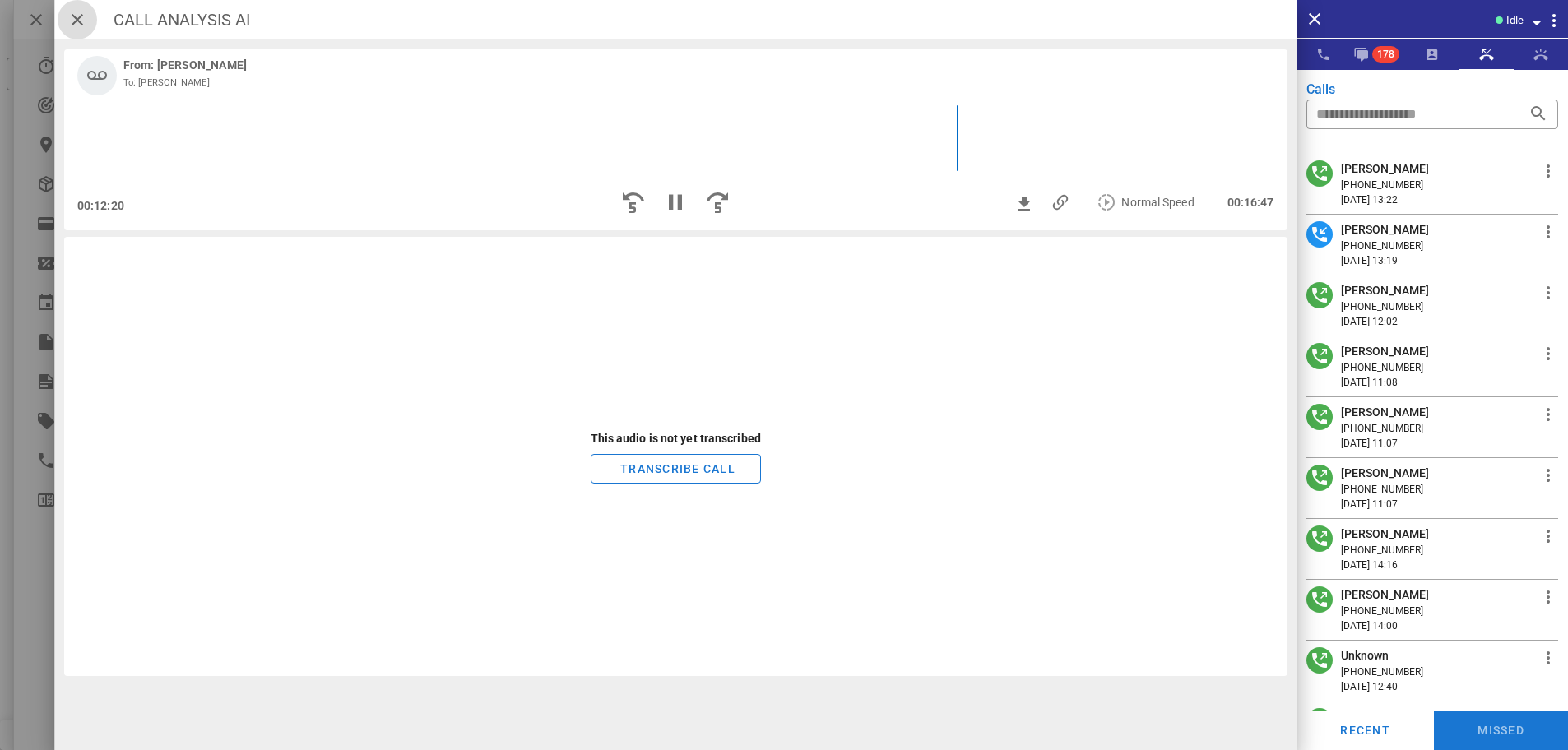 click at bounding box center (77, 20) 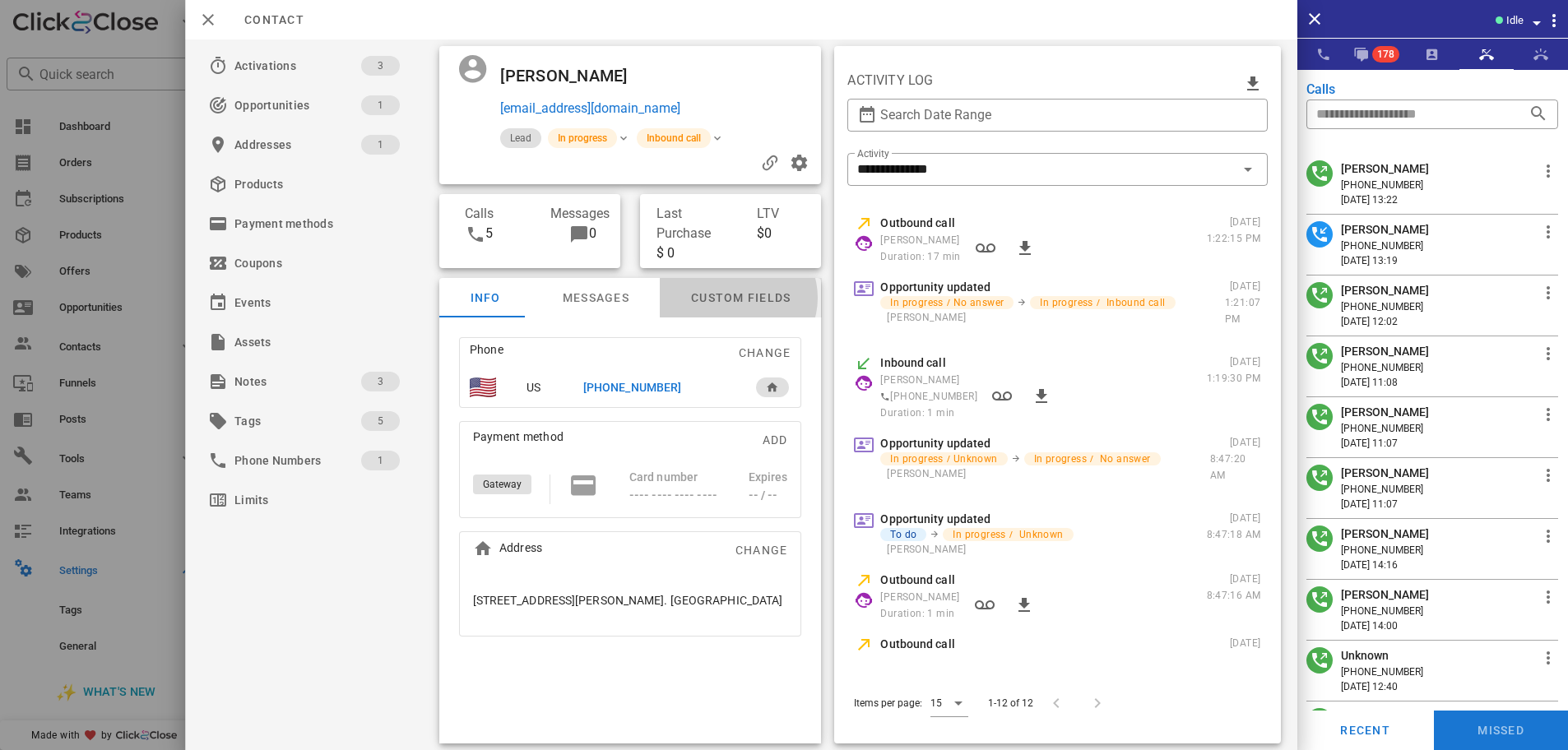 click on "Custom fields" at bounding box center (740, 298) 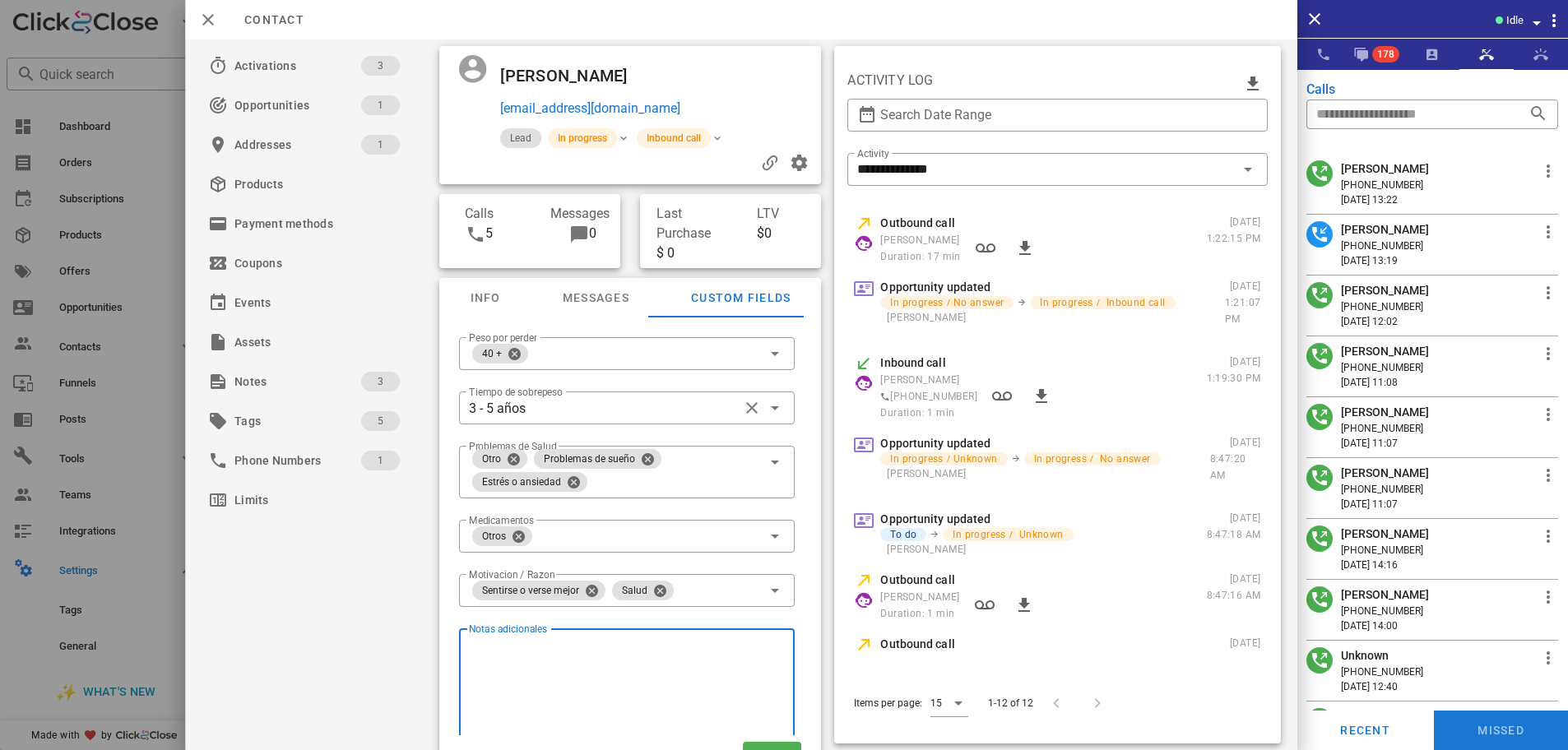 click on "Notas adicionales" at bounding box center (631, 691) 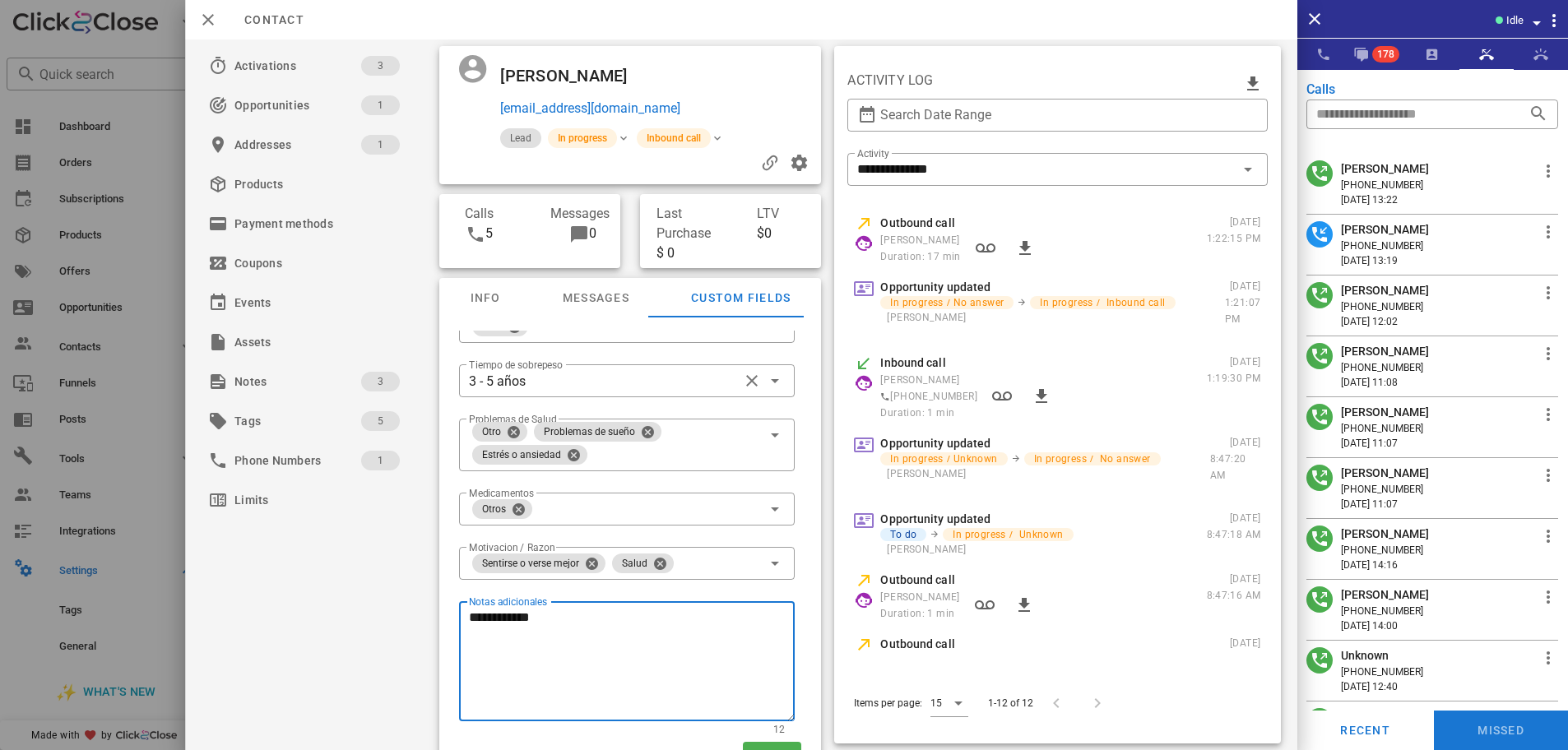 scroll, scrollTop: 41, scrollLeft: 0, axis: vertical 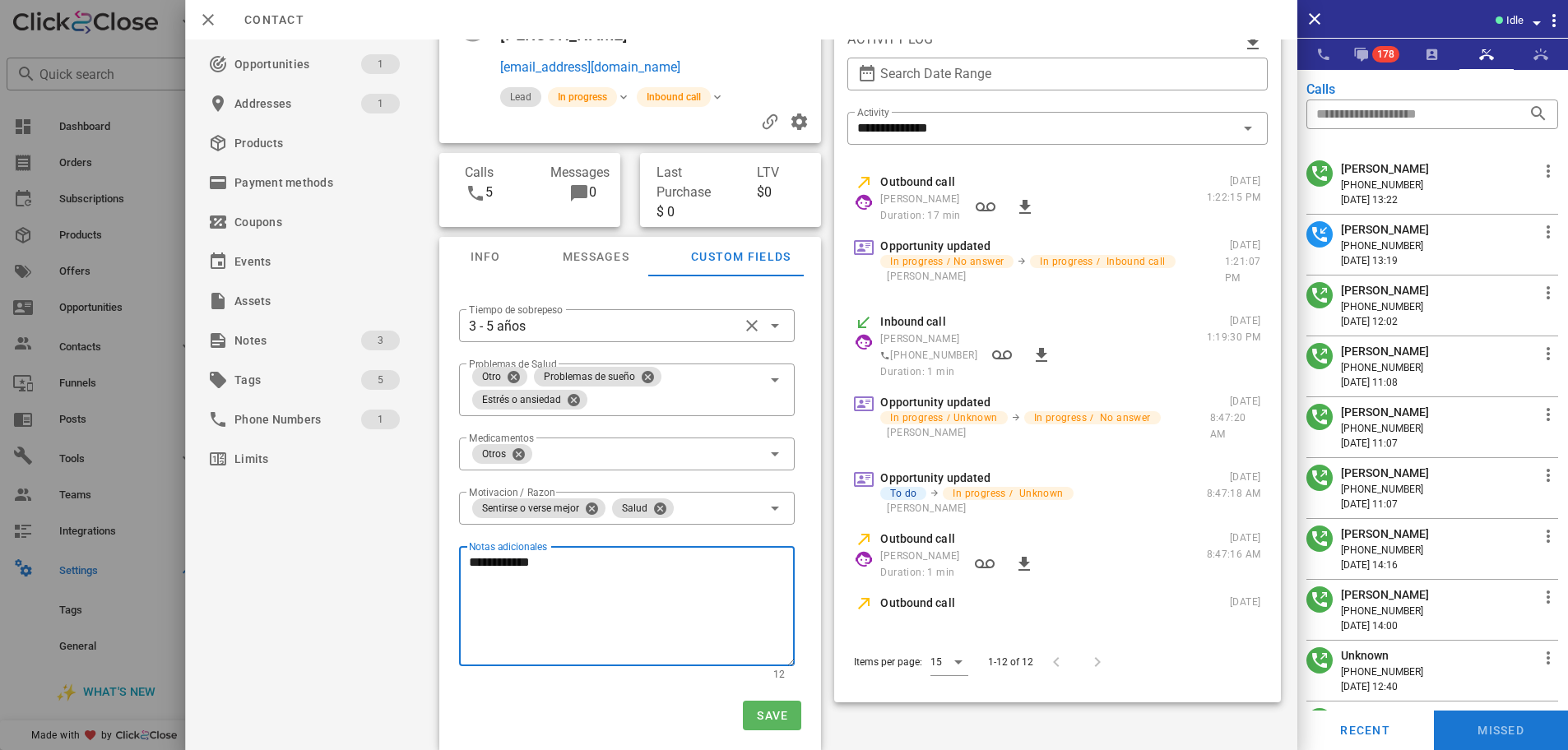 type on "**********" 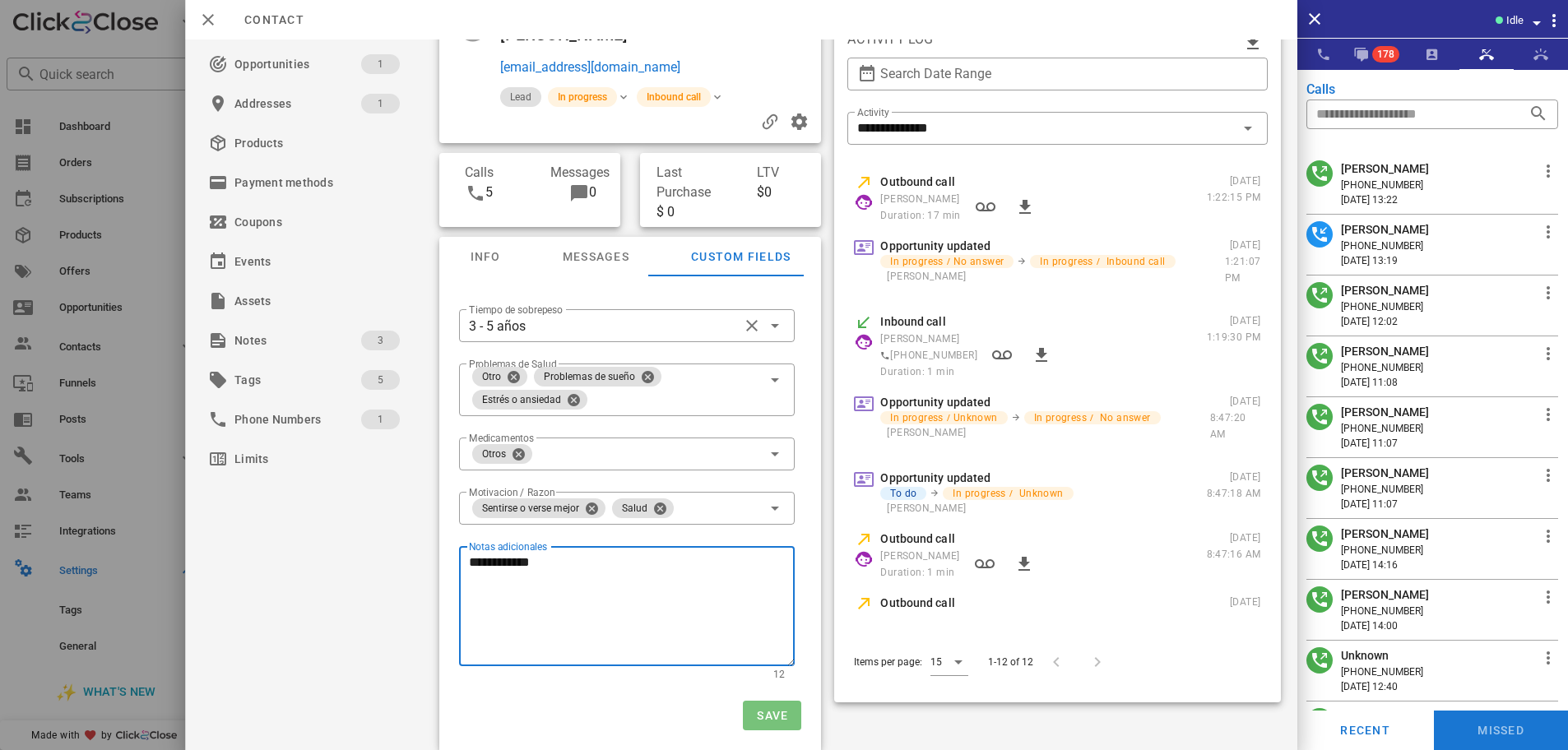 click on "Save" at bounding box center (772, 715) 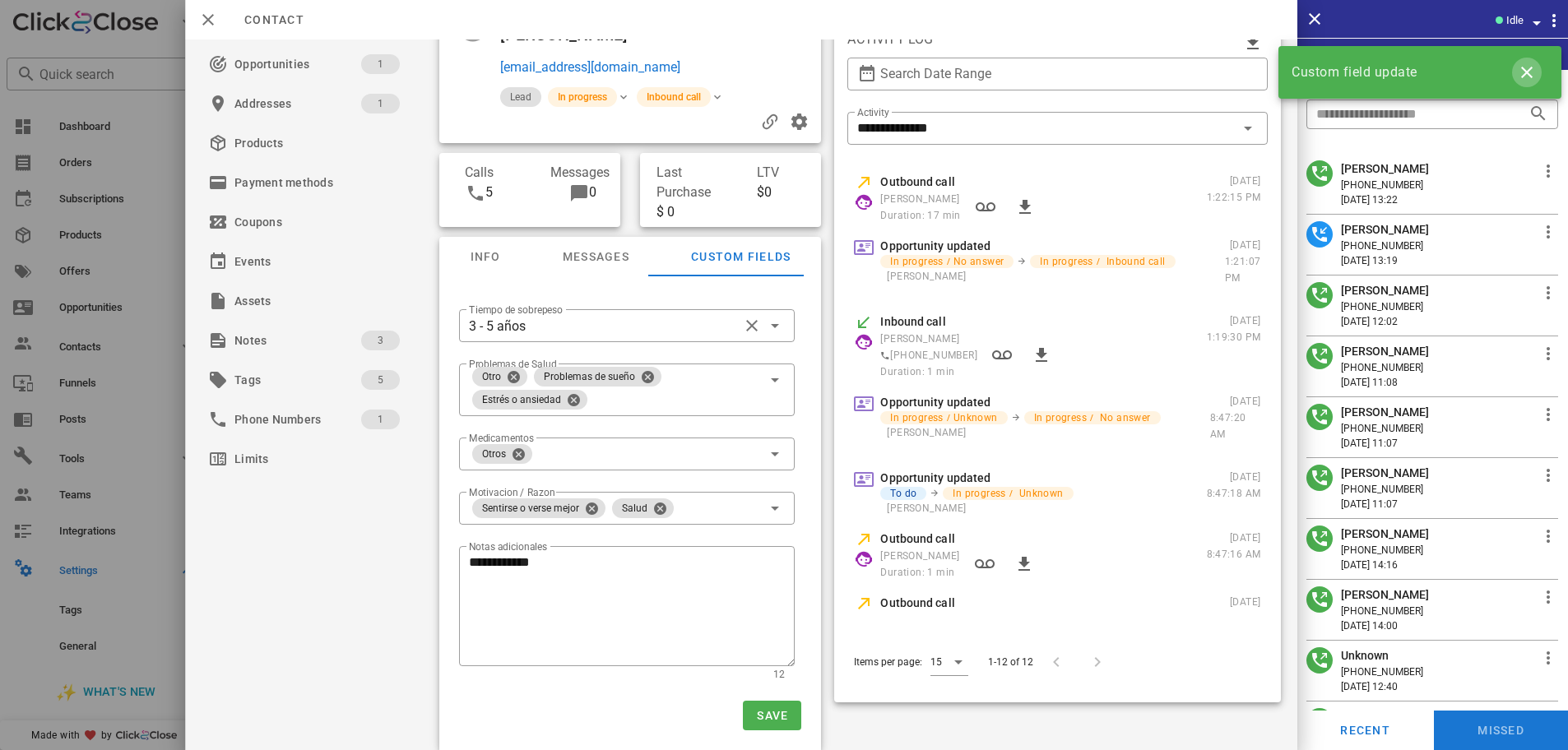 click at bounding box center (1527, 72) 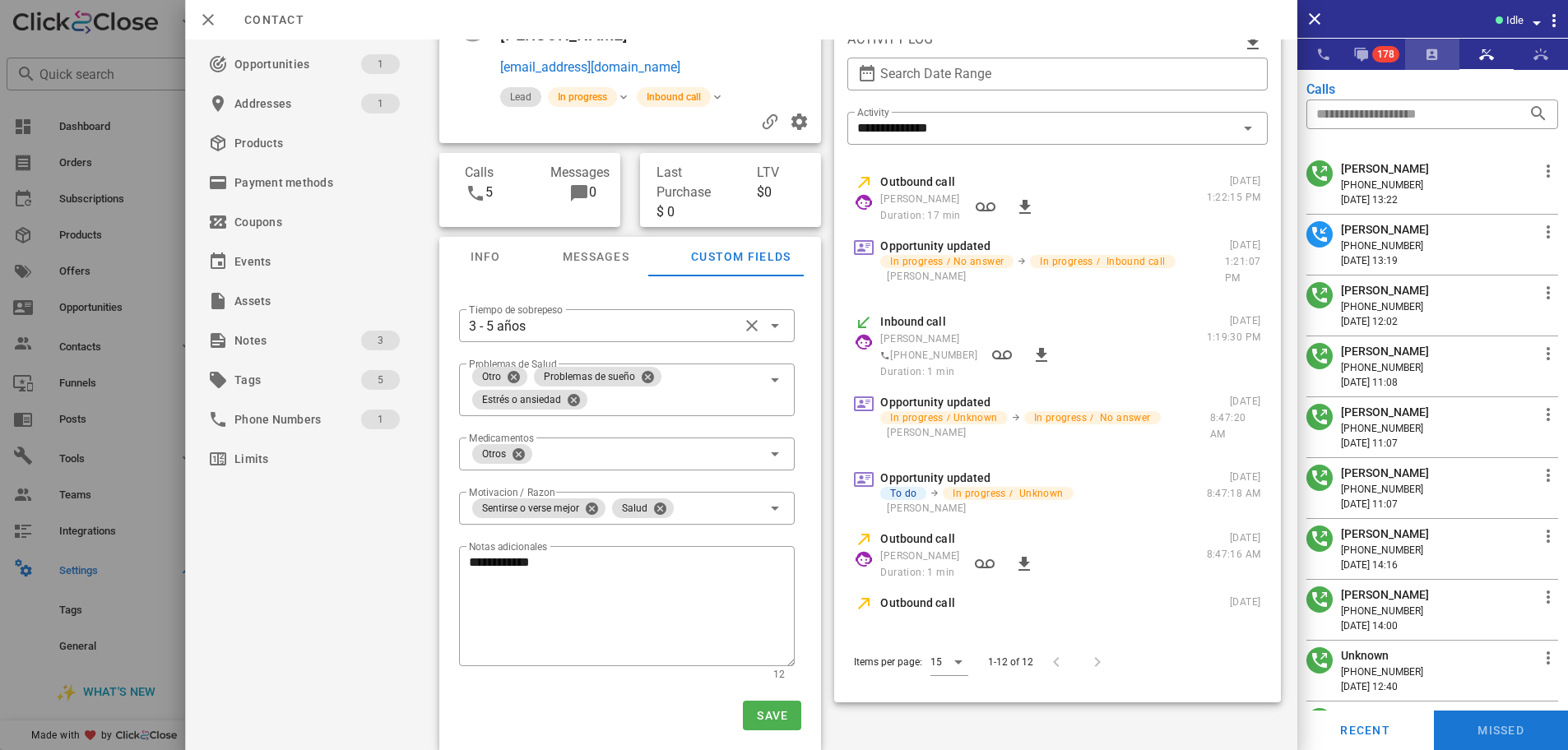 click at bounding box center [1432, 54] 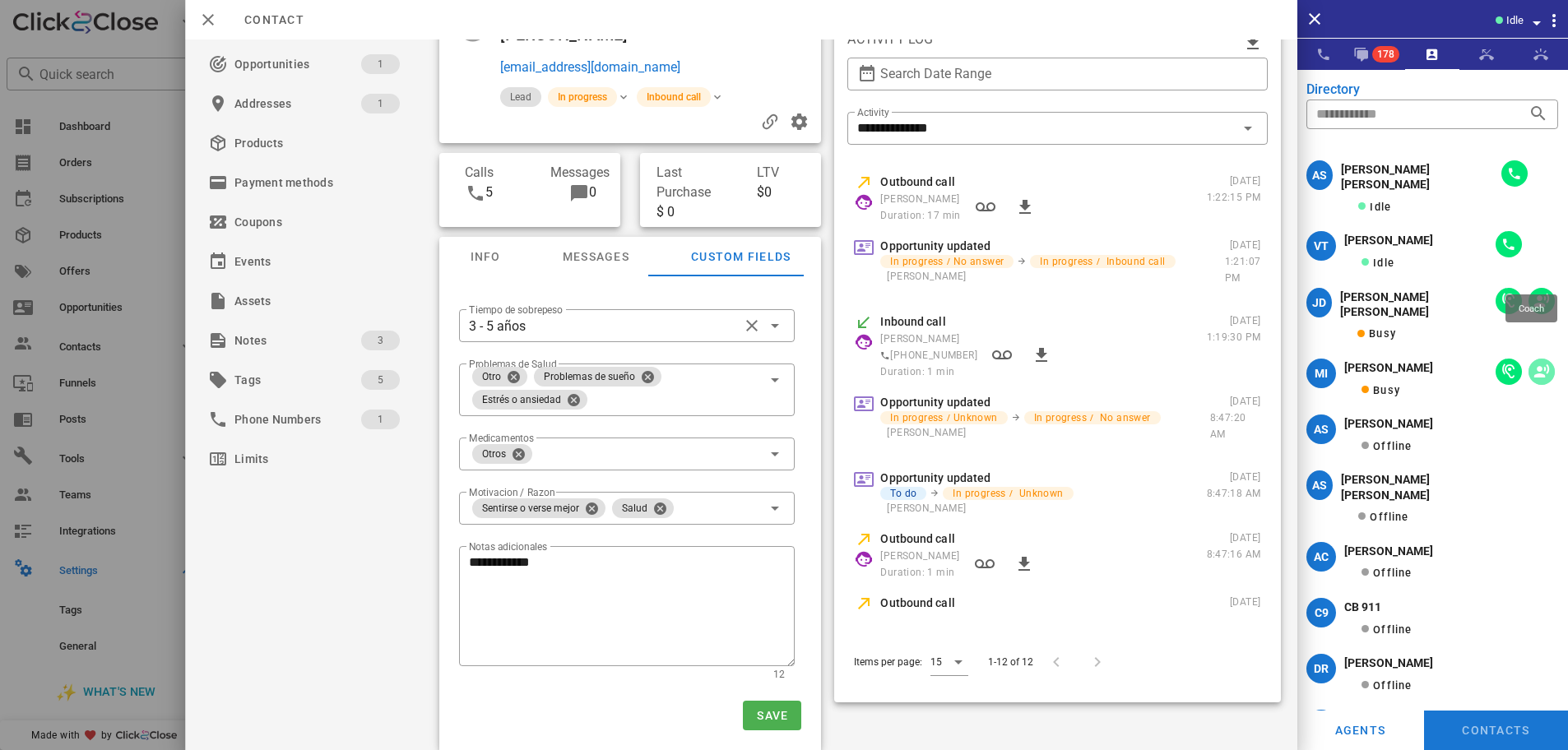 click at bounding box center [1542, 372] 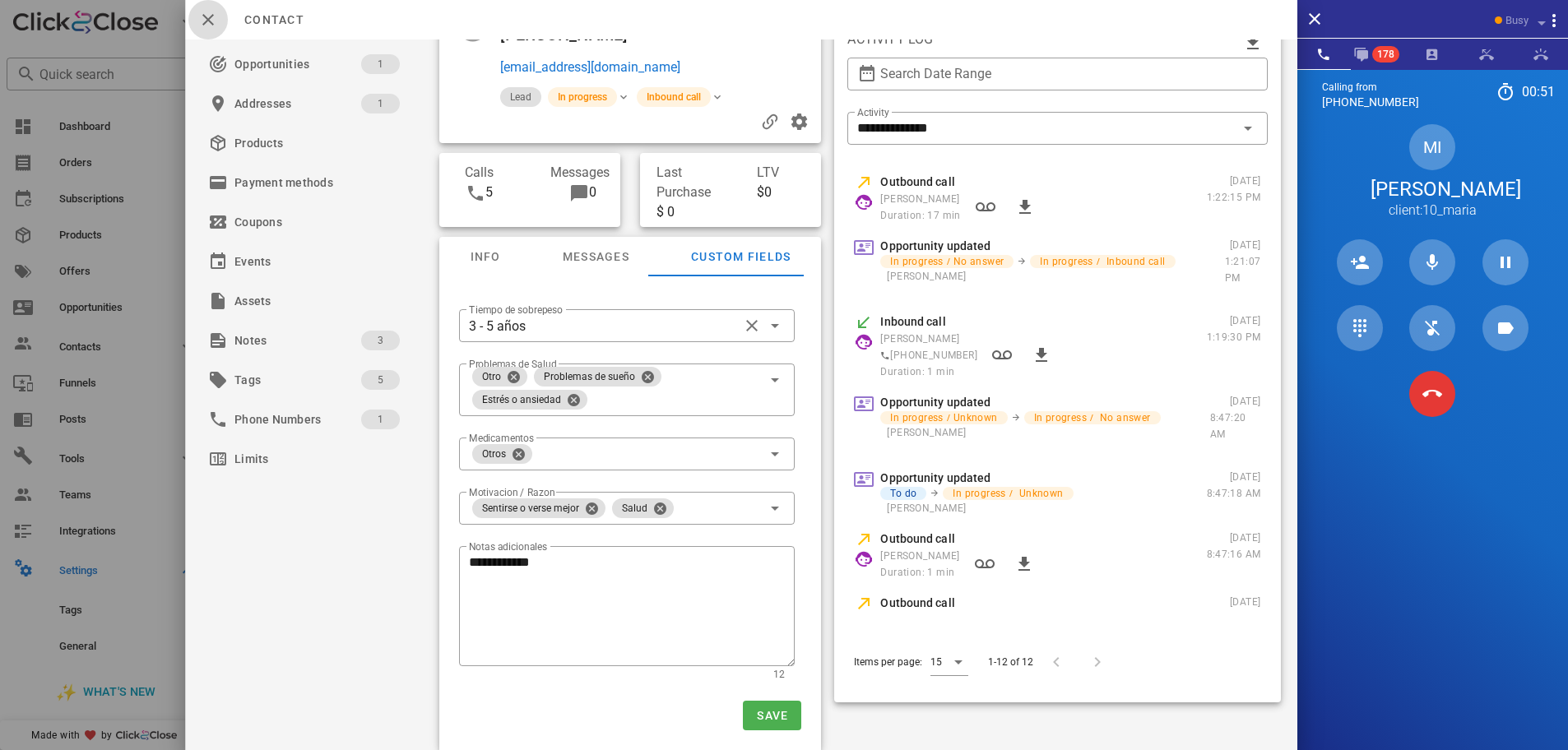 click at bounding box center (208, 20) 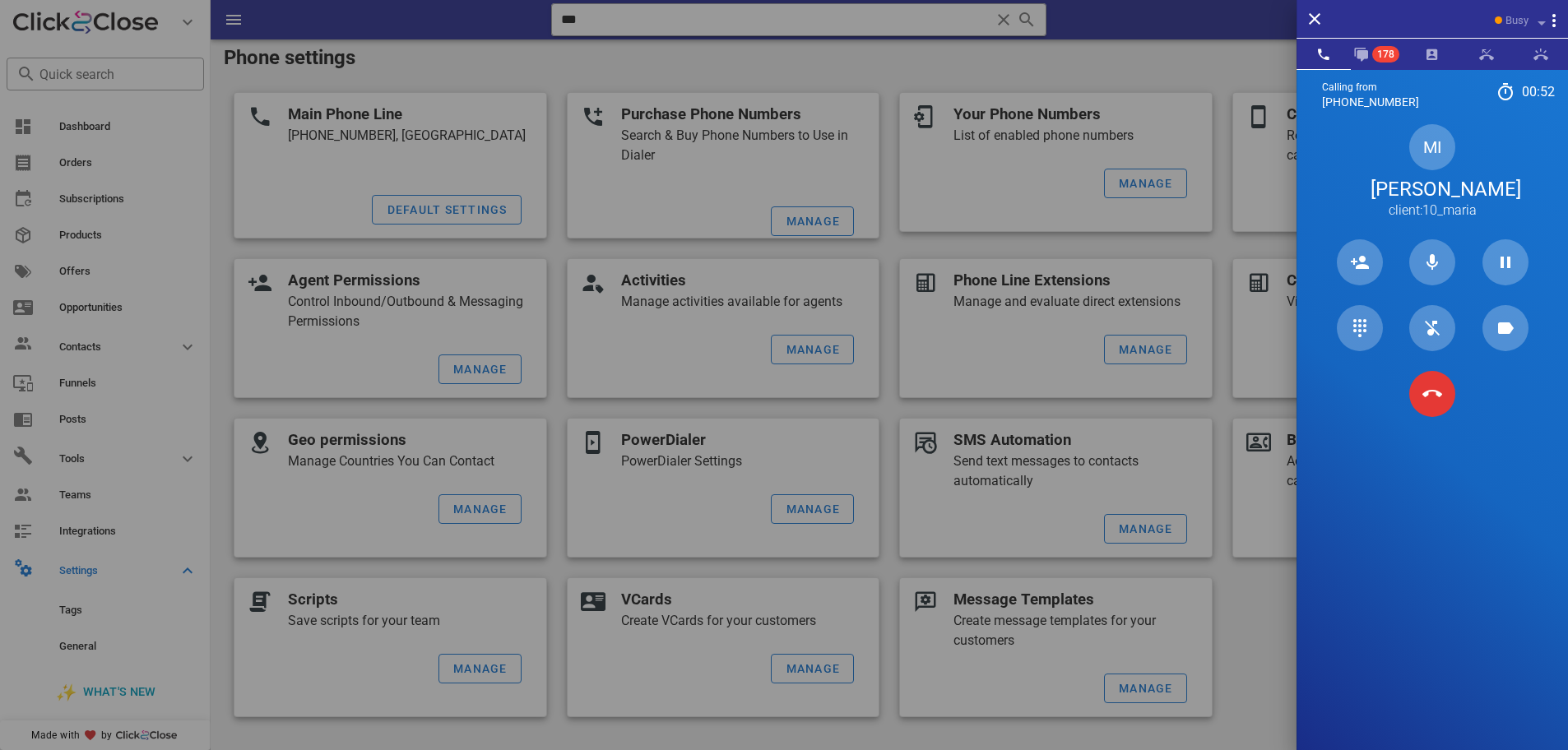 click at bounding box center [784, 375] 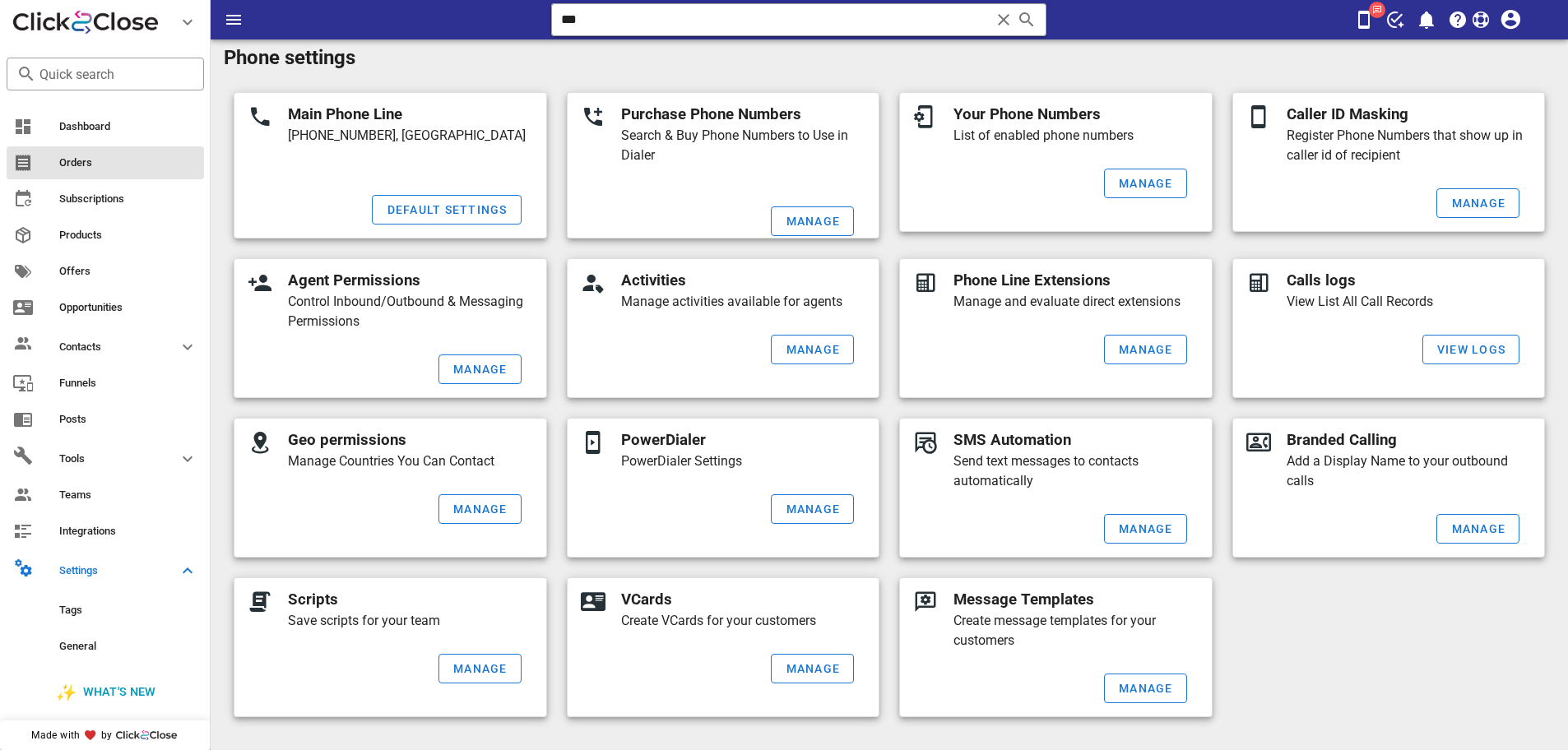 click on "Orders" at bounding box center (115, 163) 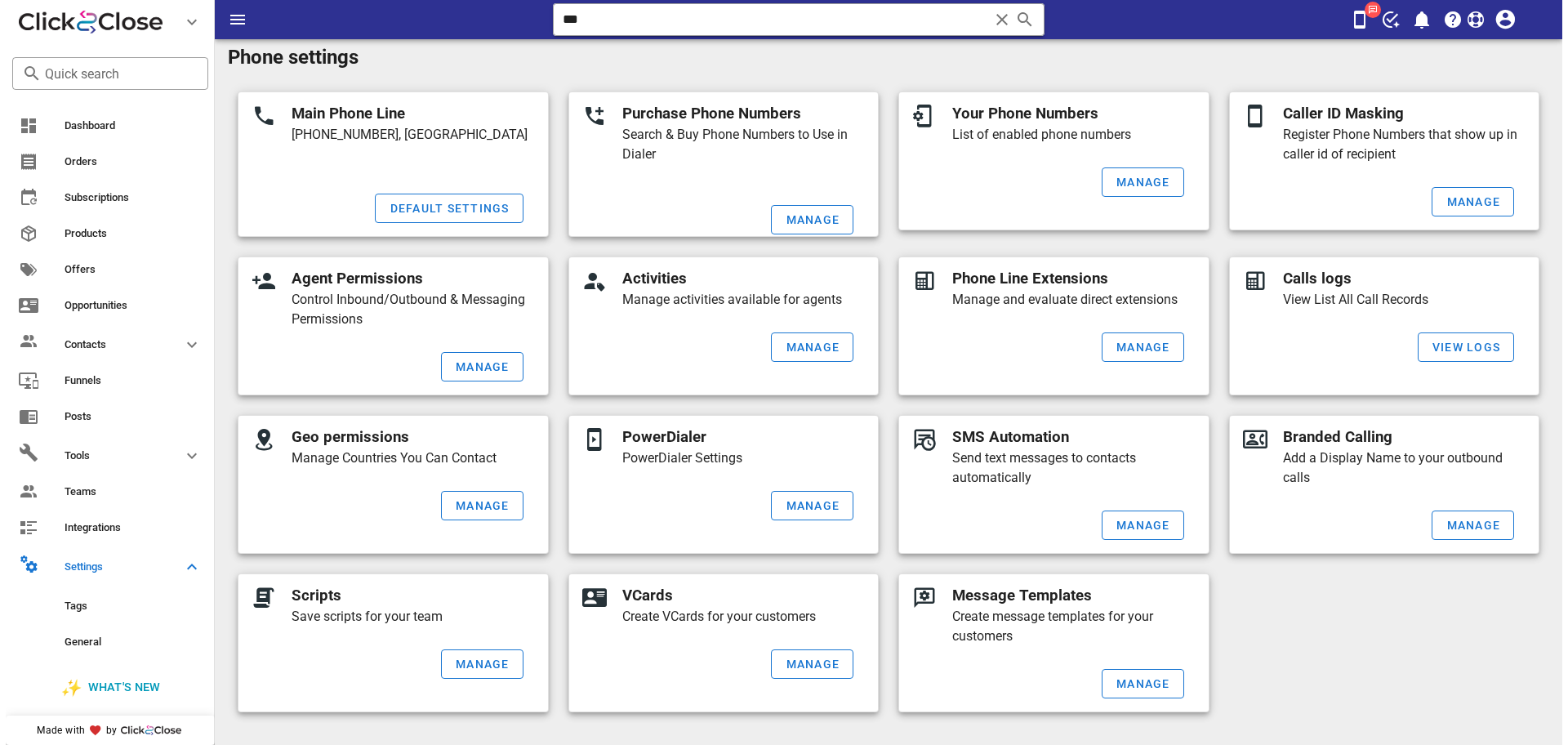 scroll, scrollTop: 0, scrollLeft: 0, axis: both 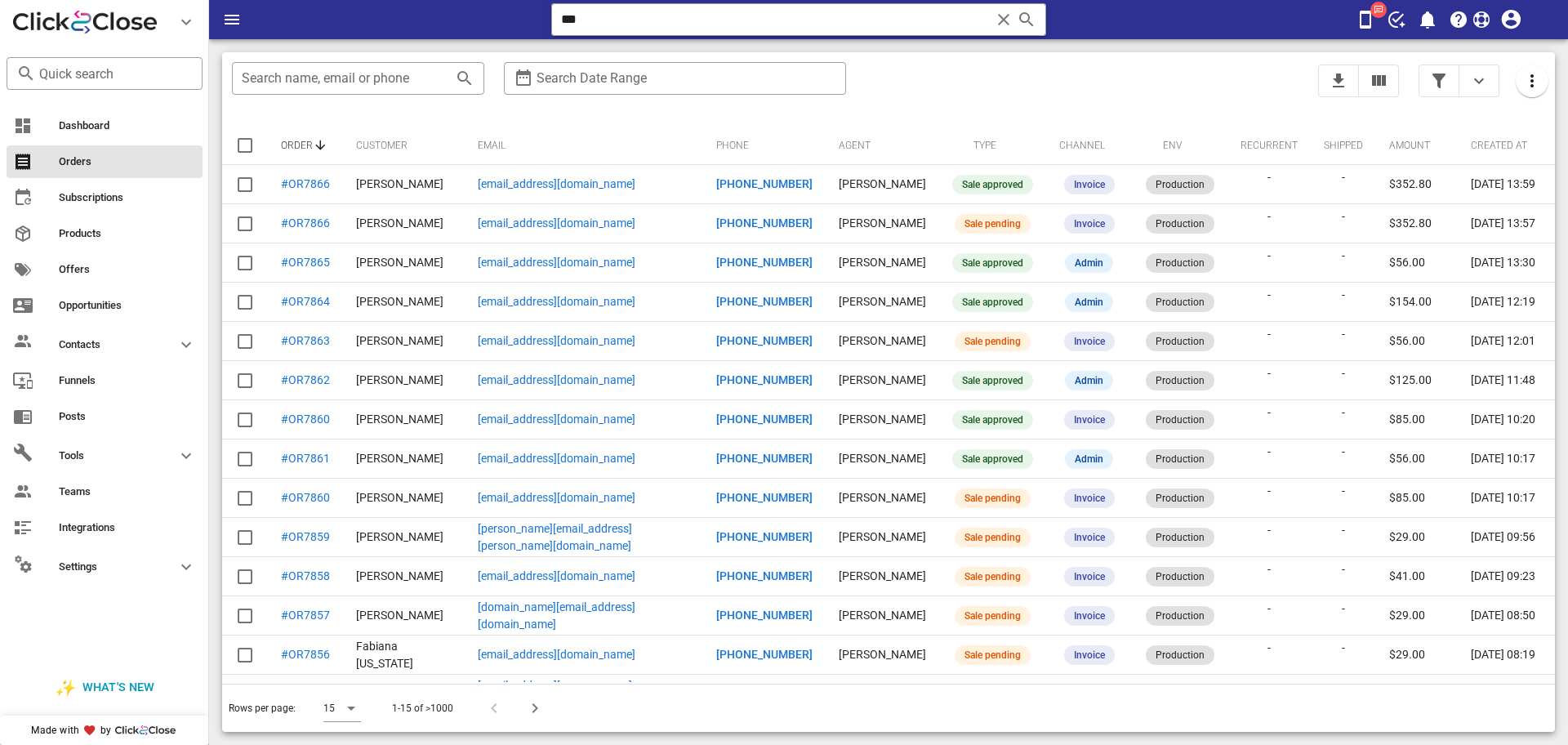 click at bounding box center [1379, 10] 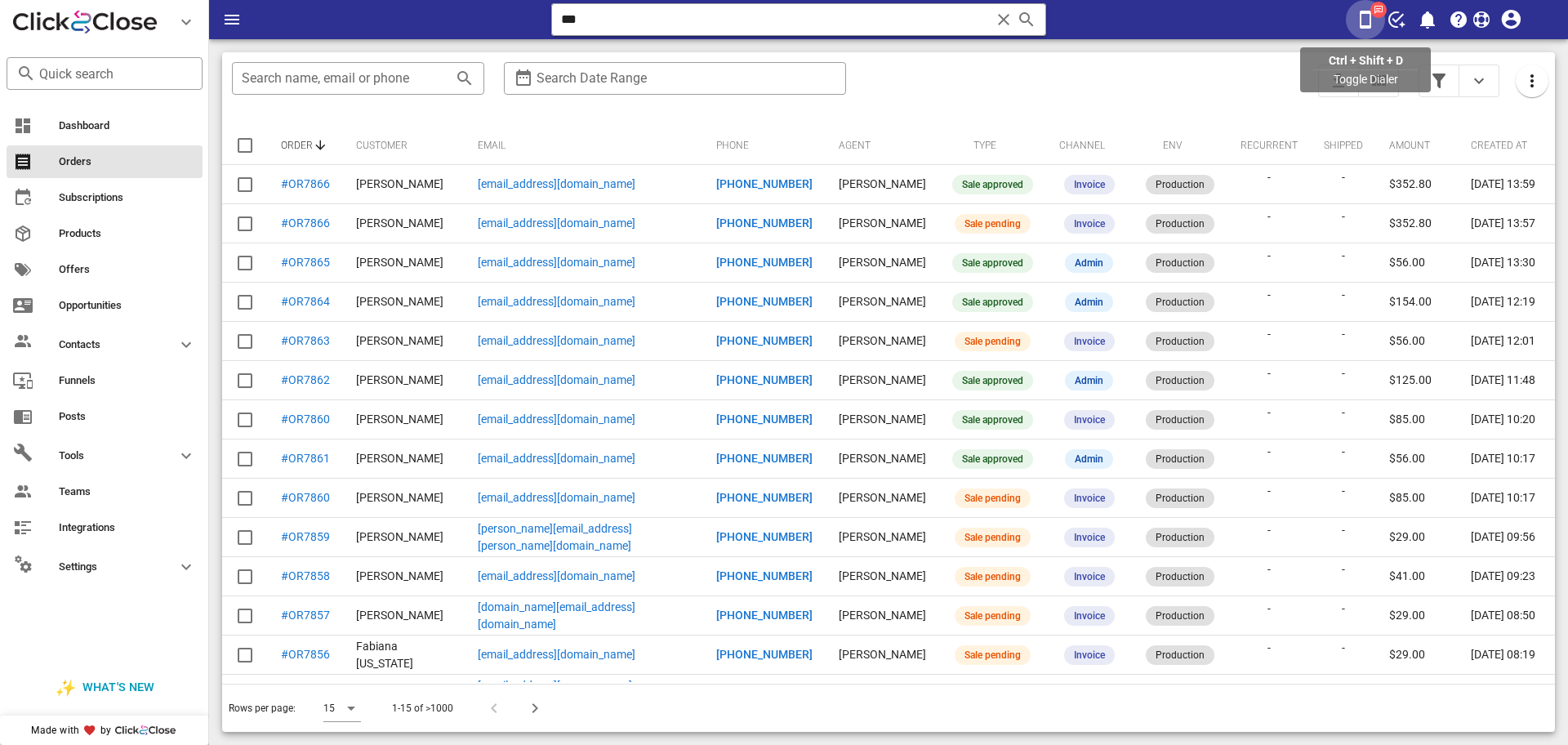 click at bounding box center [1365, 20] 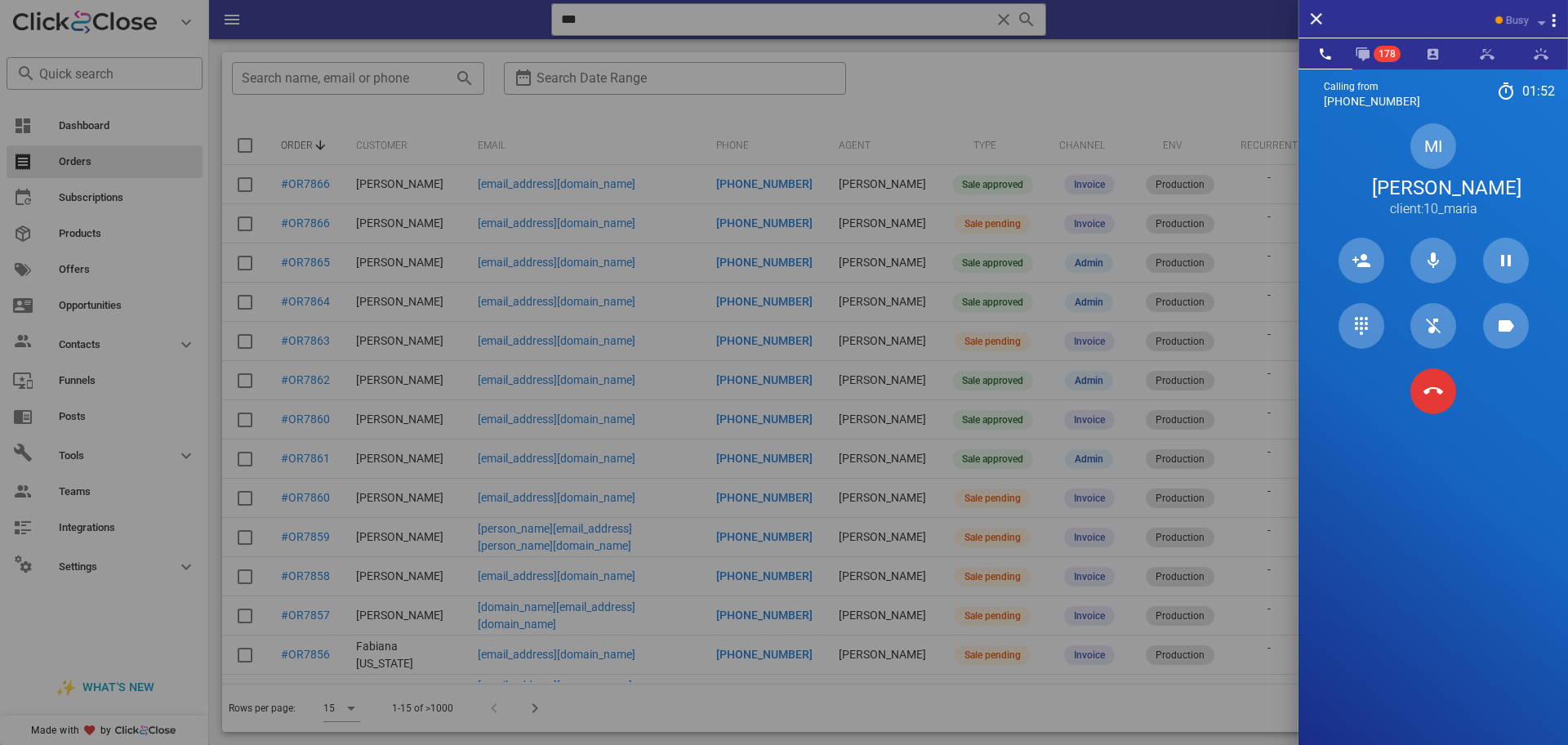 click at bounding box center [1433, 391] 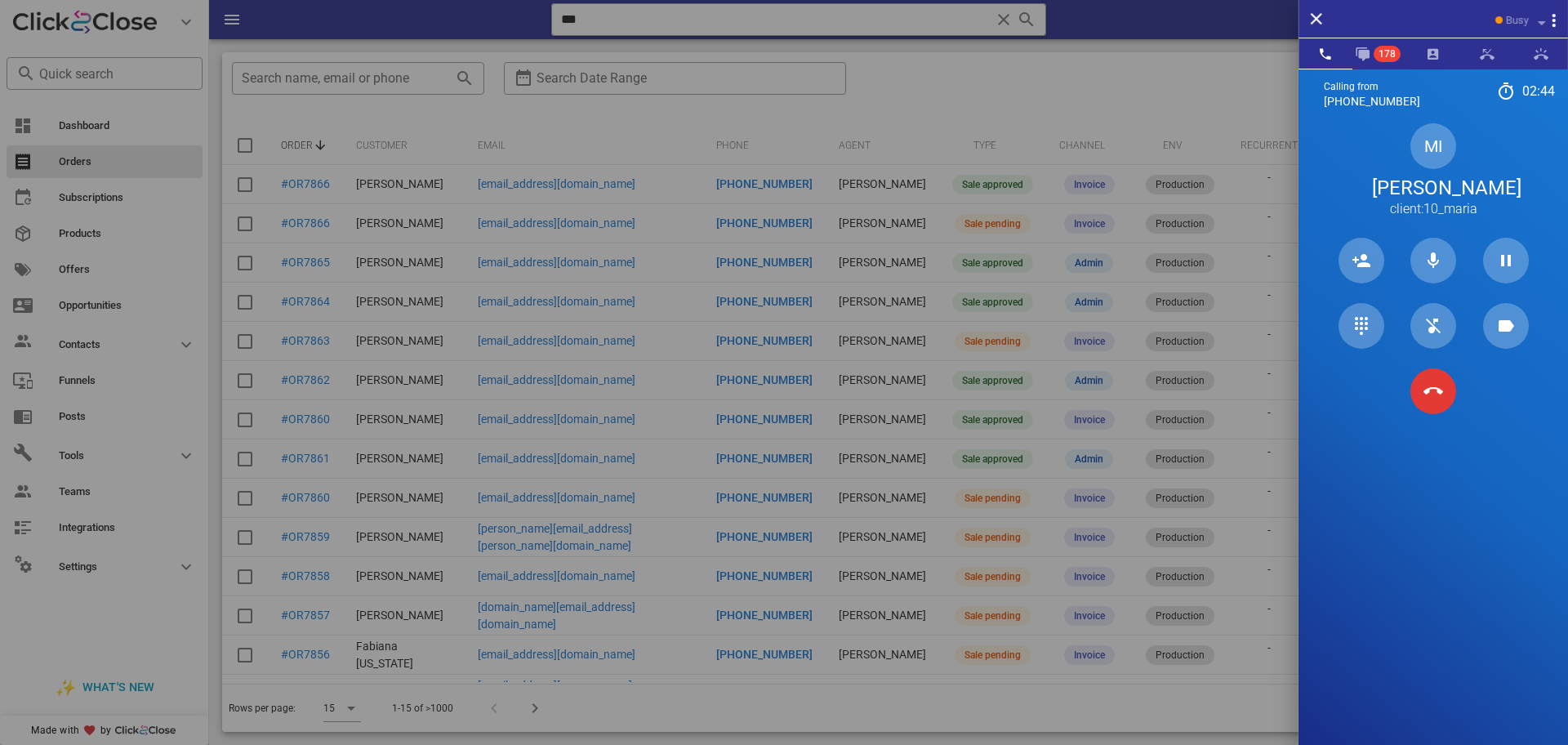 click on "Calling from (954) 248-3188 02: 44  Unknown      ▼     Andorra
+376
Argentina
+54
Aruba
+297
Australia
+61
Belgium (België)
+32
Bolivia
+591
Brazil (Brasil)
+55
Canada
+1
Chile
+56
Colombia
+57
Costa Rica
+506
Dominican Republic (República Dominicana)
+1
Ecuador
+593
El Salvador
+503
France
+33
Germany (Deutschland)
+49
Guadeloupe
+590
Guatemala
+502
Honduras
+504
Iceland (Ísland)
+354
India (भारत)
+91
Israel (‫ישראל‬‎)
+972
Italy (Italia)
+39" at bounding box center [1433, 441] 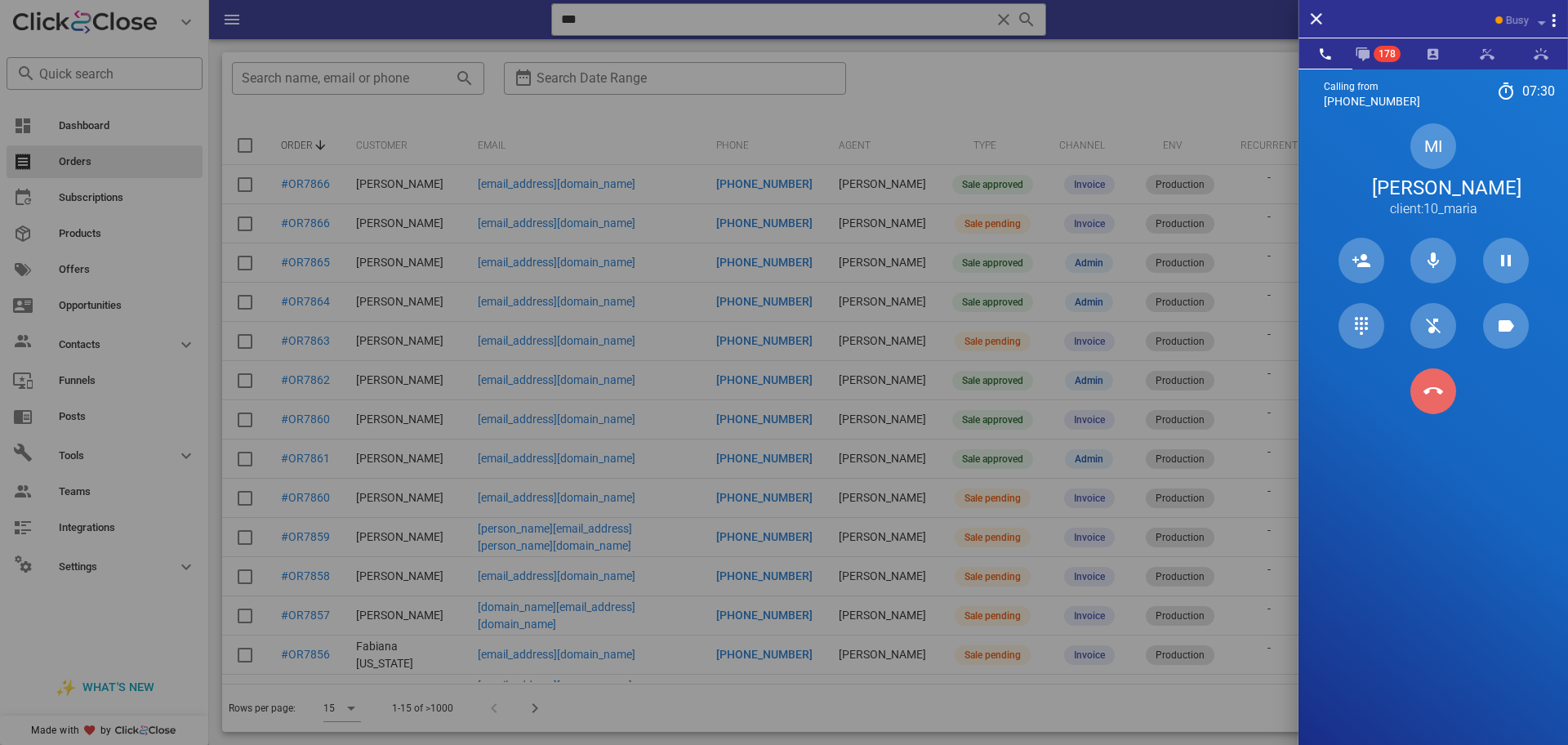 click at bounding box center (1433, 391) 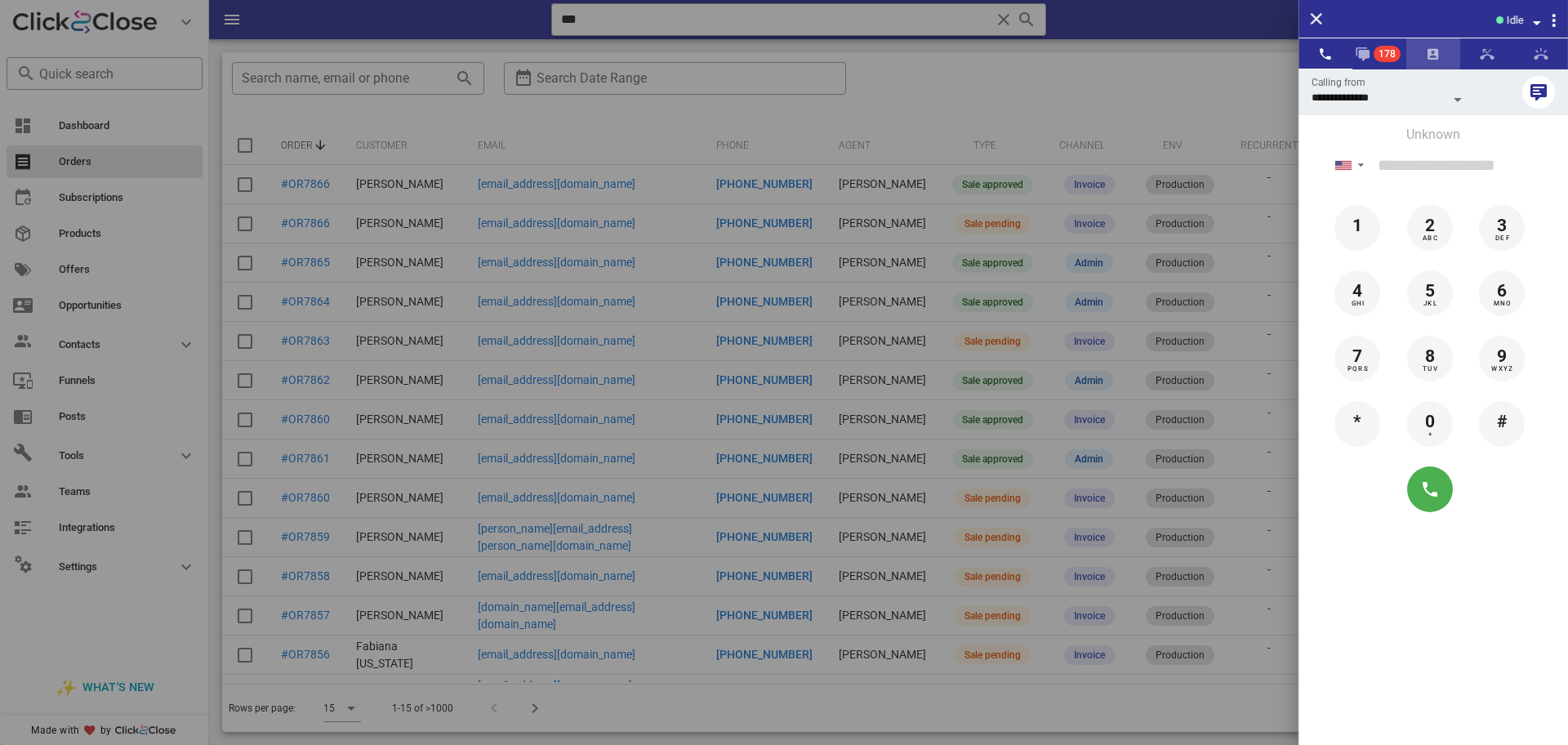 click at bounding box center (1433, 54) 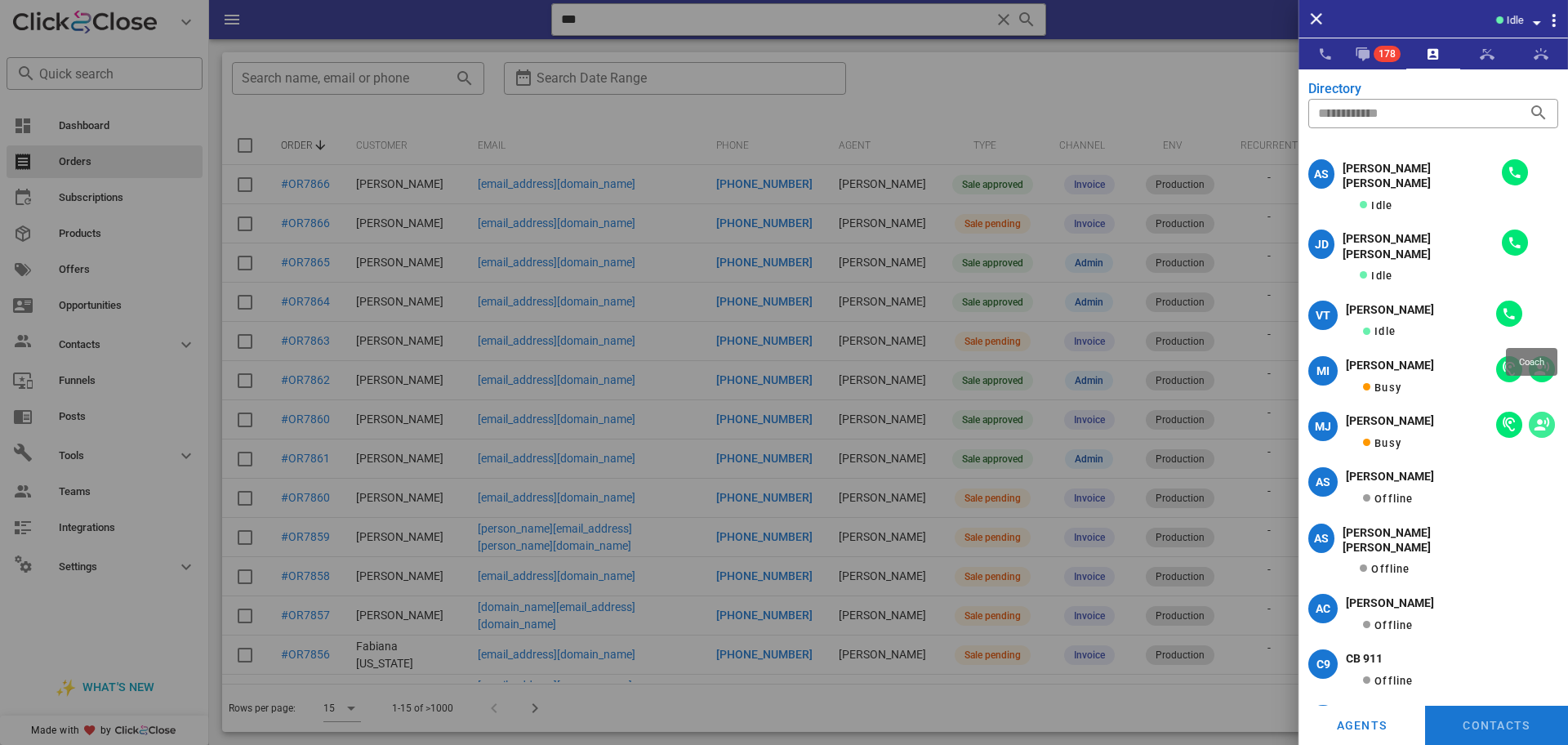click at bounding box center (1542, 425) 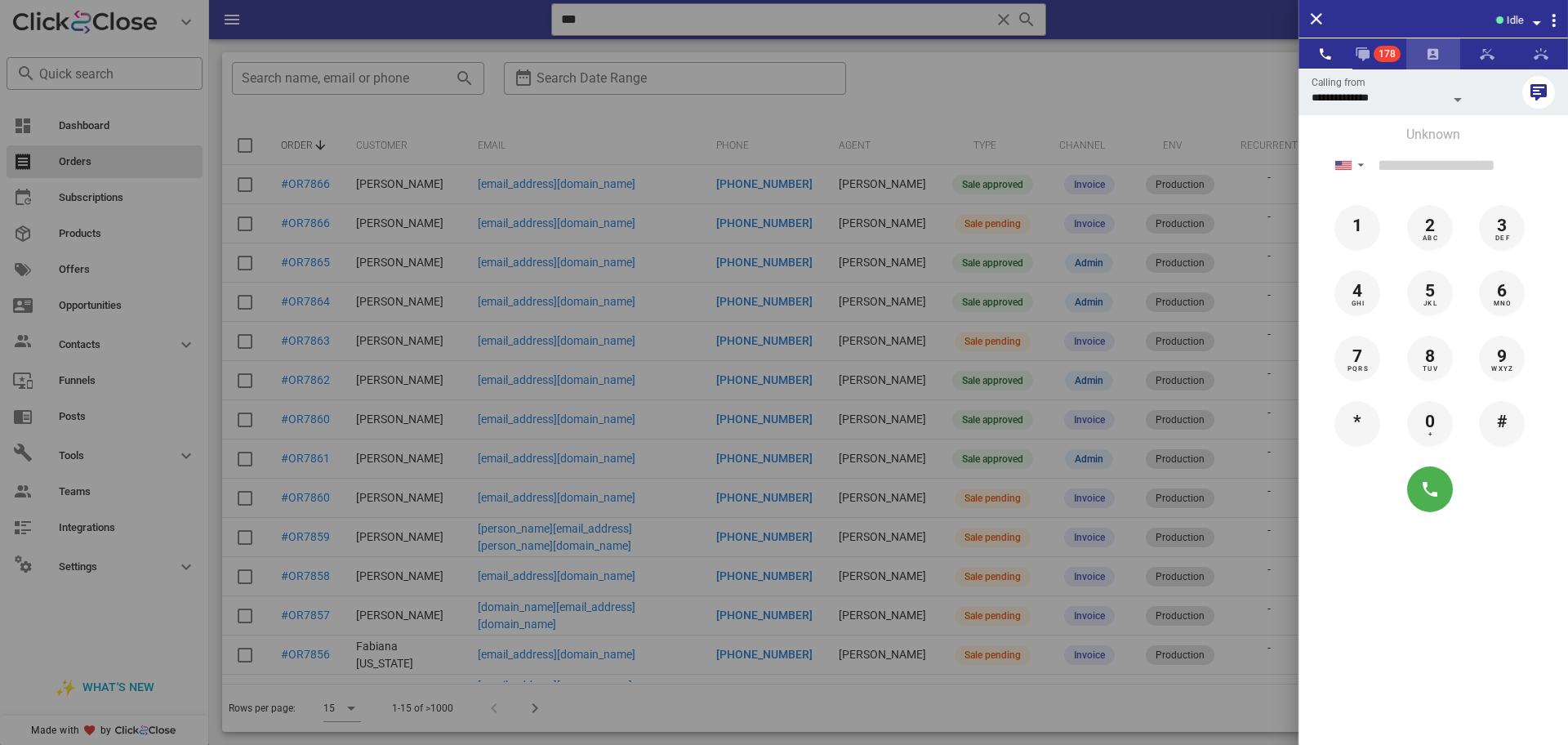 click at bounding box center (1433, 54) 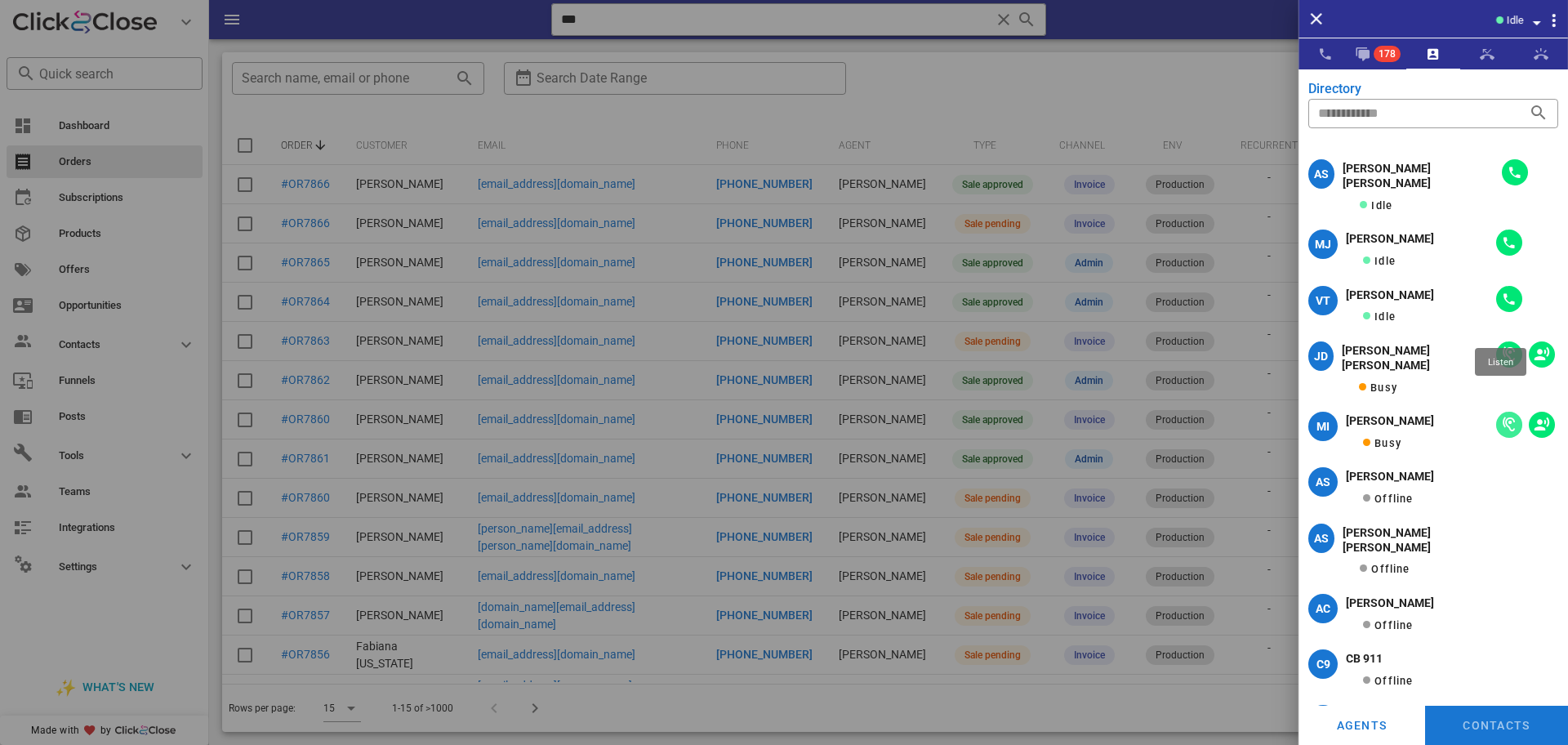 click at bounding box center (1509, 425) 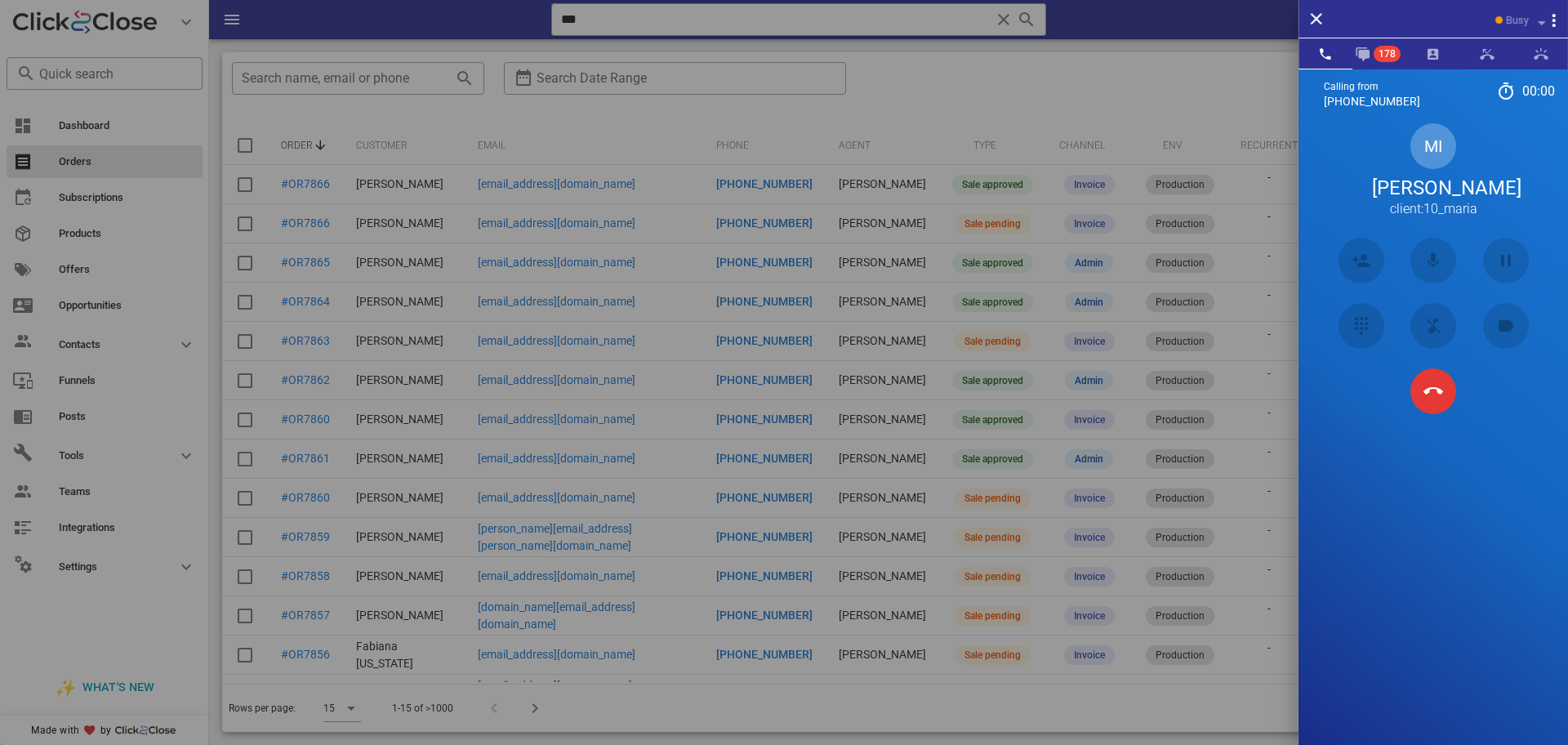 click on "Calling from (954) 248-3188 00: 00  Unknown      ▼     Andorra
+376
Argentina
+54
Aruba
+297
Australia
+61
Belgium (België)
+32
Bolivia
+591
Brazil (Brasil)
+55
Canada
+1
Chile
+56
Colombia
+57
Costa Rica
+506
Dominican Republic (República Dominicana)
+1
Ecuador
+593
El Salvador
+503
France
+33
Germany (Deutschland)
+49
Guadeloupe
+590
Guatemala
+502
Honduras
+504
Iceland (Ísland)
+354
India (भारत)
+91
Israel (‫ישראל‬‎)
+972
Italy (Italia)
+39" at bounding box center (1433, 441) 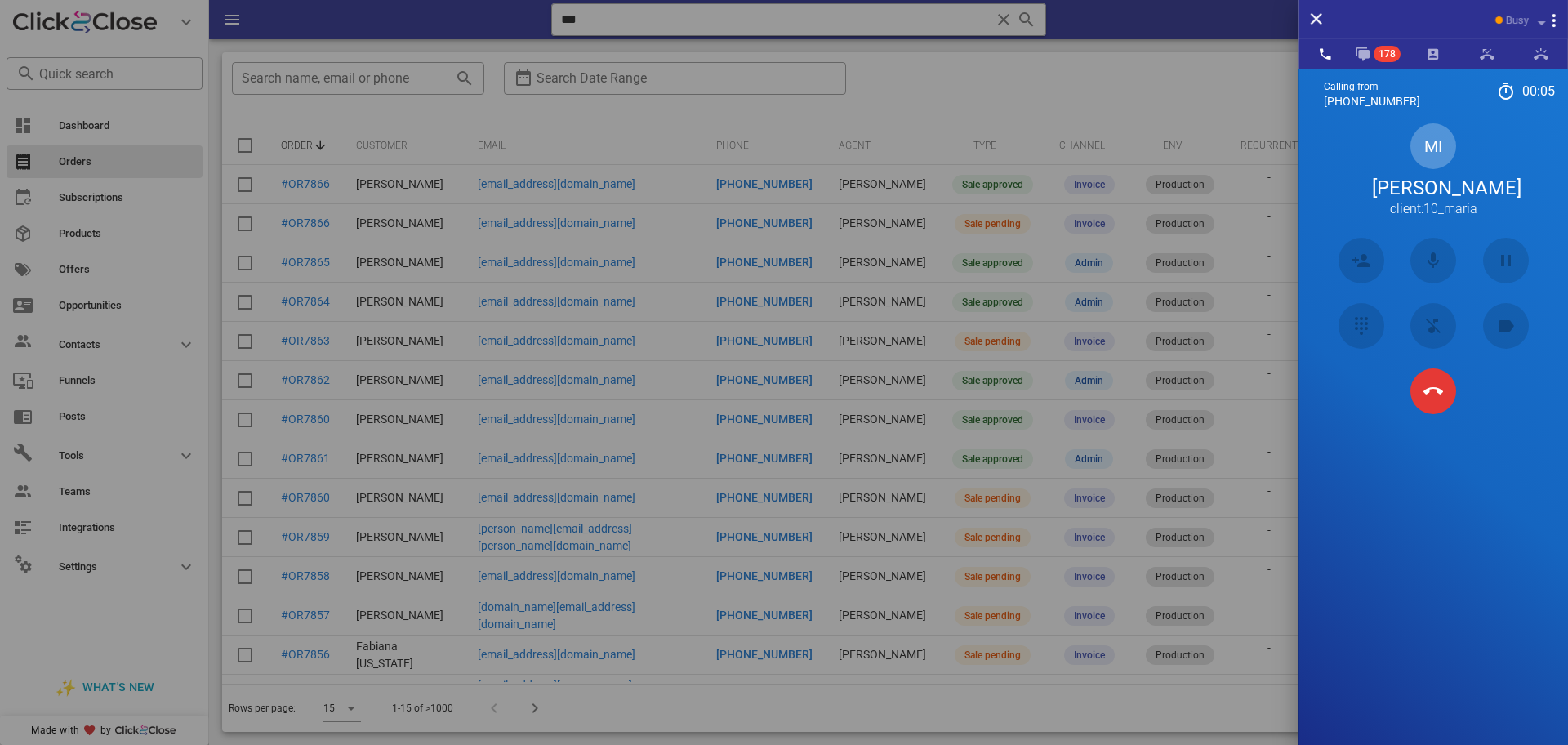 click on "Calling from (954) 248-3188 00: 05  Unknown      ▼     Andorra
+376
Argentina
+54
Aruba
+297
Australia
+61
Belgium (België)
+32
Bolivia
+591
Brazil (Brasil)
+55
Canada
+1
Chile
+56
Colombia
+57
Costa Rica
+506
Dominican Republic (República Dominicana)
+1
Ecuador
+593
El Salvador
+503
France
+33
Germany (Deutschland)
+49
Guadeloupe
+590
Guatemala
+502
Honduras
+504
Iceland (Ísland)
+354
India (भारत)
+91
Israel (‫ישראל‬‎)
+972
Italy (Italia)
+39" at bounding box center (1433, 441) 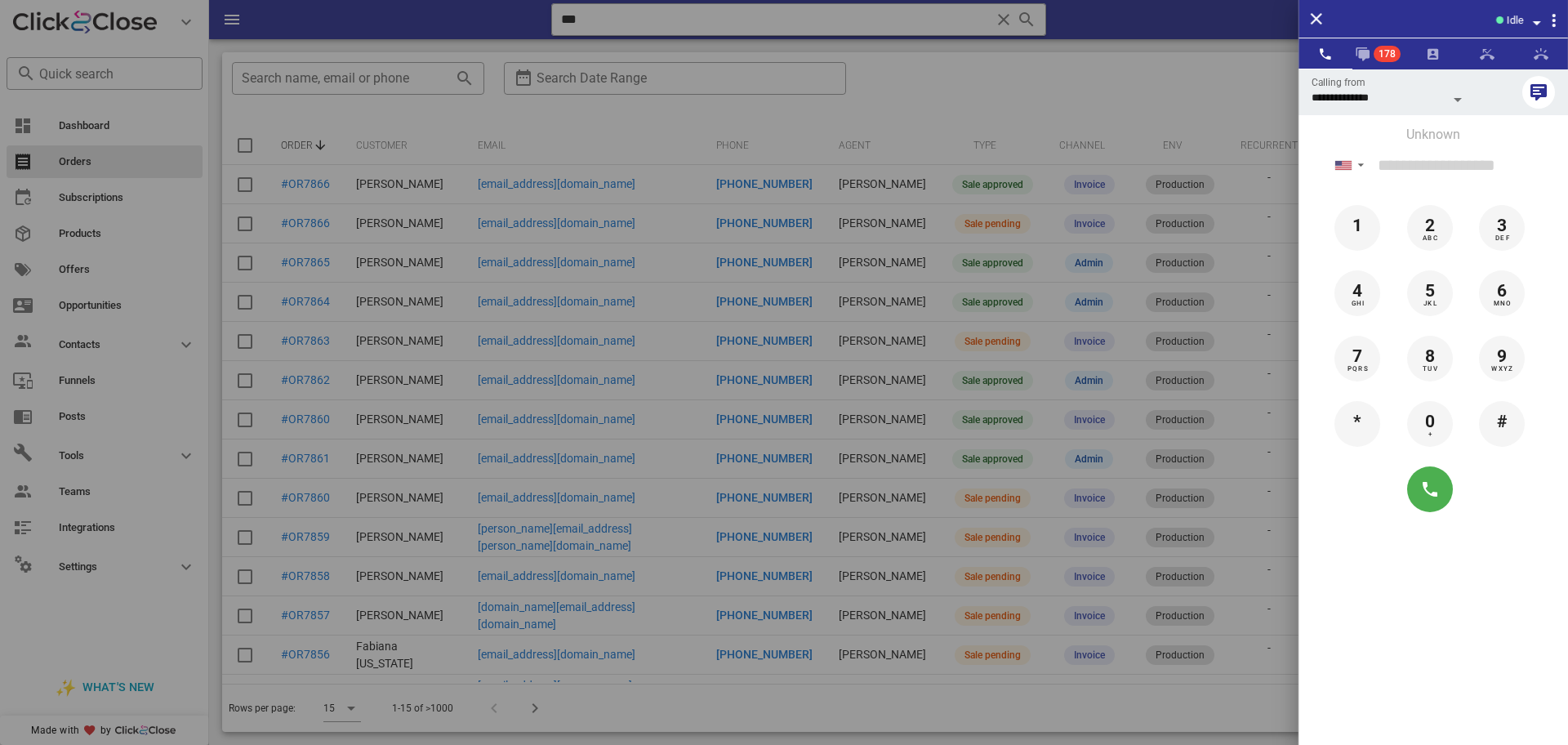 click on "**********" at bounding box center (1433, 441) 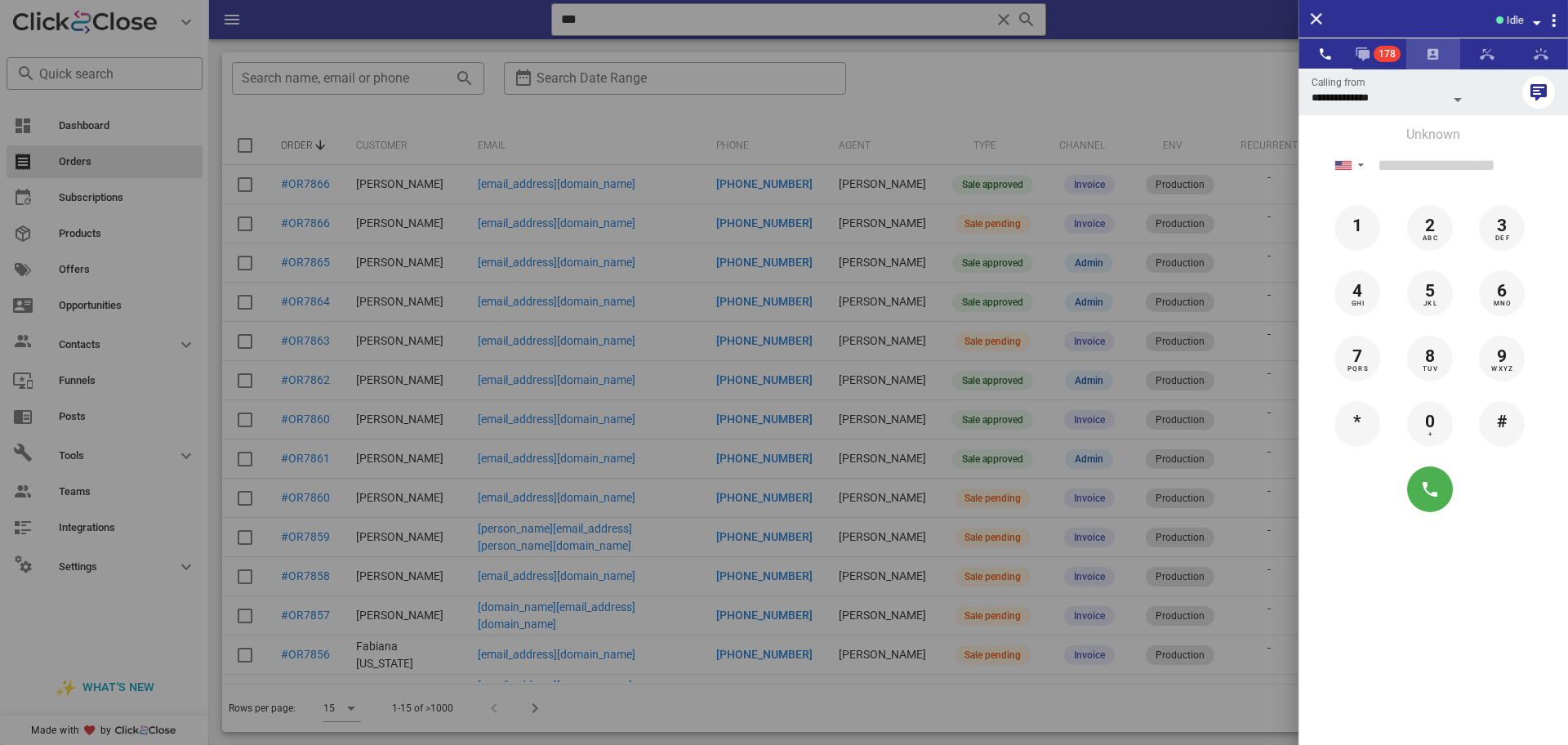 click at bounding box center (1433, 54) 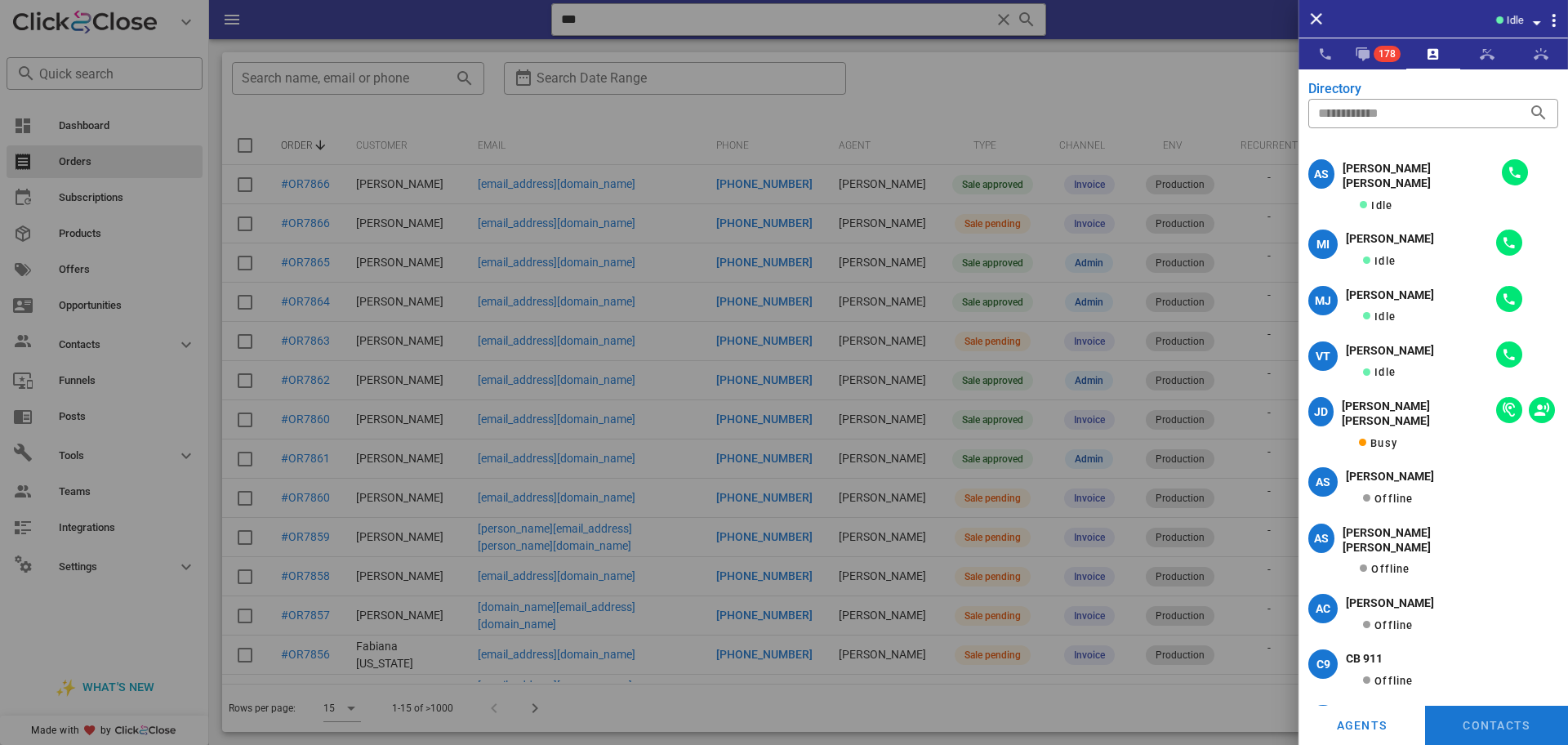 click on "Idle" at bounding box center (1458, 19) 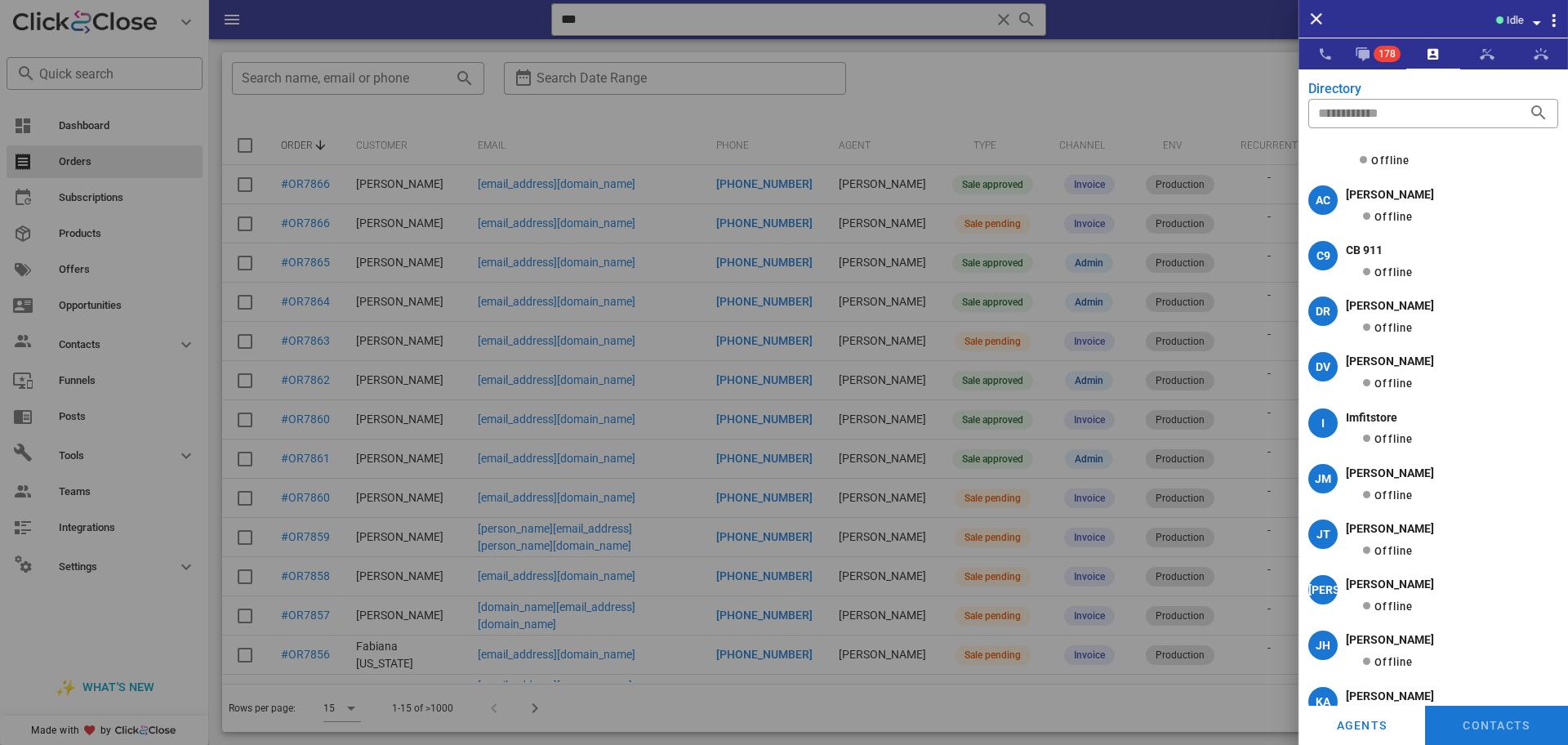 scroll, scrollTop: 1044, scrollLeft: 0, axis: vertical 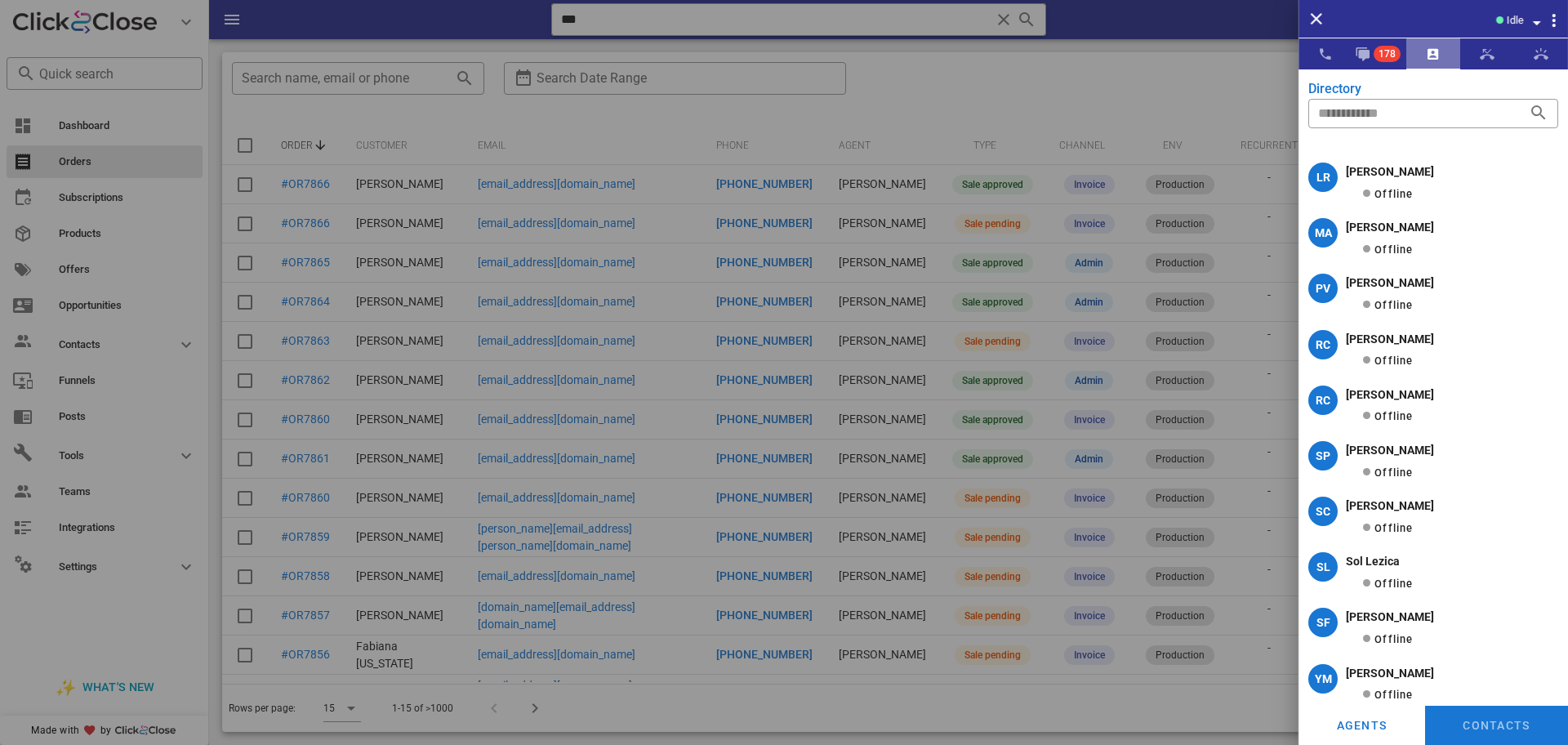 click at bounding box center [1433, 54] 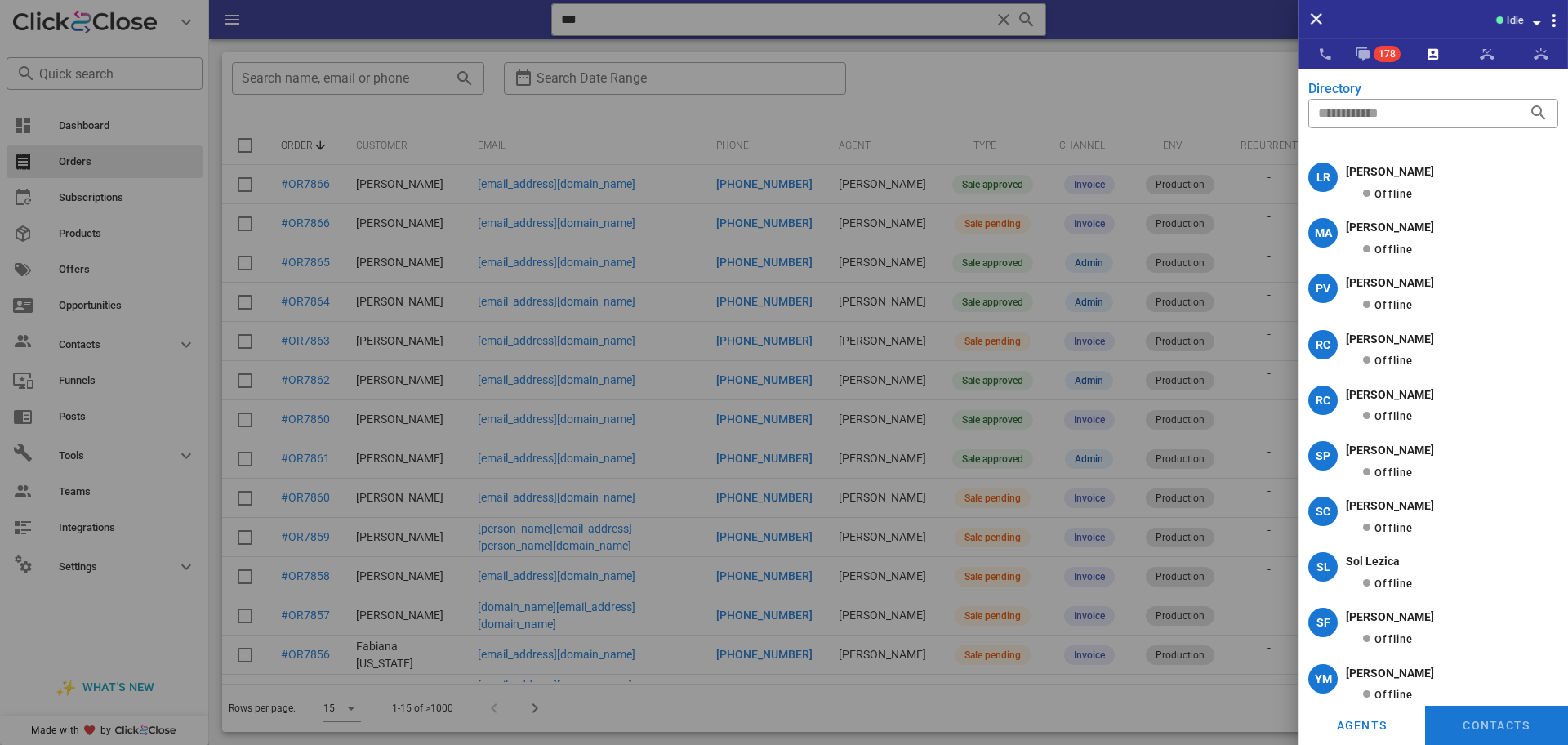 click at bounding box center (784, 372) 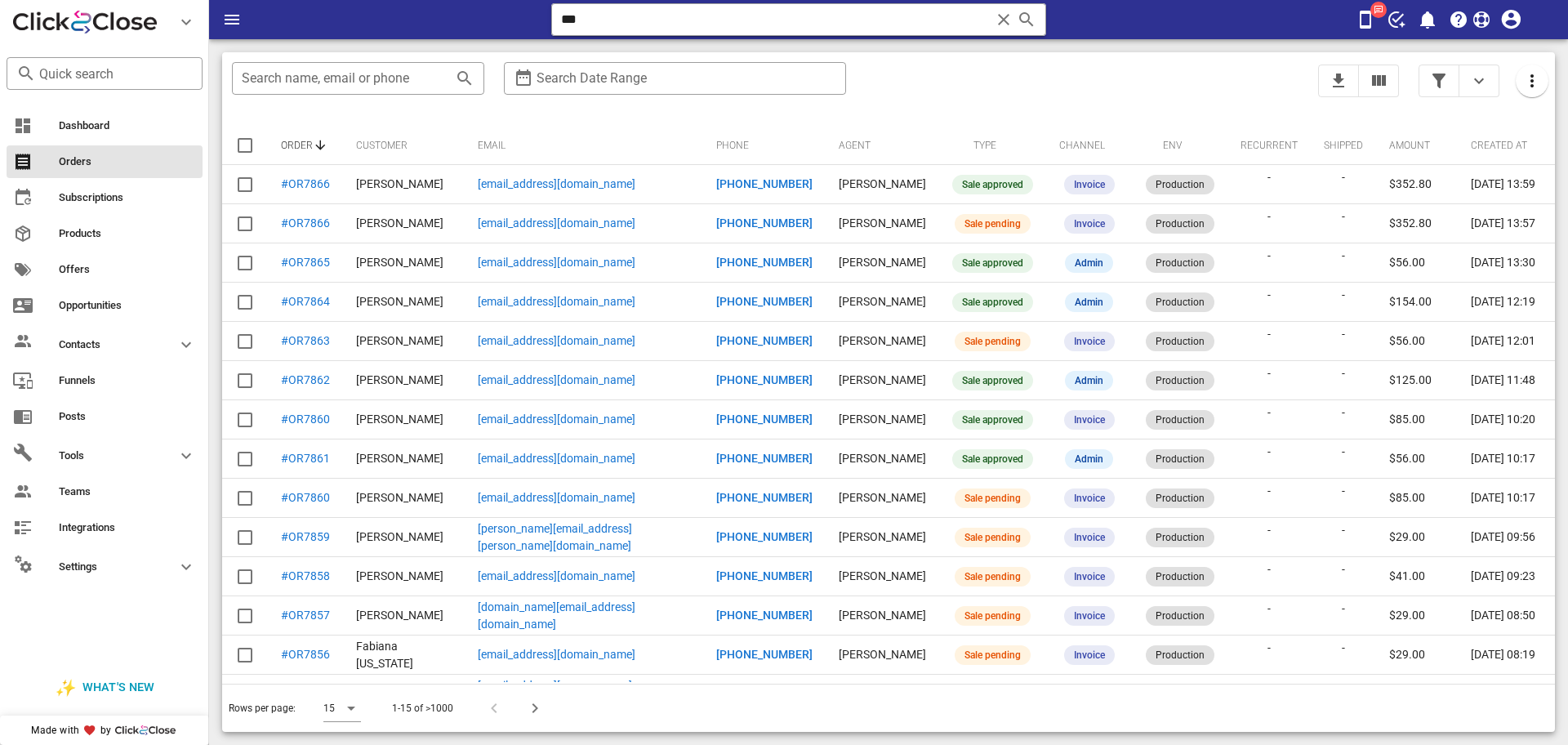 click on "​ *** Reload browser Accept" at bounding box center [889, 20] 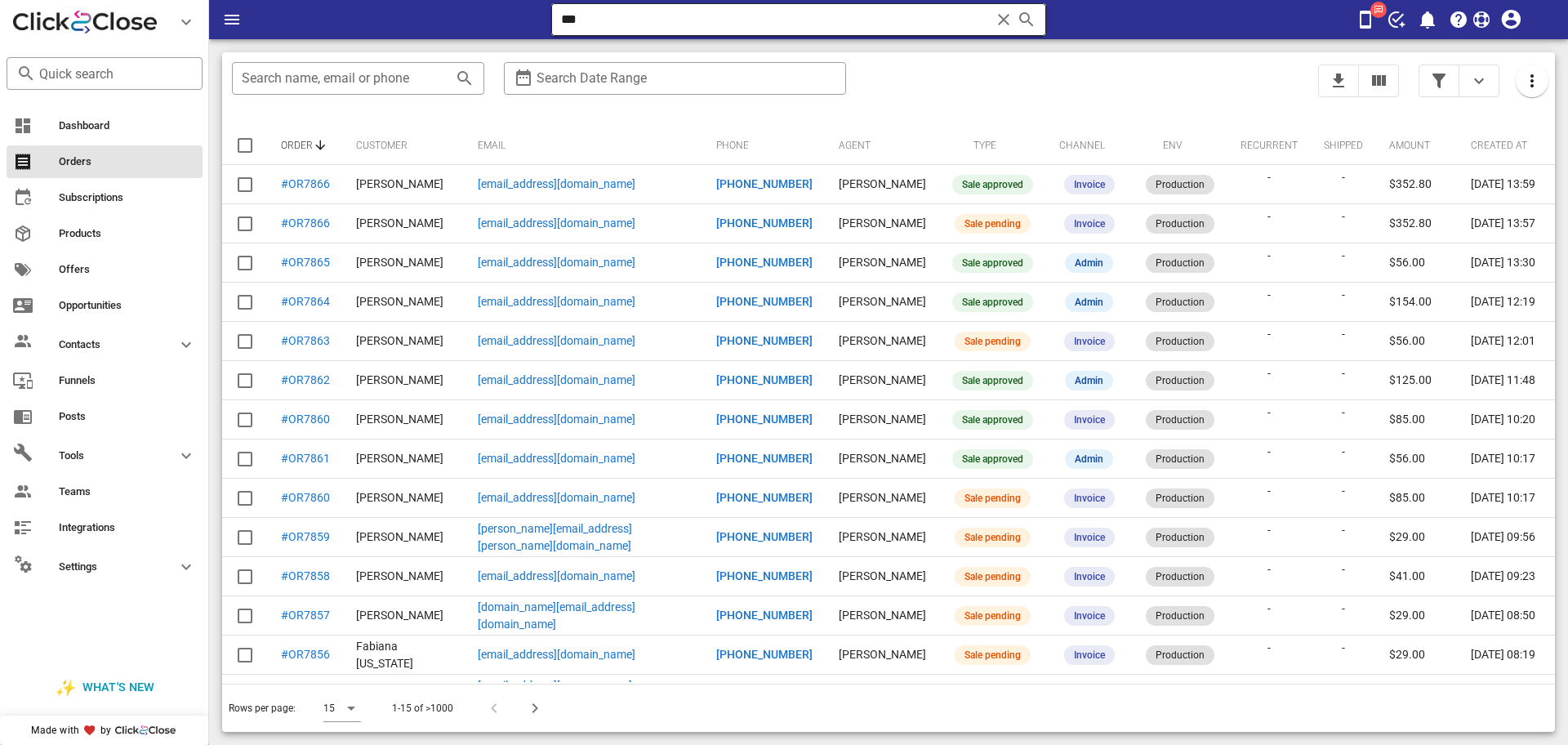 click at bounding box center [1004, 20] 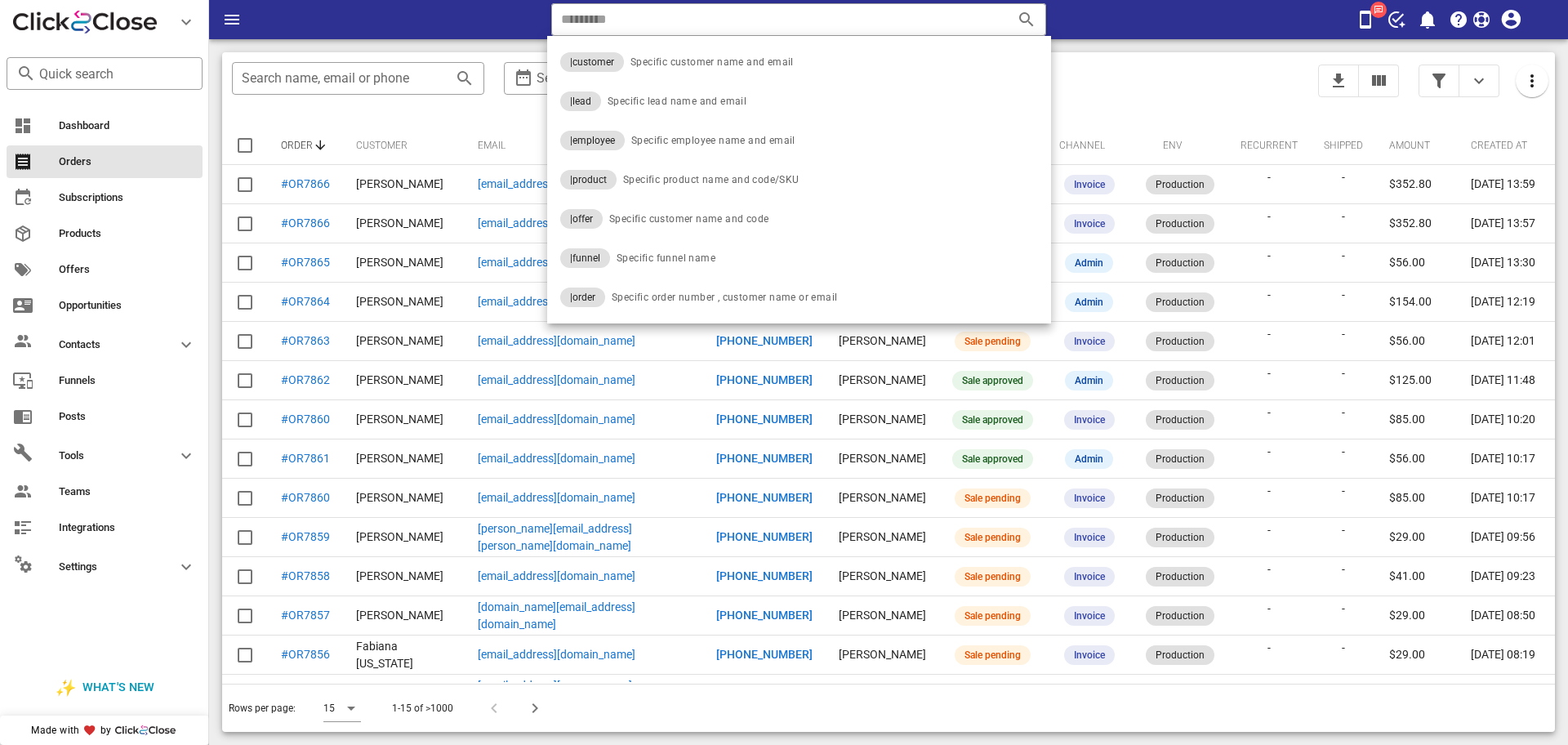 click on "​ Reload browser Accept" at bounding box center (889, 20) 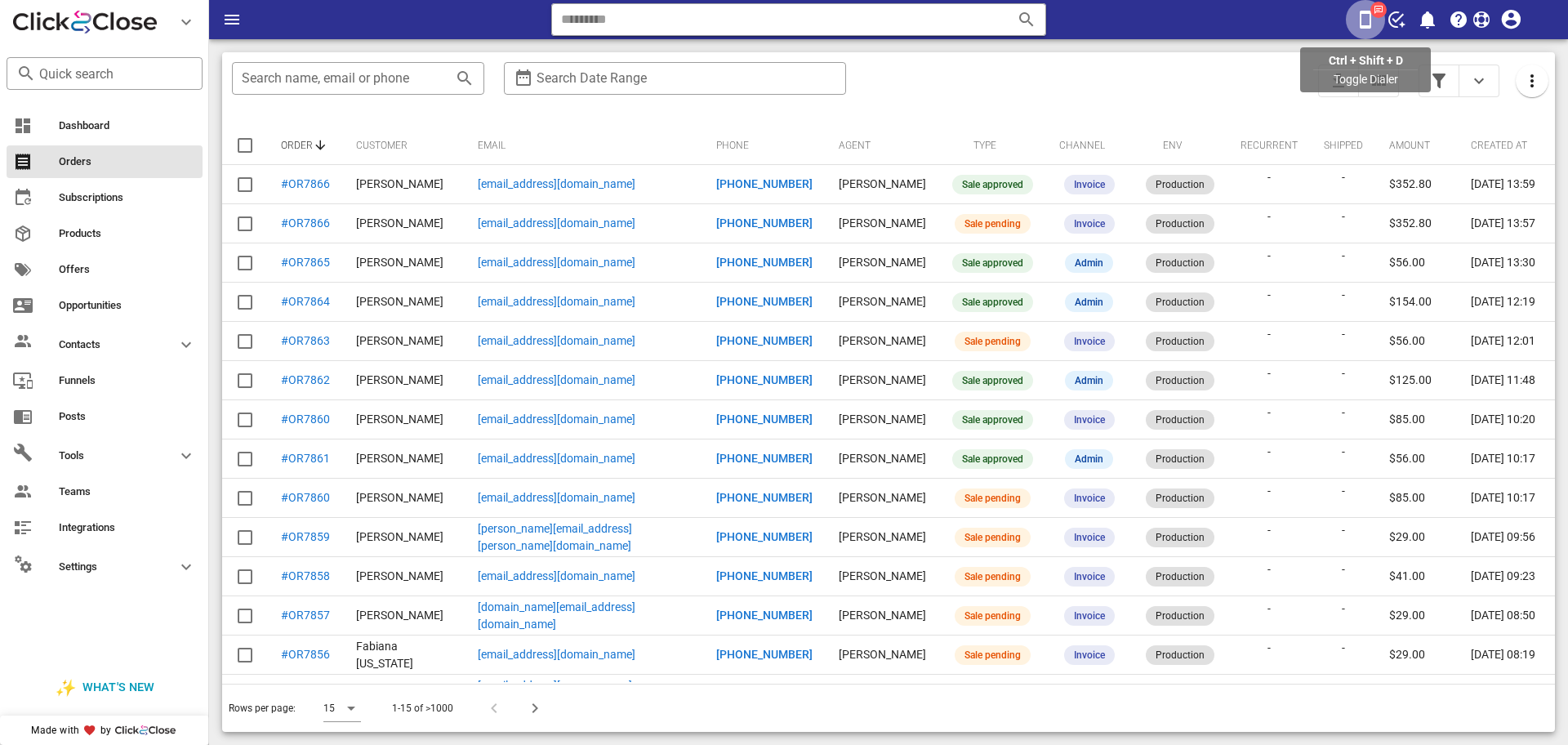 click at bounding box center (1365, 20) 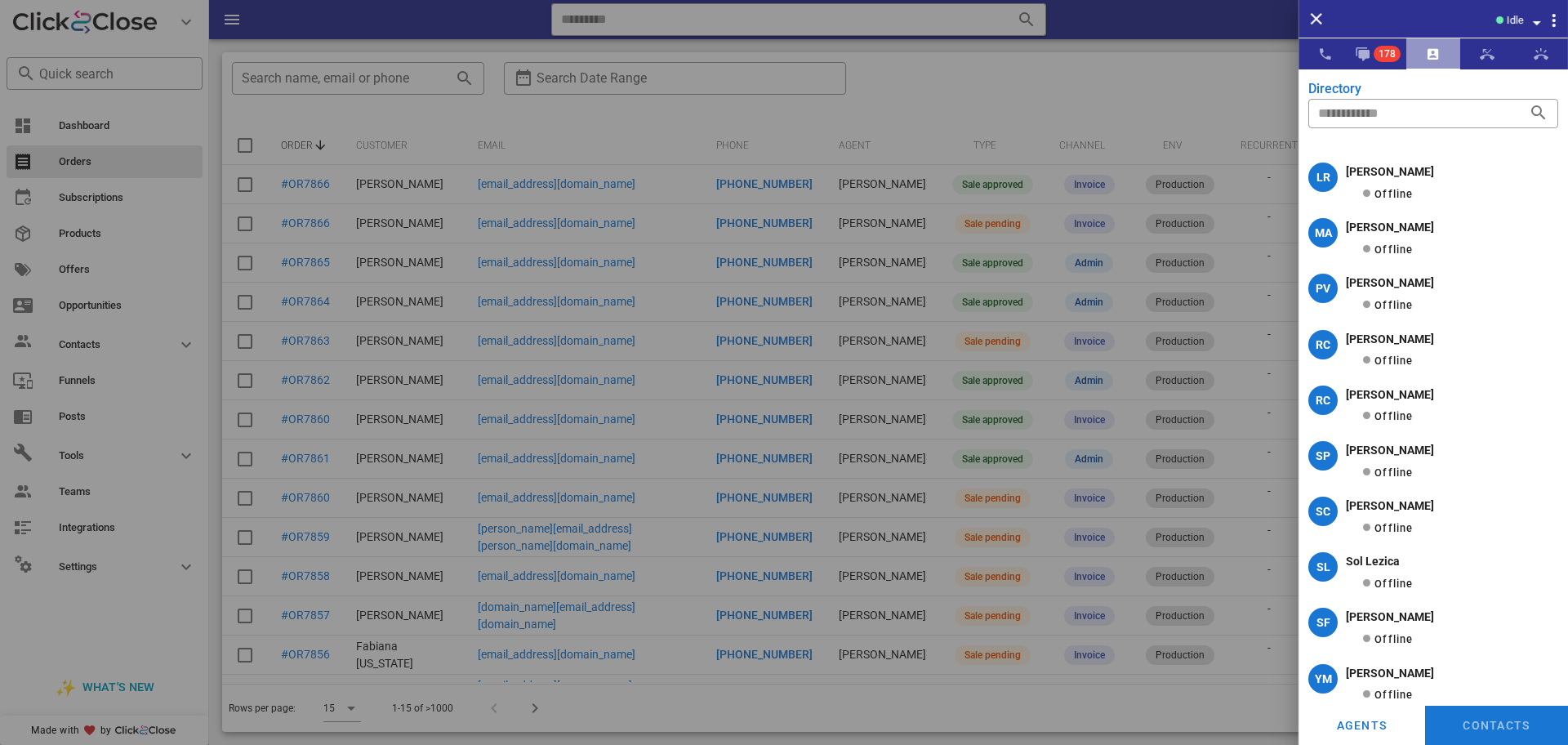 click at bounding box center [1433, 54] 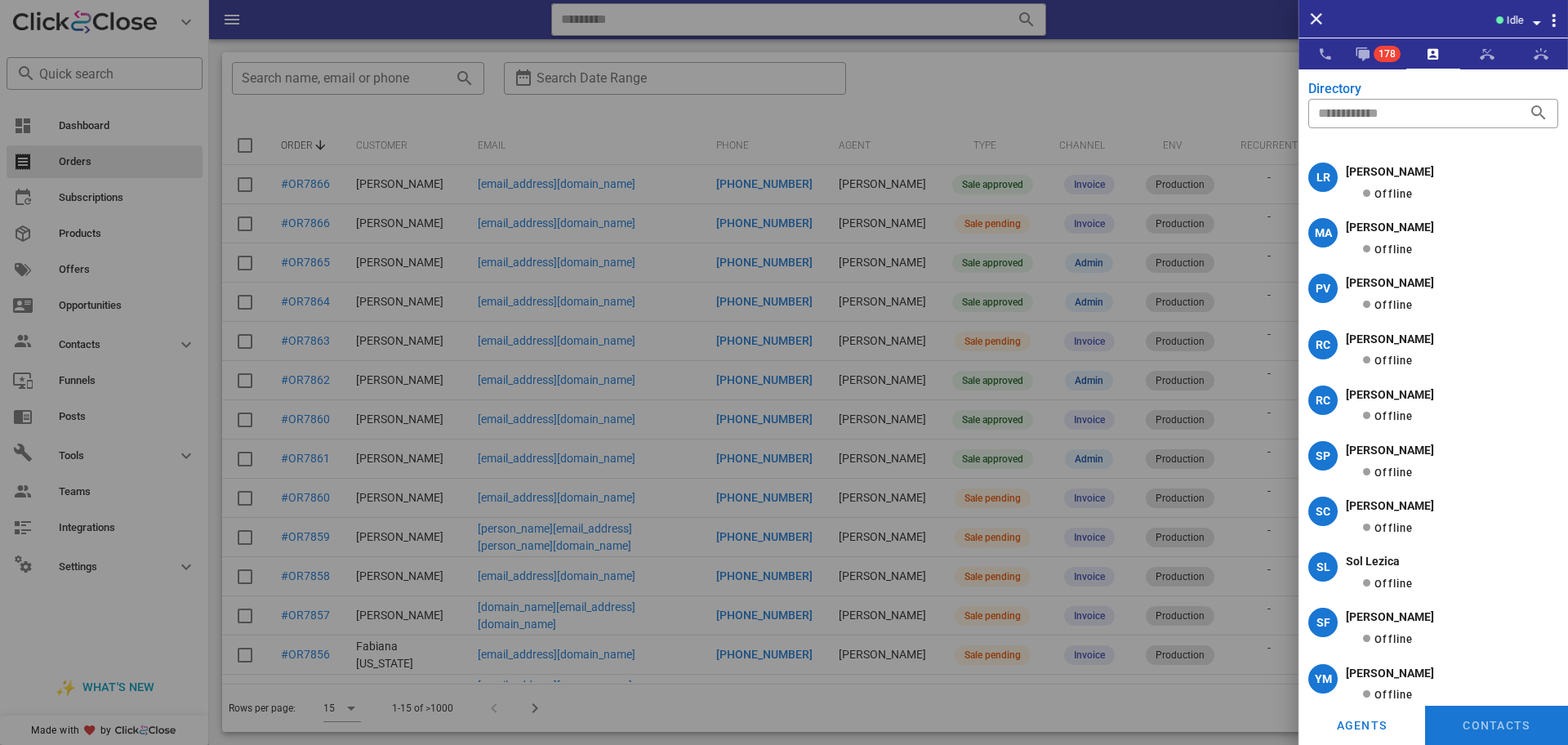 click on "Idle" at bounding box center (1458, 19) 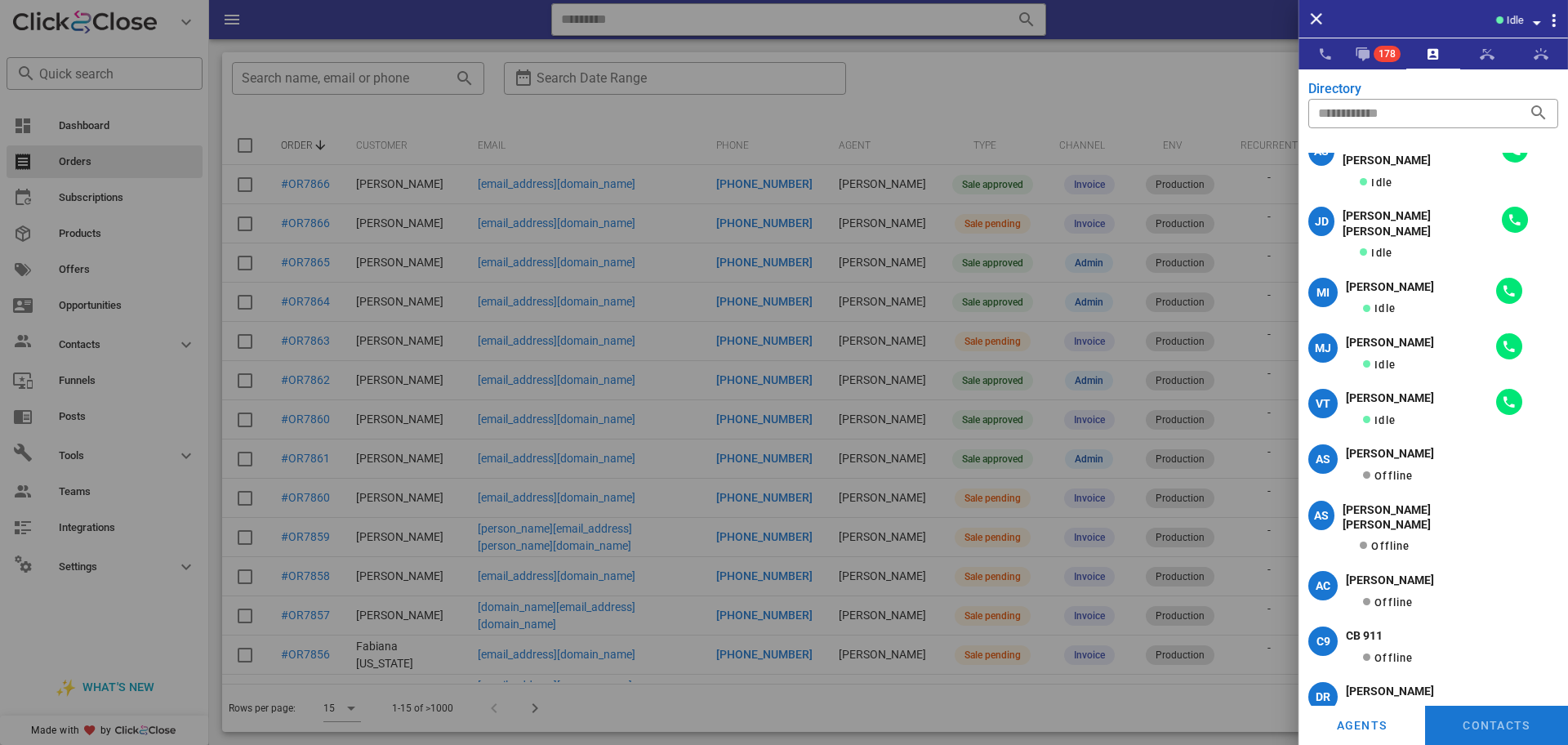scroll, scrollTop: 0, scrollLeft: 0, axis: both 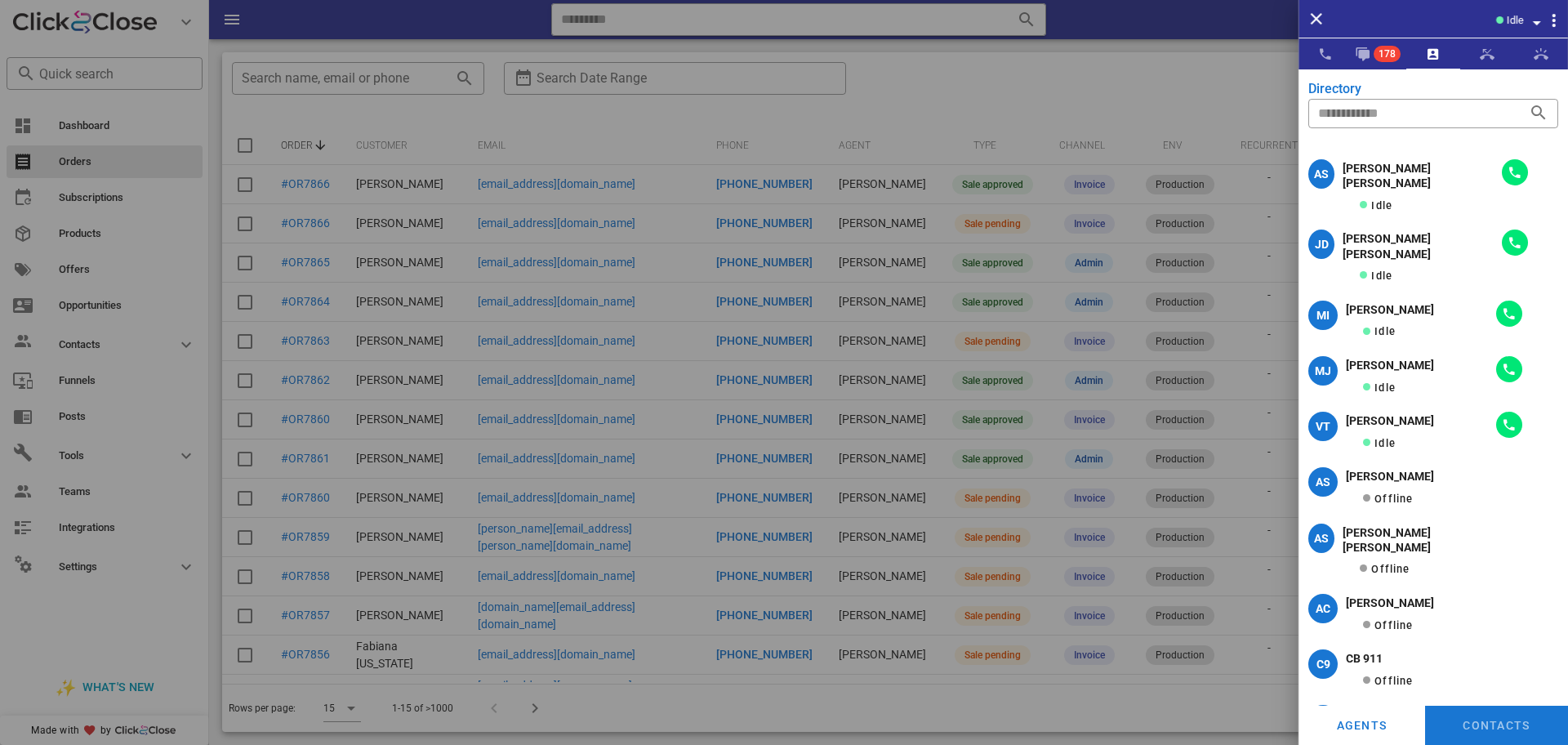 click on "Idle" at bounding box center (1458, 19) 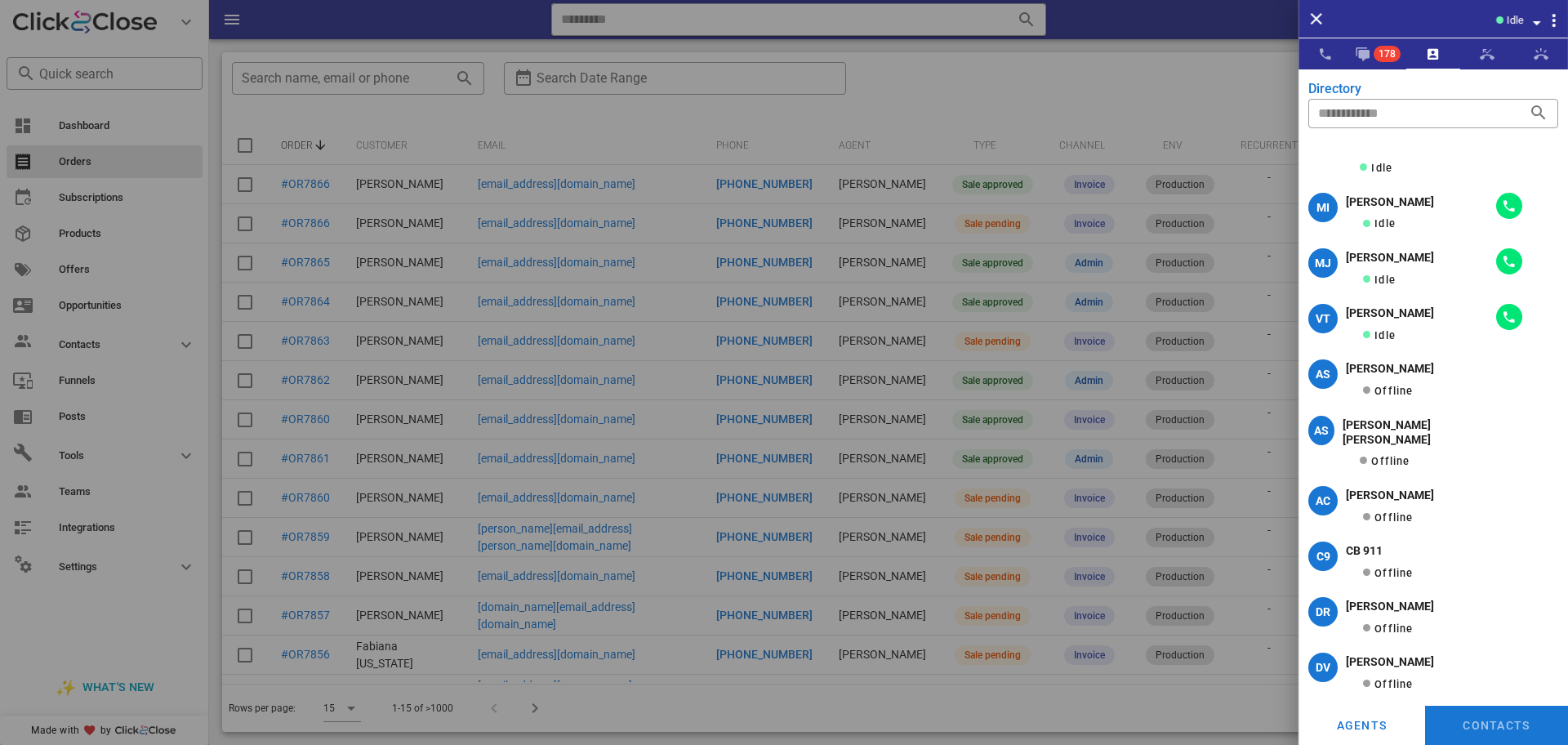 scroll, scrollTop: 0, scrollLeft: 0, axis: both 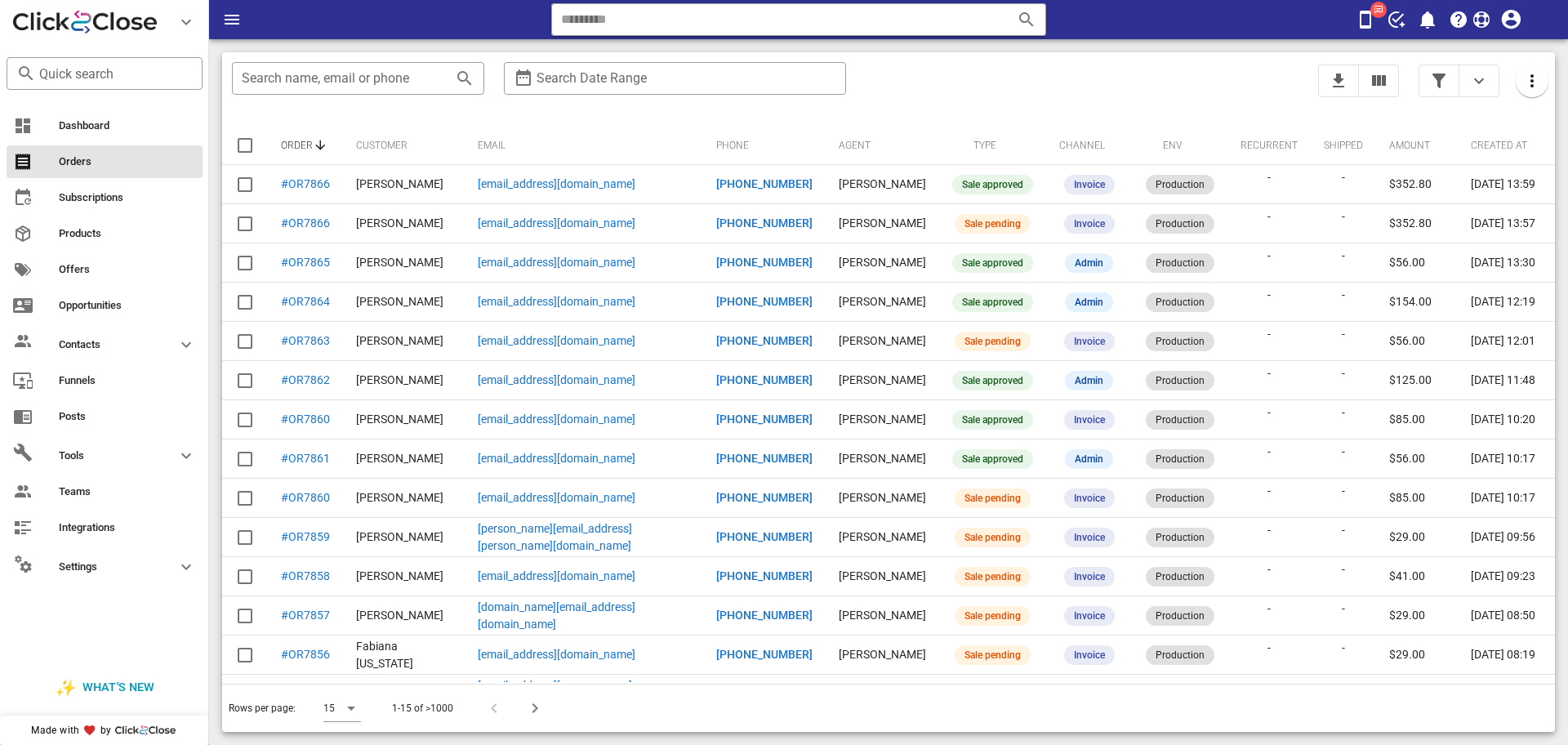 click on "Rows per page: 15  1-15 of >1000" at bounding box center (889, 707) 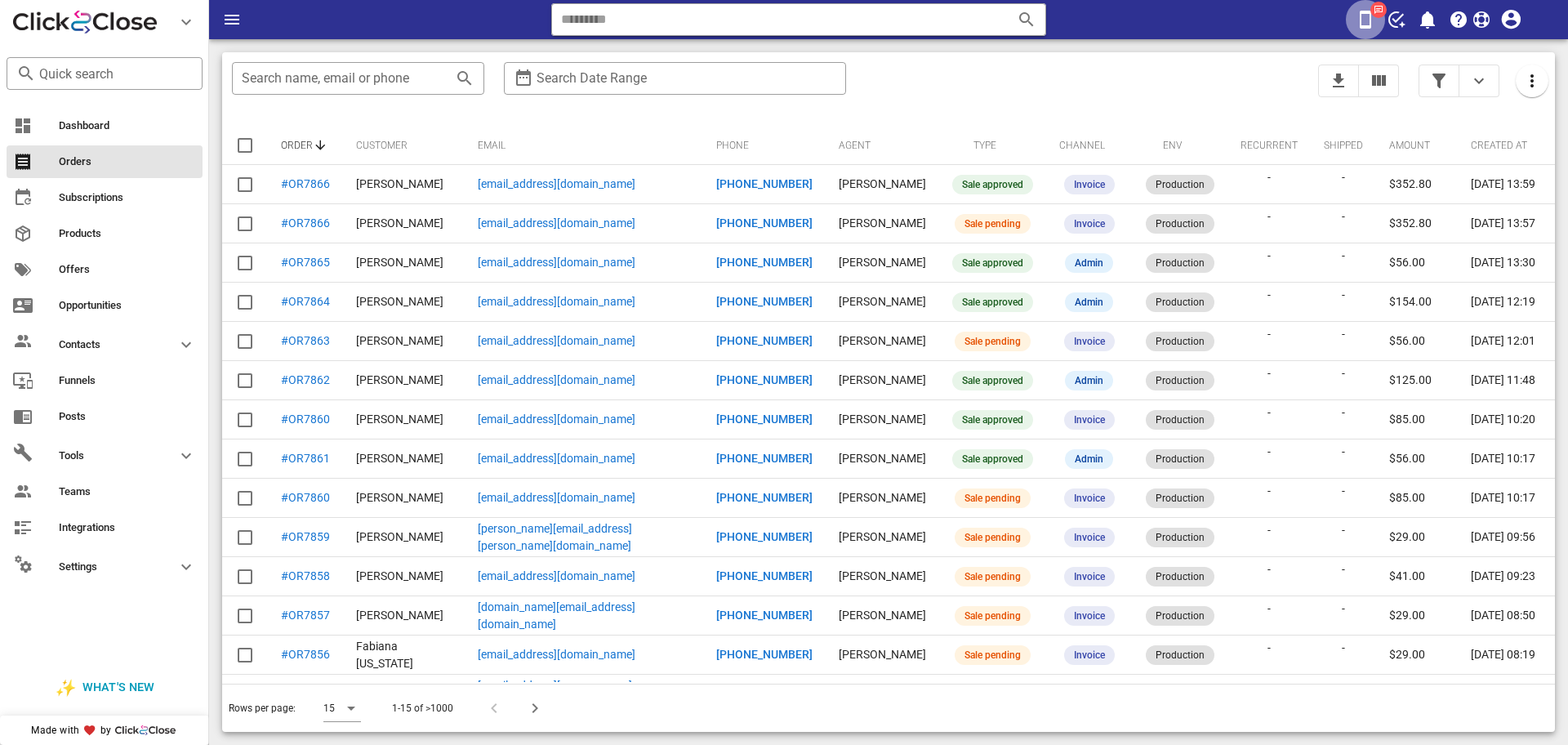 click at bounding box center (1365, 20) 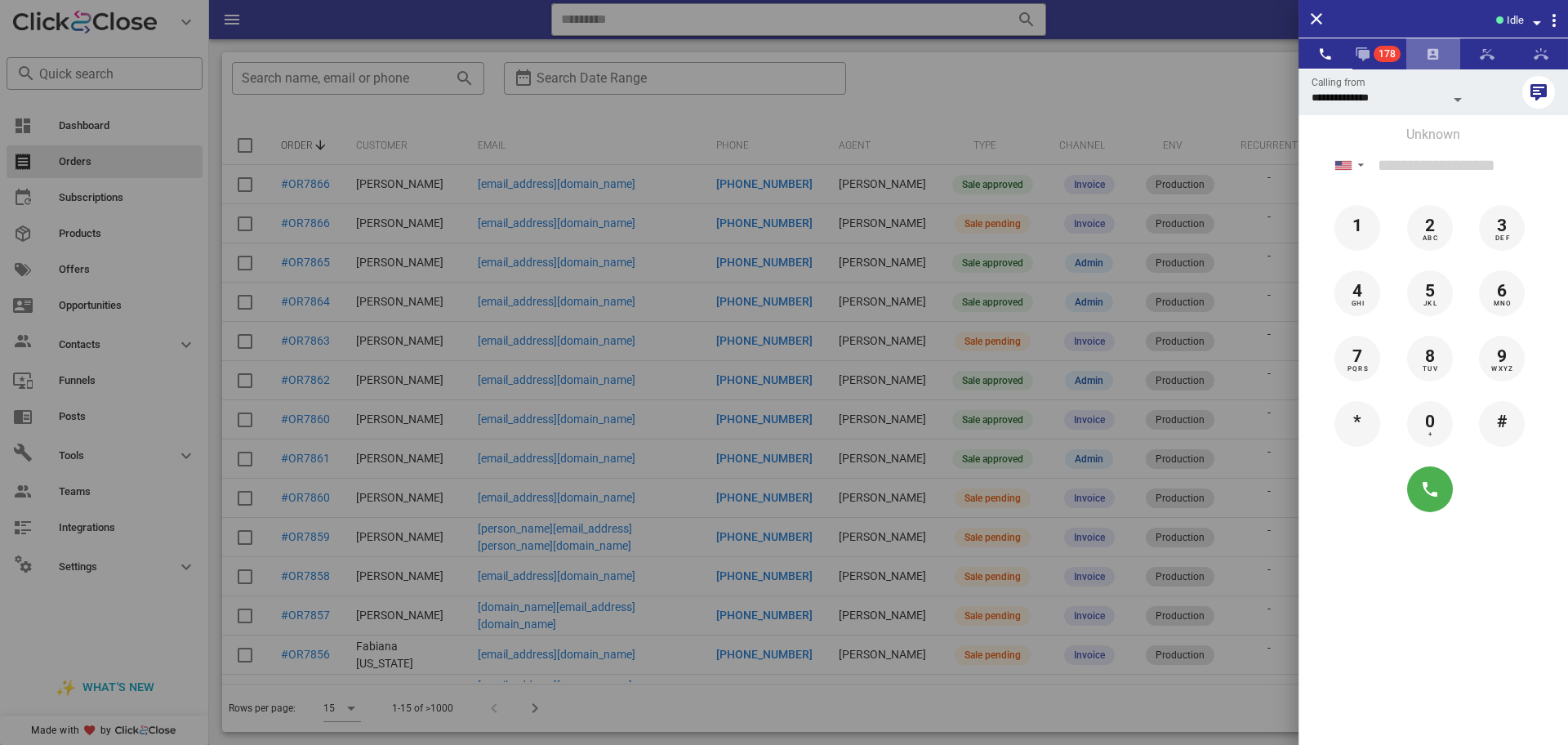 click at bounding box center (1433, 54) 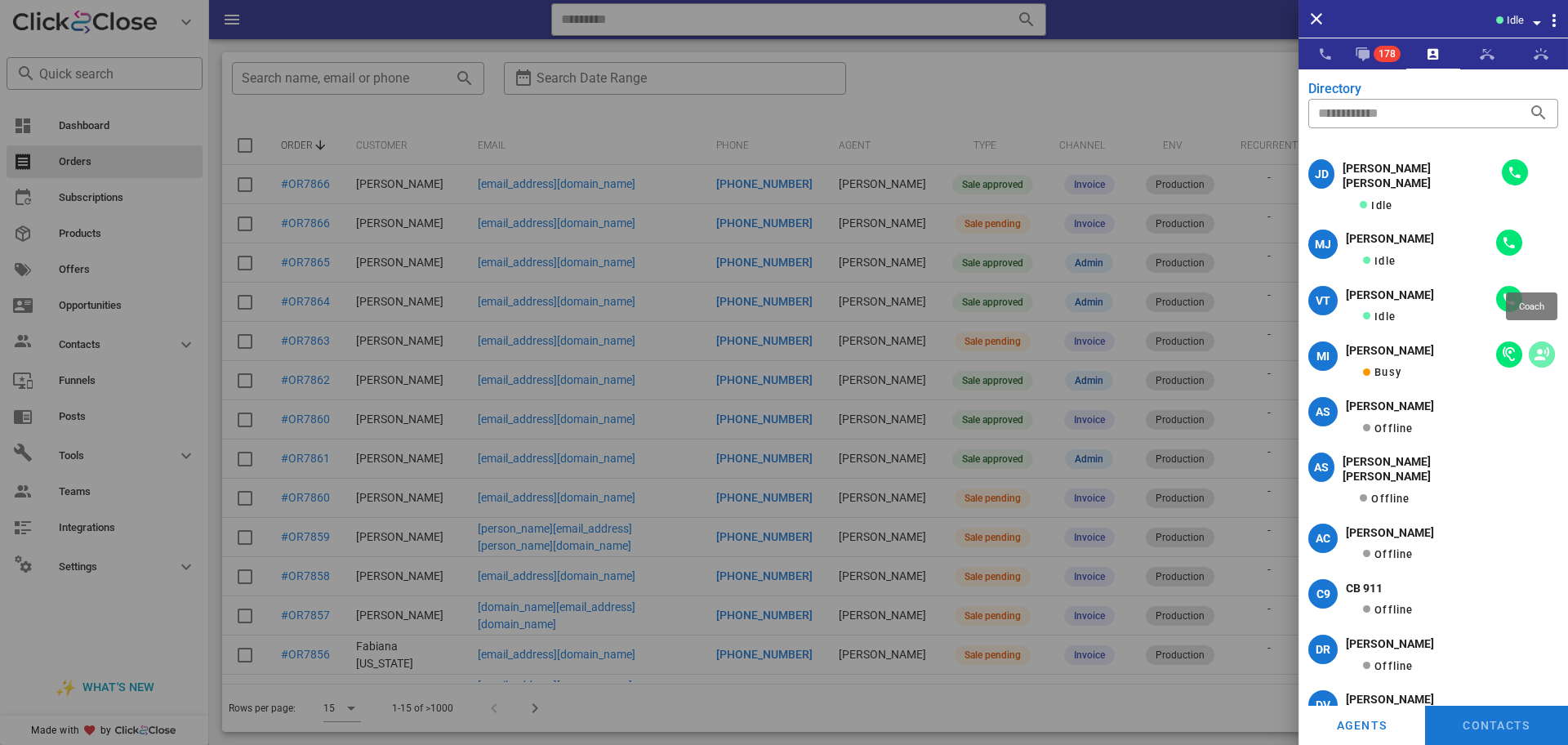 click at bounding box center (1542, 355) 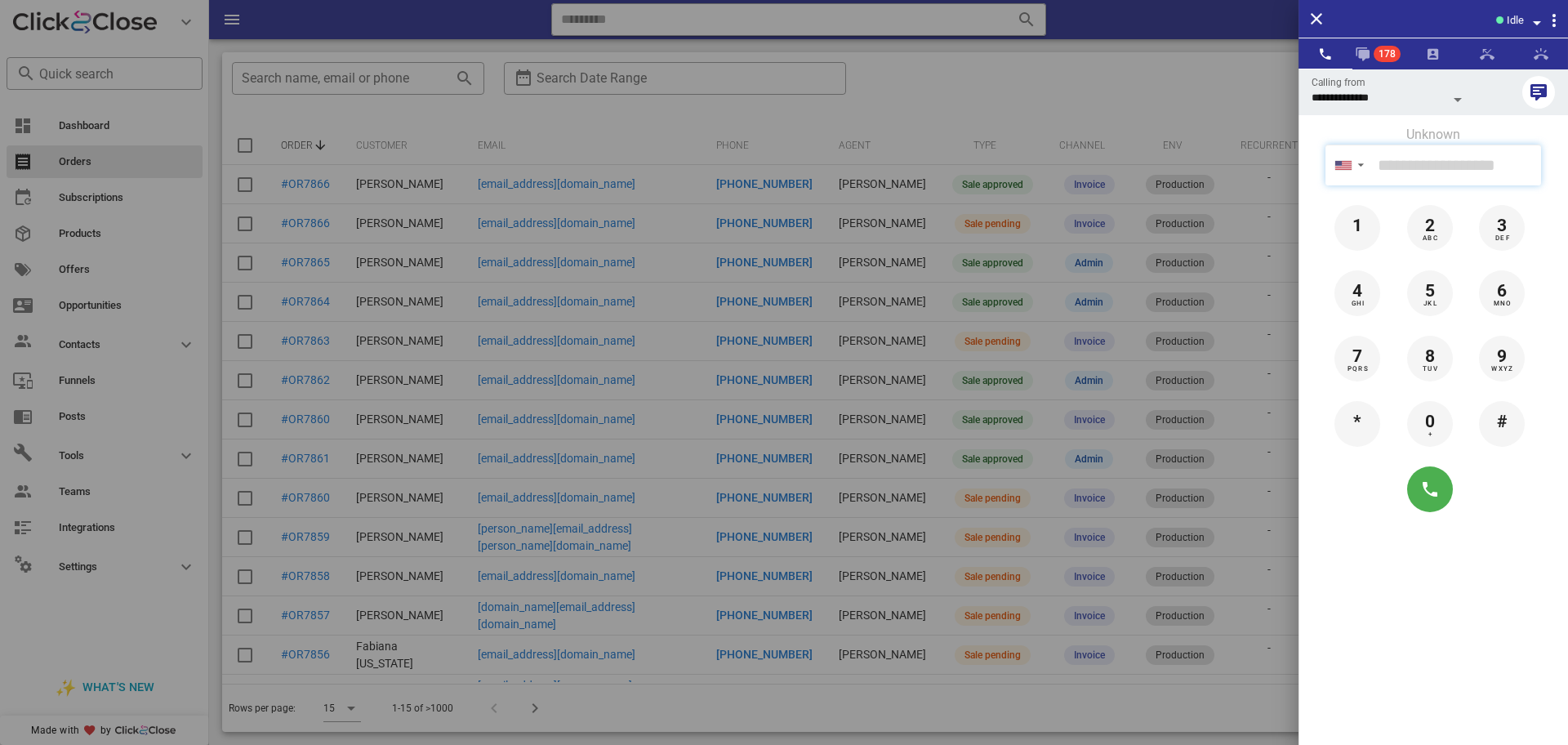 drag, startPoint x: 1530, startPoint y: 342, endPoint x: 1374, endPoint y: 151, distance: 246.61103 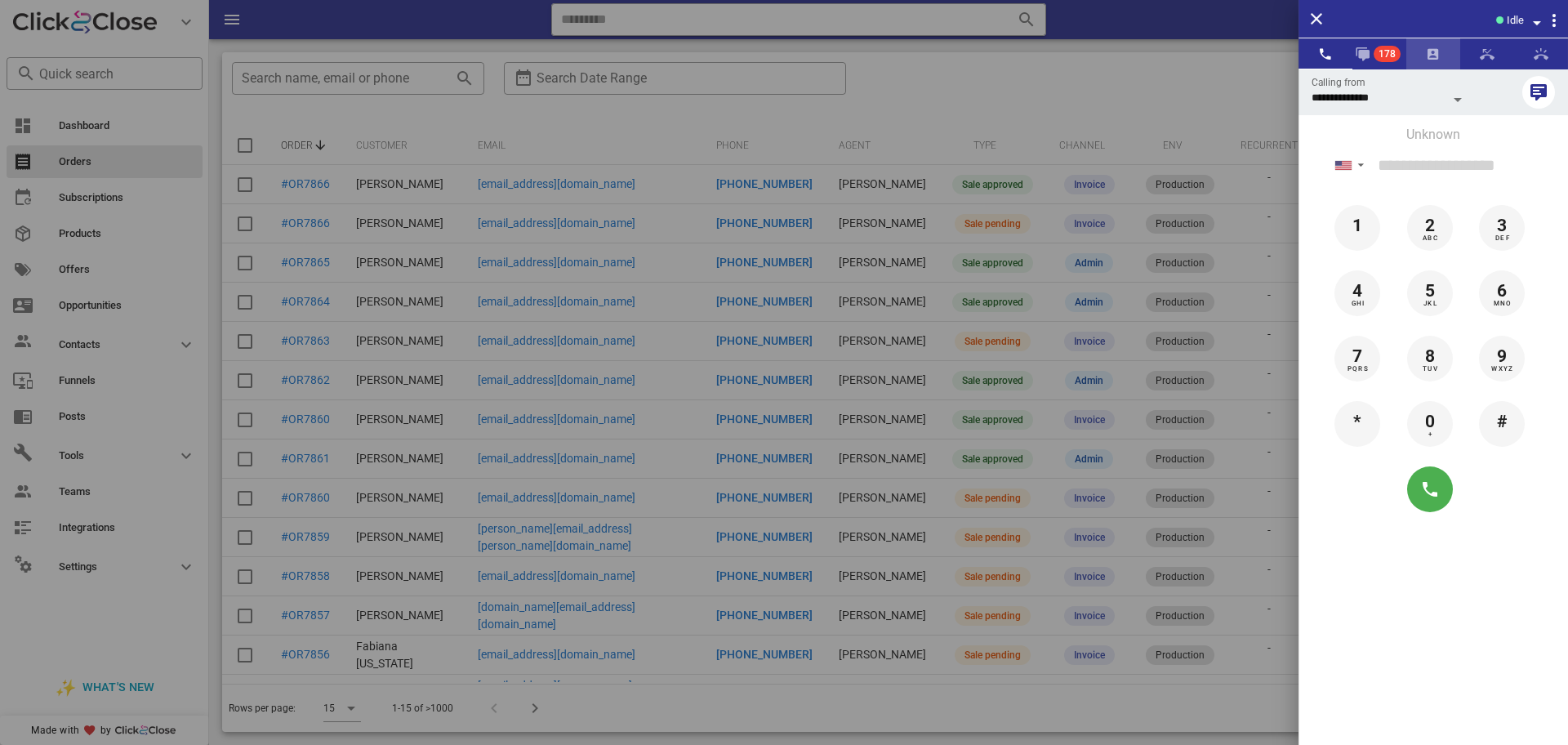 click at bounding box center [1433, 54] 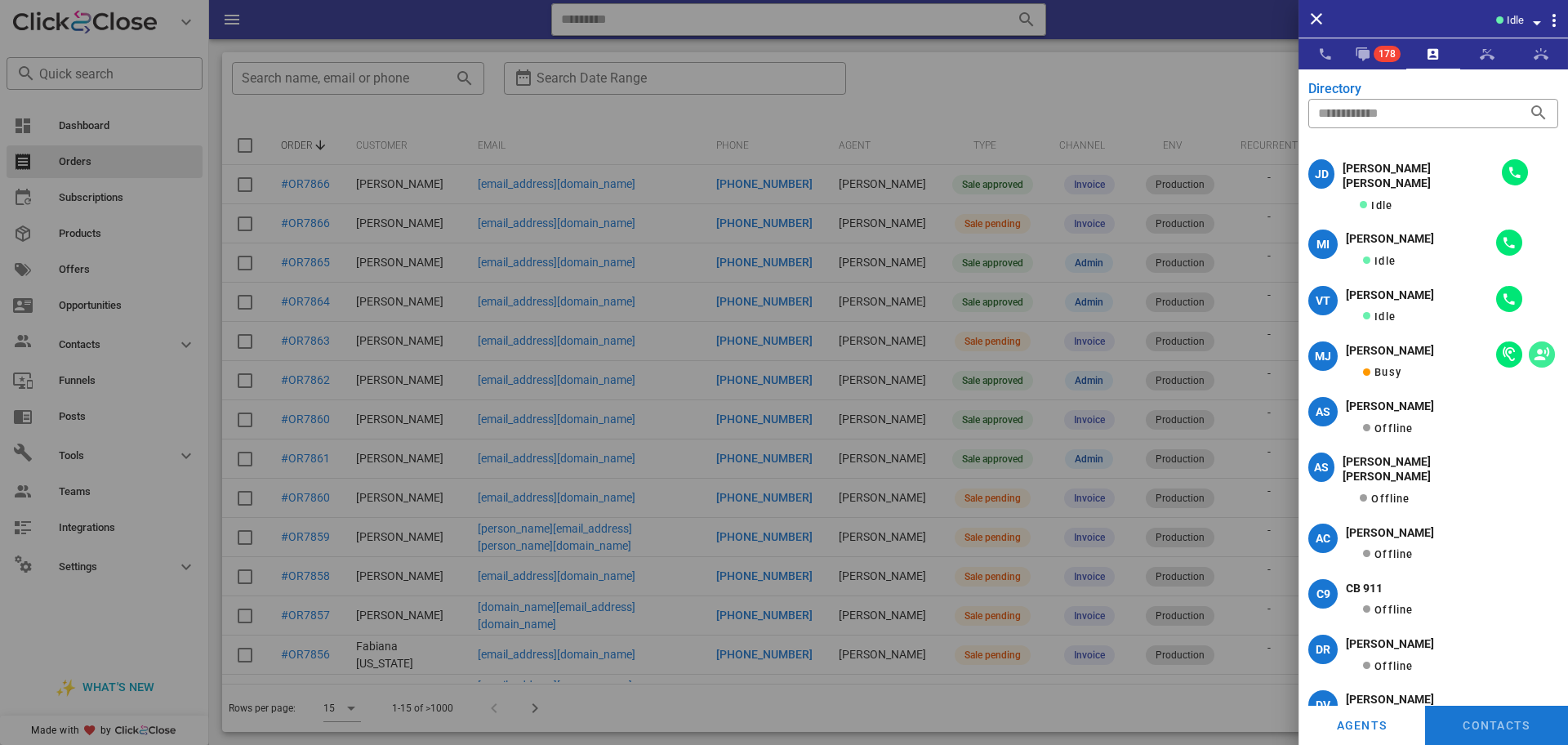 click at bounding box center (1542, 355) 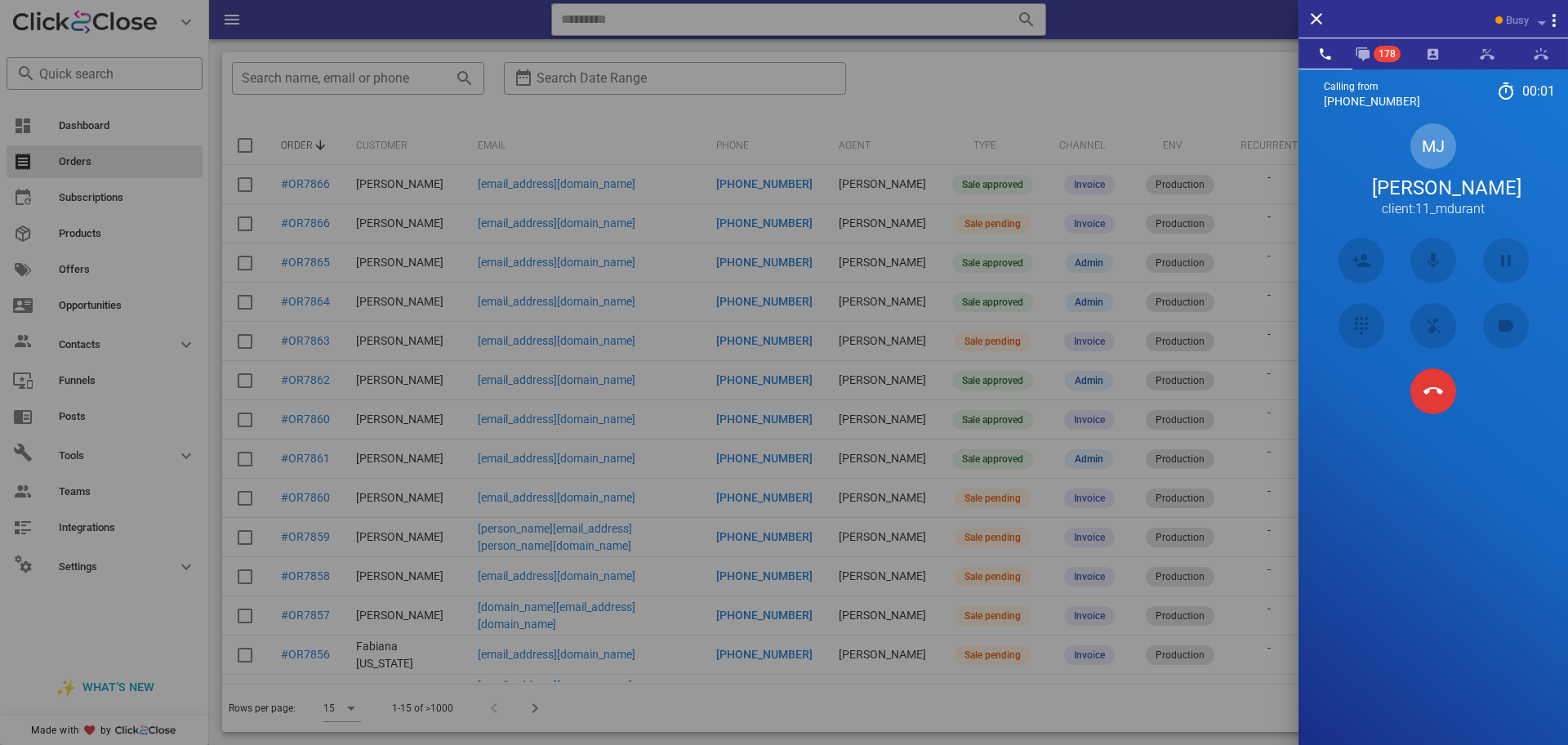 click on "Calling from (954) 248-3188 00: 01  Unknown      ▼     Andorra
+376
Argentina
+54
Aruba
+297
Australia
+61
Belgium (België)
+32
Bolivia
+591
Brazil (Brasil)
+55
Canada
+1
Chile
+56
Colombia
+57
Costa Rica
+506
Dominican Republic (República Dominicana)
+1
Ecuador
+593
El Salvador
+503
France
+33
Germany (Deutschland)
+49
Guadeloupe
+590
Guatemala
+502
Honduras
+504
Iceland (Ísland)
+354
India (भारत)
+91
Israel (‫ישראל‬‎)
+972
Italy (Italia)
+39" at bounding box center (1433, 441) 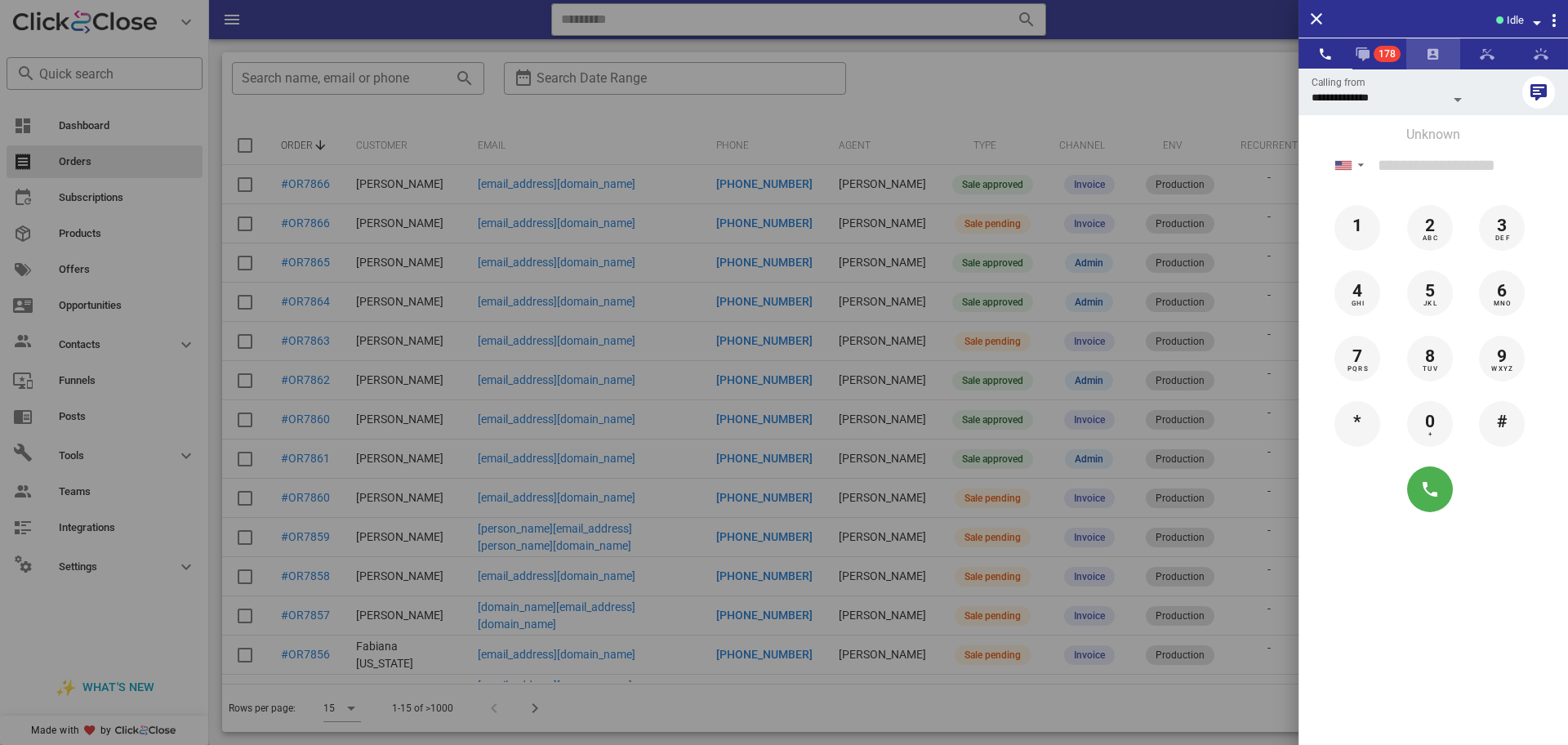click at bounding box center (1433, 54) 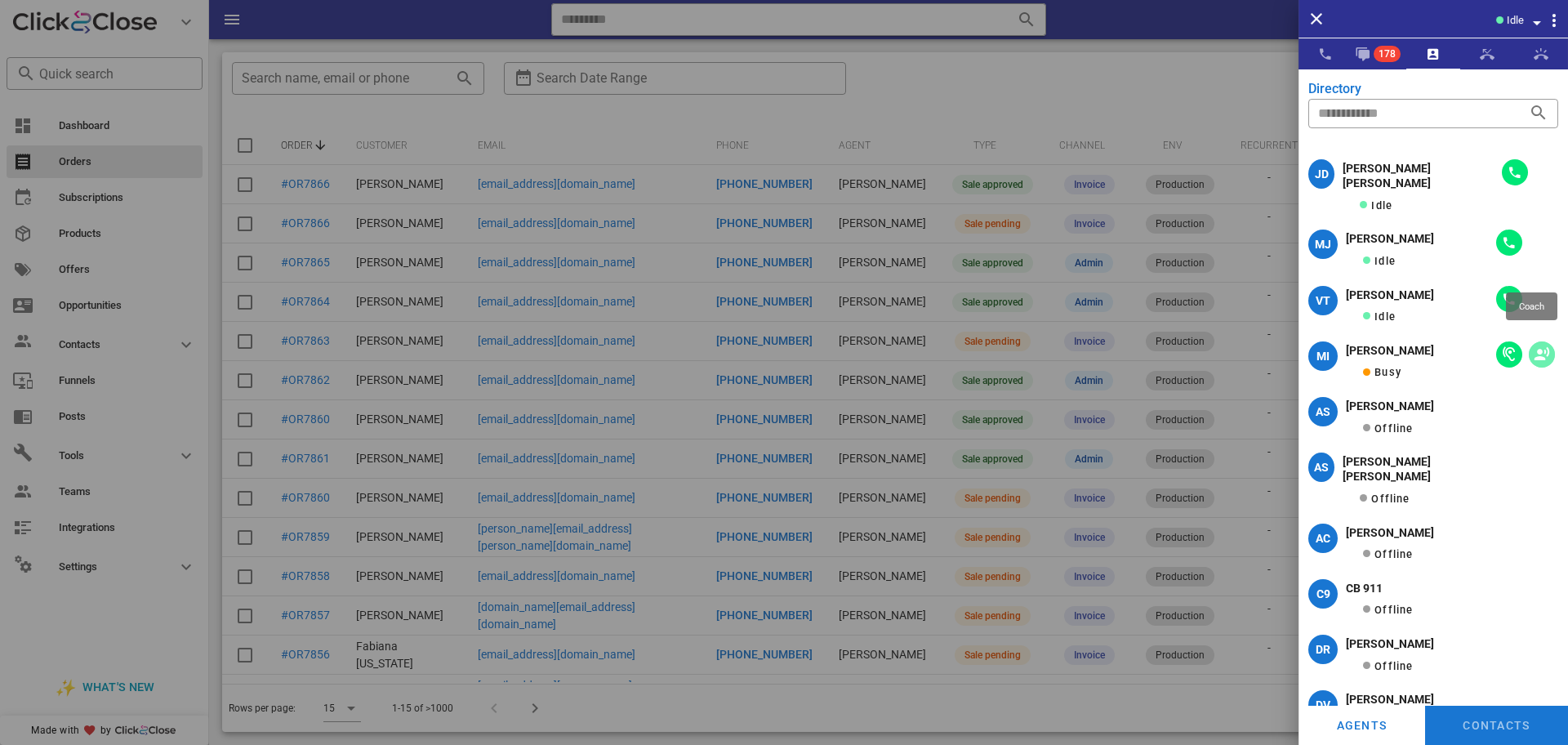 click at bounding box center [1542, 355] 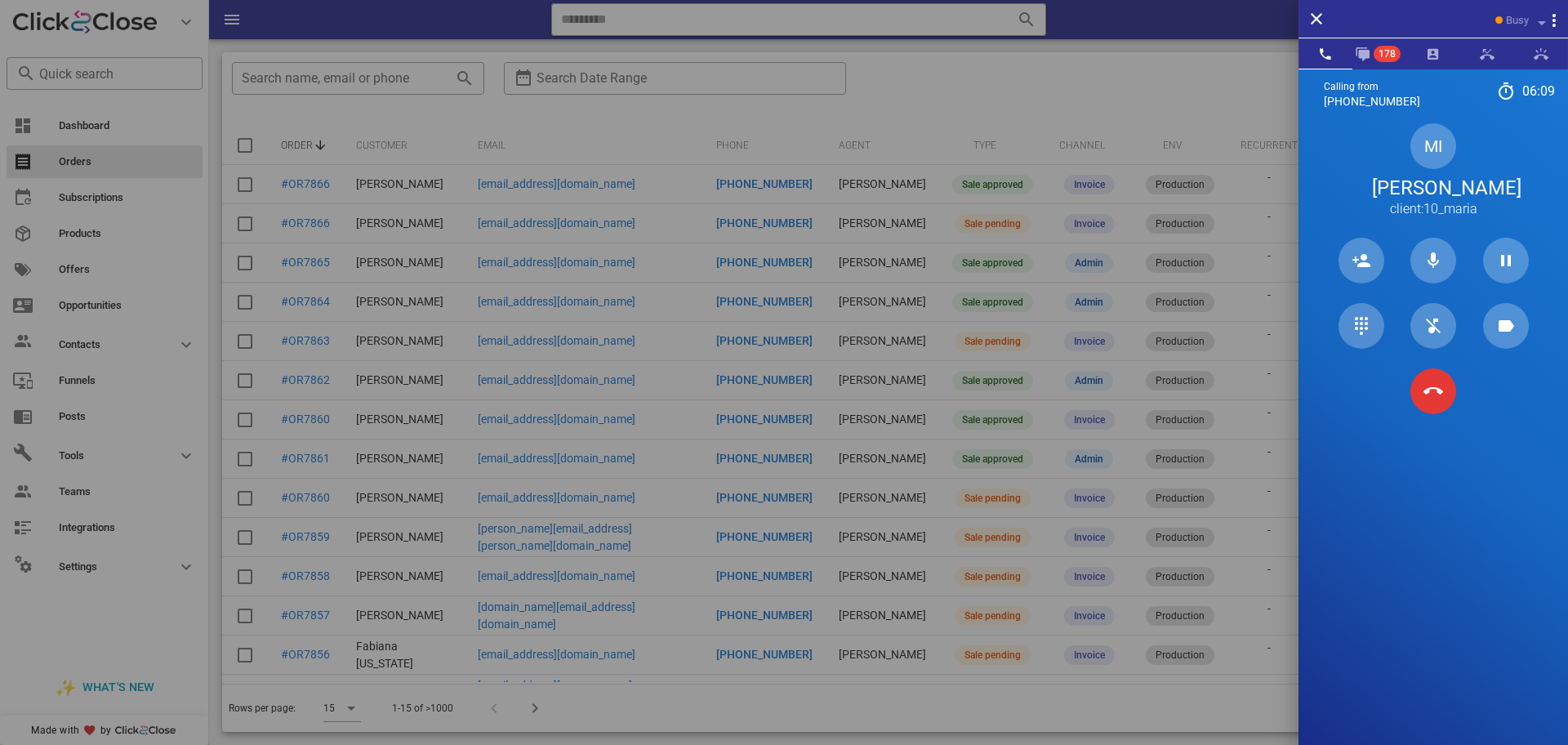 click on "Calling from (954) 248-3188 06: 09  Unknown      ▼     Andorra
+376
Argentina
+54
Aruba
+297
Australia
+61
Belgium (België)
+32
Bolivia
+591
Brazil (Brasil)
+55
Canada
+1
Chile
+56
Colombia
+57
Costa Rica
+506
Dominican Republic (República Dominicana)
+1
Ecuador
+593
El Salvador
+503
France
+33
Germany (Deutschland)
+49
Guadeloupe
+590
Guatemala
+502
Honduras
+504
Iceland (Ísland)
+354
India (भारत)
+91
Israel (‫ישראל‬‎)
+972
Italy (Italia)
+39" at bounding box center (1433, 441) 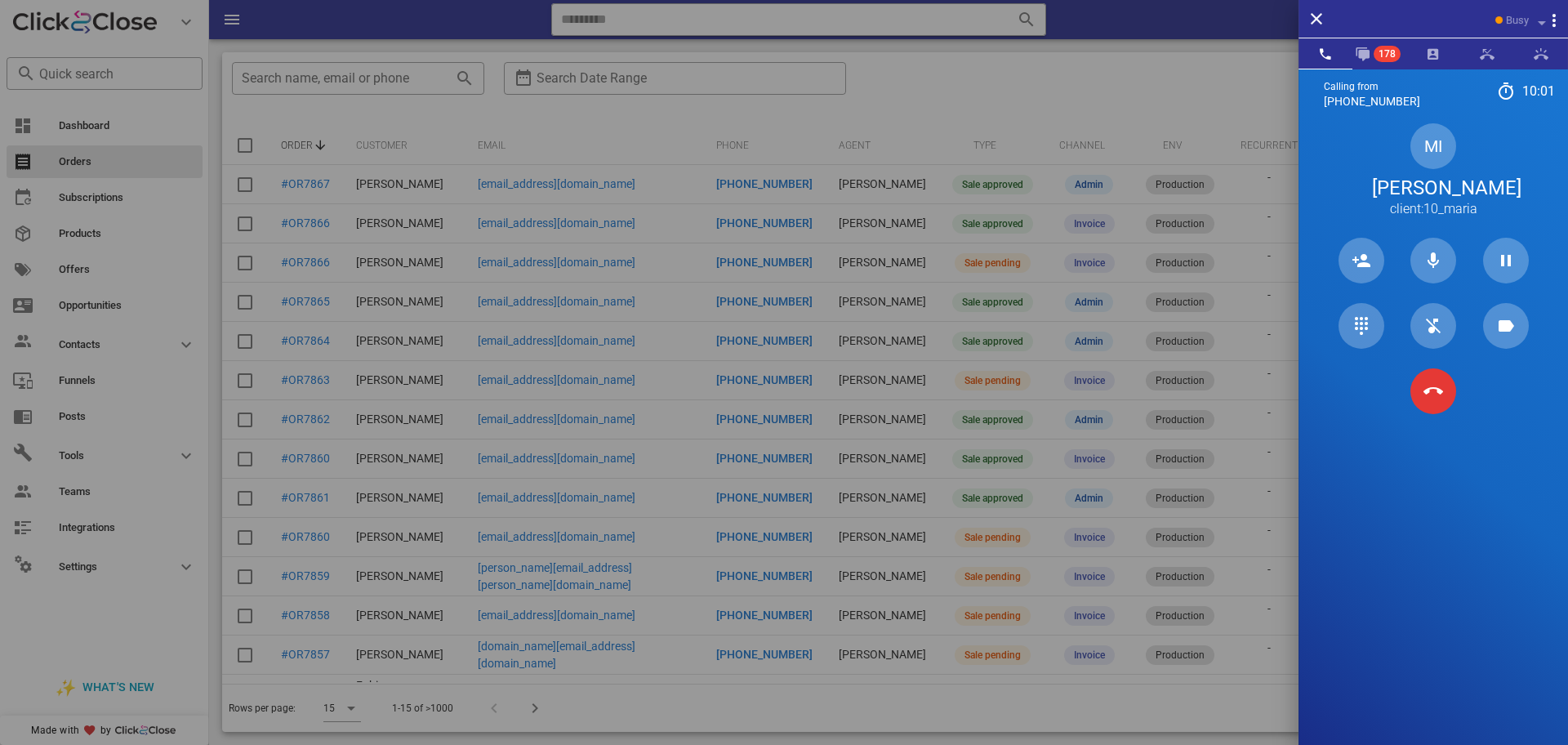 click on "Calling from (954) 248-3188 10: 01  Unknown      ▼     Andorra
+376
Argentina
+54
Aruba
+297
Australia
+61
Belgium (België)
+32
Bolivia
+591
Brazil (Brasil)
+55
Canada
+1
Chile
+56
Colombia
+57
Costa Rica
+506
Dominican Republic (República Dominicana)
+1
Ecuador
+593
El Salvador
+503
France
+33
Germany (Deutschland)
+49
Guadeloupe
+590
Guatemala
+502
Honduras
+504
Iceland (Ísland)
+354
India (भारत)
+91
Israel (‫ישראל‬‎)
+972
Italy (Italia)
+39" at bounding box center (1433, 441) 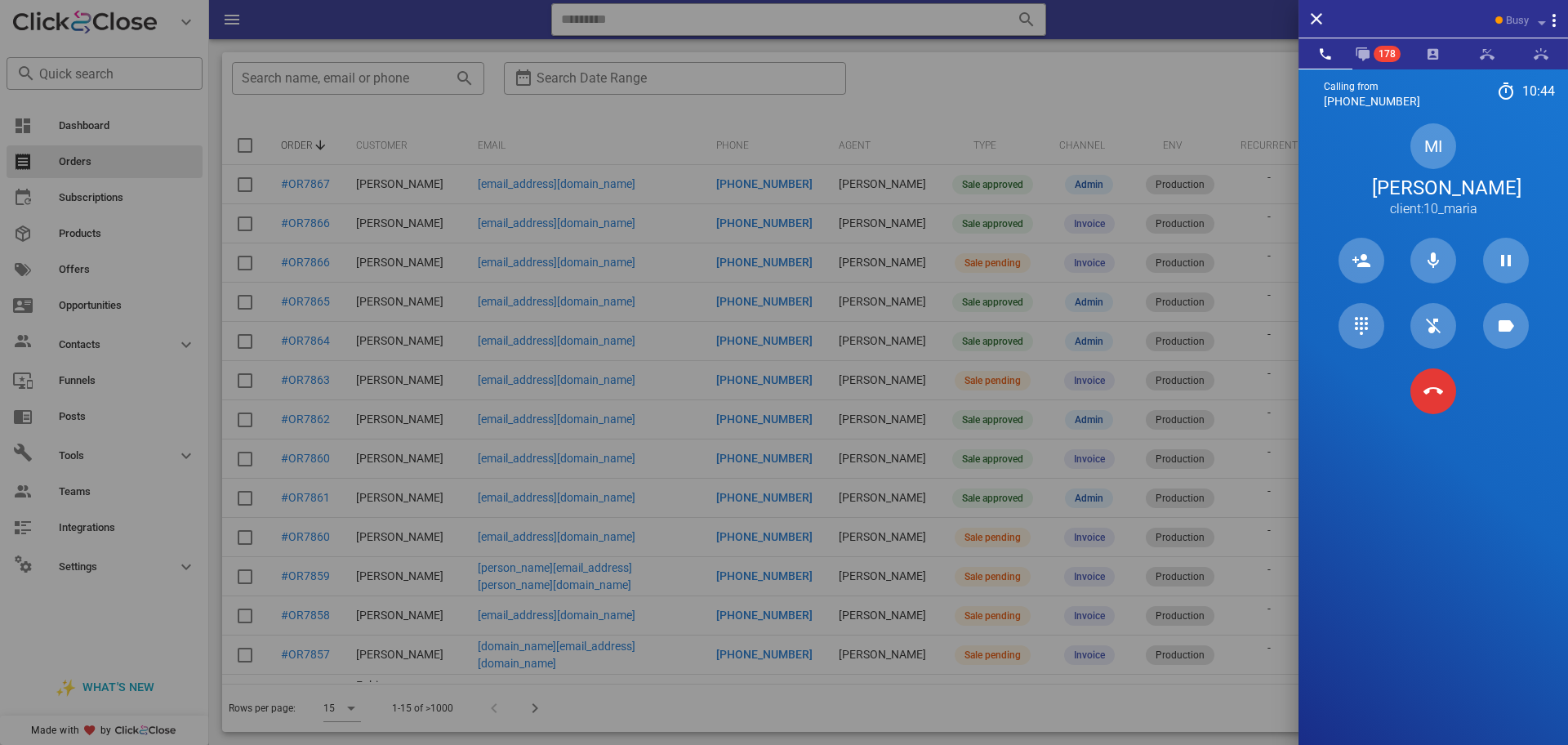 click on "Calling from (954) 248-3188 10: 44  Unknown      ▼     Andorra
+376
Argentina
+54
Aruba
+297
Australia
+61
Belgium (België)
+32
Bolivia
+591
Brazil (Brasil)
+55
Canada
+1
Chile
+56
Colombia
+57
Costa Rica
+506
Dominican Republic (República Dominicana)
+1
Ecuador
+593
El Salvador
+503
France
+33
Germany (Deutschland)
+49
Guadeloupe
+590
Guatemala
+502
Honduras
+504
Iceland (Ísland)
+354
India (भारत)
+91
Israel (‫ישראל‬‎)
+972
Italy (Italia)
+39" at bounding box center [1433, 441] 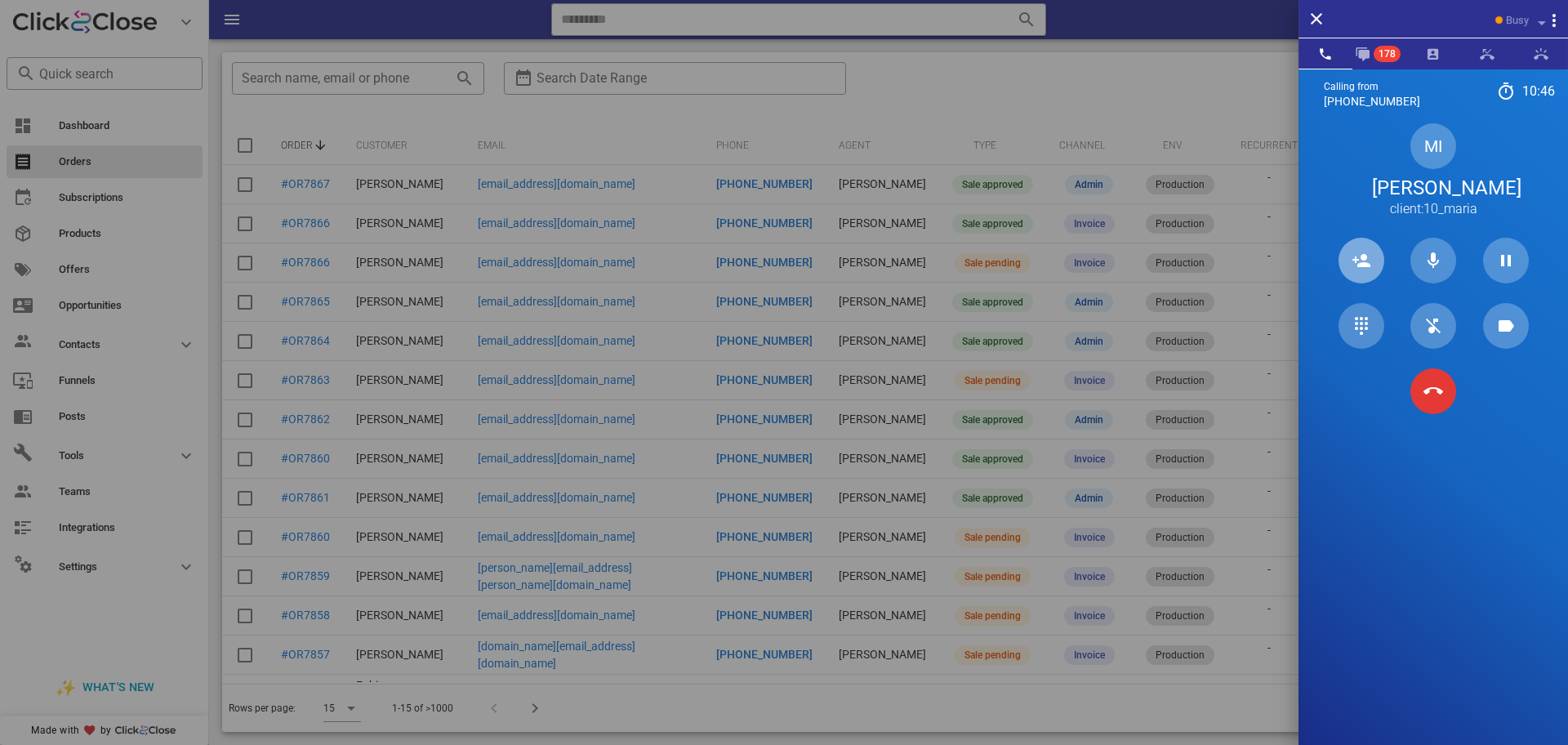 type 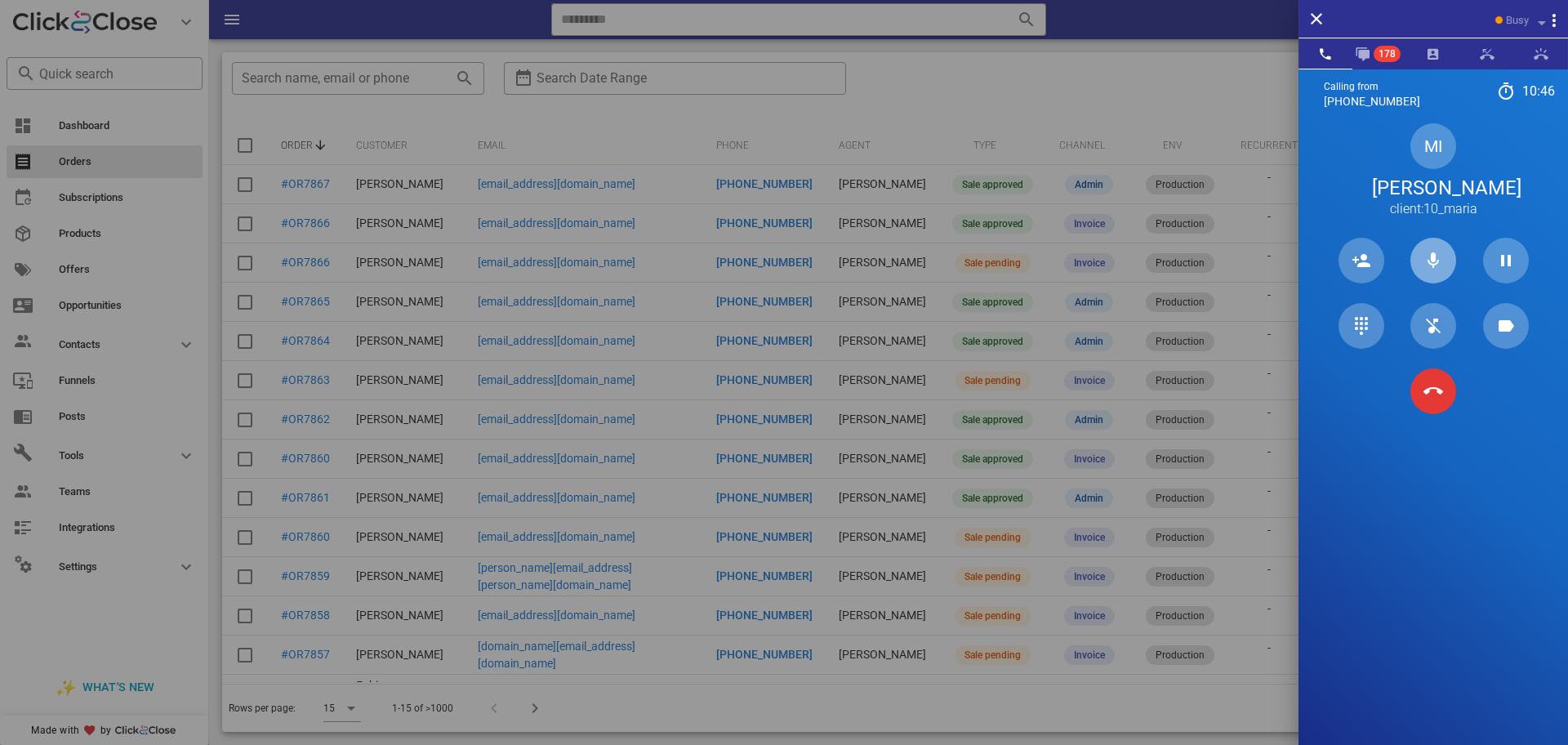 type 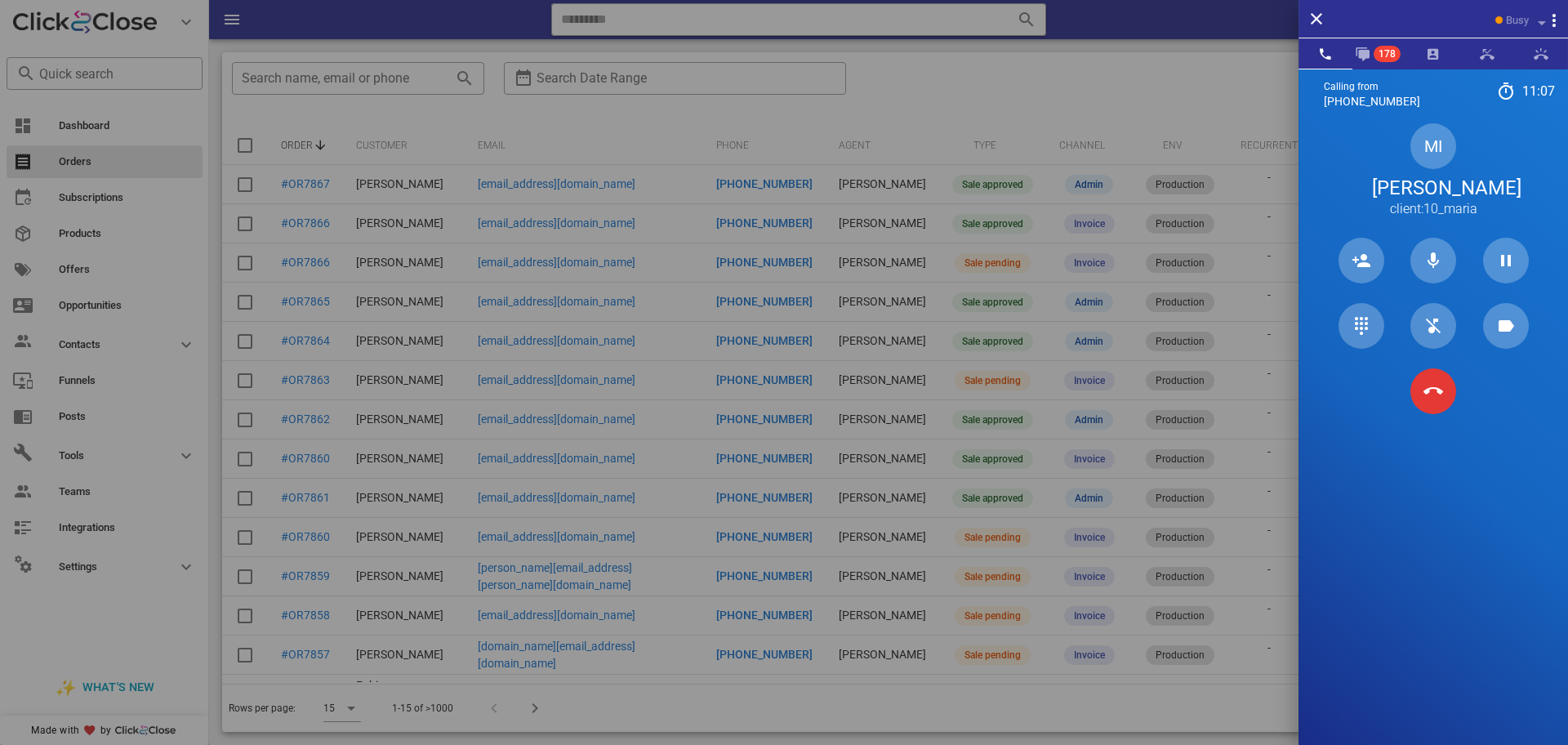 click on "Calling from (954) 248-3188 11: 07  Unknown      ▼     Andorra
+376
Argentina
+54
Aruba
+297
Australia
+61
Belgium (België)
+32
Bolivia
+591
Brazil (Brasil)
+55
Canada
+1
Chile
+56
Colombia
+57
Costa Rica
+506
Dominican Republic (República Dominicana)
+1
Ecuador
+593
El Salvador
+503
France
+33
Germany (Deutschland)
+49
Guadeloupe
+590
Guatemala
+502
Honduras
+504
Iceland (Ísland)
+354
India (भारत)
+91
Israel (‫ישראל‬‎)
+972
Italy (Italia)
+39" at bounding box center [1433, 441] 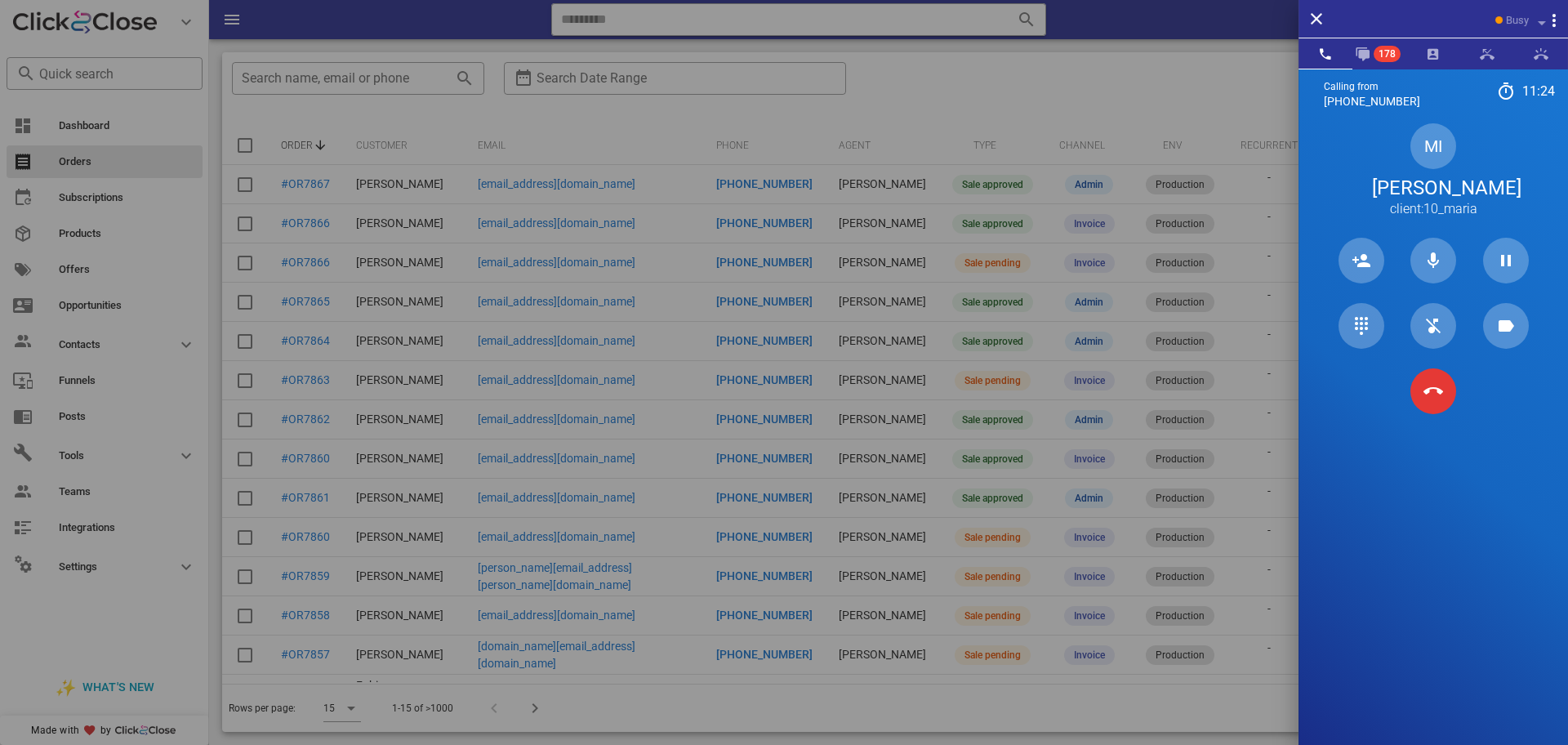 click on "Calling from (954) 248-3188 11: 24  Unknown      ▼     Andorra
+376
Argentina
+54
Aruba
+297
Australia
+61
Belgium (België)
+32
Bolivia
+591
Brazil (Brasil)
+55
Canada
+1
Chile
+56
Colombia
+57
Costa Rica
+506
Dominican Republic (República Dominicana)
+1
Ecuador
+593
El Salvador
+503
France
+33
Germany (Deutschland)
+49
Guadeloupe
+590
Guatemala
+502
Honduras
+504
Iceland (Ísland)
+354
India (भारत)
+91
Israel (‫ישראל‬‎)
+972
Italy (Italia)
+39" at bounding box center (1433, 441) 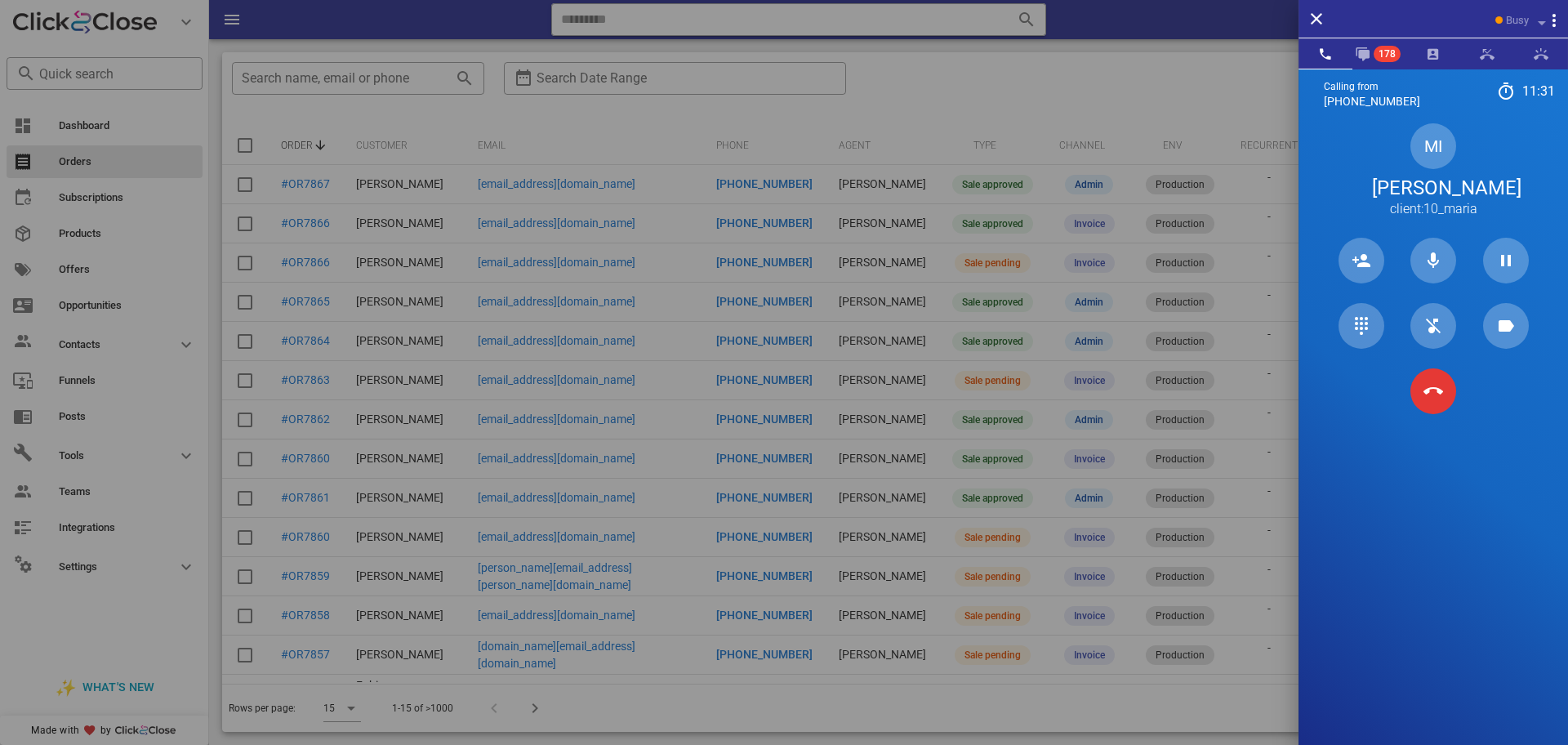 click on "Calling from (954) 248-3188 11: 31  Unknown      ▼     Andorra
+376
Argentina
+54
Aruba
+297
Australia
+61
Belgium (België)
+32
Bolivia
+591
Brazil (Brasil)
+55
Canada
+1
Chile
+56
Colombia
+57
Costa Rica
+506
Dominican Republic (República Dominicana)
+1
Ecuador
+593
El Salvador
+503
France
+33
Germany (Deutschland)
+49
Guadeloupe
+590
Guatemala
+502
Honduras
+504
Iceland (Ísland)
+354
India (भारत)
+91
Israel (‫ישראל‬‎)
+972
Italy (Italia)
+39" at bounding box center [1433, 441] 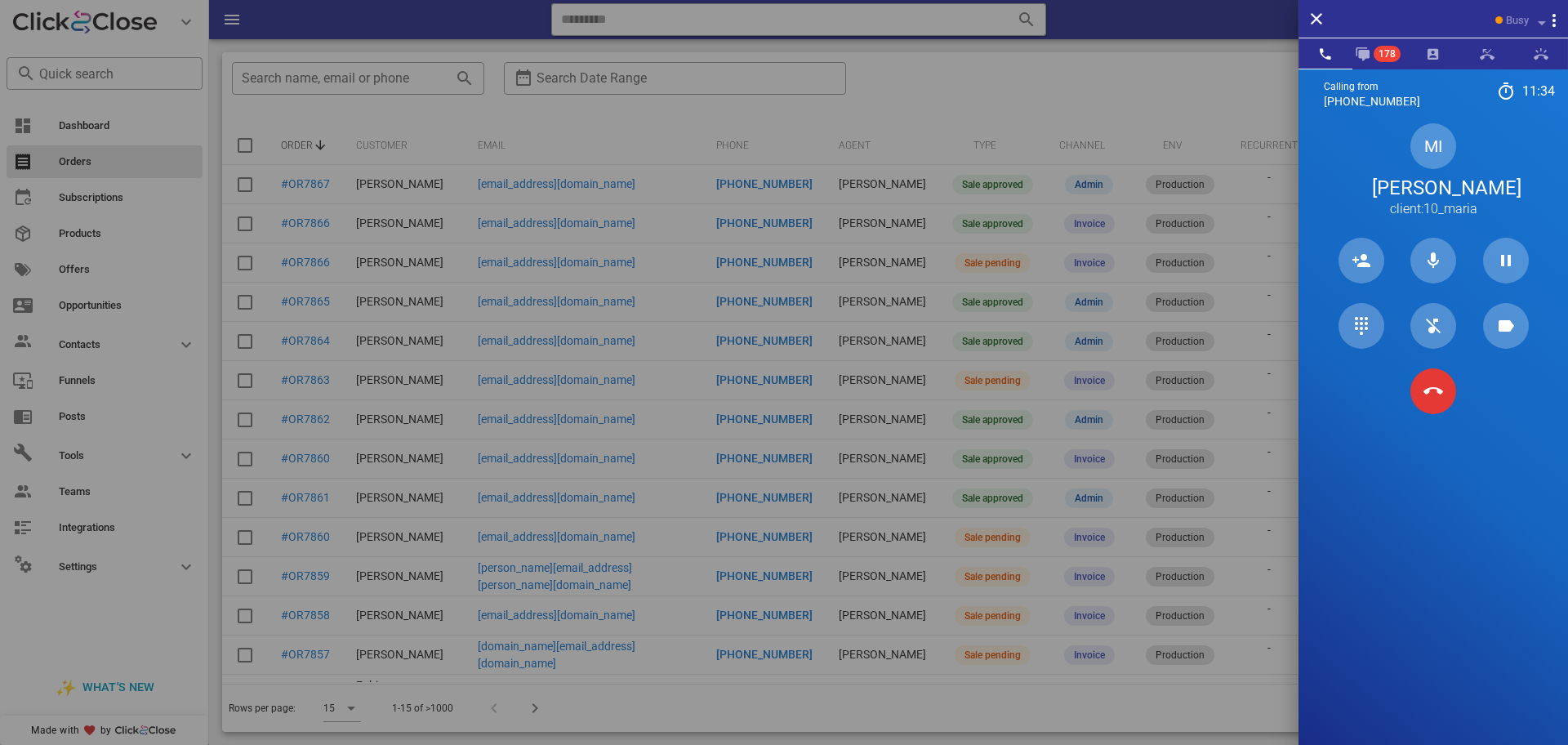 click on "MI   Maria Isseles  client:10_maria" at bounding box center (1433, 171) 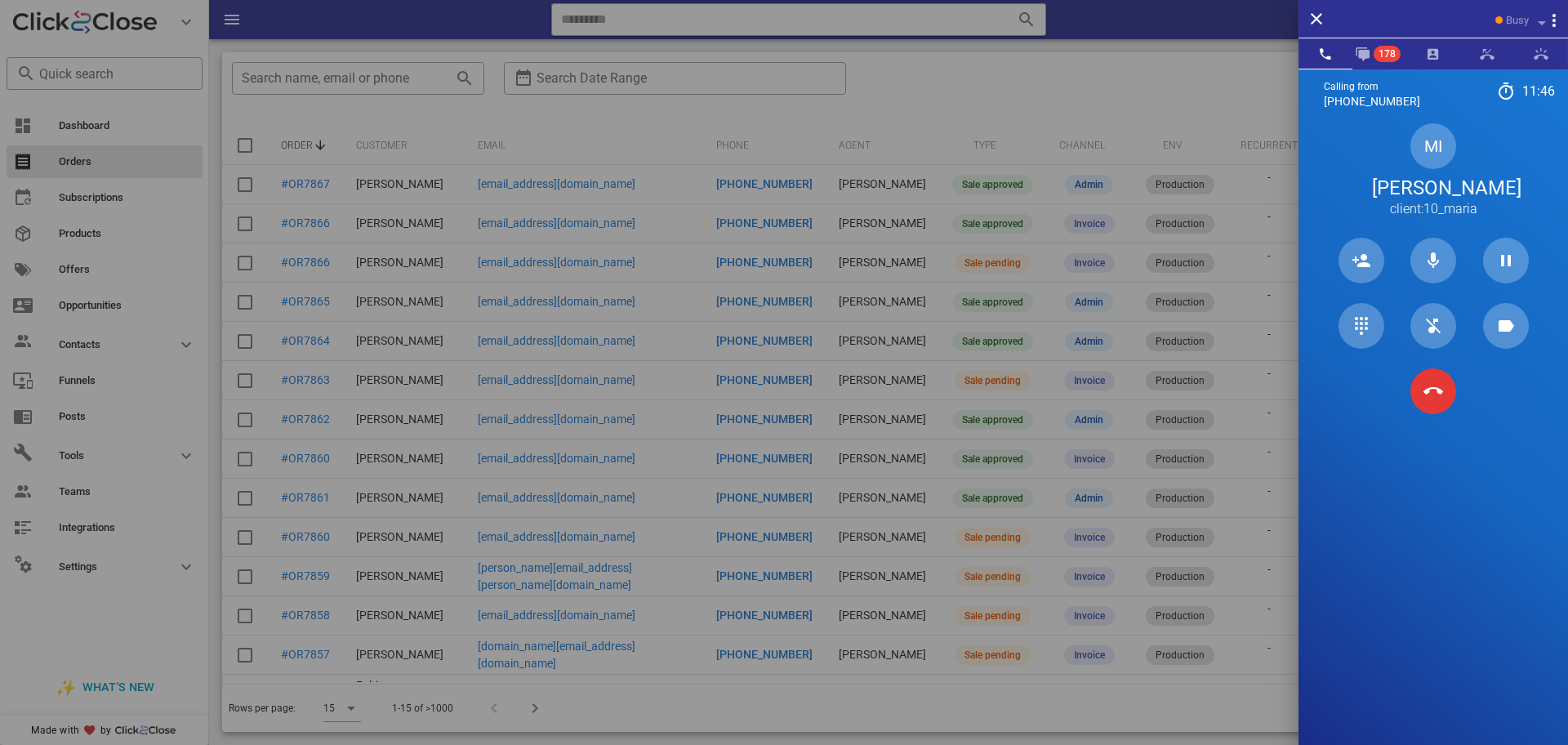 click on "MI   Maria Isseles  client:10_maria" at bounding box center (1433, 171) 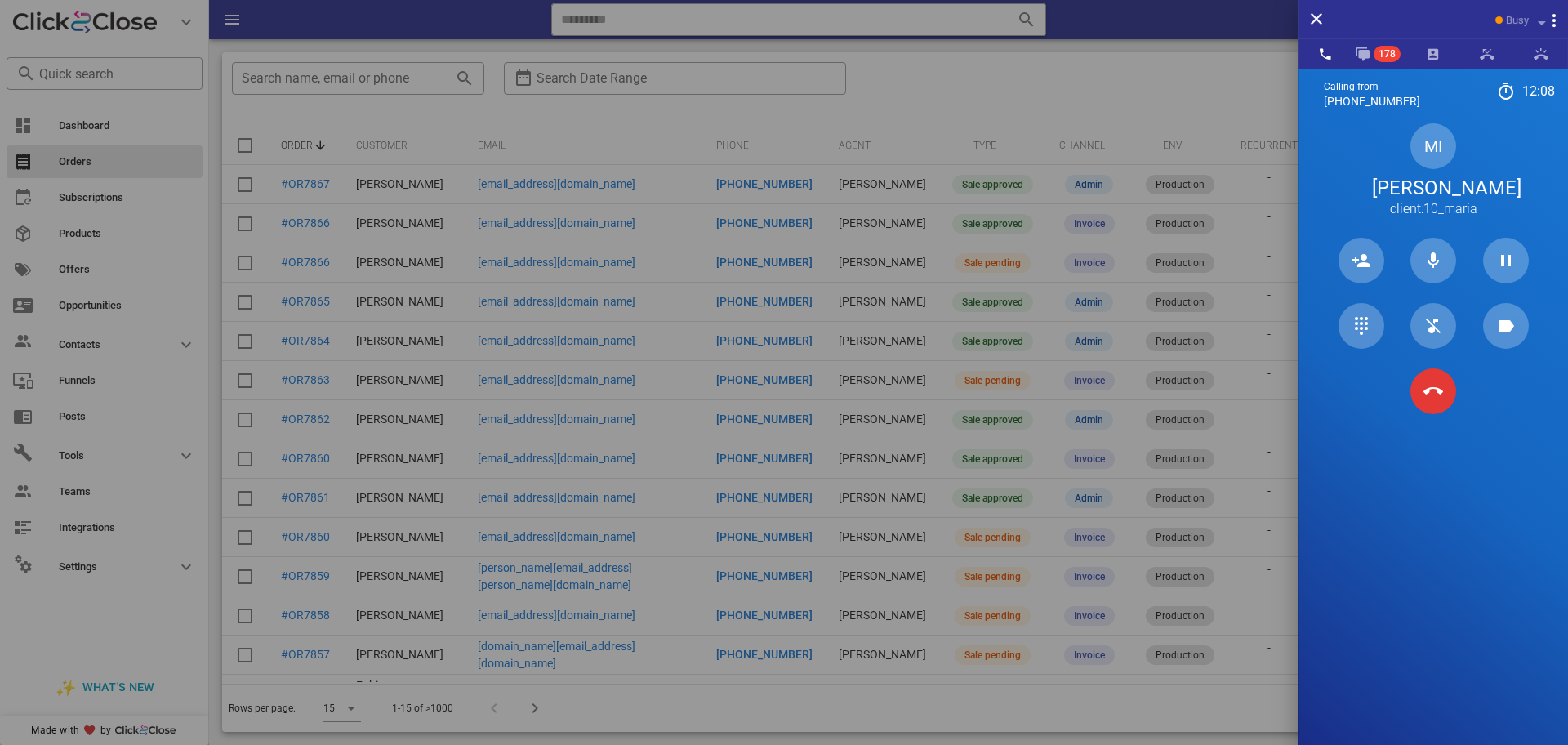 click on "MI   Maria Isseles  client:10_maria" at bounding box center [1433, 171] 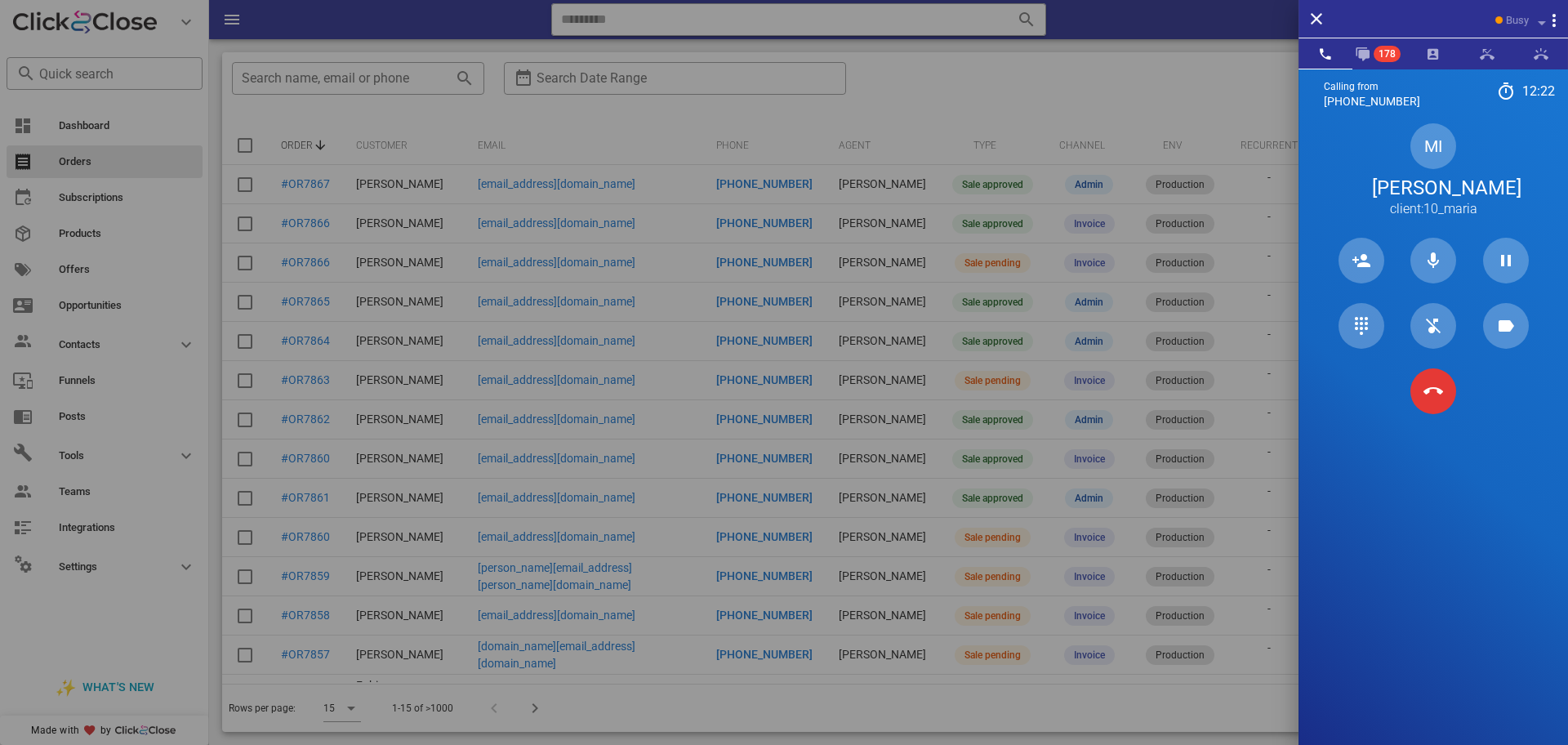 click on "MI   Maria Isseles  client:10_maria" at bounding box center (1433, 171) 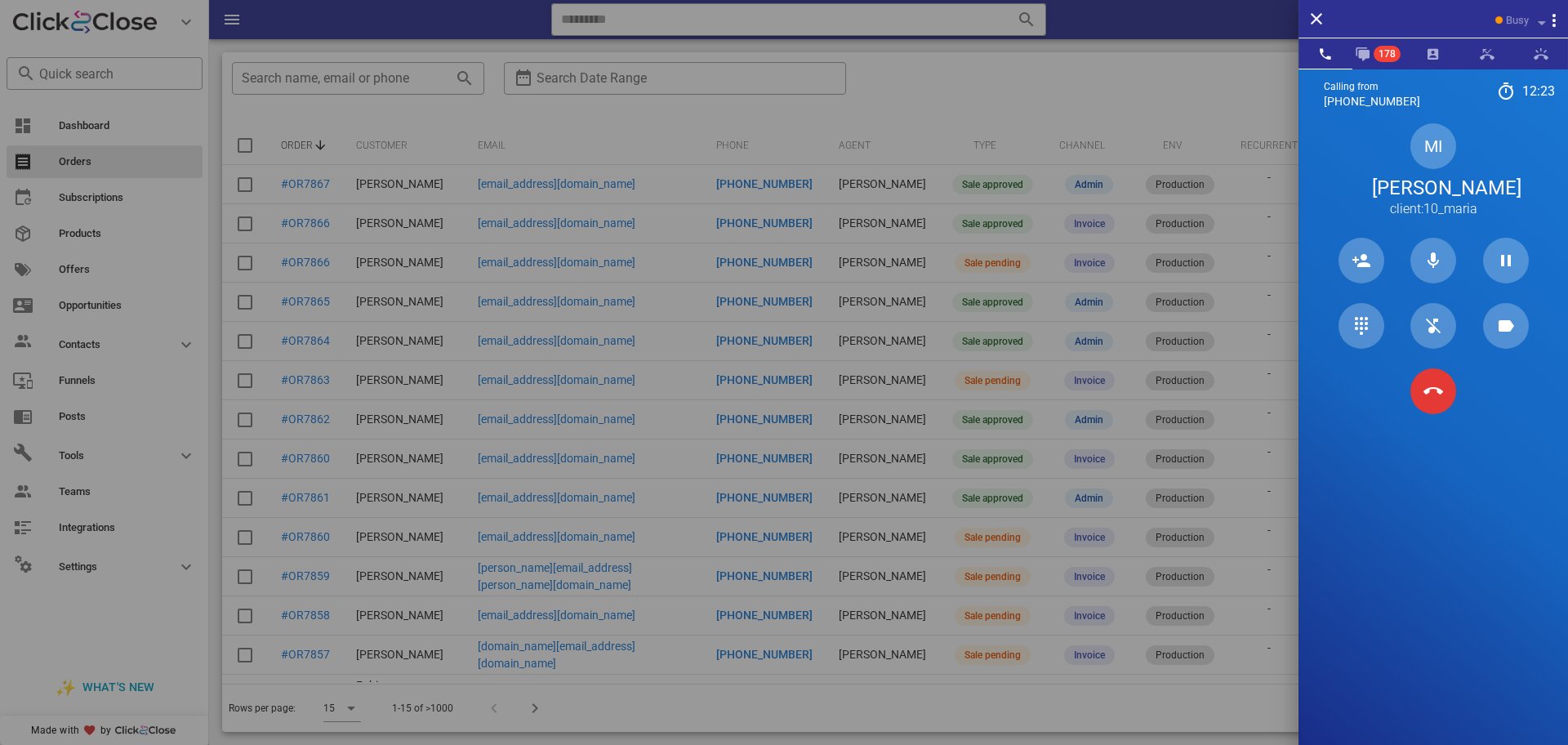 click on "MI   Maria Isseles  client:10_maria" at bounding box center (1433, 171) 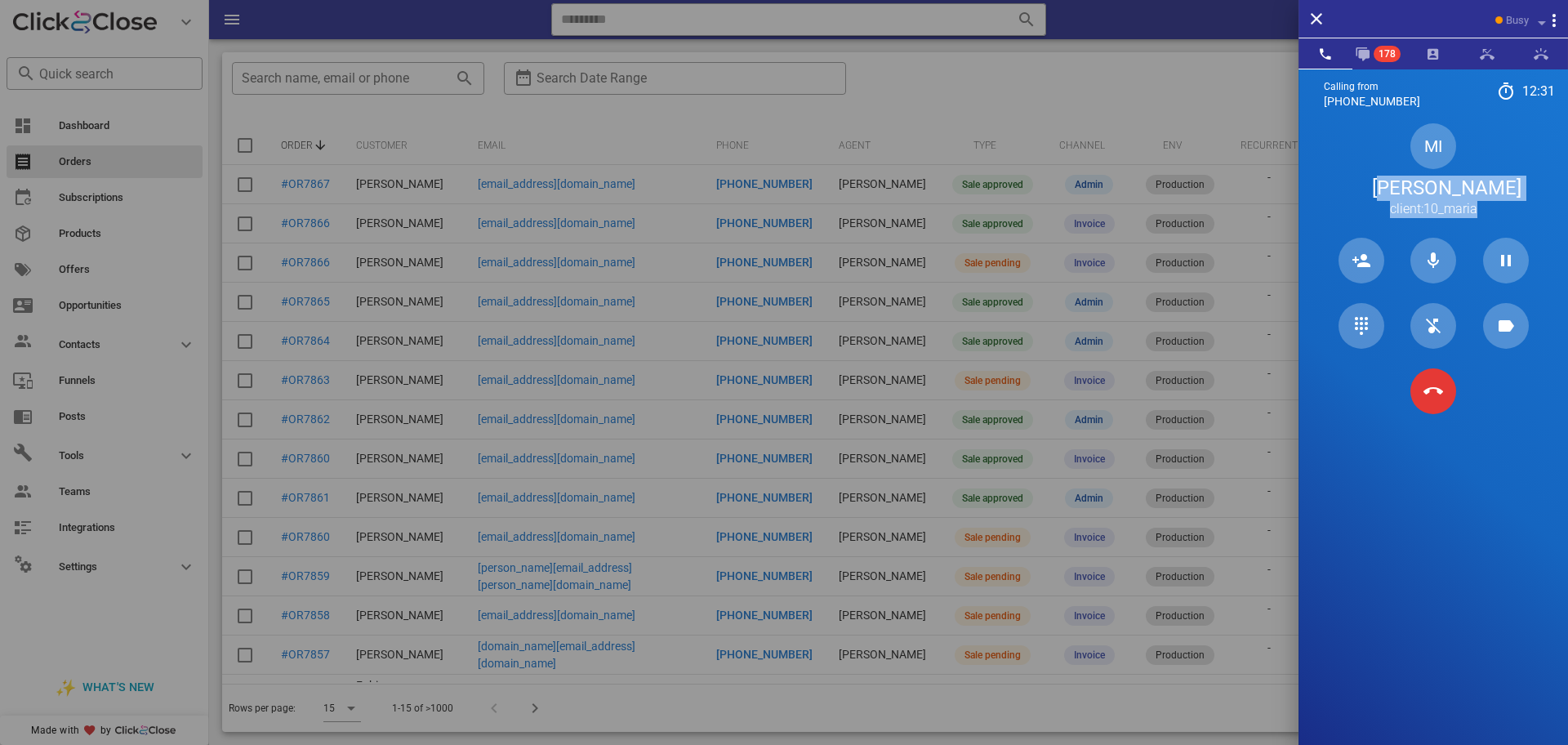 drag, startPoint x: 1351, startPoint y: 169, endPoint x: 1539, endPoint y: 207, distance: 191.802 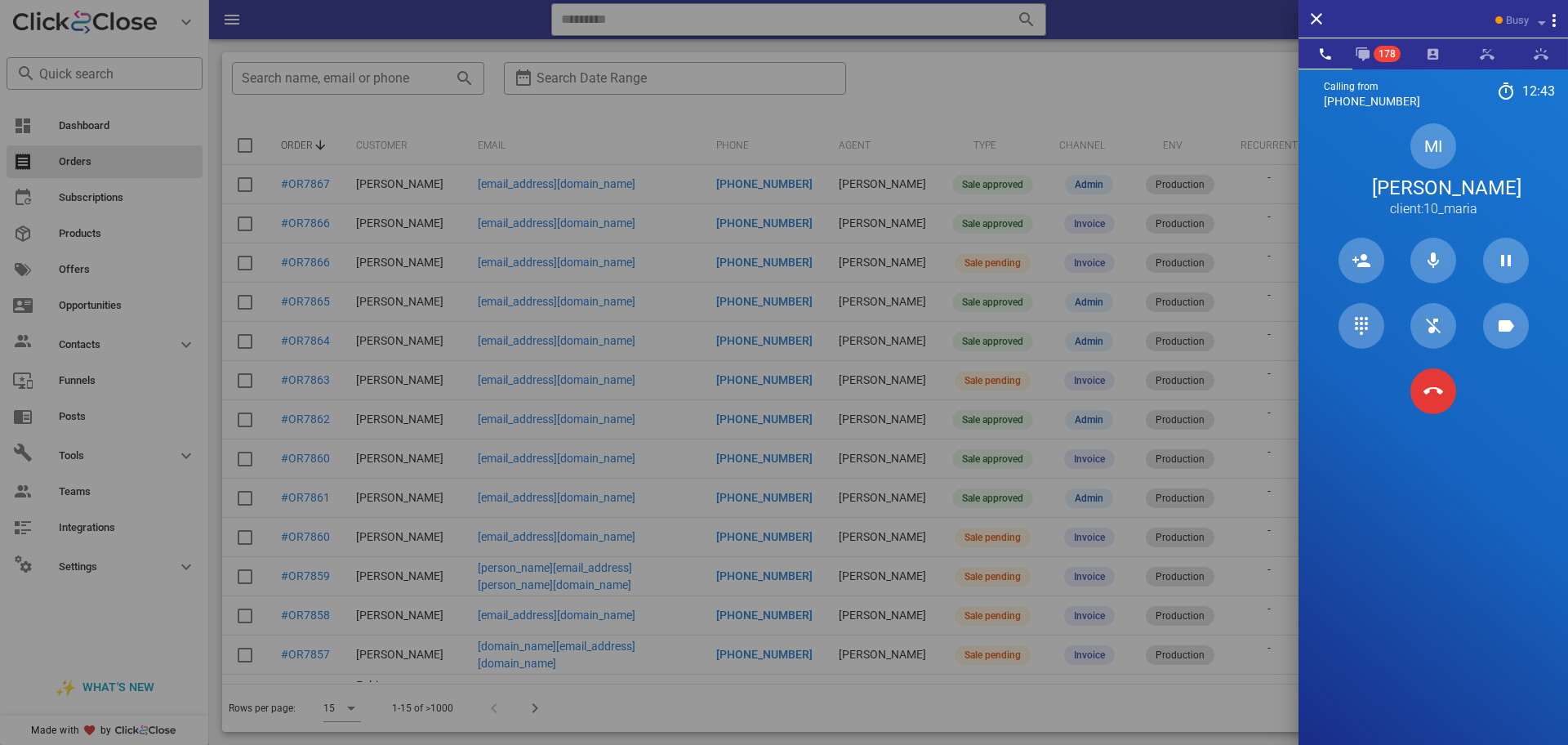 click on "MI   Maria Isseles  client:10_maria" at bounding box center (1433, 171) 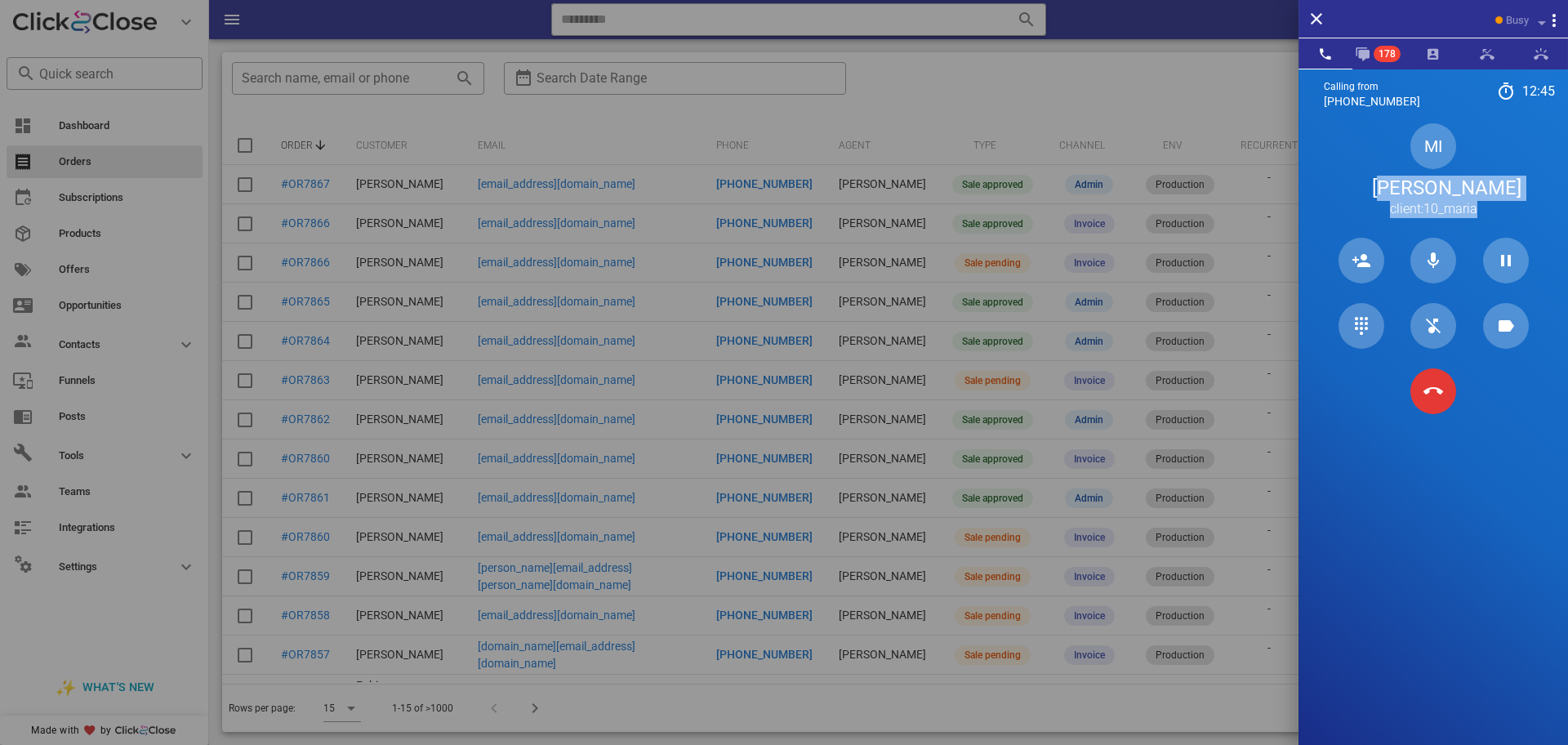 drag, startPoint x: 1503, startPoint y: 221, endPoint x: 1318, endPoint y: 187, distance: 188.09838 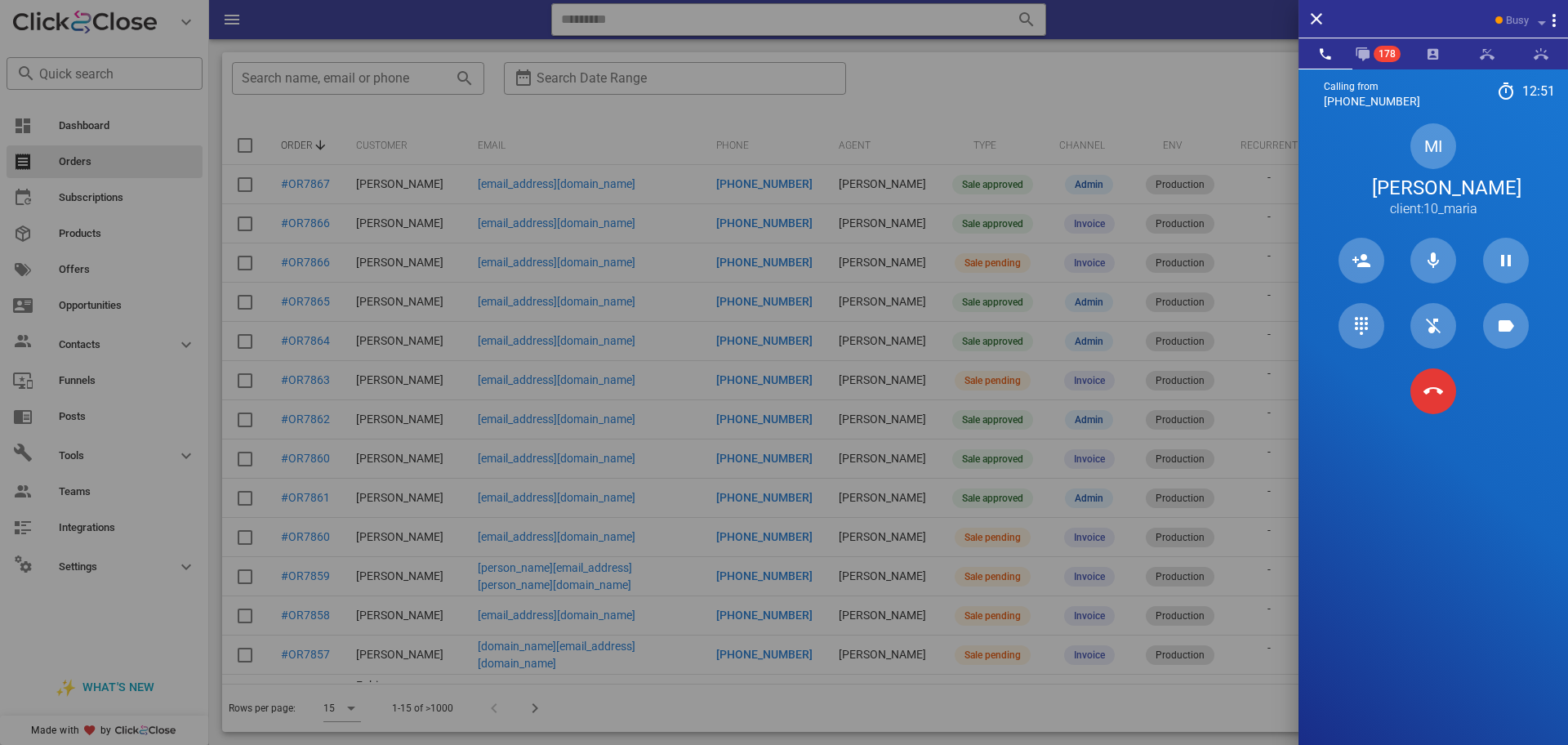 click on "MI   Maria Isseles  client:10_maria" at bounding box center (1433, 171) 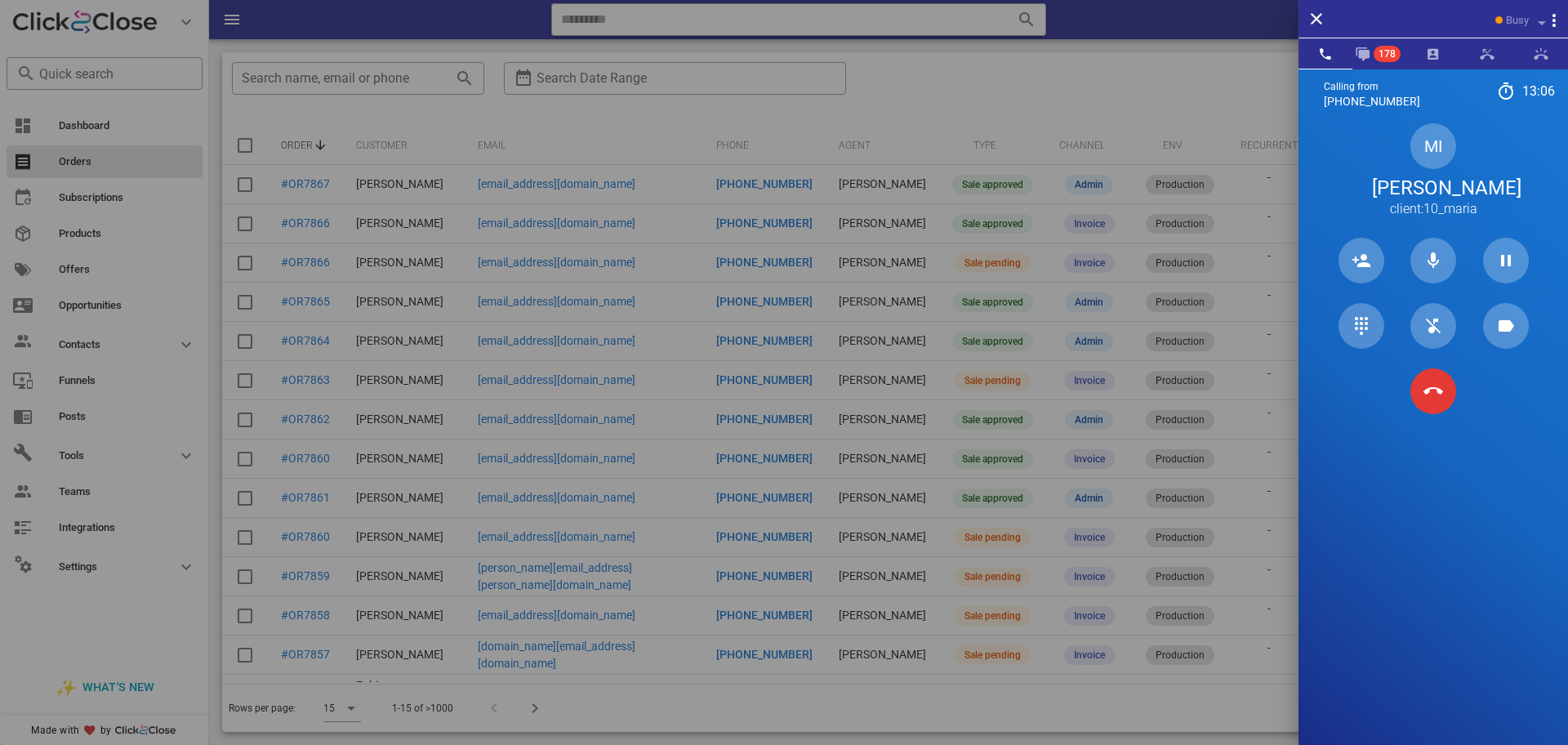 click on "MI   Maria Isseles  client:10_maria" at bounding box center [1433, 171] 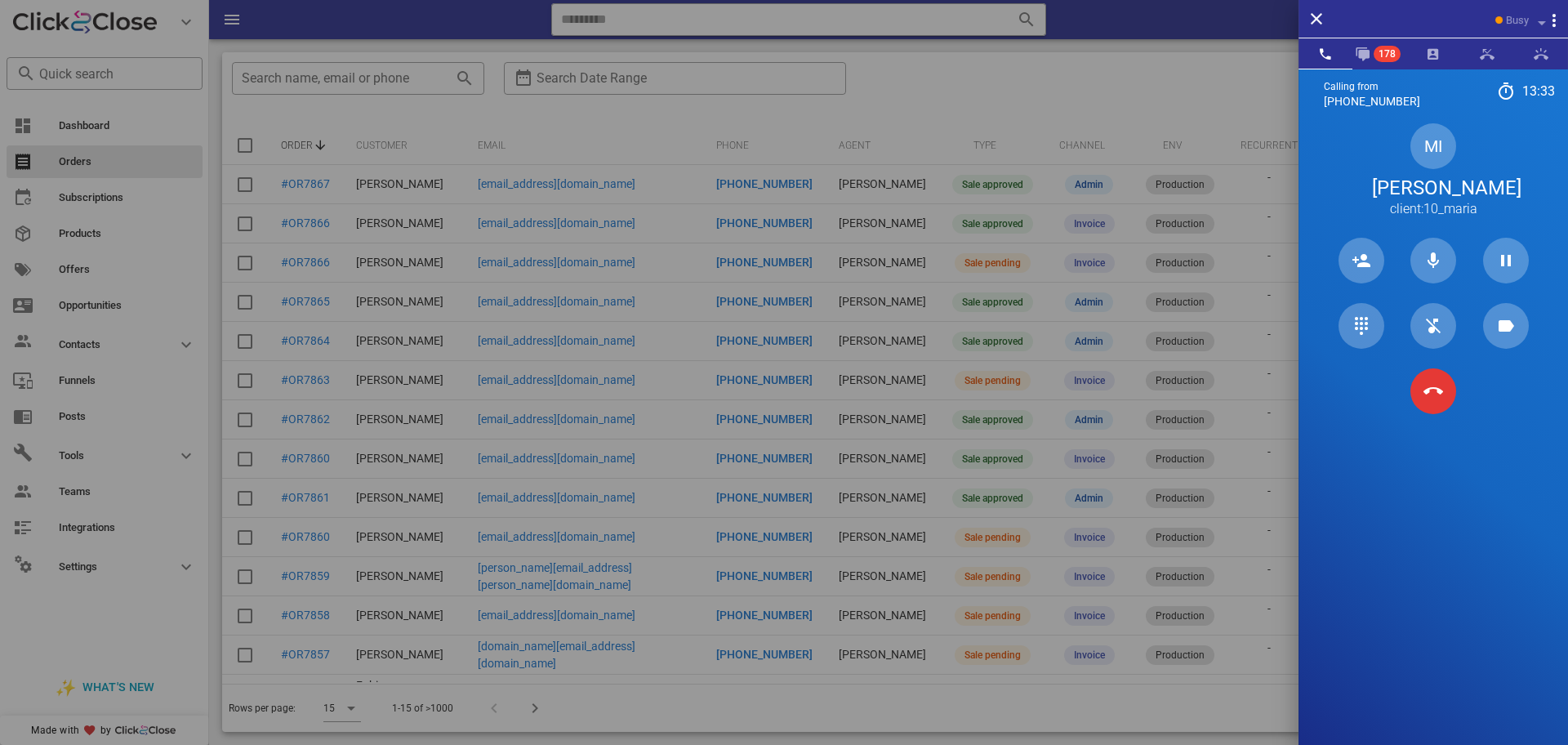 click on "MI   Maria Isseles  client:10_maria" at bounding box center [1433, 171] 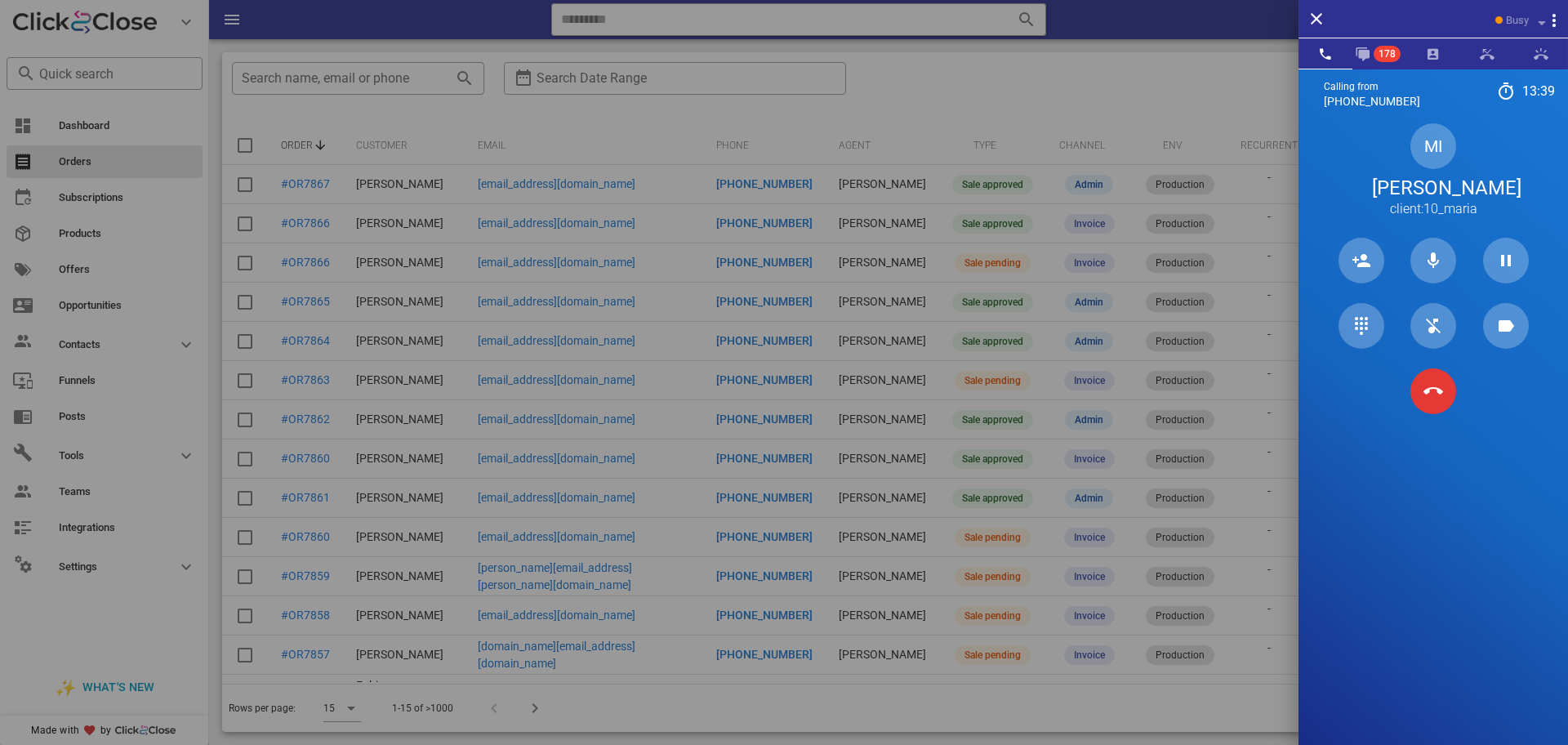 click on "Calling from (954) 248-3188 13: 39  Unknown      ▼     Andorra
+376
Argentina
+54
Aruba
+297
Australia
+61
Belgium (België)
+32
Bolivia
+591
Brazil (Brasil)
+55
Canada
+1
Chile
+56
Colombia
+57
Costa Rica
+506
Dominican Republic (República Dominicana)
+1
Ecuador
+593
El Salvador
+503
France
+33
Germany (Deutschland)
+49
Guadeloupe
+590
Guatemala
+502
Honduras
+504
Iceland (Ísland)
+354
India (भारत)
+91
Israel (‫ישראל‬‎)
+972
Italy (Italia)
+39" at bounding box center [1433, 441] 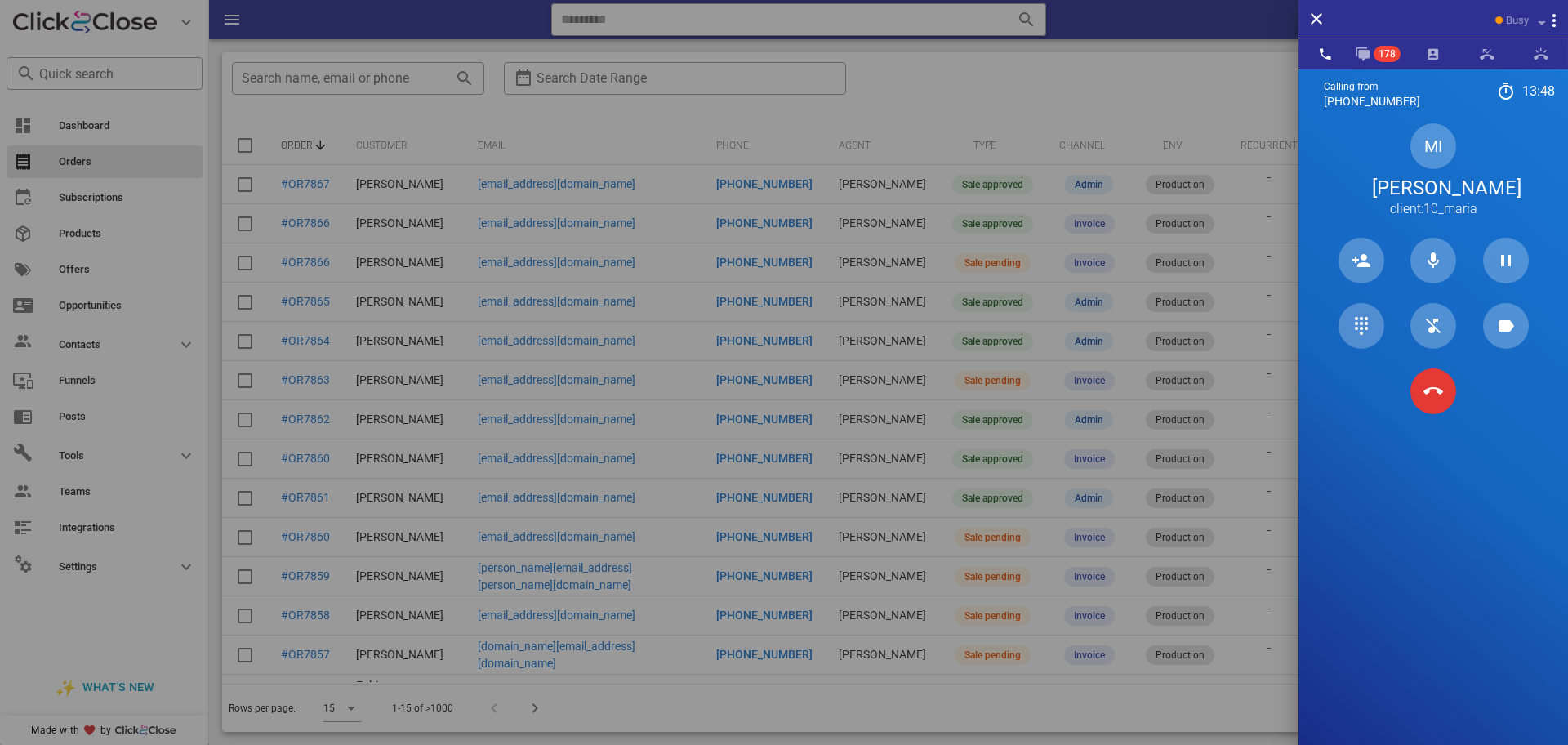 click on "Calling from (954) 248-3188 13: 48  Unknown      ▼     Andorra
+376
Argentina
+54
Aruba
+297
Australia
+61
Belgium (België)
+32
Bolivia
+591
Brazil (Brasil)
+55
Canada
+1
Chile
+56
Colombia
+57
Costa Rica
+506
Dominican Republic (República Dominicana)
+1
Ecuador
+593
El Salvador
+503
France
+33
Germany (Deutschland)
+49
Guadeloupe
+590
Guatemala
+502
Honduras
+504
Iceland (Ísland)
+354
India (भारत)
+91
Israel (‫ישראל‬‎)
+972
Italy (Italia)
+39" at bounding box center [1433, 441] 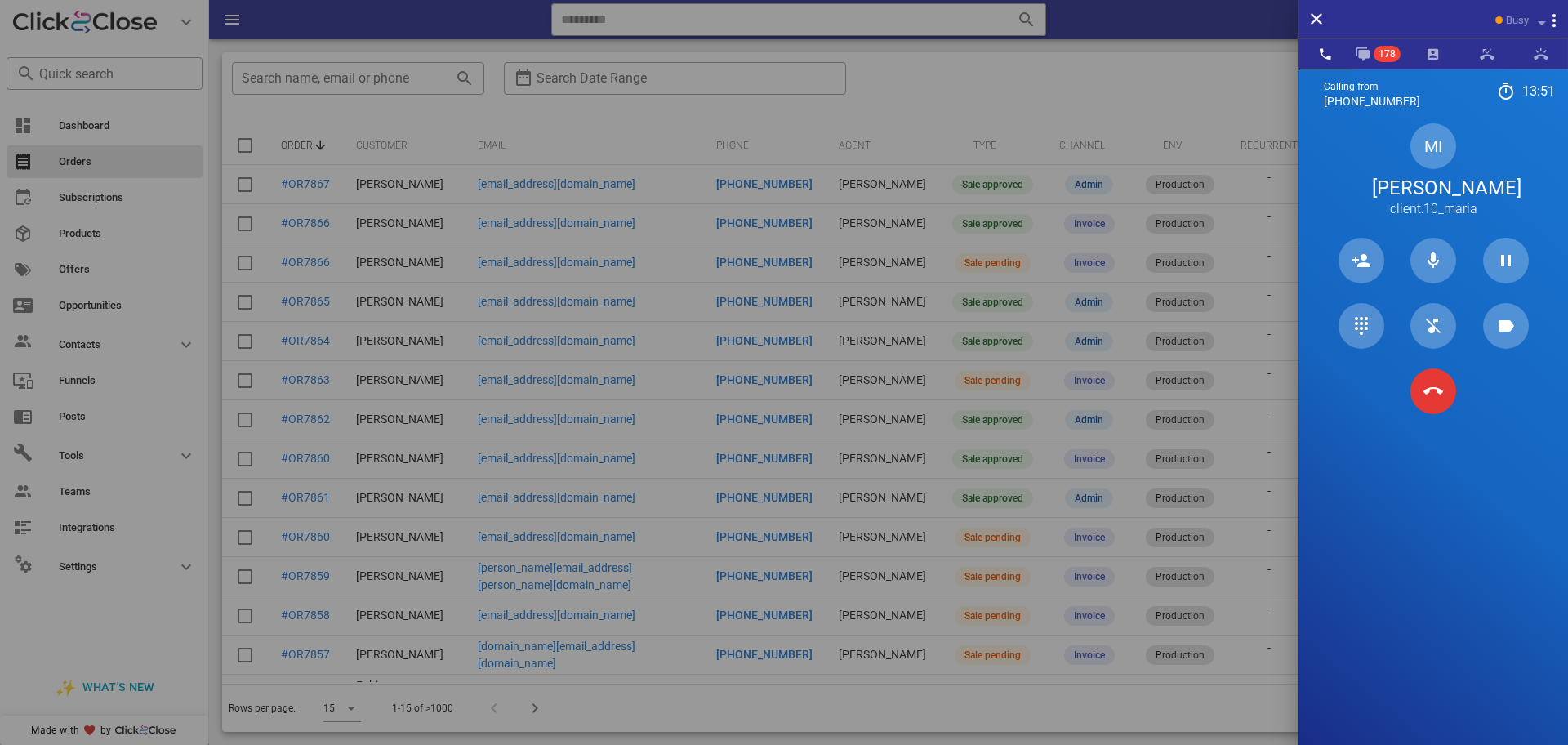 click on "Calling from (954) 248-3188 13: 51  Unknown      ▼     Andorra
+376
Argentina
+54
Aruba
+297
Australia
+61
Belgium (België)
+32
Bolivia
+591
Brazil (Brasil)
+55
Canada
+1
Chile
+56
Colombia
+57
Costa Rica
+506
Dominican Republic (República Dominicana)
+1
Ecuador
+593
El Salvador
+503
France
+33
Germany (Deutschland)
+49
Guadeloupe
+590
Guatemala
+502
Honduras
+504
Iceland (Ísland)
+354
India (भारत)
+91
Israel (‫ישראל‬‎)
+972
Italy (Italia)
+39" at bounding box center [1433, 441] 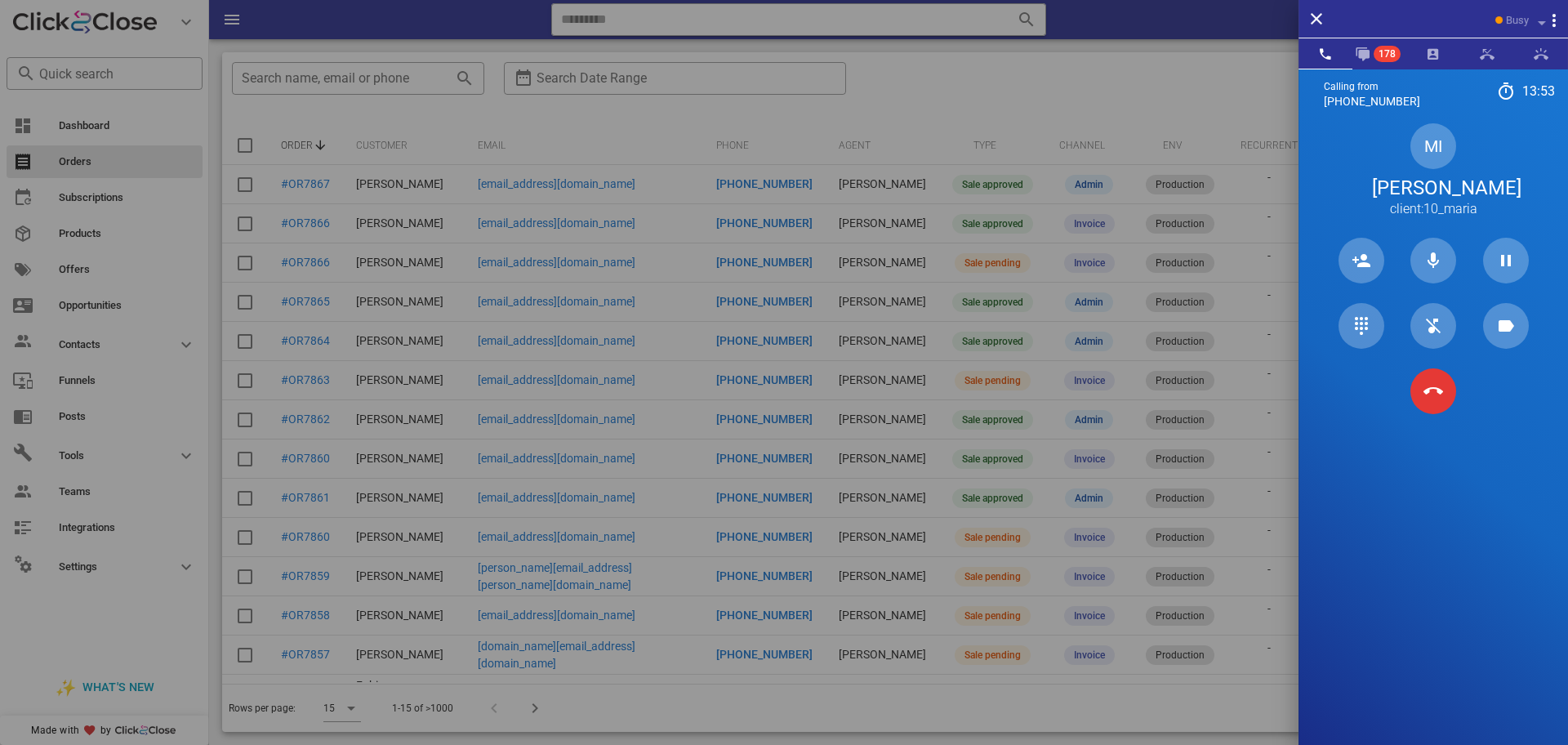 click on "Calling from (954) 248-3188 13: 53  Unknown      ▼     Andorra
+376
Argentina
+54
Aruba
+297
Australia
+61
Belgium (België)
+32
Bolivia
+591
Brazil (Brasil)
+55
Canada
+1
Chile
+56
Colombia
+57
Costa Rica
+506
Dominican Republic (República Dominicana)
+1
Ecuador
+593
El Salvador
+503
France
+33
Germany (Deutschland)
+49
Guadeloupe
+590
Guatemala
+502
Honduras
+504
Iceland (Ísland)
+354
India (भारत)
+91
Israel (‫ישראל‬‎)
+972
Italy (Italia)
+39" at bounding box center (1433, 441) 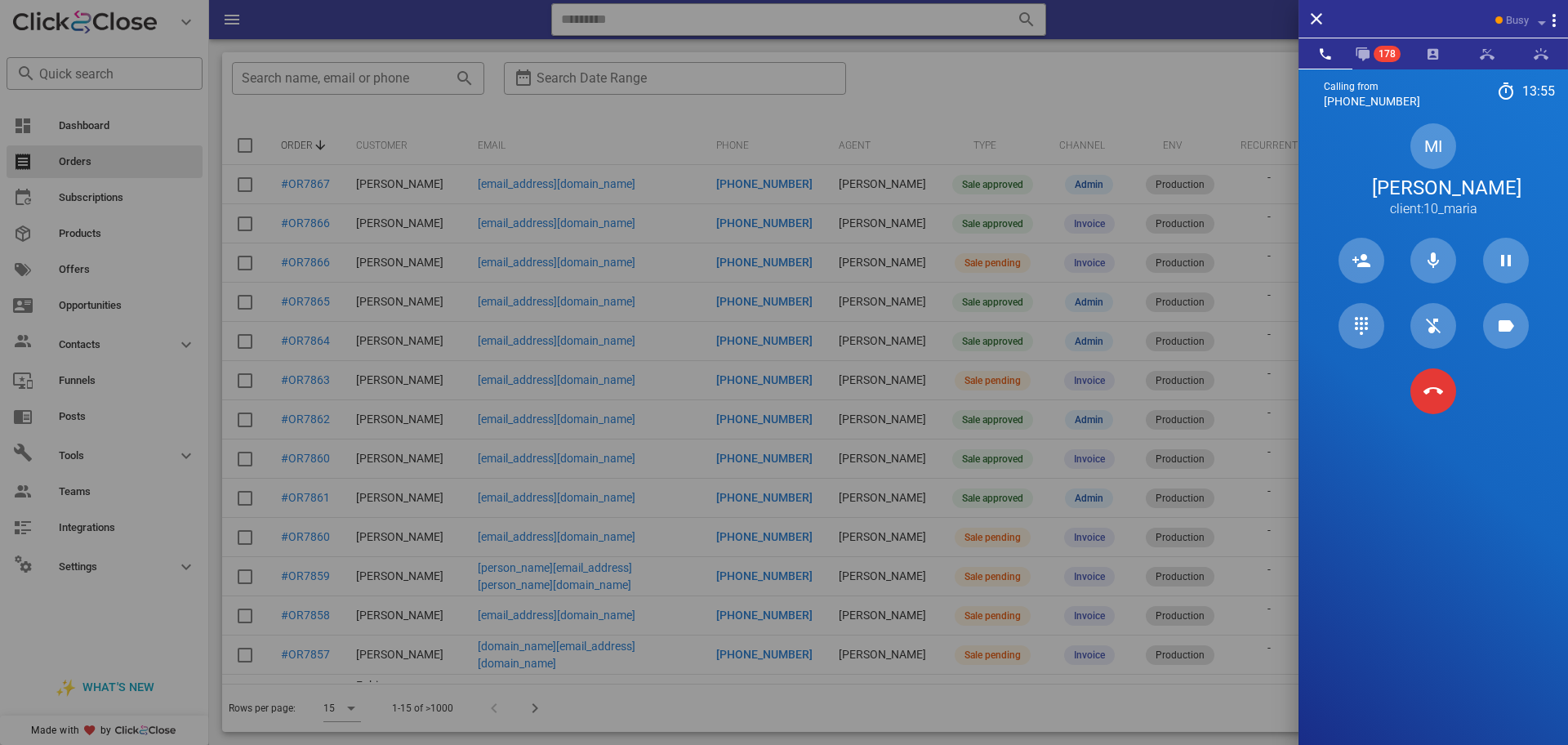 click on "Calling from (954) 248-3188 13: 55  Unknown      ▼     Andorra
+376
Argentina
+54
Aruba
+297
Australia
+61
Belgium (België)
+32
Bolivia
+591
Brazil (Brasil)
+55
Canada
+1
Chile
+56
Colombia
+57
Costa Rica
+506
Dominican Republic (República Dominicana)
+1
Ecuador
+593
El Salvador
+503
France
+33
Germany (Deutschland)
+49
Guadeloupe
+590
Guatemala
+502
Honduras
+504
Iceland (Ísland)
+354
India (भारत)
+91
Israel (‫ישראל‬‎)
+972
Italy (Italia)
+39" at bounding box center (1433, 441) 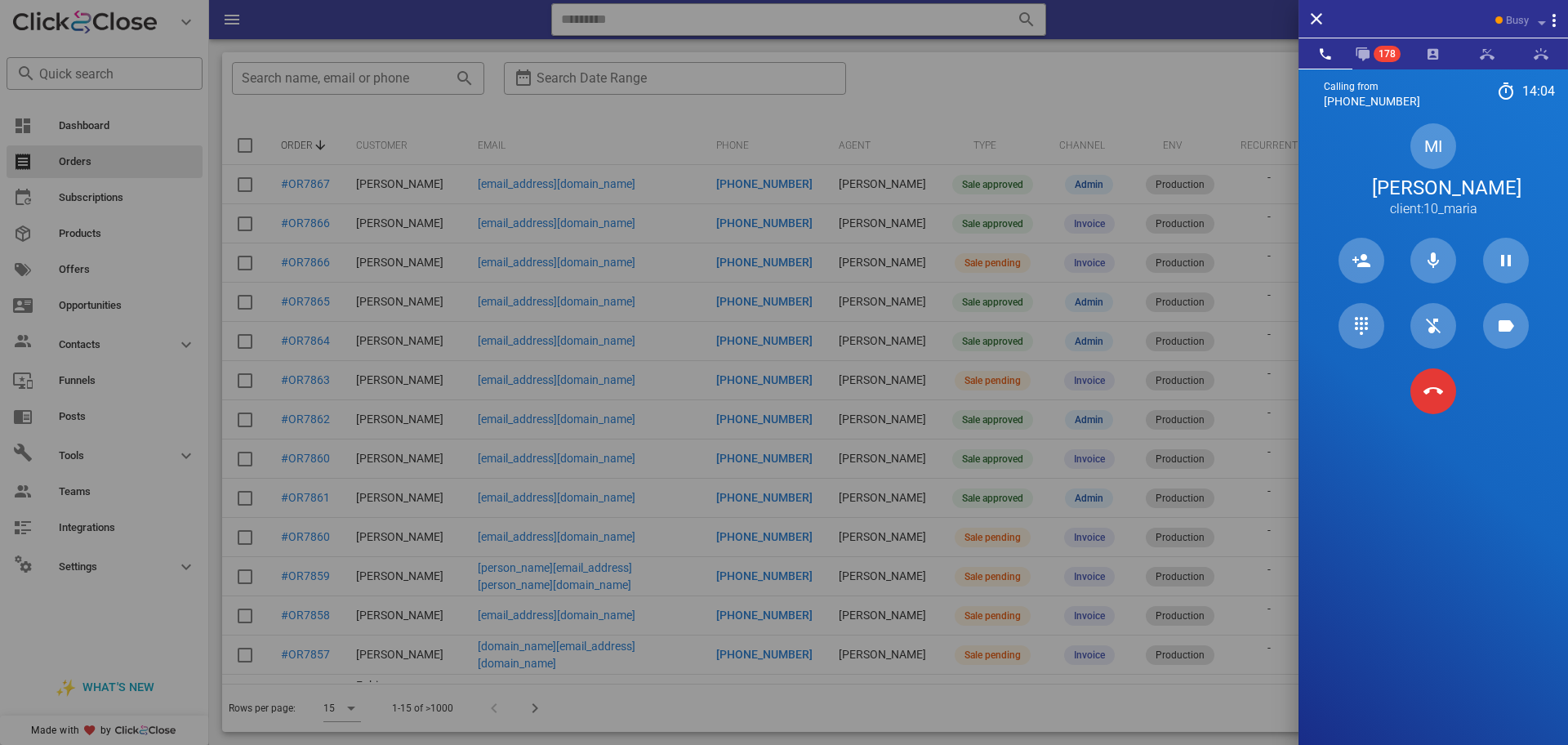 click on "Calling from (954) 248-3188 14: 04  Unknown      ▼     Andorra
+376
Argentina
+54
Aruba
+297
Australia
+61
Belgium (België)
+32
Bolivia
+591
Brazil (Brasil)
+55
Canada
+1
Chile
+56
Colombia
+57
Costa Rica
+506
Dominican Republic (República Dominicana)
+1
Ecuador
+593
El Salvador
+503
France
+33
Germany (Deutschland)
+49
Guadeloupe
+590
Guatemala
+502
Honduras
+504
Iceland (Ísland)
+354
India (भारत)
+91
Israel (‫ישראל‬‎)
+972
Italy (Italia)
+39" at bounding box center (1433, 441) 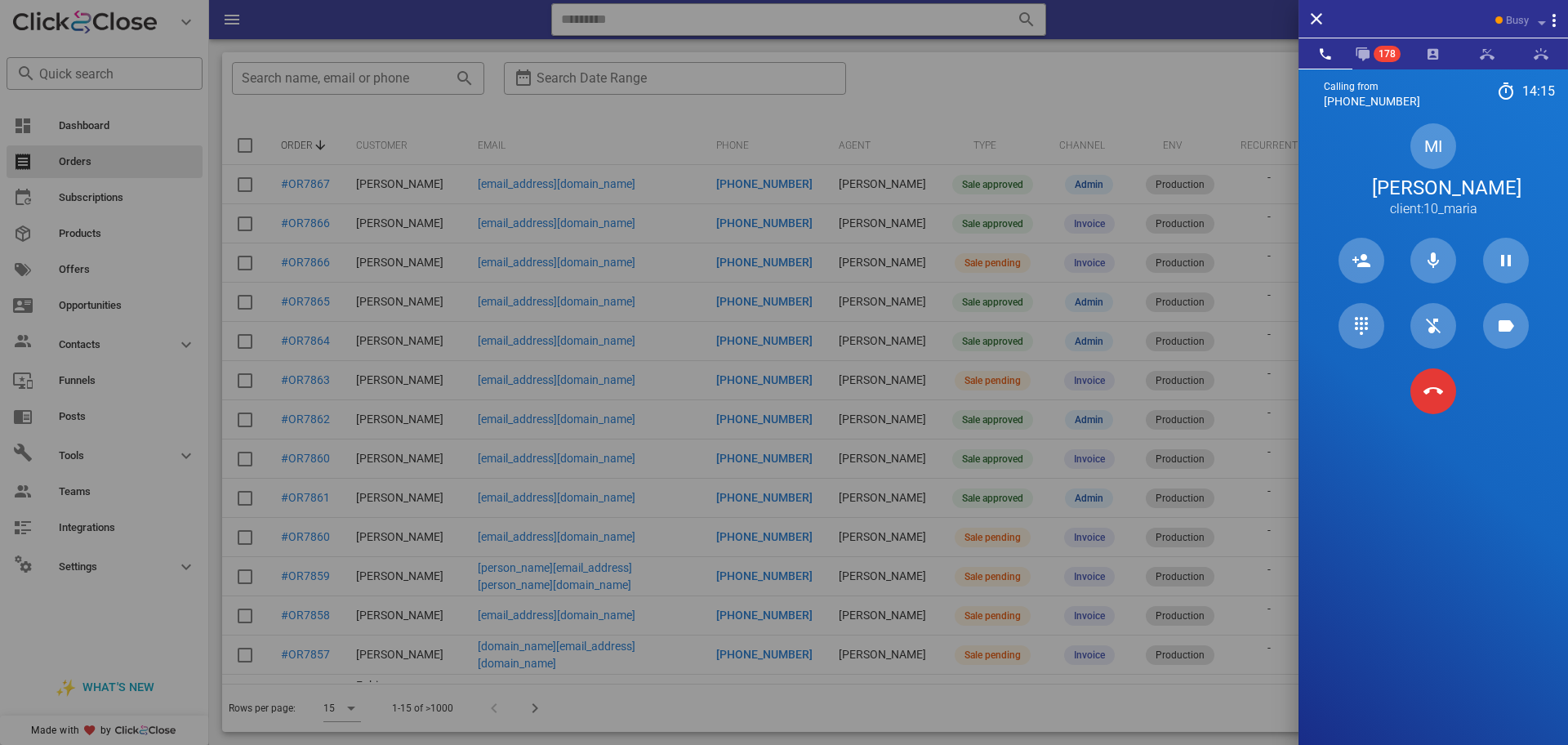 click on "Calling from (954) 248-3188 14: 15  Unknown      ▼     Andorra
+376
Argentina
+54
Aruba
+297
Australia
+61
Belgium (België)
+32
Bolivia
+591
Brazil (Brasil)
+55
Canada
+1
Chile
+56
Colombia
+57
Costa Rica
+506
Dominican Republic (República Dominicana)
+1
Ecuador
+593
El Salvador
+503
France
+33
Germany (Deutschland)
+49
Guadeloupe
+590
Guatemala
+502
Honduras
+504
Iceland (Ísland)
+354
India (भारत)
+91
Israel (‫ישראל‬‎)
+972
Italy (Italia)
+39" at bounding box center [1433, 441] 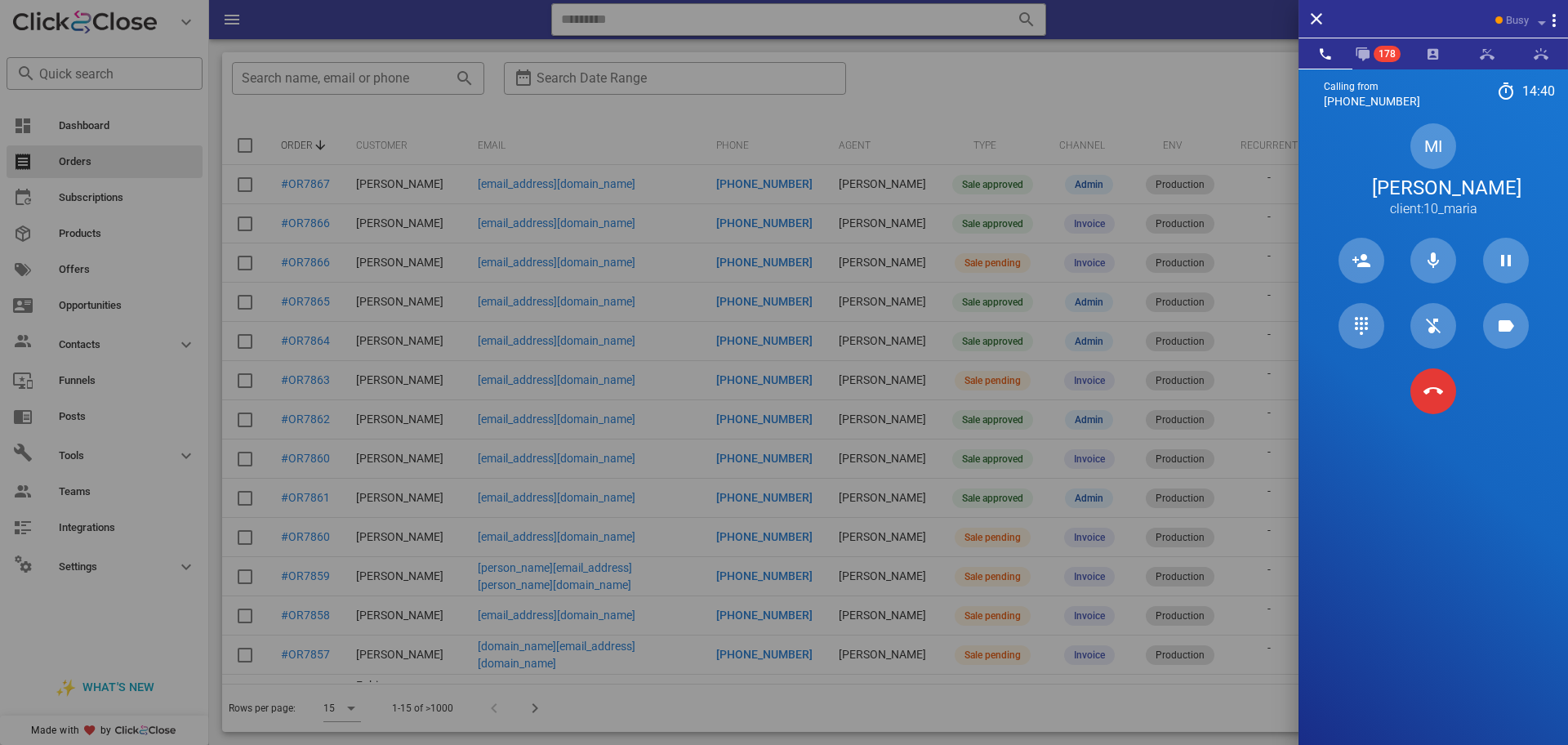 click on "Calling from (954) 248-3188 14: 40  Unknown      ▼     Andorra
+376
Argentina
+54
Aruba
+297
Australia
+61
Belgium (België)
+32
Bolivia
+591
Brazil (Brasil)
+55
Canada
+1
Chile
+56
Colombia
+57
Costa Rica
+506
Dominican Republic (República Dominicana)
+1
Ecuador
+593
El Salvador
+503
France
+33
Germany (Deutschland)
+49
Guadeloupe
+590
Guatemala
+502
Honduras
+504
Iceland (Ísland)
+354
India (भारत)
+91
Israel (‫ישראל‬‎)
+972
Italy (Italia)
+39" at bounding box center [1433, 441] 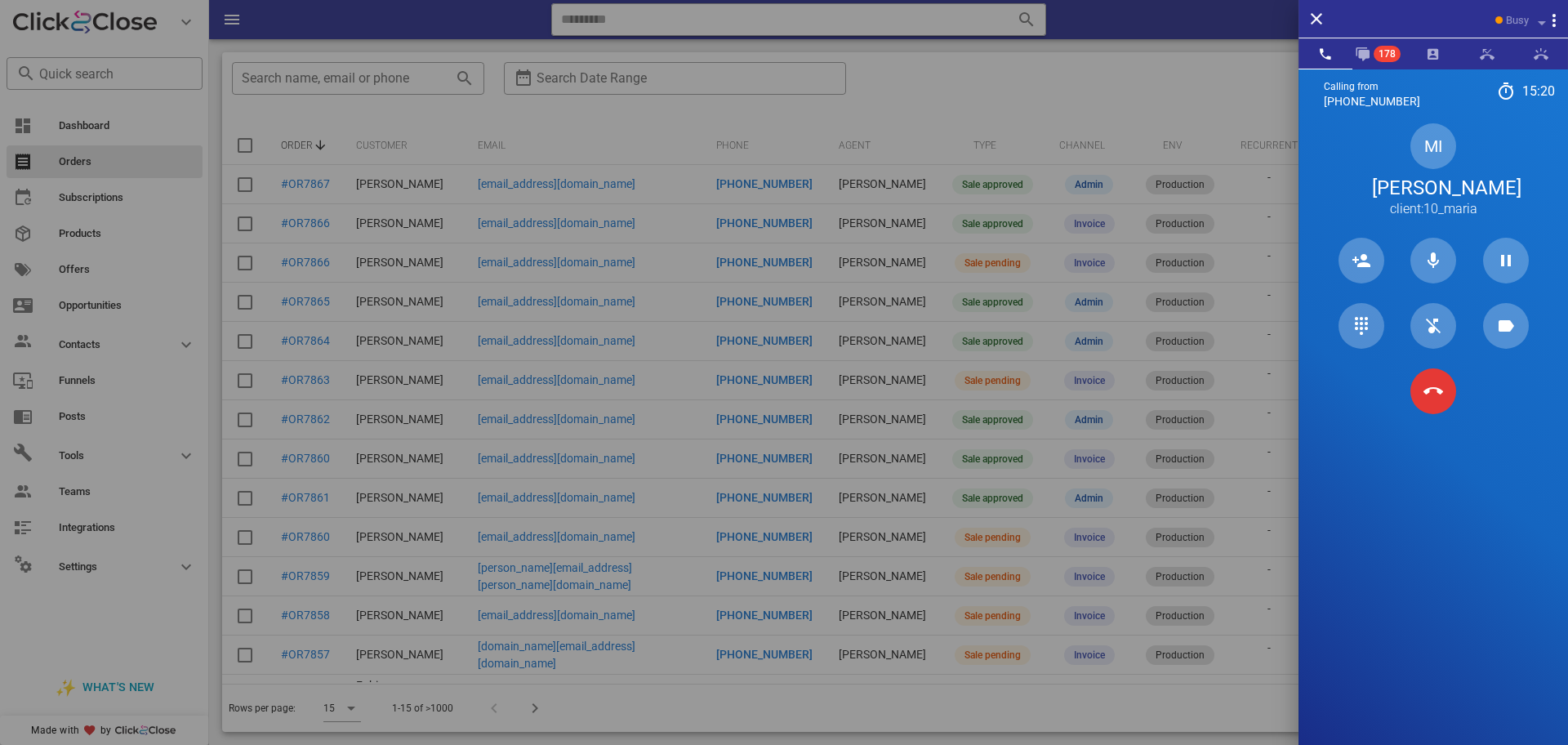 click on "Calling from (954) 248-3188 15: 20  Unknown      ▼     Andorra
+376
Argentina
+54
Aruba
+297
Australia
+61
Belgium (België)
+32
Bolivia
+591
Brazil (Brasil)
+55
Canada
+1
Chile
+56
Colombia
+57
Costa Rica
+506
Dominican Republic (República Dominicana)
+1
Ecuador
+593
El Salvador
+503
France
+33
Germany (Deutschland)
+49
Guadeloupe
+590
Guatemala
+502
Honduras
+504
Iceland (Ísland)
+354
India (भारत)
+91
Israel (‫ישראל‬‎)
+972
Italy (Italia)
+39" at bounding box center [1433, 441] 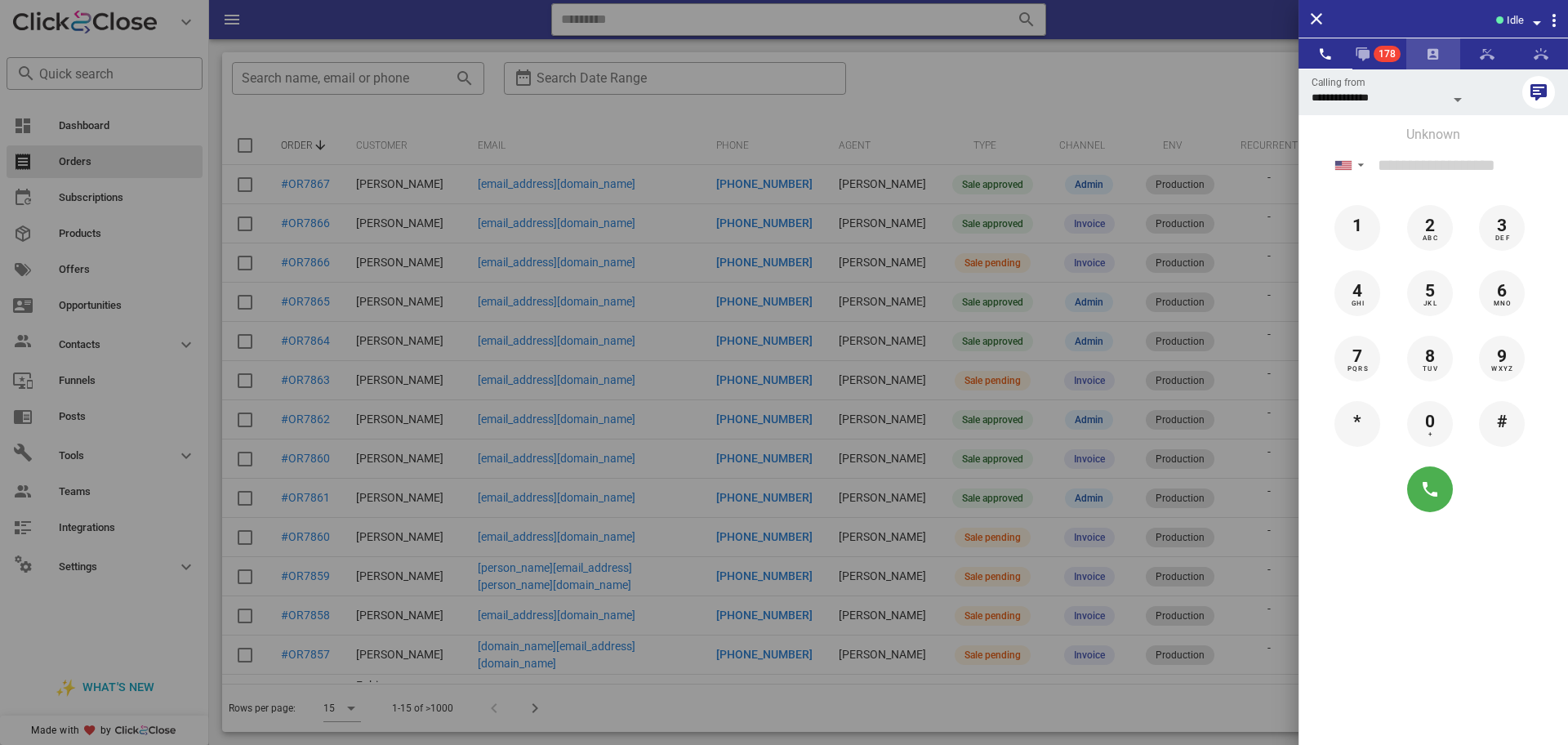 click at bounding box center (1433, 54) 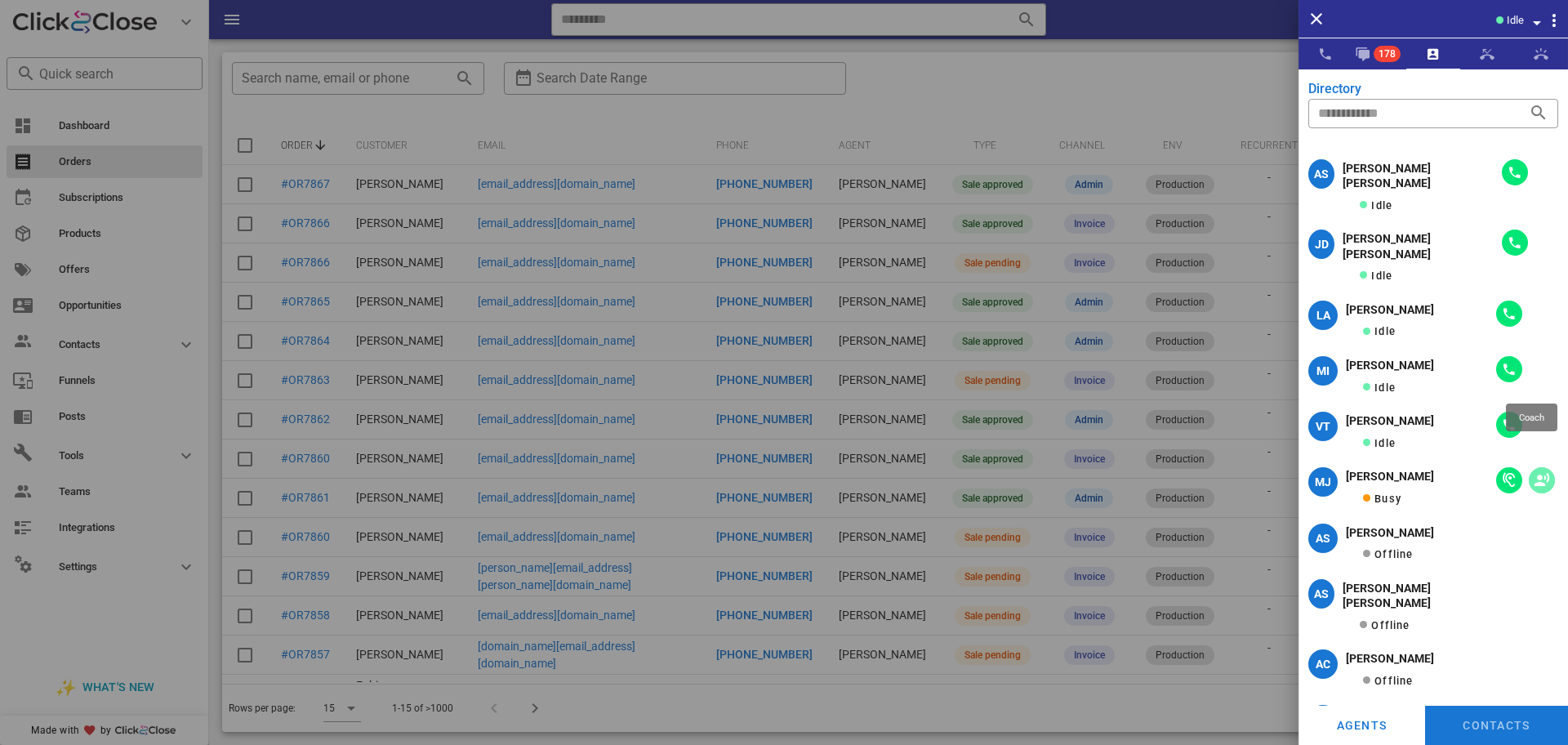 click at bounding box center (1542, 480) 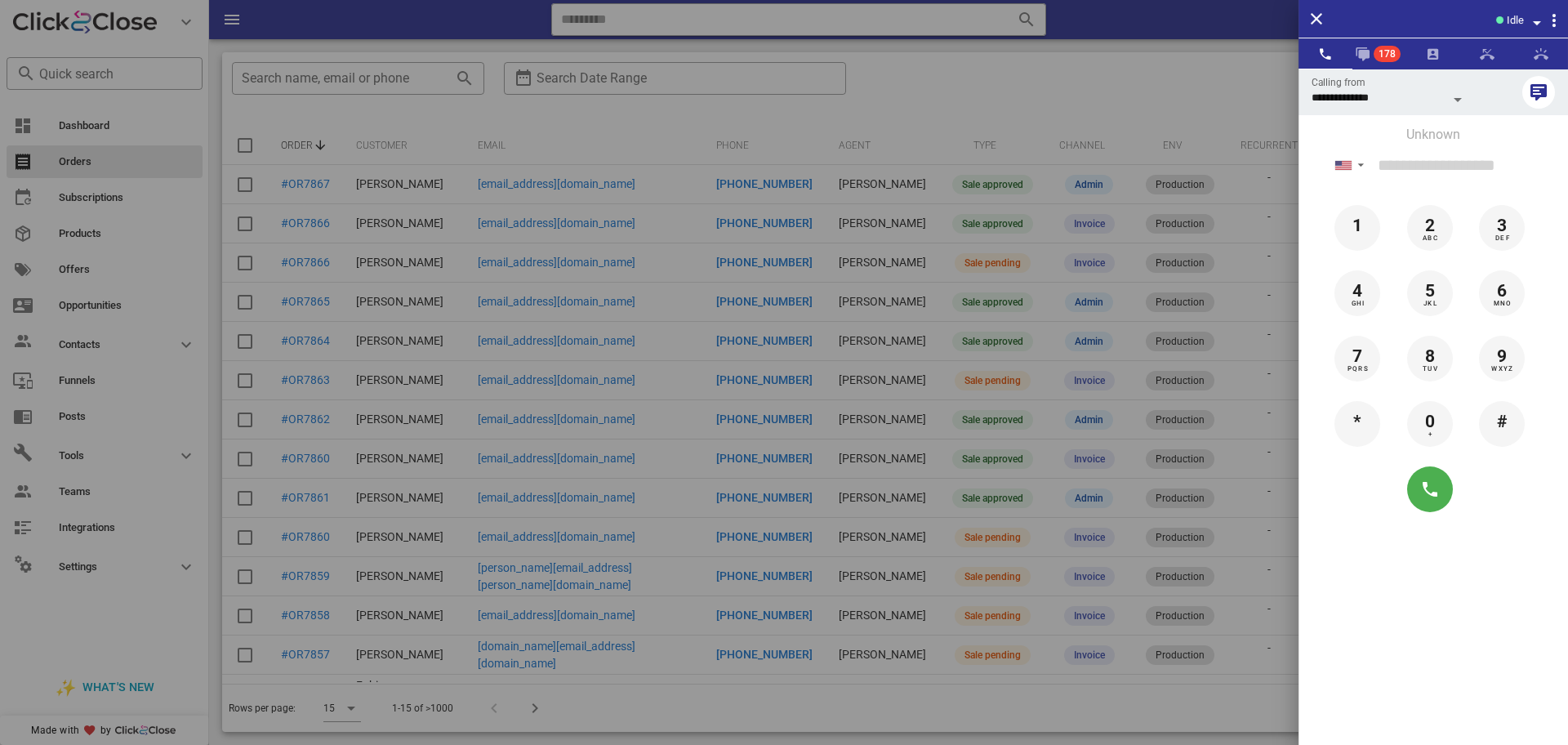 click on "Unknown" at bounding box center [1433, 135] 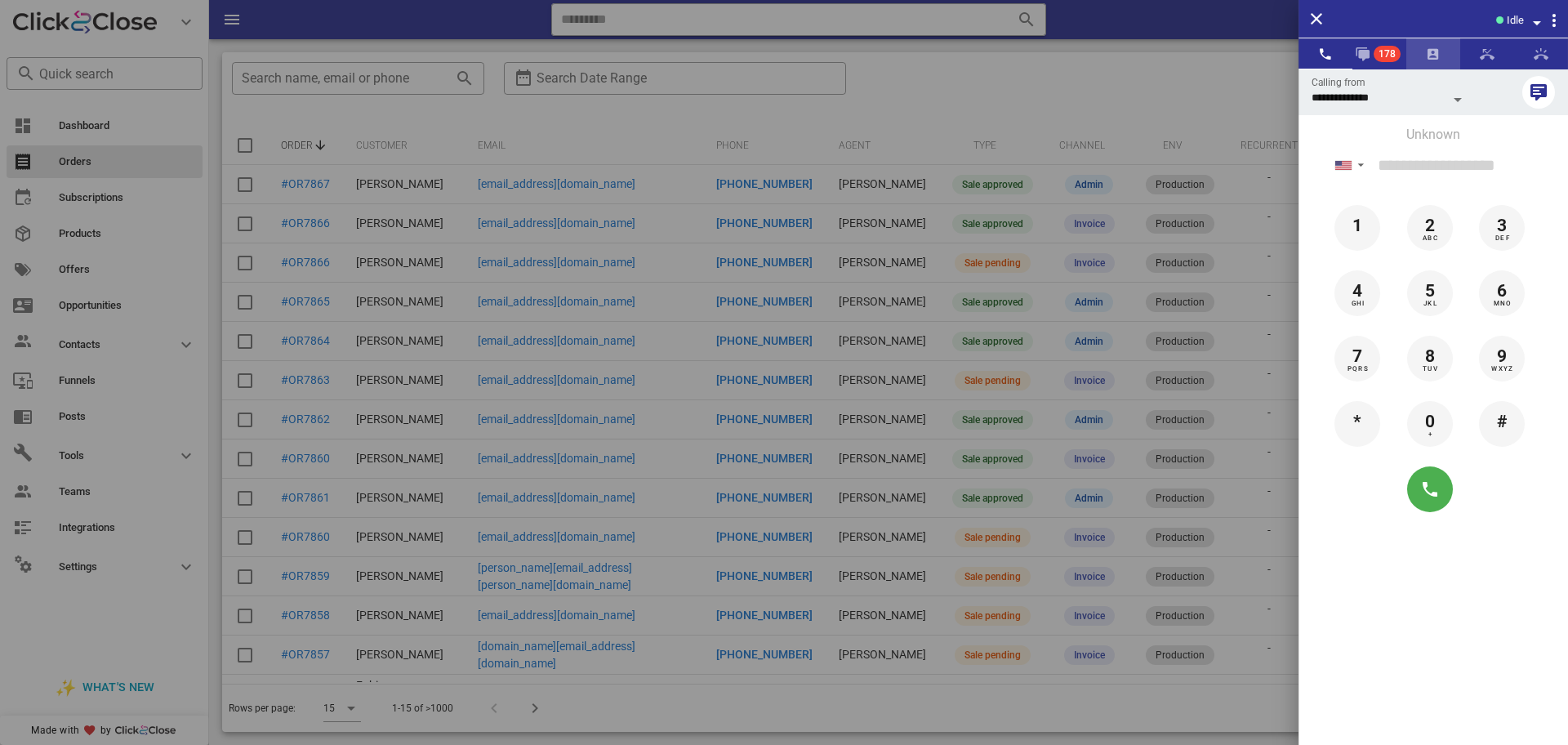 click at bounding box center (1433, 54) 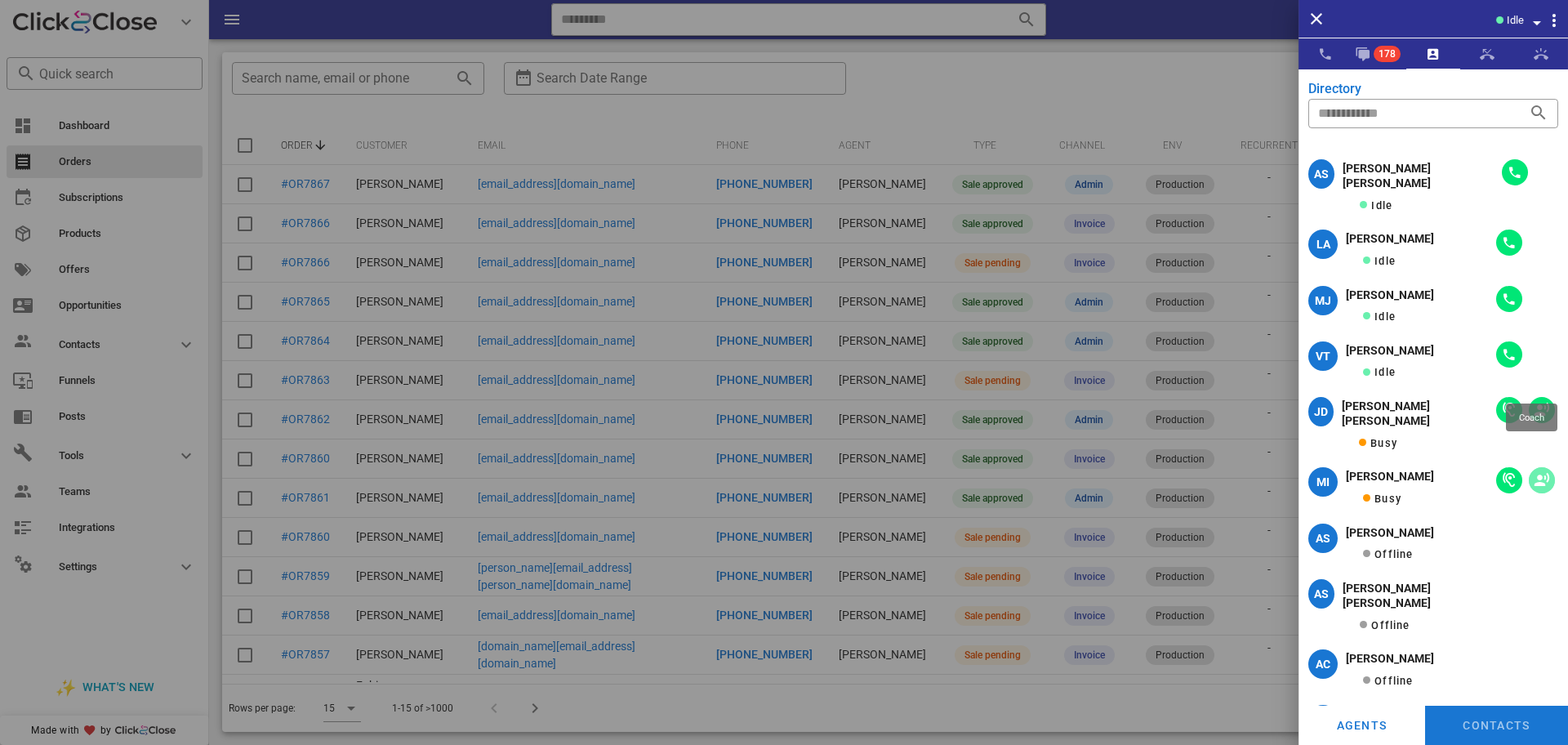 click at bounding box center [1542, 480] 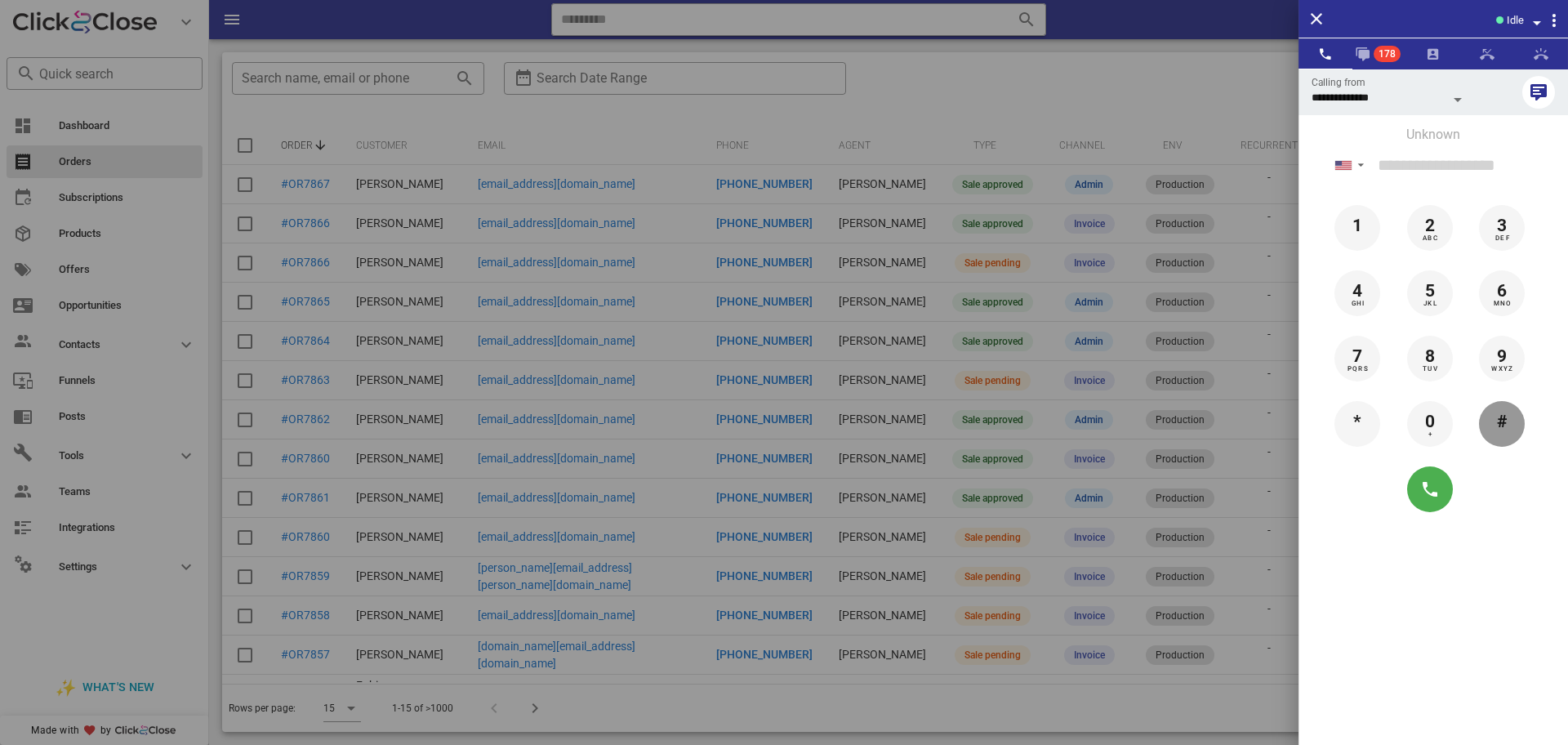 click on "#" at bounding box center [1502, 424] 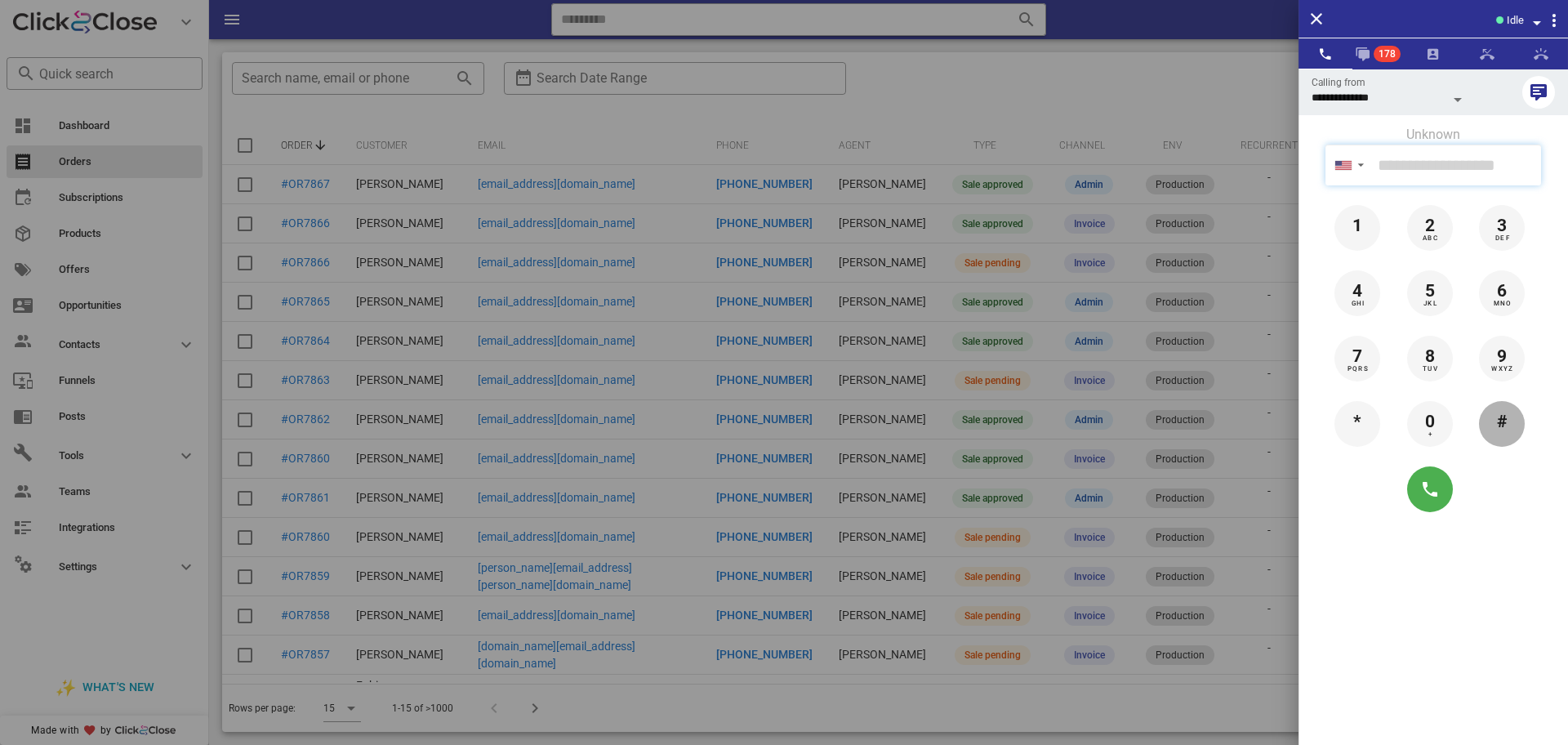 type 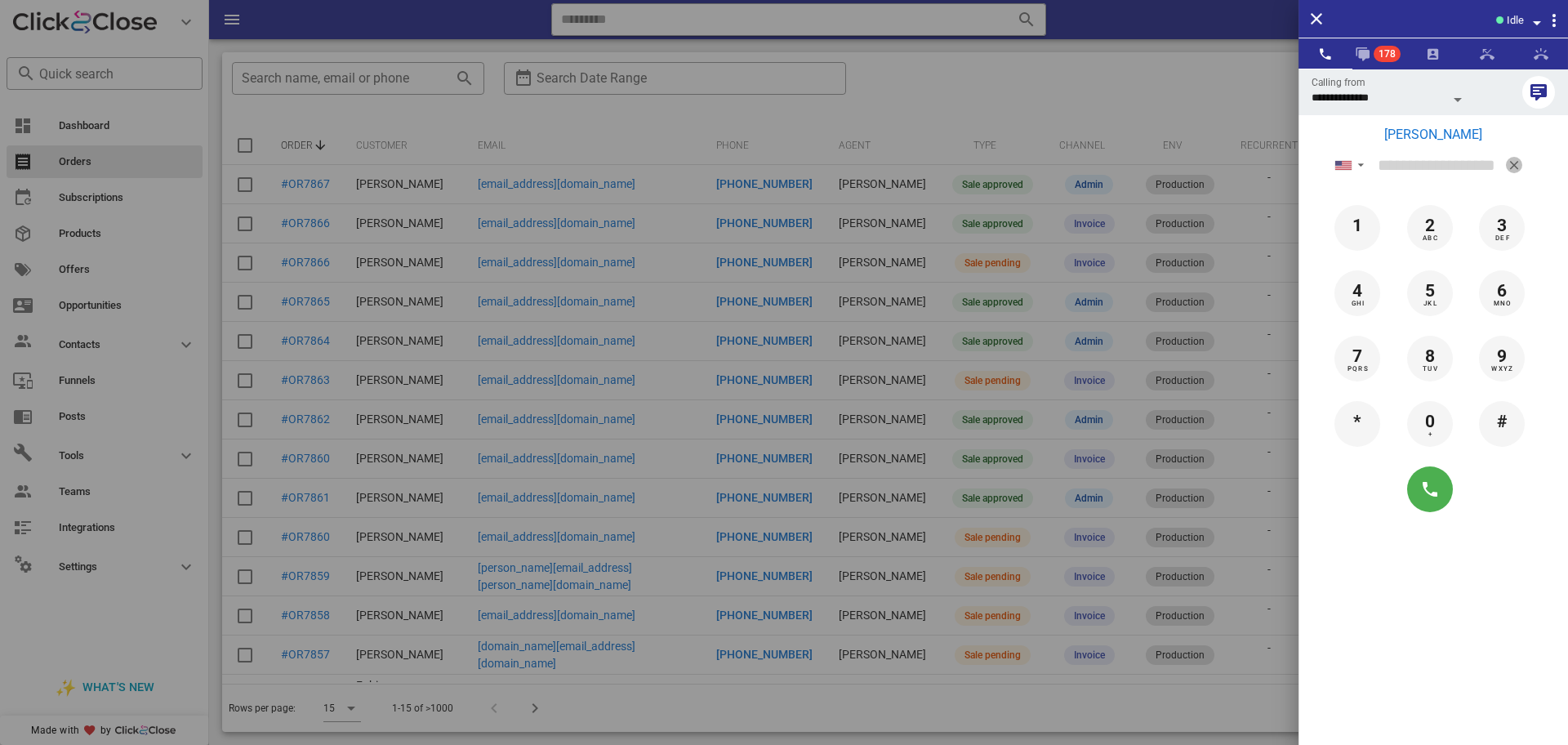 click at bounding box center (1514, 165) 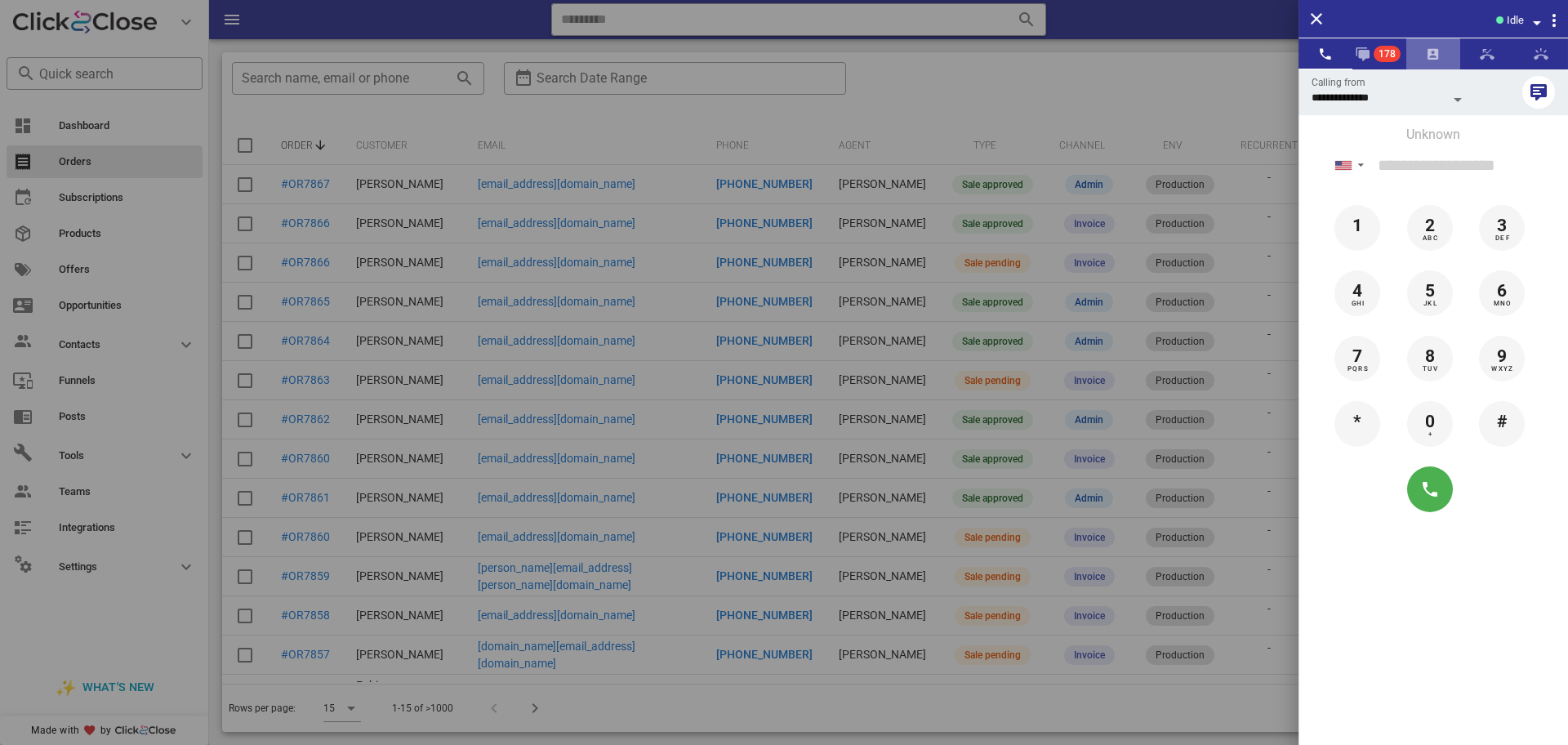 click at bounding box center [1433, 54] 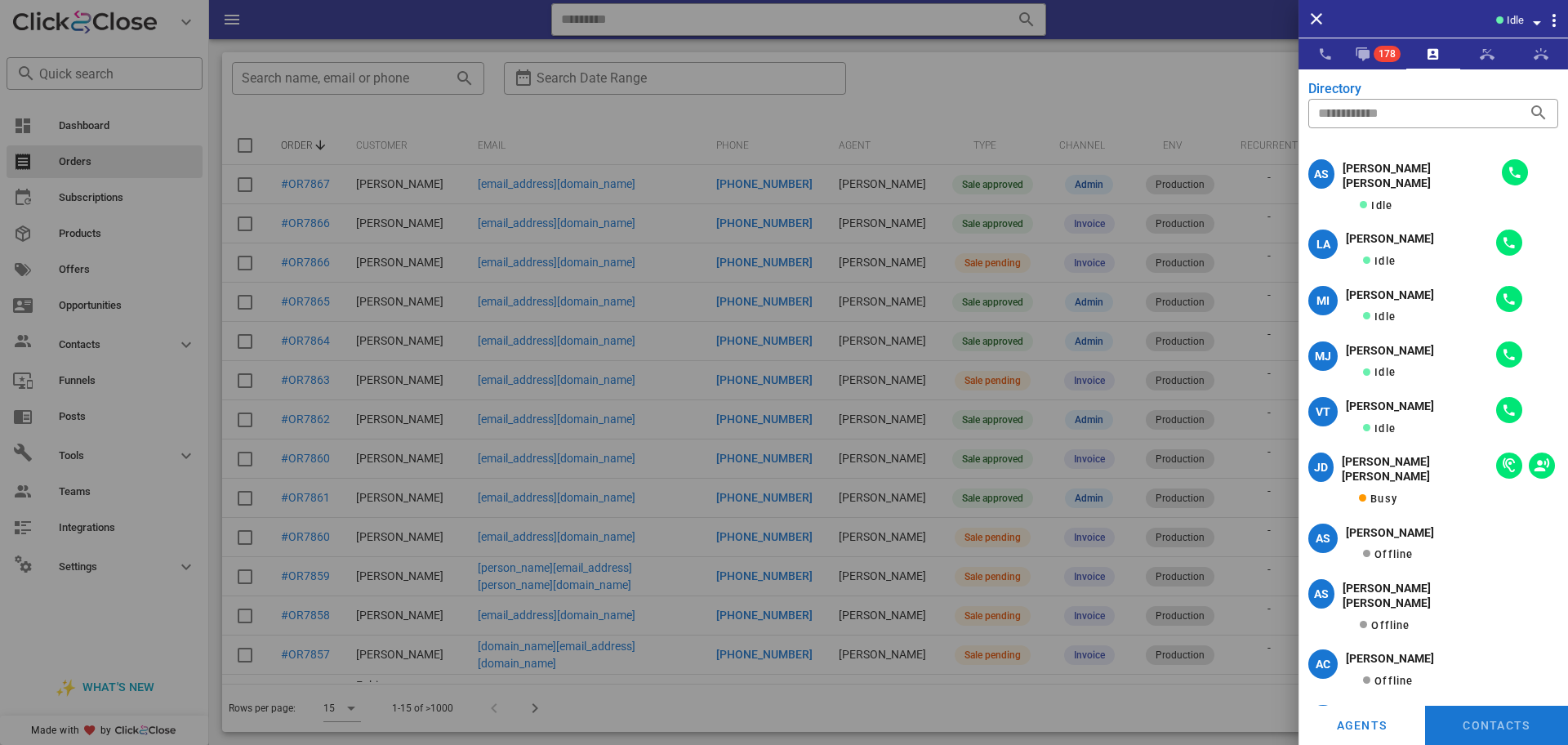 click on "Idle" at bounding box center (1458, 19) 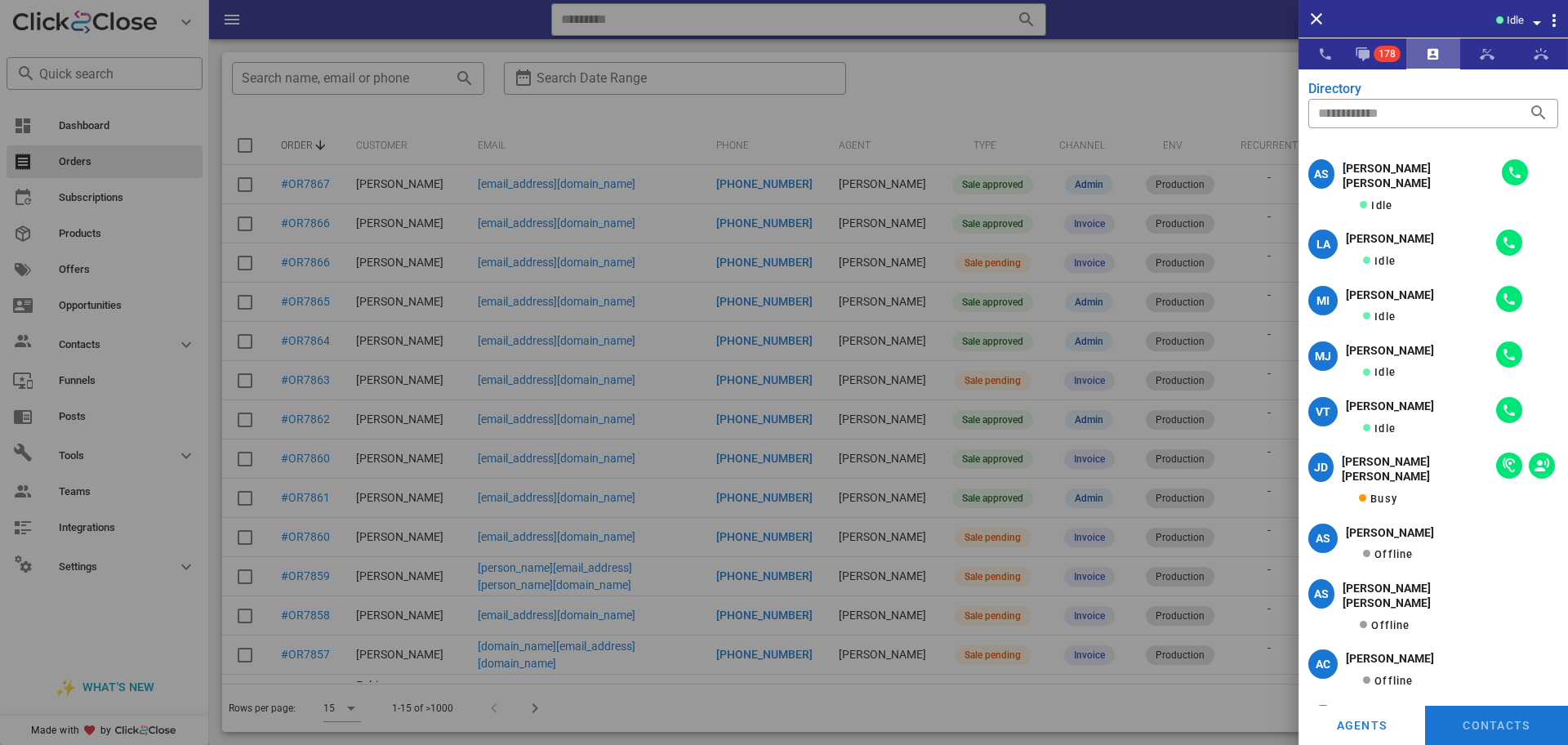 click on "**********" at bounding box center [1433, 372] 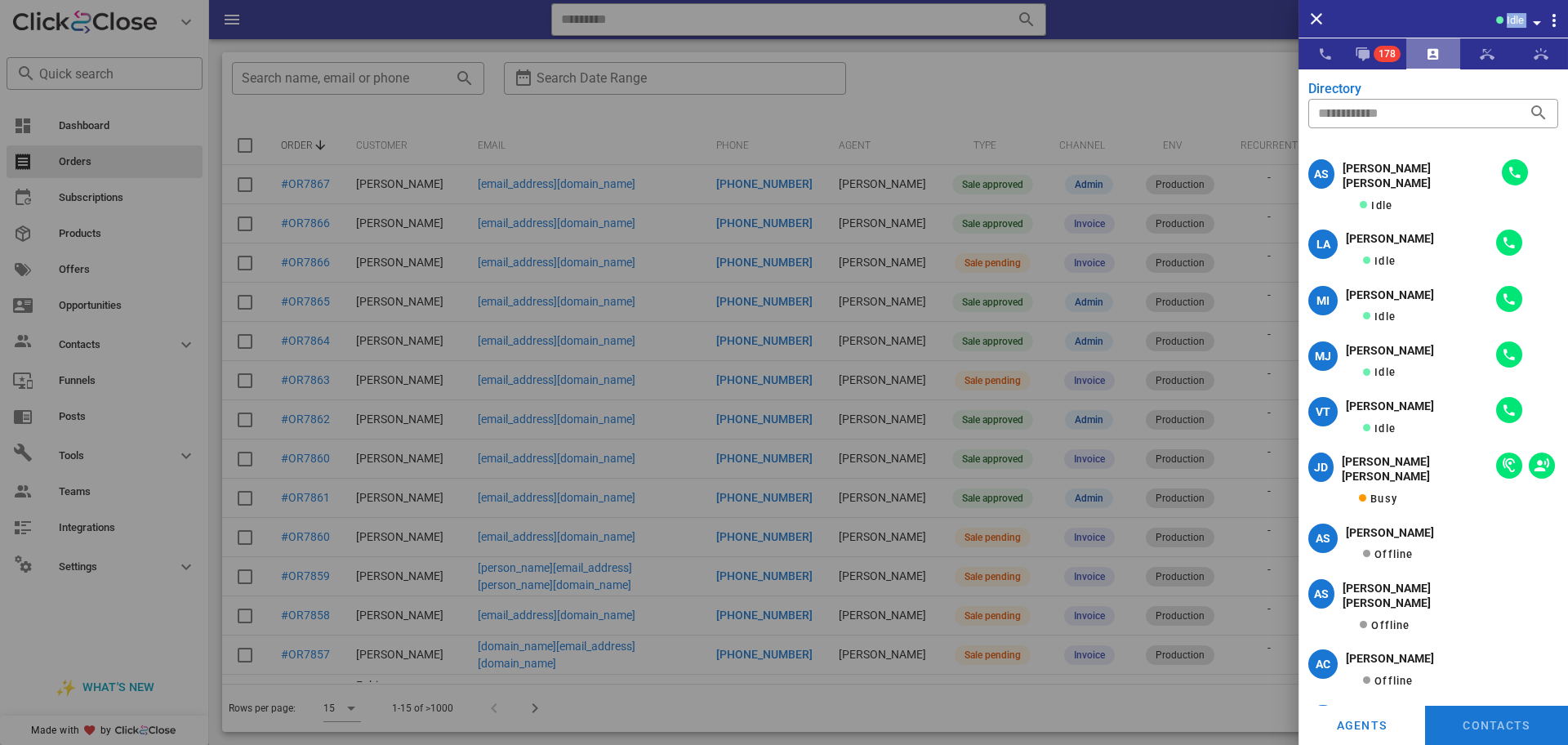 click at bounding box center [1433, 54] 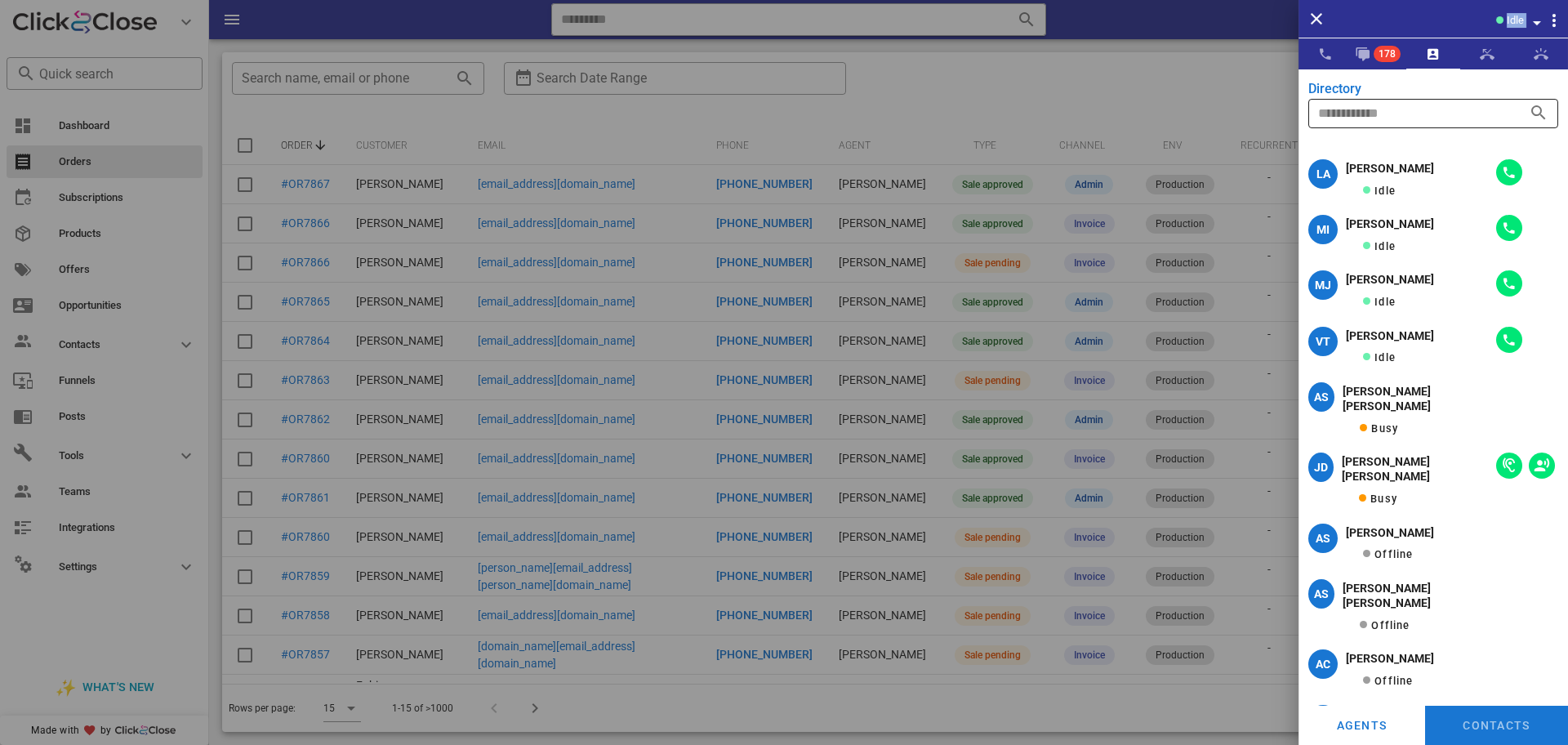 click at bounding box center [1410, 114] 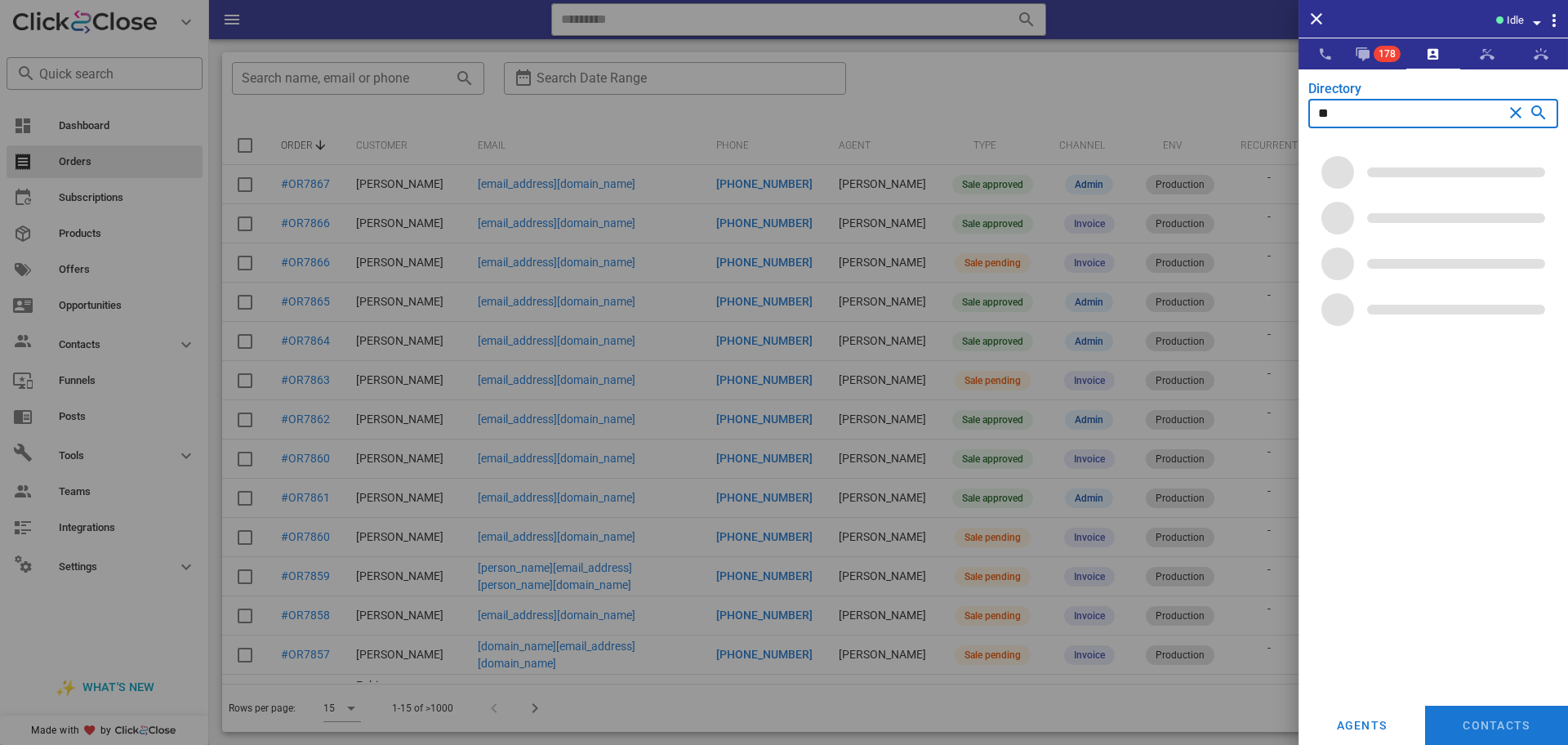 type on "*" 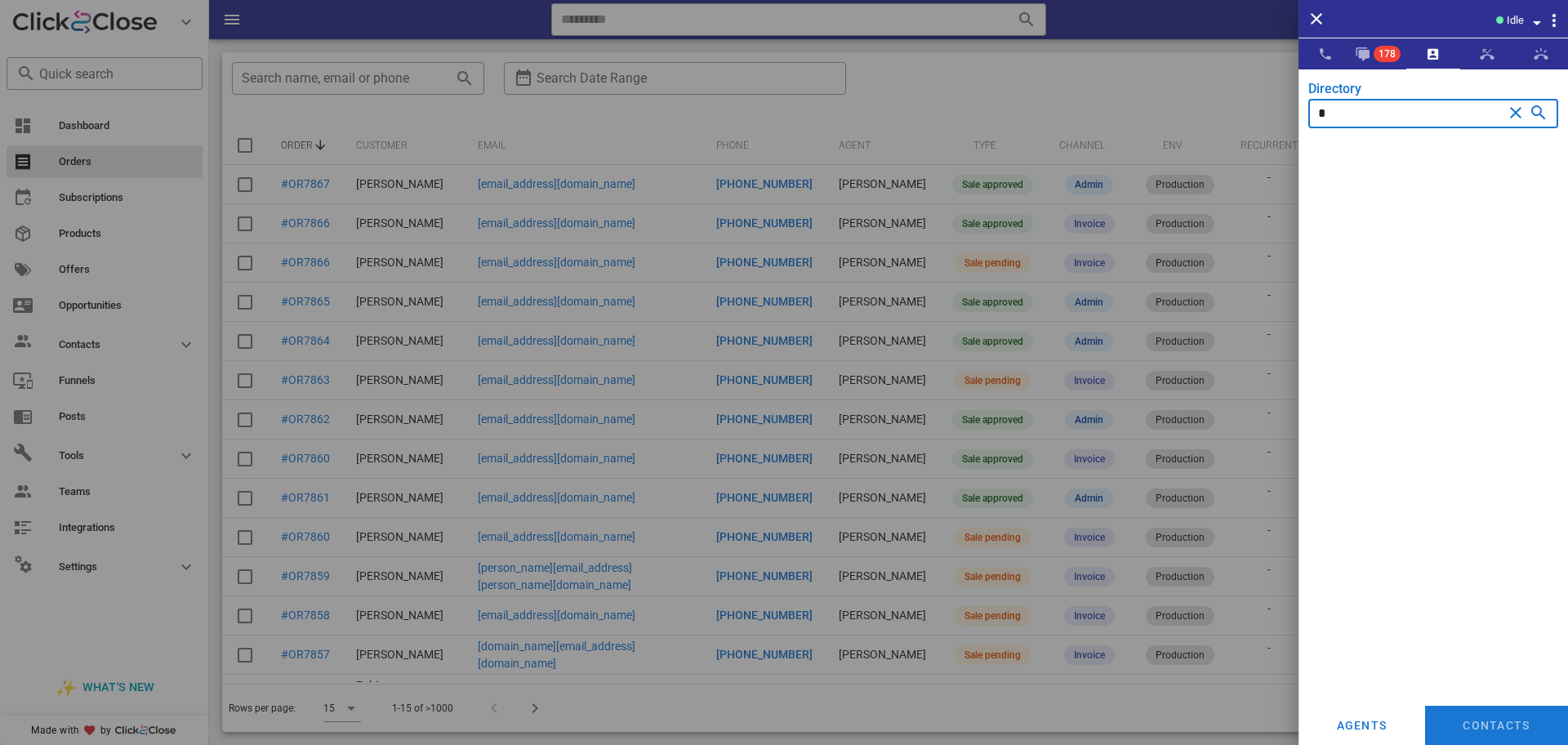 type 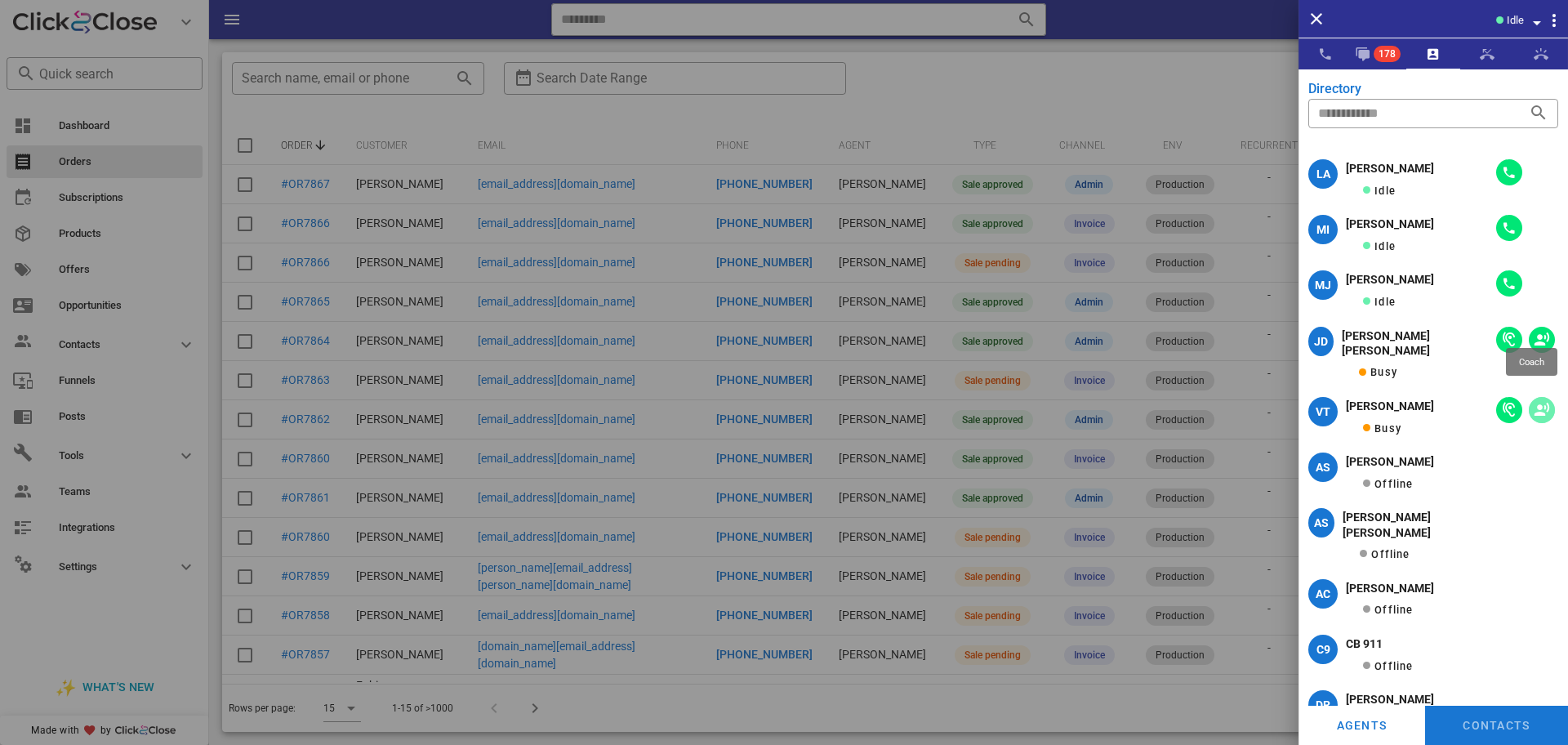 click at bounding box center (1542, 410) 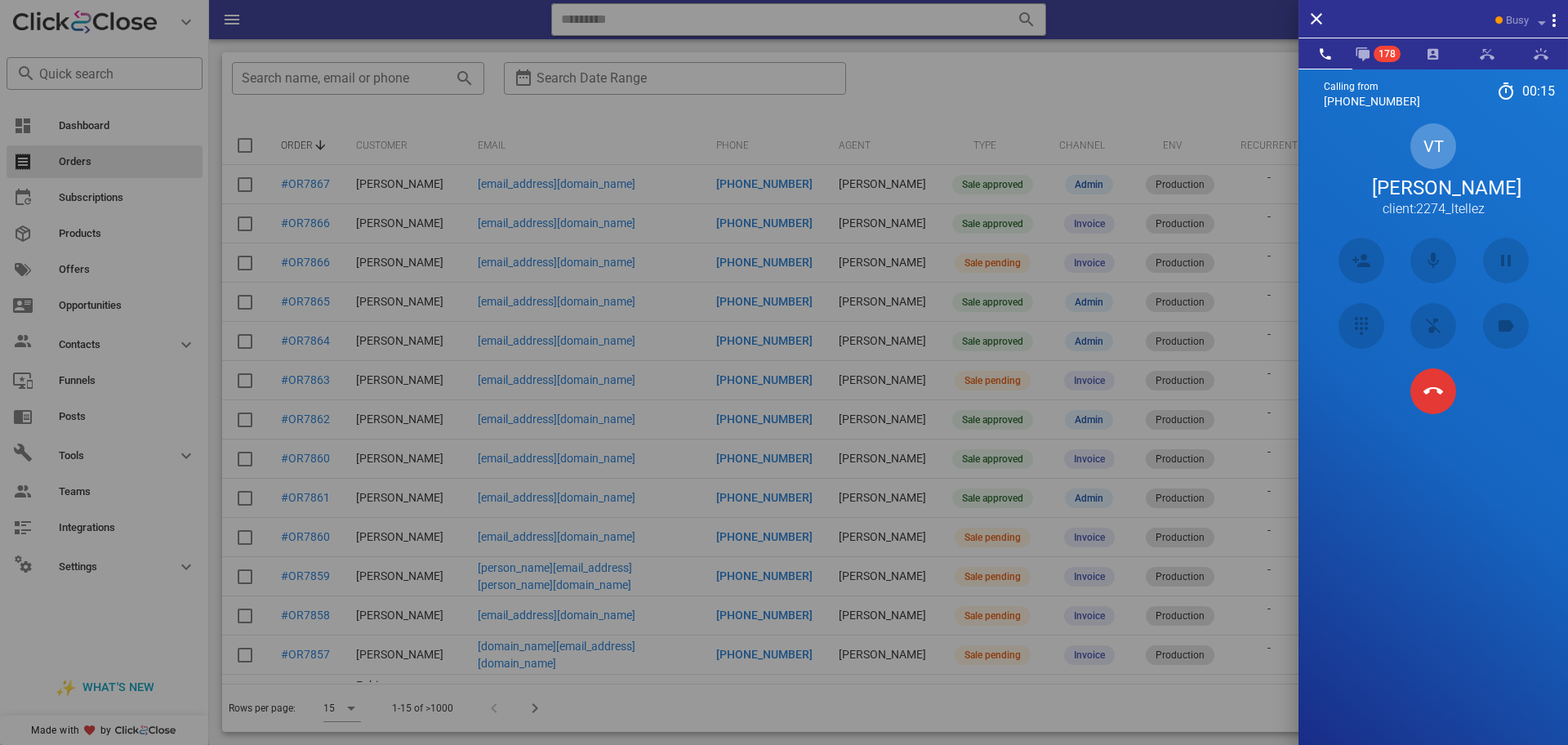 click on "Calling from (954) 248-3188 00: 15  Unknown      ▼     Andorra
+376
Argentina
+54
Aruba
+297
Australia
+61
Belgium (België)
+32
Bolivia
+591
Brazil (Brasil)
+55
Canada
+1
Chile
+56
Colombia
+57
Costa Rica
+506
Dominican Republic (República Dominicana)
+1
Ecuador
+593
El Salvador
+503
France
+33
Germany (Deutschland)
+49
Guadeloupe
+590
Guatemala
+502
Honduras
+504
Iceland (Ísland)
+354
India (भारत)
+91
Israel (‫ישראל‬‎)
+972
Italy (Italia)
+39" at bounding box center (1433, 441) 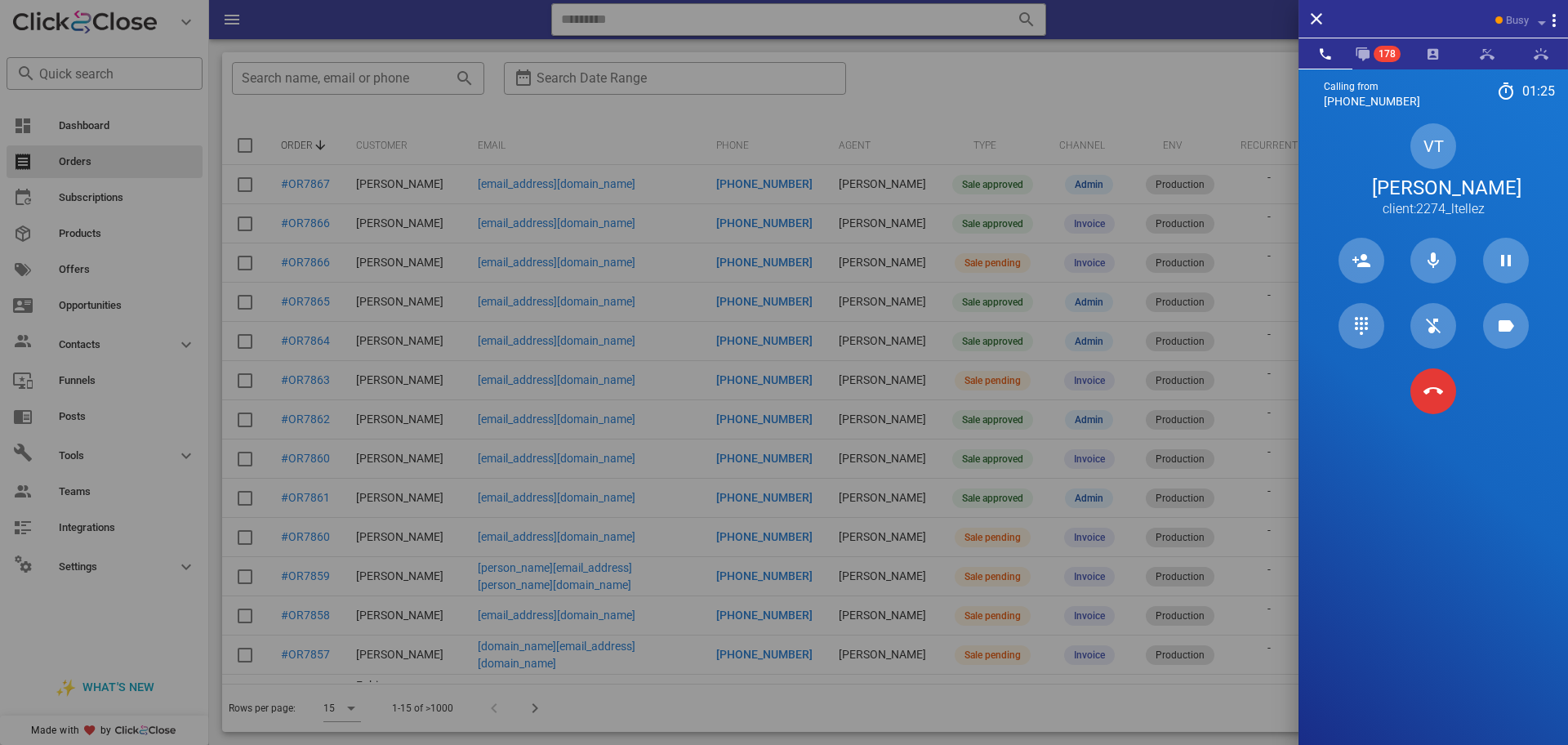 click on "Calling from (954) 248-3188 01: 25  Unknown      ▼     Andorra
+376
Argentina
+54
Aruba
+297
Australia
+61
Belgium (België)
+32
Bolivia
+591
Brazil (Brasil)
+55
Canada
+1
Chile
+56
Colombia
+57
Costa Rica
+506
Dominican Republic (República Dominicana)
+1
Ecuador
+593
El Salvador
+503
France
+33
Germany (Deutschland)
+49
Guadeloupe
+590
Guatemala
+502
Honduras
+504
Iceland (Ísland)
+354
India (भारत)
+91
Israel (‫ישראל‬‎)
+972
Italy (Italia)
+39" at bounding box center [1433, 441] 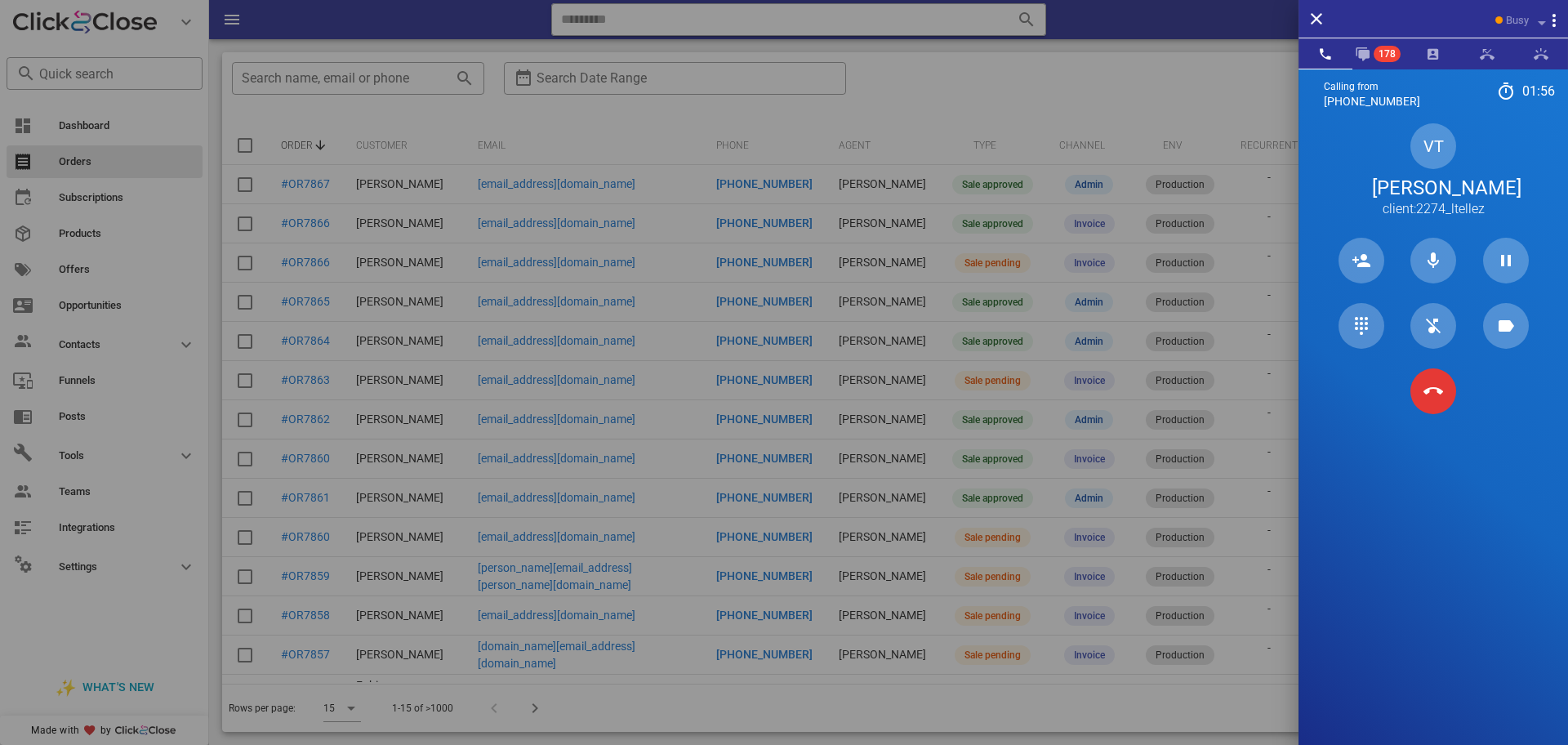 click on "Calling from (954) 248-3188 01: 56  Unknown      ▼     Andorra
+376
Argentina
+54
Aruba
+297
Australia
+61
Belgium (België)
+32
Bolivia
+591
Brazil (Brasil)
+55
Canada
+1
Chile
+56
Colombia
+57
Costa Rica
+506
Dominican Republic (República Dominicana)
+1
Ecuador
+593
El Salvador
+503
France
+33
Germany (Deutschland)
+49
Guadeloupe
+590
Guatemala
+502
Honduras
+504
Iceland (Ísland)
+354
India (भारत)
+91
Israel (‫ישראל‬‎)
+972
Italy (Italia)
+39" at bounding box center [1433, 441] 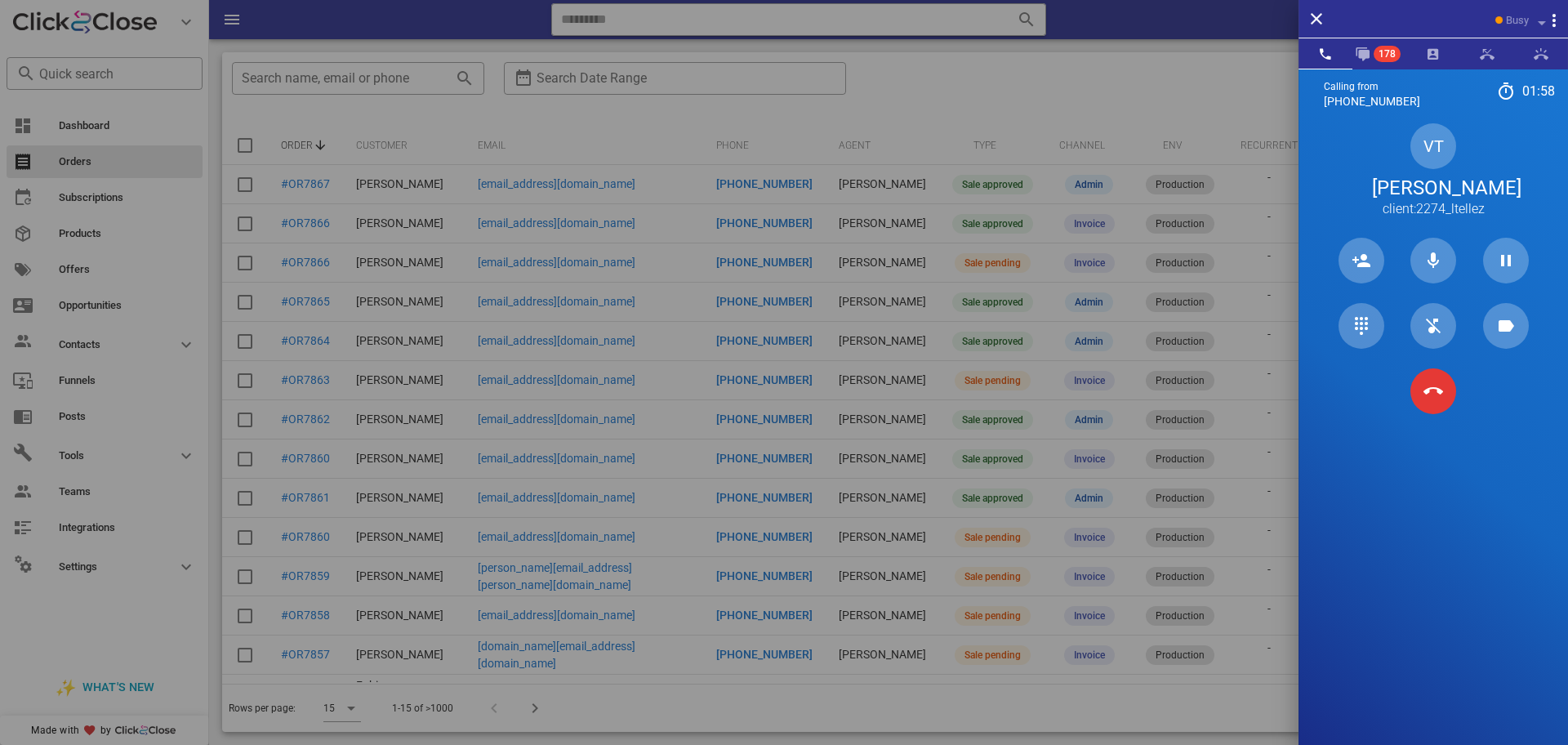 drag, startPoint x: 1330, startPoint y: 563, endPoint x: 1339, endPoint y: 563, distance: 9 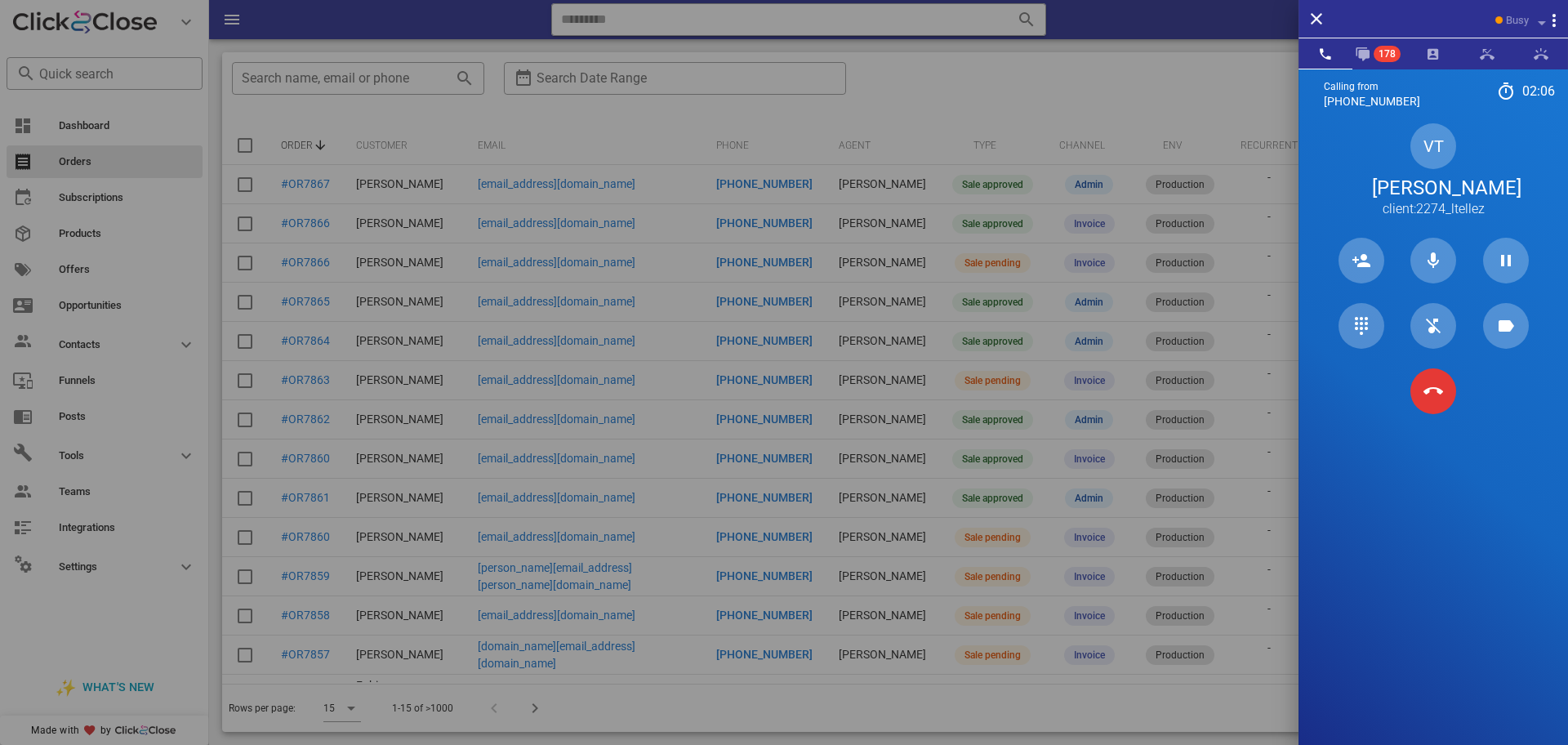 click at bounding box center (784, 372) 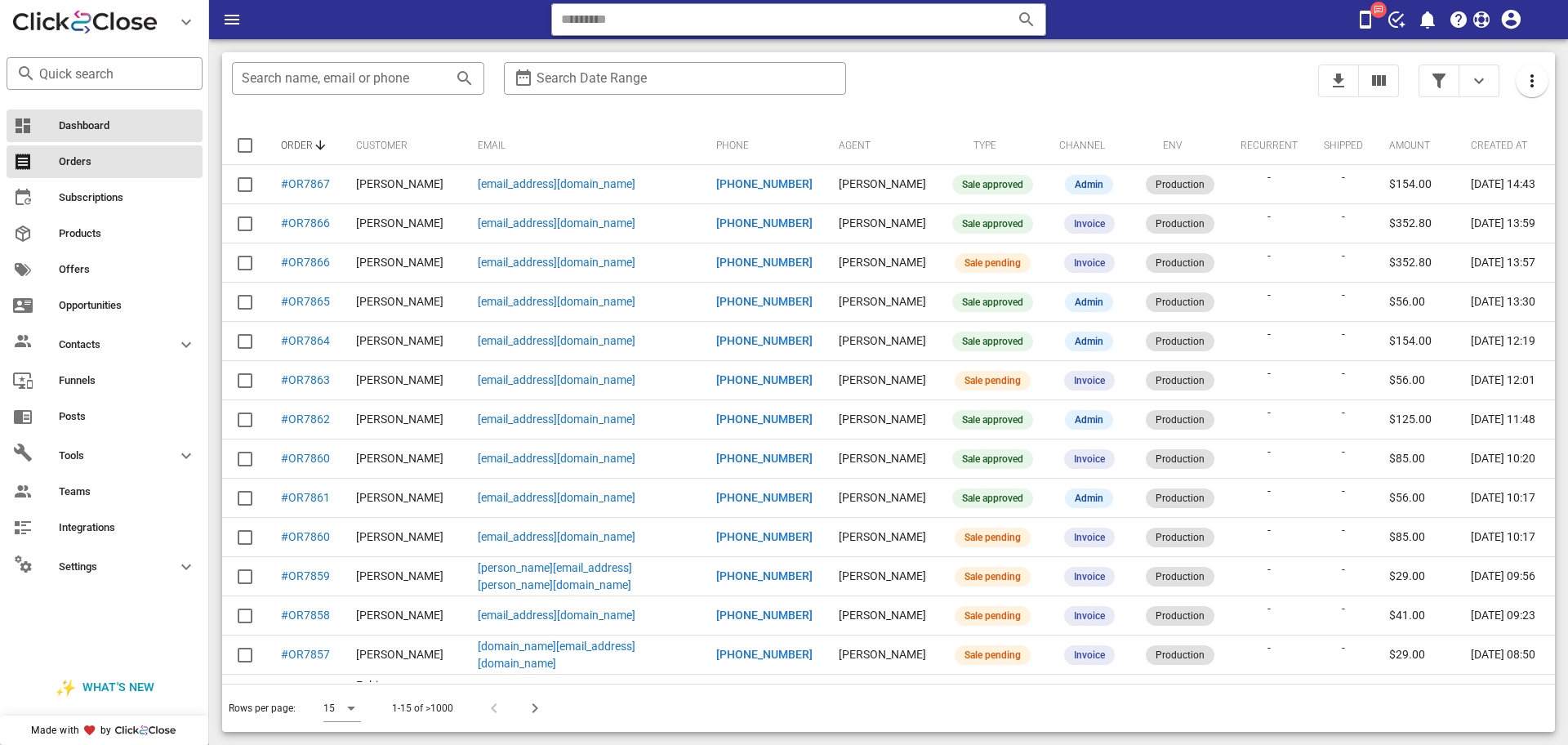 click on "Dashboard" at bounding box center [127, 126] 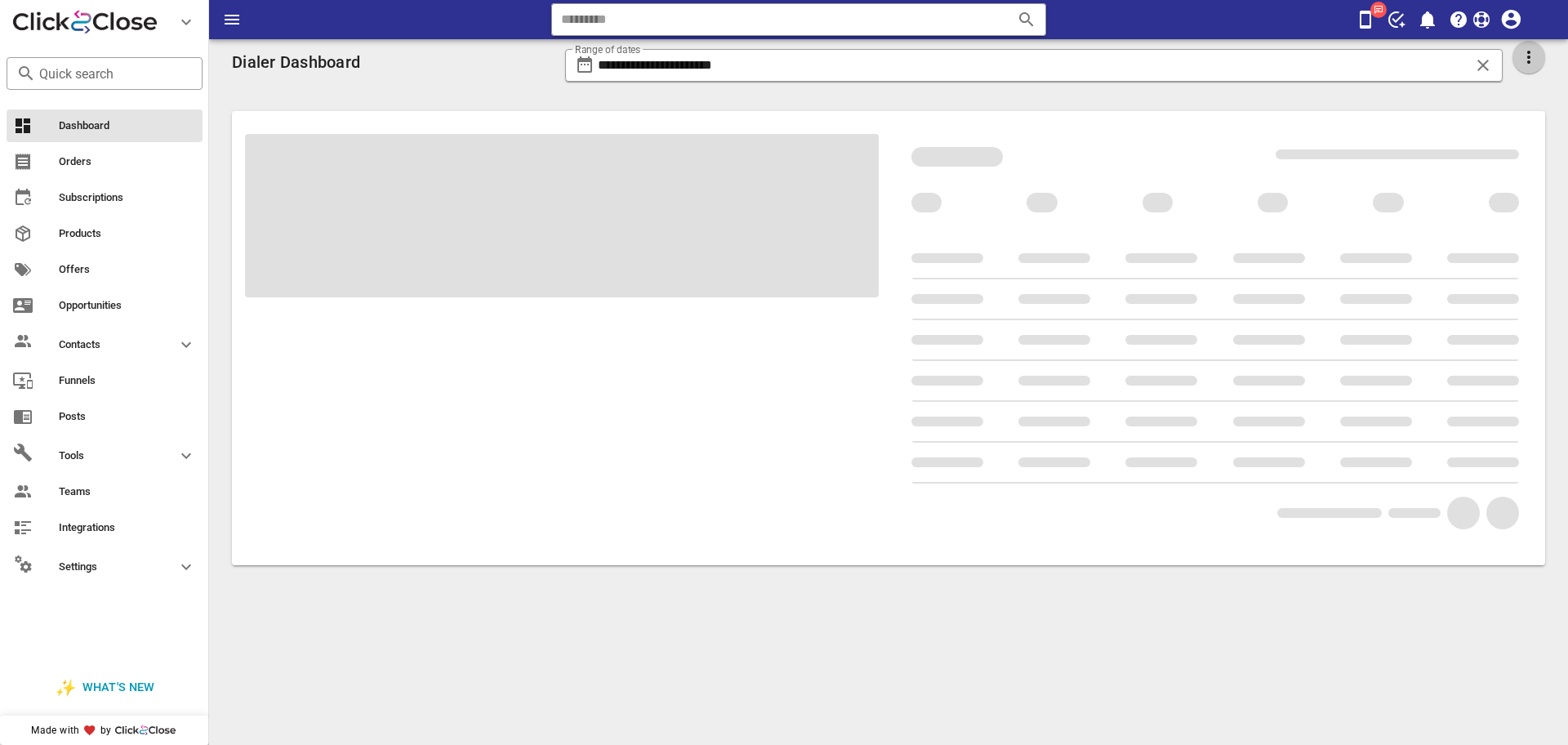 click at bounding box center [1529, 57] 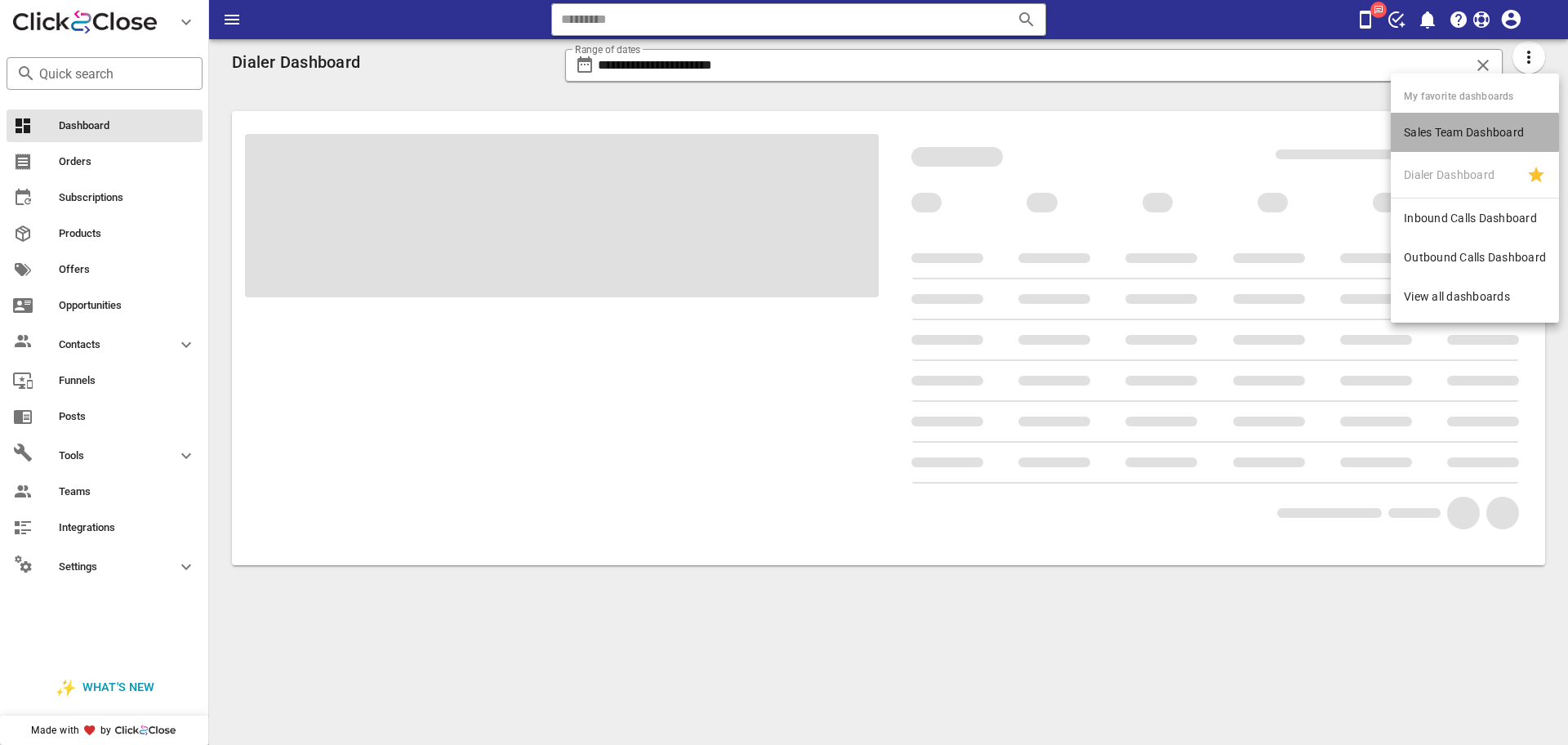 click on "Sales Team Dashboard" at bounding box center (1475, 132) 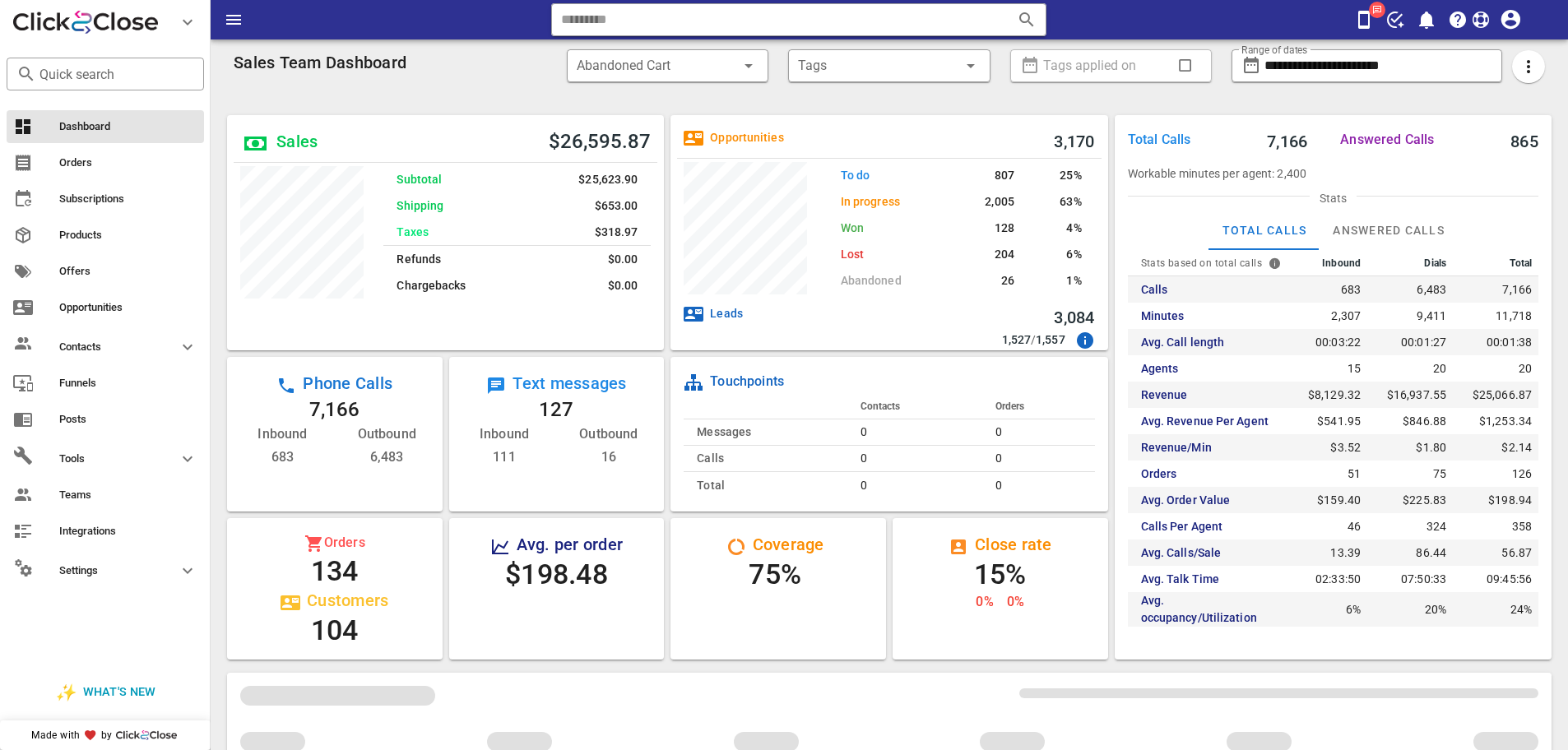 scroll, scrollTop: 822132, scrollLeft: 822228, axis: both 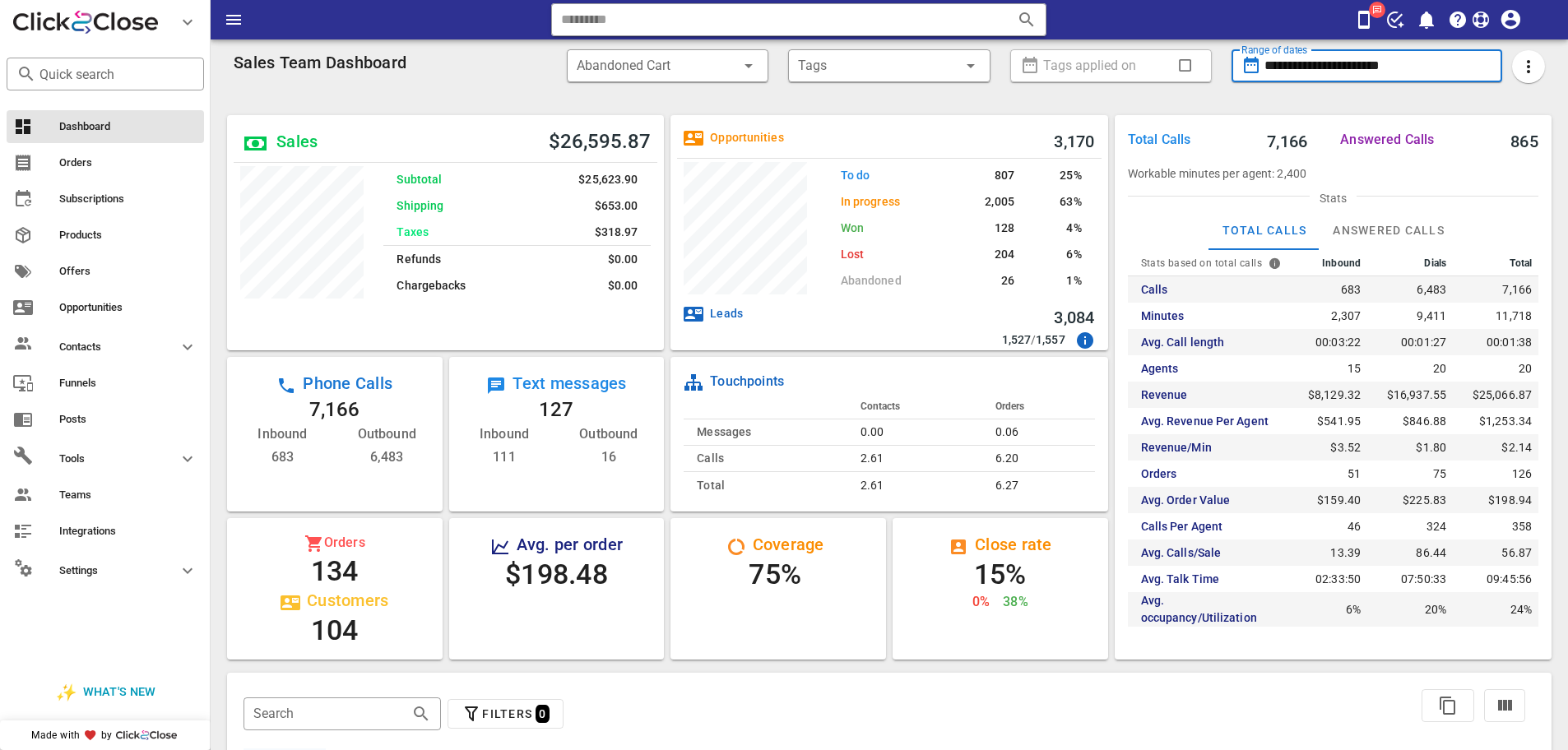 click on "**********" at bounding box center [1378, 66] 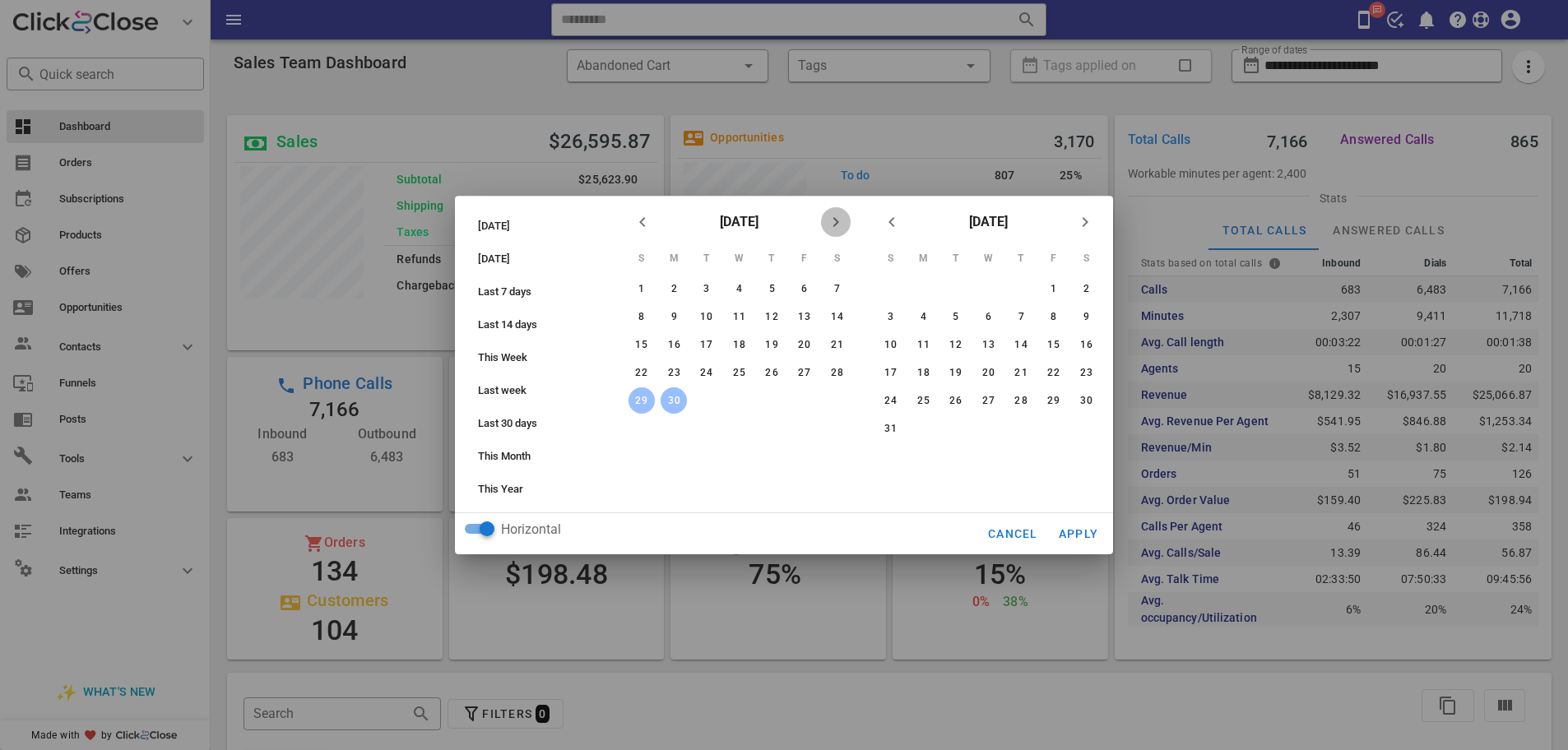 click at bounding box center (836, 222) 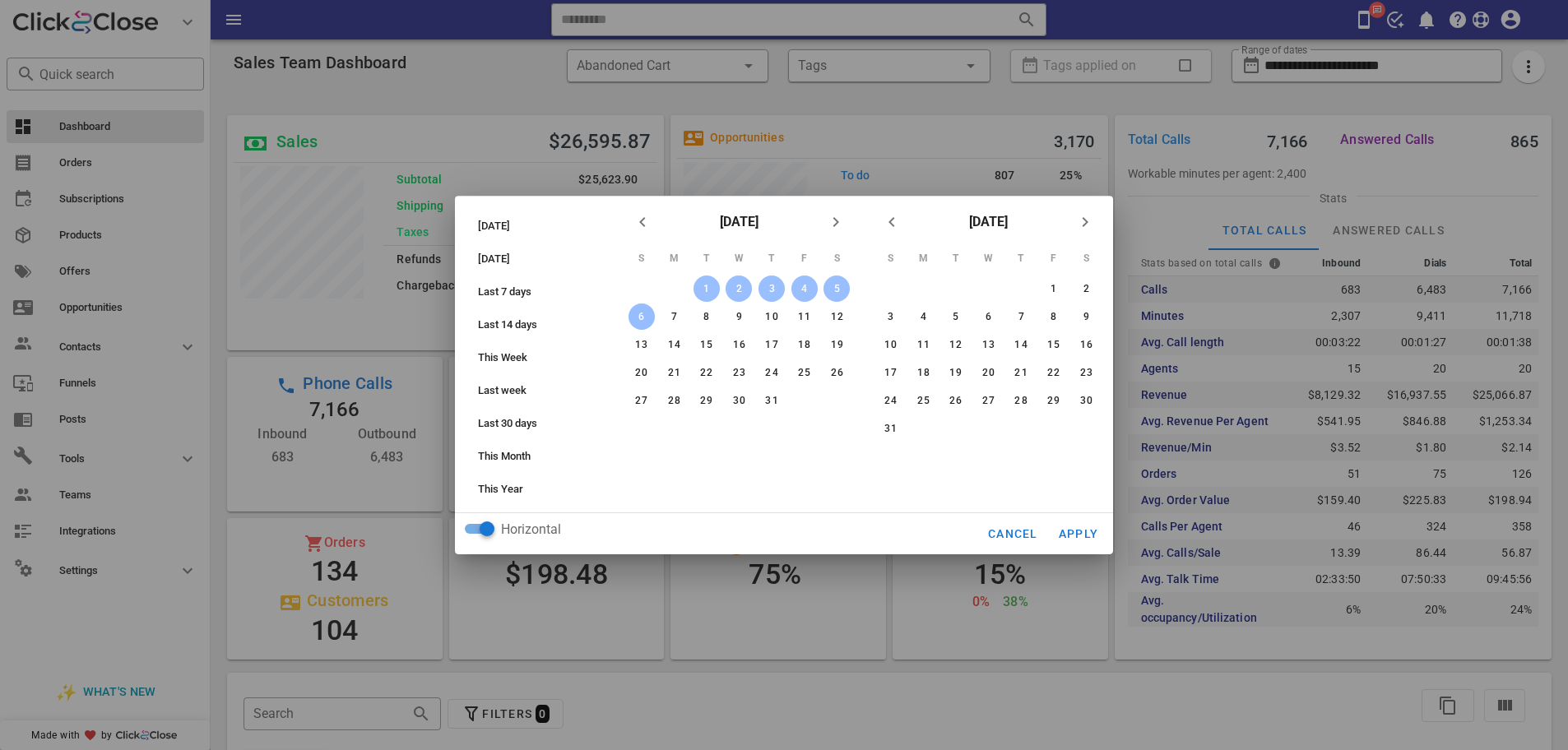 click on "6" at bounding box center (642, 317) 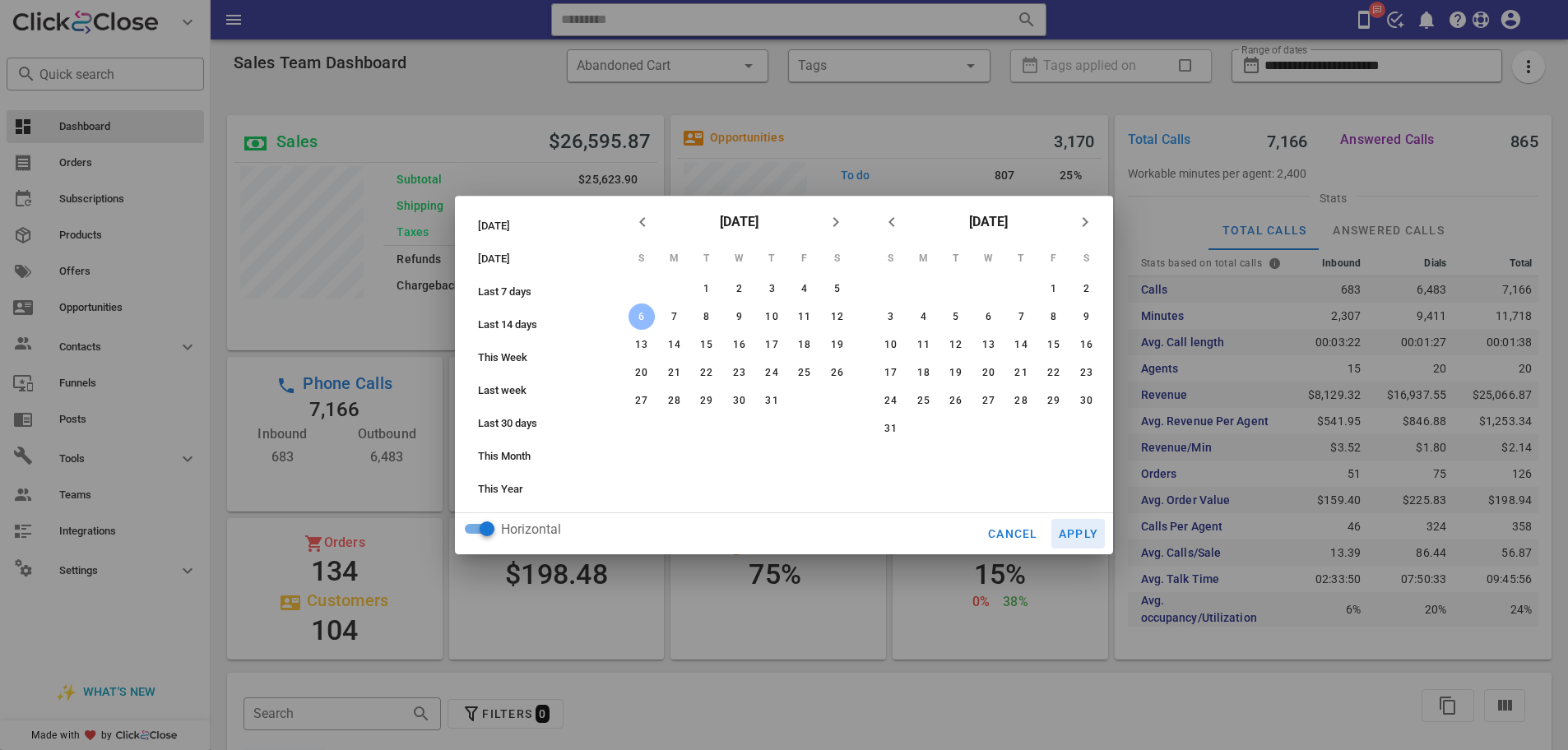 click on "Apply" at bounding box center [1079, 534] 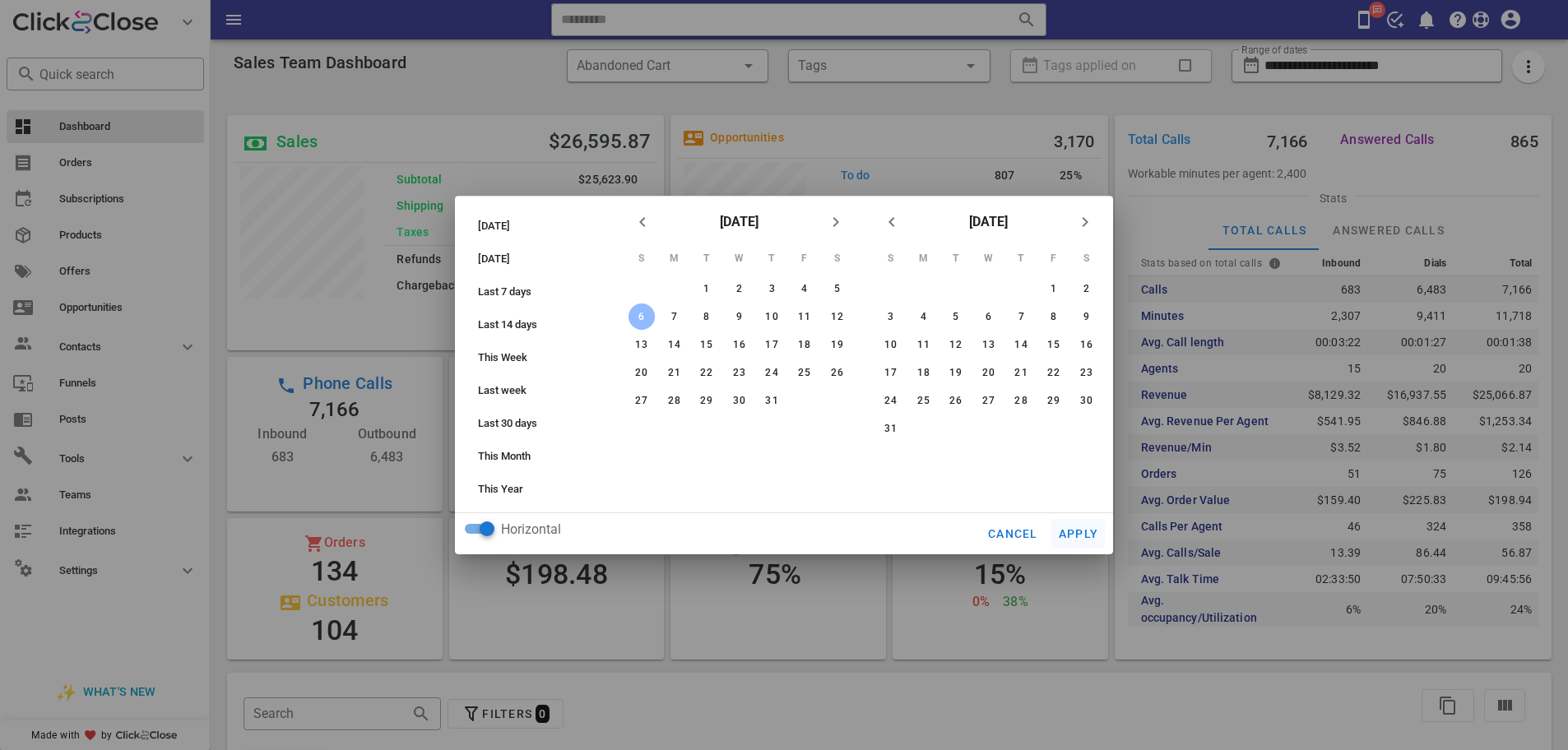 type on "**********" 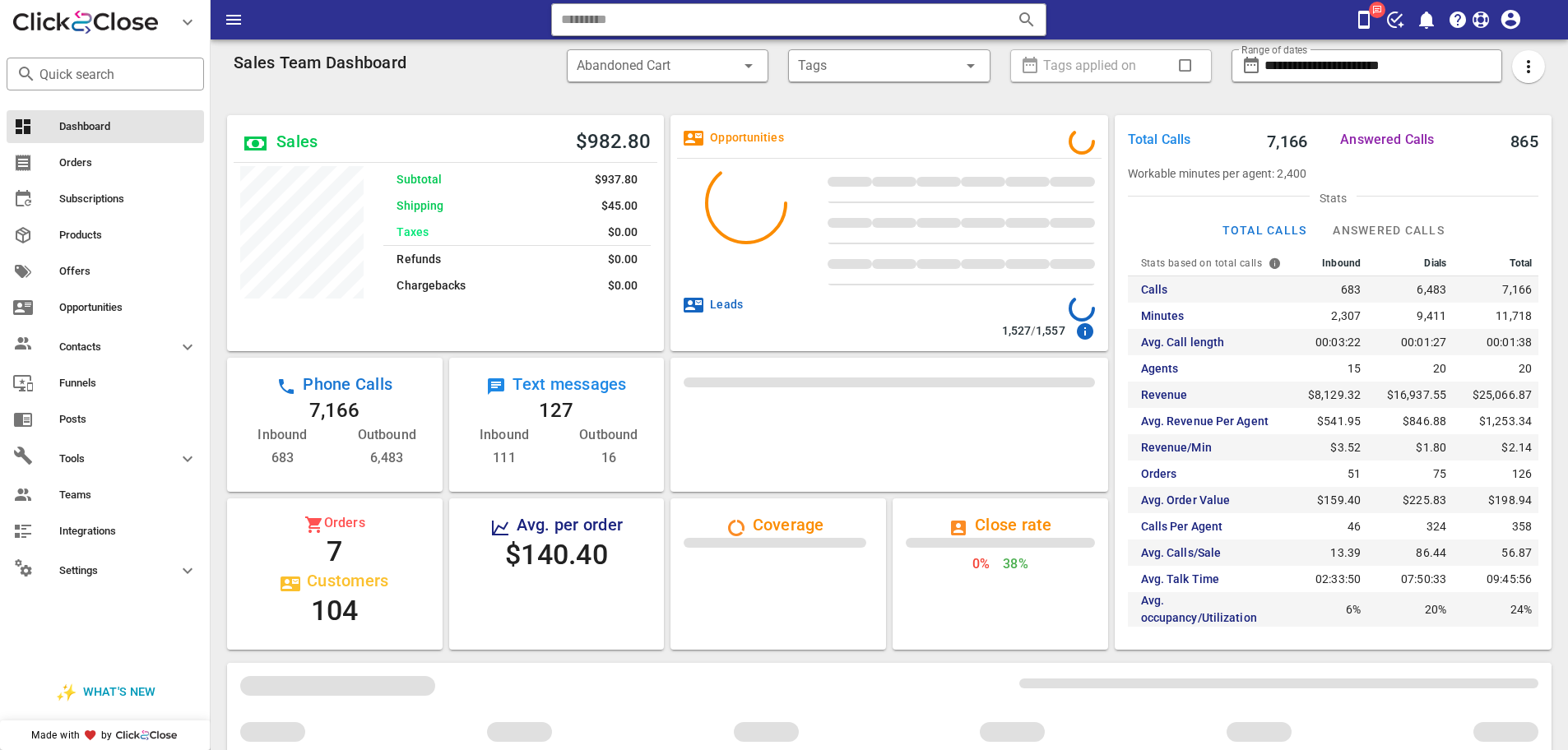 scroll, scrollTop: 235, scrollLeft: 438, axis: both 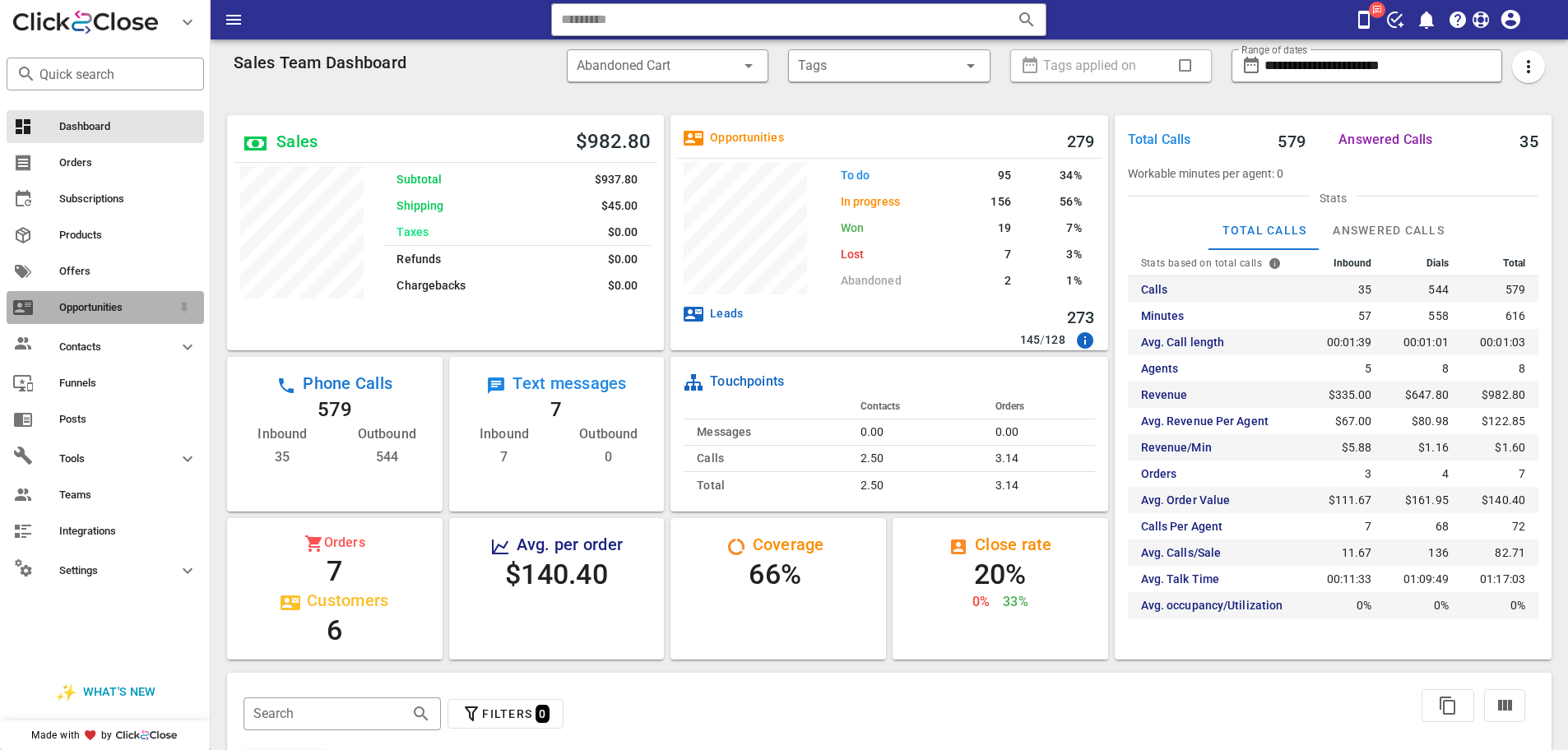 click on "Opportunities" at bounding box center (115, 308) 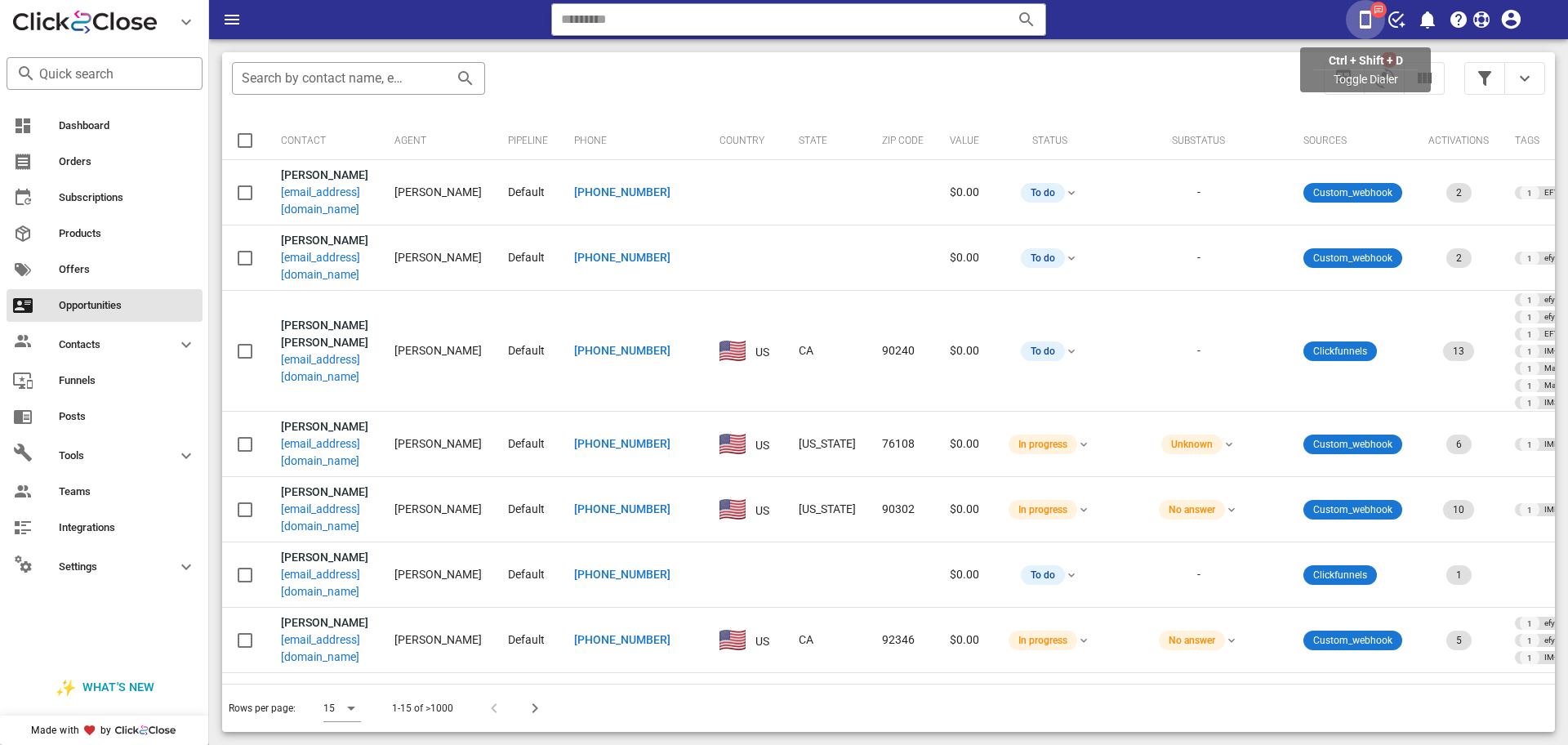 click at bounding box center (1365, 20) 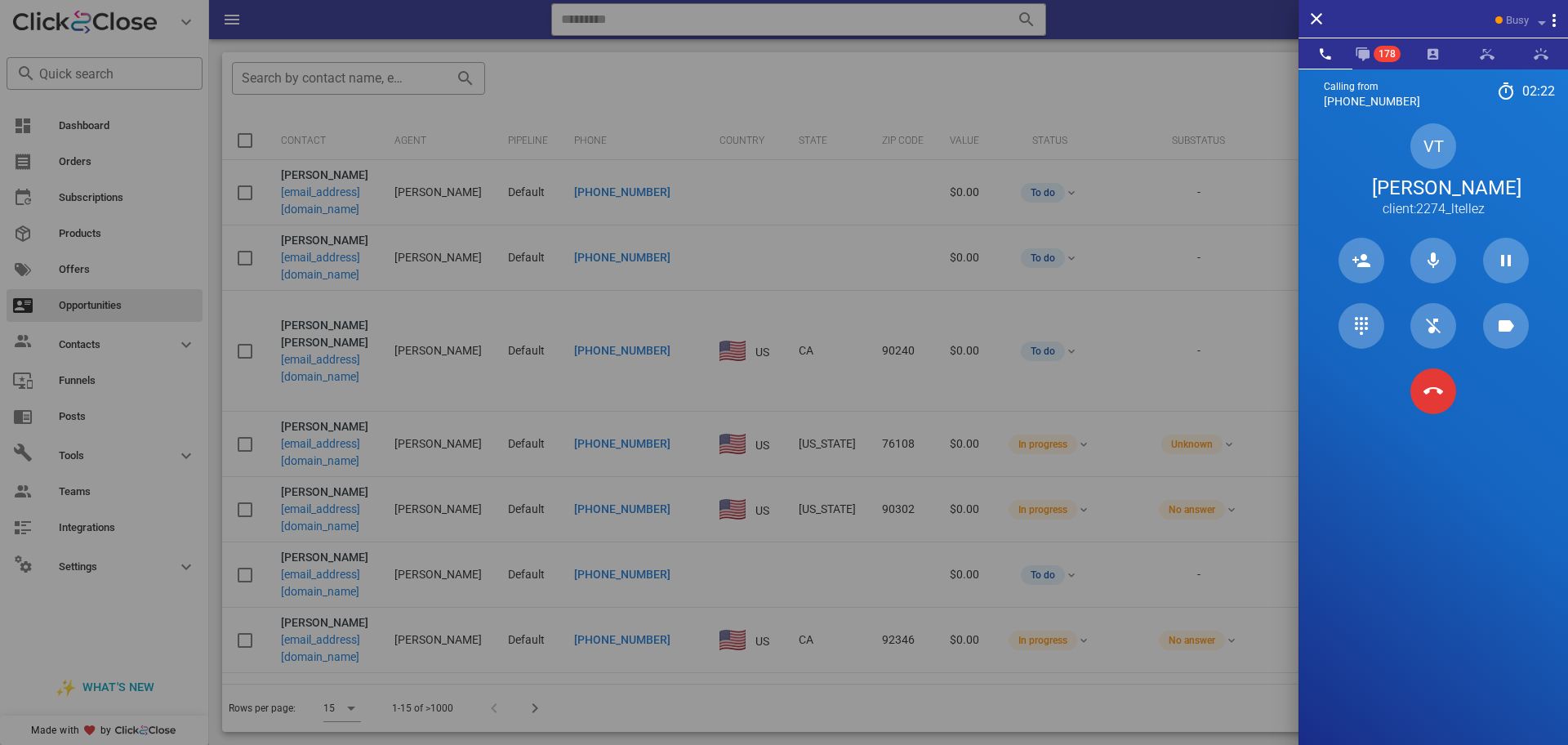 click on "VT   Valentina Tellez  client:2274_ltellez" at bounding box center [1433, 171] 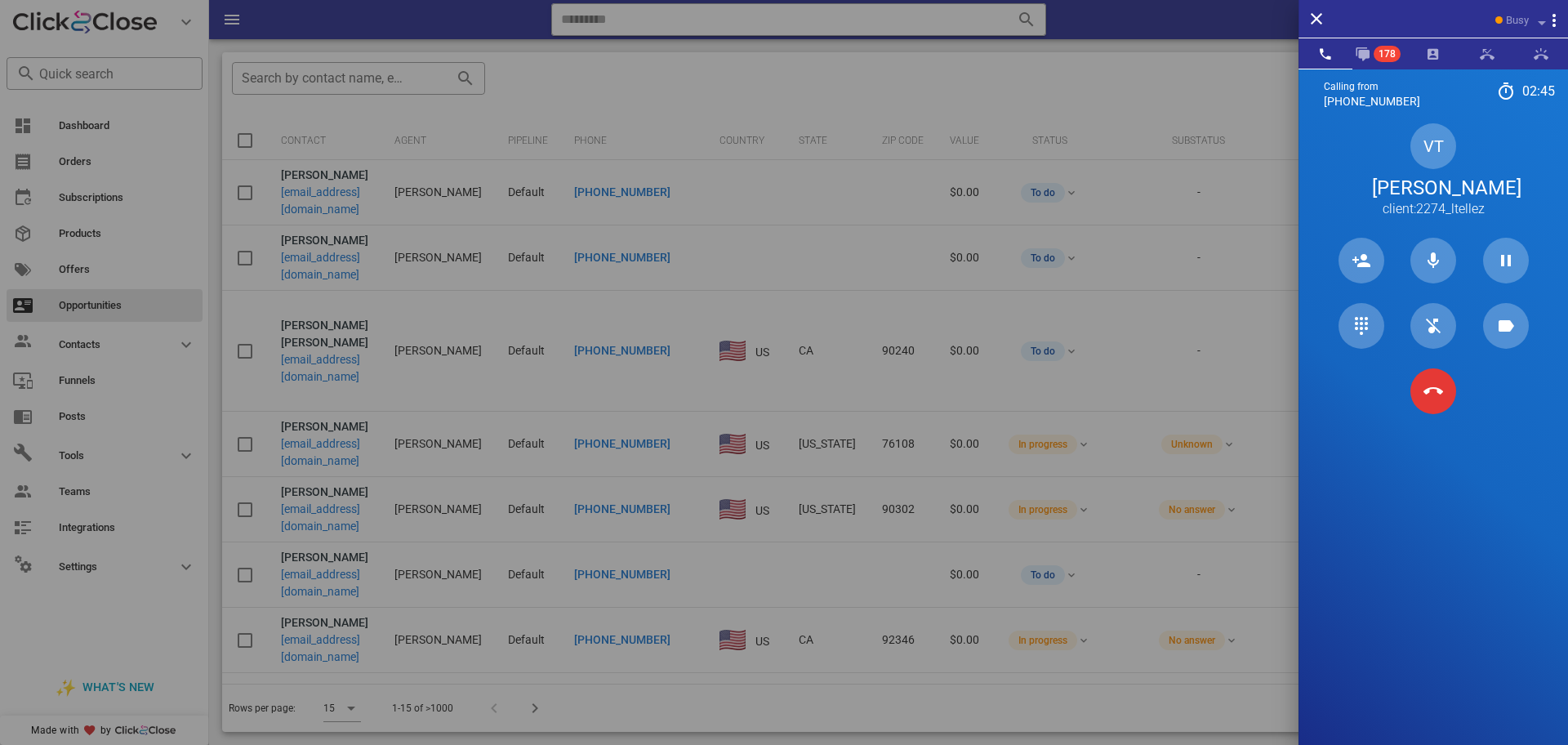 click on "VT   Valentina Tellez  client:2274_ltellez" at bounding box center [1433, 171] 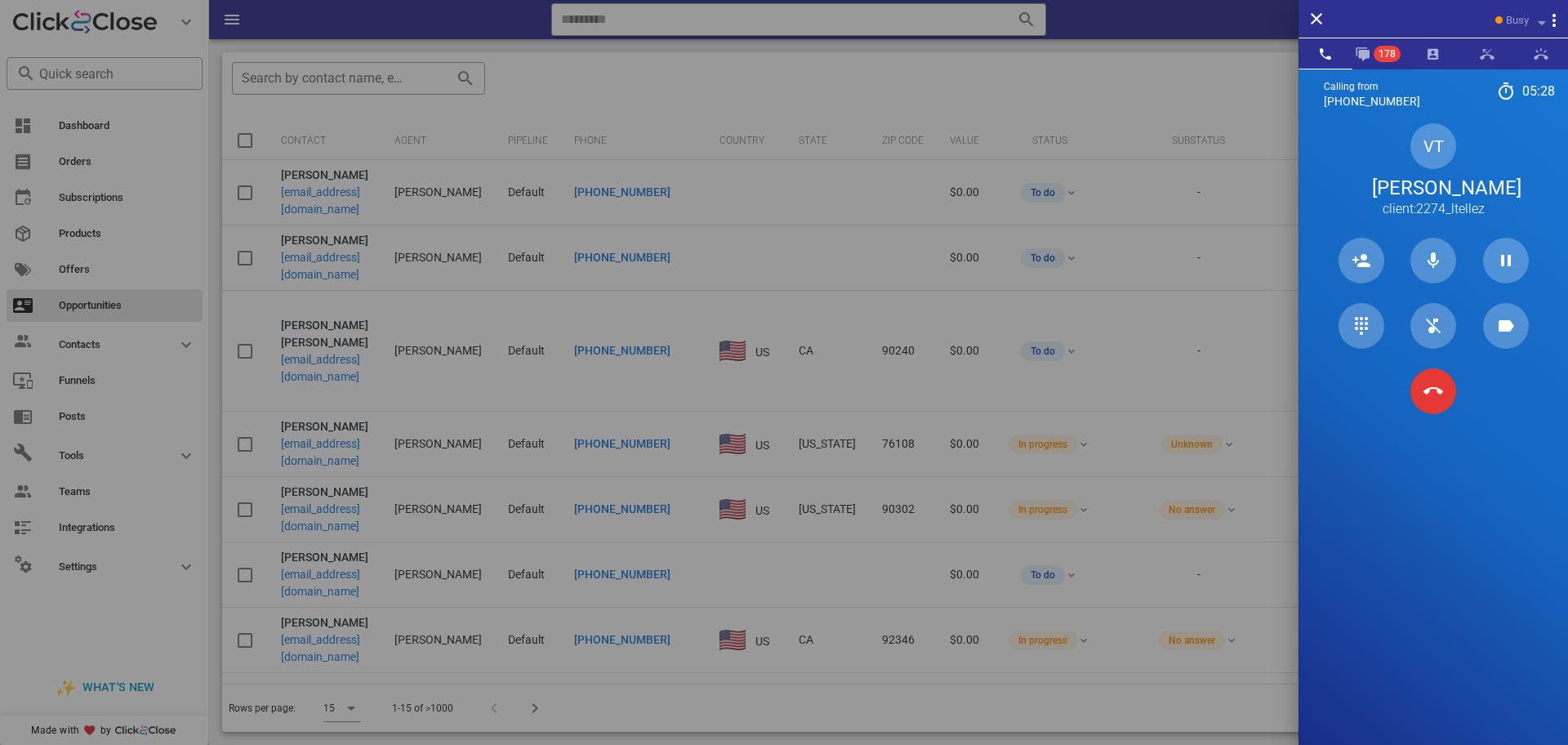 click on "VT   Valentina Tellez  client:2274_ltellez" at bounding box center (1433, 171) 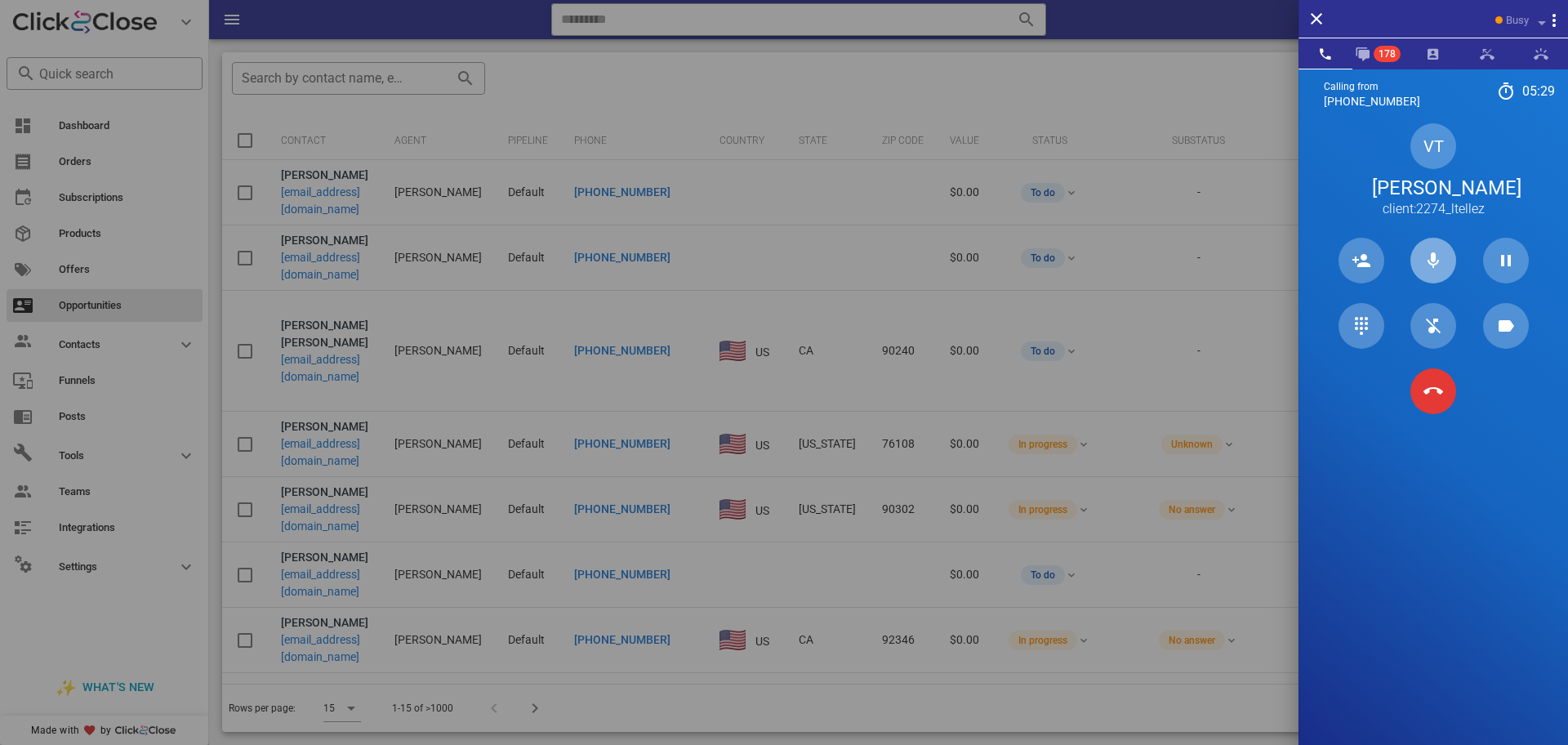 type 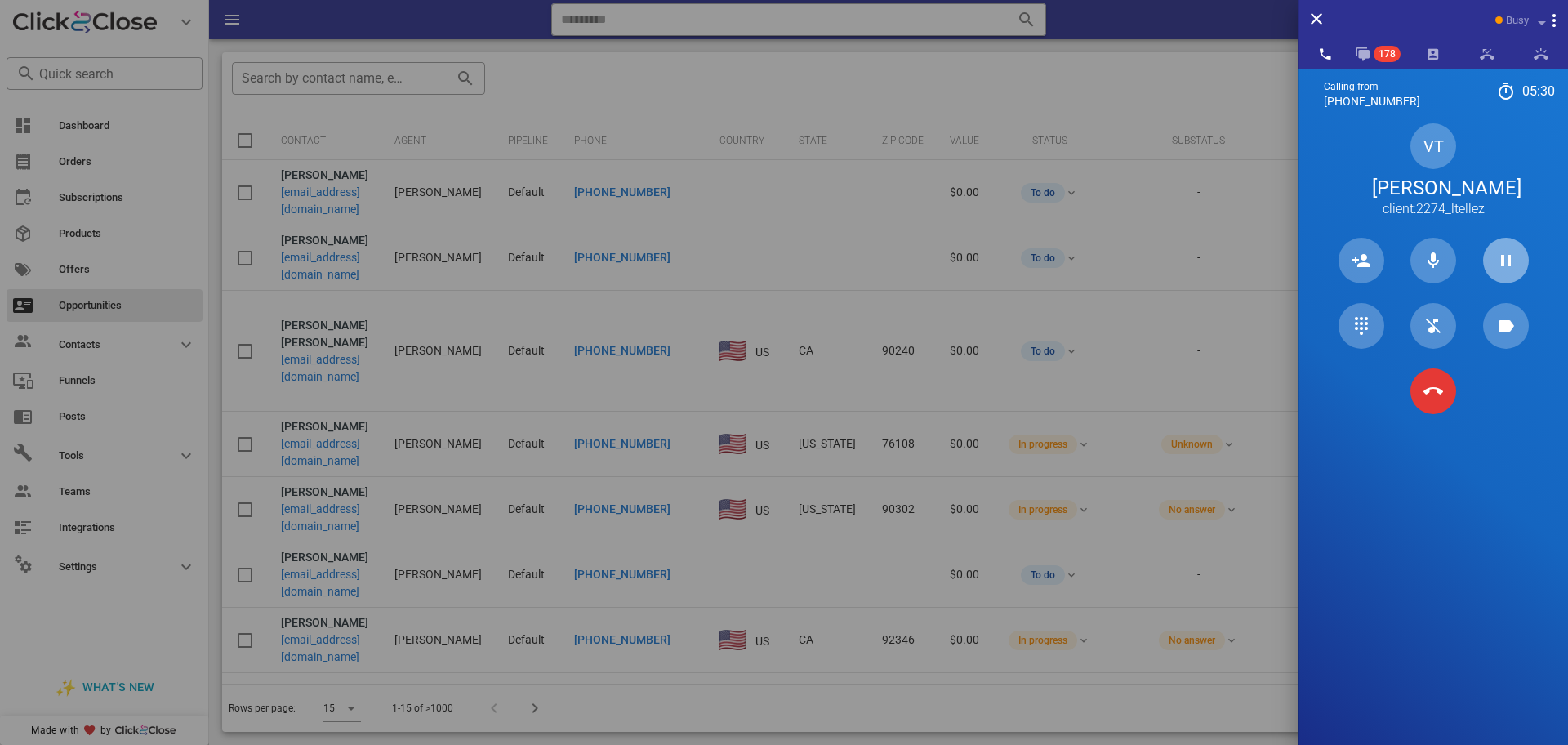 type 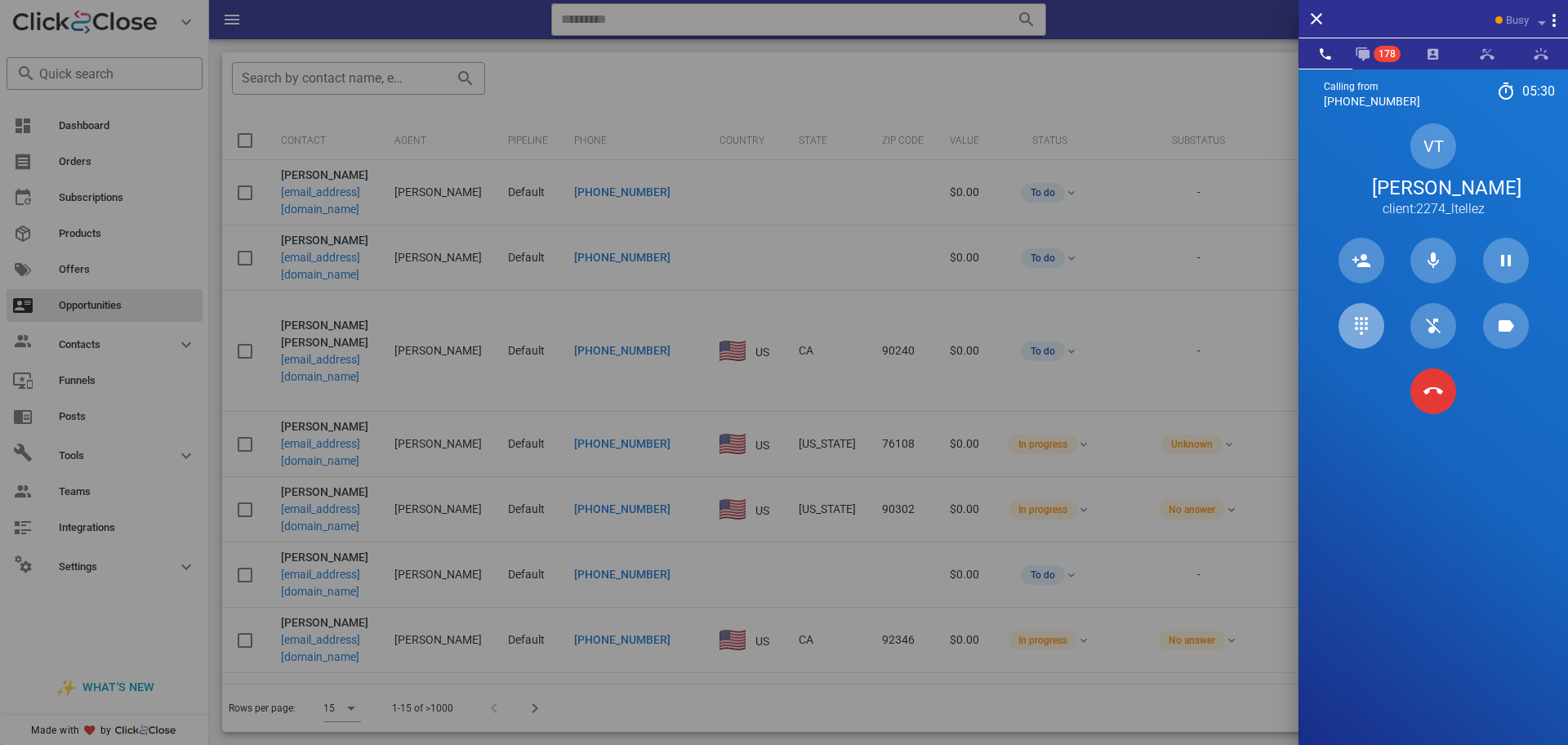 type 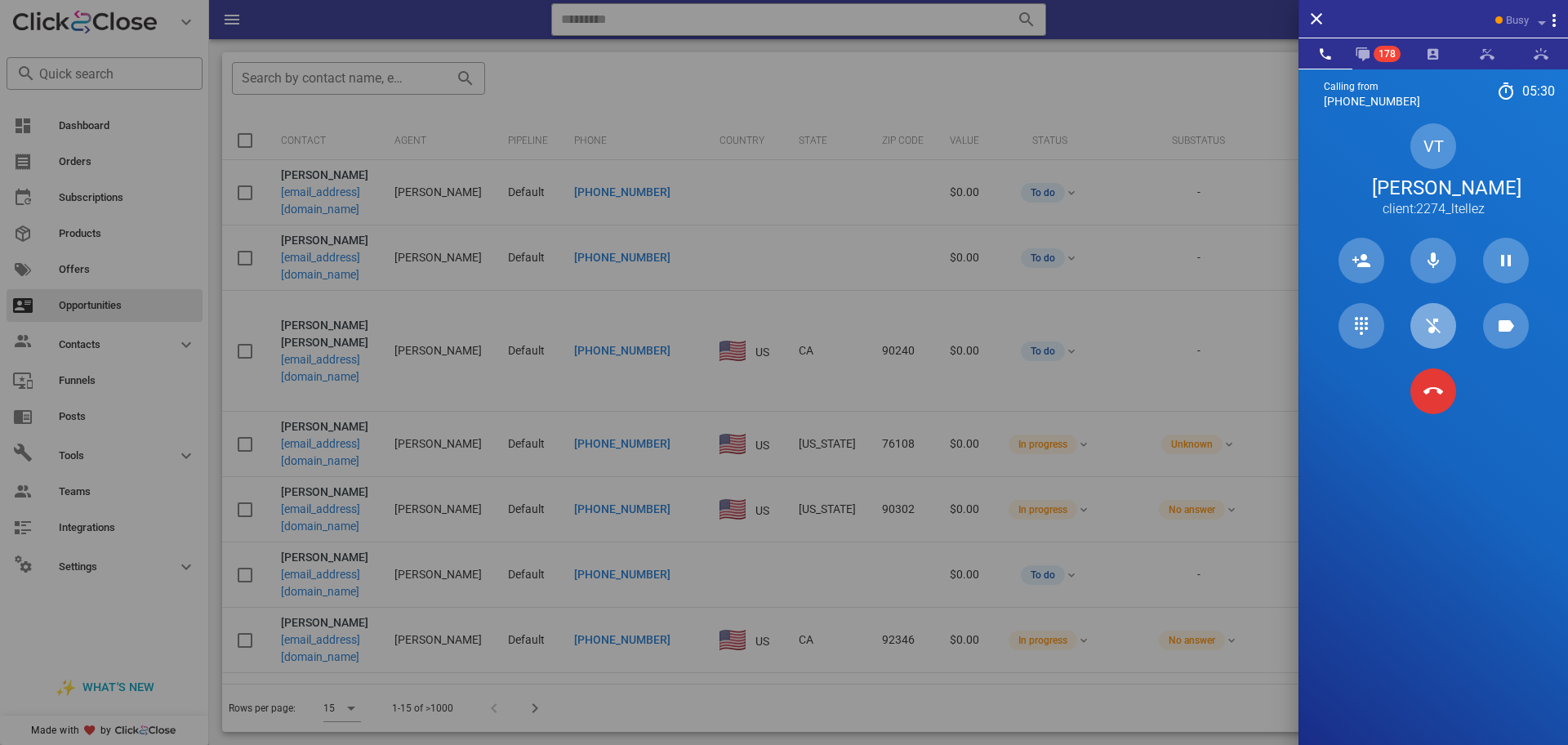 type 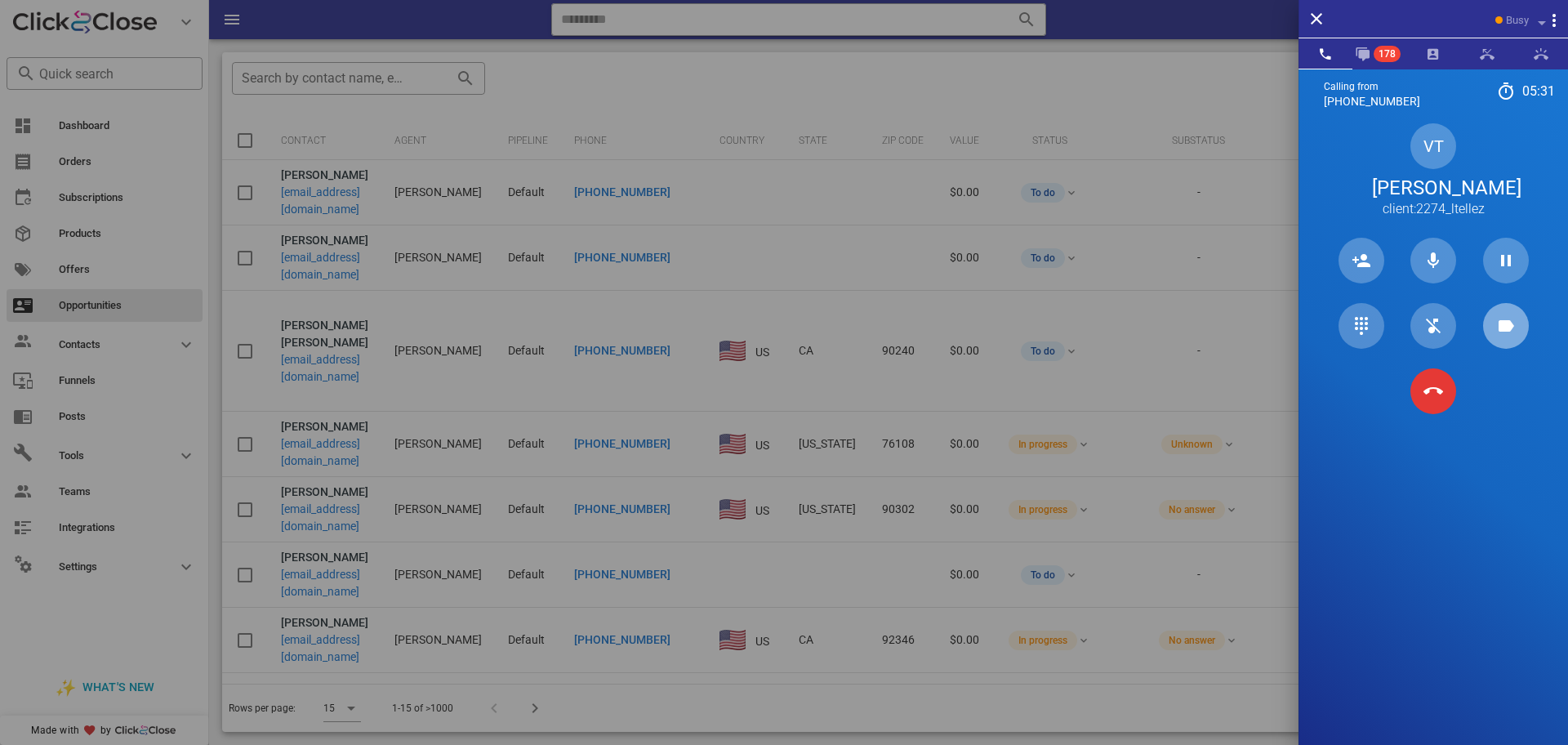 type 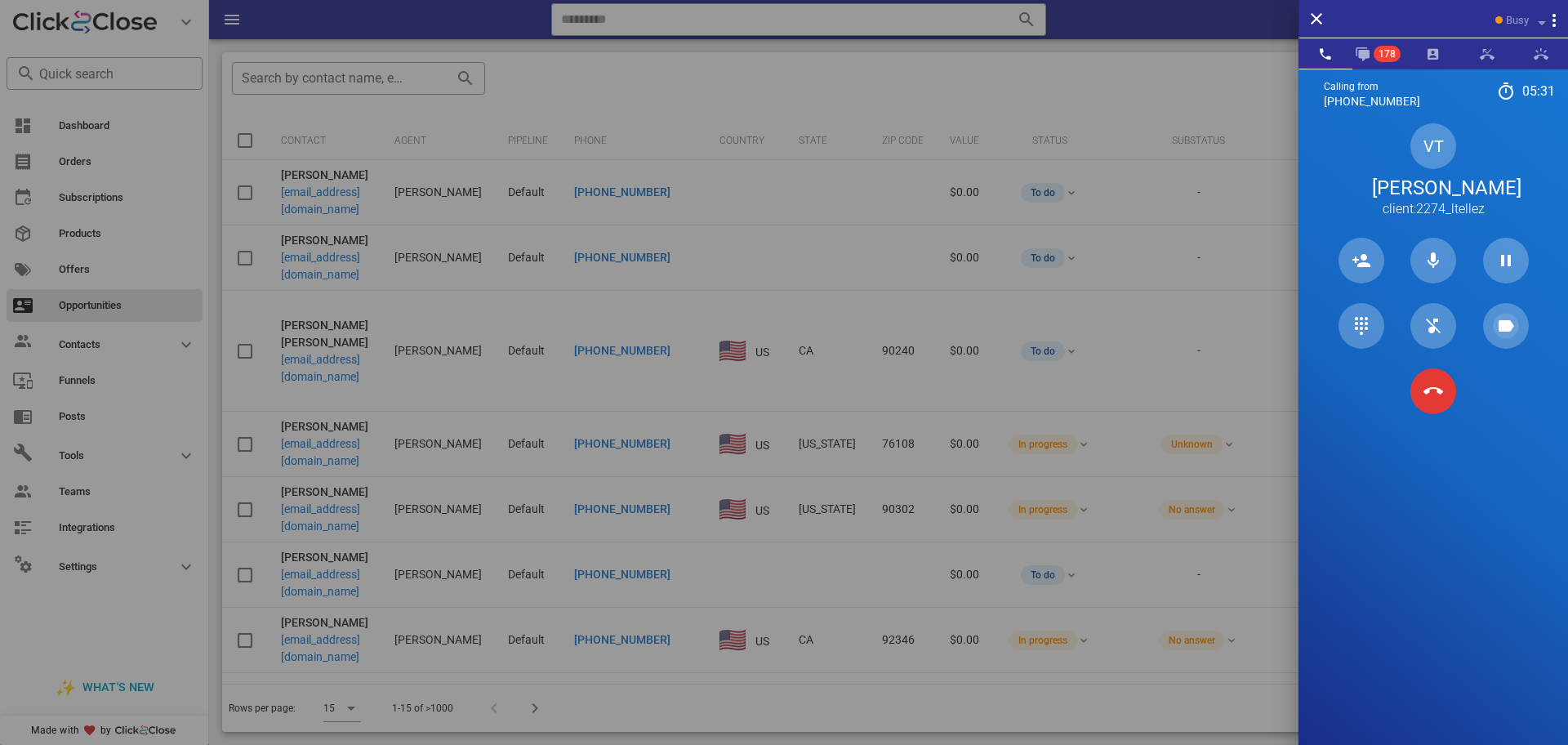 type 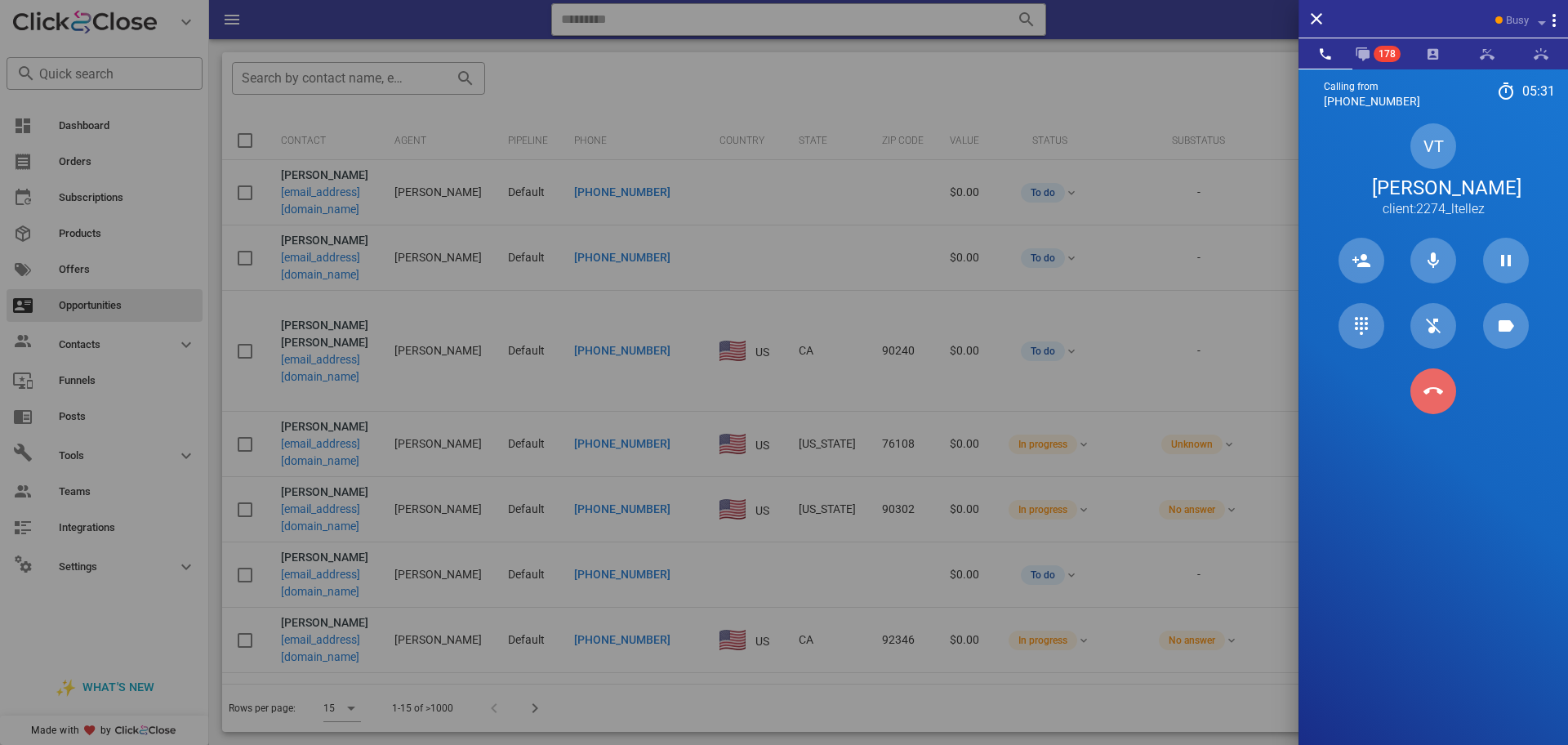 type 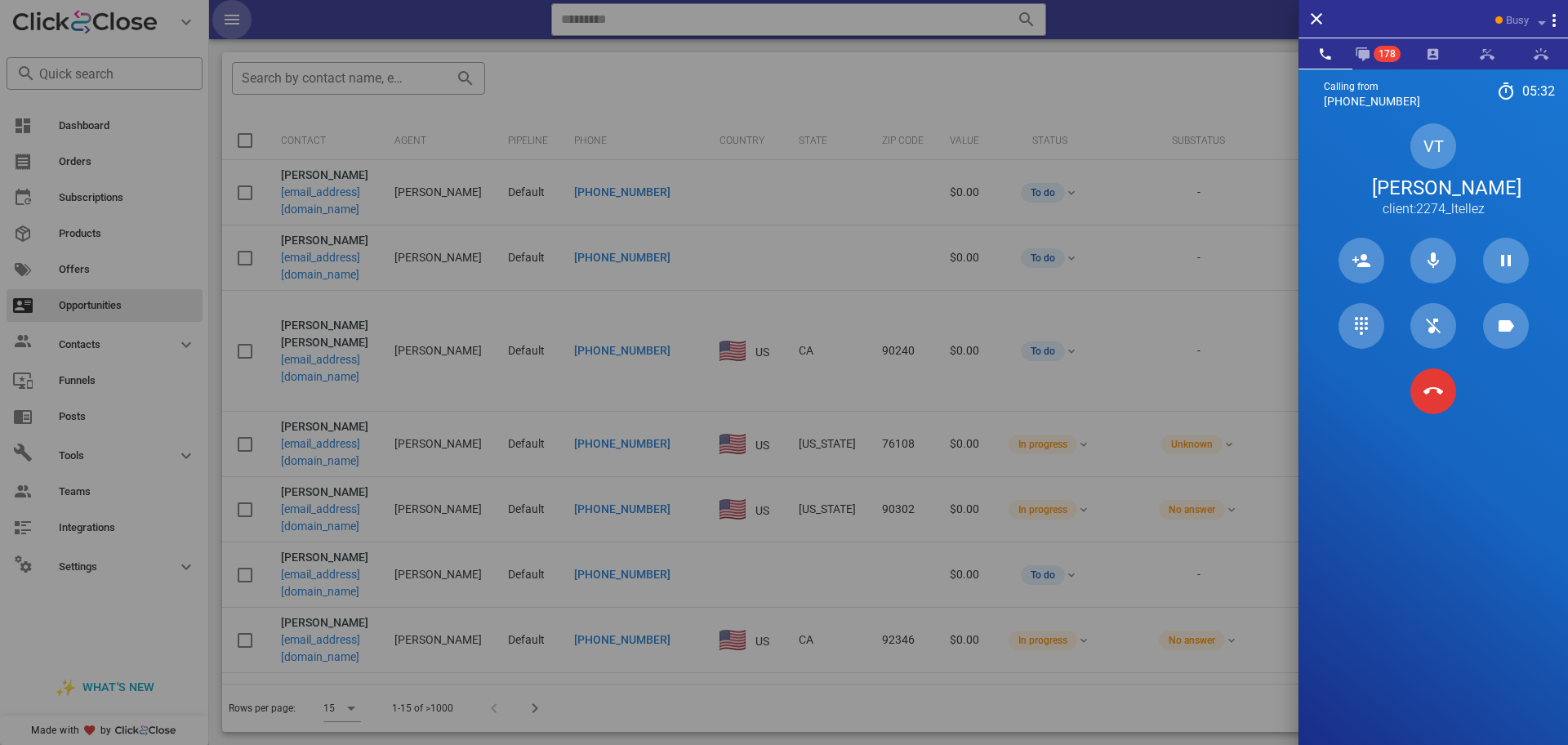 type 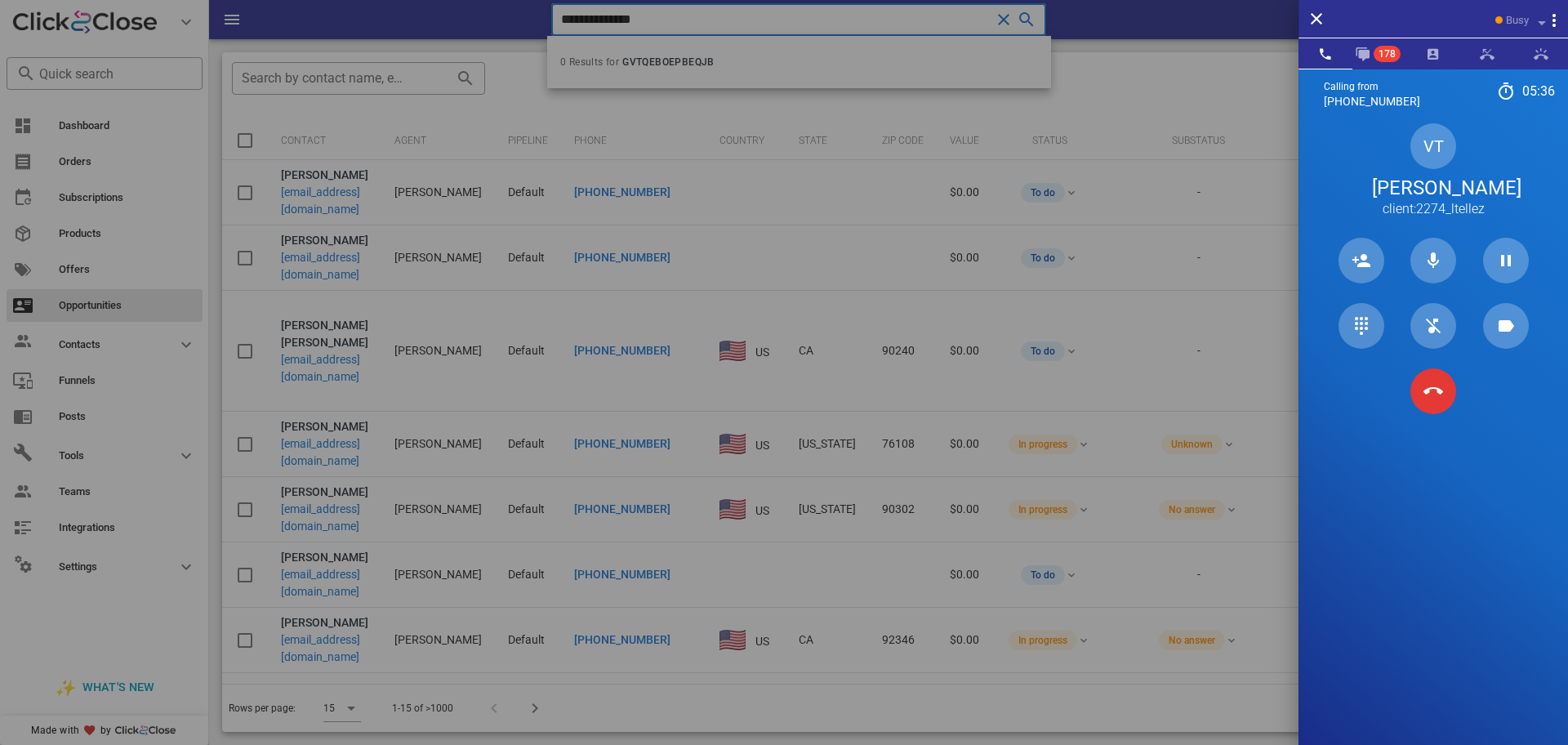 type on "**********" 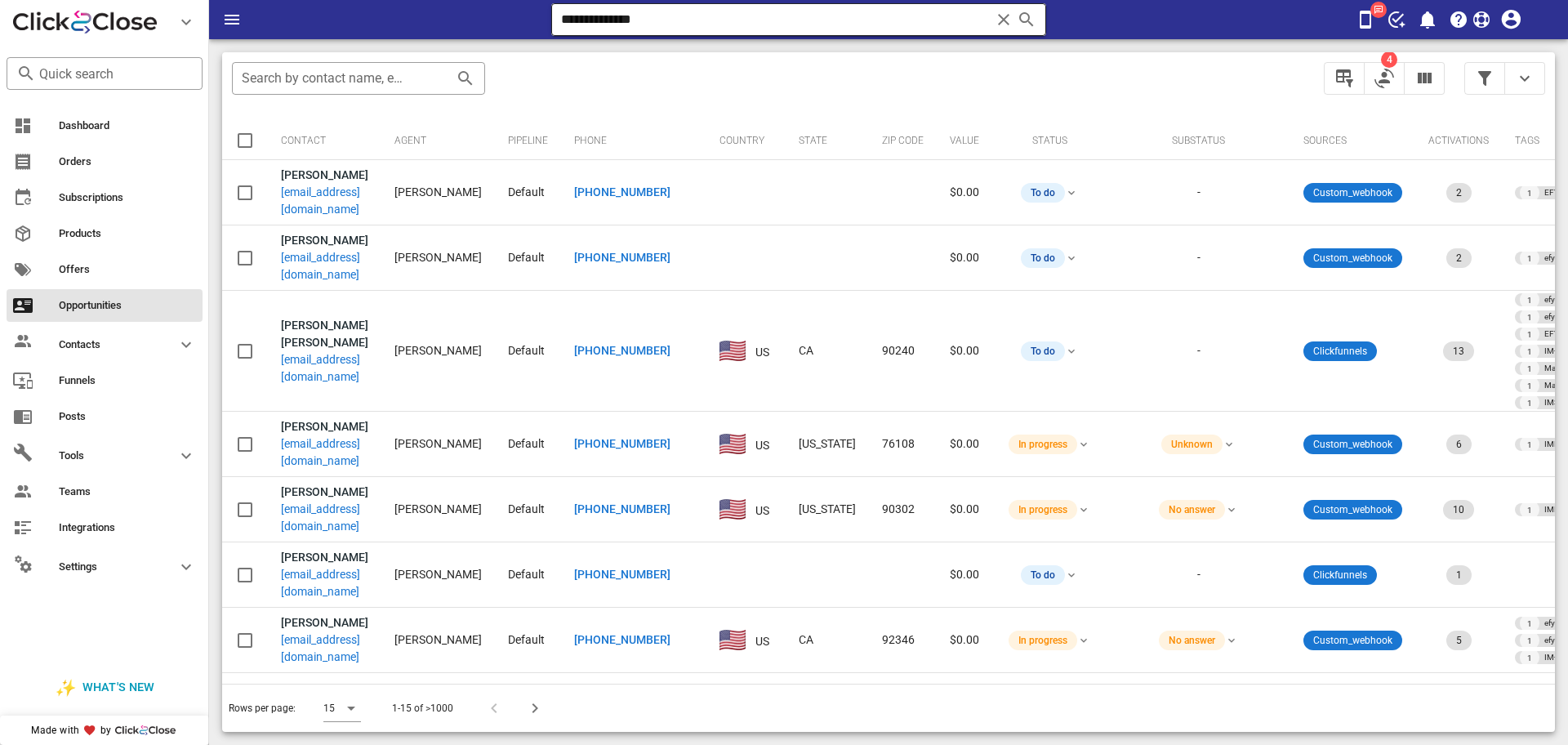 click at bounding box center (1004, 20) 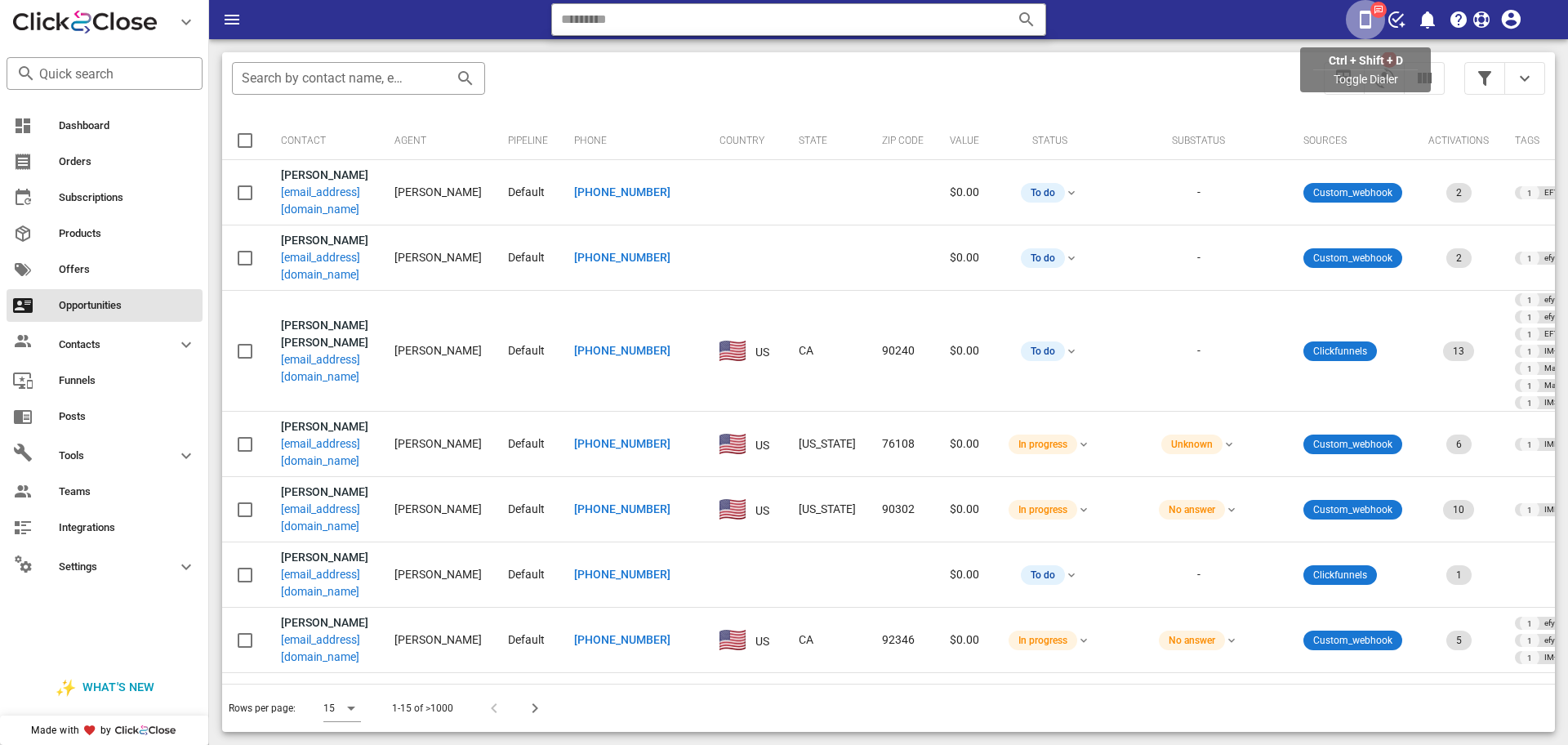 click at bounding box center (1365, 20) 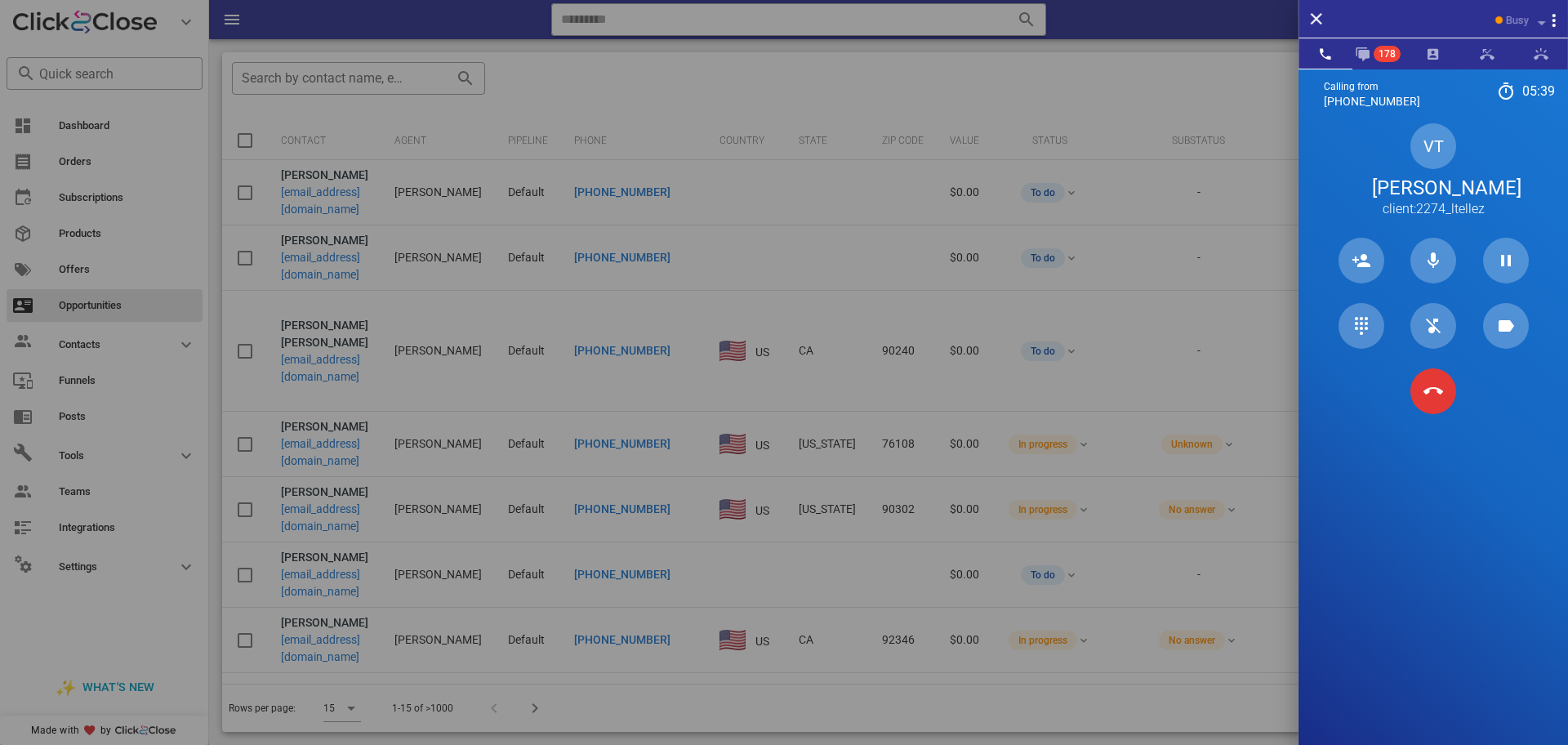 click on "VT   Valentina Tellez  client:2274_ltellez" at bounding box center [1433, 171] 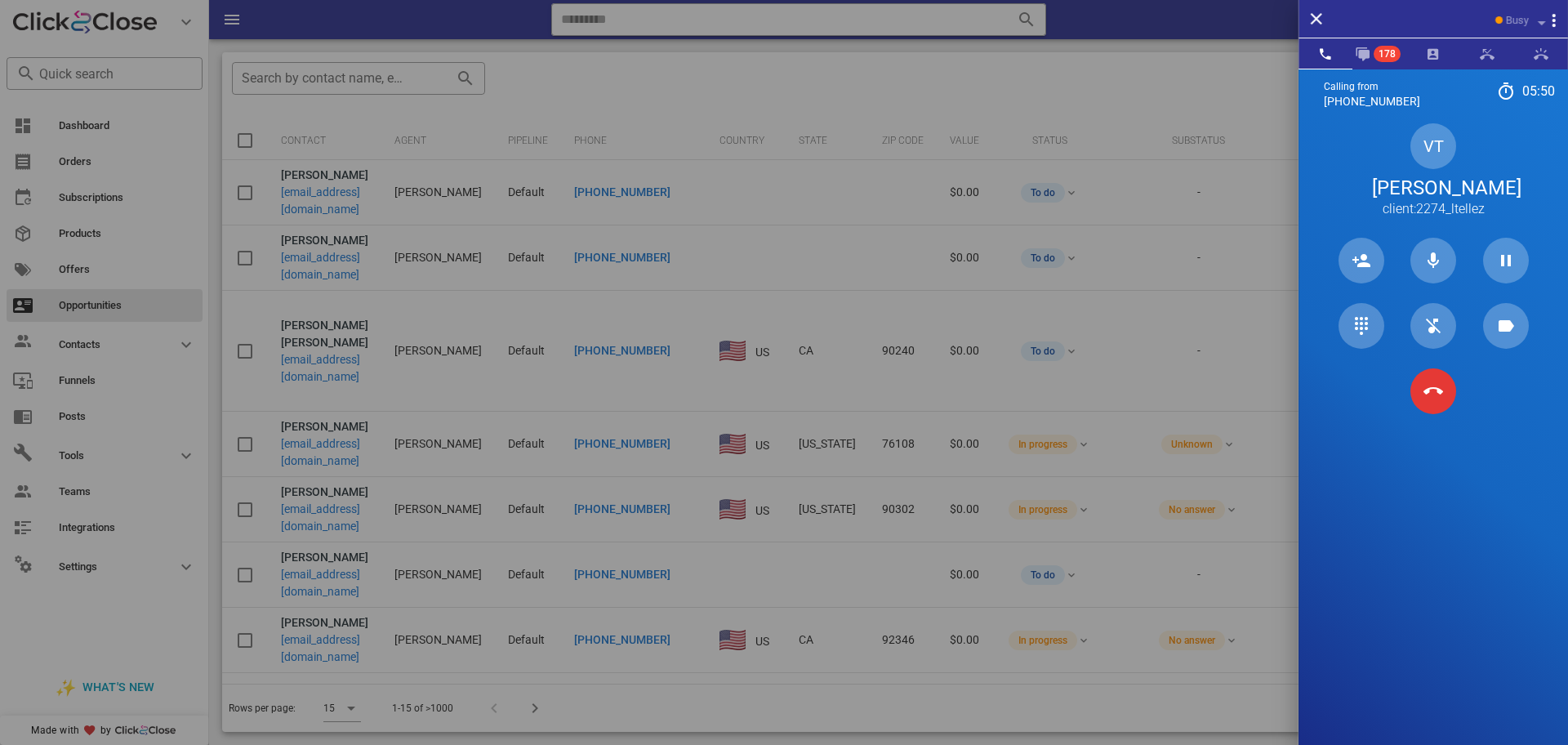 click on "Calling from (954) 248-3188 05: 50  Unknown      ▼     Andorra
+376
Argentina
+54
Aruba
+297
Australia
+61
Belgium (België)
+32
Bolivia
+591
Brazil (Brasil)
+55
Canada
+1
Chile
+56
Colombia
+57
Costa Rica
+506
Dominican Republic (República Dominicana)
+1
Ecuador
+593
El Salvador
+503
France
+33
Germany (Deutschland)
+49
Guadeloupe
+590
Guatemala
+502
Honduras
+504
Iceland (Ísland)
+354
India (भारत)
+91
Israel (‫ישראל‬‎)
+972
Italy (Italia)
+39" at bounding box center (1433, 441) 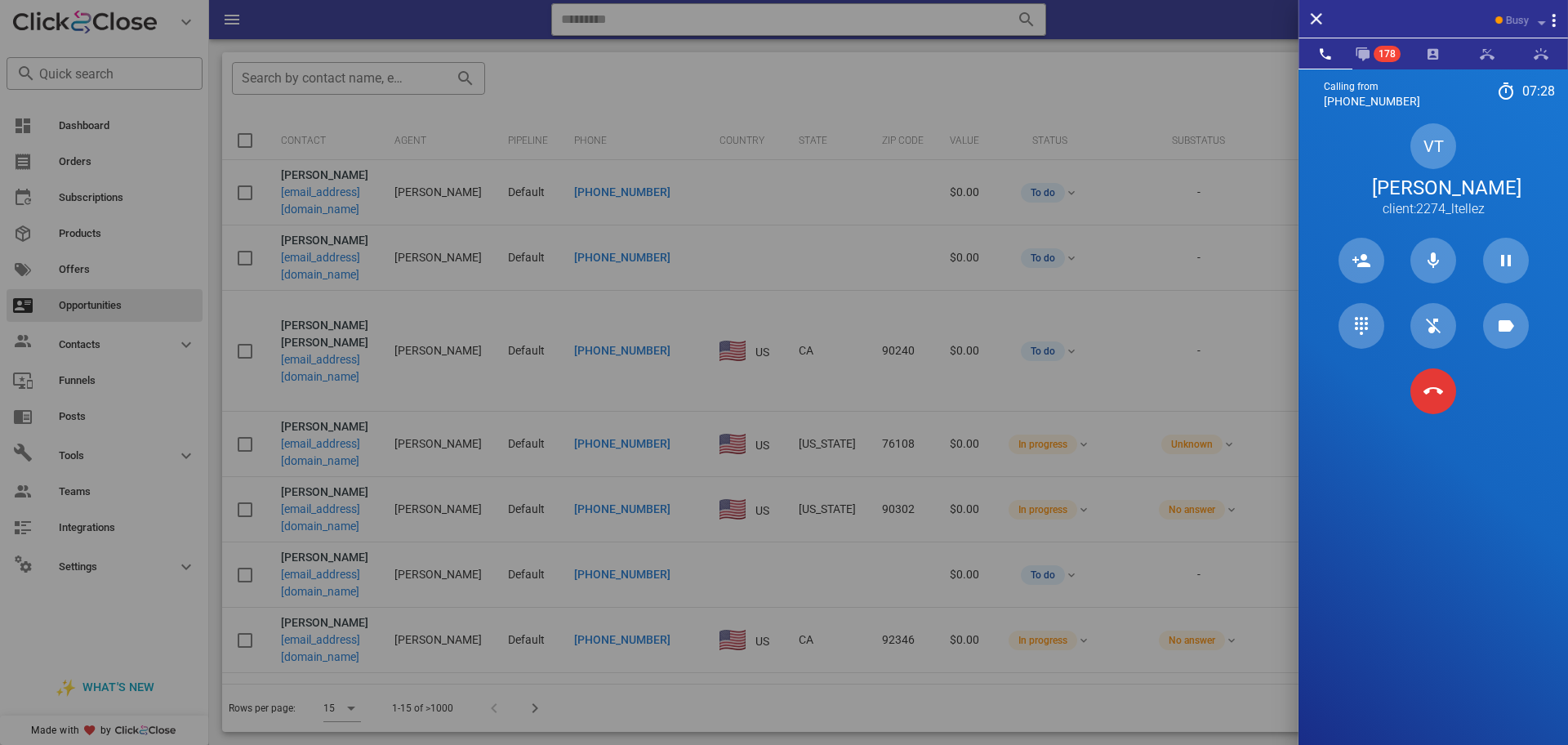 click on "Calling from (954) 248-3188 07: 28  Unknown      ▼     Andorra
+376
Argentina
+54
Aruba
+297
Australia
+61
Belgium (België)
+32
Bolivia
+591
Brazil (Brasil)
+55
Canada
+1
Chile
+56
Colombia
+57
Costa Rica
+506
Dominican Republic (República Dominicana)
+1
Ecuador
+593
El Salvador
+503
France
+33
Germany (Deutschland)
+49
Guadeloupe
+590
Guatemala
+502
Honduras
+504
Iceland (Ísland)
+354
India (भारत)
+91
Israel (‫ישראל‬‎)
+972
Italy (Italia)
+39" at bounding box center (1433, 441) 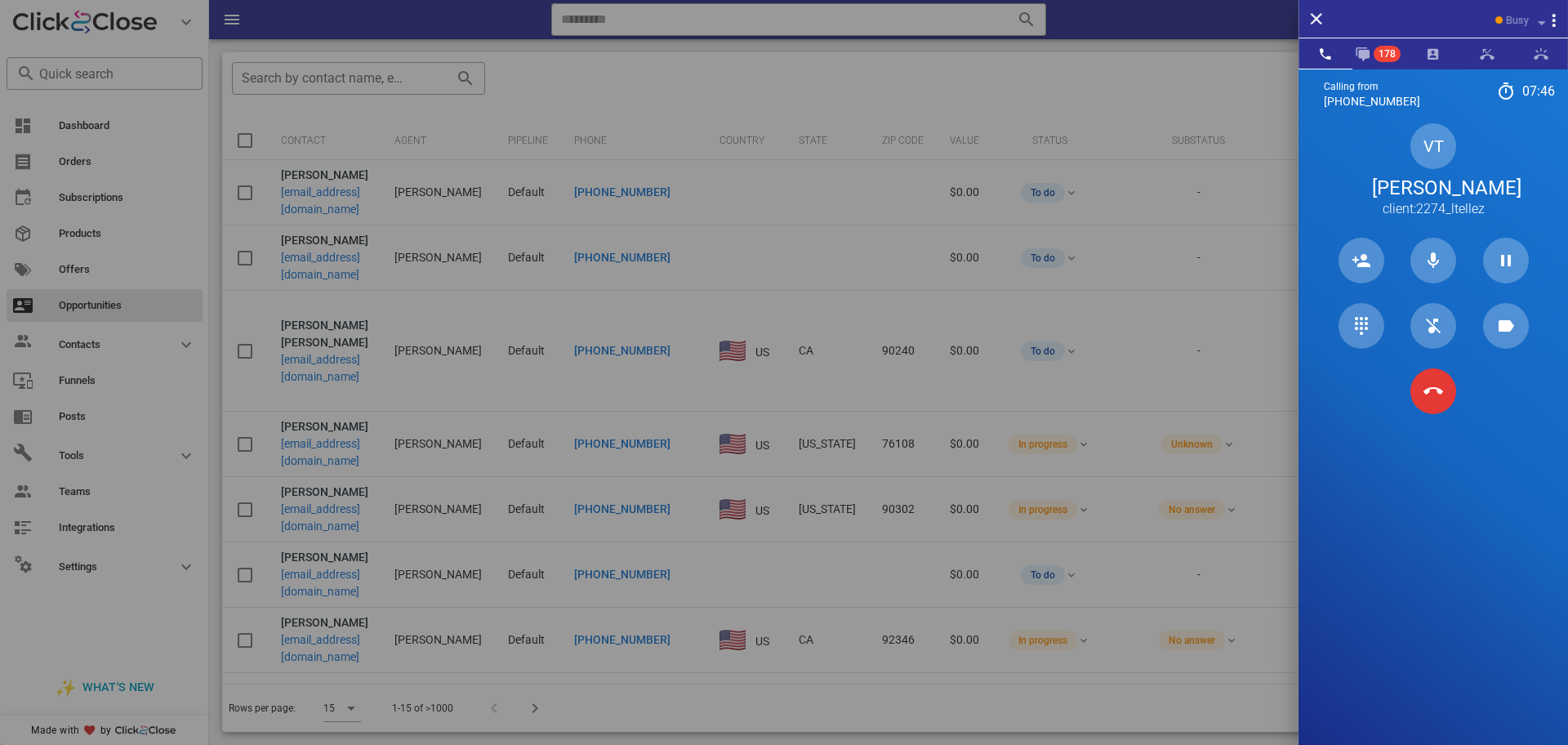 click on "Calling from (954) 248-3188 07: 46  Unknown      ▼     Andorra
+376
Argentina
+54
Aruba
+297
Australia
+61
Belgium (België)
+32
Bolivia
+591
Brazil (Brasil)
+55
Canada
+1
Chile
+56
Colombia
+57
Costa Rica
+506
Dominican Republic (República Dominicana)
+1
Ecuador
+593
El Salvador
+503
France
+33
Germany (Deutschland)
+49
Guadeloupe
+590
Guatemala
+502
Honduras
+504
Iceland (Ísland)
+354
India (भारत)
+91
Israel (‫ישראל‬‎)
+972
Italy (Italia)
+39" at bounding box center (1433, 441) 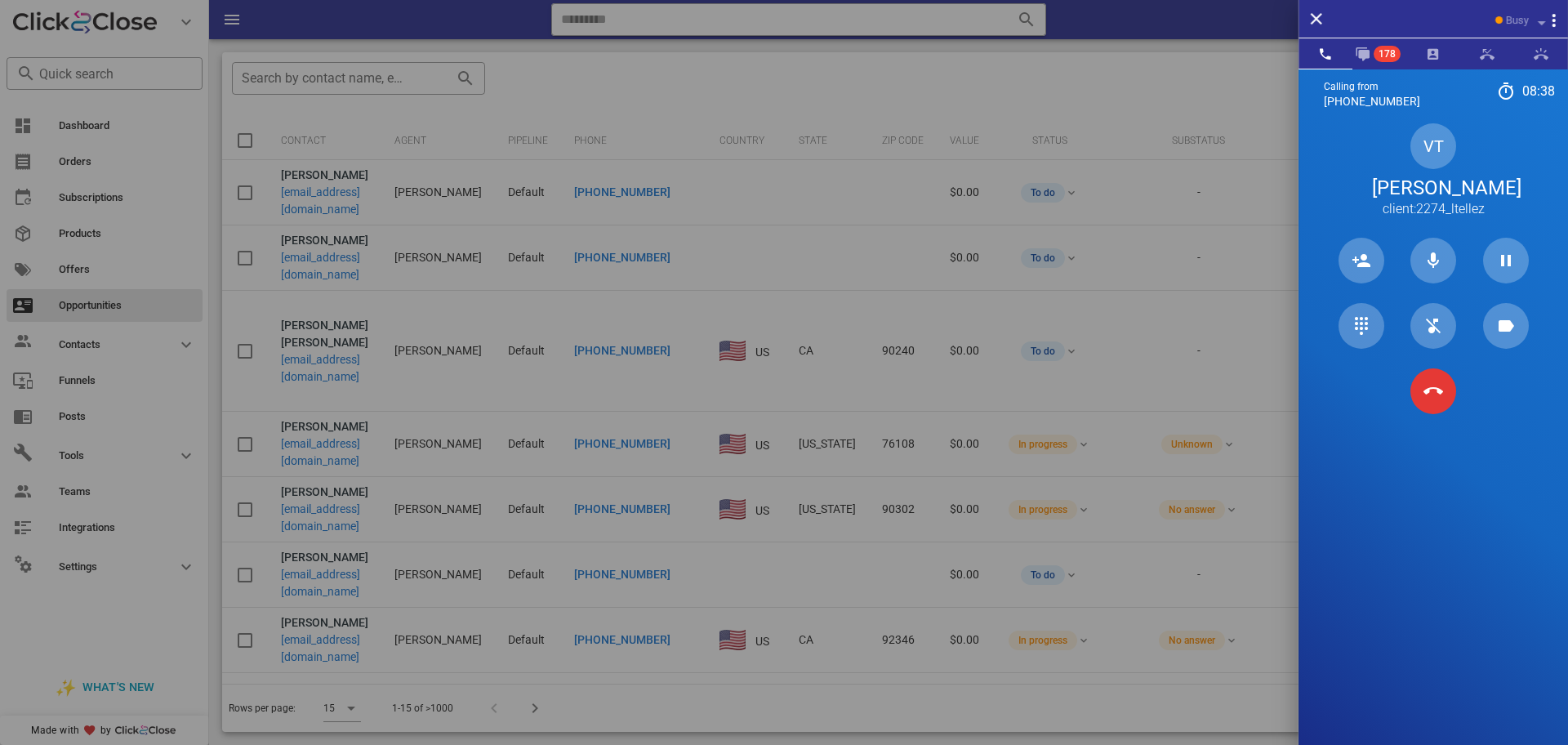 click on "Calling from (954) 248-3188 08: 38  Unknown      ▼     Andorra
+376
Argentina
+54
Aruba
+297
Australia
+61
Belgium (België)
+32
Bolivia
+591
Brazil (Brasil)
+55
Canada
+1
Chile
+56
Colombia
+57
Costa Rica
+506
Dominican Republic (República Dominicana)
+1
Ecuador
+593
El Salvador
+503
France
+33
Germany (Deutschland)
+49
Guadeloupe
+590
Guatemala
+502
Honduras
+504
Iceland (Ísland)
+354
India (भारत)
+91
Israel (‫ישראל‬‎)
+972
Italy (Italia)
+39" at bounding box center [1433, 441] 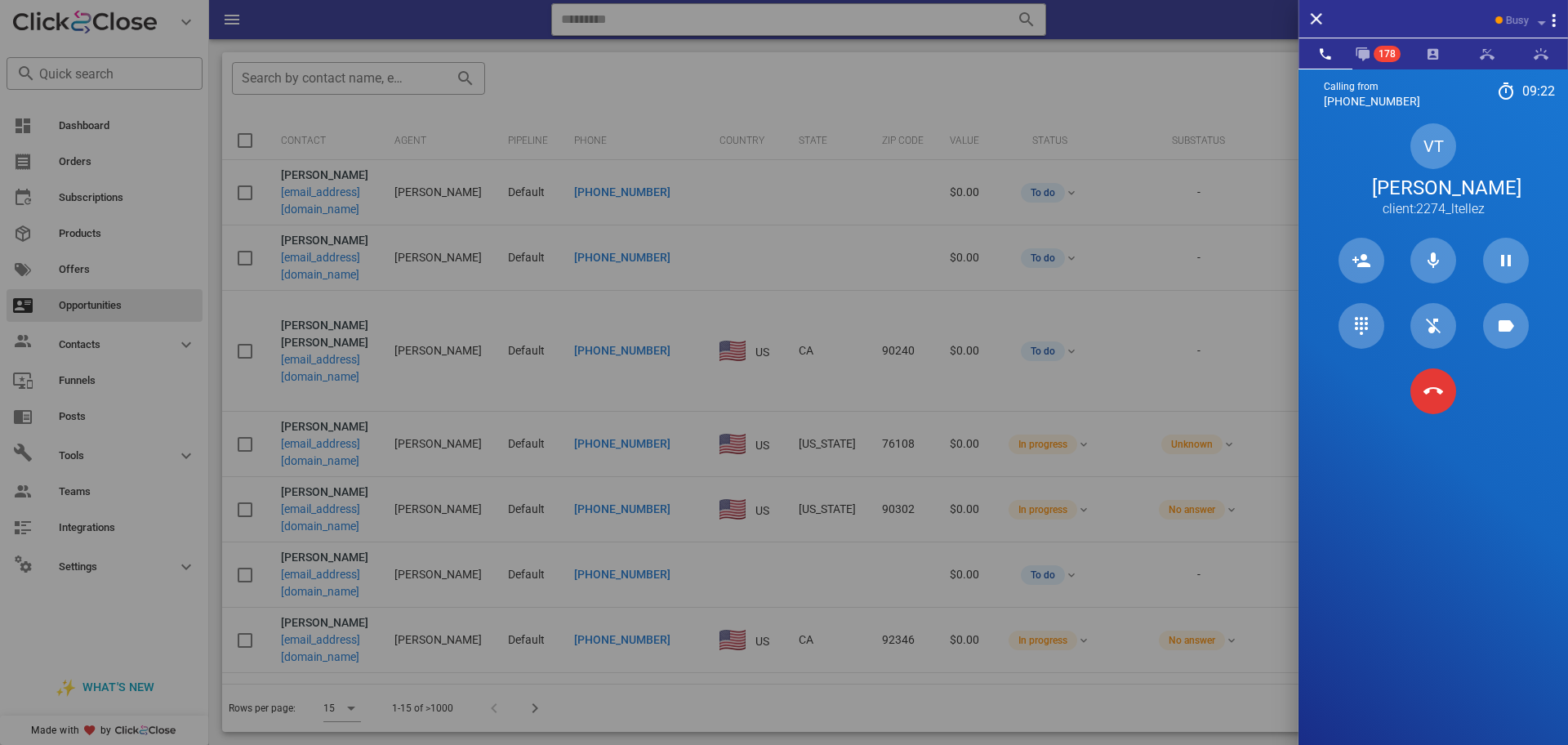 click on "Calling from (954) 248-3188 09: 22  Unknown      ▼     Andorra
+376
Argentina
+54
Aruba
+297
Australia
+61
Belgium (België)
+32
Bolivia
+591
Brazil (Brasil)
+55
Canada
+1
Chile
+56
Colombia
+57
Costa Rica
+506
Dominican Republic (República Dominicana)
+1
Ecuador
+593
El Salvador
+503
France
+33
Germany (Deutschland)
+49
Guadeloupe
+590
Guatemala
+502
Honduras
+504
Iceland (Ísland)
+354
India (भारत)
+91
Israel (‫ישראל‬‎)
+972
Italy (Italia)
+39" at bounding box center [1433, 441] 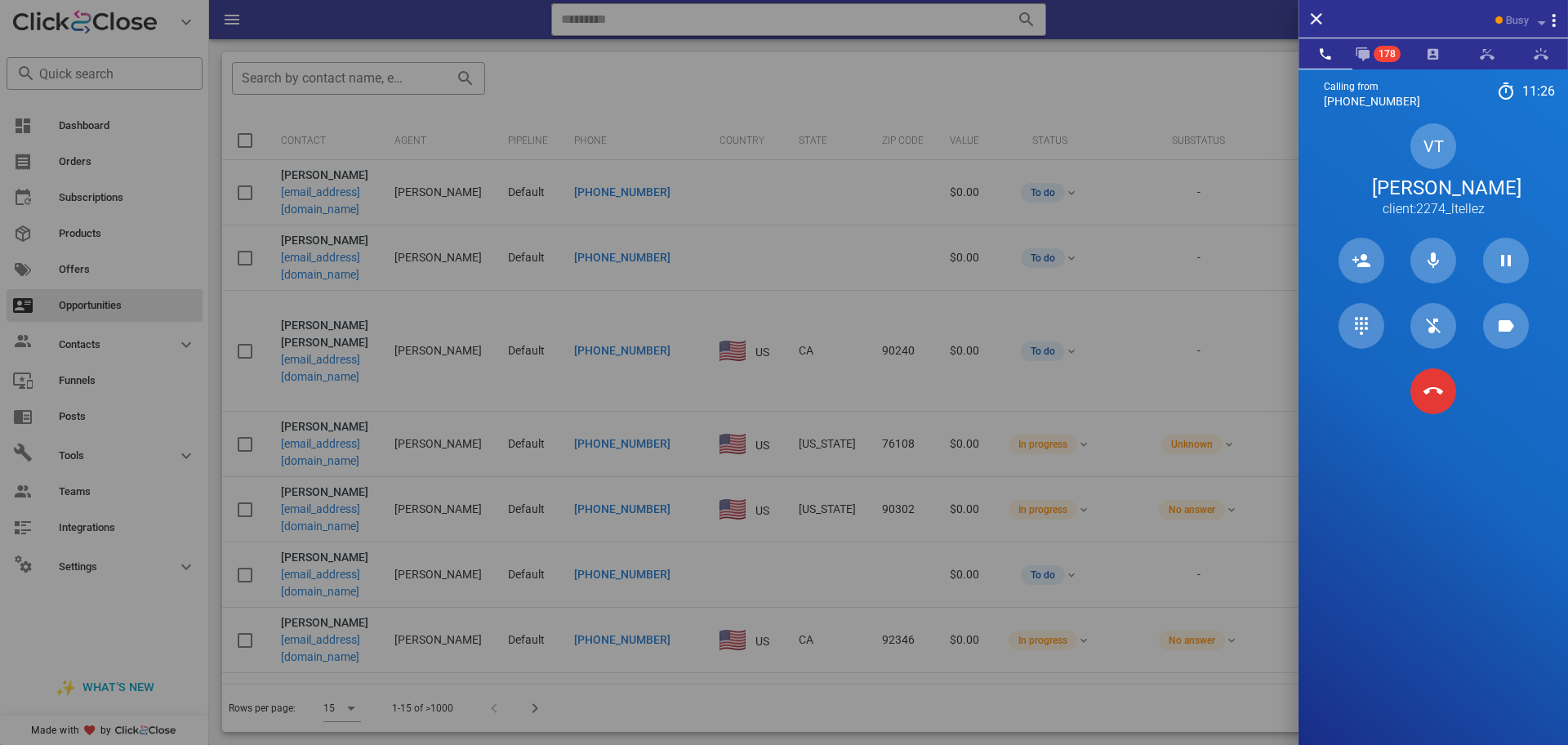 click on "Calling from (954) 248-3188 11: 26  Unknown      ▼     Andorra
+376
Argentina
+54
Aruba
+297
Australia
+61
Belgium (België)
+32
Bolivia
+591
Brazil (Brasil)
+55
Canada
+1
Chile
+56
Colombia
+57
Costa Rica
+506
Dominican Republic (República Dominicana)
+1
Ecuador
+593
El Salvador
+503
France
+33
Germany (Deutschland)
+49
Guadeloupe
+590
Guatemala
+502
Honduras
+504
Iceland (Ísland)
+354
India (भारत)
+91
Israel (‫ישראל‬‎)
+972
Italy (Italia)
+39" at bounding box center (1433, 441) 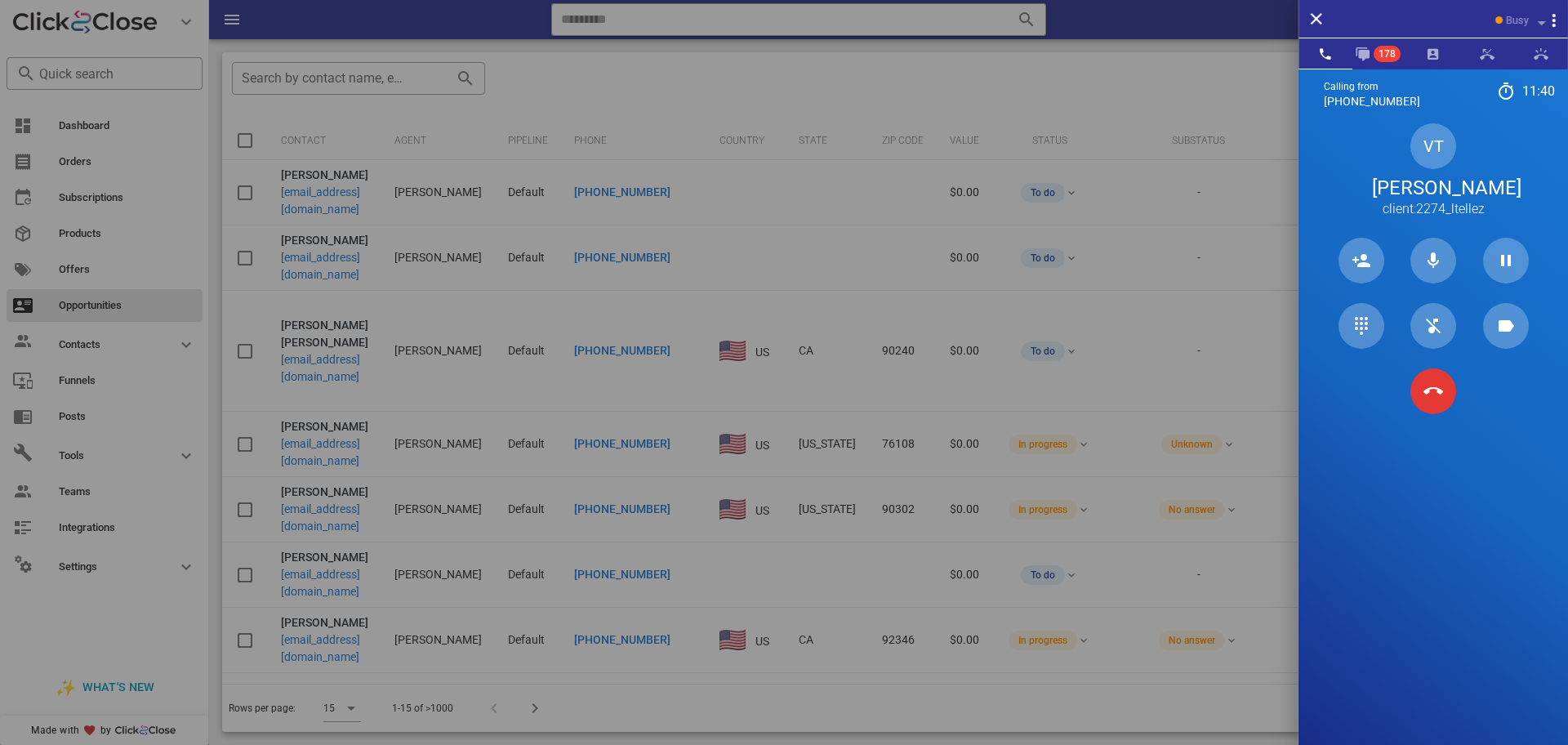 click on "Calling from (954) 248-3188 11: 40  Unknown      ▼     Andorra
+376
Argentina
+54
Aruba
+297
Australia
+61
Belgium (België)
+32
Bolivia
+591
Brazil (Brasil)
+55
Canada
+1
Chile
+56
Colombia
+57
Costa Rica
+506
Dominican Republic (República Dominicana)
+1
Ecuador
+593
El Salvador
+503
France
+33
Germany (Deutschland)
+49
Guadeloupe
+590
Guatemala
+502
Honduras
+504
Iceland (Ísland)
+354
India (भारत)
+91
Israel (‫ישראל‬‎)
+972
Italy (Italia)
+39" at bounding box center (1433, 441) 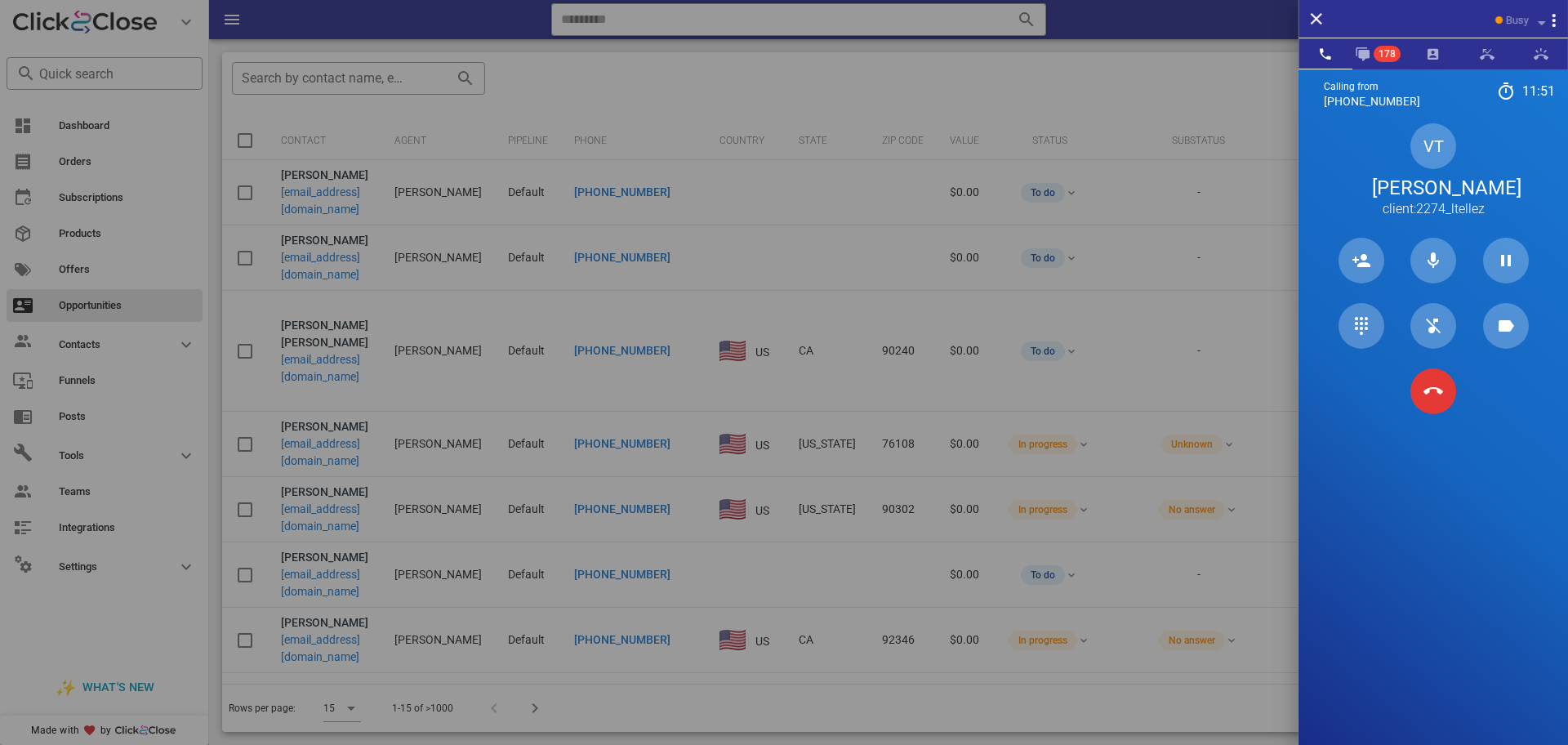click on "Calling from (954) 248-3188 11: 51  Unknown      ▼     Andorra
+376
Argentina
+54
Aruba
+297
Australia
+61
Belgium (België)
+32
Bolivia
+591
Brazil (Brasil)
+55
Canada
+1
Chile
+56
Colombia
+57
Costa Rica
+506
Dominican Republic (República Dominicana)
+1
Ecuador
+593
El Salvador
+503
France
+33
Germany (Deutschland)
+49
Guadeloupe
+590
Guatemala
+502
Honduras
+504
Iceland (Ísland)
+354
India (भारत)
+91
Israel (‫ישראל‬‎)
+972
Italy (Italia)
+39" at bounding box center (1433, 441) 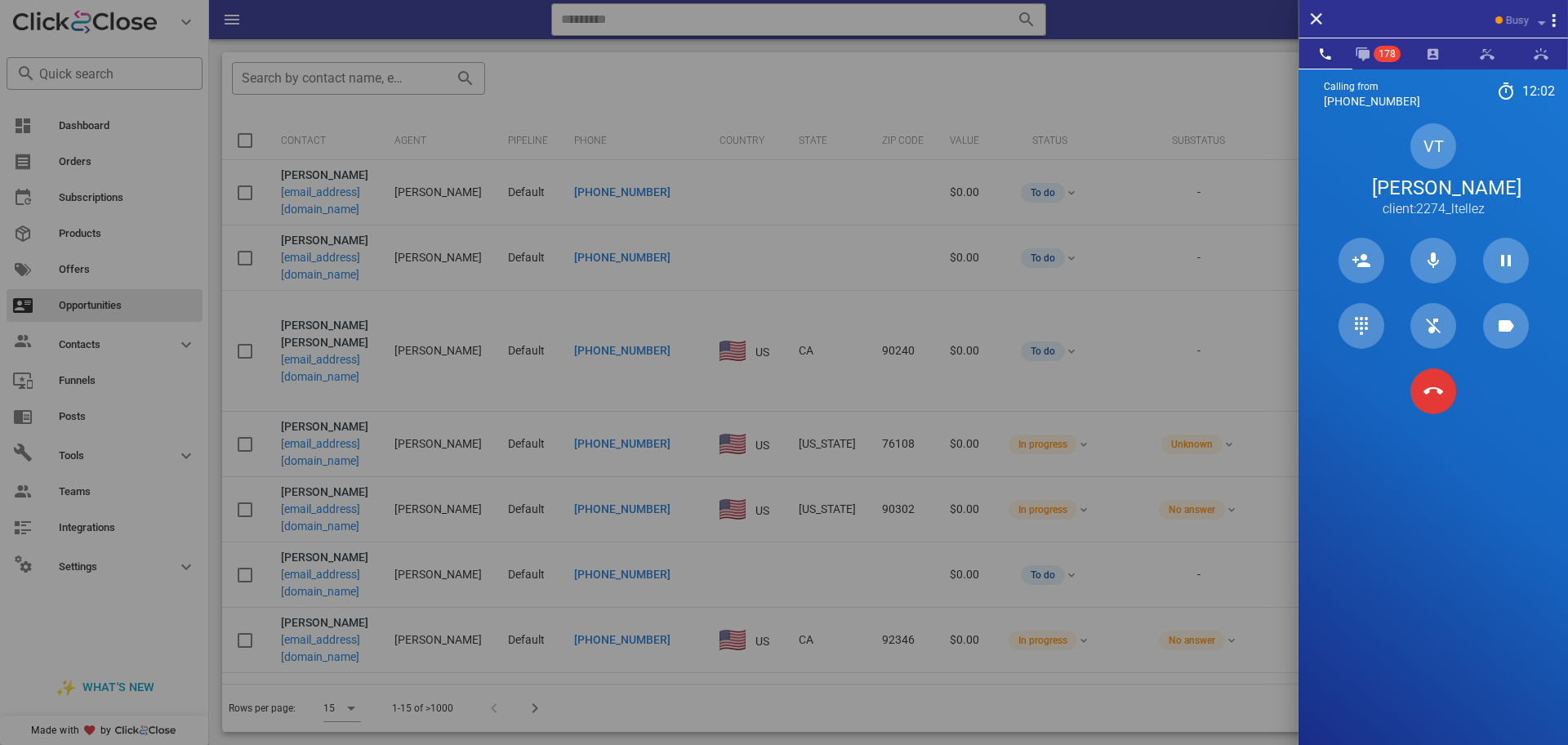 click on "Calling from (954) 248-3188 12: 02  Unknown      ▼     Andorra
+376
Argentina
+54
Aruba
+297
Australia
+61
Belgium (België)
+32
Bolivia
+591
Brazil (Brasil)
+55
Canada
+1
Chile
+56
Colombia
+57
Costa Rica
+506
Dominican Republic (República Dominicana)
+1
Ecuador
+593
El Salvador
+503
France
+33
Germany (Deutschland)
+49
Guadeloupe
+590
Guatemala
+502
Honduras
+504
Iceland (Ísland)
+354
India (भारत)
+91
Israel (‫ישראל‬‎)
+972
Italy (Italia)
+39" at bounding box center (1433, 441) 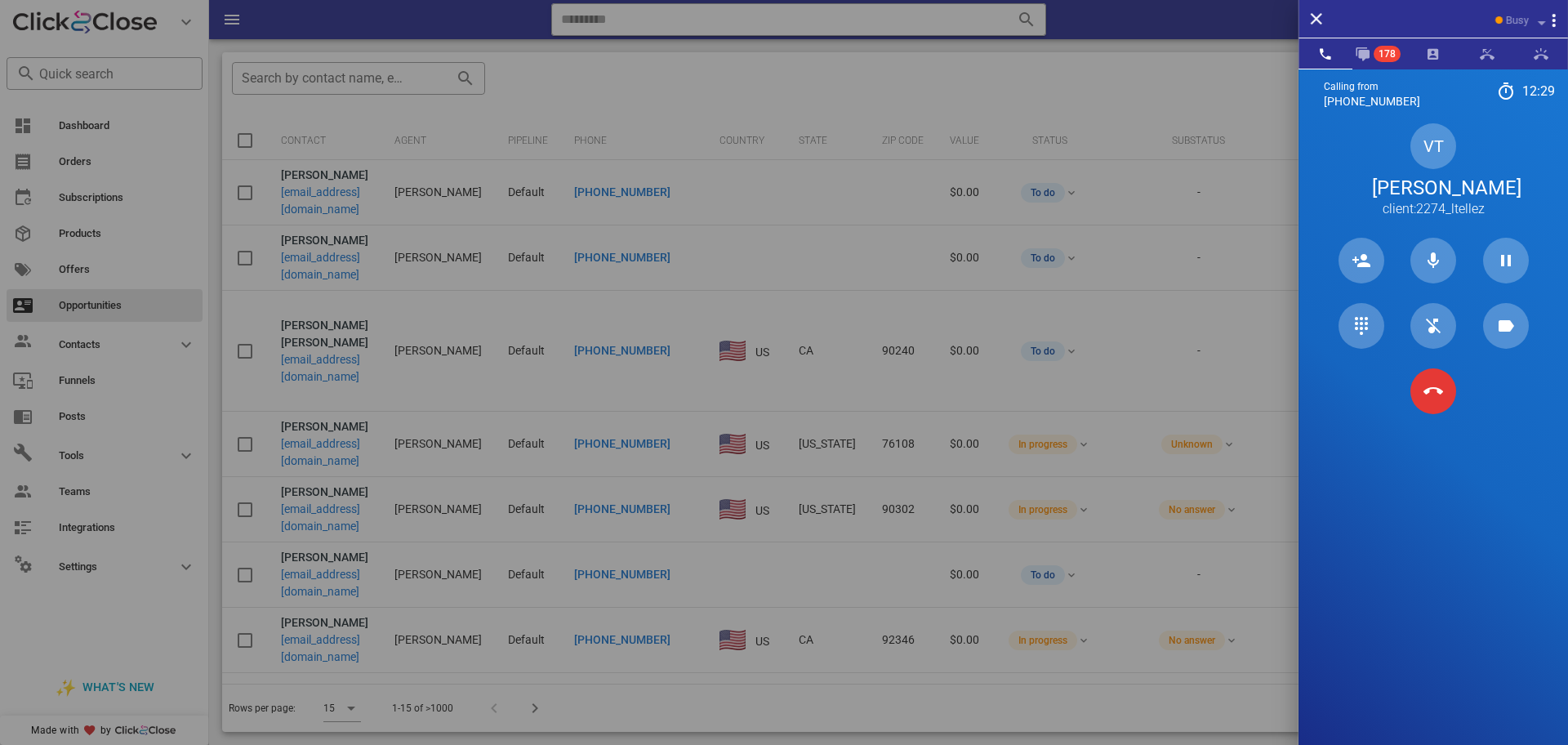 click on "Calling from (954) 248-3188 12: 29  Unknown      ▼     Andorra
+376
Argentina
+54
Aruba
+297
Australia
+61
Belgium (België)
+32
Bolivia
+591
Brazil (Brasil)
+55
Canada
+1
Chile
+56
Colombia
+57
Costa Rica
+506
Dominican Republic (República Dominicana)
+1
Ecuador
+593
El Salvador
+503
France
+33
Germany (Deutschland)
+49
Guadeloupe
+590
Guatemala
+502
Honduras
+504
Iceland (Ísland)
+354
India (भारत)
+91
Israel (‫ישראל‬‎)
+972
Italy (Italia)
+39" at bounding box center (1433, 441) 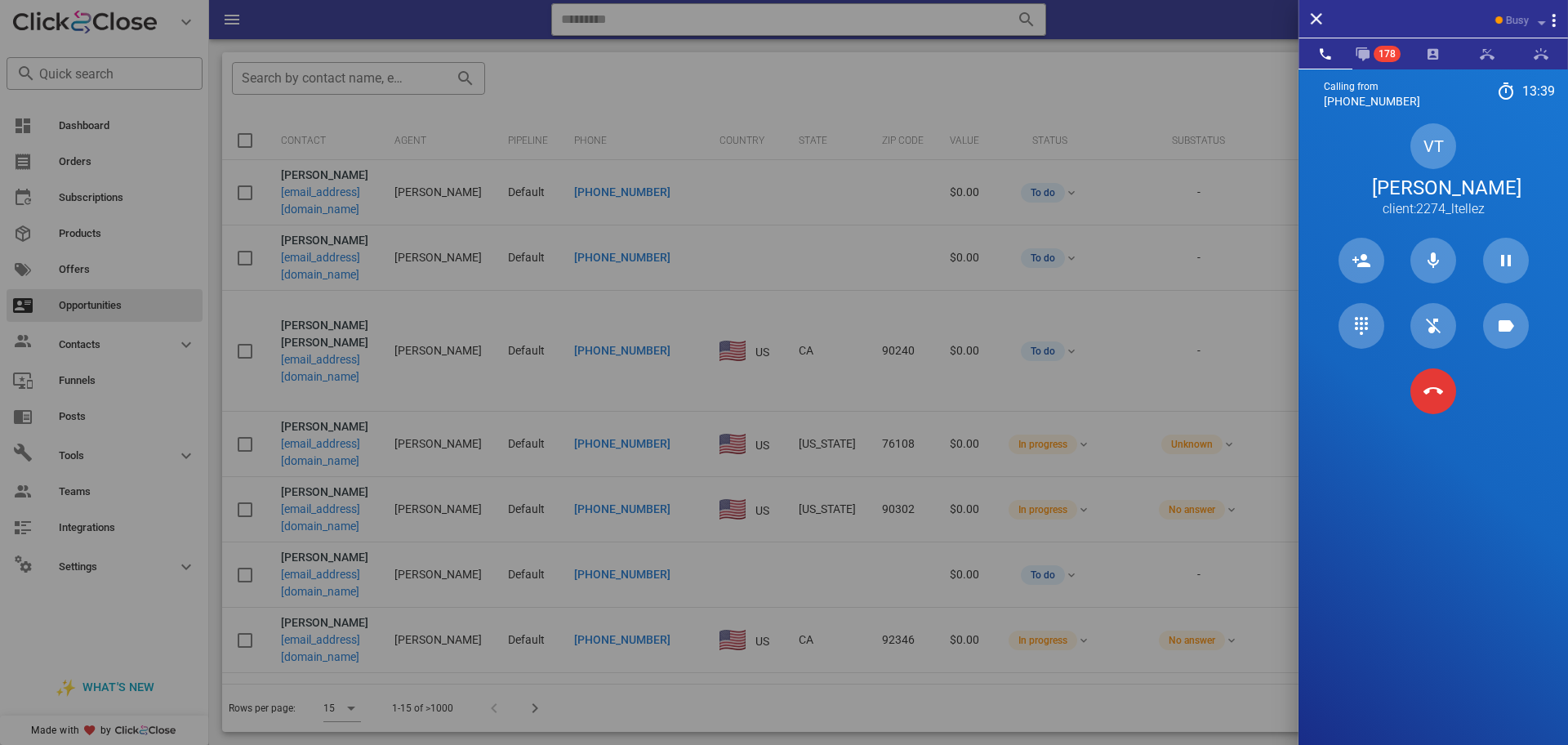 click on "Calling from (954) 248-3188 13: 39  Unknown      ▼     Andorra
+376
Argentina
+54
Aruba
+297
Australia
+61
Belgium (België)
+32
Bolivia
+591
Brazil (Brasil)
+55
Canada
+1
Chile
+56
Colombia
+57
Costa Rica
+506
Dominican Republic (República Dominicana)
+1
Ecuador
+593
El Salvador
+503
France
+33
Germany (Deutschland)
+49
Guadeloupe
+590
Guatemala
+502
Honduras
+504
Iceland (Ísland)
+354
India (भारत)
+91
Israel (‫ישראל‬‎)
+972
Italy (Italia)
+39" at bounding box center (1433, 441) 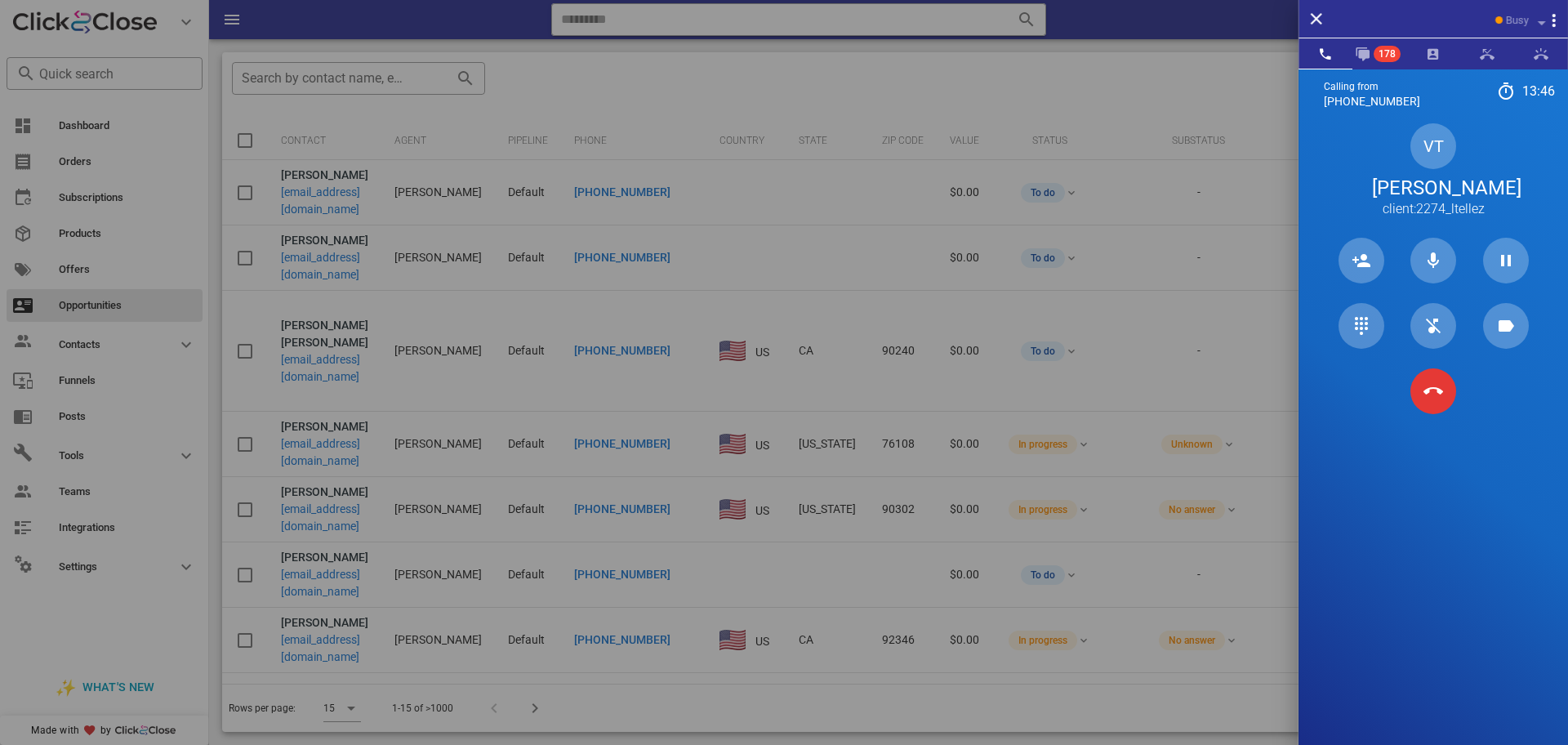 click on "VT   Valentina Tellez  client:2274_ltellez" at bounding box center (1433, 171) 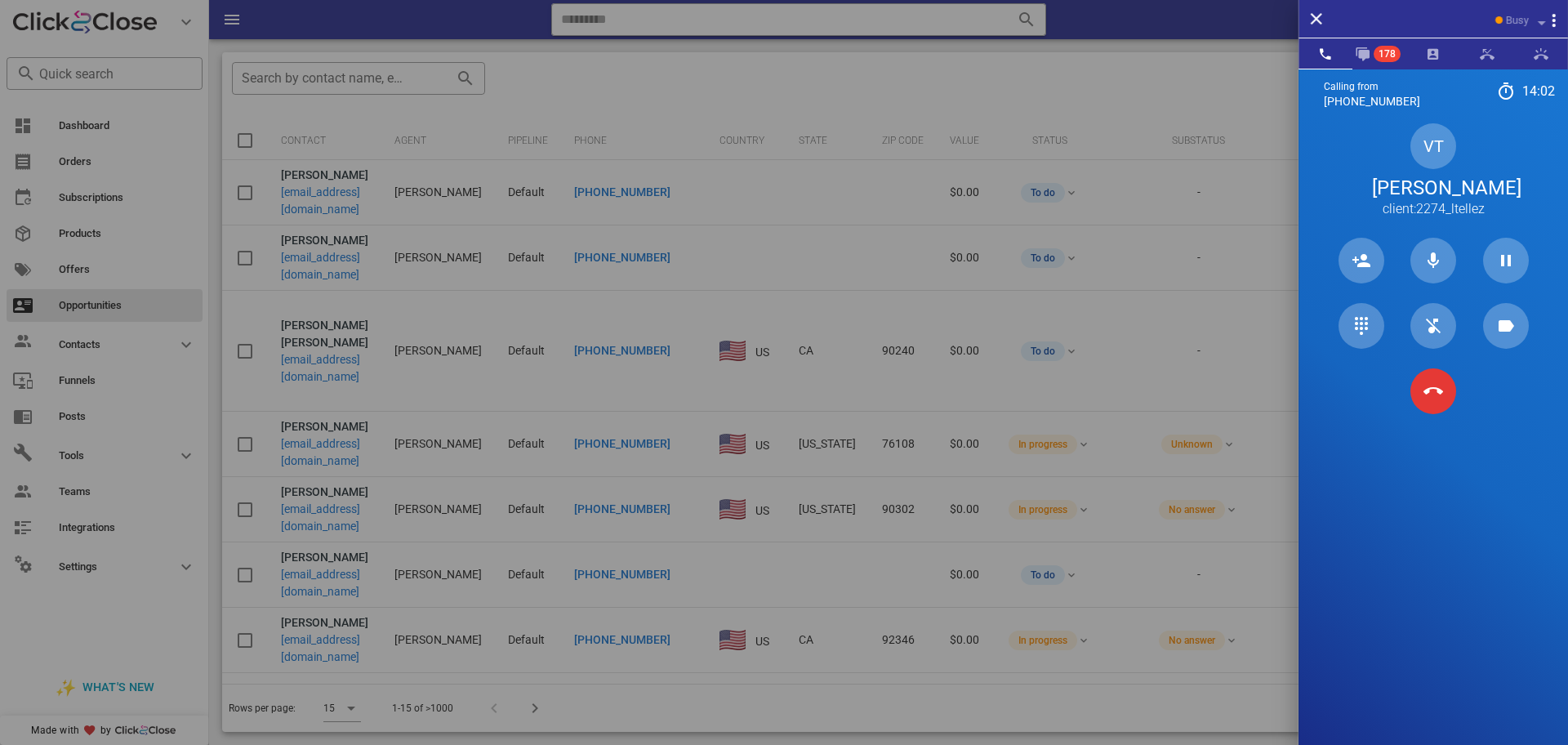 click on "Calling from (954) 248-3188 14: 02  Unknown      ▼     Andorra
+376
Argentina
+54
Aruba
+297
Australia
+61
Belgium (België)
+32
Bolivia
+591
Brazil (Brasil)
+55
Canada
+1
Chile
+56
Colombia
+57
Costa Rica
+506
Dominican Republic (República Dominicana)
+1
Ecuador
+593
El Salvador
+503
France
+33
Germany (Deutschland)
+49
Guadeloupe
+590
Guatemala
+502
Honduras
+504
Iceland (Ísland)
+354
India (भारत)
+91
Israel (‫ישראל‬‎)
+972
Italy (Italia)
+39" at bounding box center [1433, 441] 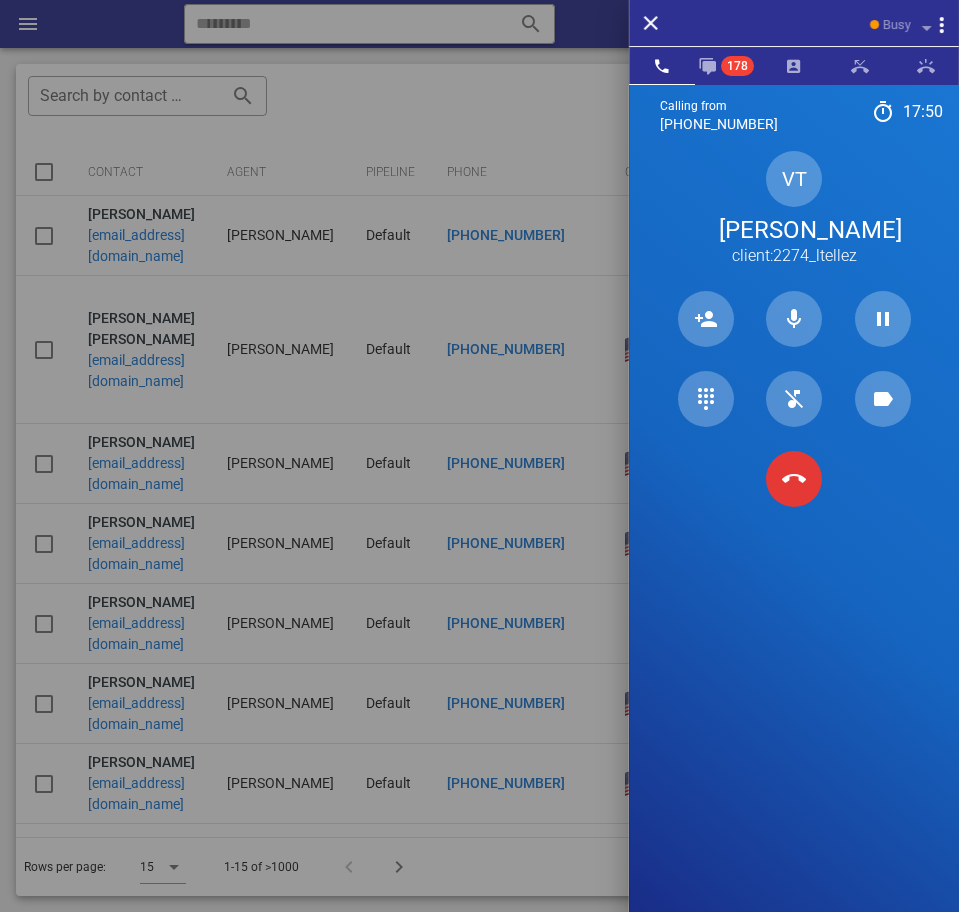 click on "Calling from (954) 248-3188 17: 50  Unknown      ▼     Andorra
+376
Argentina
+54
Aruba
+297
Australia
+61
Belgium (België)
+32
Bolivia
+591
Brazil (Brasil)
+55
Canada
+1
Chile
+56
Colombia
+57
Costa Rica
+506
Dominican Republic (República Dominicana)
+1
Ecuador
+593
El Salvador
+503
France
+33
Germany (Deutschland)
+49
Guadeloupe
+590
Guatemala
+502
Honduras
+504
Iceland (Ísland)
+354
India (भारत)
+91
Israel (‫ישראל‬‎)
+972
Italy (Italia)
+39" at bounding box center (794, 540) 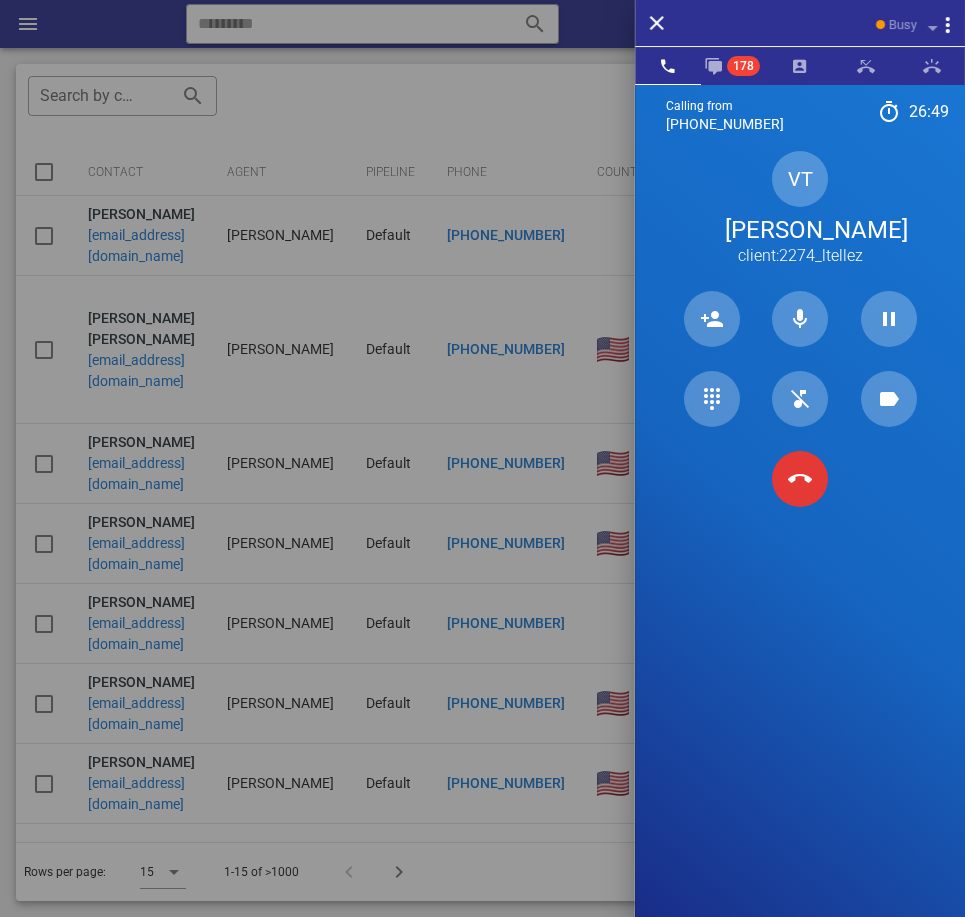 click on "VT   Valentina Tellez  client:2274_ltellez" at bounding box center [800, 209] 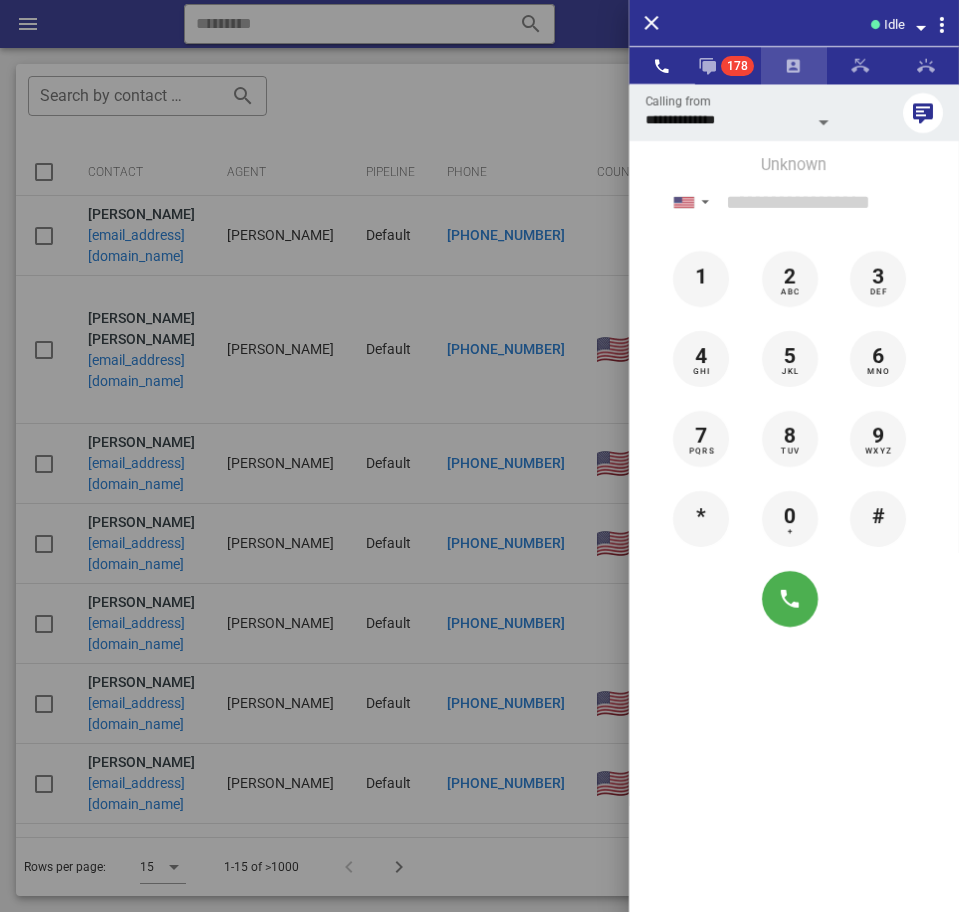 click at bounding box center [794, 66] 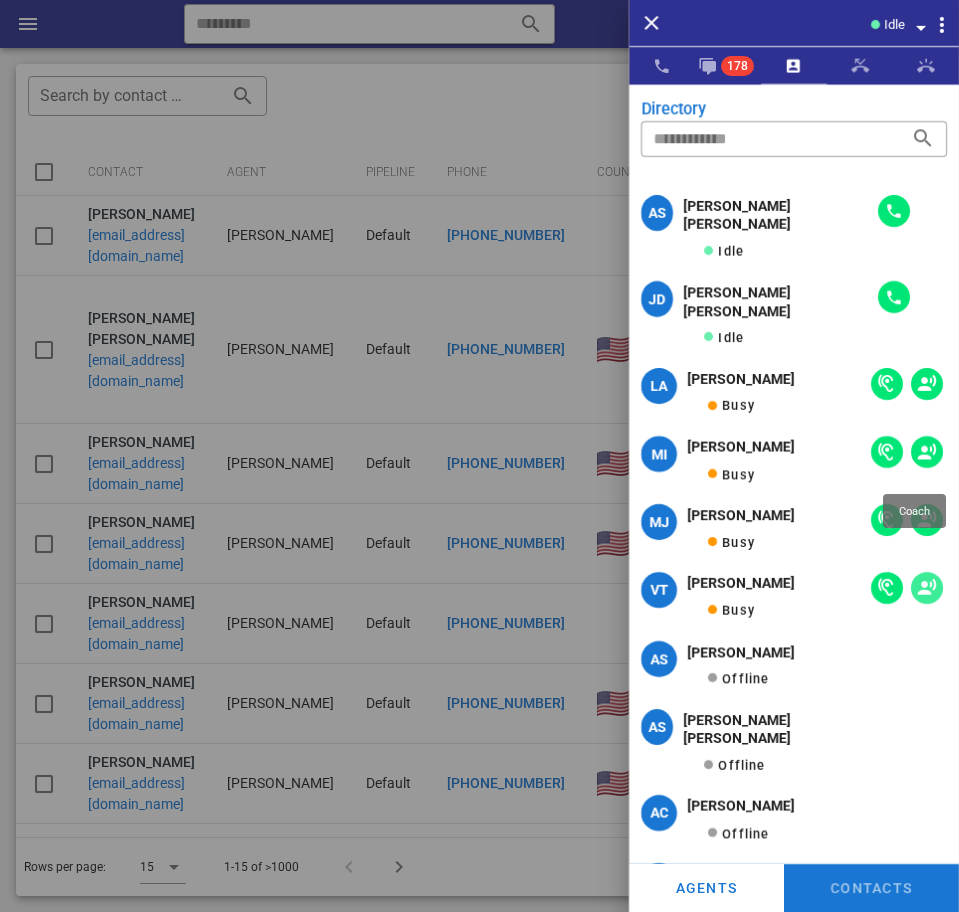 click at bounding box center [927, 588] 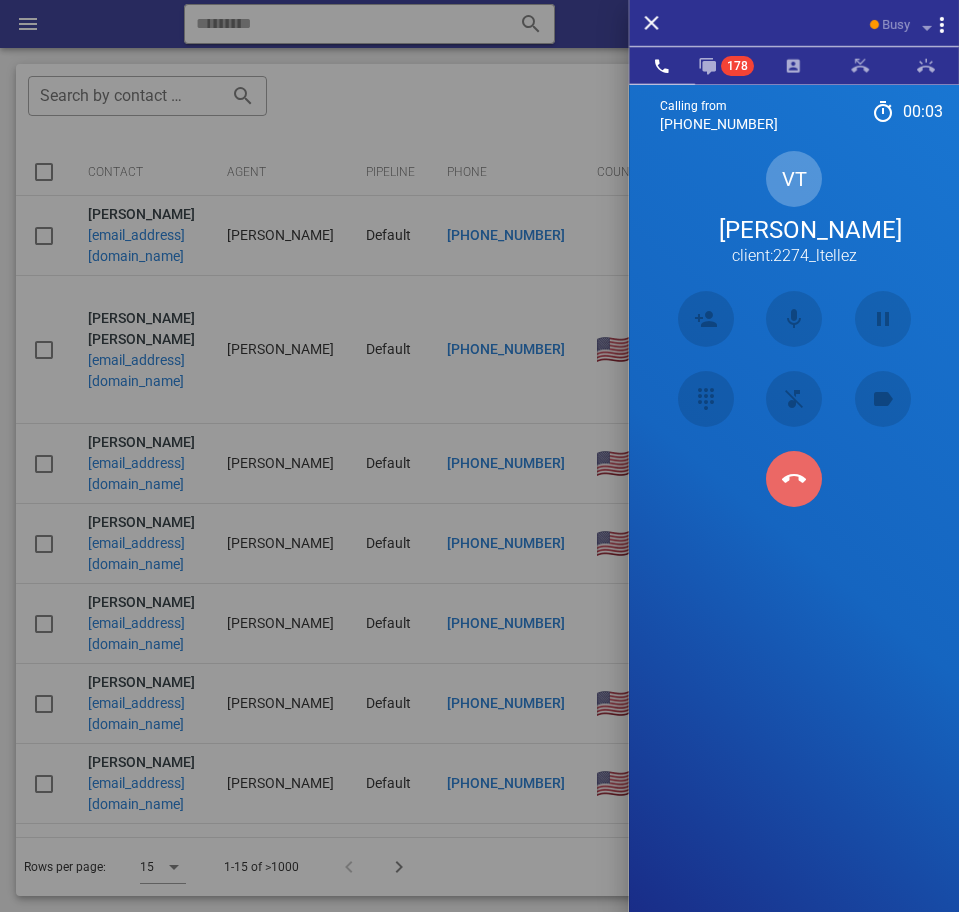 click at bounding box center [794, 479] 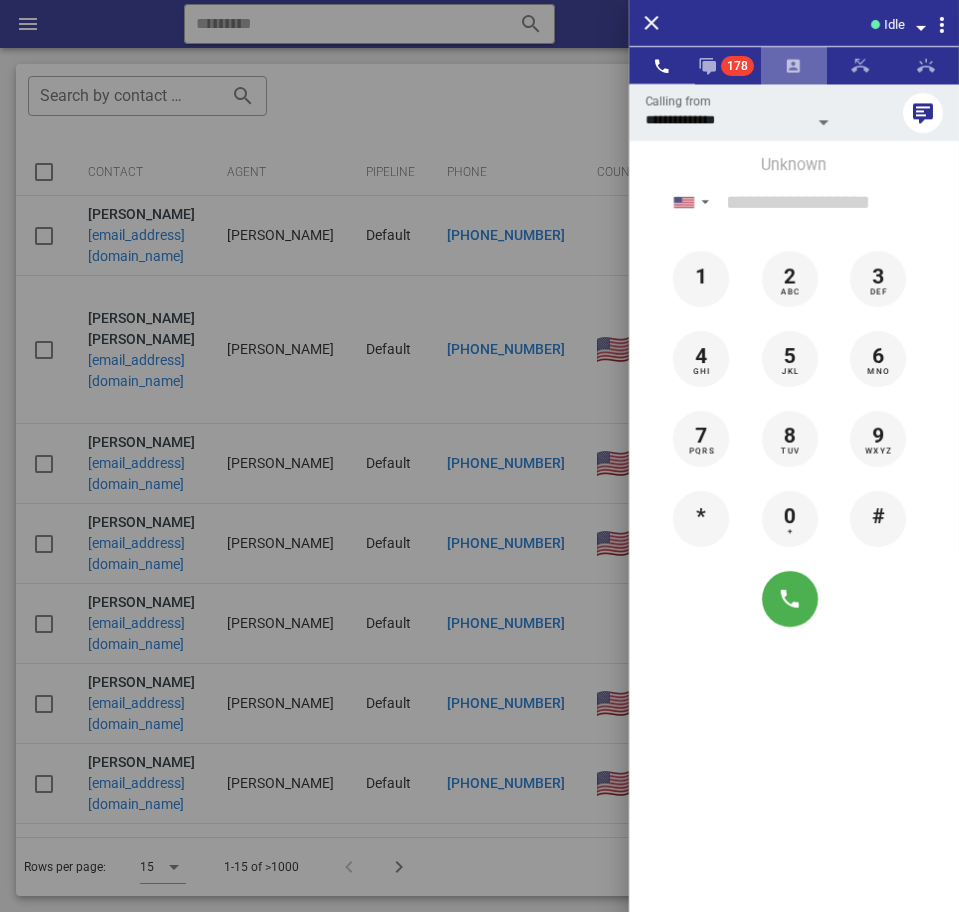 click at bounding box center [794, 66] 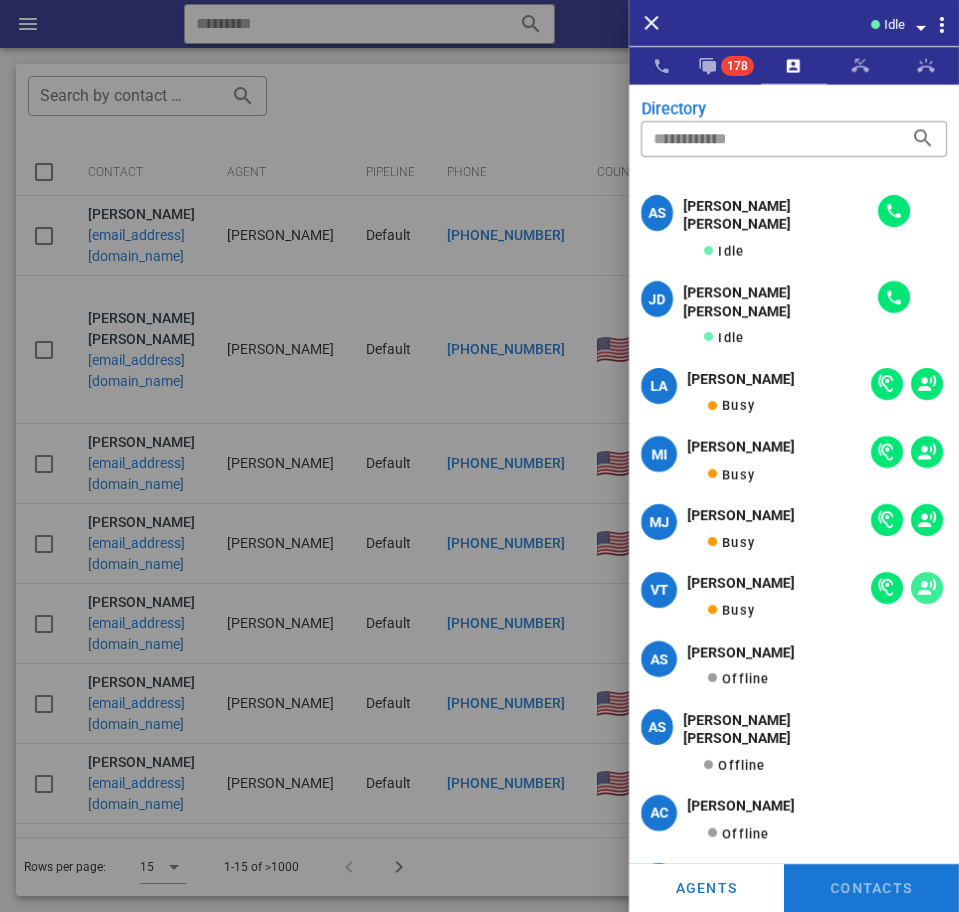 click at bounding box center [927, 588] 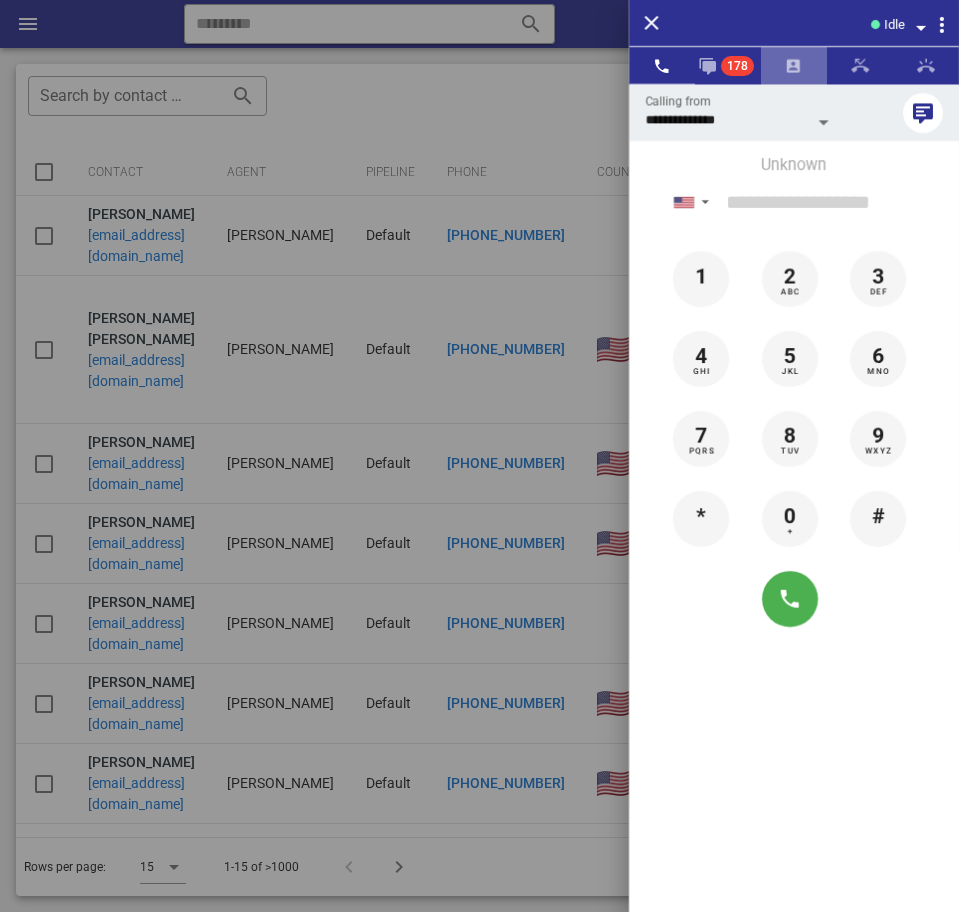click at bounding box center [794, 66] 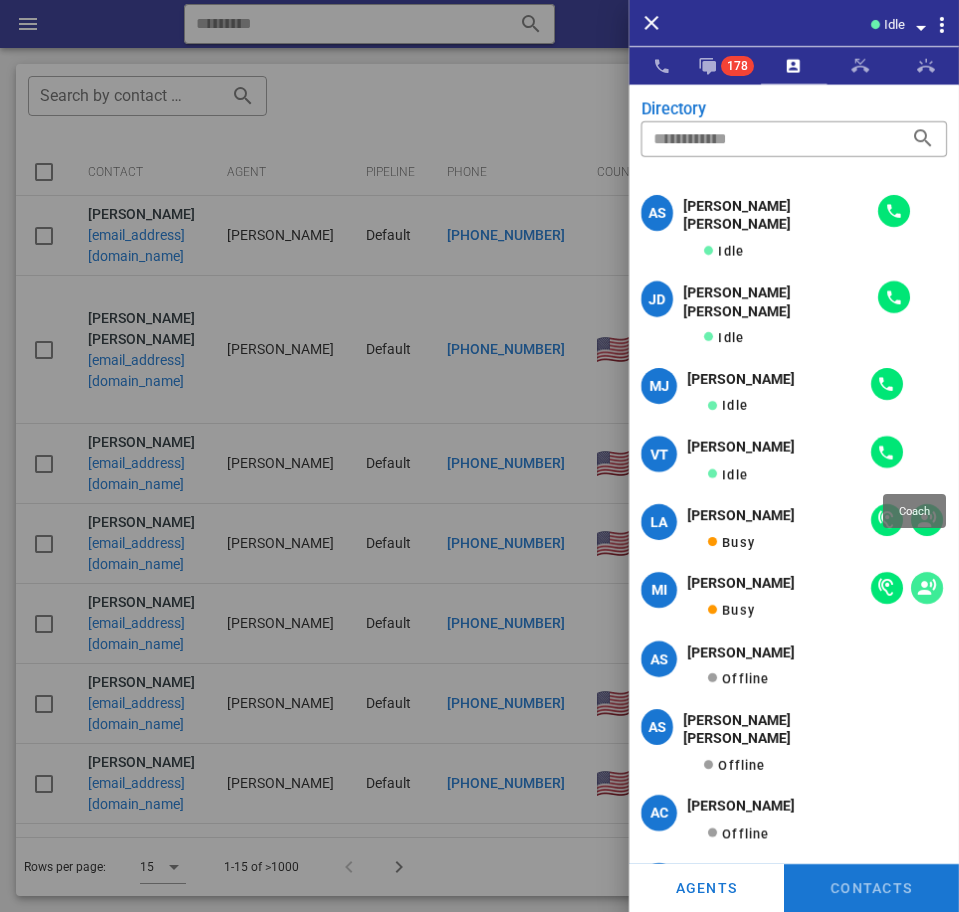 click at bounding box center [927, 588] 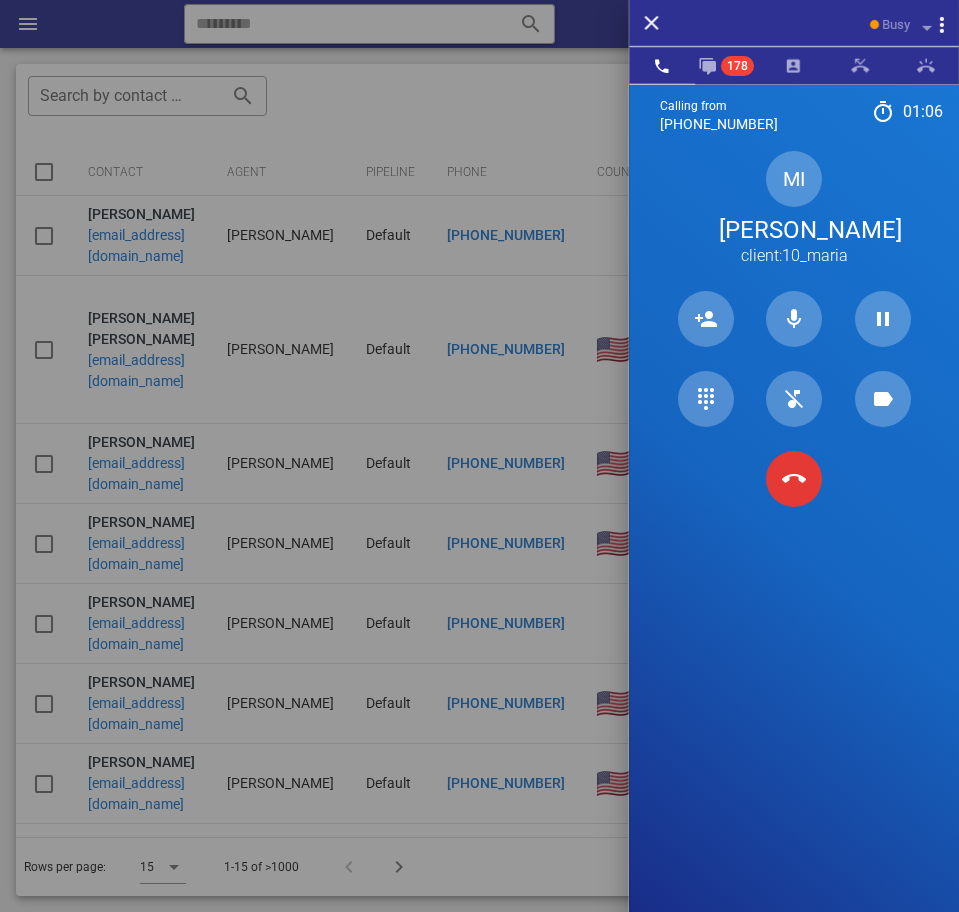 click on "Calling from (954) 248-3188 01: 06  Unknown      ▼     Andorra
+376
Argentina
+54
Aruba
+297
Australia
+61
Belgium (België)
+32
Bolivia
+591
Brazil (Brasil)
+55
Canada
+1
Chile
+56
Colombia
+57
Costa Rica
+506
Dominican Republic (República Dominicana)
+1
Ecuador
+593
El Salvador
+503
France
+33
Germany (Deutschland)
+49
Guadeloupe
+590
Guatemala
+502
Honduras
+504
Iceland (Ísland)
+354
India (भारत)
+91
Israel (‫ישראל‬‎)
+972
Italy (Italia)
+39" at bounding box center [794, 540] 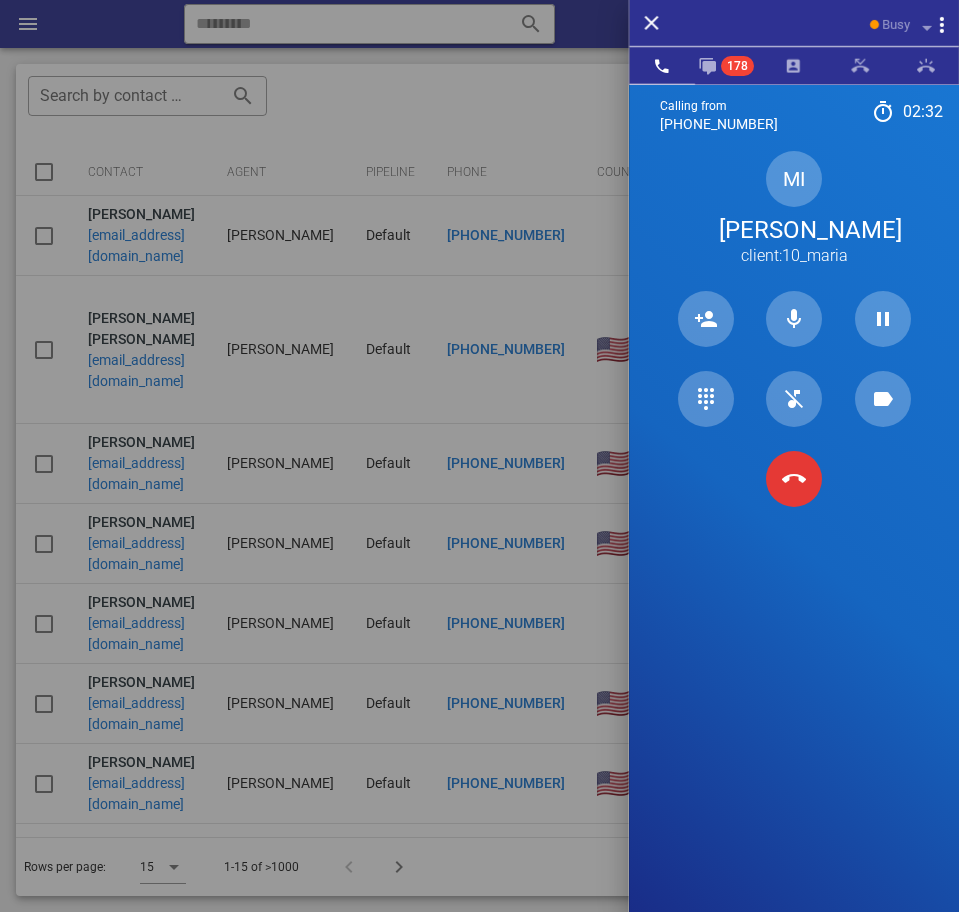click on "Calling from (954) 248-3188 02: 32  Unknown      ▼     Andorra
+376
Argentina
+54
Aruba
+297
Australia
+61
Belgium (België)
+32
Bolivia
+591
Brazil (Brasil)
+55
Canada
+1
Chile
+56
Colombia
+57
Costa Rica
+506
Dominican Republic (República Dominicana)
+1
Ecuador
+593
El Salvador
+503
France
+33
Germany (Deutschland)
+49
Guadeloupe
+590
Guatemala
+502
Honduras
+504
Iceland (Ísland)
+354
India (भारत)
+91
Israel (‫ישראל‬‎)
+972
Italy (Italia)
+39" at bounding box center [794, 540] 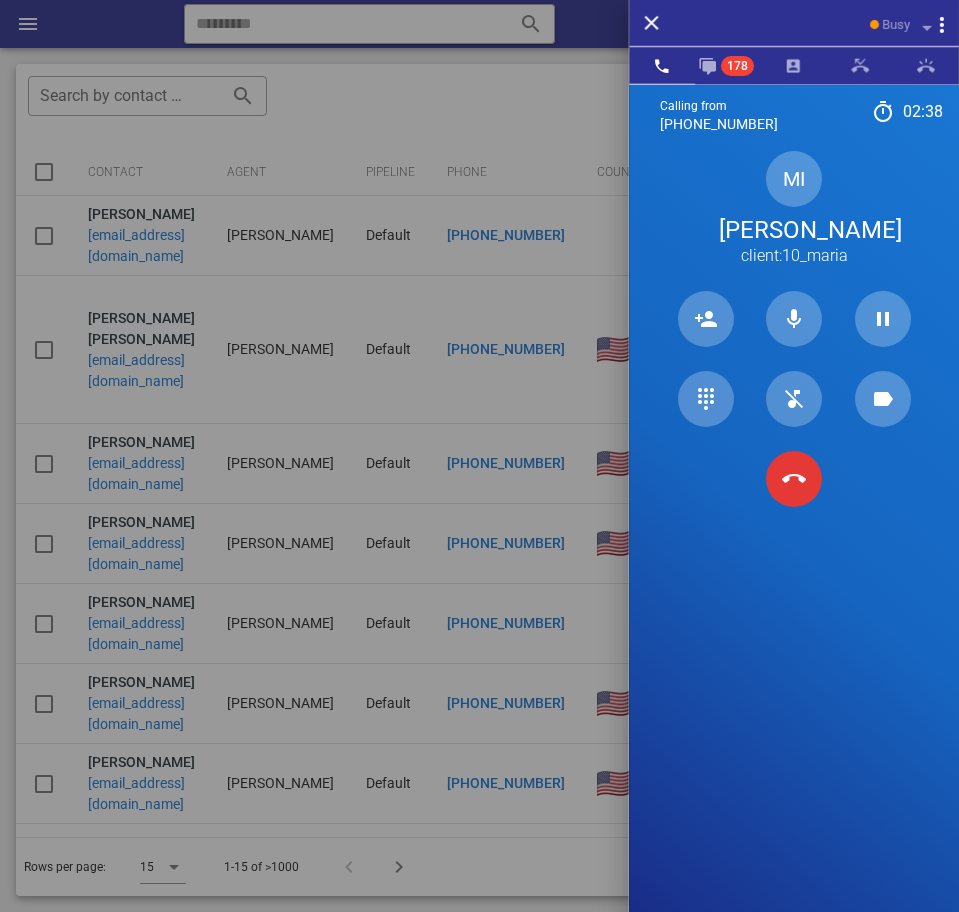 click at bounding box center (882, 479) 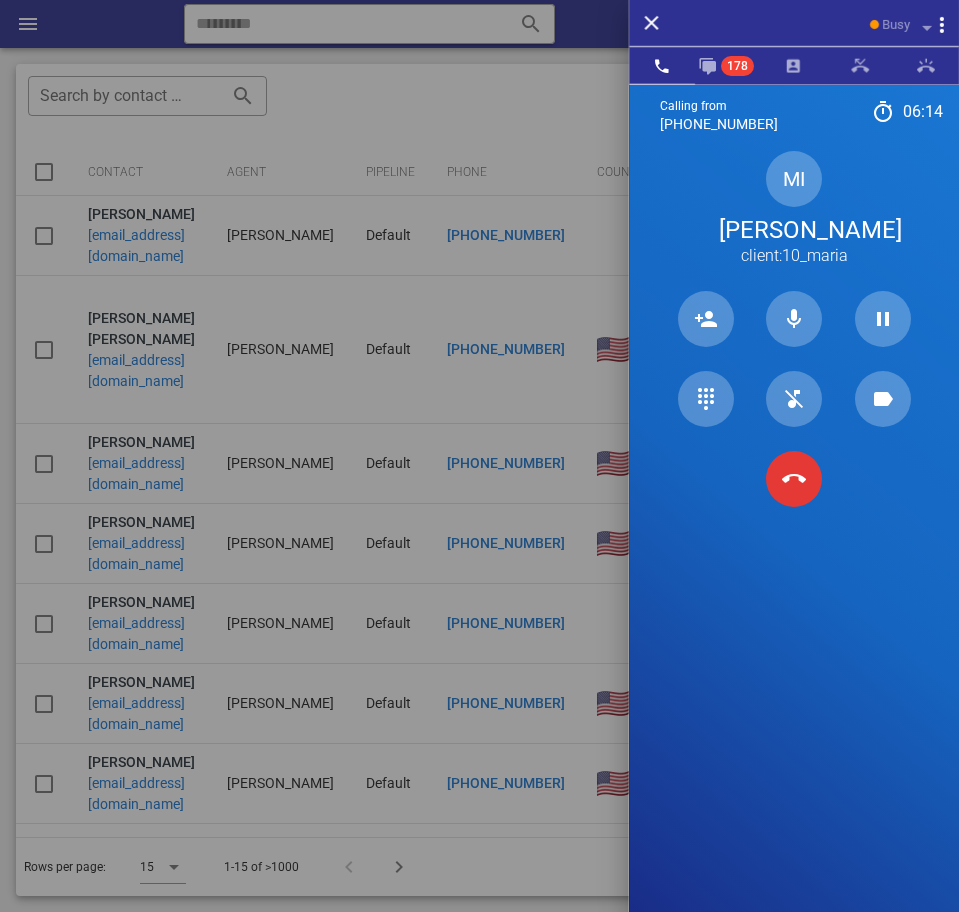 click on "Calling from (954) 248-3188 06: 14  Unknown      ▼     Andorra
+376
Argentina
+54
Aruba
+297
Australia
+61
Belgium (België)
+32
Bolivia
+591
Brazil (Brasil)
+55
Canada
+1
Chile
+56
Colombia
+57
Costa Rica
+506
Dominican Republic (República Dominicana)
+1
Ecuador
+593
El Salvador
+503
France
+33
Germany (Deutschland)
+49
Guadeloupe
+590
Guatemala
+502
Honduras
+504
Iceland (Ísland)
+354
India (भारत)
+91
Israel (‫ישראל‬‎)
+972
Italy (Italia)
+39" at bounding box center (794, 540) 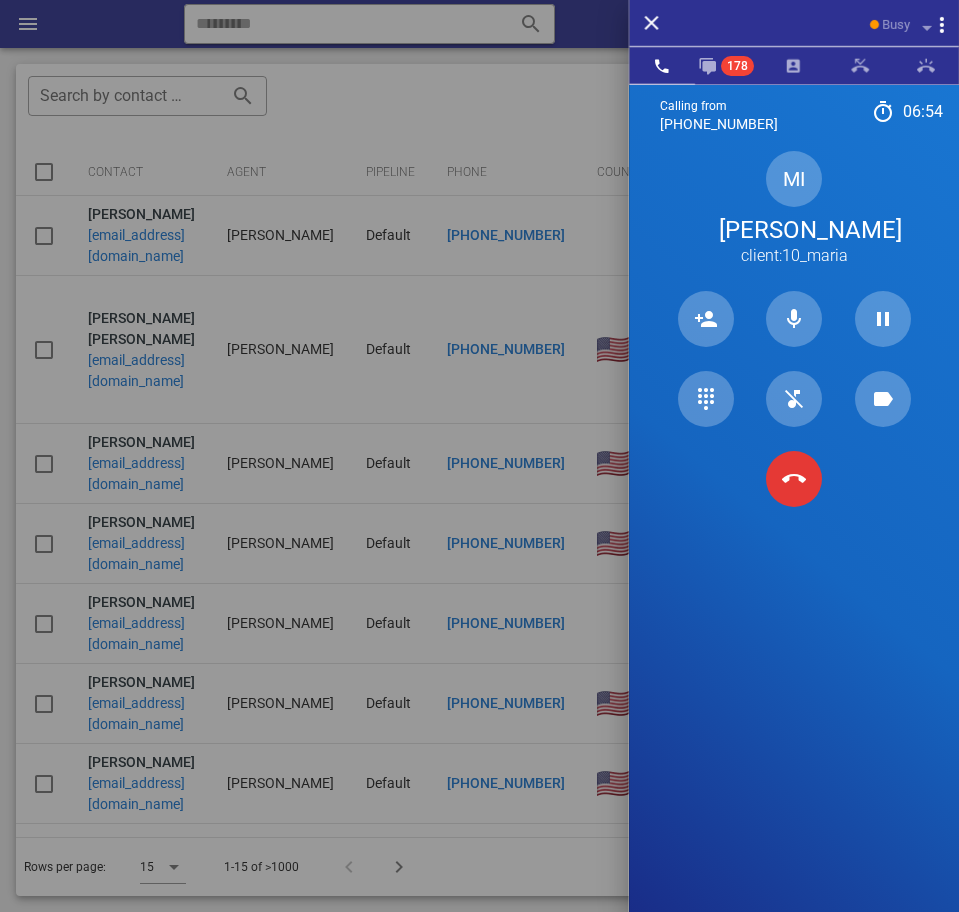 click on "Calling from (954) 248-3188 06: 54  Unknown      ▼     Andorra
+376
Argentina
+54
Aruba
+297
Australia
+61
Belgium (België)
+32
Bolivia
+591
Brazil (Brasil)
+55
Canada
+1
Chile
+56
Colombia
+57
Costa Rica
+506
Dominican Republic (República Dominicana)
+1
Ecuador
+593
El Salvador
+503
France
+33
Germany (Deutschland)
+49
Guadeloupe
+590
Guatemala
+502
Honduras
+504
Iceland (Ísland)
+354
India (भारत)
+91
Israel (‫ישראל‬‎)
+972
Italy (Italia)
+39" at bounding box center (794, 540) 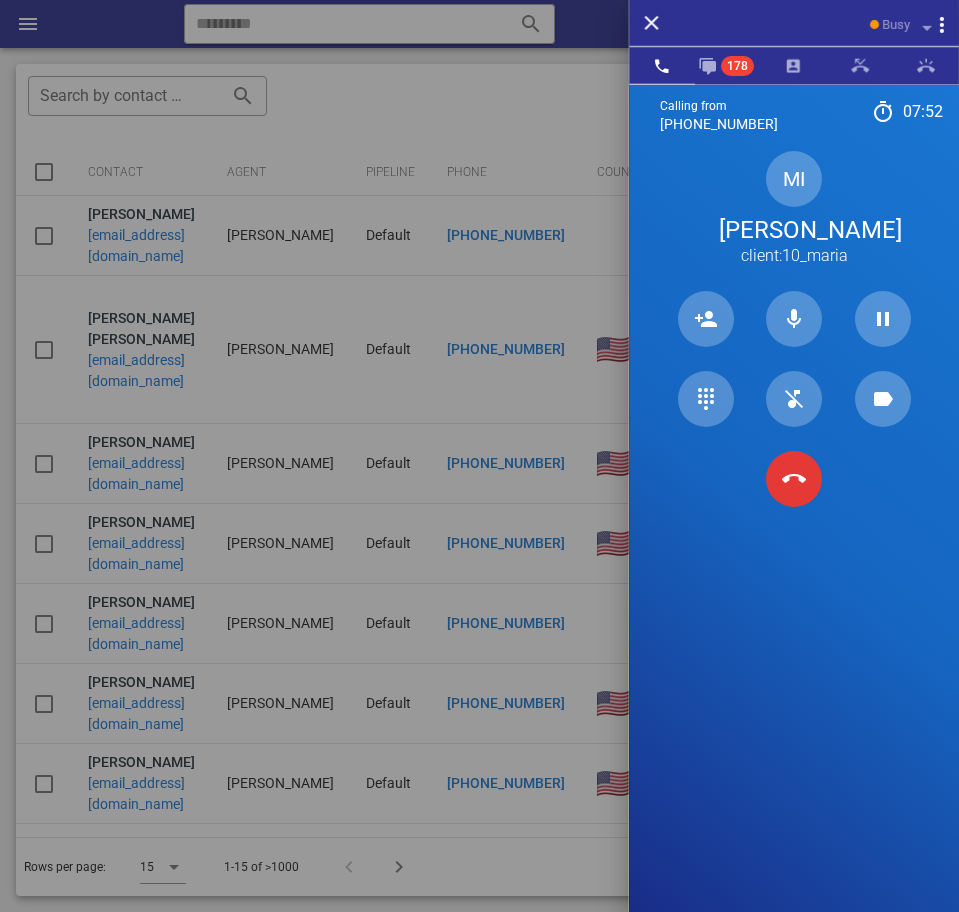 click on "Calling from (954) 248-3188 07: 52  Unknown      ▼     Andorra
+376
Argentina
+54
Aruba
+297
Australia
+61
Belgium (België)
+32
Bolivia
+591
Brazil (Brasil)
+55
Canada
+1
Chile
+56
Colombia
+57
Costa Rica
+506
Dominican Republic (República Dominicana)
+1
Ecuador
+593
El Salvador
+503
France
+33
Germany (Deutschland)
+49
Guadeloupe
+590
Guatemala
+502
Honduras
+504
Iceland (Ísland)
+354
India (भारत)
+91
Israel (‫ישראל‬‎)
+972
Italy (Italia)
+39" at bounding box center [794, 540] 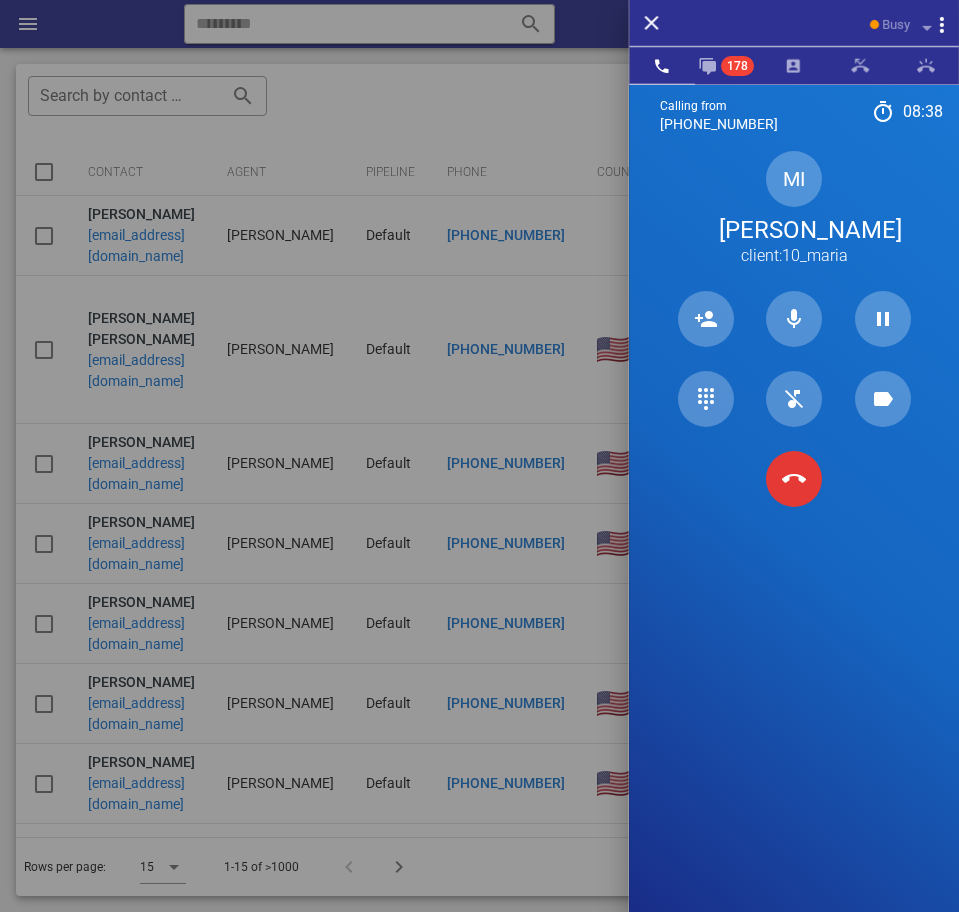 click on "Calling from (954) 248-3188 08: 38  Unknown      ▼     Andorra
+376
Argentina
+54
Aruba
+297
Australia
+61
Belgium (België)
+32
Bolivia
+591
Brazil (Brasil)
+55
Canada
+1
Chile
+56
Colombia
+57
Costa Rica
+506
Dominican Republic (República Dominicana)
+1
Ecuador
+593
El Salvador
+503
France
+33
Germany (Deutschland)
+49
Guadeloupe
+590
Guatemala
+502
Honduras
+504
Iceland (Ísland)
+354
India (भारत)
+91
Israel (‫ישראל‬‎)
+972
Italy (Italia)
+39" at bounding box center [794, 540] 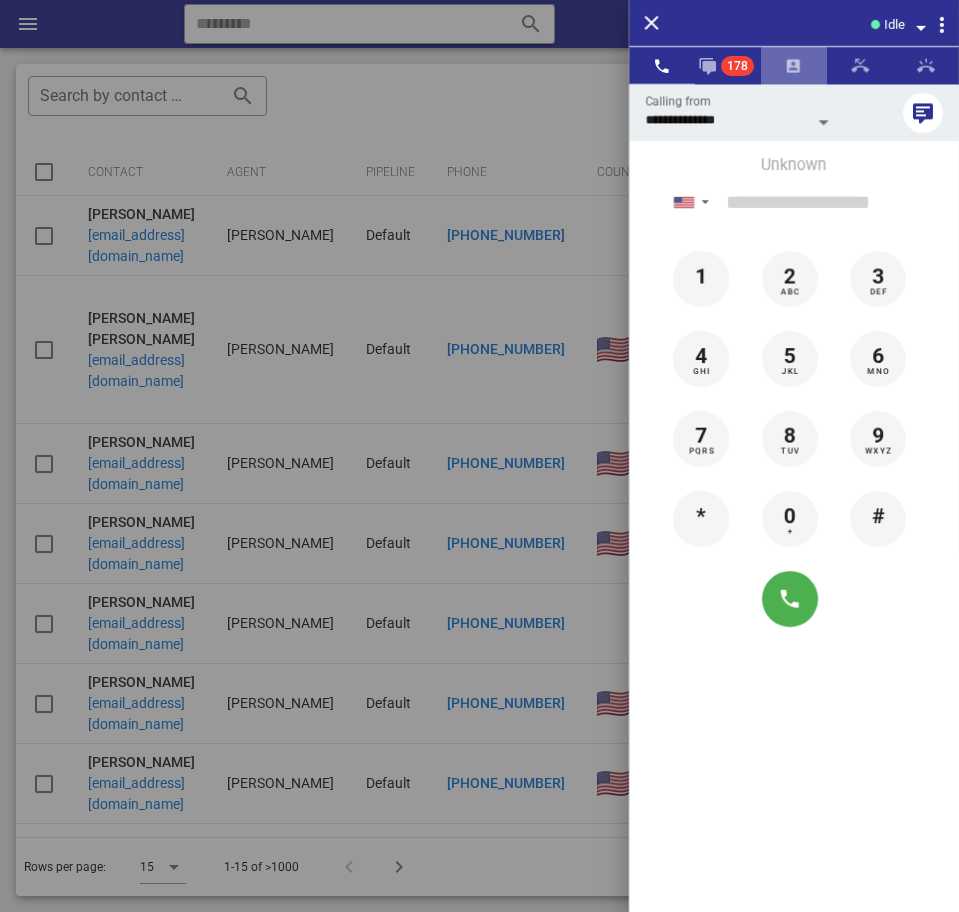 click at bounding box center (794, 66) 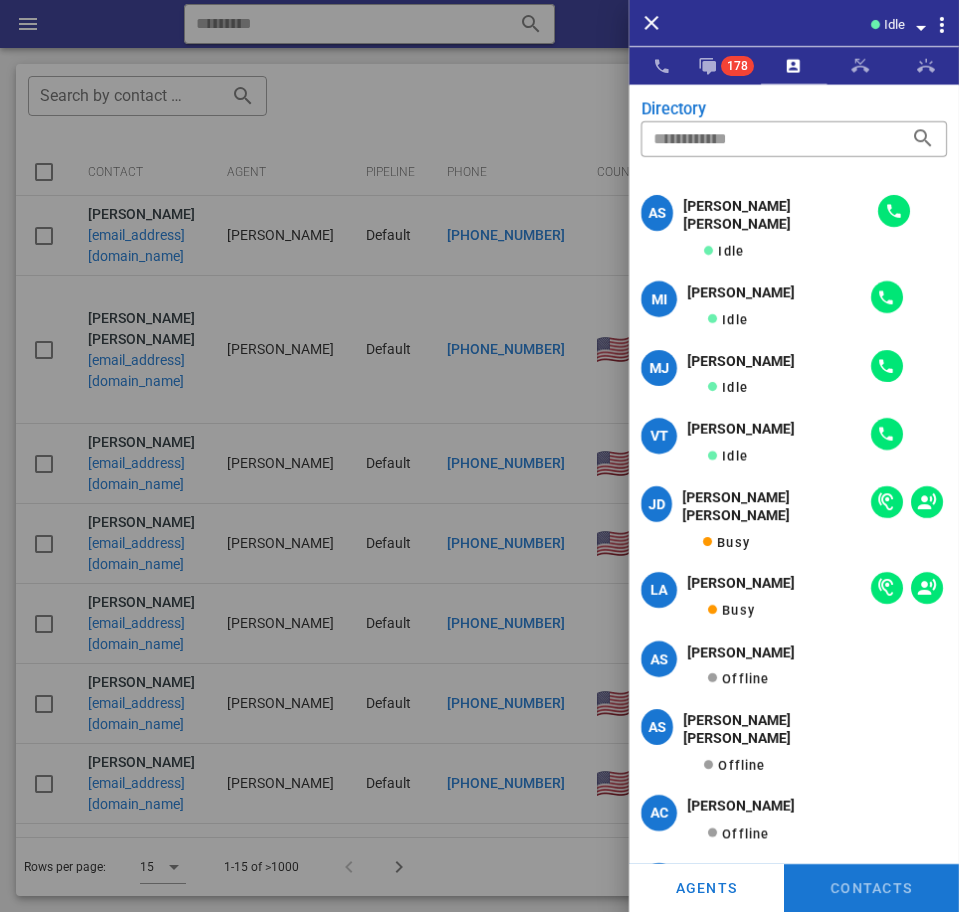 click on "Idle" at bounding box center (794, 23) 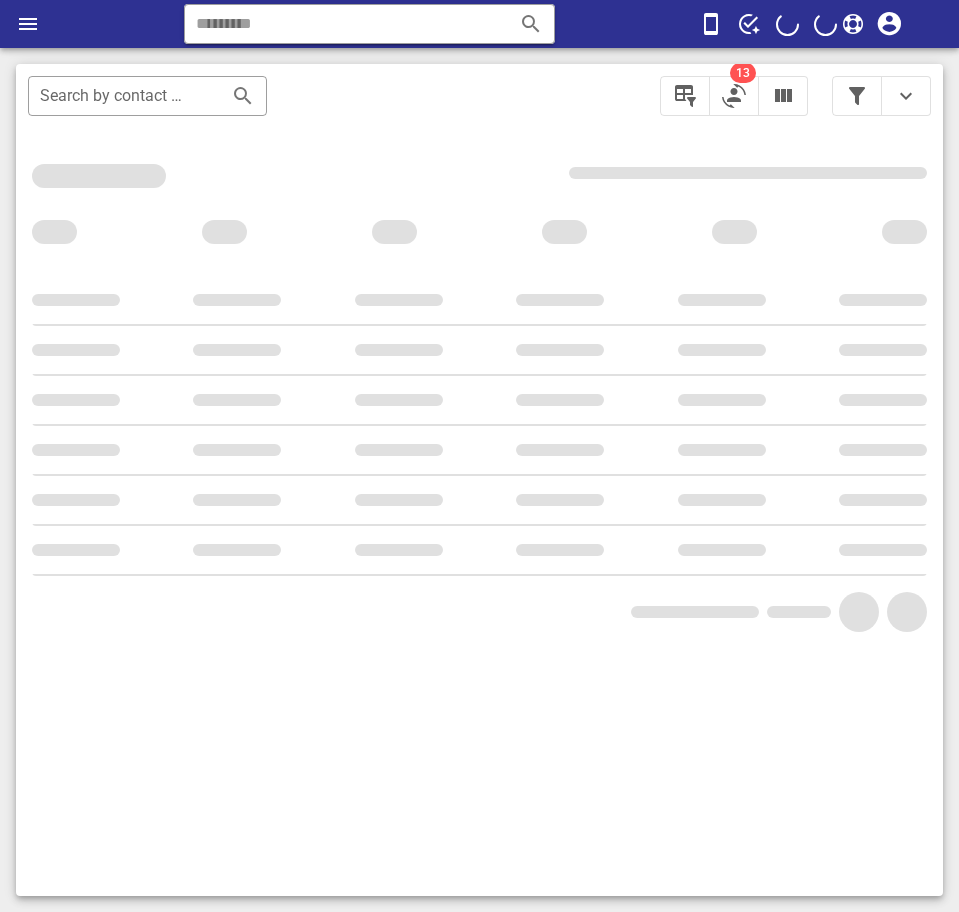 scroll, scrollTop: 0, scrollLeft: 0, axis: both 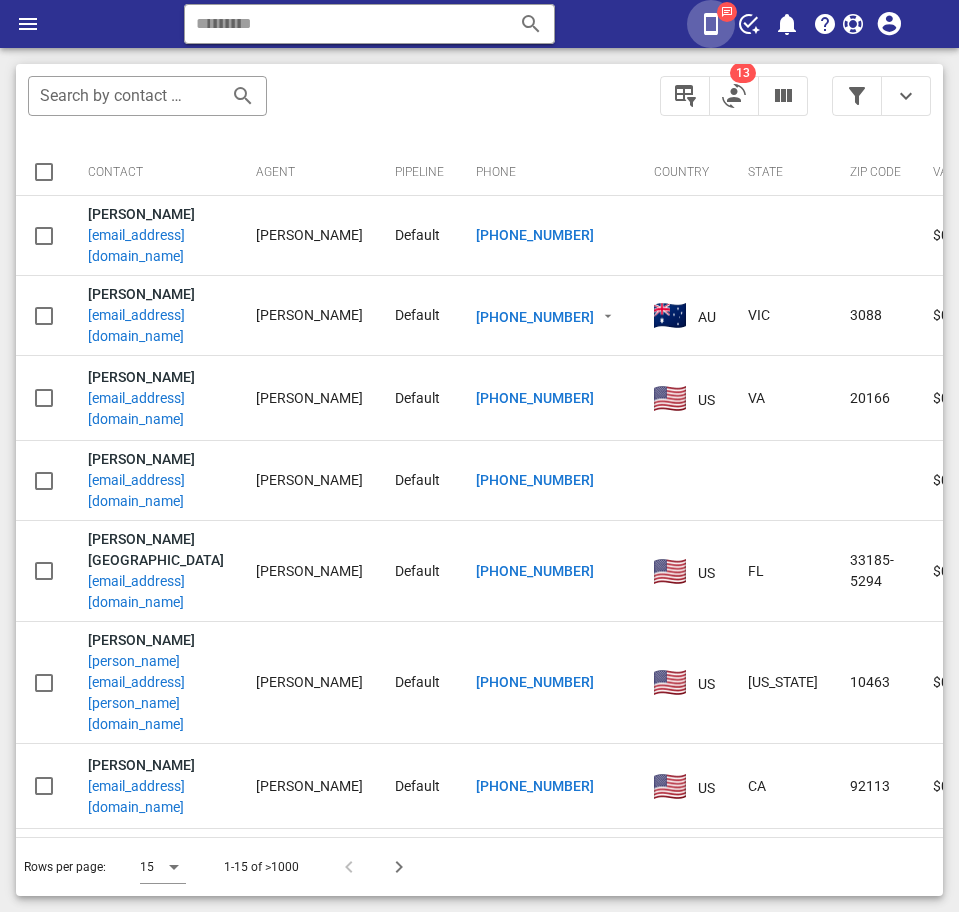 click at bounding box center (711, 24) 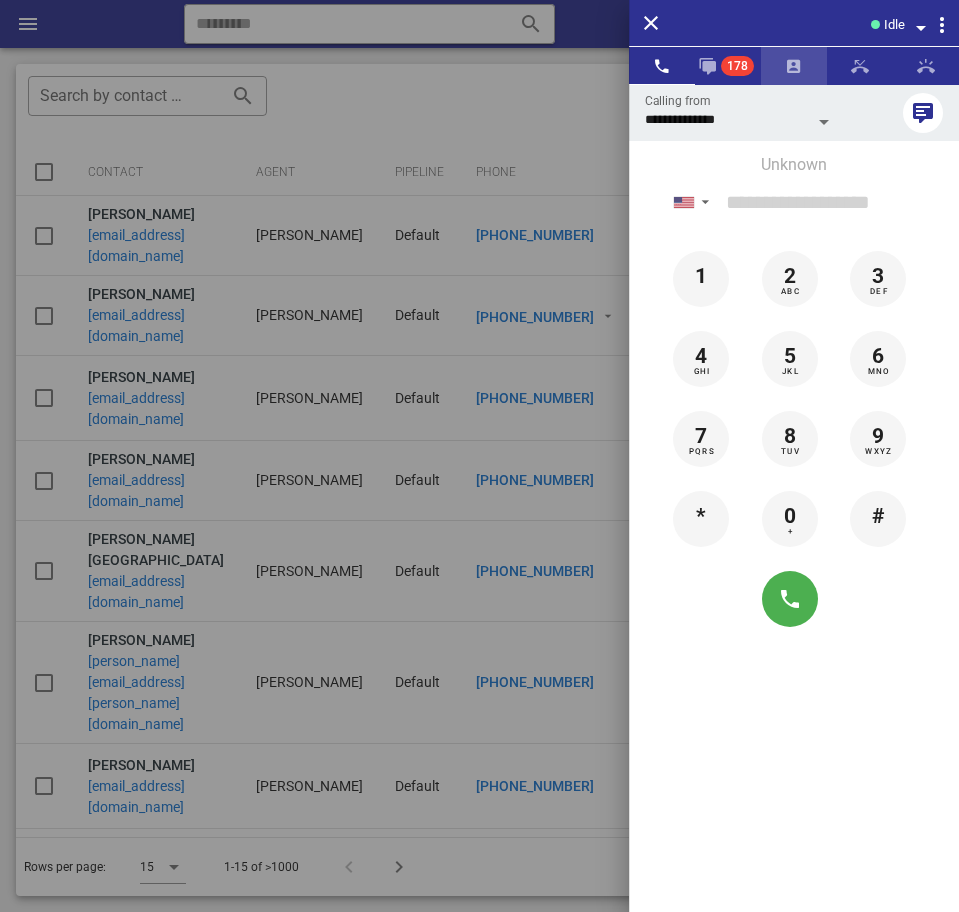 drag, startPoint x: 762, startPoint y: 51, endPoint x: 784, endPoint y: 61, distance: 24.166092 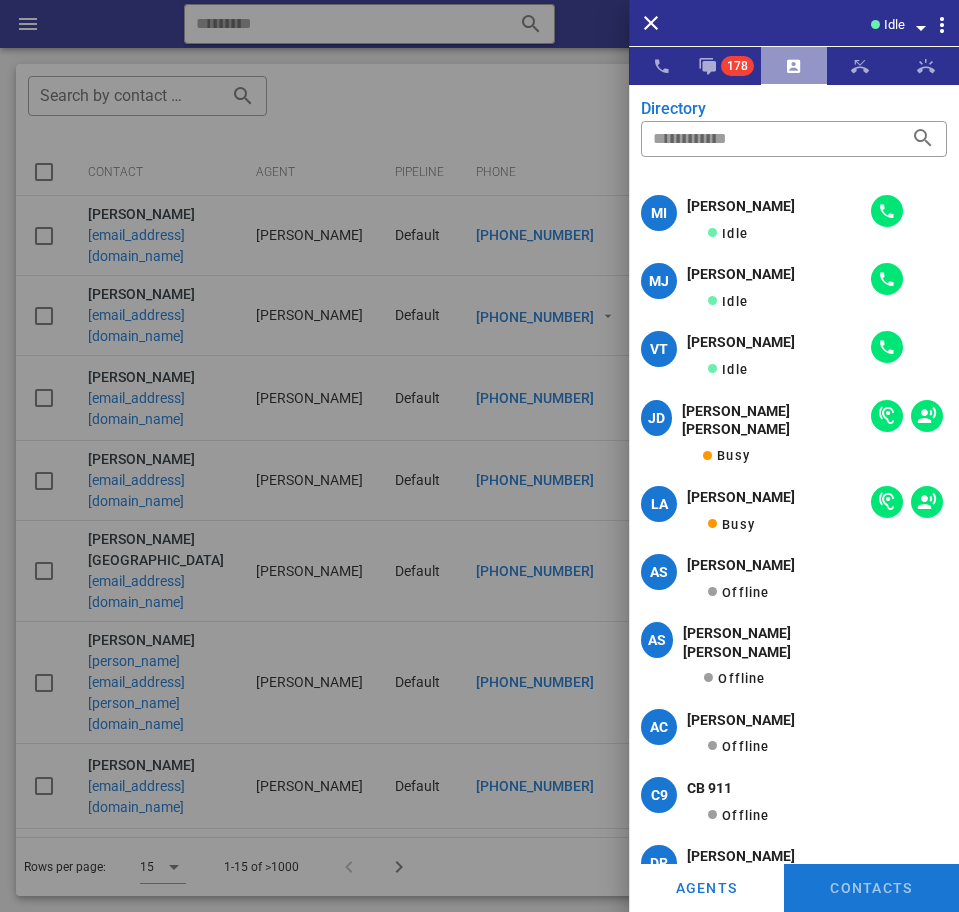 click at bounding box center (794, 66) 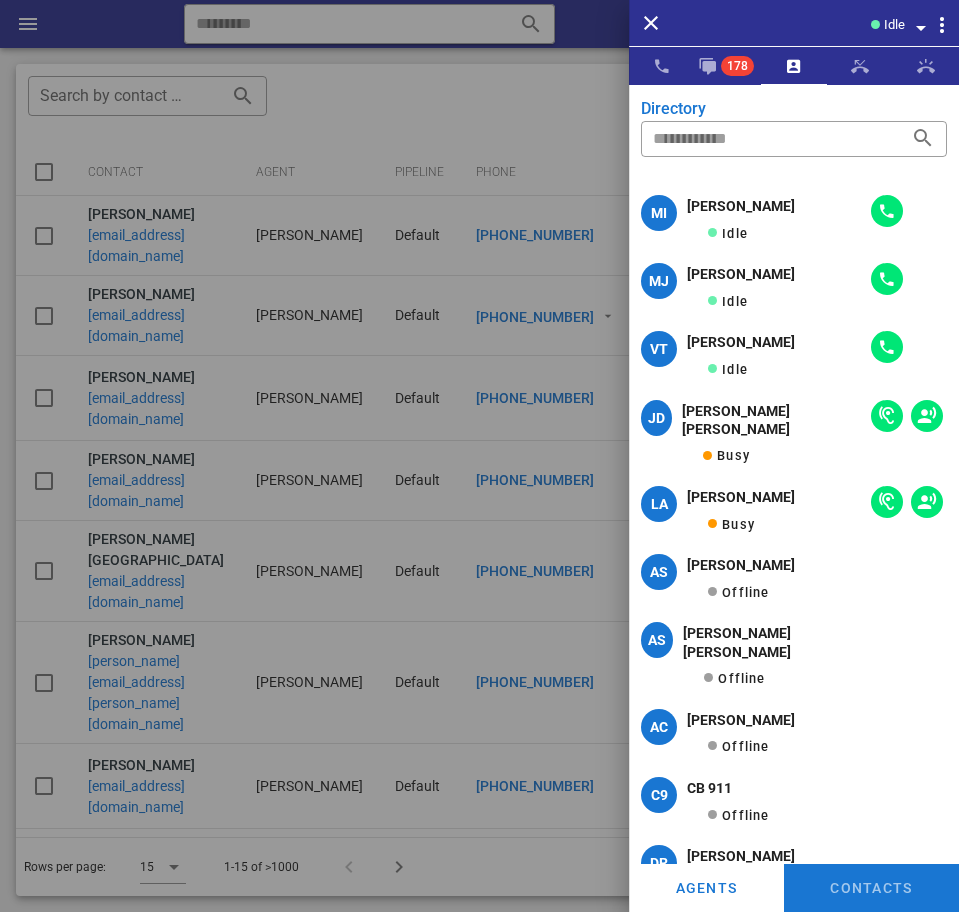 click on "Idle" at bounding box center [824, 23] 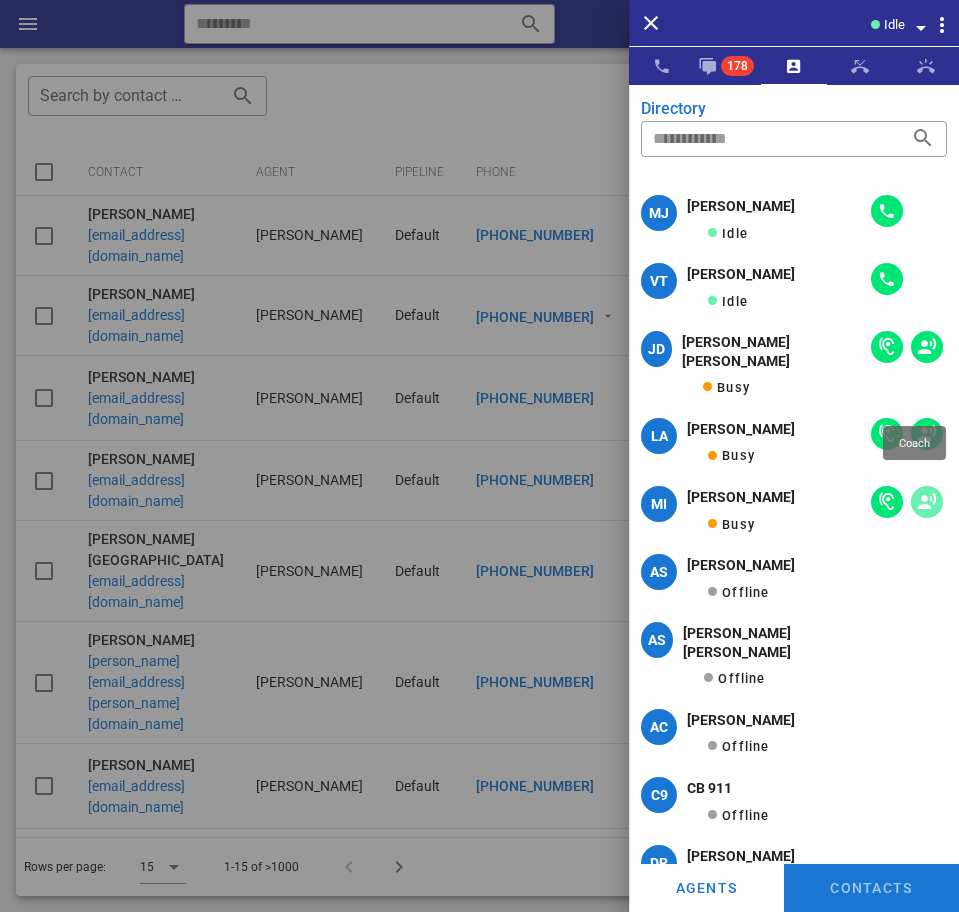 click at bounding box center (927, 502) 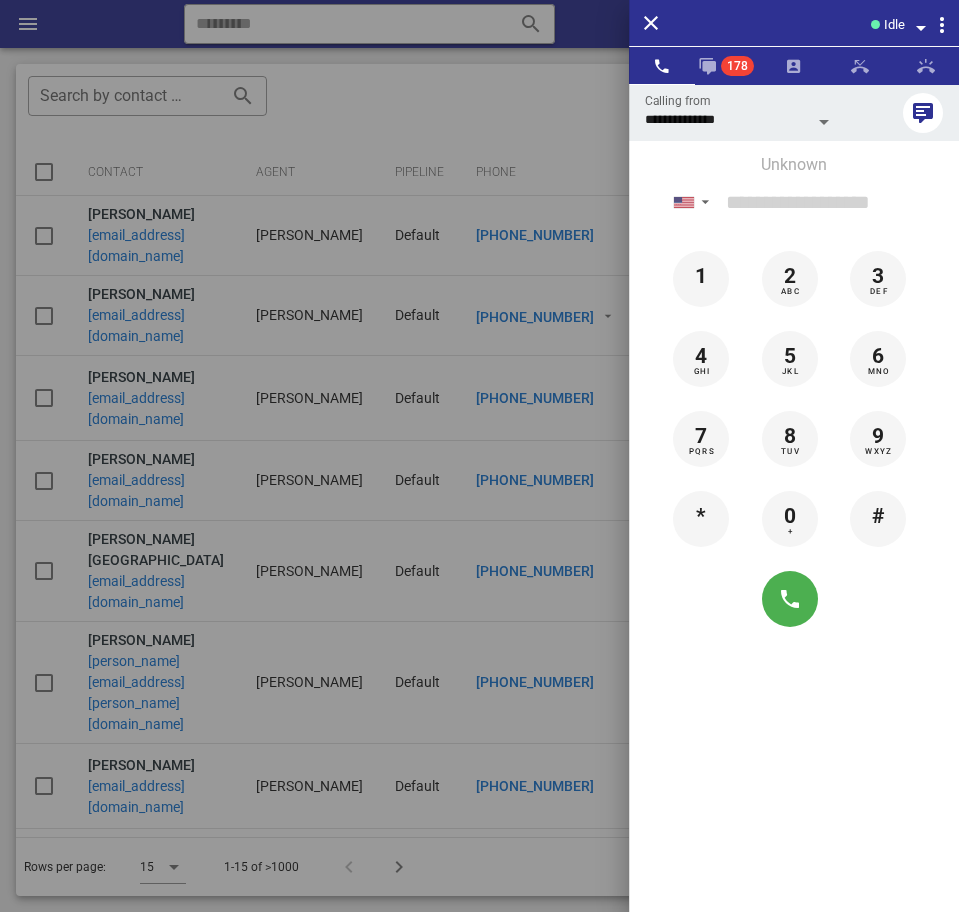 click on "#" at bounding box center (882, 519) 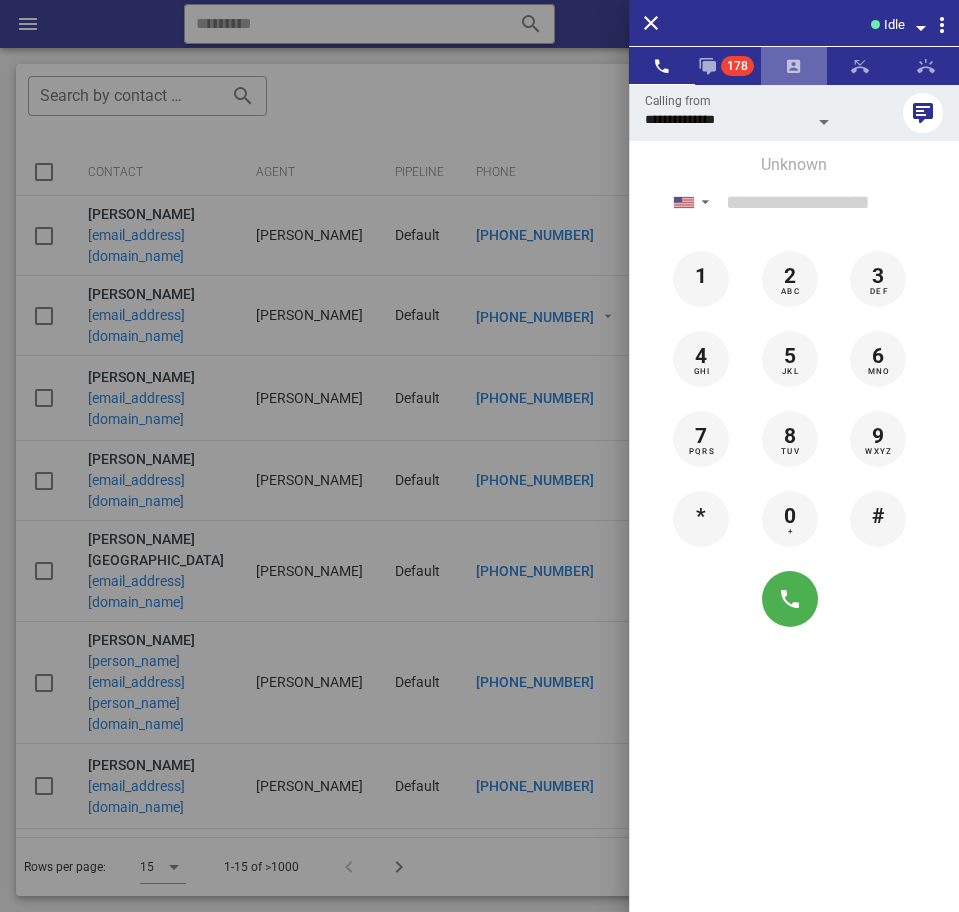 click at bounding box center [794, 66] 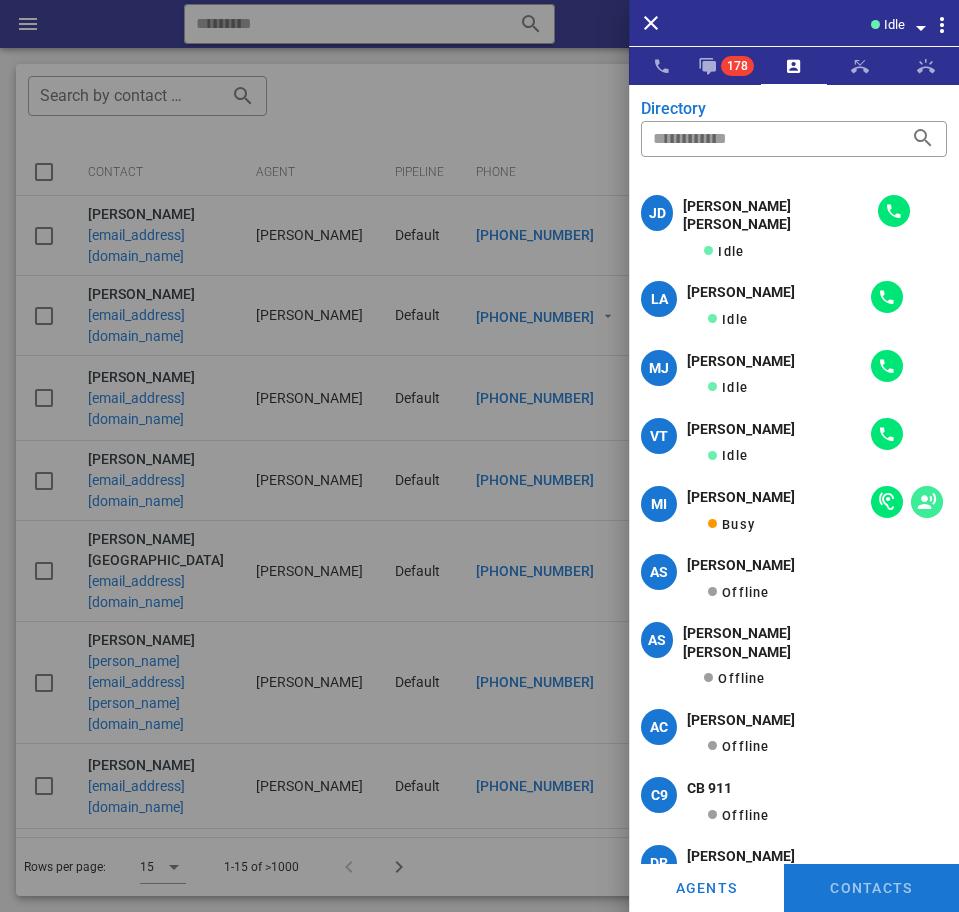 click at bounding box center (927, 502) 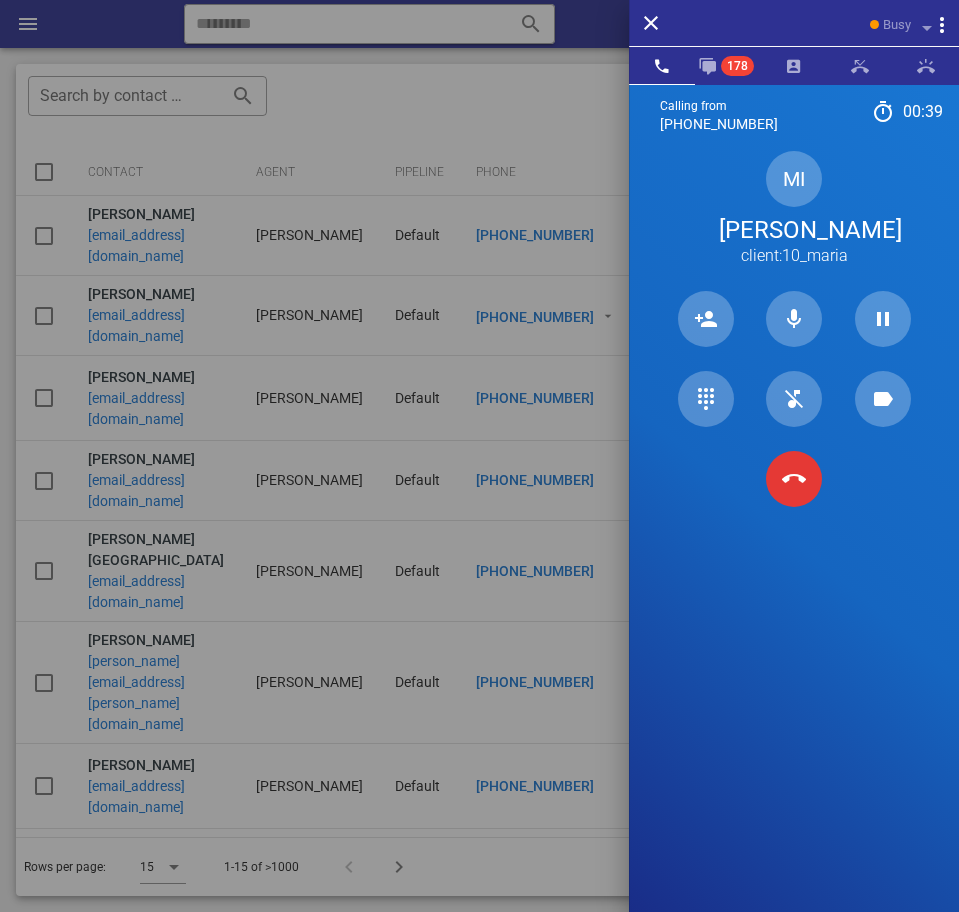 click on "Calling from [PHONE_NUMBER] 00: 39  Unknown      ▼     [GEOGRAPHIC_DATA]
+376
[GEOGRAPHIC_DATA]
+54
[GEOGRAPHIC_DATA]
+297
[GEOGRAPHIC_DATA]
+61
[GEOGRAPHIC_DATA] ([GEOGRAPHIC_DATA])
+32
[GEOGRAPHIC_DATA]
+591
[GEOGRAPHIC_DATA] ([GEOGRAPHIC_DATA])
+55
[GEOGRAPHIC_DATA]
+1
[GEOGRAPHIC_DATA]
+56
[GEOGRAPHIC_DATA]
+57
[GEOGRAPHIC_DATA]
+[GEOGRAPHIC_DATA] ([GEOGRAPHIC_DATA])
+1
[GEOGRAPHIC_DATA]
+593
[GEOGRAPHIC_DATA]
+503
[GEOGRAPHIC_DATA]
+33
[GEOGRAPHIC_DATA] ([GEOGRAPHIC_DATA])
+49
[GEOGRAPHIC_DATA]
+590
[GEOGRAPHIC_DATA]
+502
[GEOGRAPHIC_DATA]
+504
[GEOGRAPHIC_DATA] ([GEOGRAPHIC_DATA])
+354
[GEOGRAPHIC_DATA] ([GEOGRAPHIC_DATA])
+91
[GEOGRAPHIC_DATA] (‫[GEOGRAPHIC_DATA]‬‎)
+972
[GEOGRAPHIC_DATA] ([GEOGRAPHIC_DATA])
+39" at bounding box center [794, 540] 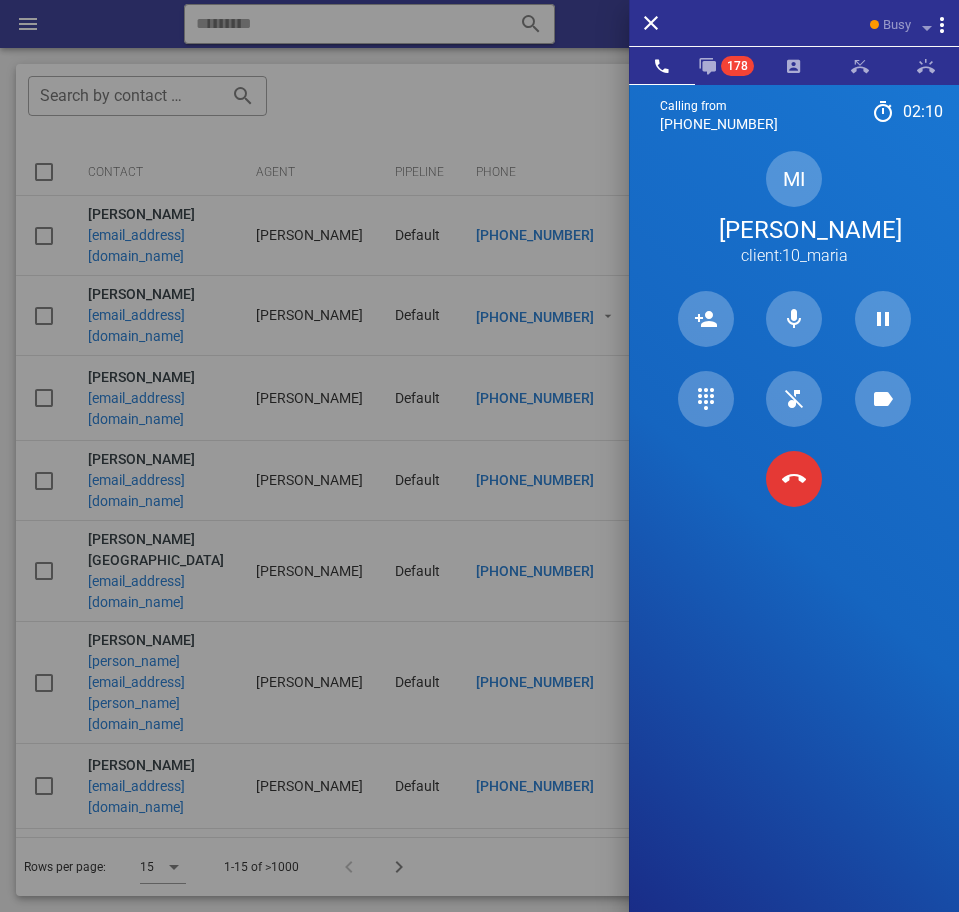 click on "Calling from [PHONE_NUMBER] 02: 10  Unknown      ▼     [GEOGRAPHIC_DATA]
+376
[GEOGRAPHIC_DATA]
+54
[GEOGRAPHIC_DATA]
+297
[GEOGRAPHIC_DATA]
+61
[GEOGRAPHIC_DATA] ([GEOGRAPHIC_DATA])
+32
[GEOGRAPHIC_DATA]
+591
[GEOGRAPHIC_DATA] ([GEOGRAPHIC_DATA])
+55
[GEOGRAPHIC_DATA]
+1
[GEOGRAPHIC_DATA]
+56
[GEOGRAPHIC_DATA]
+57
[GEOGRAPHIC_DATA]
+[GEOGRAPHIC_DATA] ([GEOGRAPHIC_DATA])
+1
[GEOGRAPHIC_DATA]
+593
[GEOGRAPHIC_DATA]
+503
[GEOGRAPHIC_DATA]
+33
[GEOGRAPHIC_DATA] ([GEOGRAPHIC_DATA])
+49
[GEOGRAPHIC_DATA]
+590
[GEOGRAPHIC_DATA]
+502
[GEOGRAPHIC_DATA]
+504
[GEOGRAPHIC_DATA] ([GEOGRAPHIC_DATA])
+354
[GEOGRAPHIC_DATA] ([GEOGRAPHIC_DATA])
+91
[GEOGRAPHIC_DATA] (‫[GEOGRAPHIC_DATA]‬‎)
+972
[GEOGRAPHIC_DATA] ([GEOGRAPHIC_DATA])
+39" at bounding box center [794, 540] 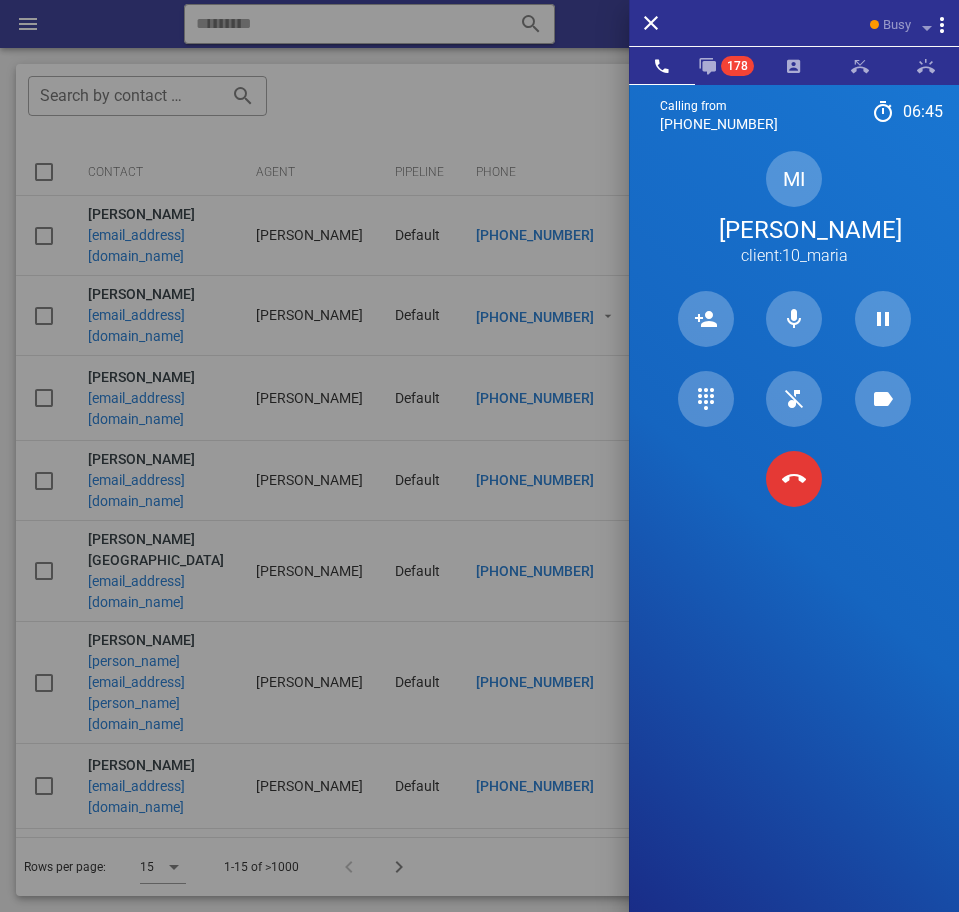 click on "Calling from [PHONE_NUMBER] 06: 45  Unknown      ▼     [GEOGRAPHIC_DATA]
+376
[GEOGRAPHIC_DATA]
+54
[GEOGRAPHIC_DATA]
+297
[GEOGRAPHIC_DATA]
+61
[GEOGRAPHIC_DATA] ([GEOGRAPHIC_DATA])
+32
[GEOGRAPHIC_DATA]
+591
[GEOGRAPHIC_DATA] ([GEOGRAPHIC_DATA])
+55
[GEOGRAPHIC_DATA]
+1
[GEOGRAPHIC_DATA]
+56
[GEOGRAPHIC_DATA]
+57
[GEOGRAPHIC_DATA]
+[GEOGRAPHIC_DATA] ([GEOGRAPHIC_DATA])
+1
[GEOGRAPHIC_DATA]
+593
[GEOGRAPHIC_DATA]
+503
[GEOGRAPHIC_DATA]
+33
[GEOGRAPHIC_DATA] ([GEOGRAPHIC_DATA])
+49
[GEOGRAPHIC_DATA]
+590
[GEOGRAPHIC_DATA]
+502
[GEOGRAPHIC_DATA]
+504
[GEOGRAPHIC_DATA] ([GEOGRAPHIC_DATA])
+354
[GEOGRAPHIC_DATA] ([GEOGRAPHIC_DATA])
+91
[GEOGRAPHIC_DATA] (‫[GEOGRAPHIC_DATA]‬‎)
+972
[GEOGRAPHIC_DATA] ([GEOGRAPHIC_DATA])
+39" at bounding box center (794, 540) 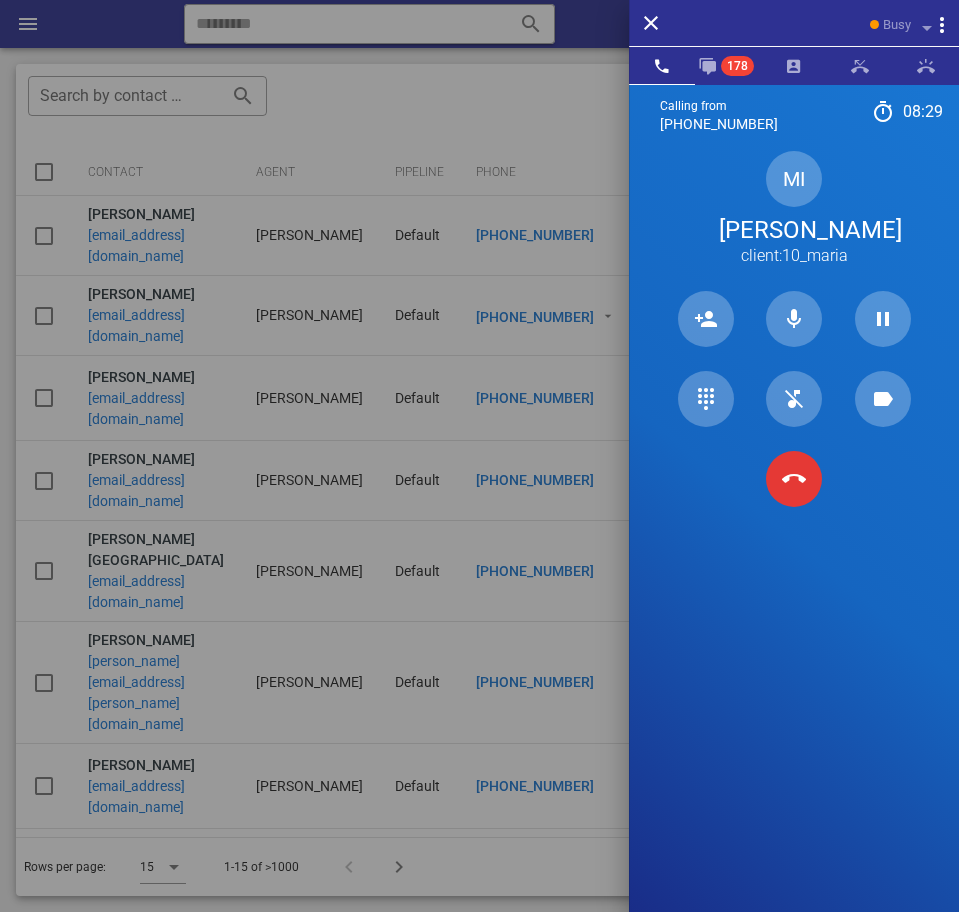 click on "Calling from [PHONE_NUMBER] 08: 29  Unknown      ▼     [GEOGRAPHIC_DATA]
+376
[GEOGRAPHIC_DATA]
+54
[GEOGRAPHIC_DATA]
+297
[GEOGRAPHIC_DATA]
+61
[GEOGRAPHIC_DATA] ([GEOGRAPHIC_DATA])
+32
[GEOGRAPHIC_DATA]
+591
[GEOGRAPHIC_DATA] ([GEOGRAPHIC_DATA])
+55
[GEOGRAPHIC_DATA]
+1
[GEOGRAPHIC_DATA]
+56
[GEOGRAPHIC_DATA]
+57
[GEOGRAPHIC_DATA]
+[GEOGRAPHIC_DATA] ([GEOGRAPHIC_DATA])
+1
[GEOGRAPHIC_DATA]
+593
[GEOGRAPHIC_DATA]
+503
[GEOGRAPHIC_DATA]
+33
[GEOGRAPHIC_DATA] ([GEOGRAPHIC_DATA])
+49
[GEOGRAPHIC_DATA]
+590
[GEOGRAPHIC_DATA]
+502
[GEOGRAPHIC_DATA]
+504
[GEOGRAPHIC_DATA] ([GEOGRAPHIC_DATA])
+354
[GEOGRAPHIC_DATA] ([GEOGRAPHIC_DATA])
+91
[GEOGRAPHIC_DATA] (‫[GEOGRAPHIC_DATA]‬‎)
+972
[GEOGRAPHIC_DATA] ([GEOGRAPHIC_DATA])
+39" at bounding box center (794, 540) 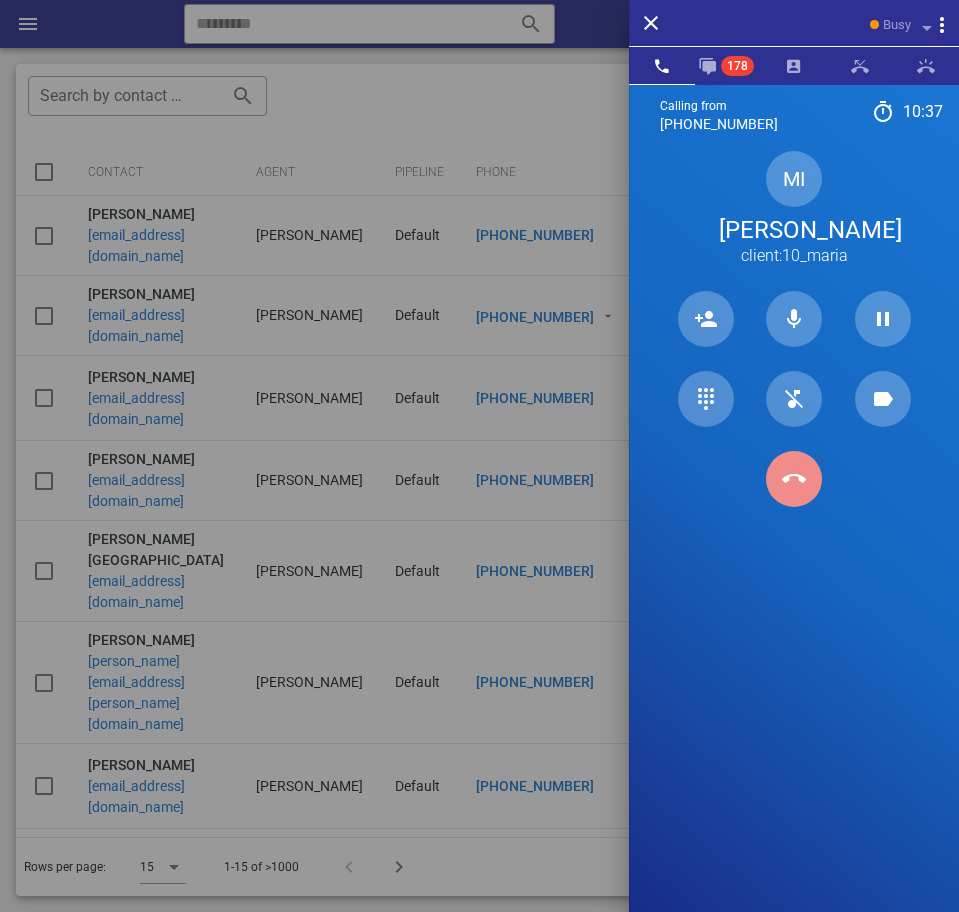click at bounding box center [794, 479] 